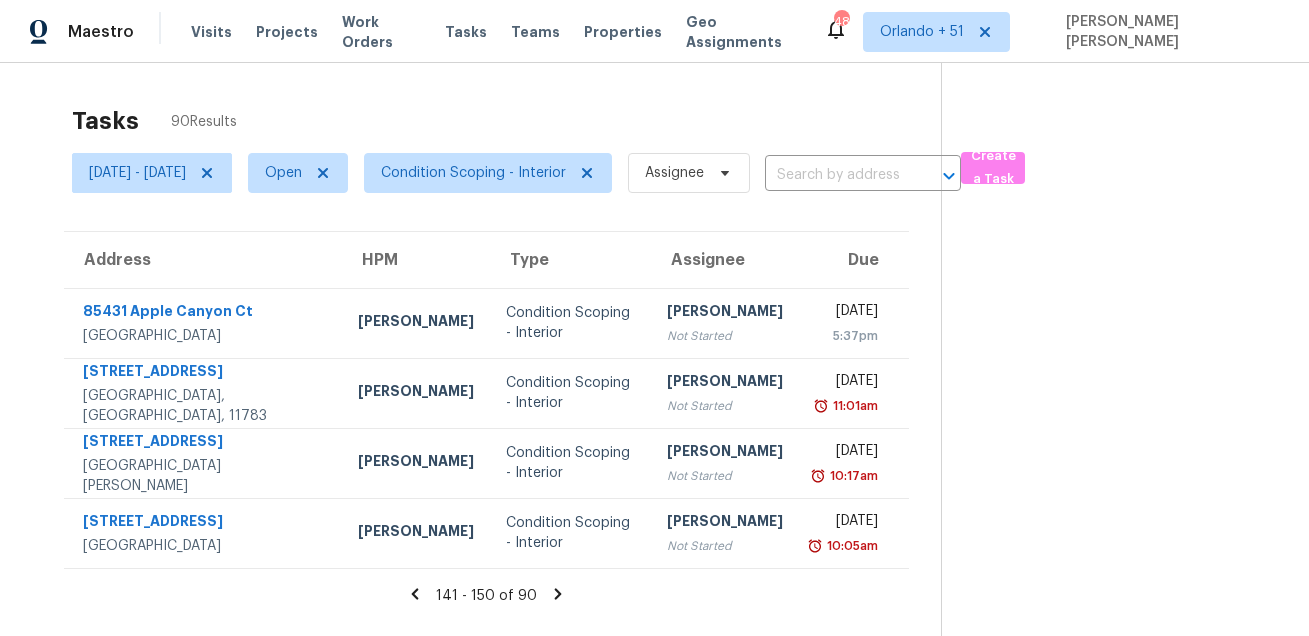 scroll, scrollTop: 0, scrollLeft: 0, axis: both 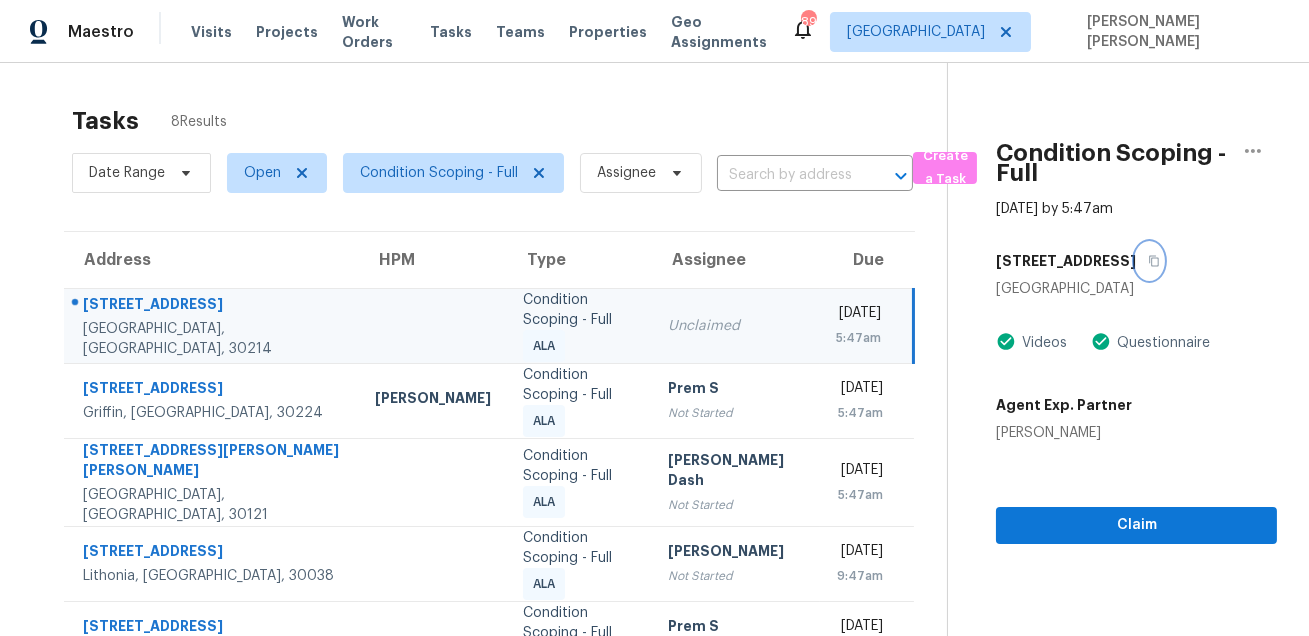 type 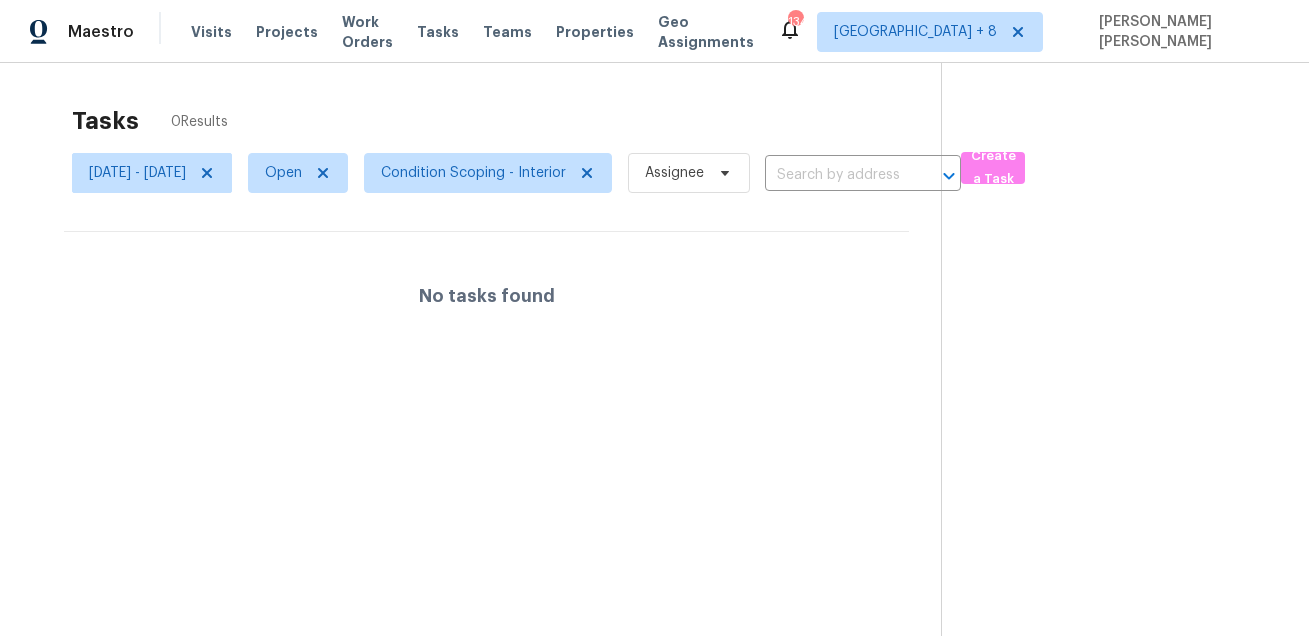 scroll, scrollTop: 0, scrollLeft: 0, axis: both 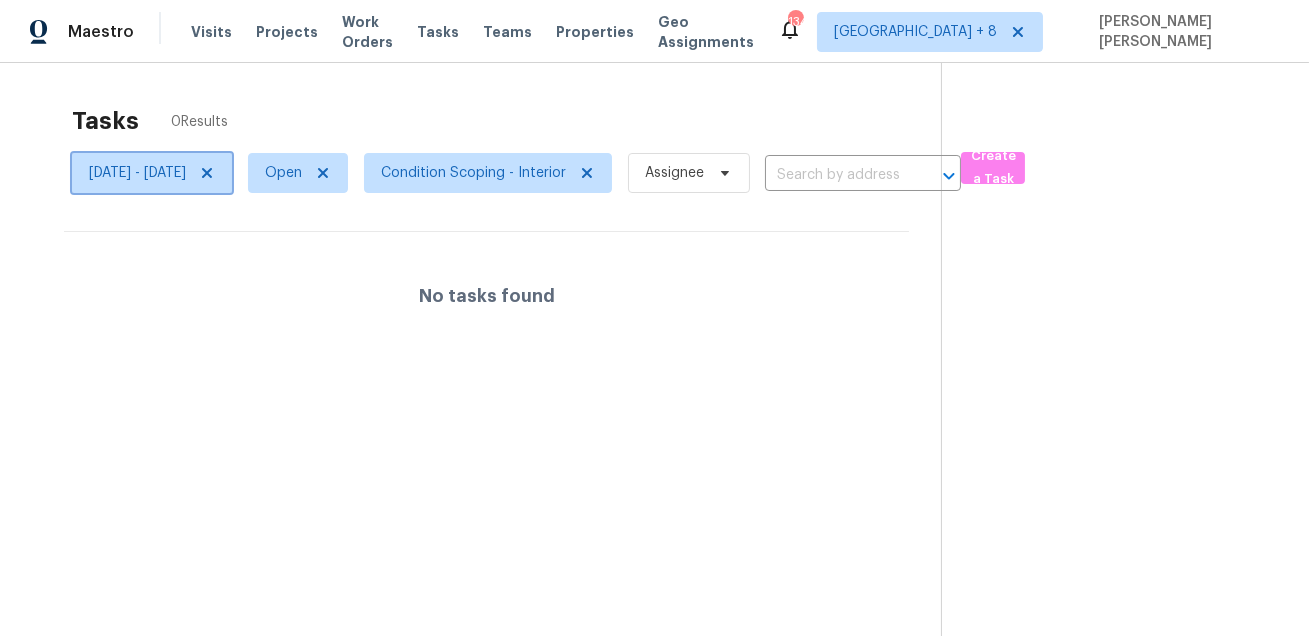 click on "Tue, Jul 15 - Tue, Jul 15" at bounding box center (137, 173) 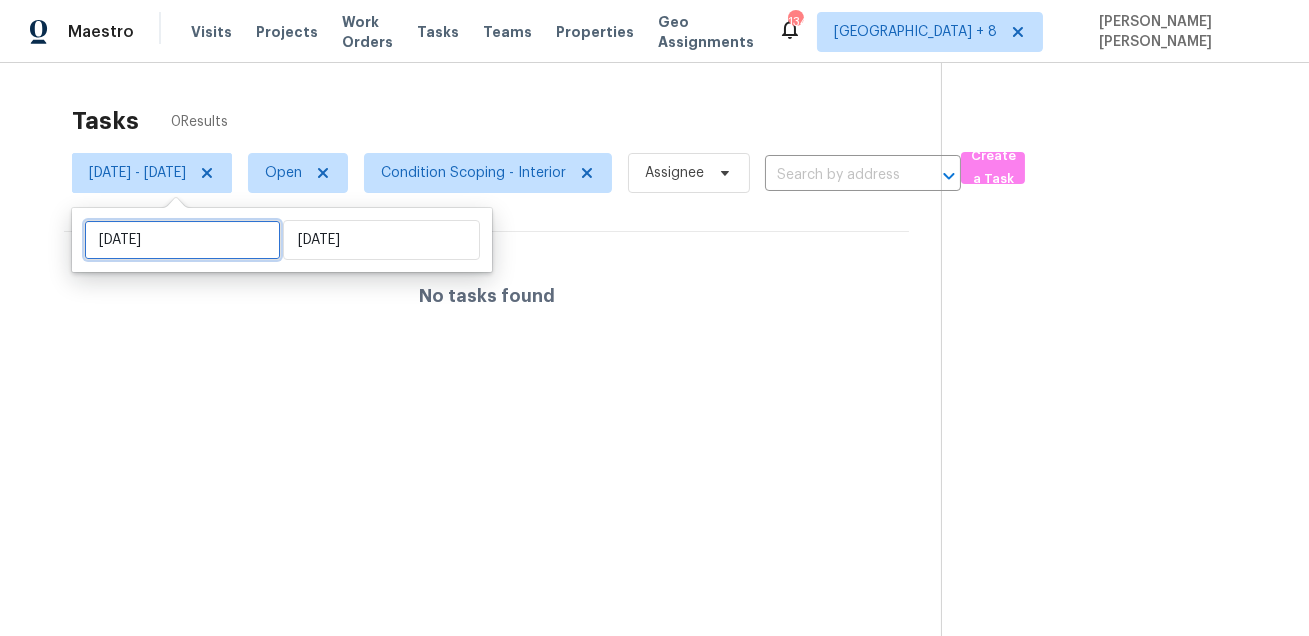 click on "Tue, Jul 15" at bounding box center [182, 240] 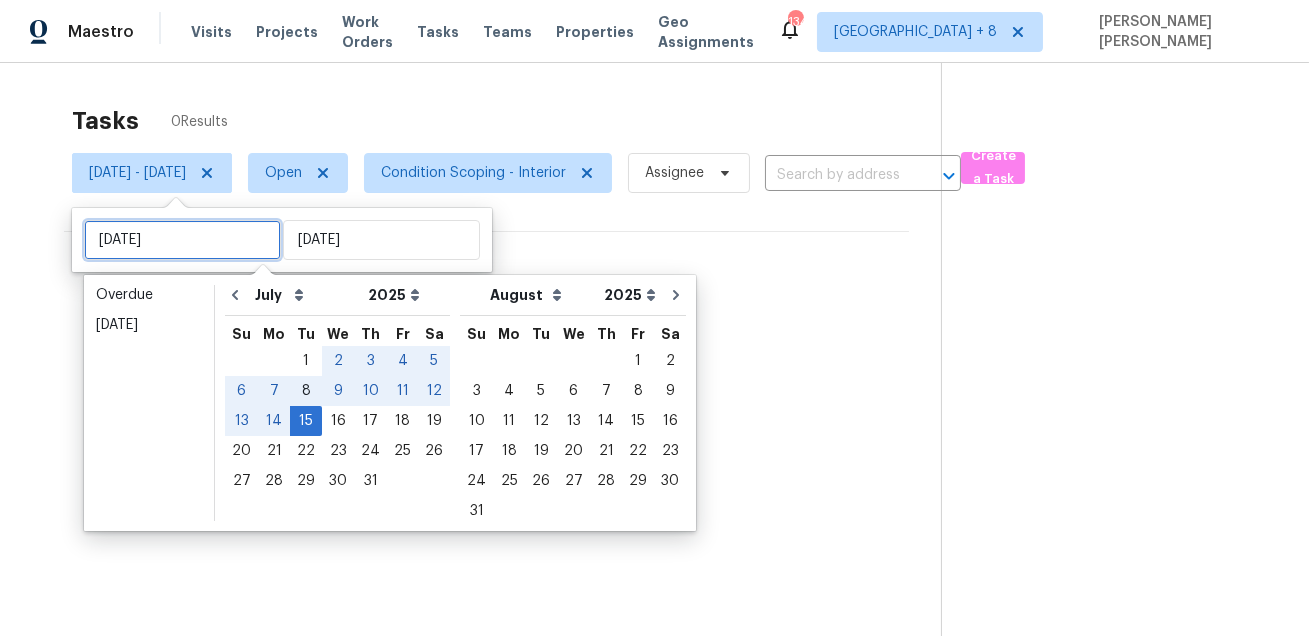 type on "Tue, Jul 08" 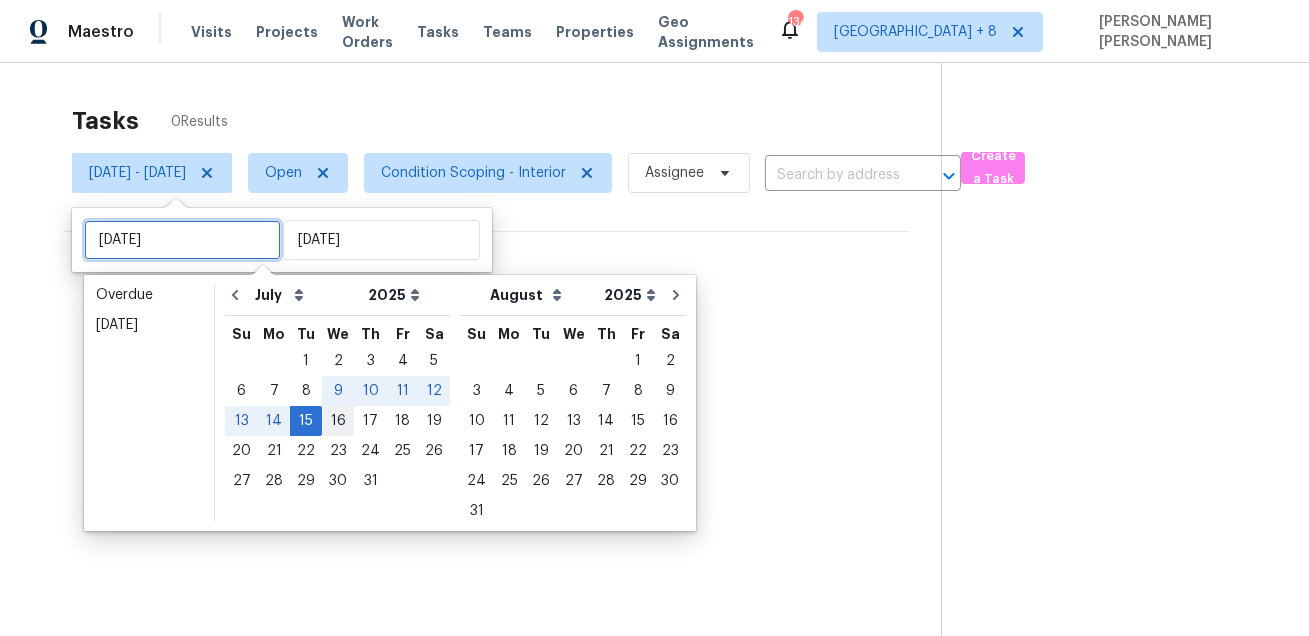 type 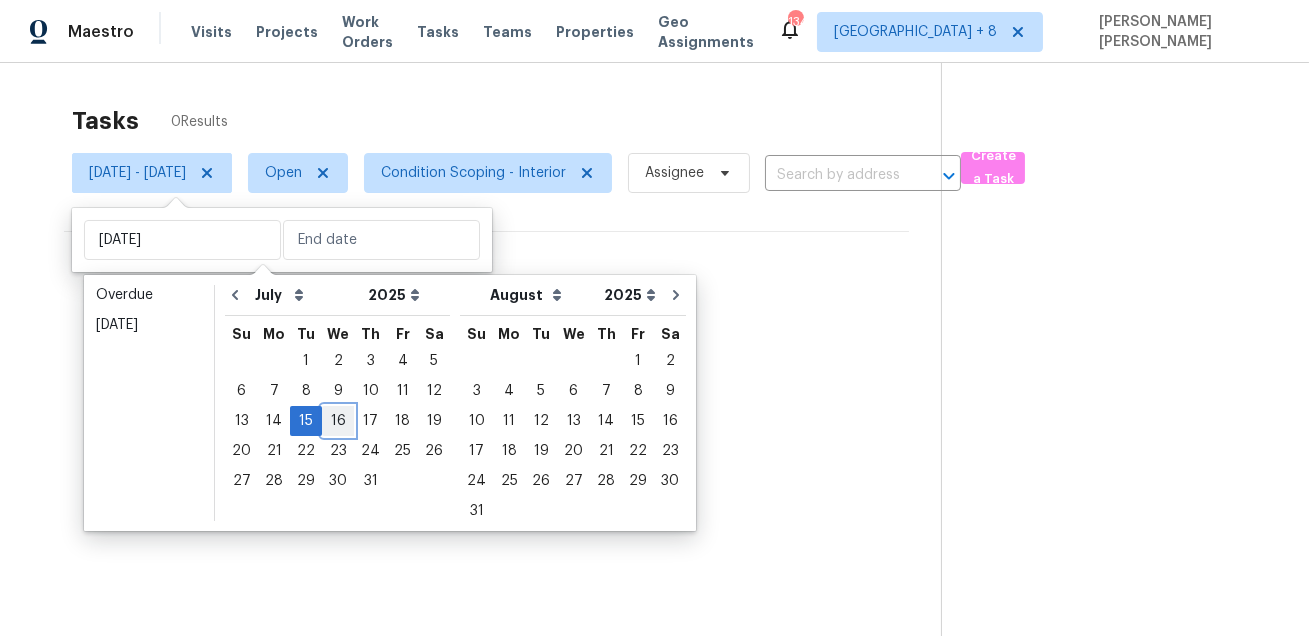click on "16" at bounding box center (338, 421) 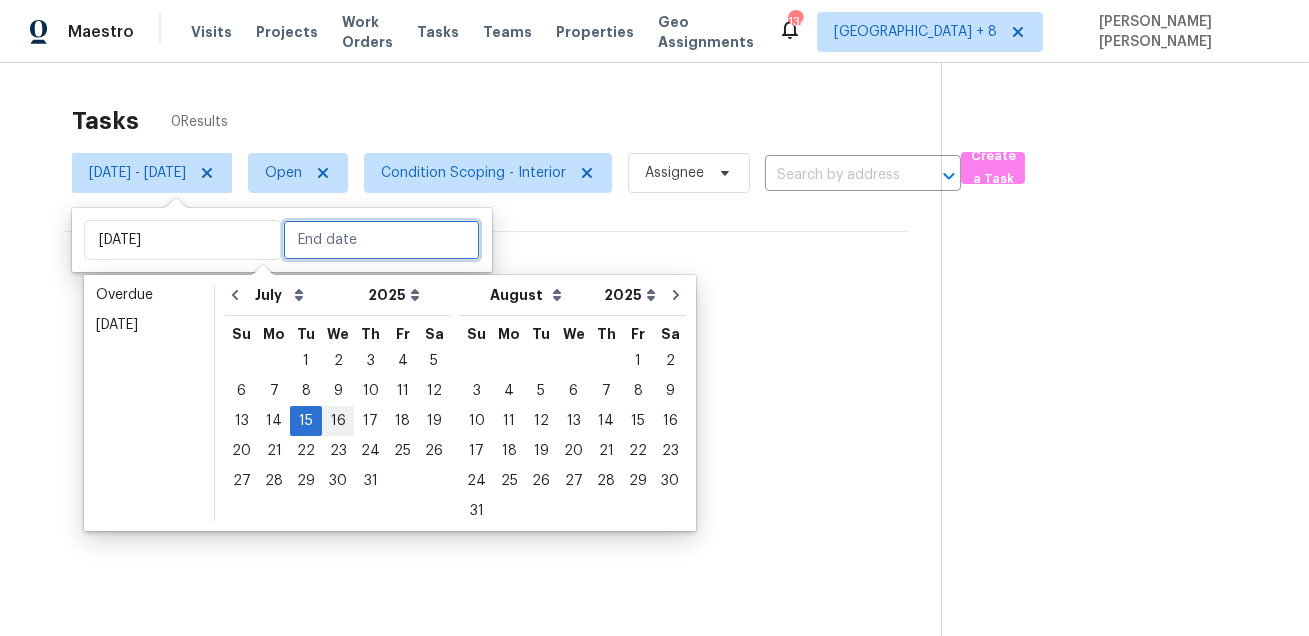 type on "Wed, Jul 16" 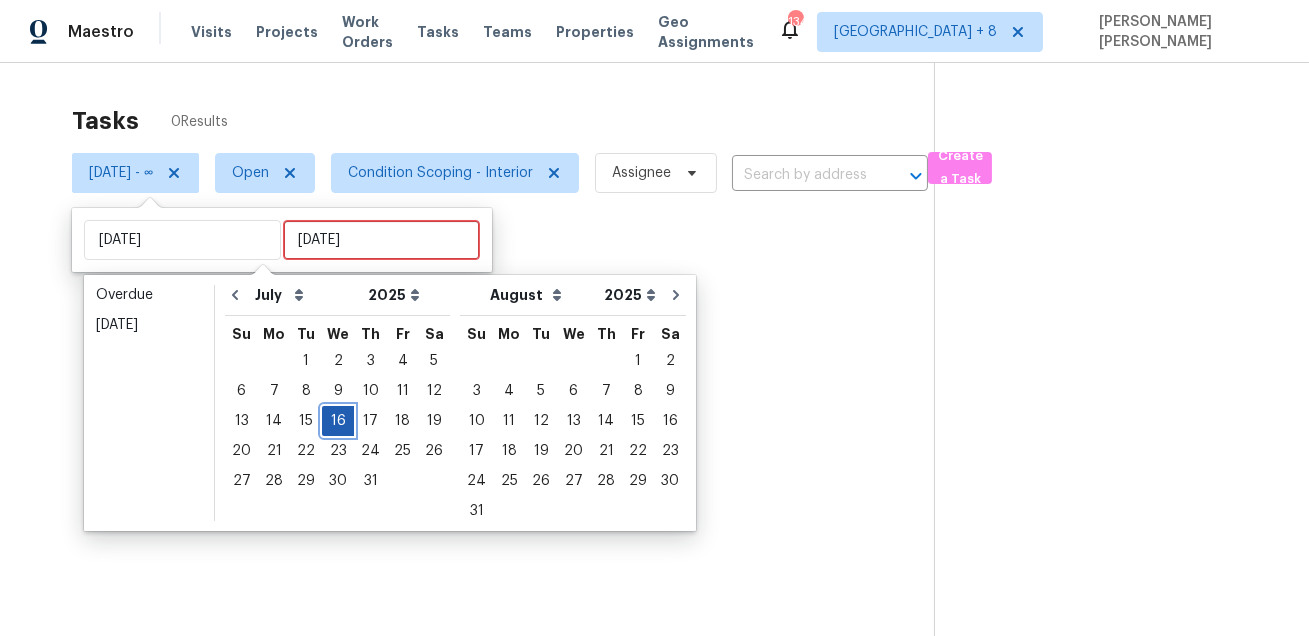 click on "16" at bounding box center (338, 421) 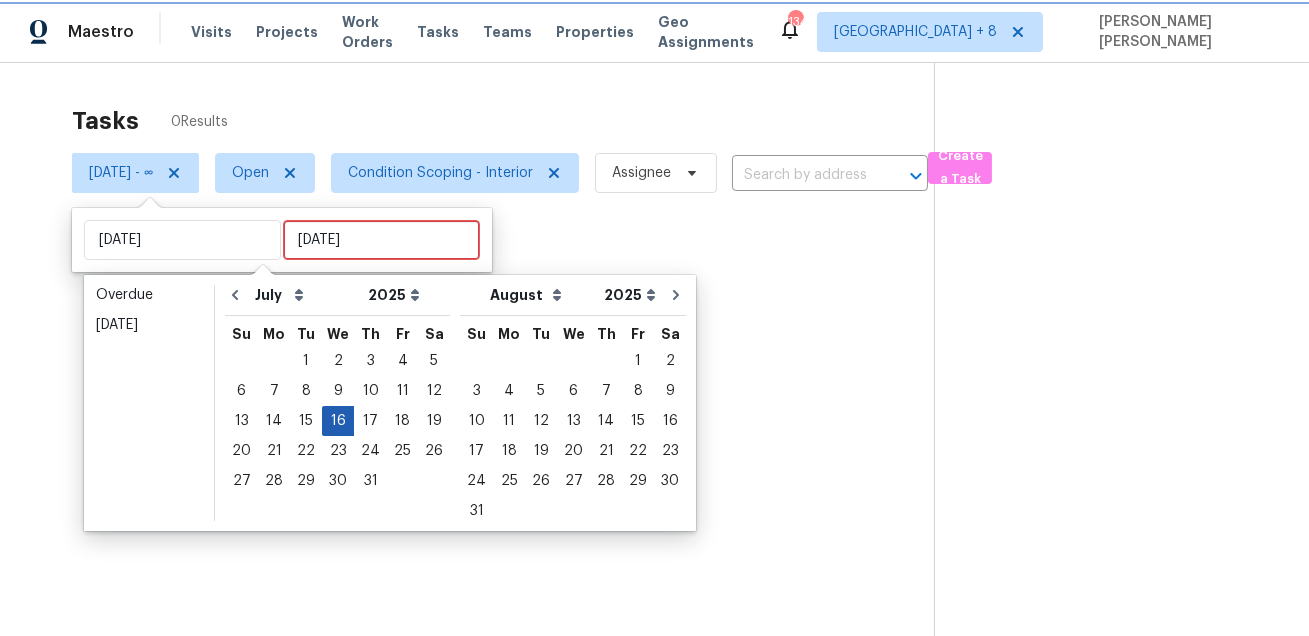 type on "Wed, Jul 16" 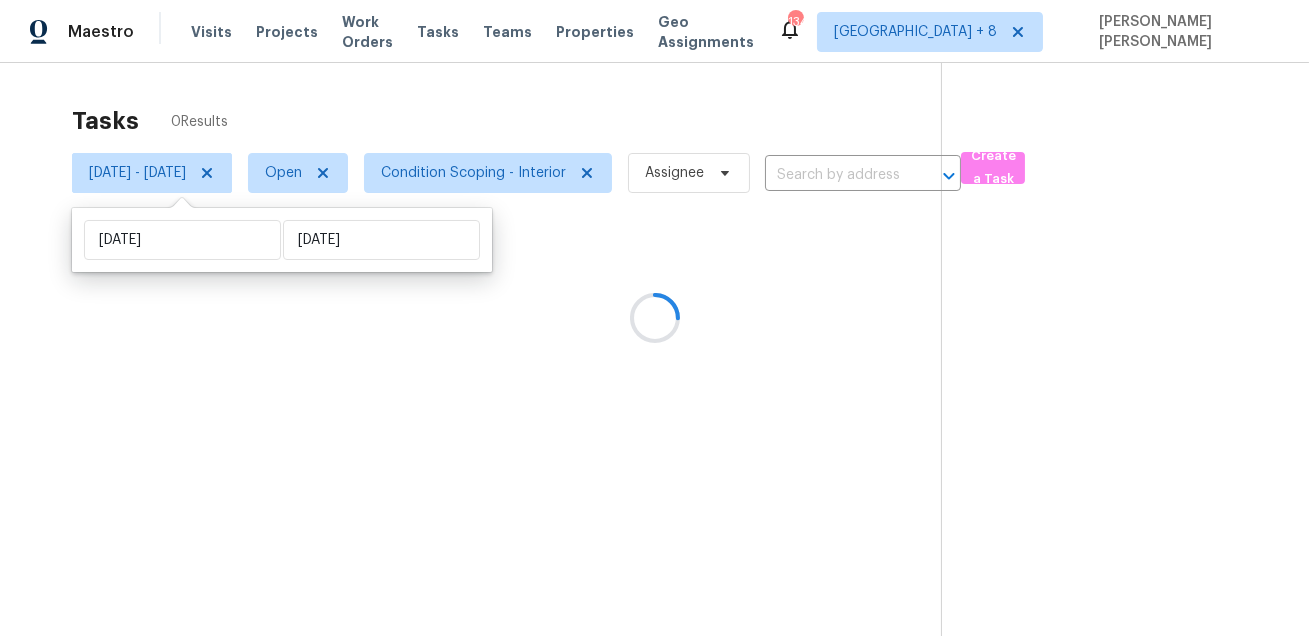 click at bounding box center (654, 318) 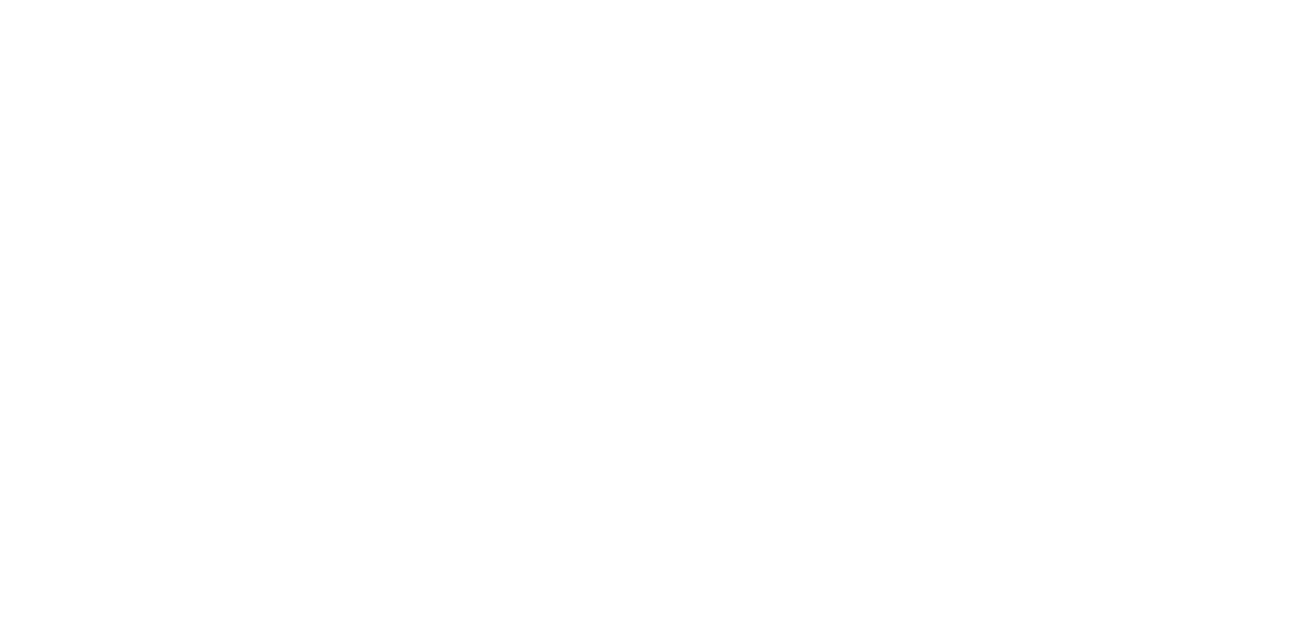 scroll, scrollTop: 0, scrollLeft: 0, axis: both 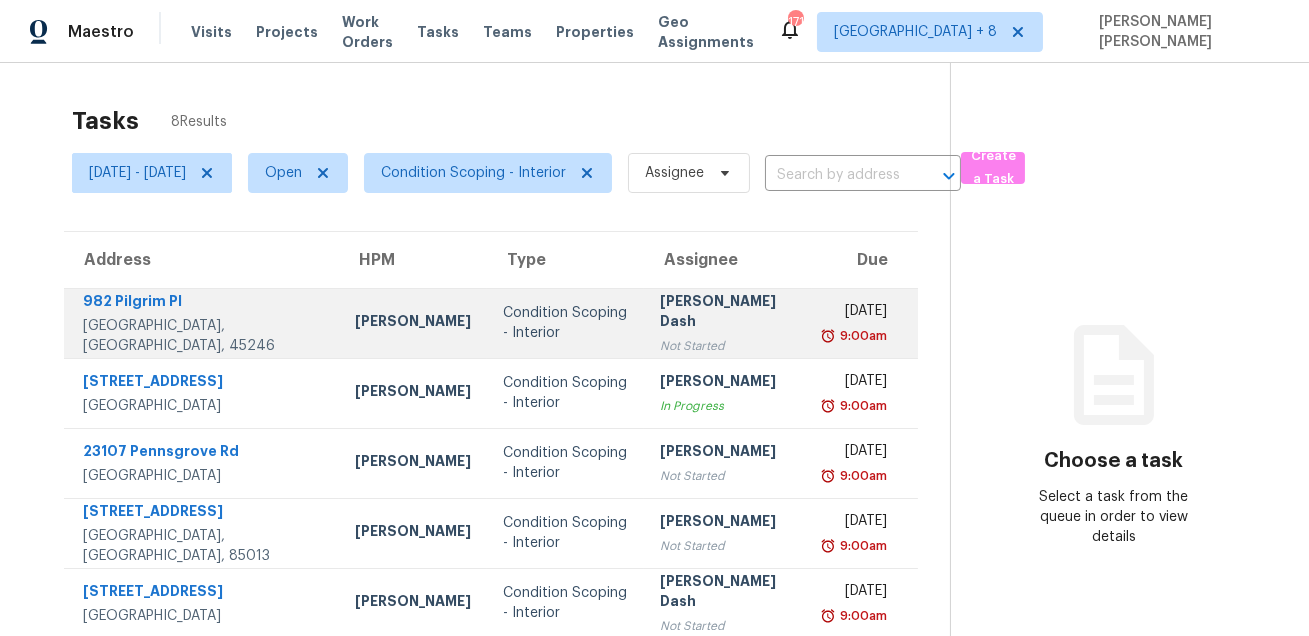 click on "982 Pilgrim Pl" at bounding box center [203, 303] 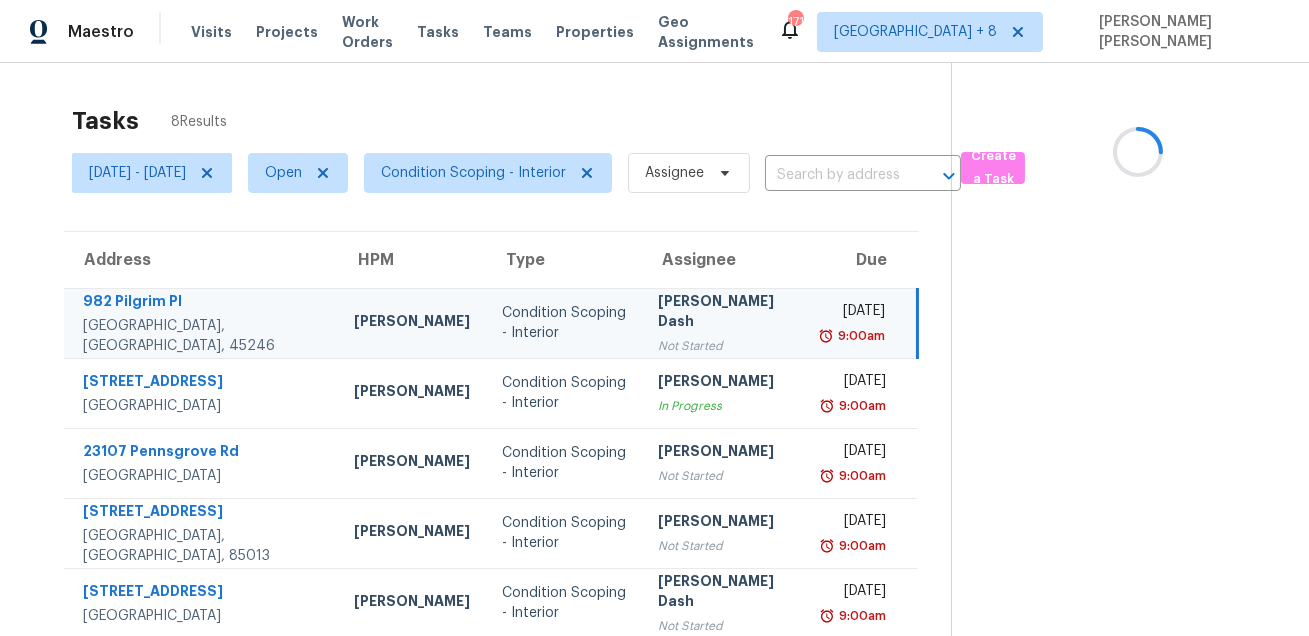 click on "982 Pilgrim Pl" at bounding box center (202, 303) 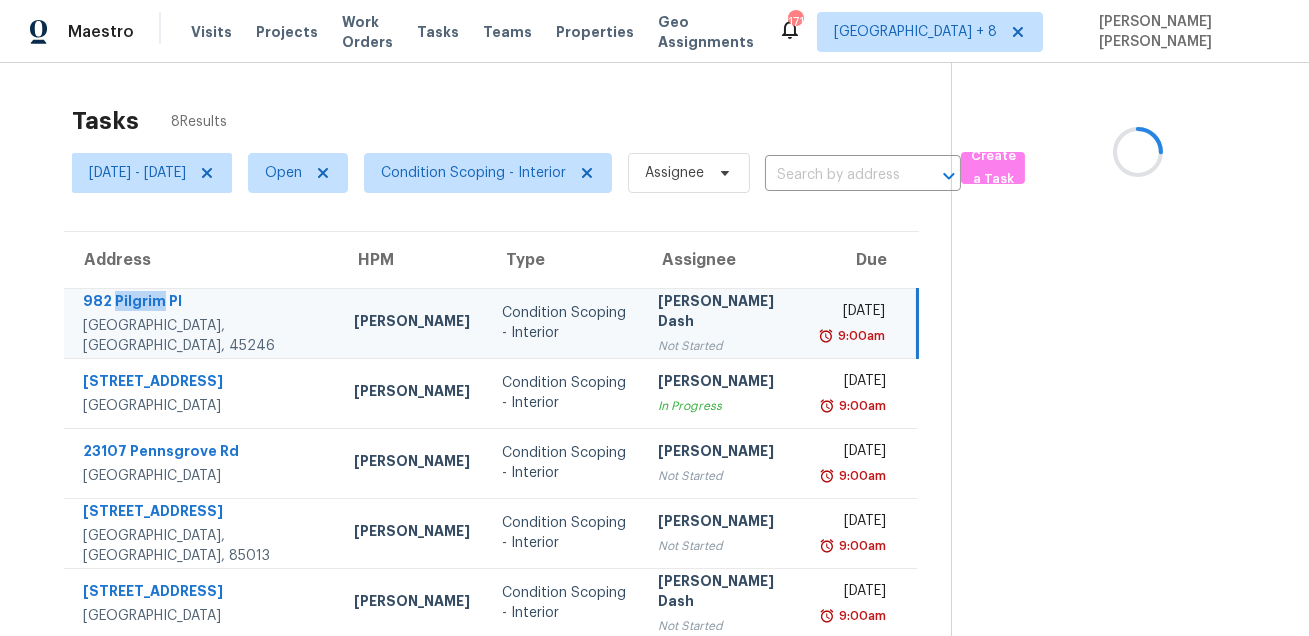click on "982 Pilgrim Pl" at bounding box center [202, 303] 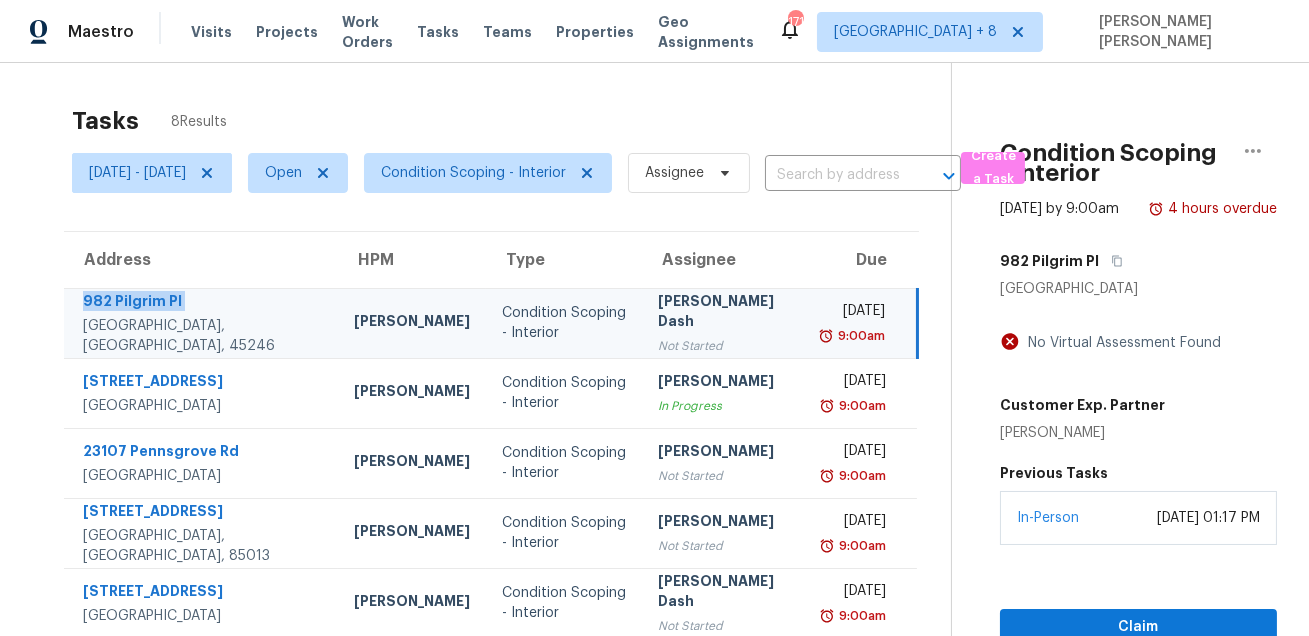 copy on "982 Pilgrim Pl" 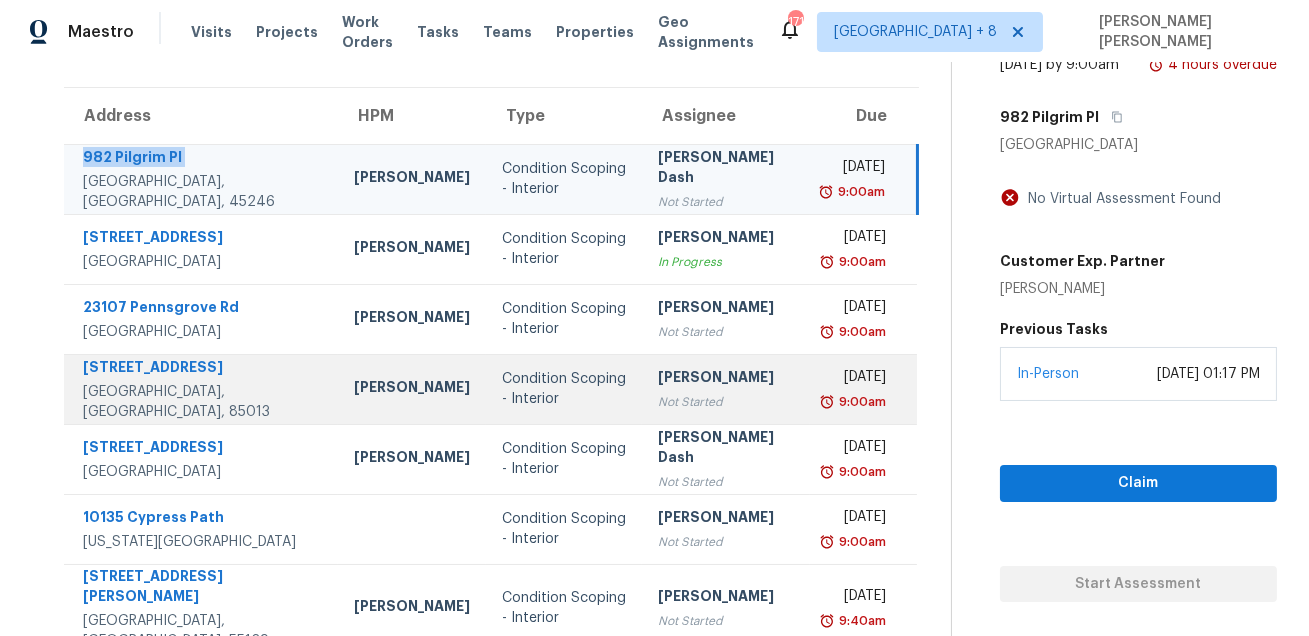 scroll, scrollTop: 166, scrollLeft: 0, axis: vertical 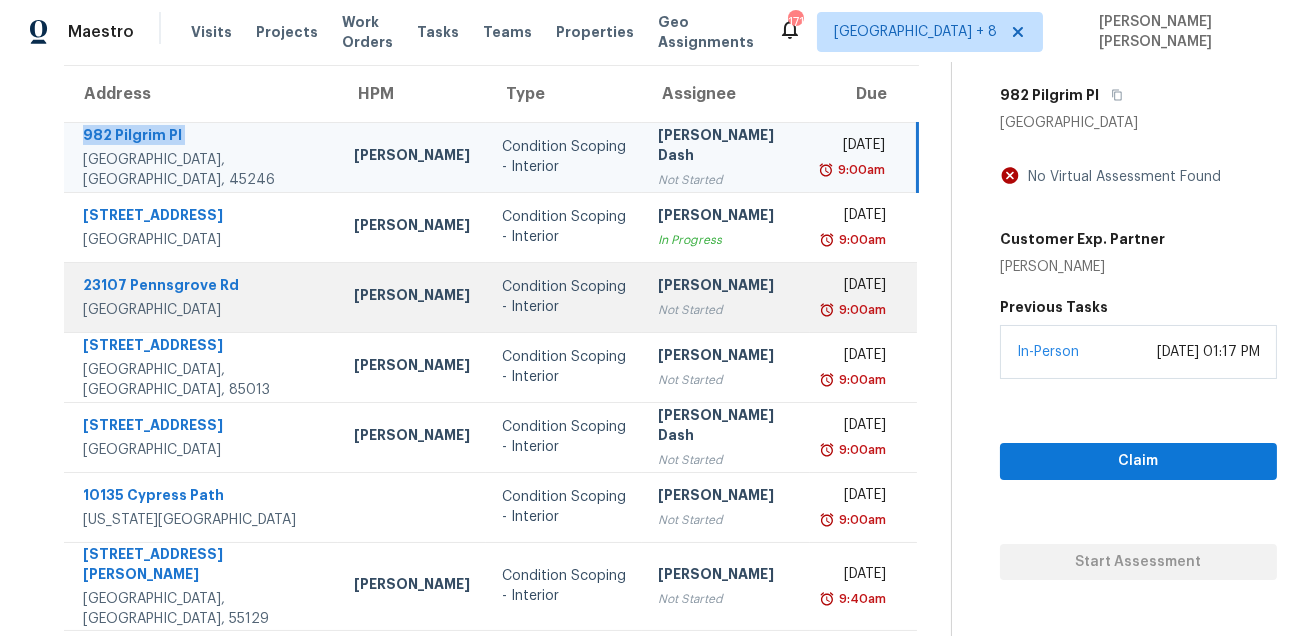click on "23107 Pennsgrove Rd" at bounding box center [202, 287] 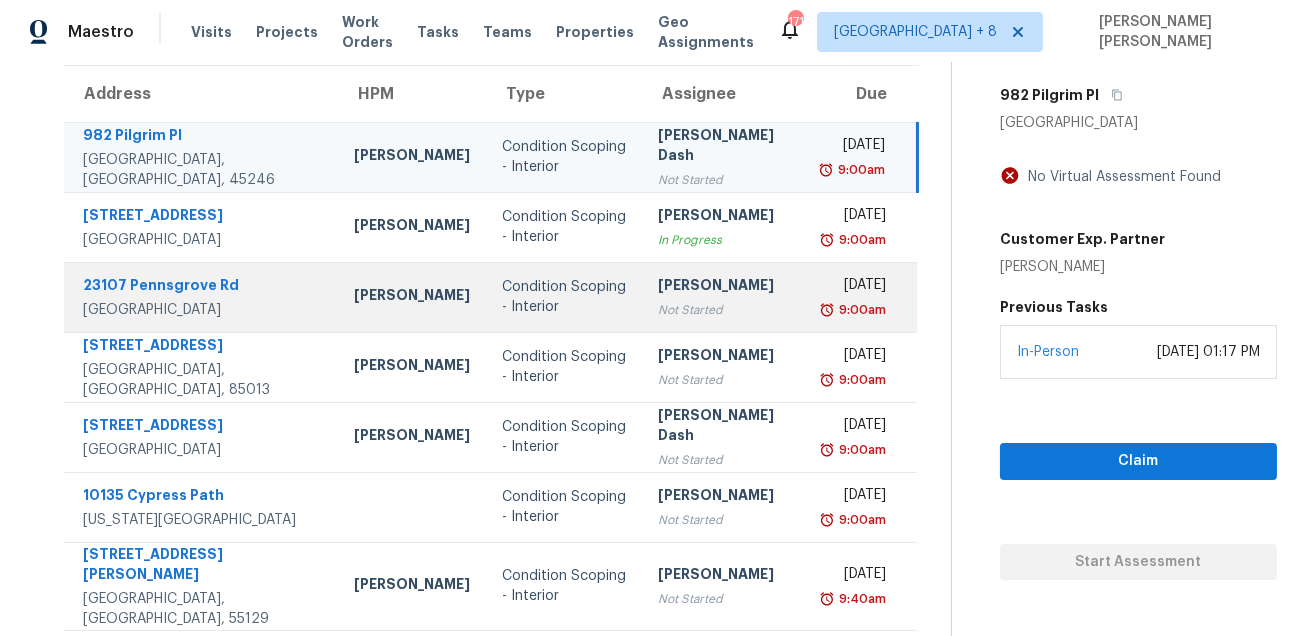 click on "23107 Pennsgrove Rd" at bounding box center (202, 287) 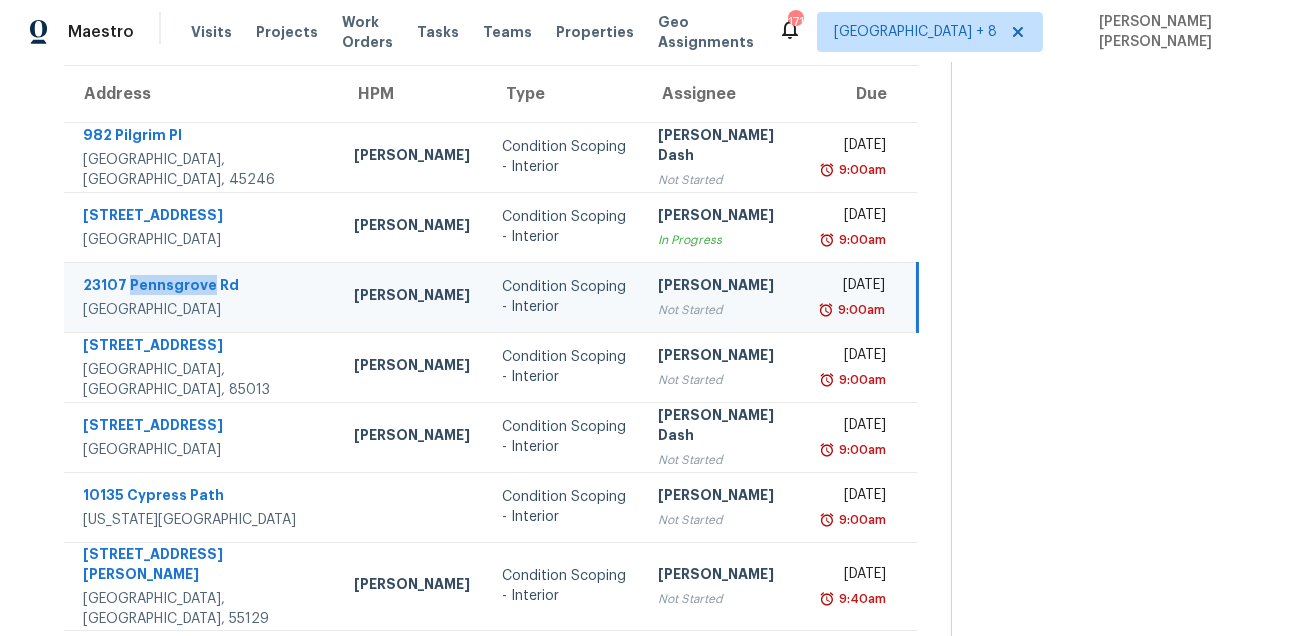 click on "23107 Pennsgrove Rd" at bounding box center [202, 287] 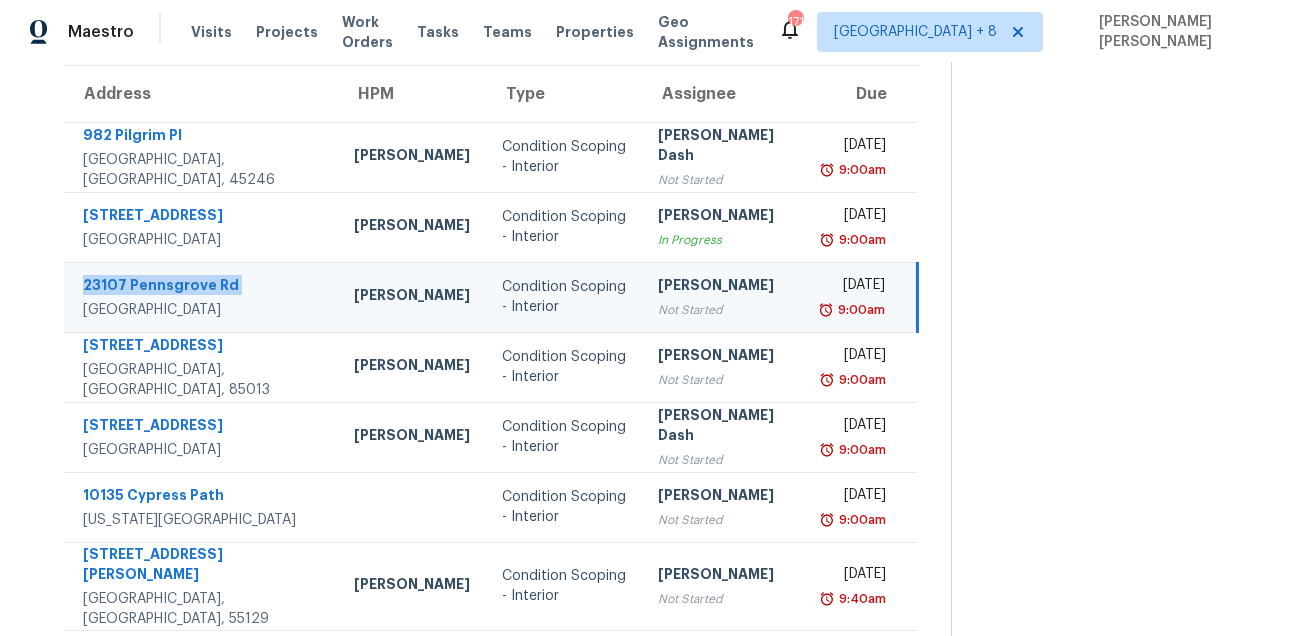 copy on "23107 Pennsgrove Rd" 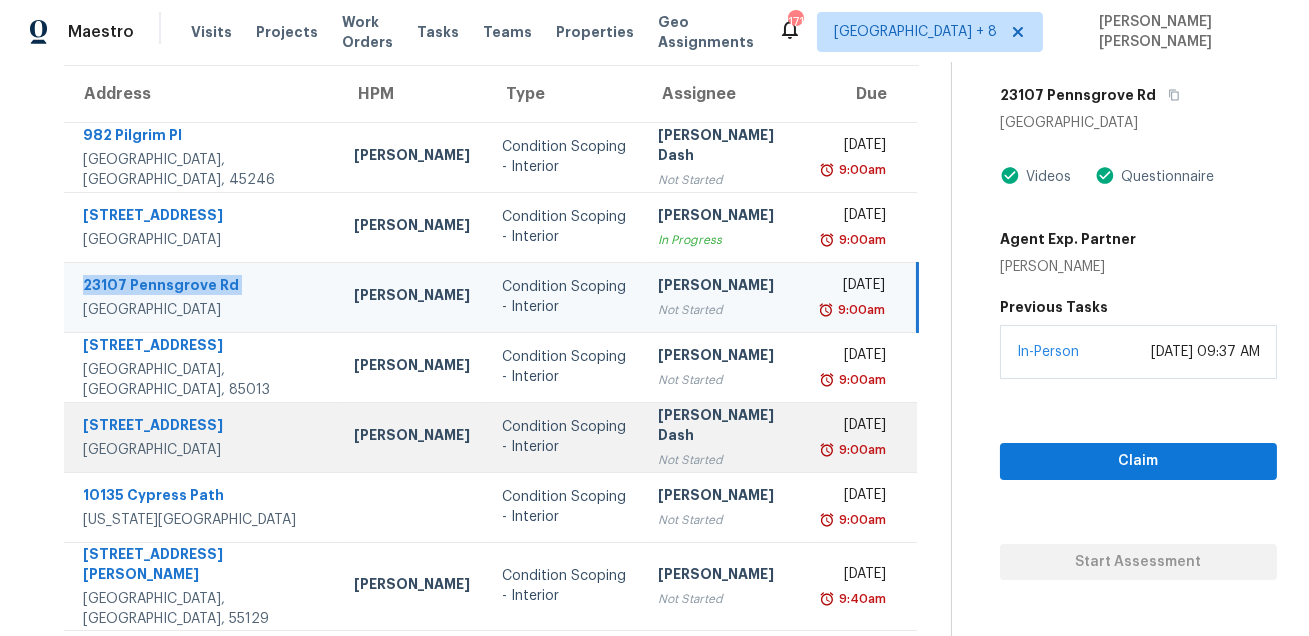 scroll, scrollTop: 227, scrollLeft: 0, axis: vertical 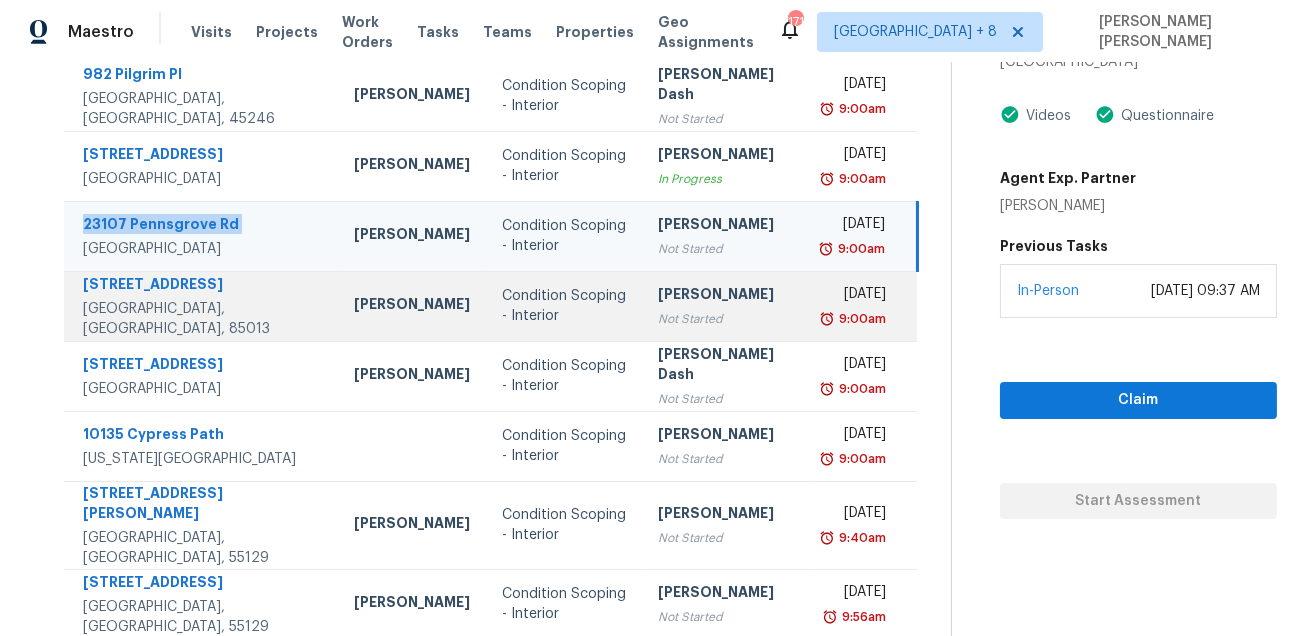 click on "743 W Ocotillo Rd" at bounding box center [202, 286] 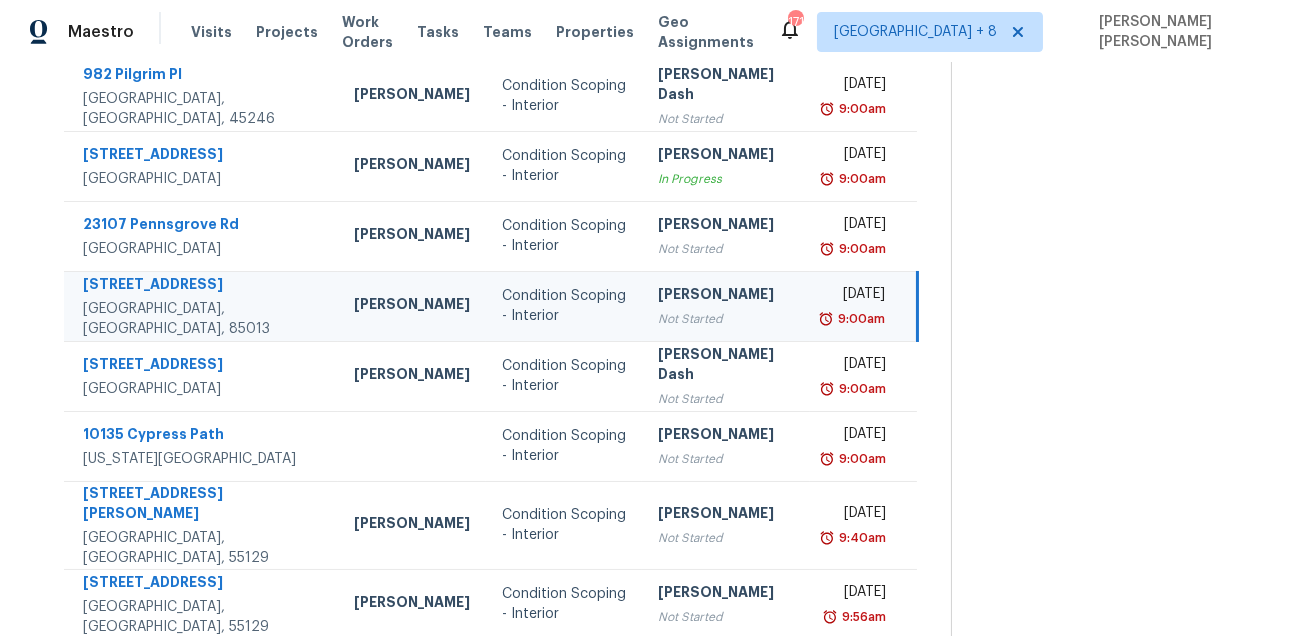 click on "743 W Ocotillo Rd" at bounding box center [202, 286] 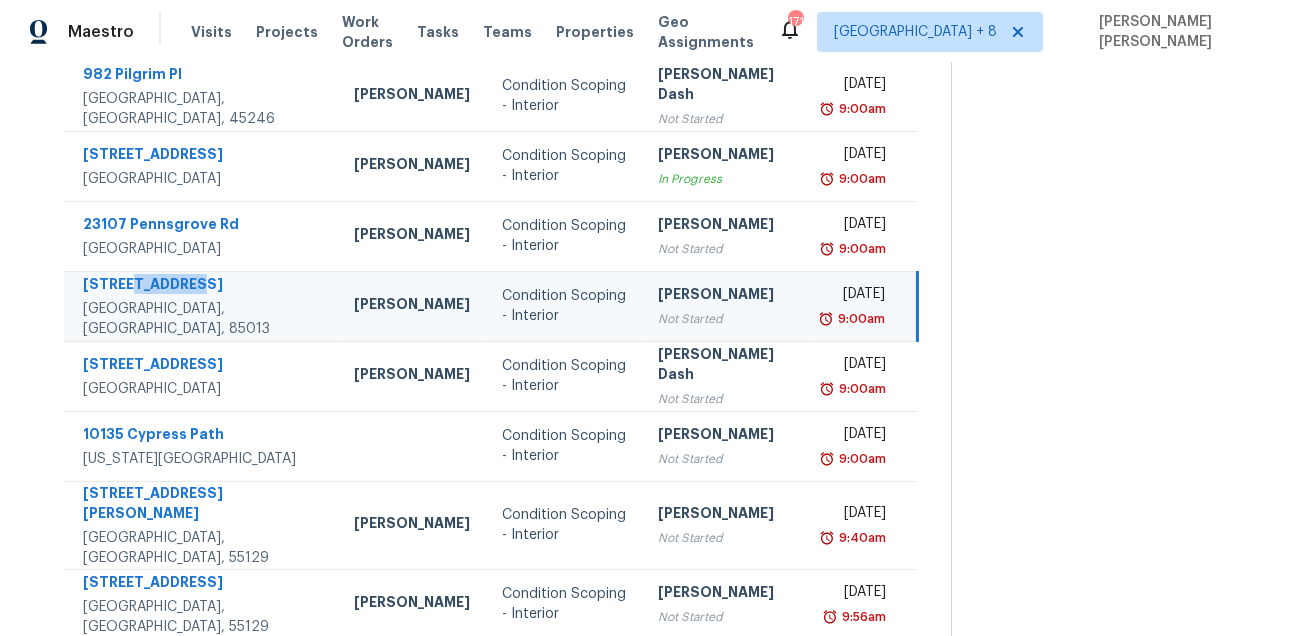 click on "743 W Ocotillo Rd" at bounding box center (202, 286) 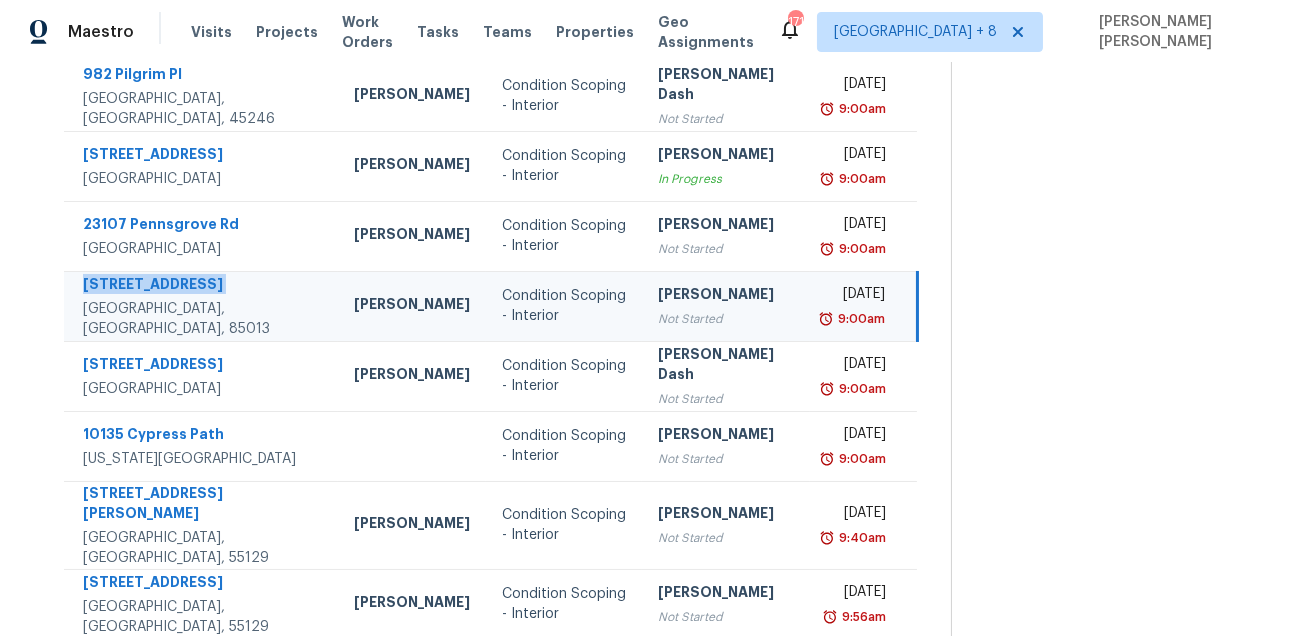 copy on "743 W Ocotillo Rd" 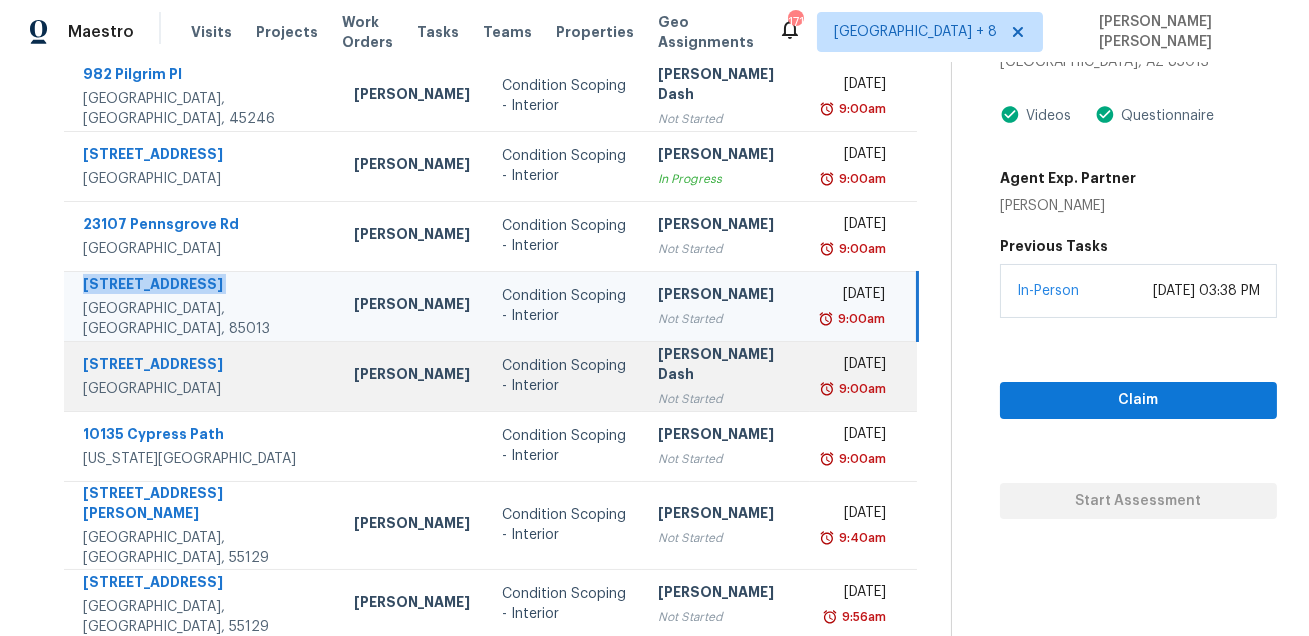 click on "[STREET_ADDRESS]" at bounding box center (202, 366) 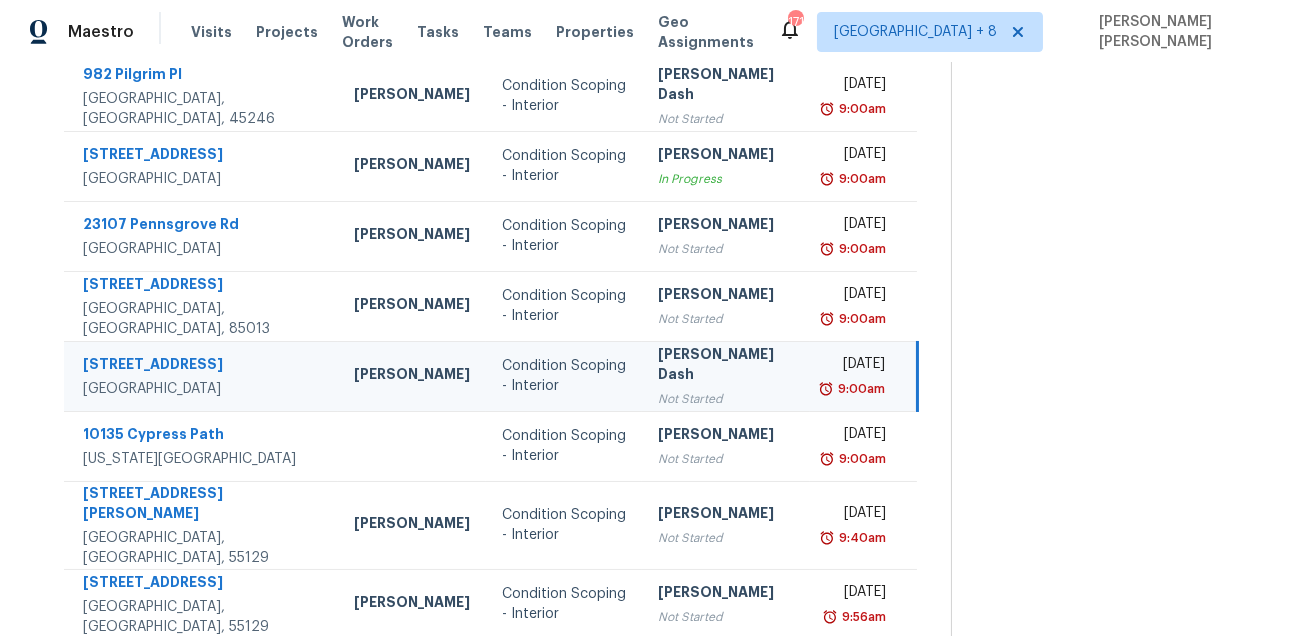 click on "[STREET_ADDRESS]" at bounding box center [202, 366] 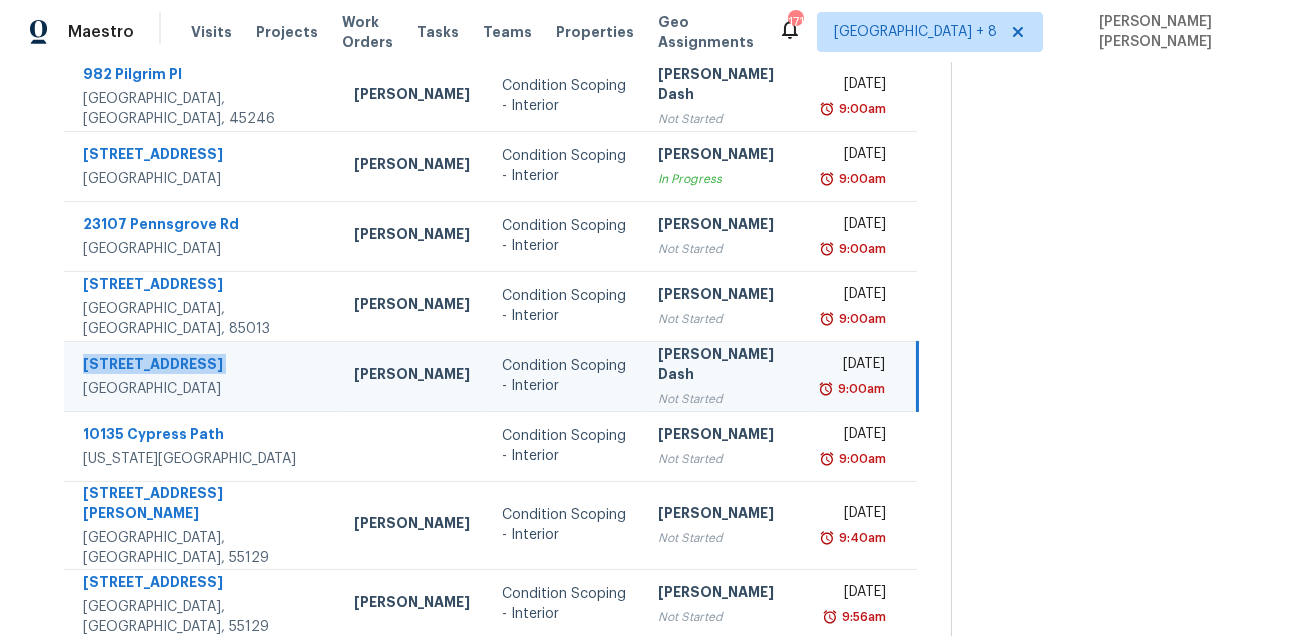 copy on "[STREET_ADDRESS]" 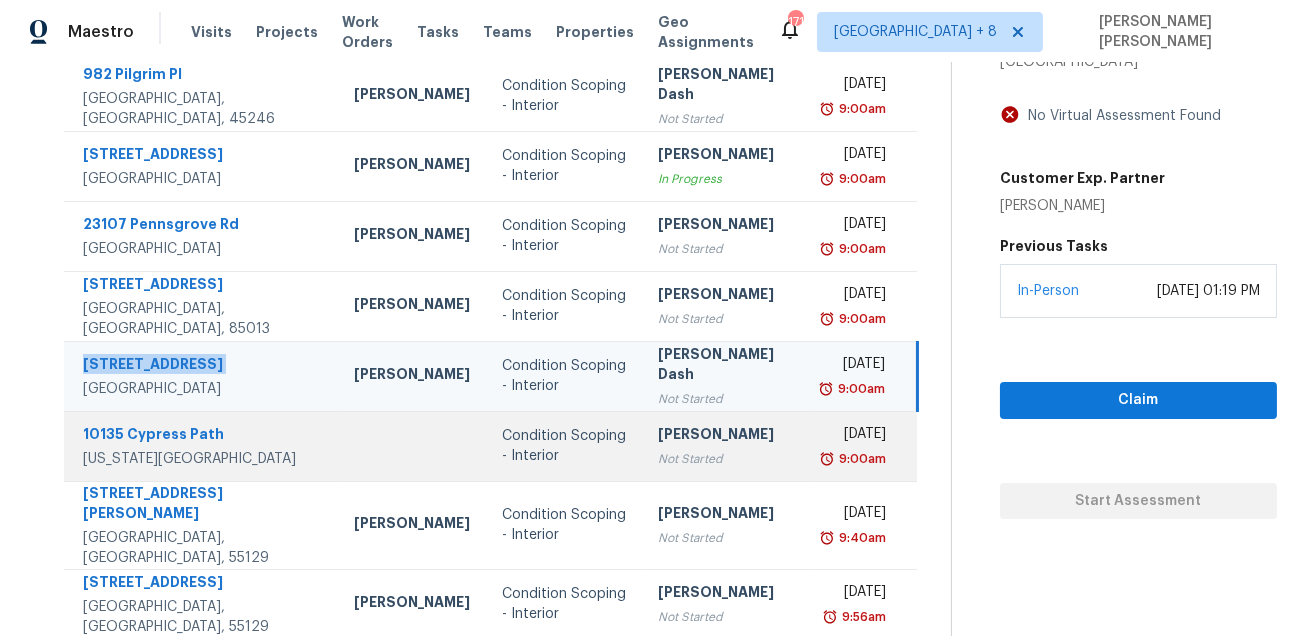 click on "10135 Cypress Path" at bounding box center [202, 436] 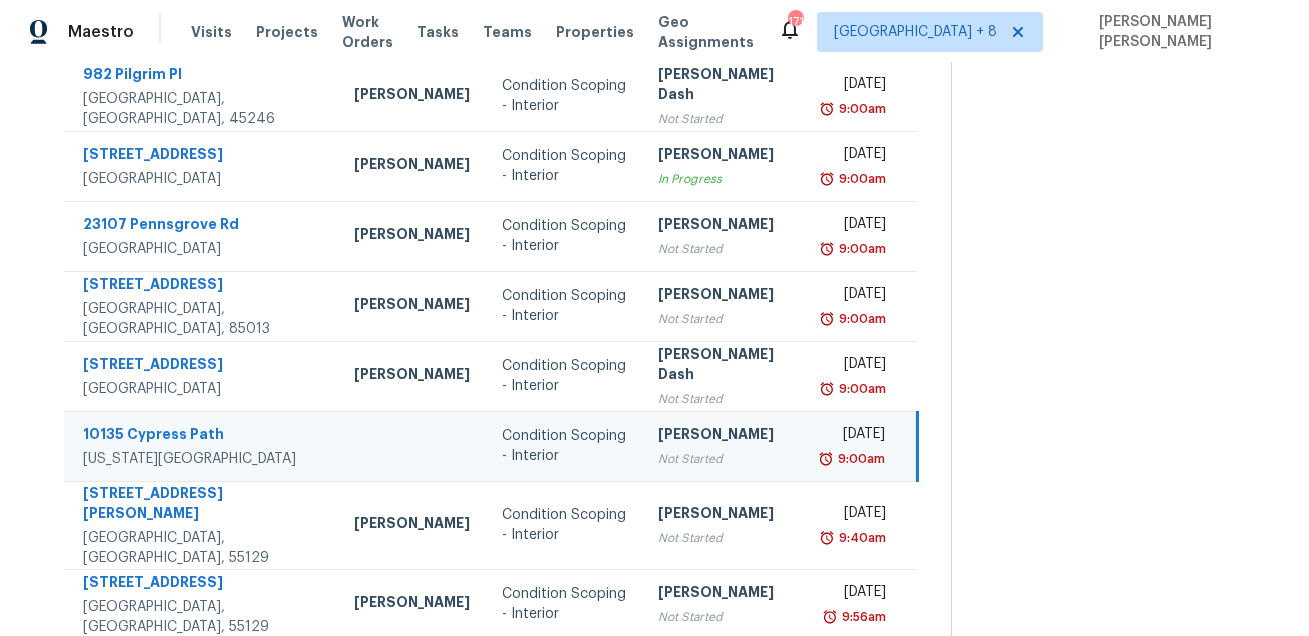 click on "10135 Cypress Path" at bounding box center (202, 436) 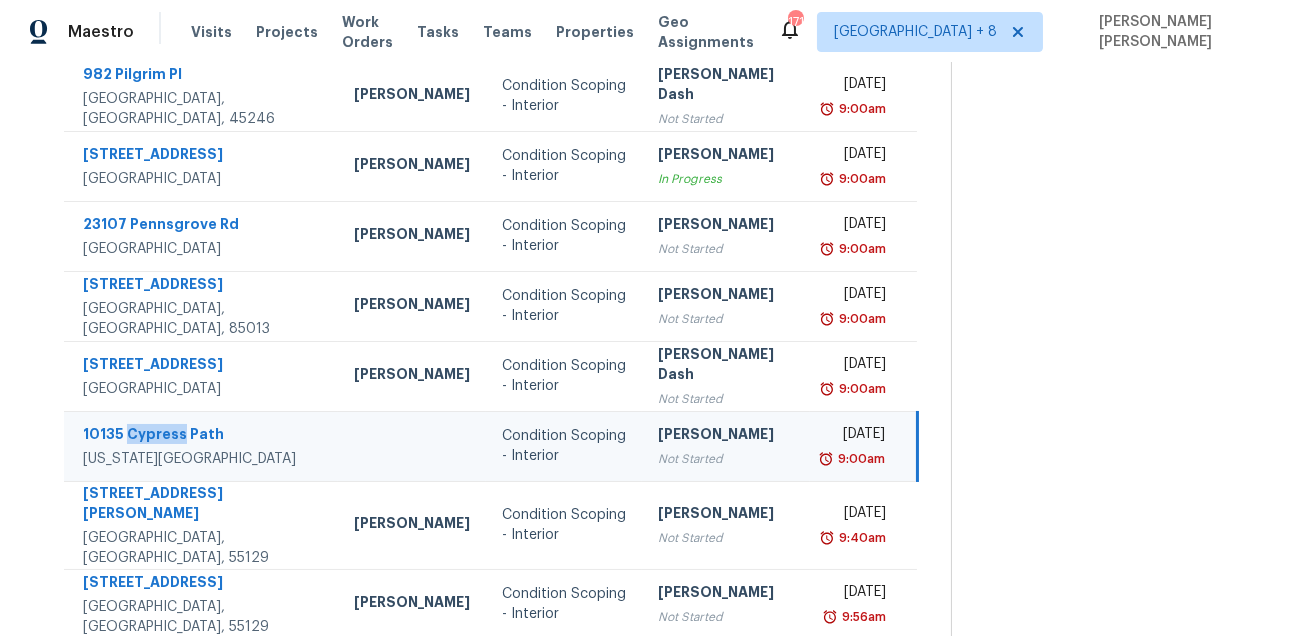 click on "10135 Cypress Path" at bounding box center (202, 436) 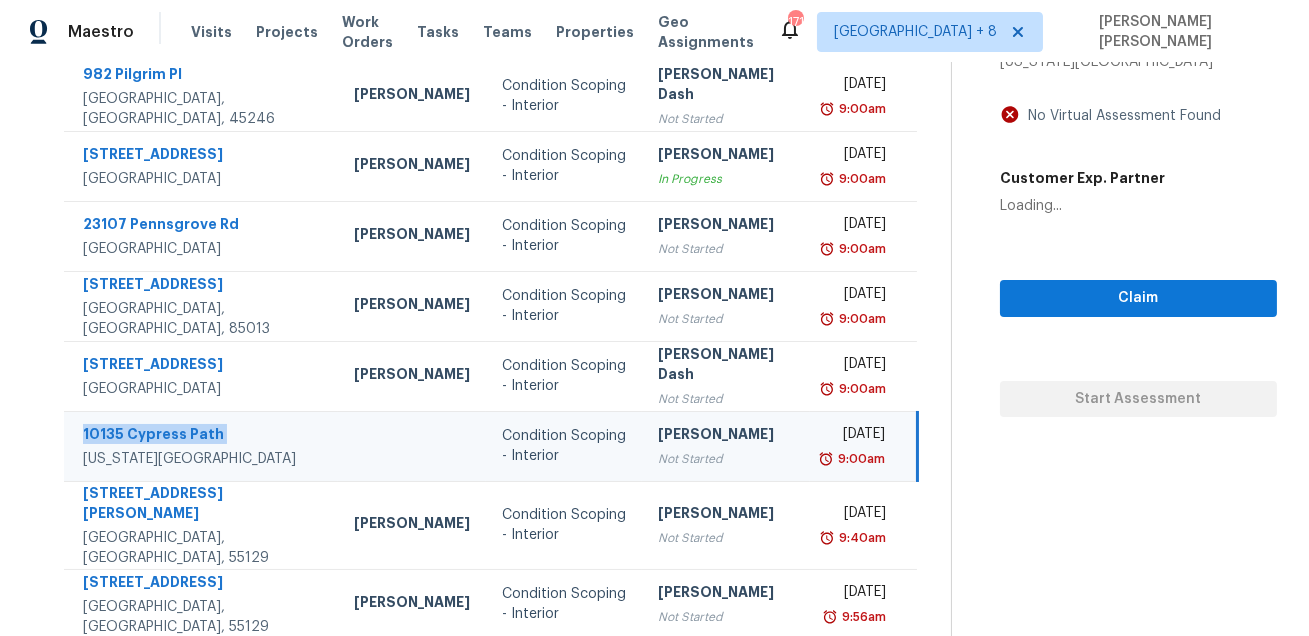 copy on "10135 Cypress Path" 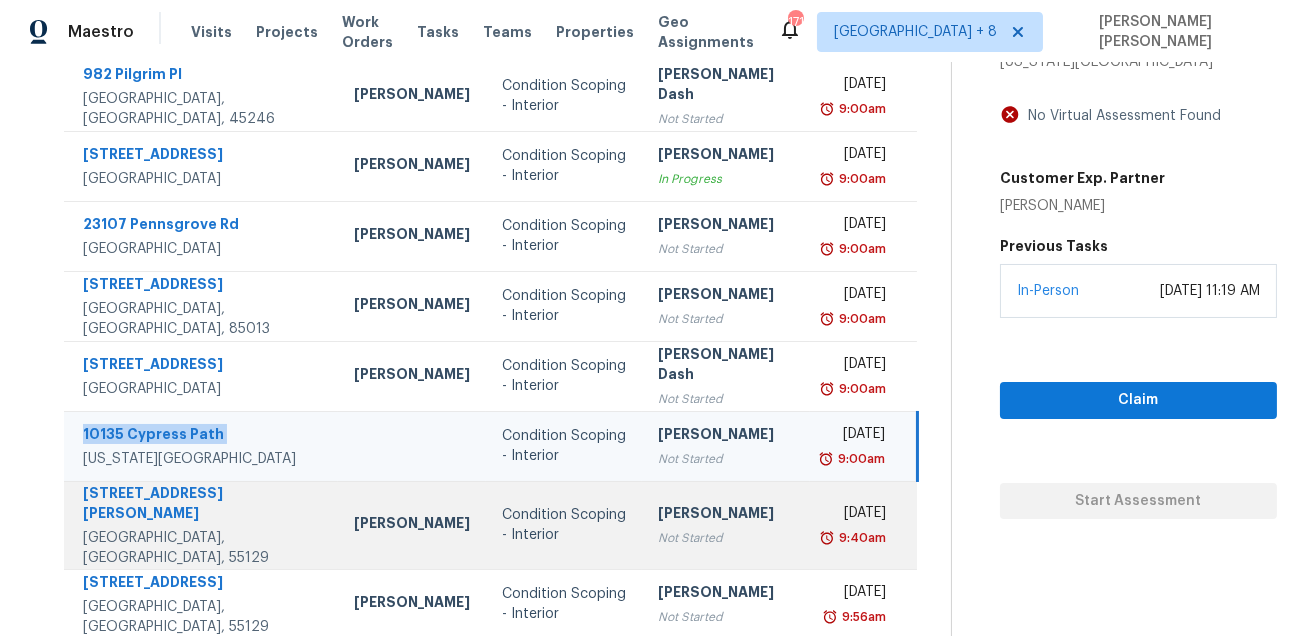 click on "11224 Halstead Trl" at bounding box center [202, 505] 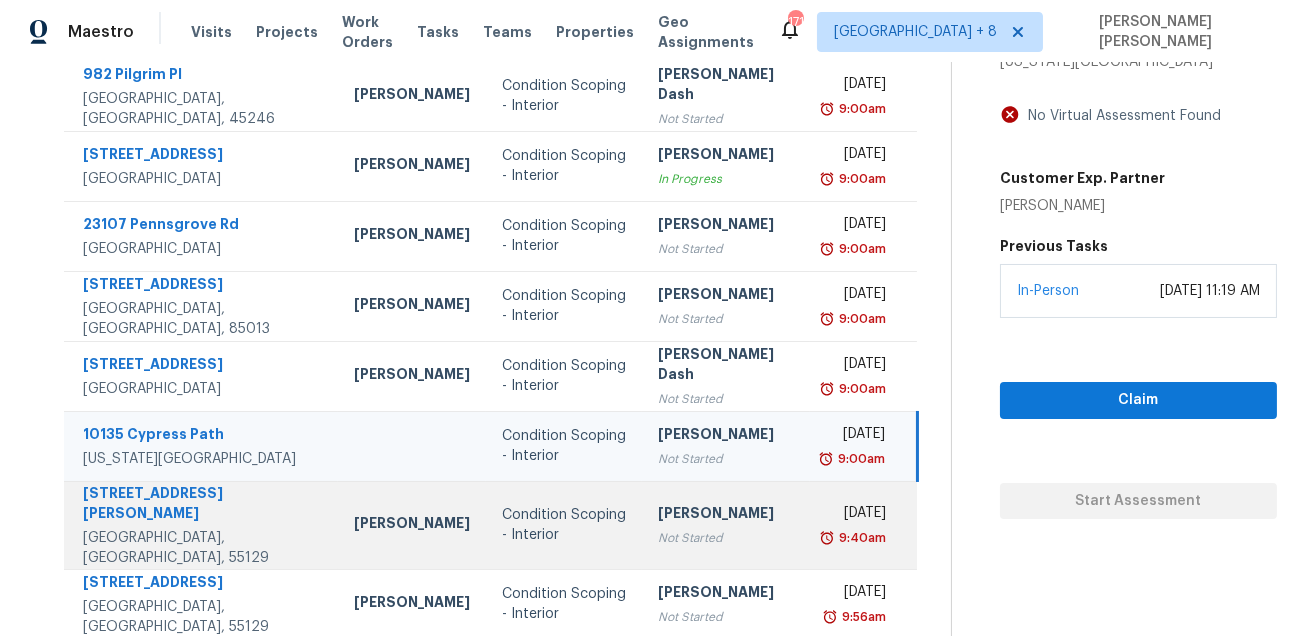 click on "11224 Halstead Trl" at bounding box center (202, 505) 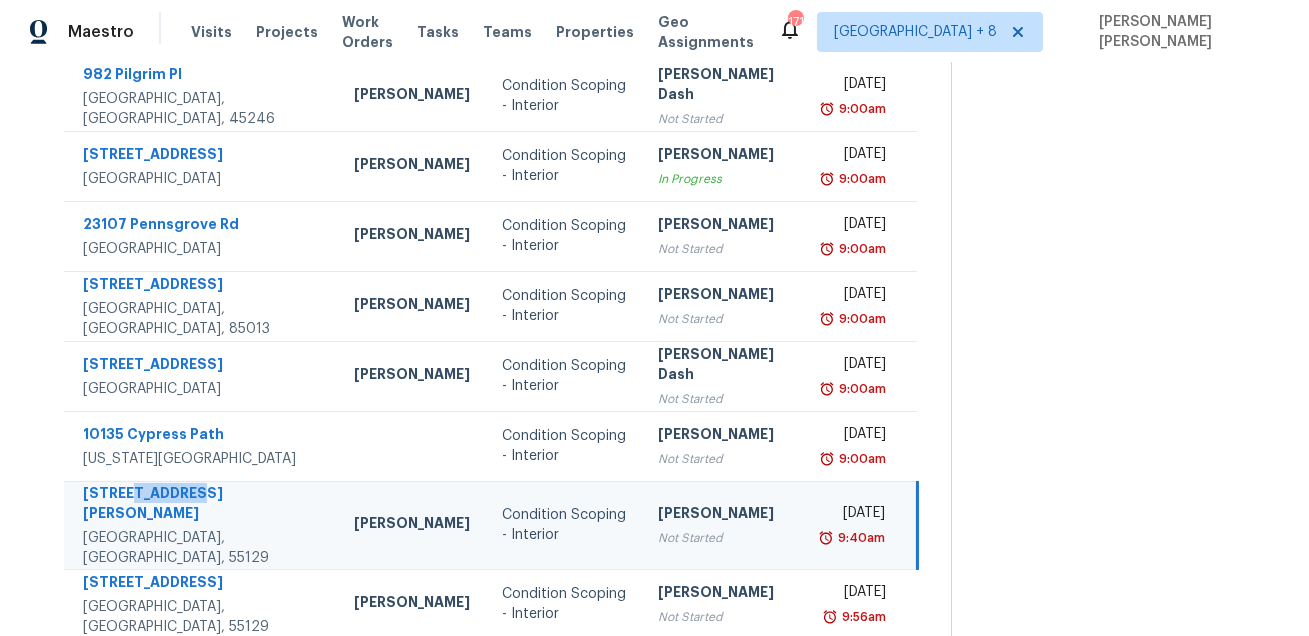 click on "11224 Halstead Trl" at bounding box center (202, 505) 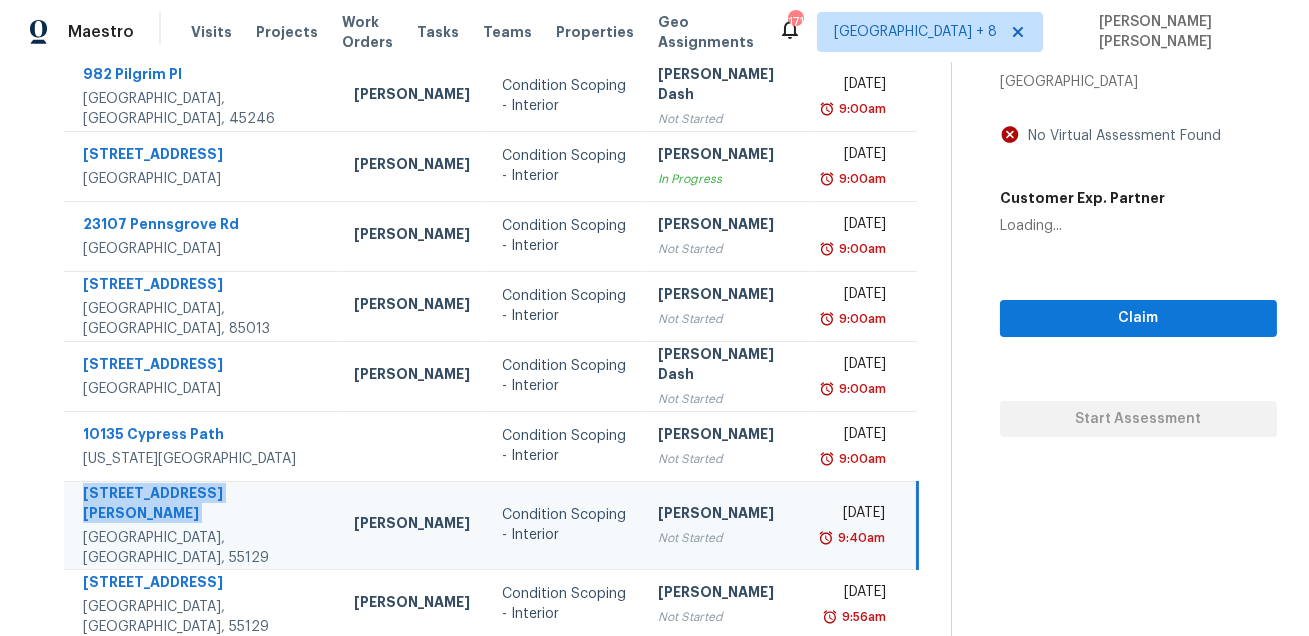 copy on "11224 Halstead Trl" 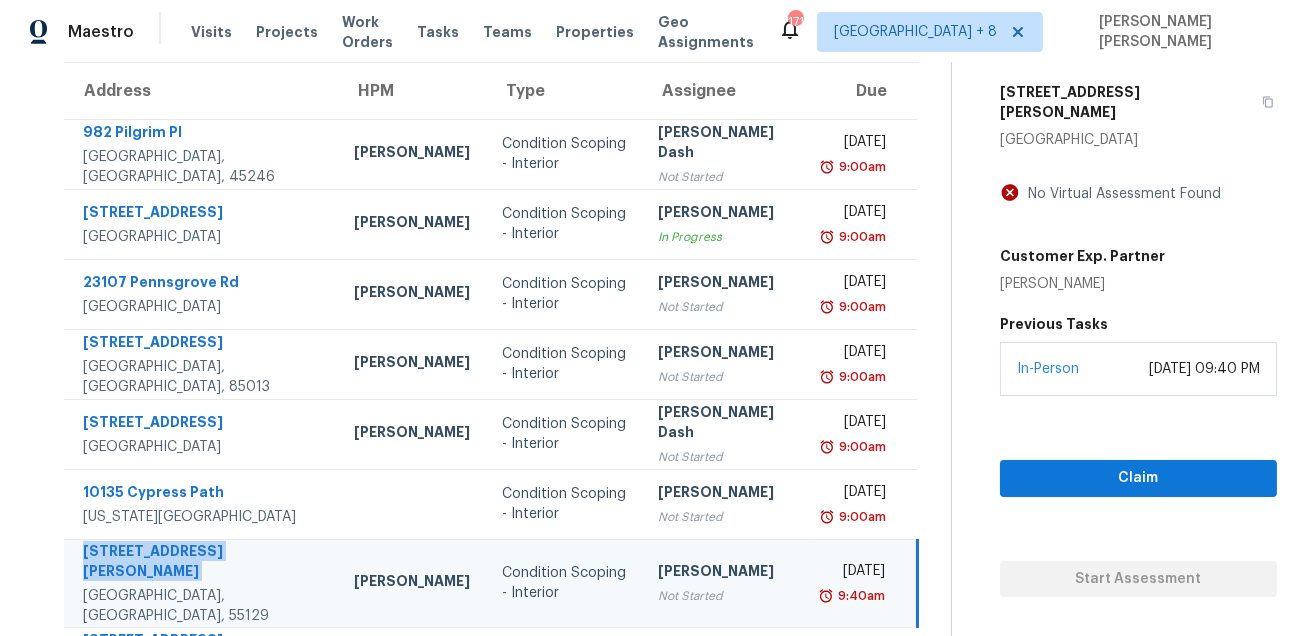 scroll, scrollTop: 87, scrollLeft: 0, axis: vertical 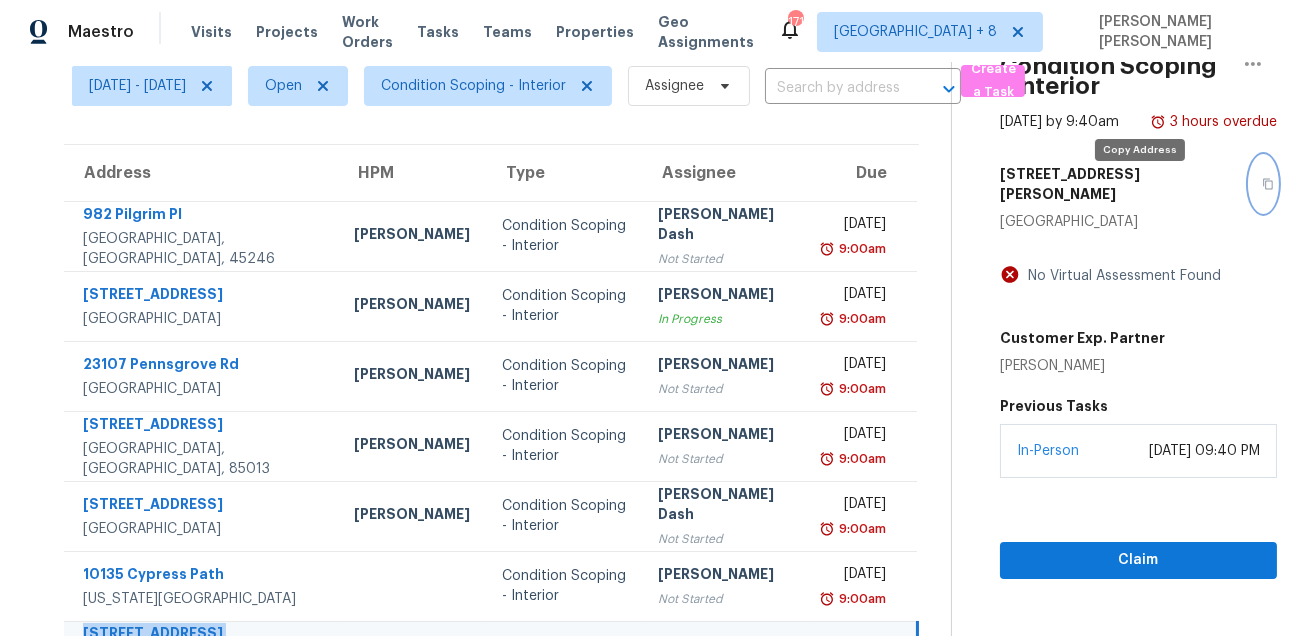 click 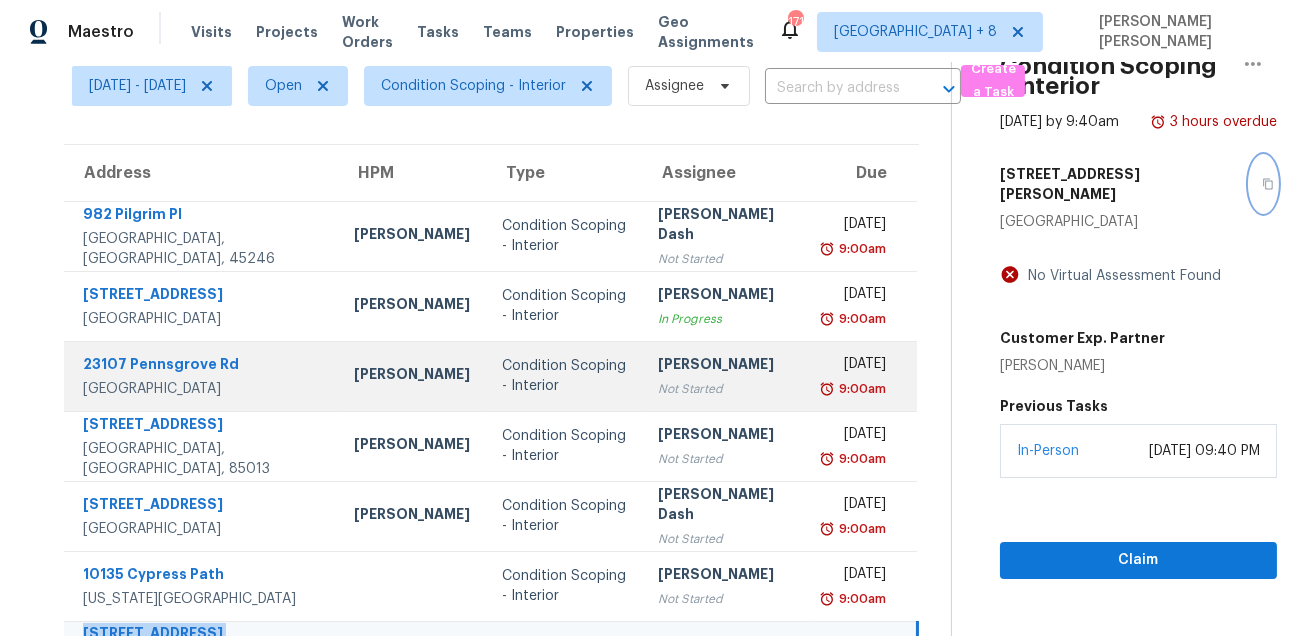 scroll, scrollTop: 227, scrollLeft: 0, axis: vertical 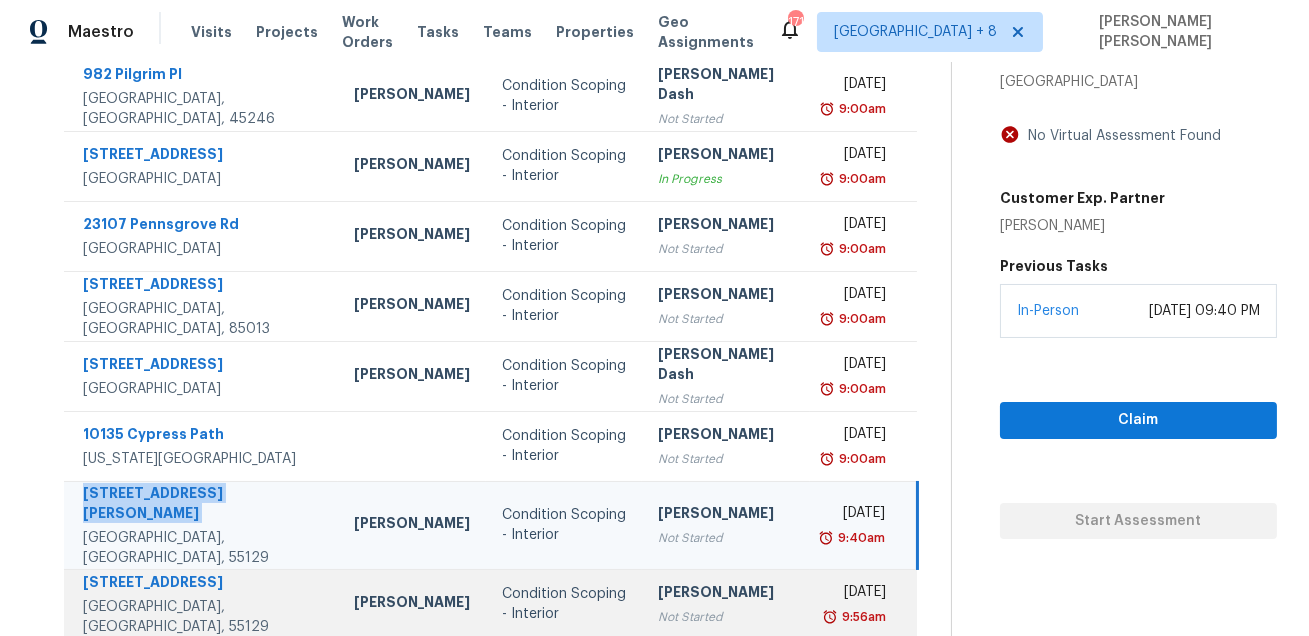click on "9187 Compass Pointe Rd" at bounding box center (202, 584) 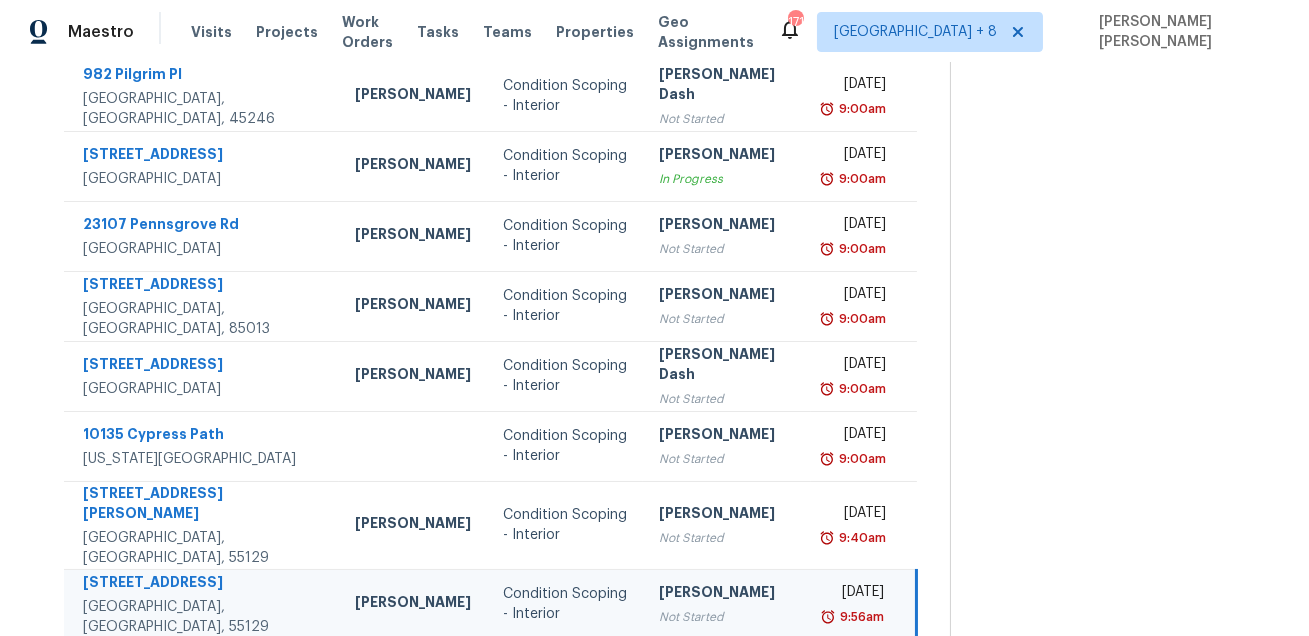 click on "9187 Compass Pointe Rd" at bounding box center [203, 584] 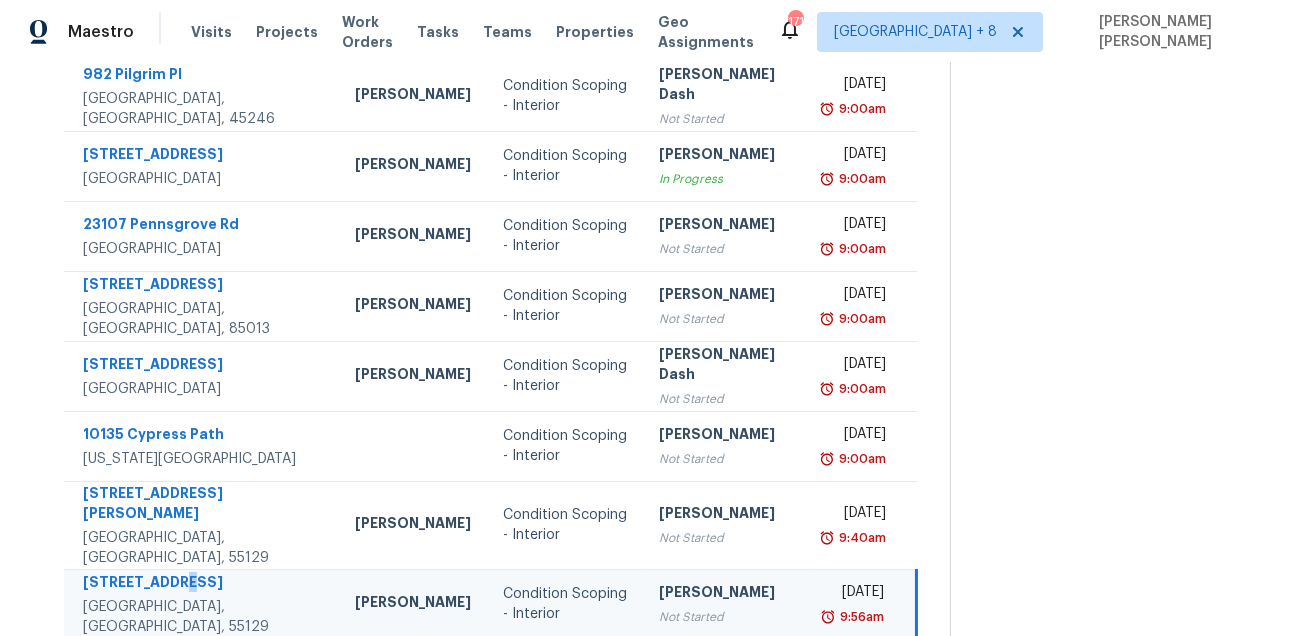 click on "9187 Compass Pointe Rd" at bounding box center (203, 584) 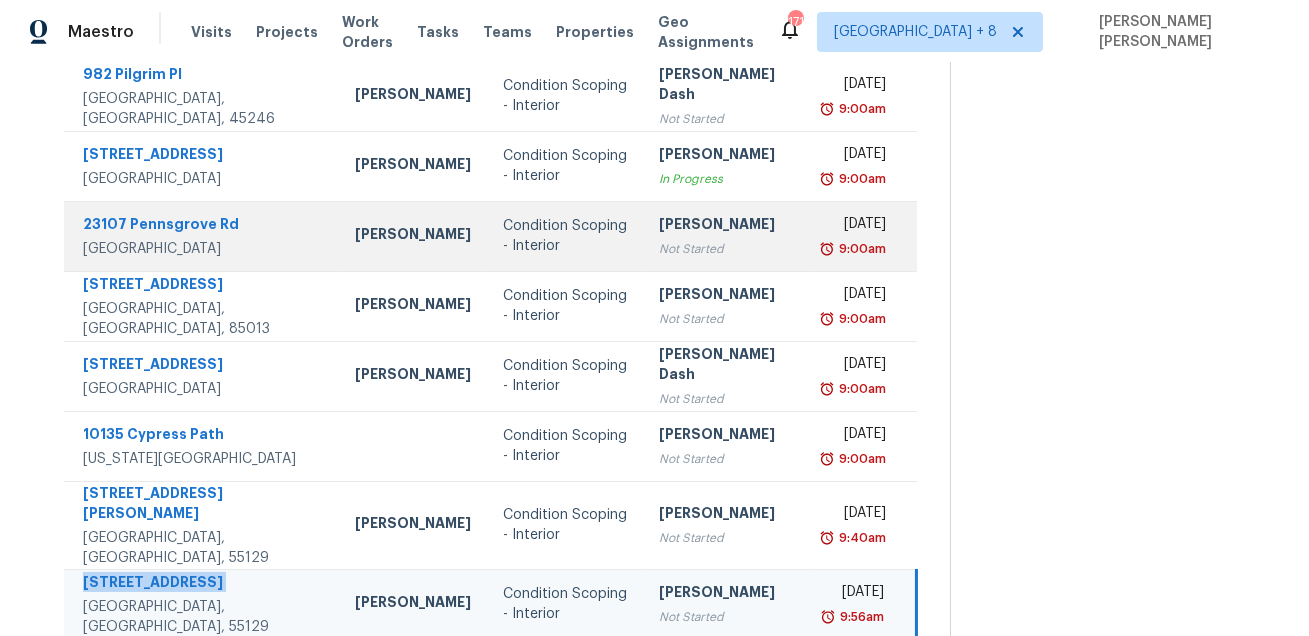 copy on "9187 Compass Pointe Rd" 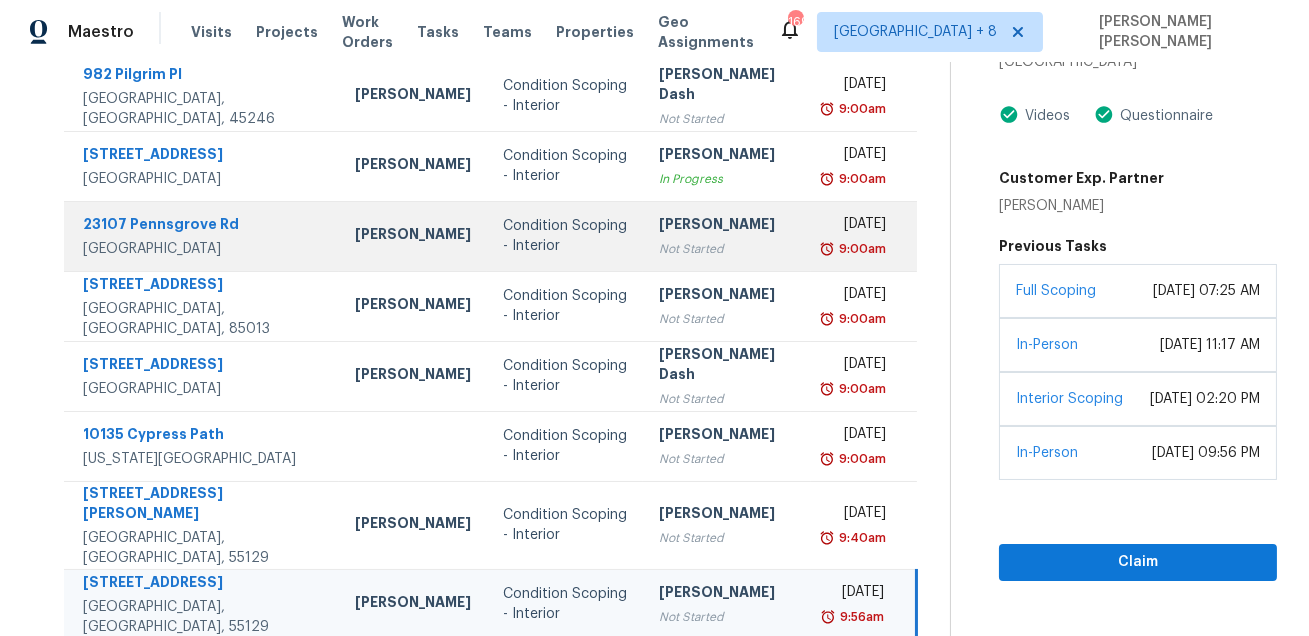 scroll, scrollTop: 0, scrollLeft: 0, axis: both 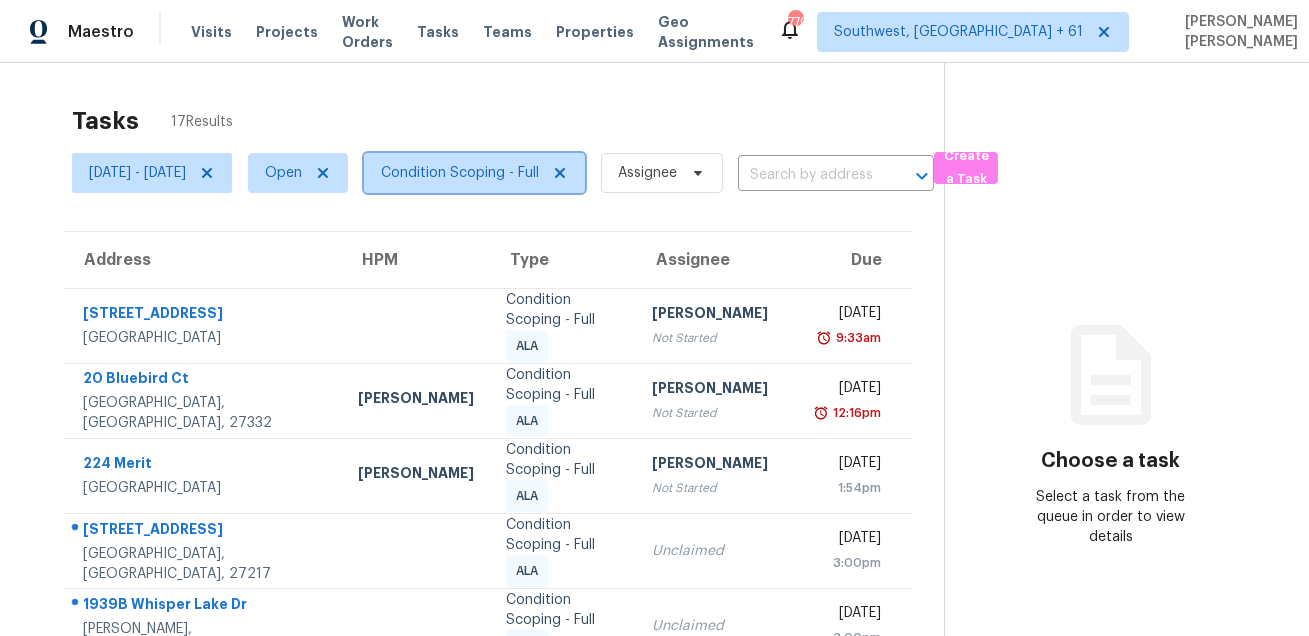click on "Condition Scoping - Full" at bounding box center (474, 173) 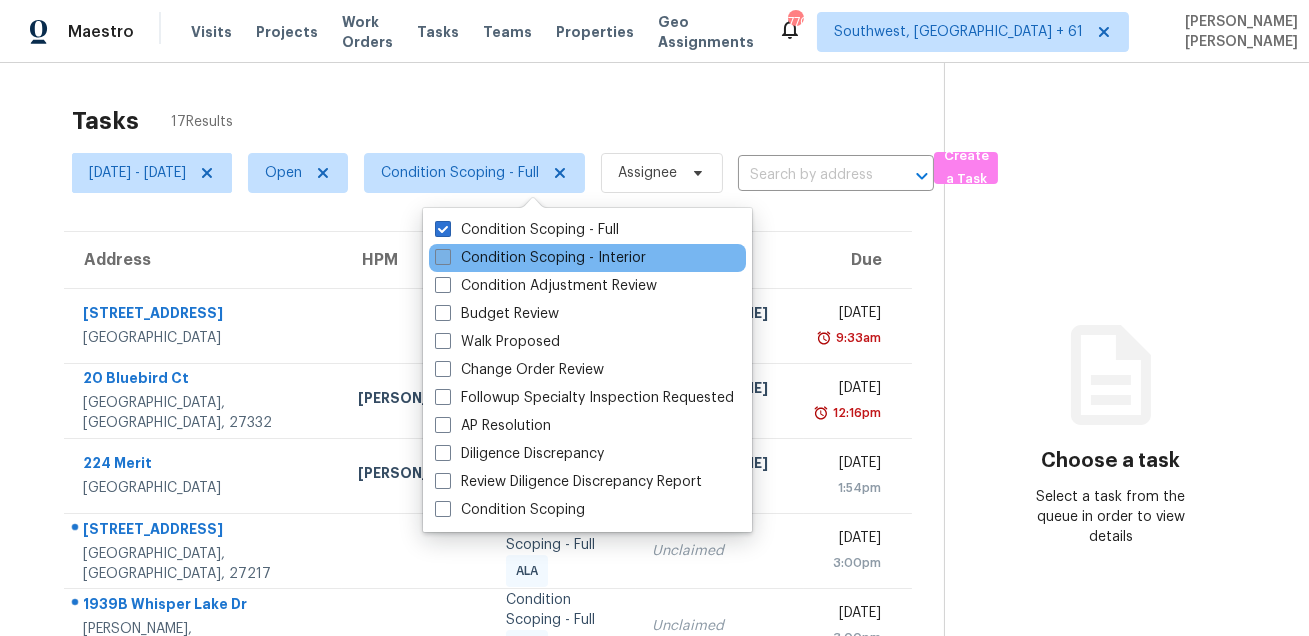 click on "Condition Scoping - Interior" at bounding box center [540, 258] 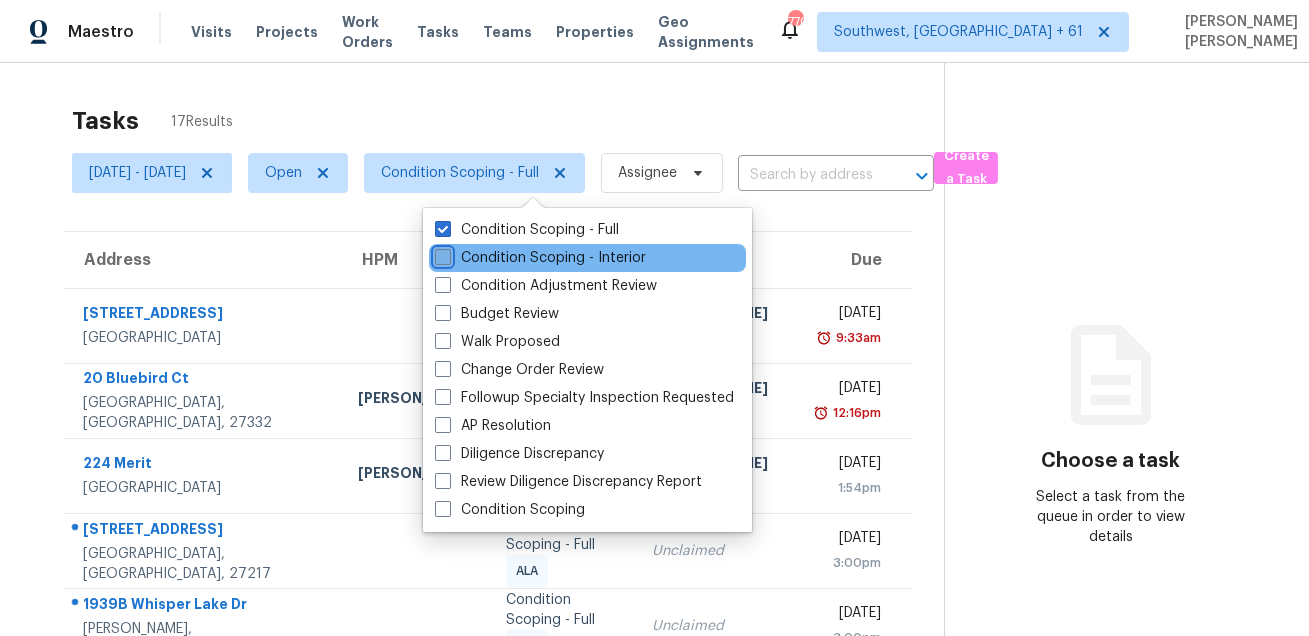 click on "Condition Scoping - Interior" at bounding box center [441, 254] 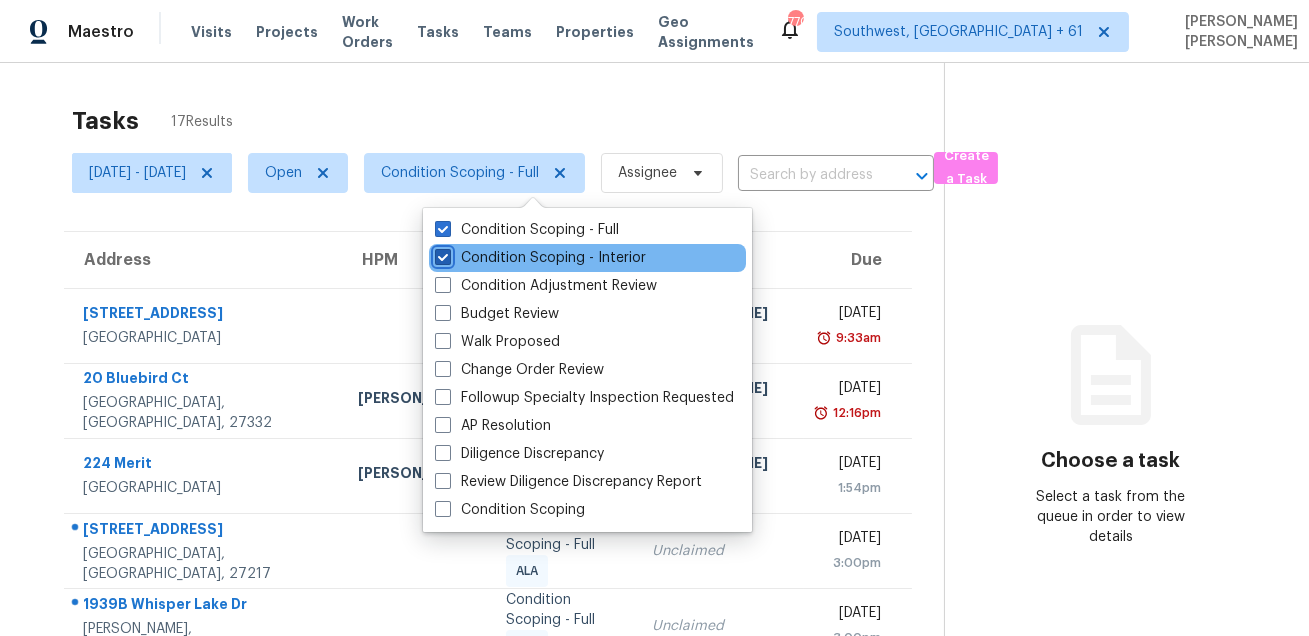 checkbox on "true" 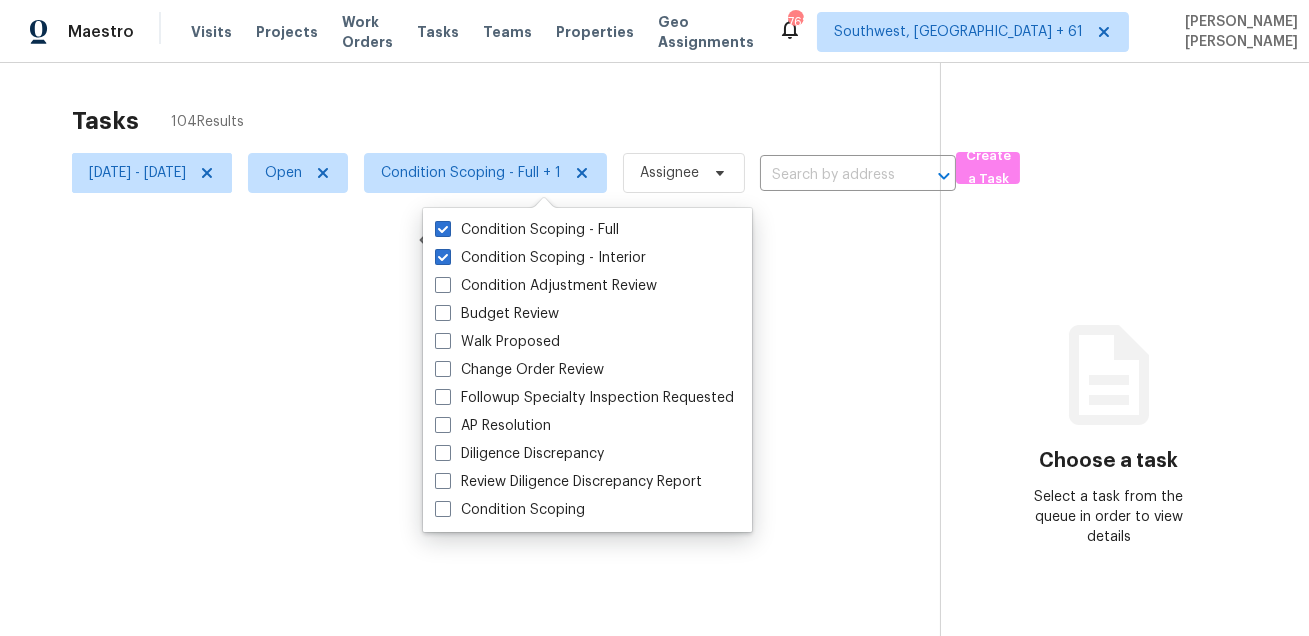click on "Tasks 104  Results" at bounding box center (506, 121) 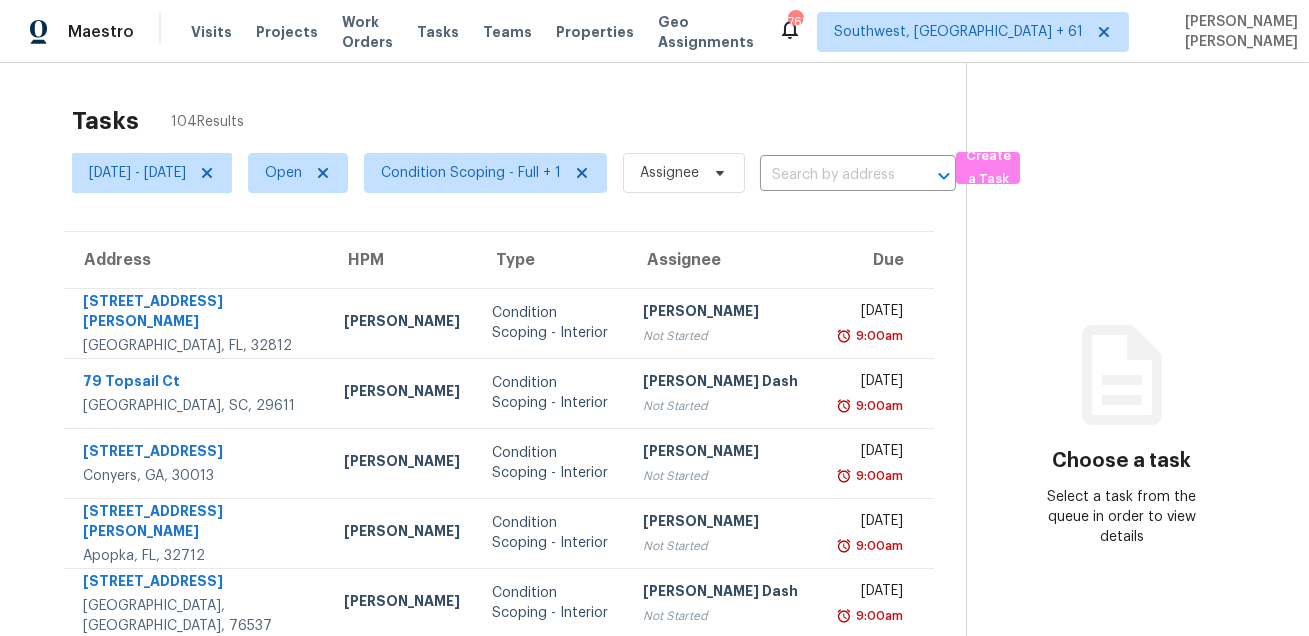 click on "Tasks 104  Results" at bounding box center [519, 121] 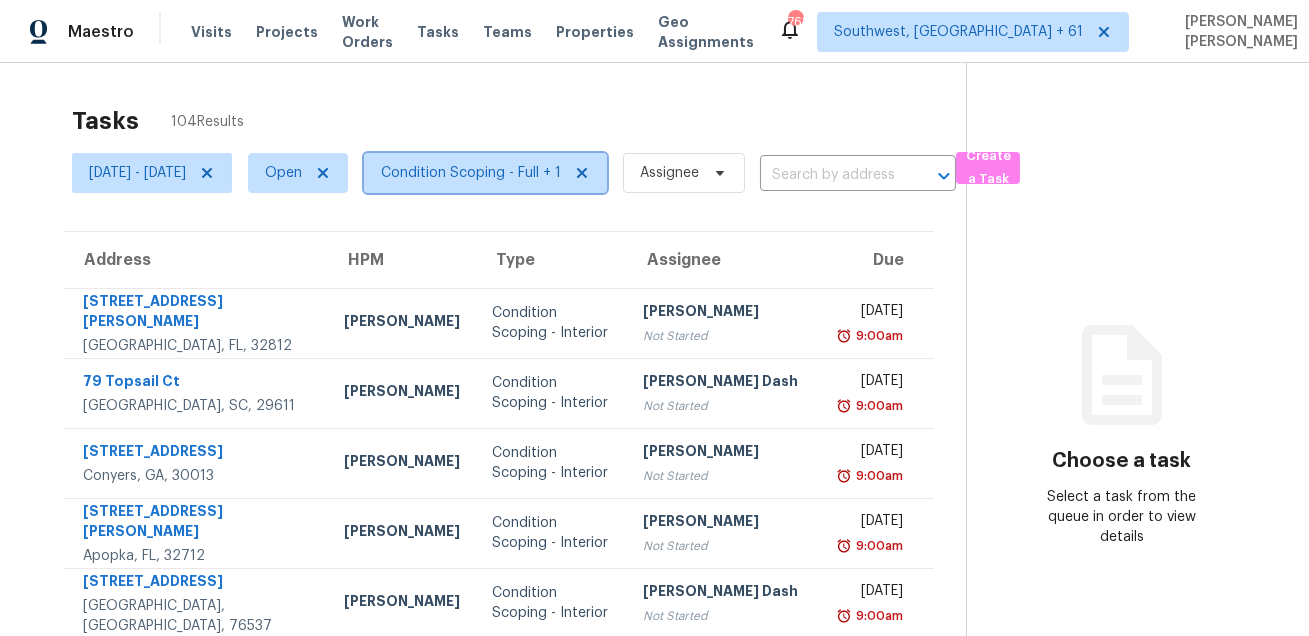 click on "Condition Scoping - Full + 1" at bounding box center [471, 173] 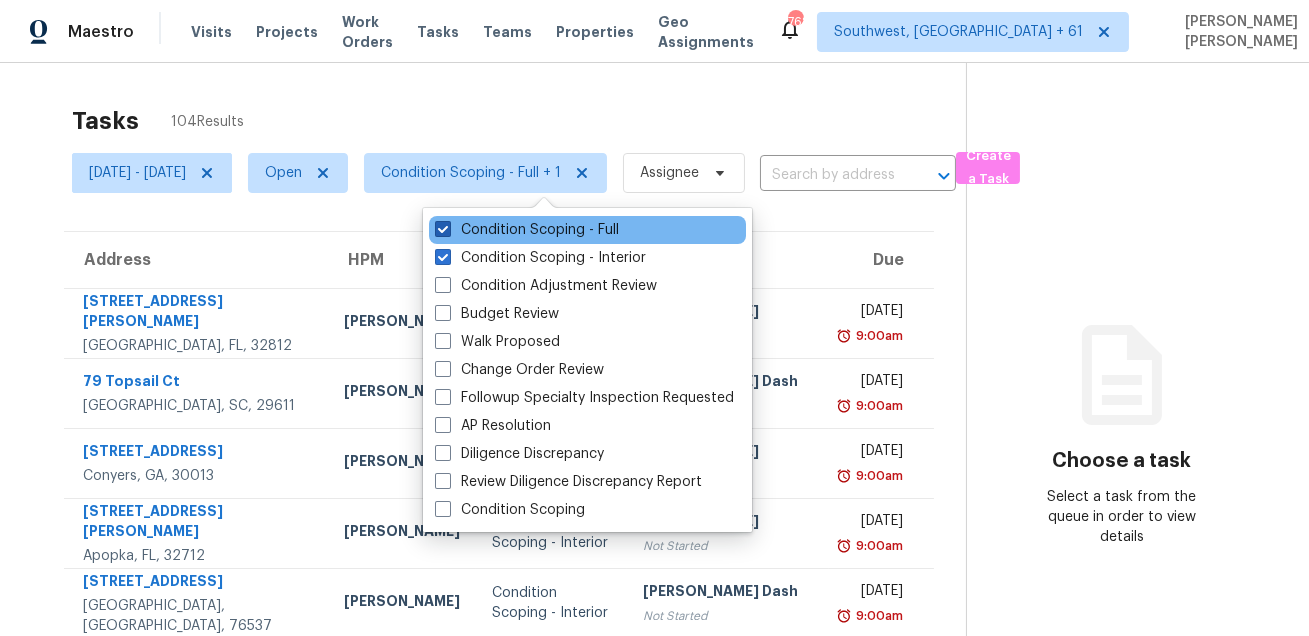 click on "Condition Scoping - Full" at bounding box center [527, 230] 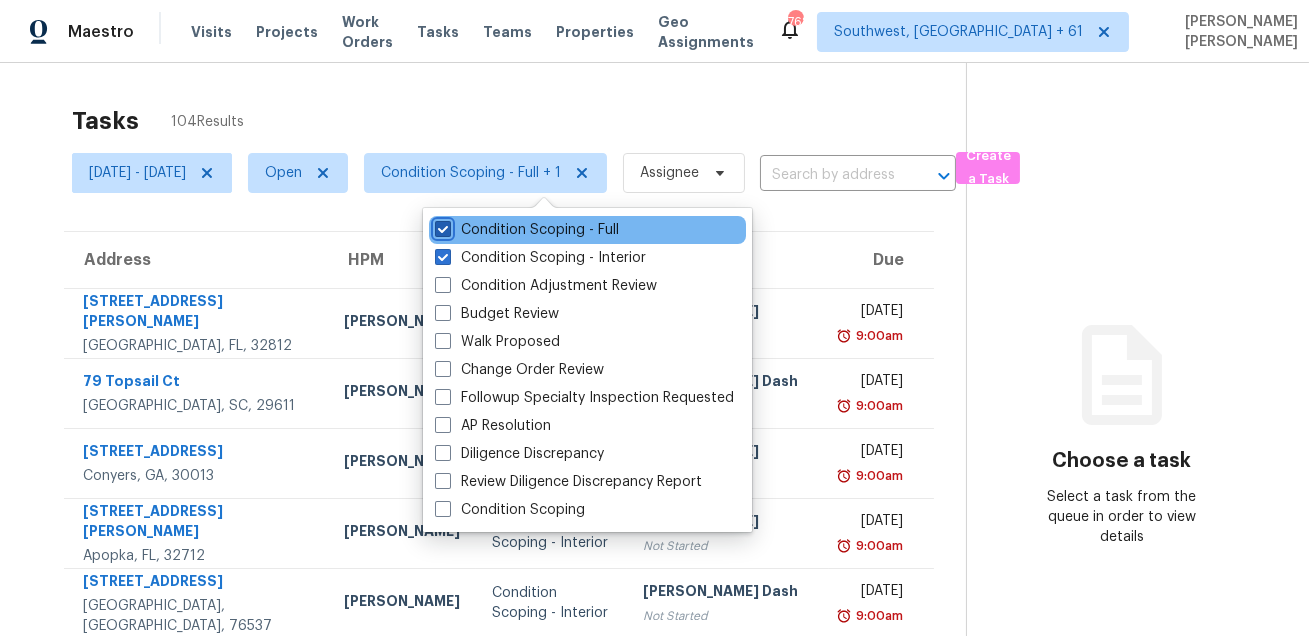 click on "Condition Scoping - Full" at bounding box center [441, 226] 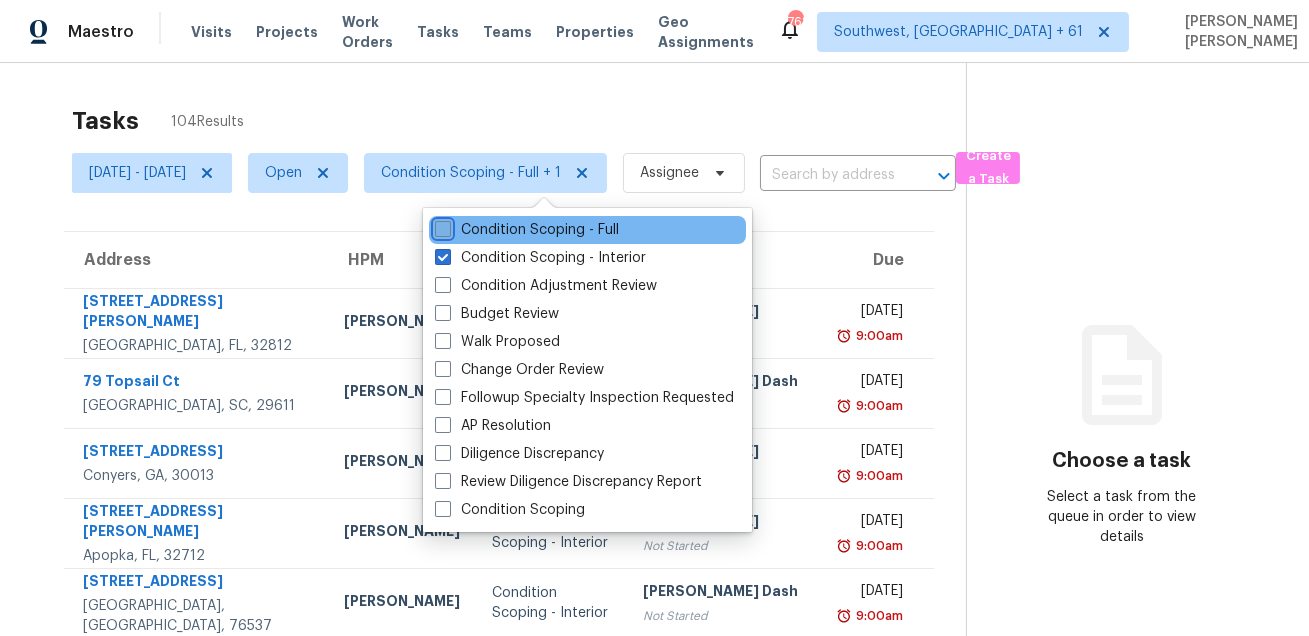 checkbox on "false" 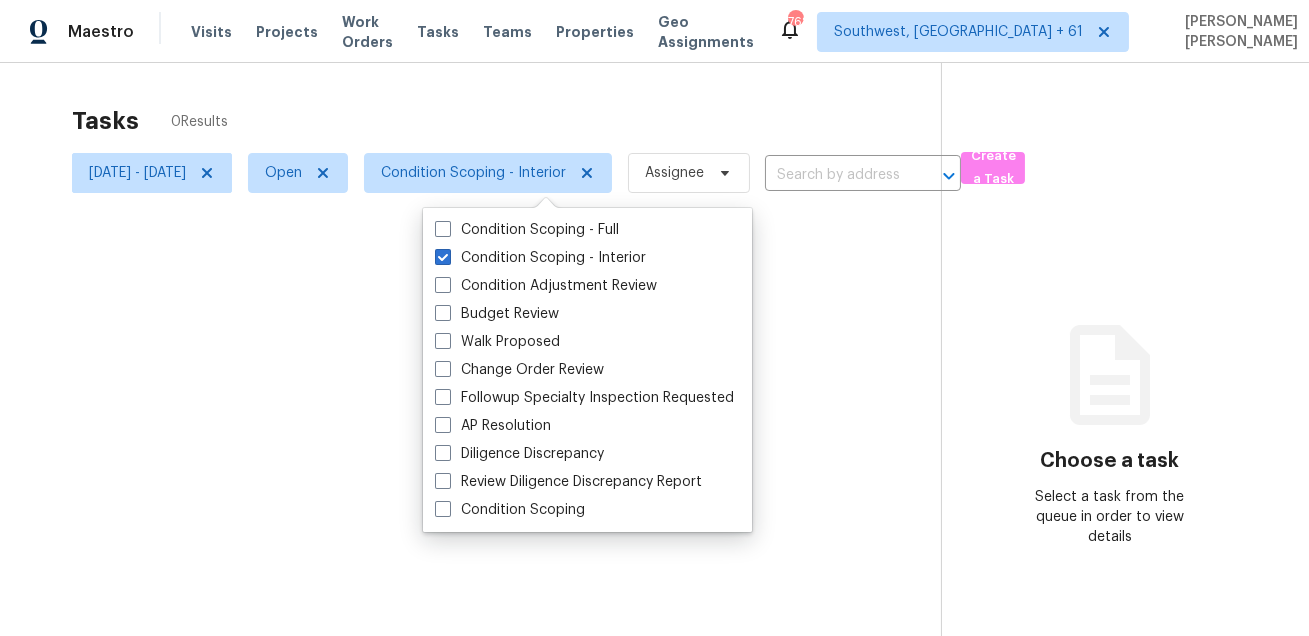 click at bounding box center [654, 318] 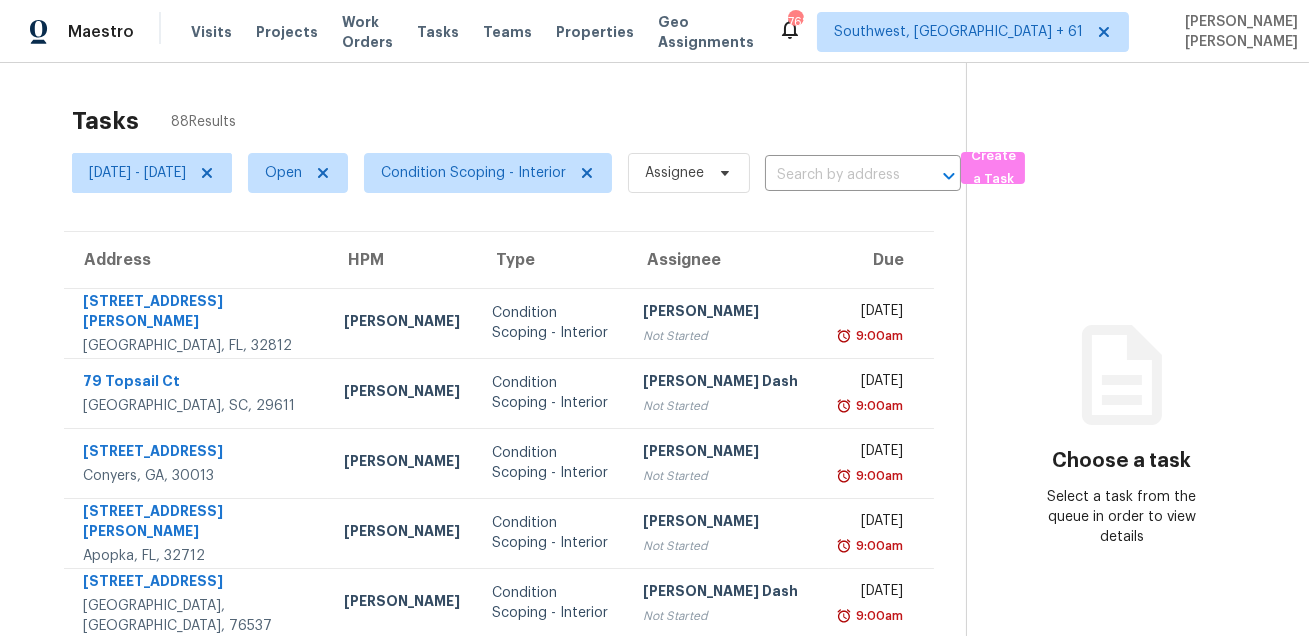 click on "Tasks 88  Results" at bounding box center [519, 121] 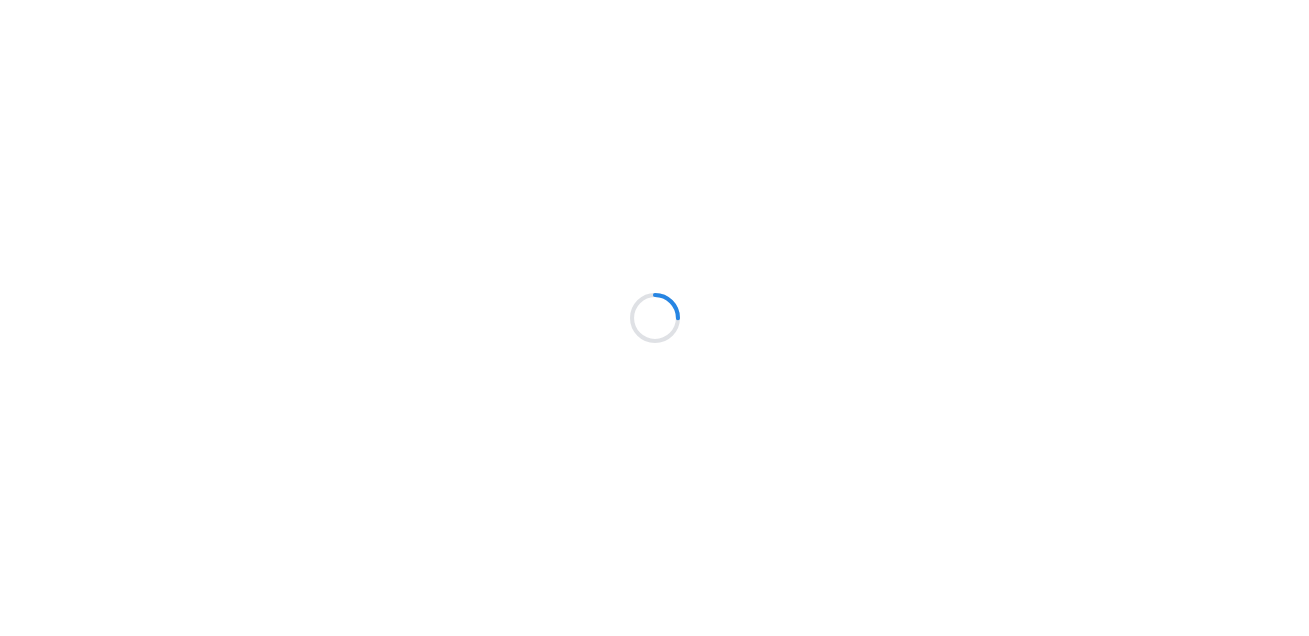 scroll, scrollTop: 0, scrollLeft: 0, axis: both 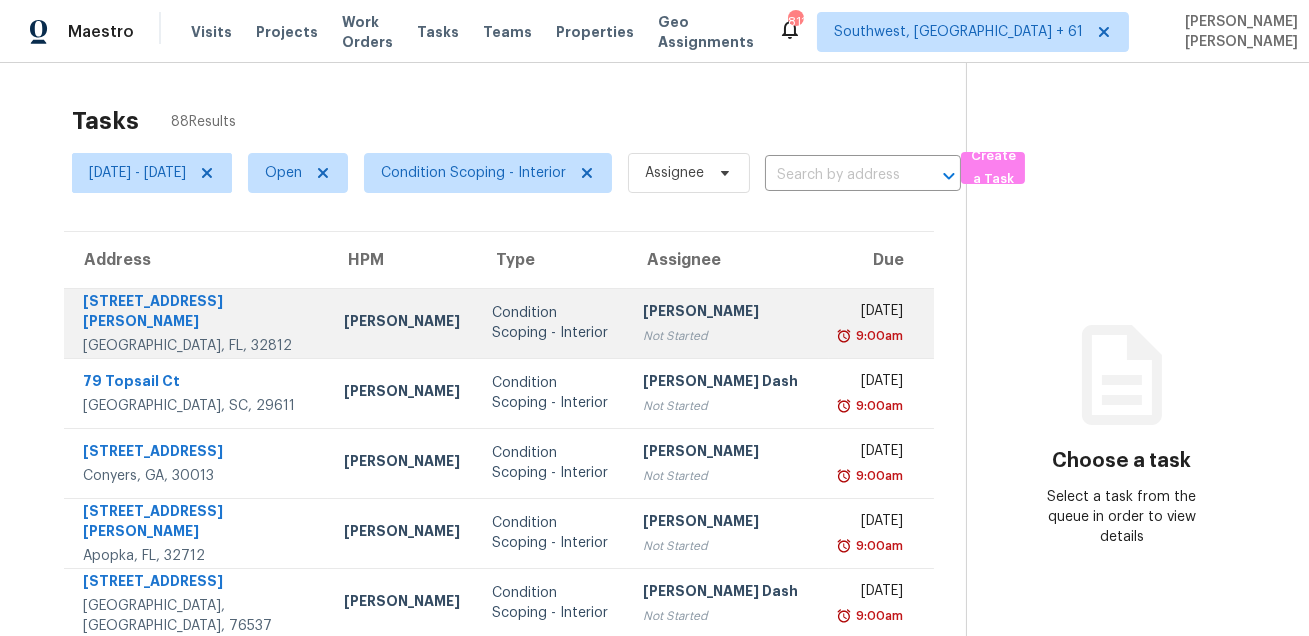 click on "[STREET_ADDRESS][PERSON_NAME]" at bounding box center [197, 313] 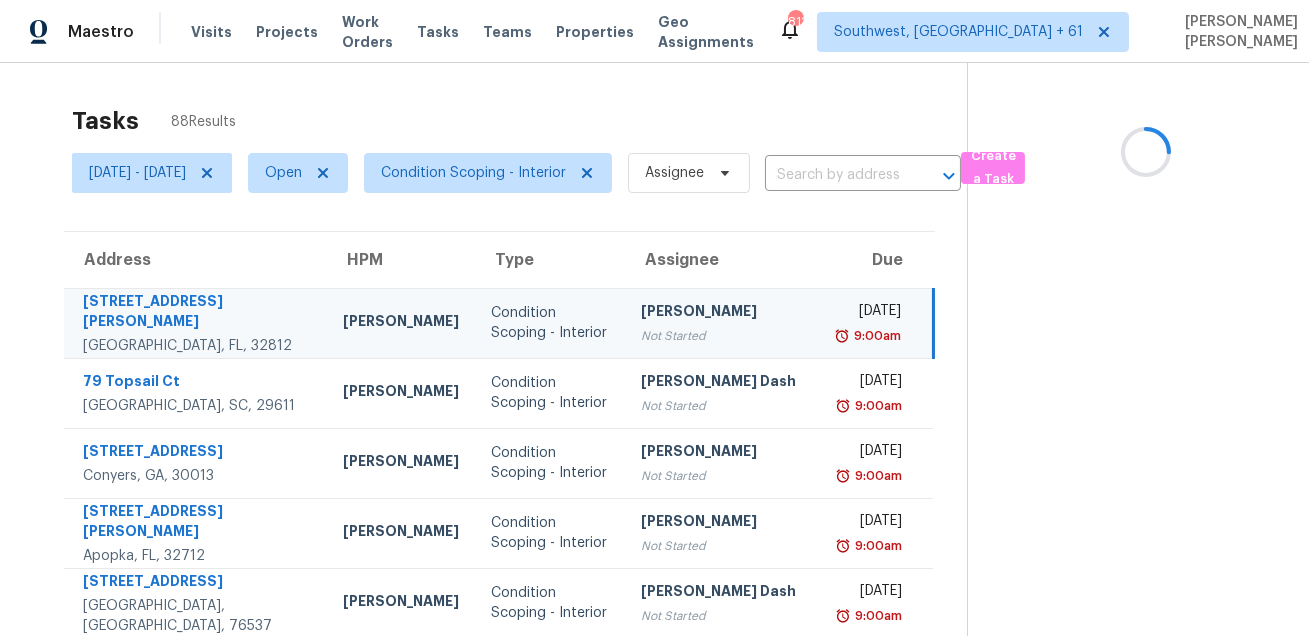 click on "[STREET_ADDRESS][PERSON_NAME]" at bounding box center [197, 313] 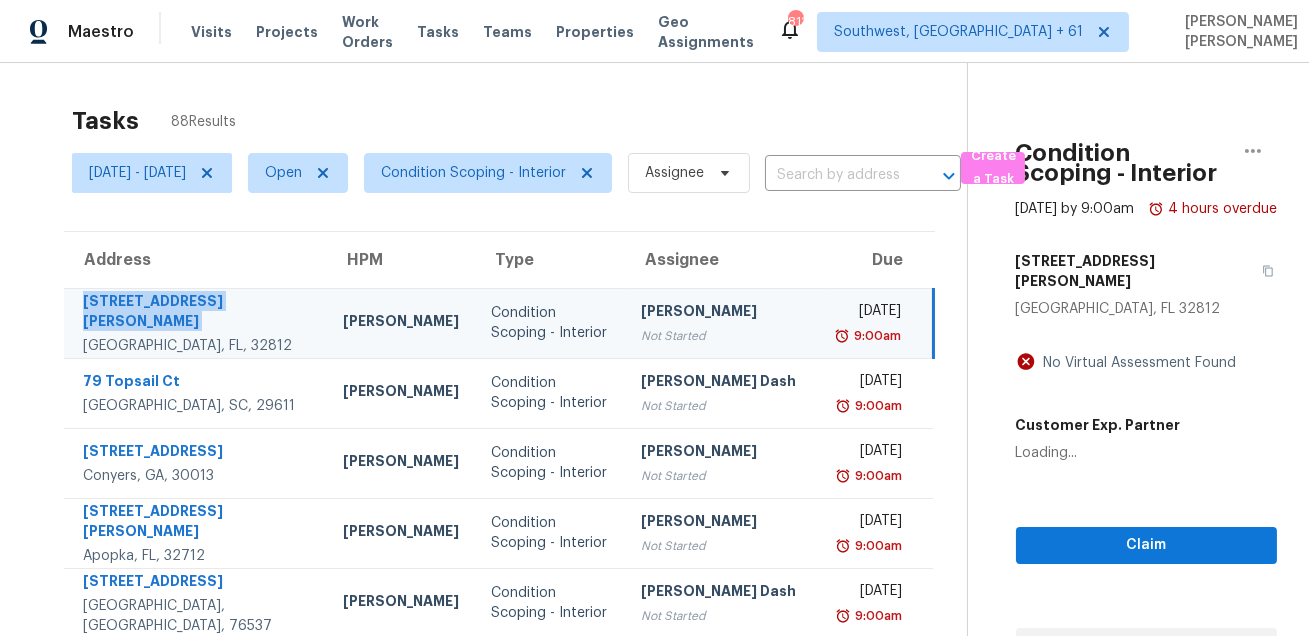 copy on "[STREET_ADDRESS][PERSON_NAME]" 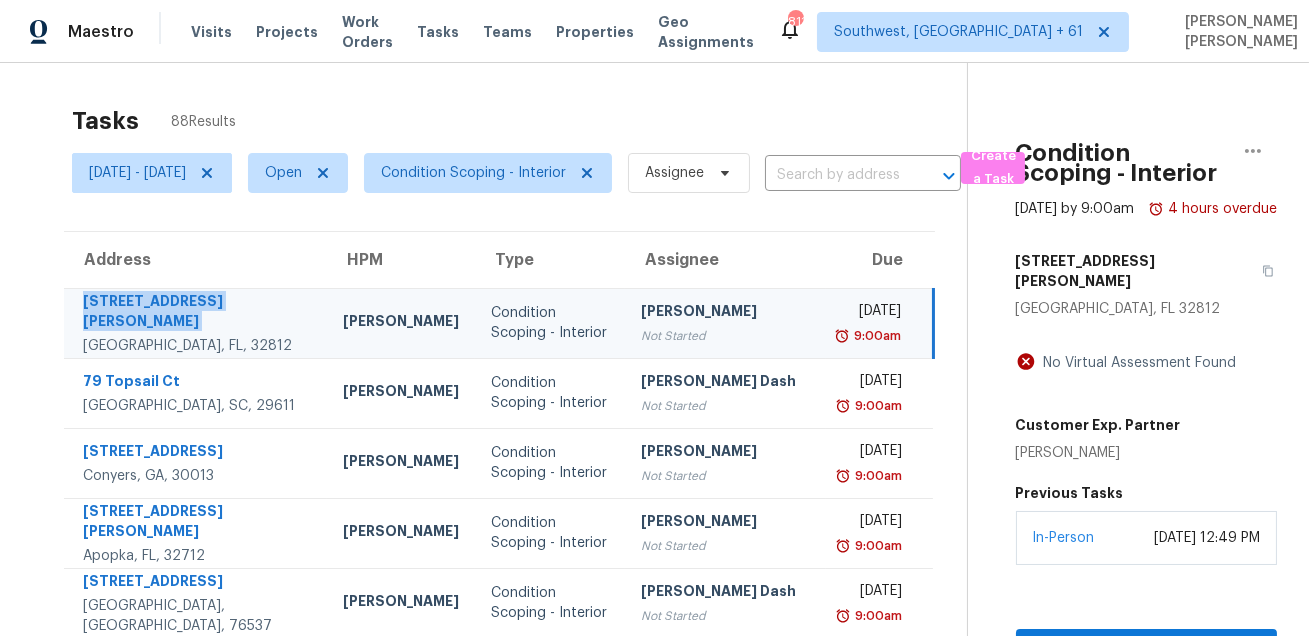scroll, scrollTop: 146, scrollLeft: 0, axis: vertical 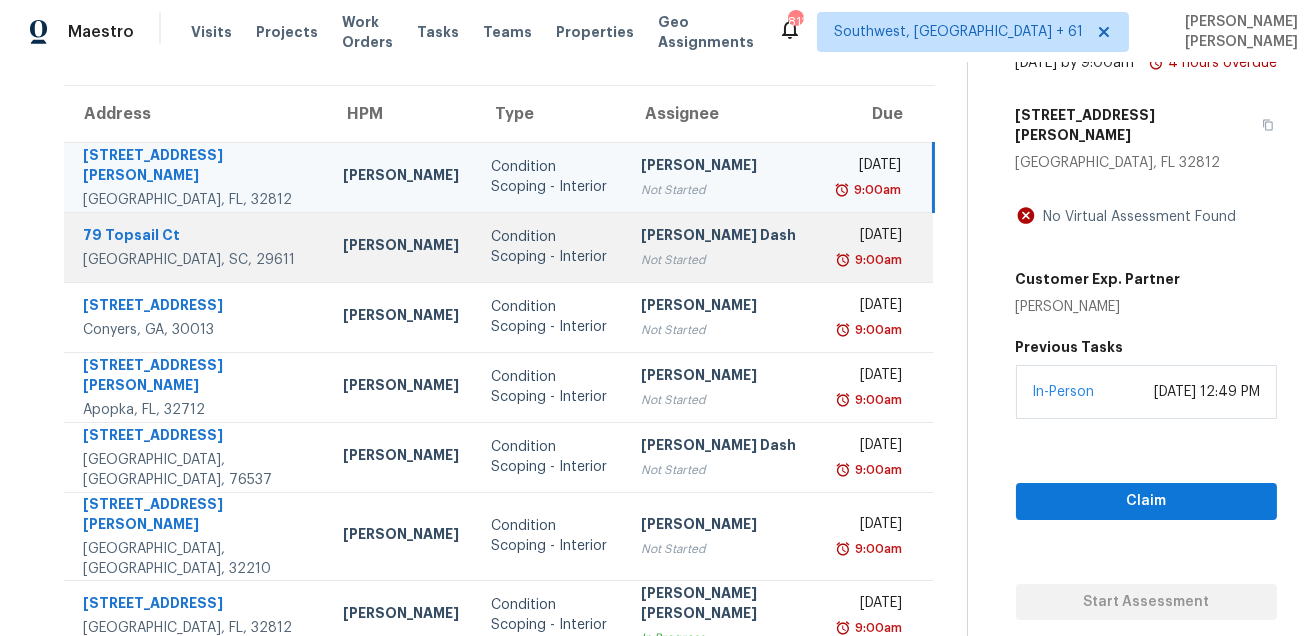 click on "79 Topsail Ct" at bounding box center [197, 237] 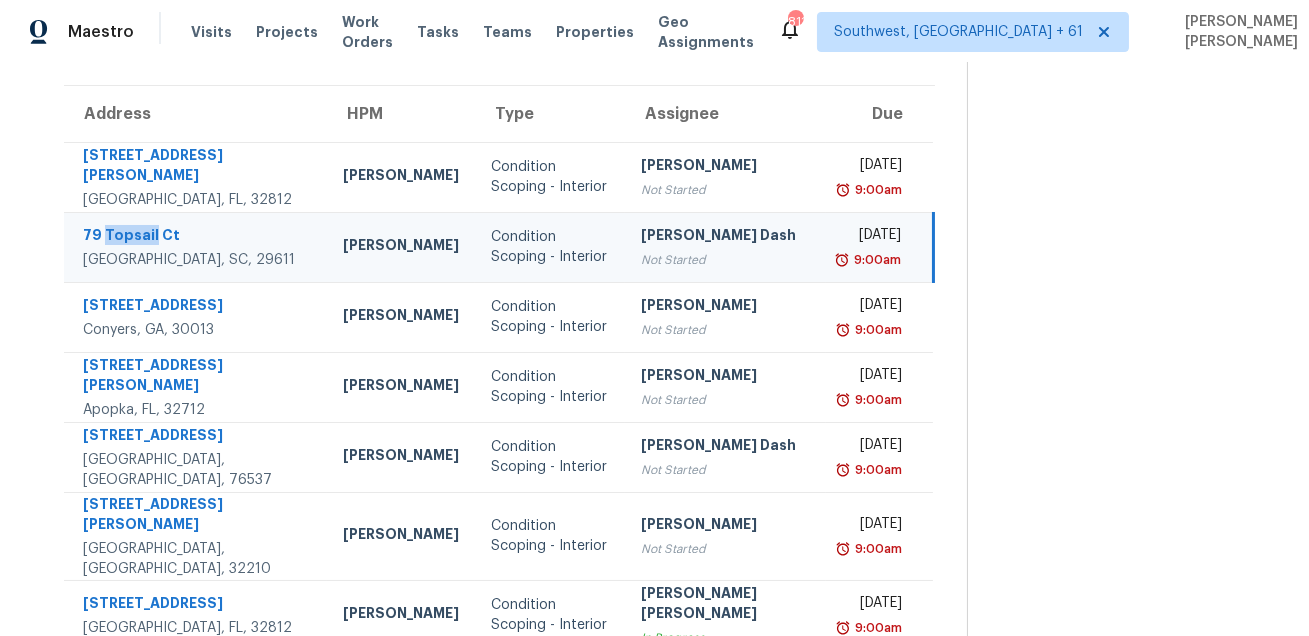 click on "79 Topsail Ct" at bounding box center (197, 237) 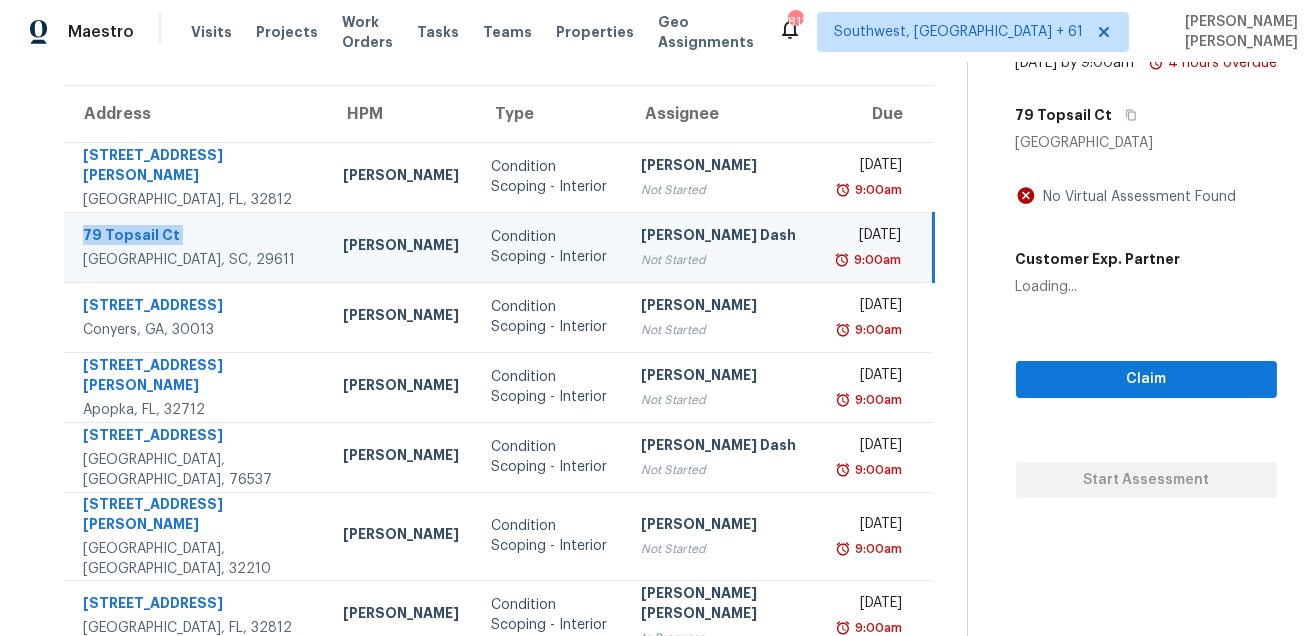 copy on "79 Topsail Ct" 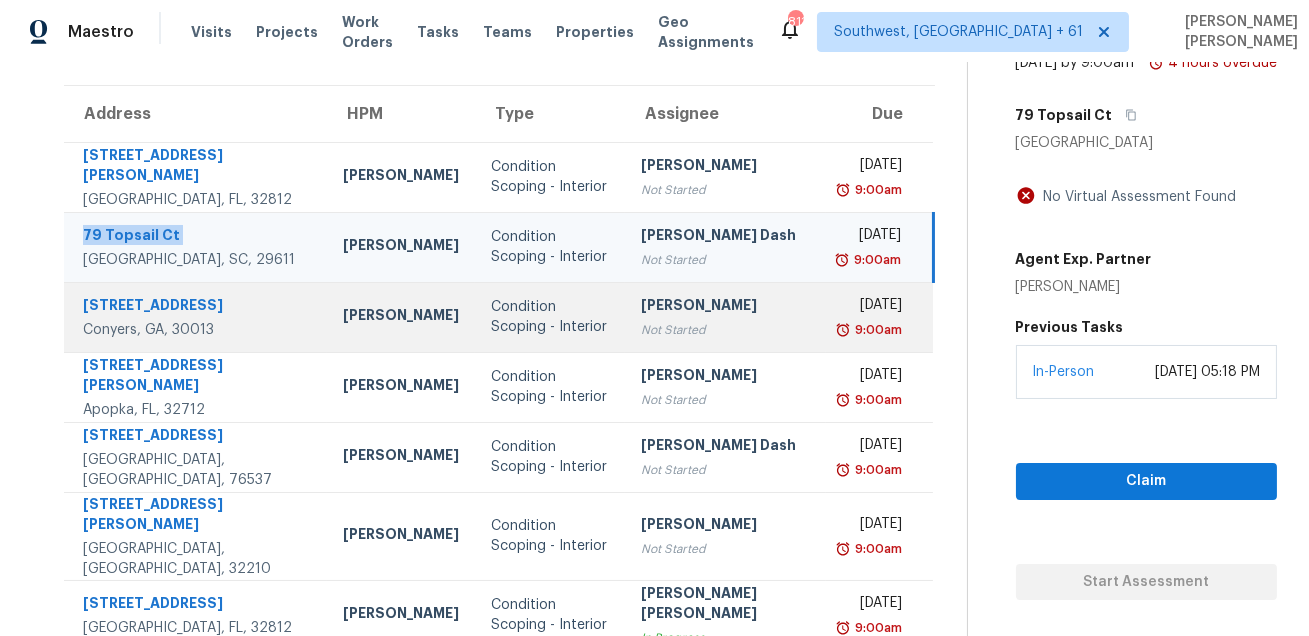 click on "[STREET_ADDRESS]" at bounding box center [197, 307] 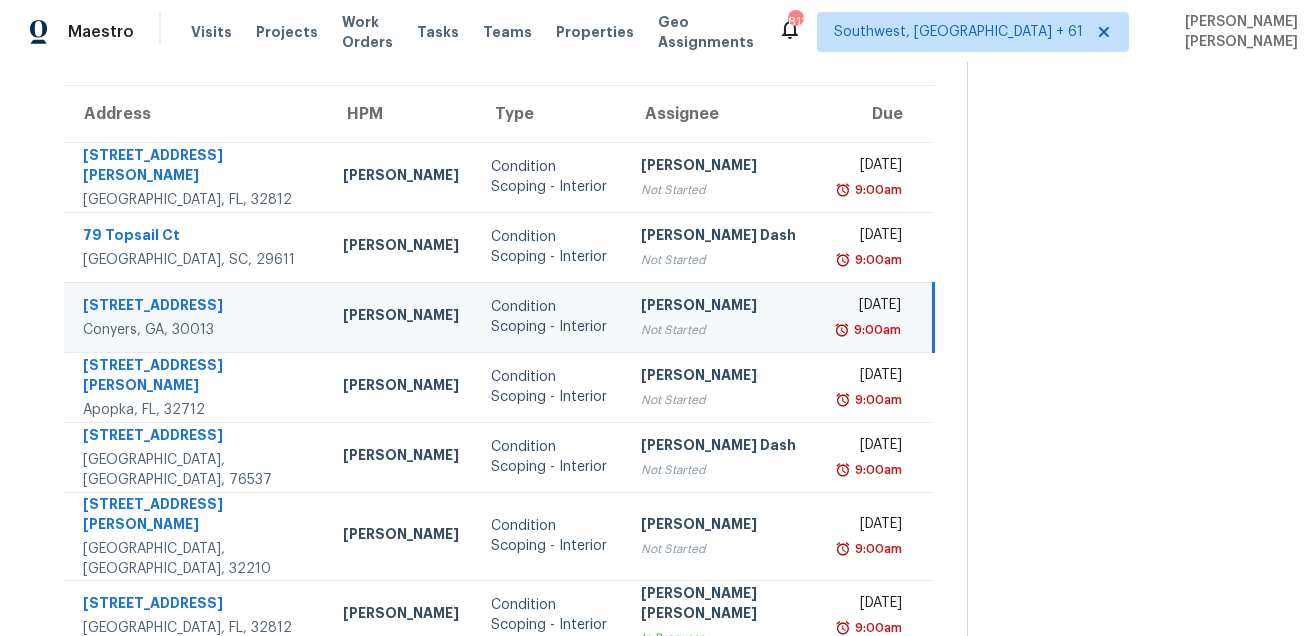 click on "[STREET_ADDRESS]" at bounding box center (197, 307) 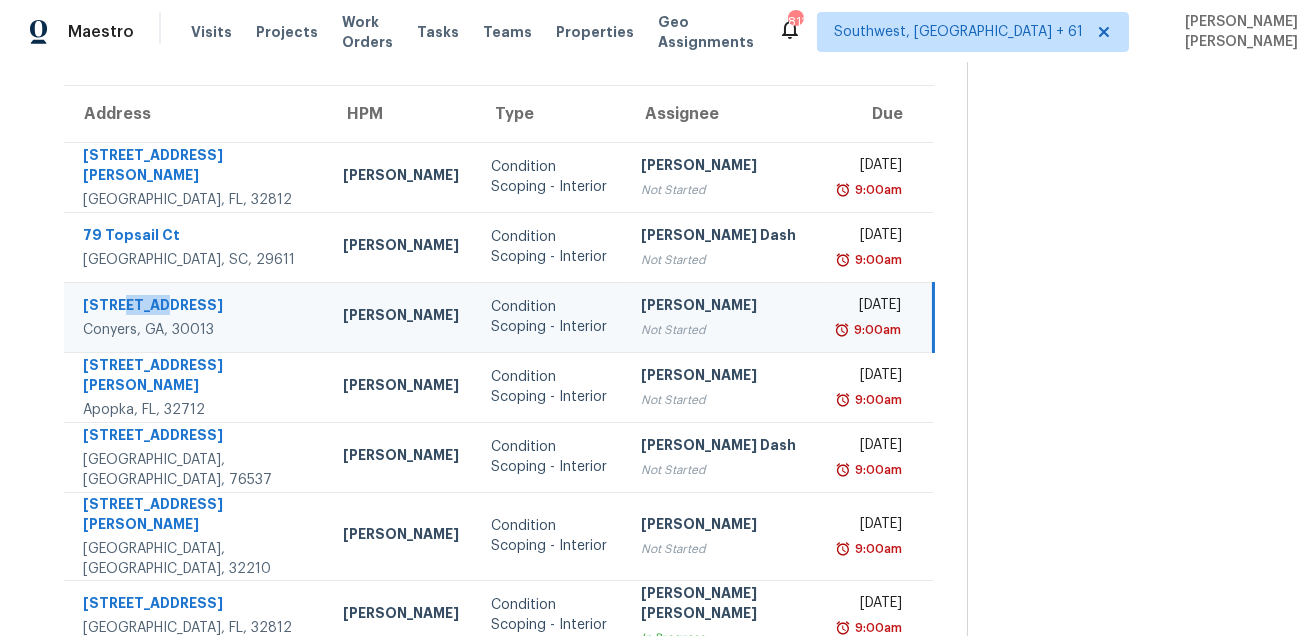 copy on "Coach" 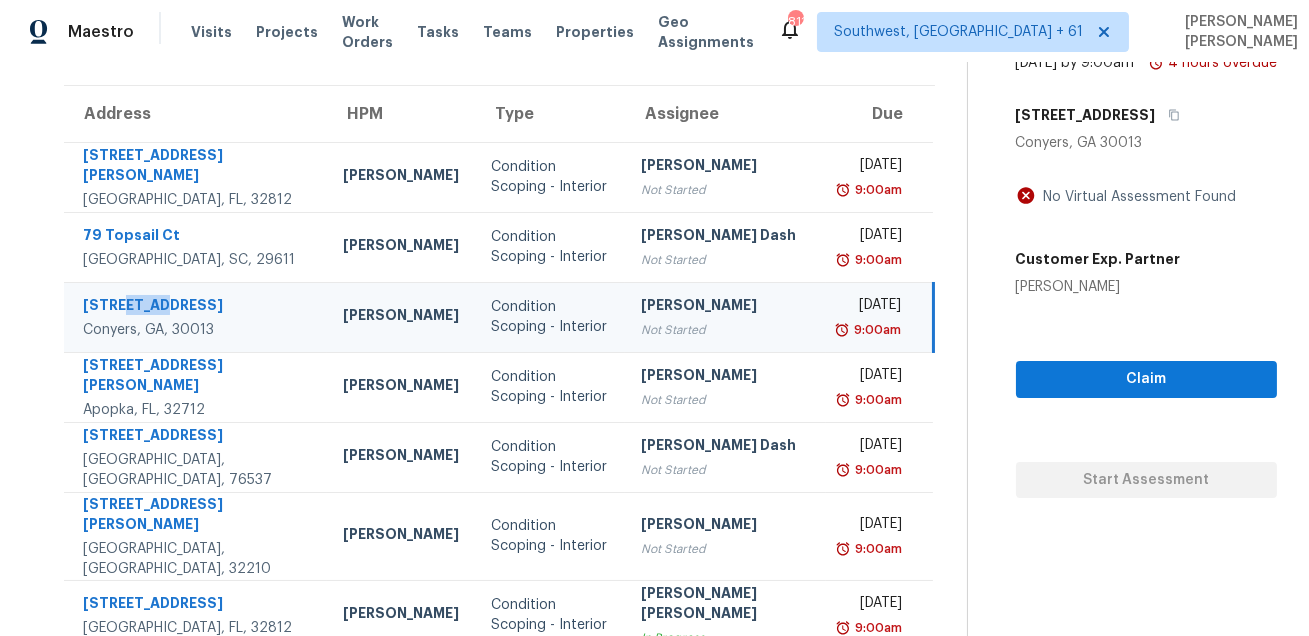 click on "[STREET_ADDRESS]" at bounding box center (197, 307) 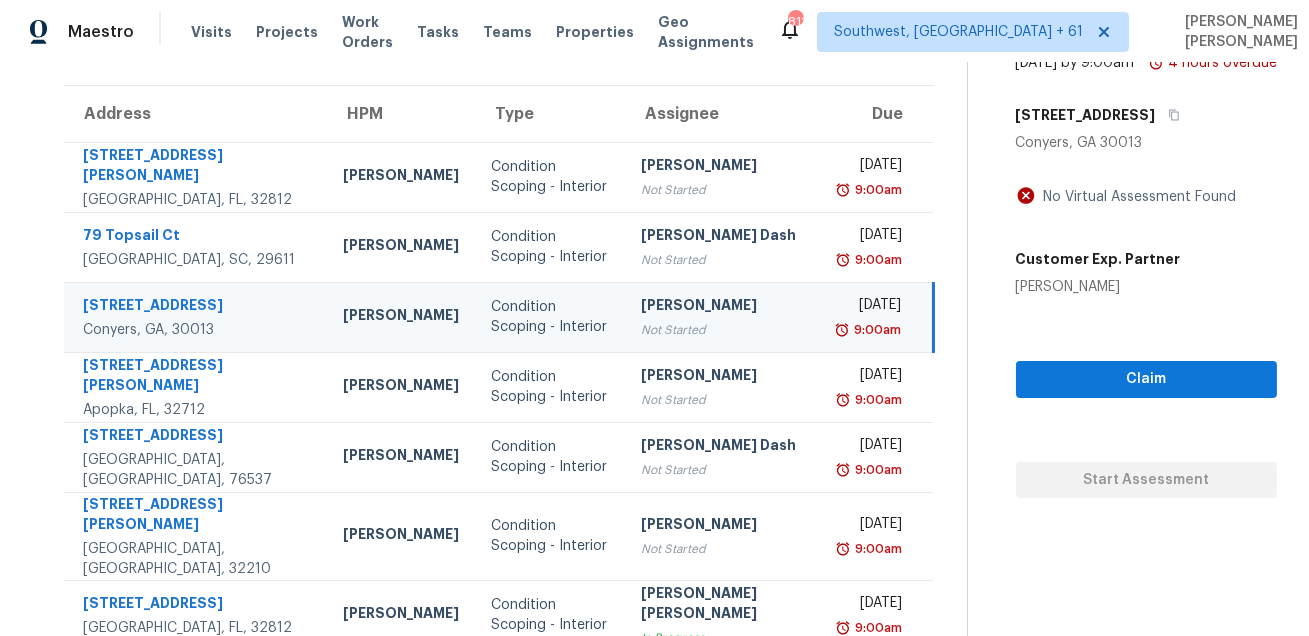 click on "[STREET_ADDRESS]" at bounding box center (197, 307) 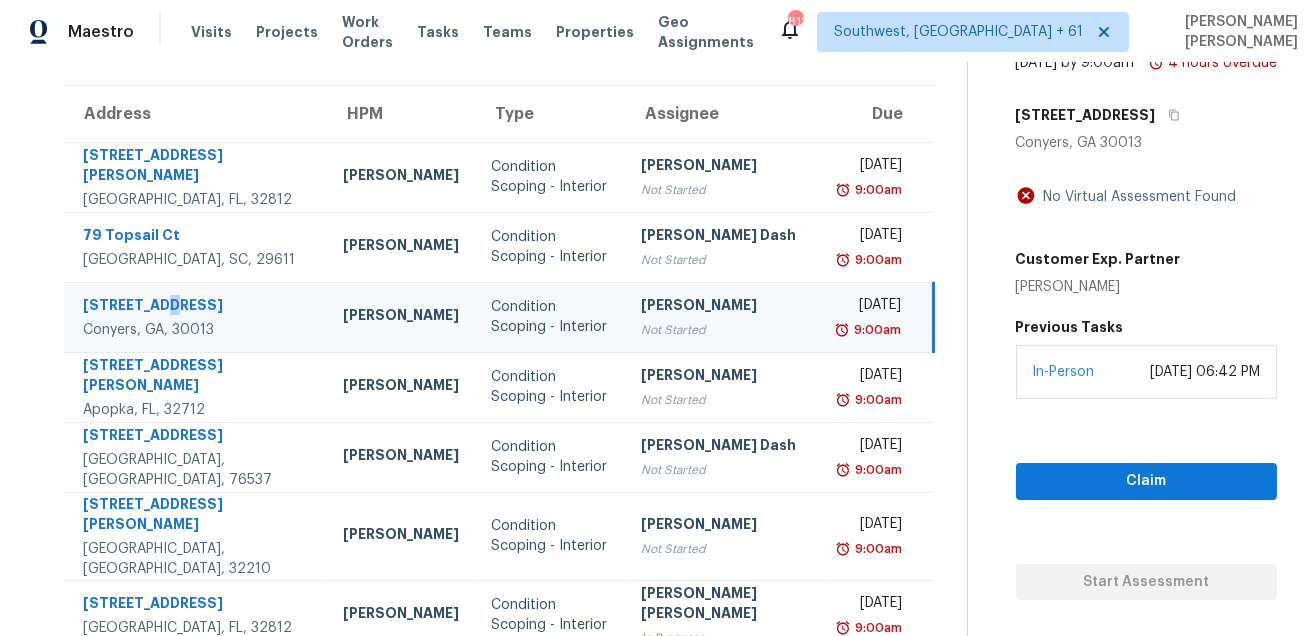 click on "[STREET_ADDRESS]" at bounding box center [197, 307] 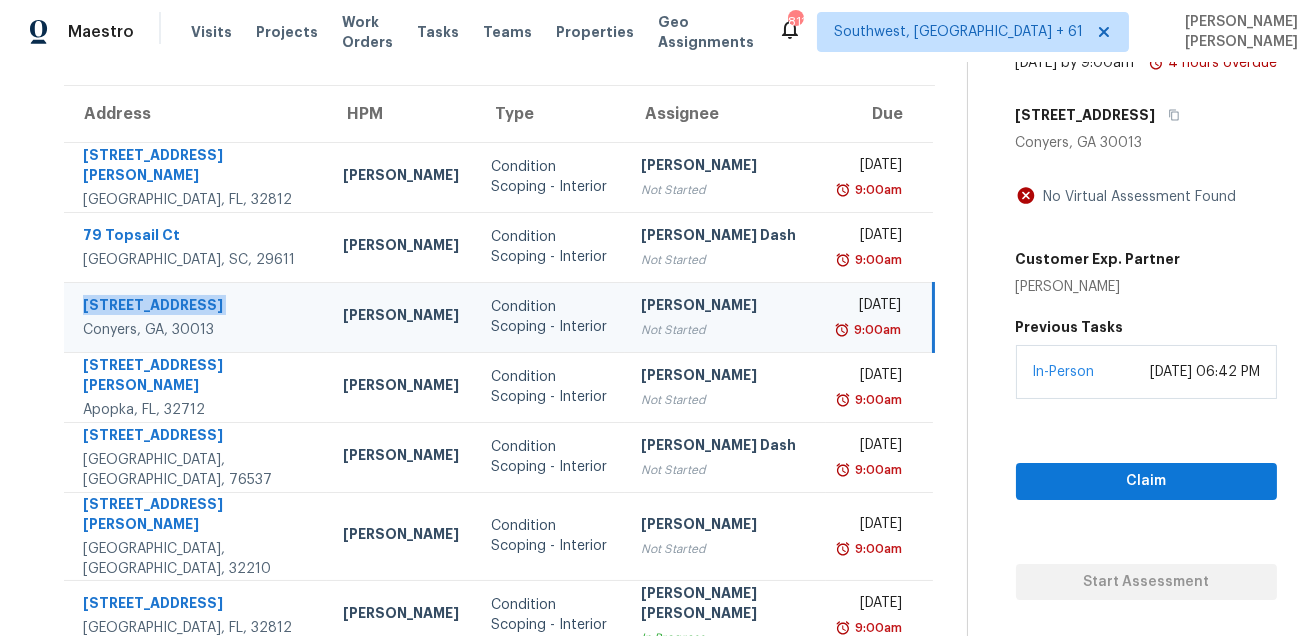 scroll, scrollTop: 246, scrollLeft: 0, axis: vertical 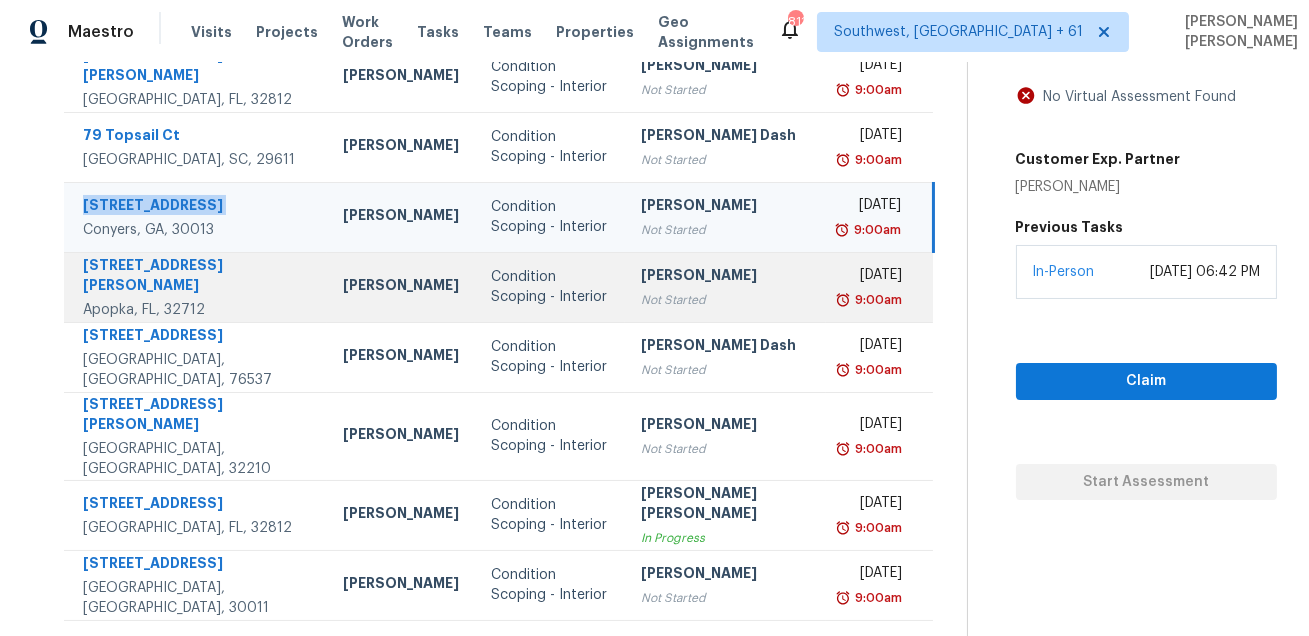 click on "[STREET_ADDRESS][PERSON_NAME]" at bounding box center (197, 277) 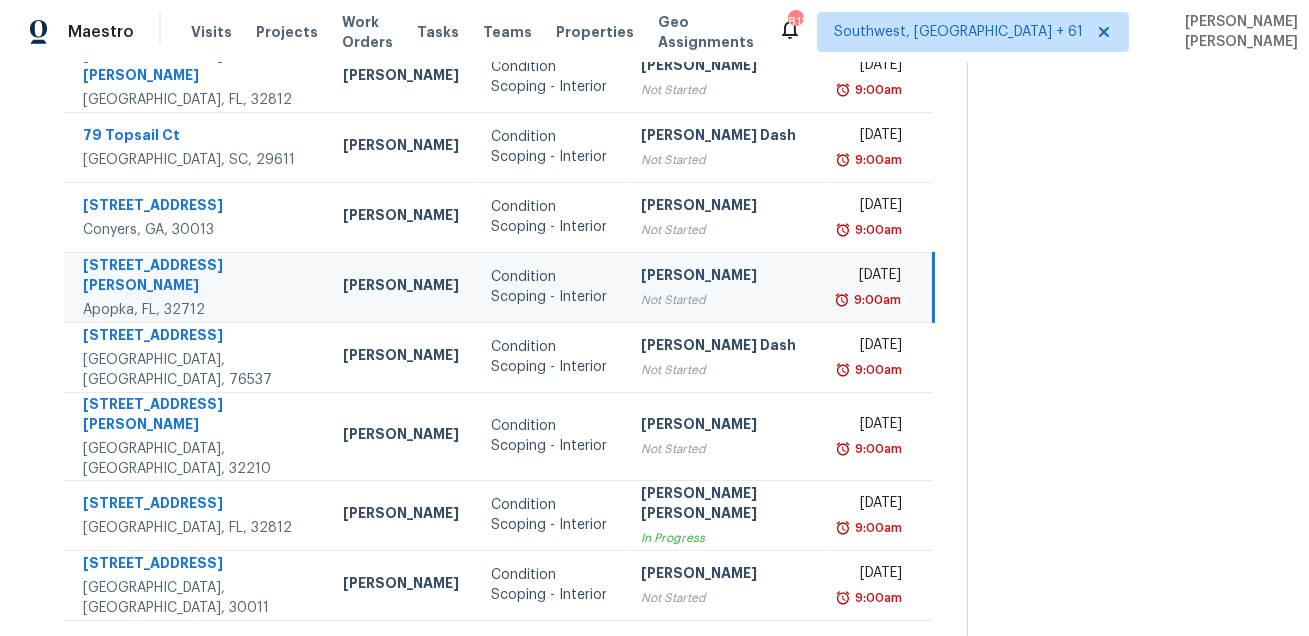 click on "[STREET_ADDRESS][PERSON_NAME]" at bounding box center (197, 277) 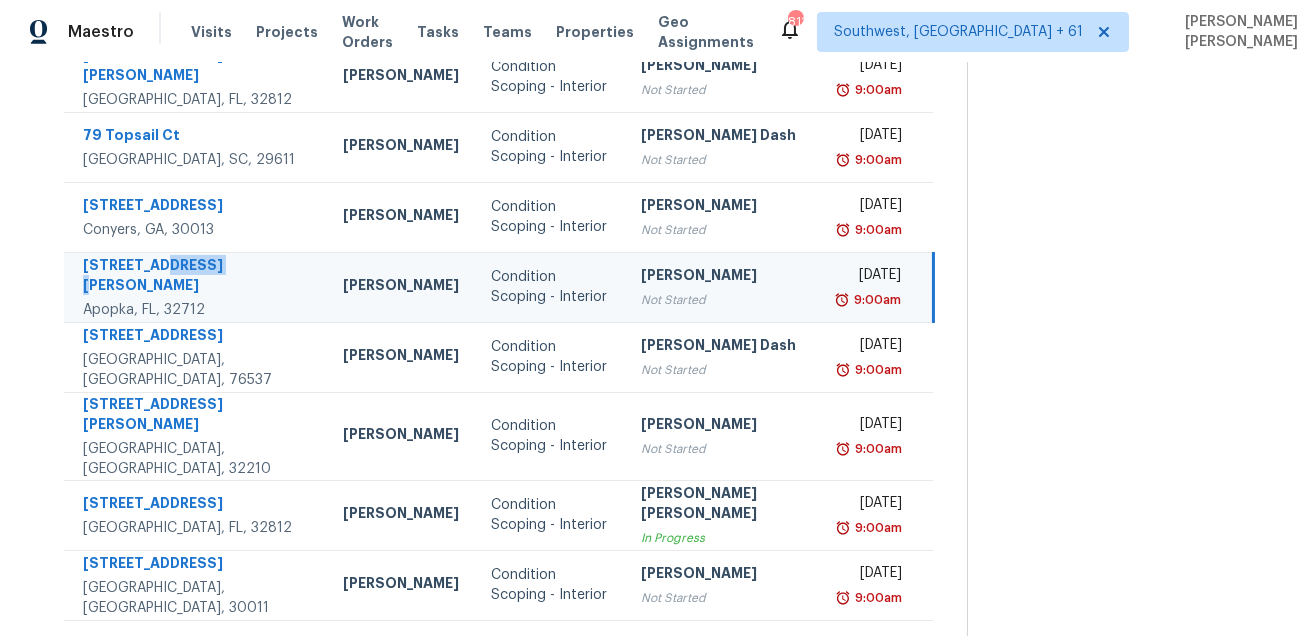 click on "[STREET_ADDRESS][PERSON_NAME]" at bounding box center (197, 277) 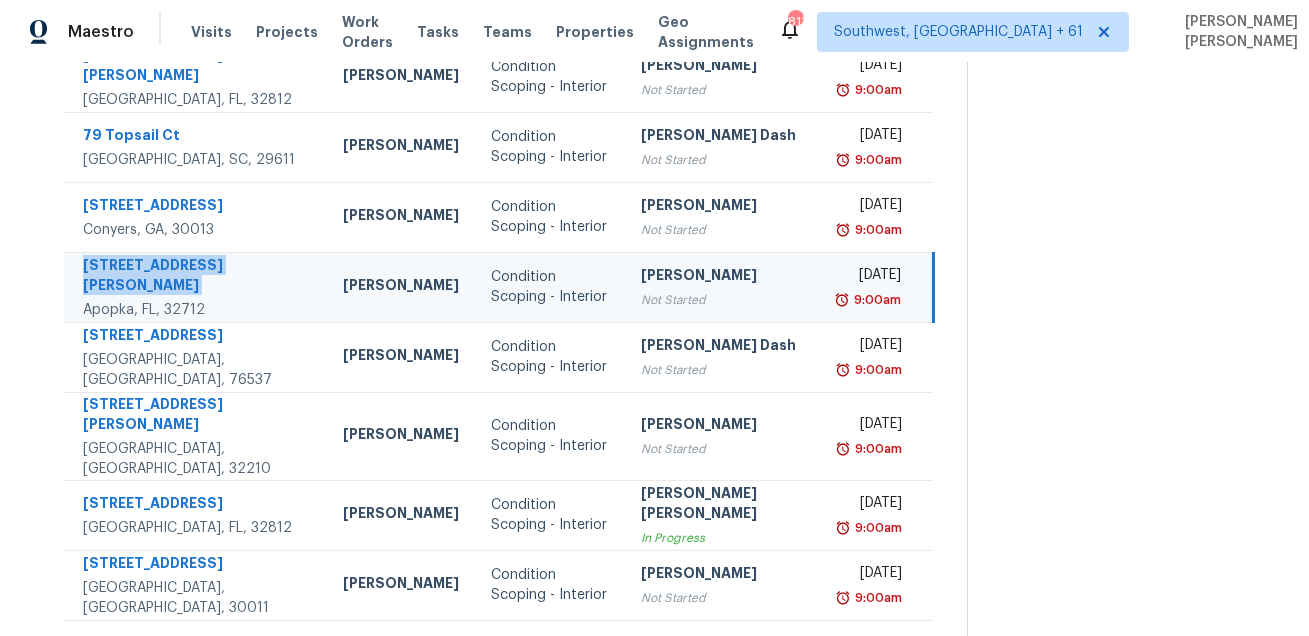 copy on "[STREET_ADDRESS][PERSON_NAME]" 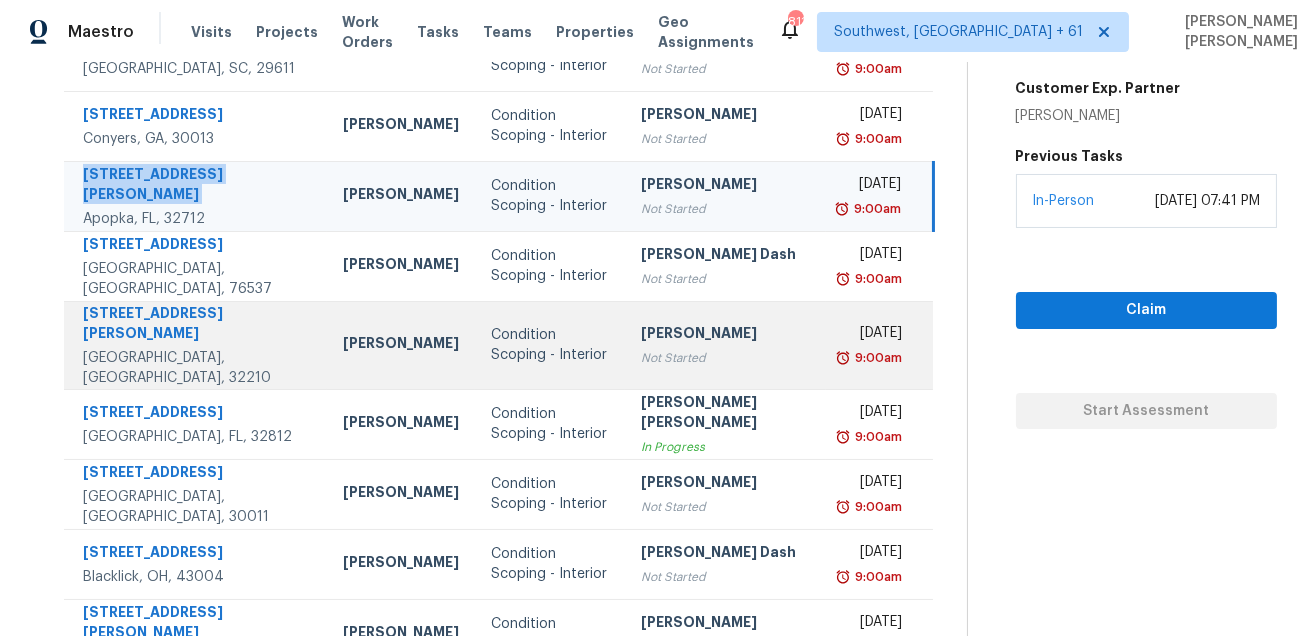scroll, scrollTop: 422, scrollLeft: 0, axis: vertical 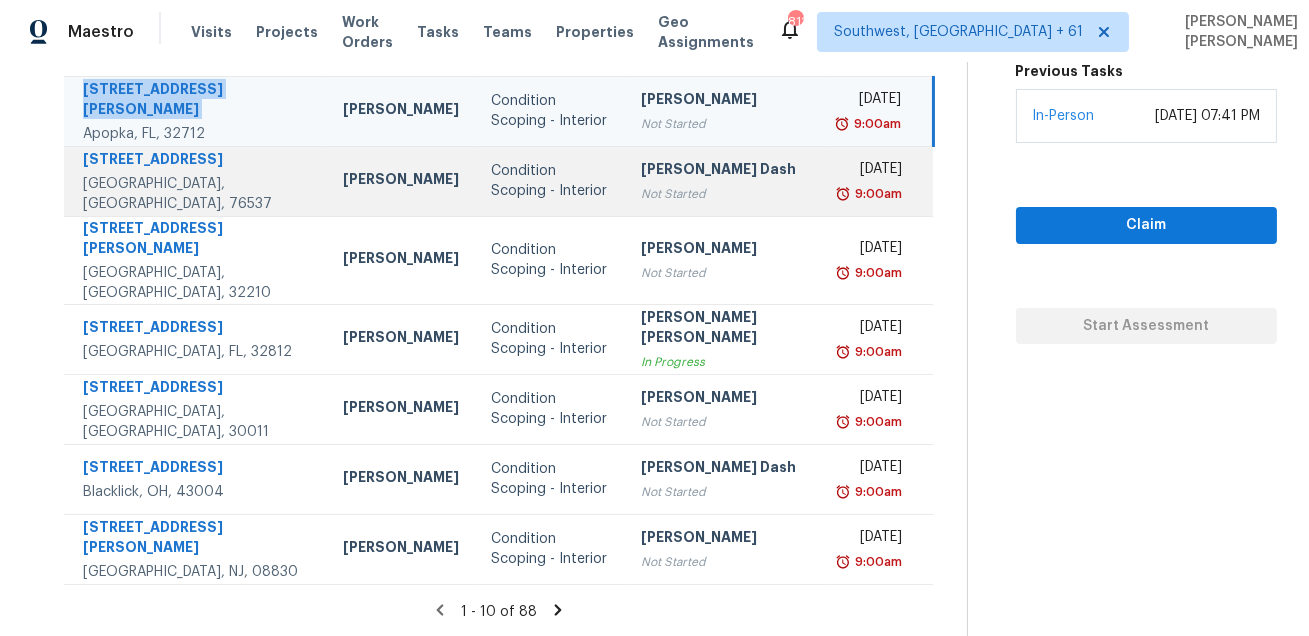click on "[STREET_ADDRESS]" at bounding box center (197, 161) 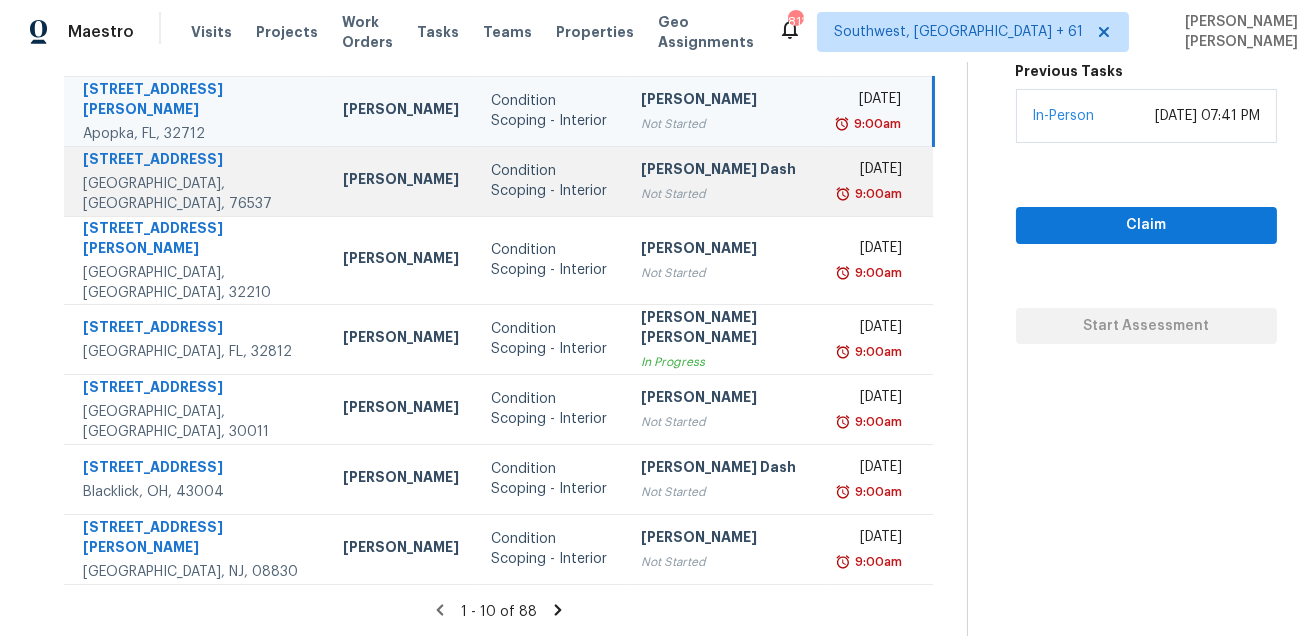 click on "[STREET_ADDRESS]" at bounding box center (197, 161) 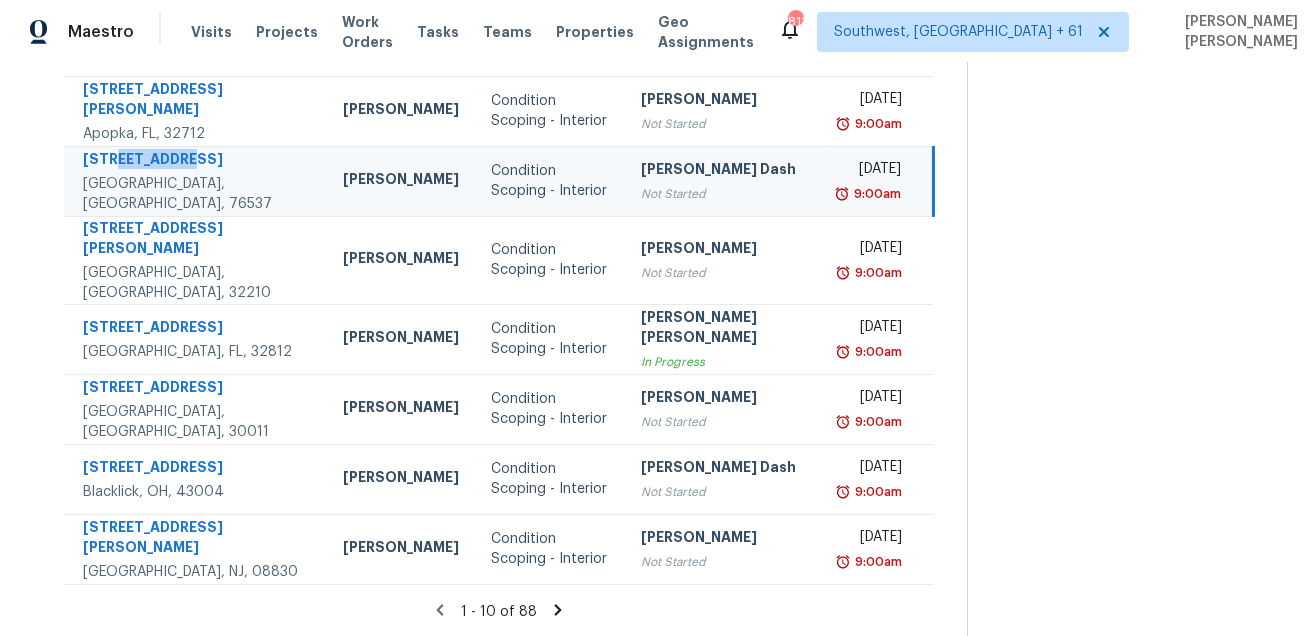 click on "[STREET_ADDRESS]" at bounding box center [197, 161] 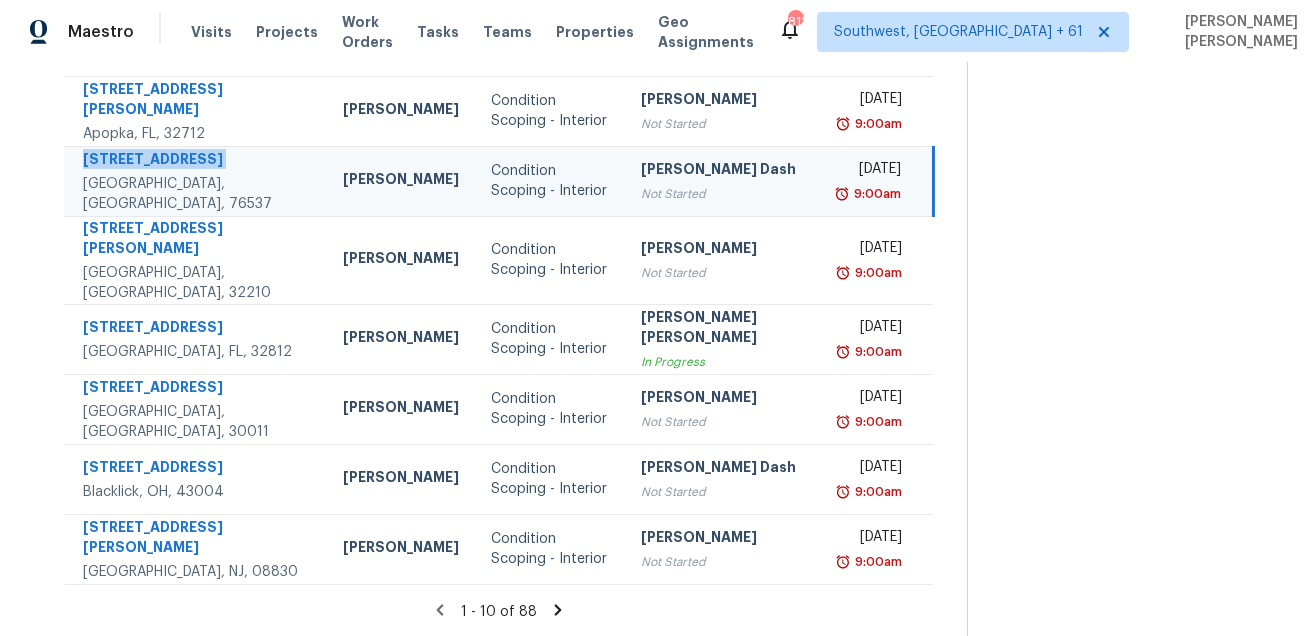 copy on "[STREET_ADDRESS]" 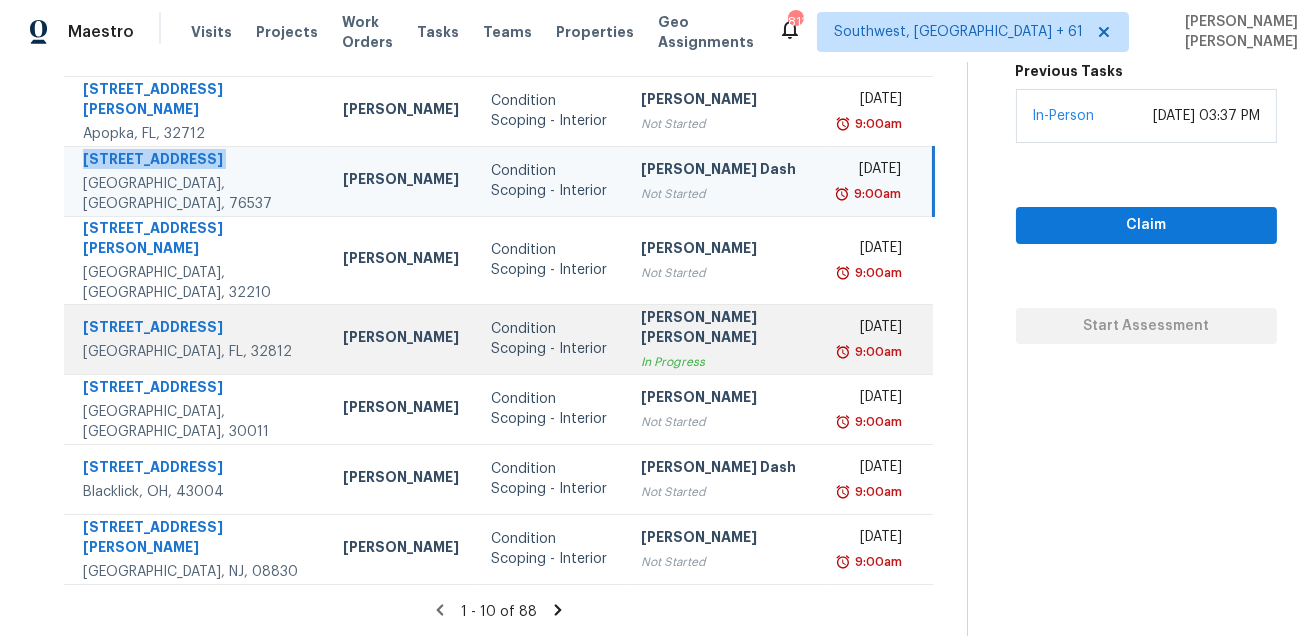 click on "[STREET_ADDRESS]" at bounding box center (197, 329) 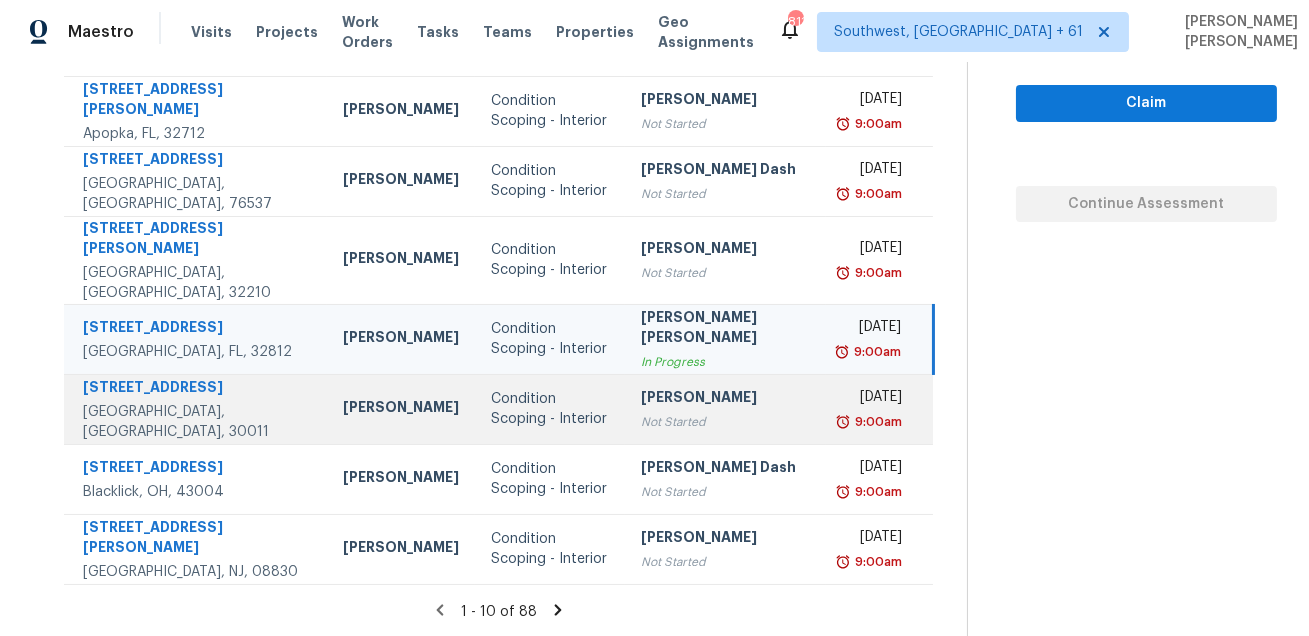 click on "624 Red Fox Ln   Auburn, GA, 30011" at bounding box center (195, 409) 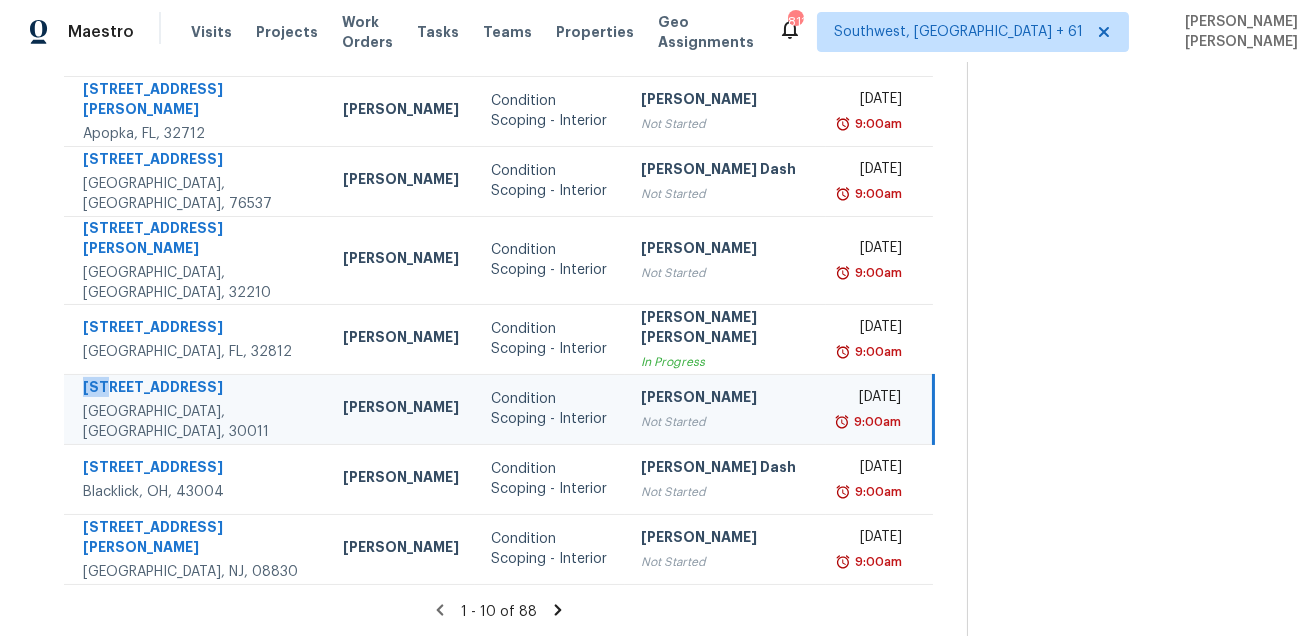 click on "624 Red Fox Ln   Auburn, GA, 30011" at bounding box center (195, 409) 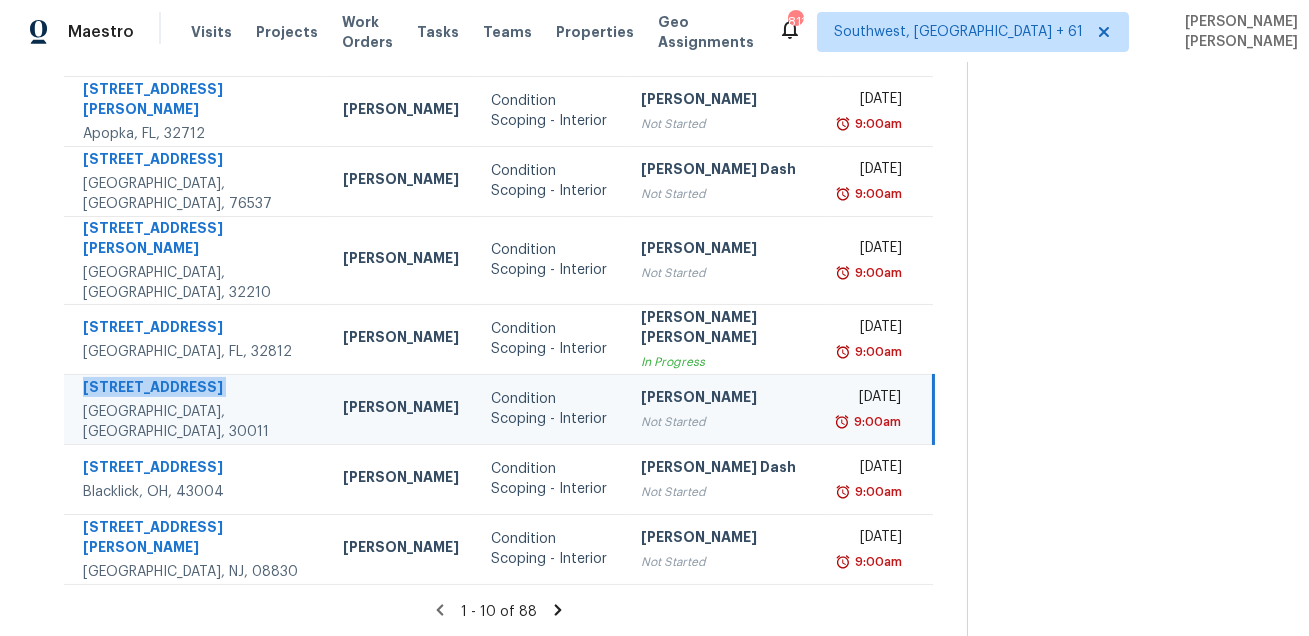 copy on "[STREET_ADDRESS]" 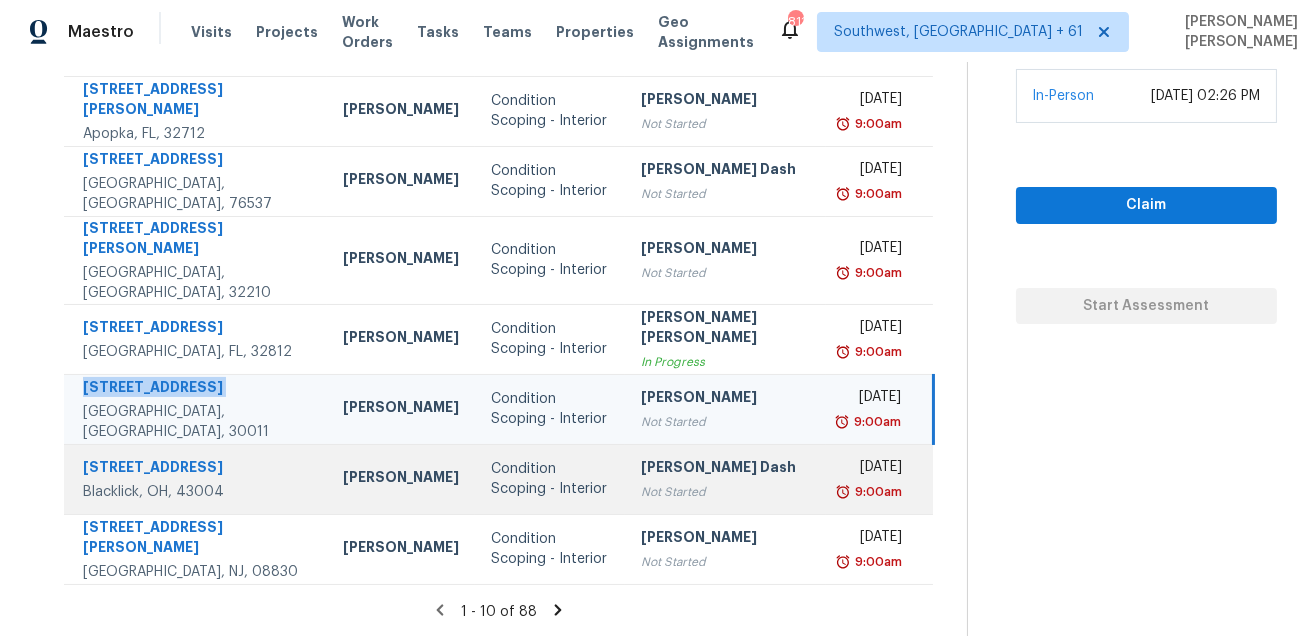 click on "[STREET_ADDRESS]" at bounding box center [197, 469] 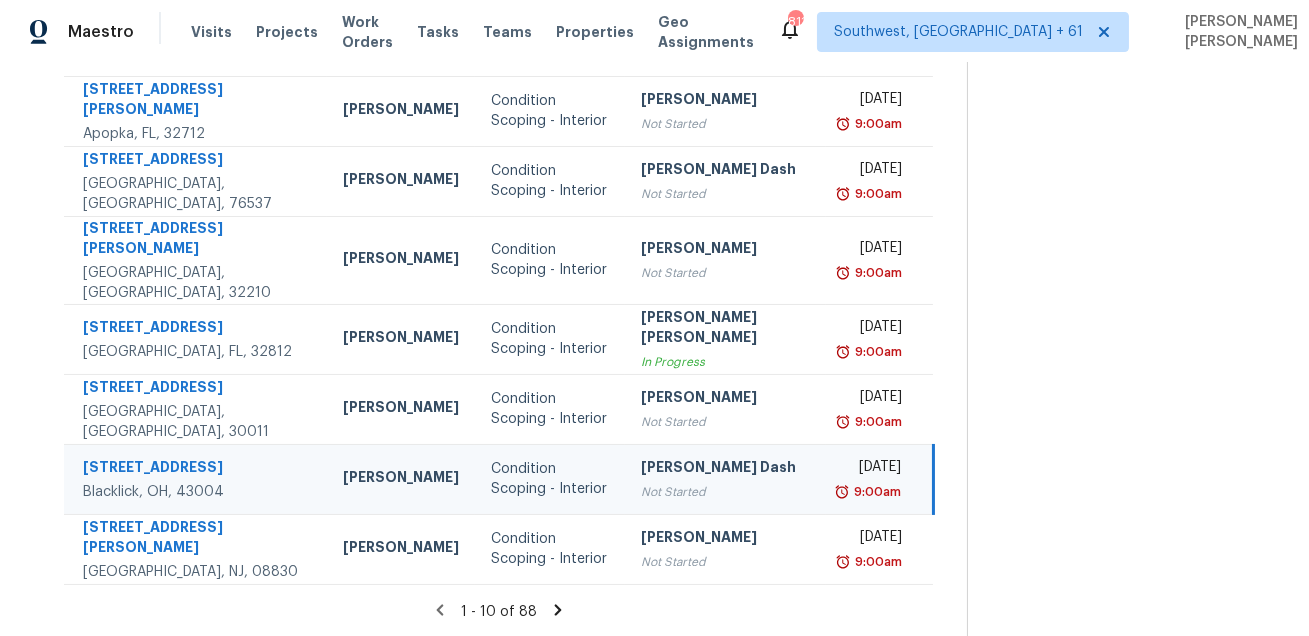 click on "[STREET_ADDRESS]" at bounding box center (197, 469) 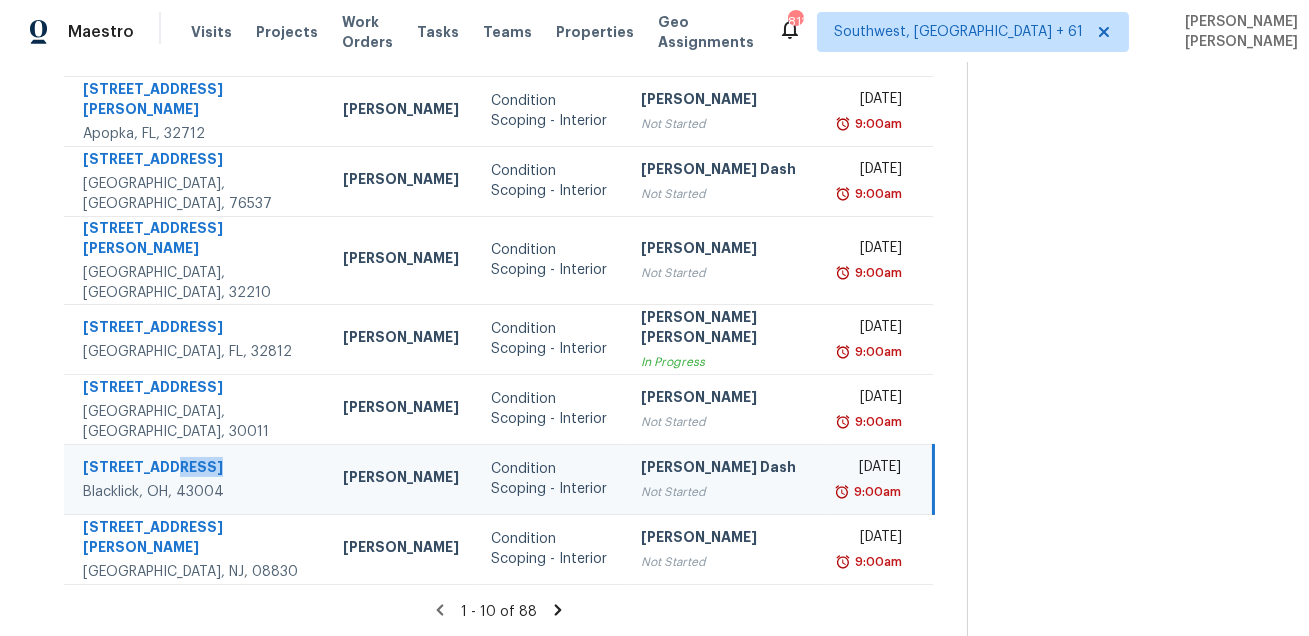 click on "[STREET_ADDRESS]" at bounding box center (197, 469) 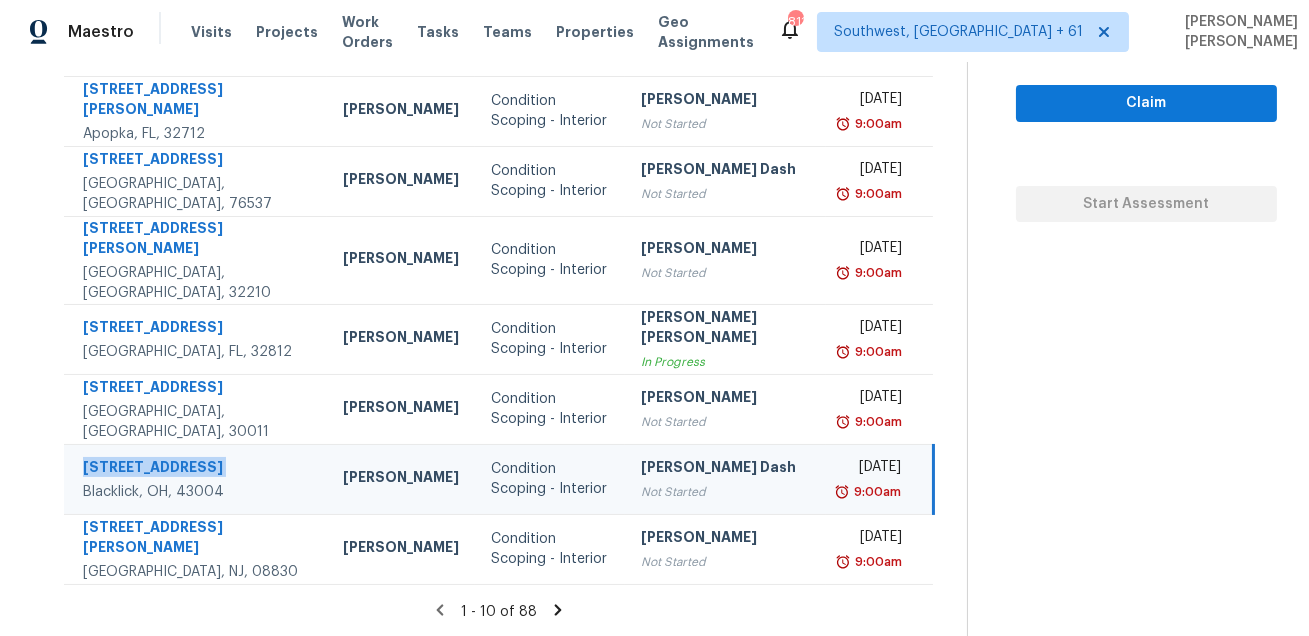 copy on "[STREET_ADDRESS]" 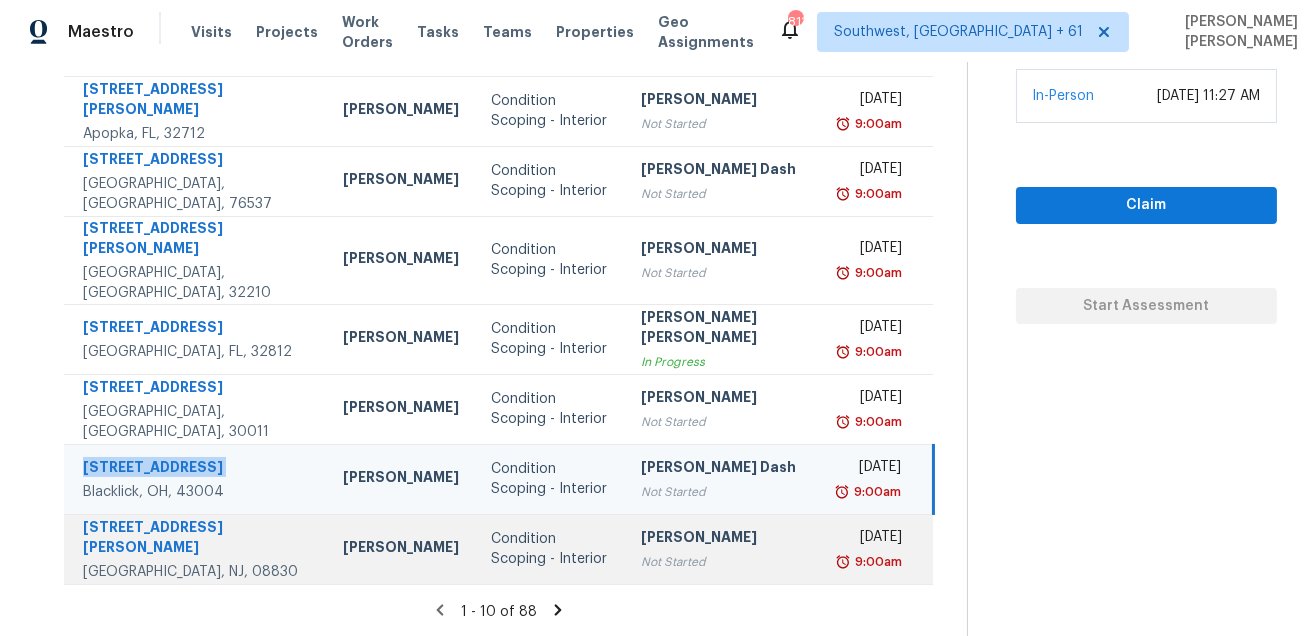 click on "[STREET_ADDRESS][PERSON_NAME]" at bounding box center (197, 539) 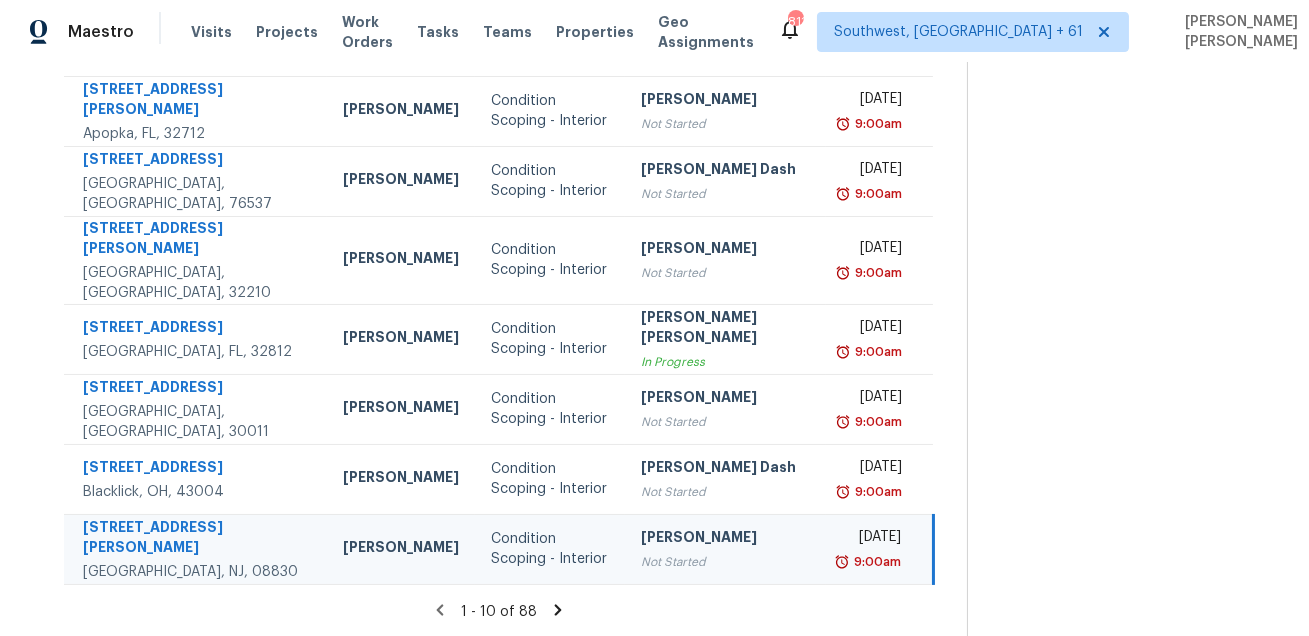 click on "[STREET_ADDRESS][PERSON_NAME]" at bounding box center [197, 539] 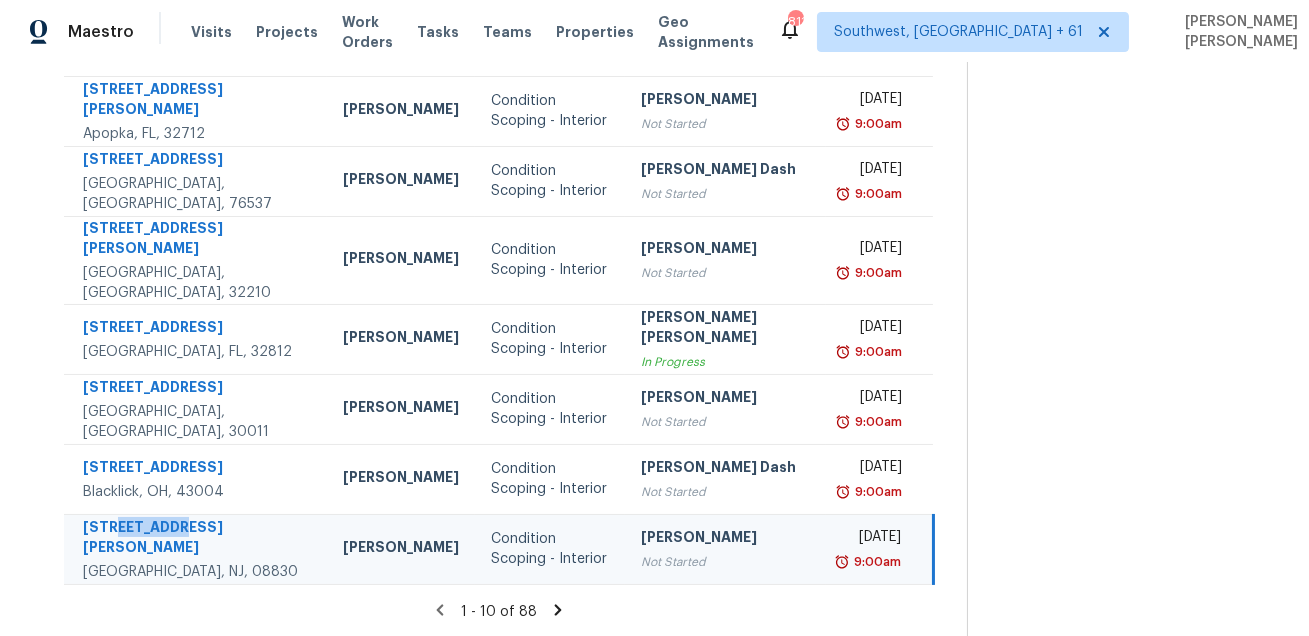 click on "[STREET_ADDRESS][PERSON_NAME]" at bounding box center (197, 539) 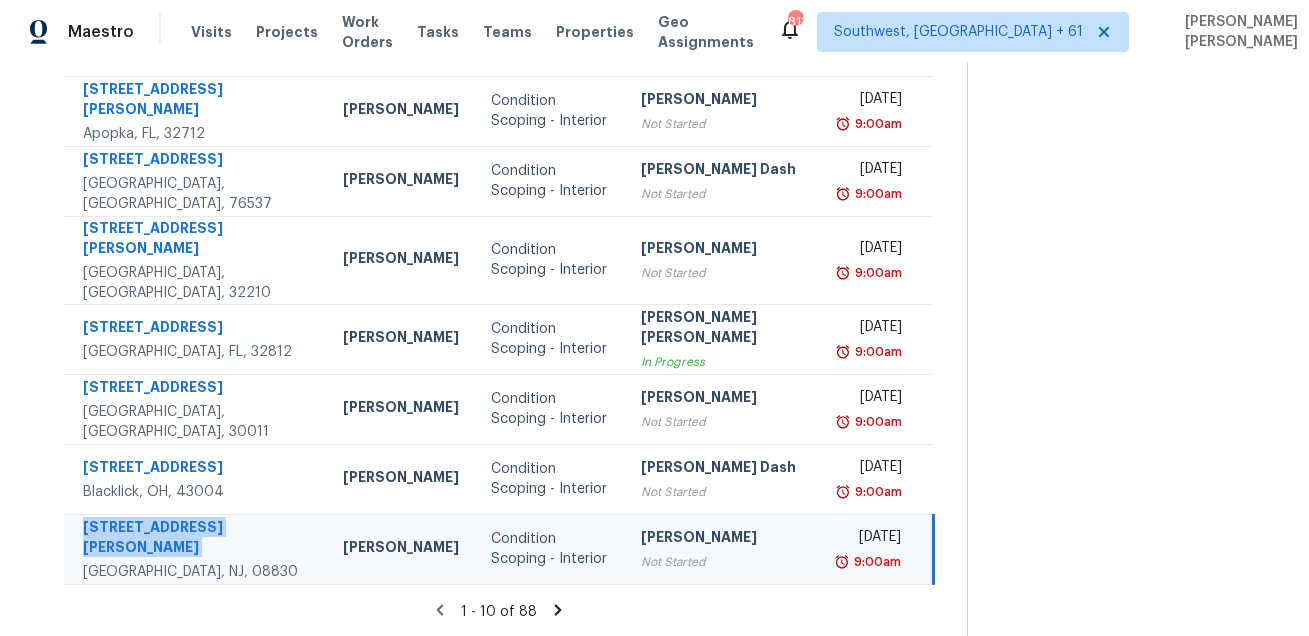 copy on "[STREET_ADDRESS][PERSON_NAME]" 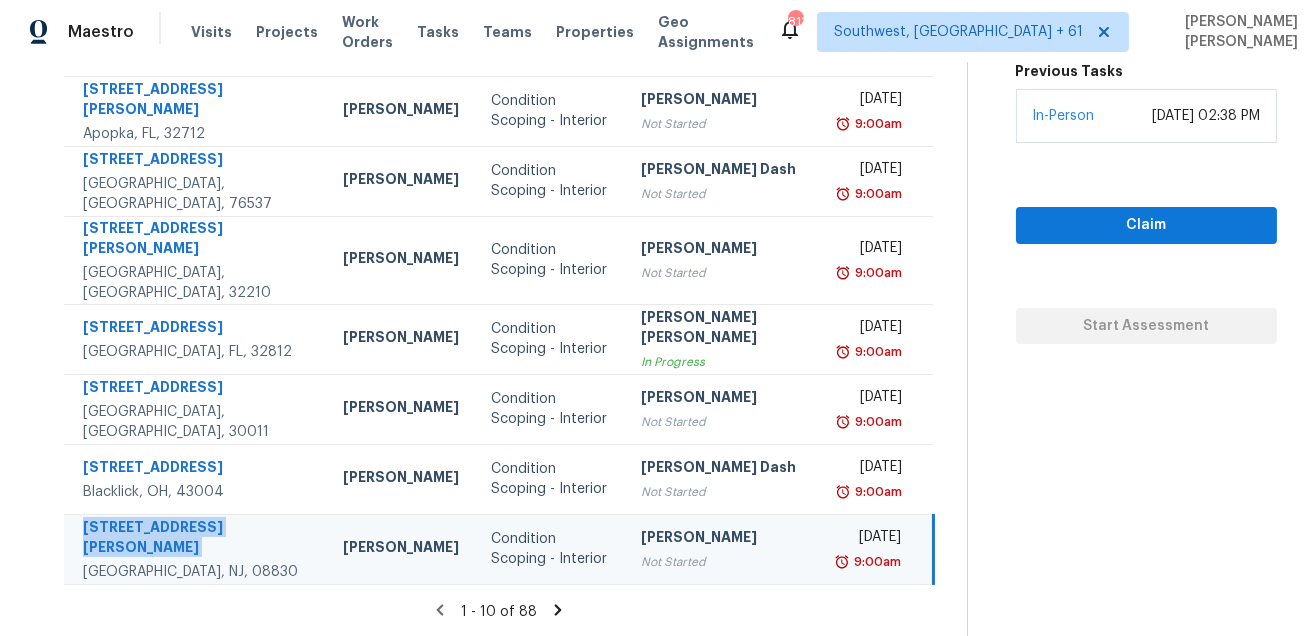 click 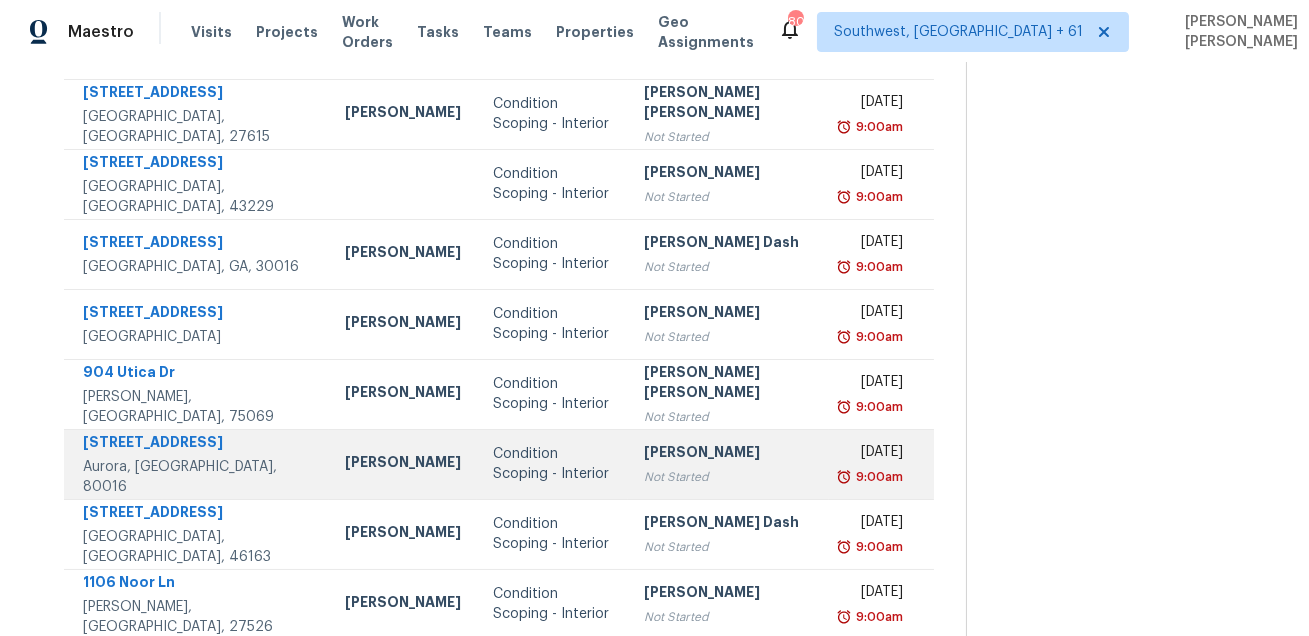 scroll, scrollTop: 123, scrollLeft: 0, axis: vertical 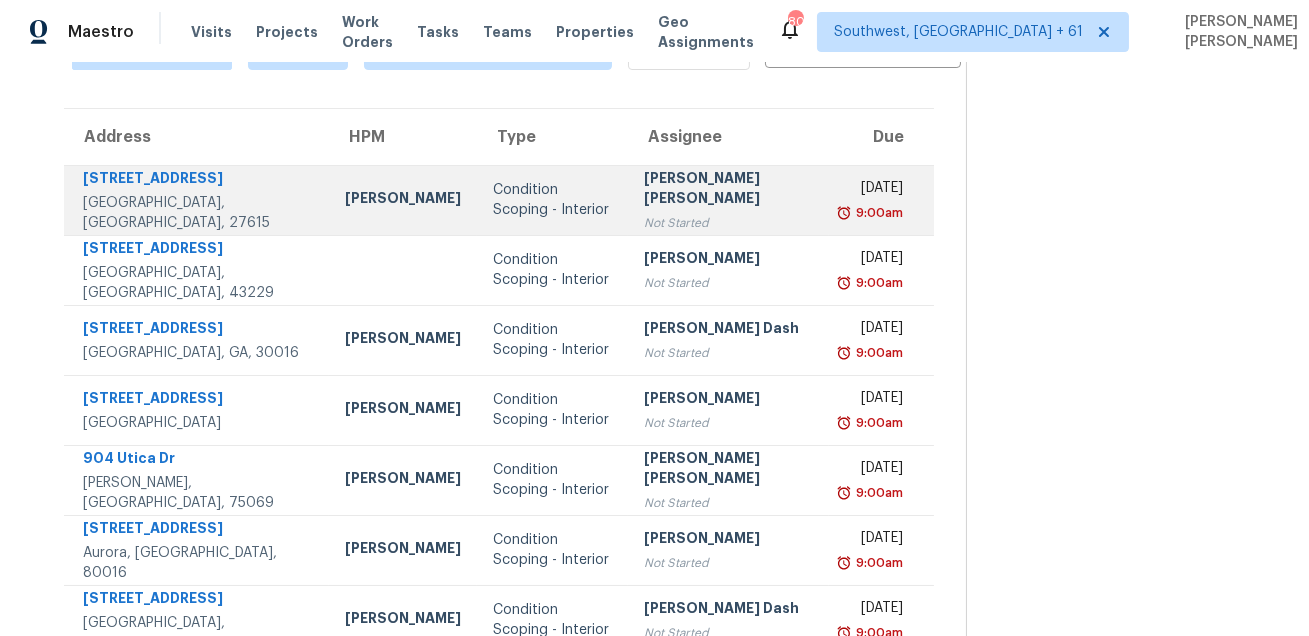 click on "[STREET_ADDRESS]" at bounding box center (198, 180) 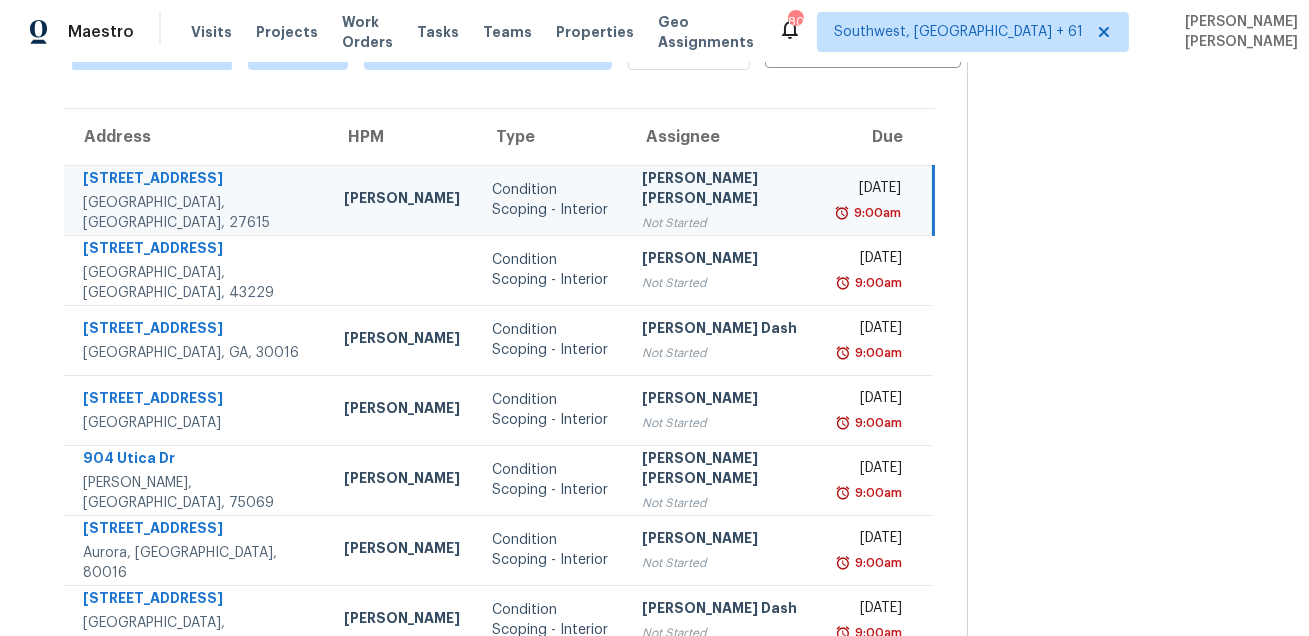 click on "[STREET_ADDRESS]" at bounding box center (197, 180) 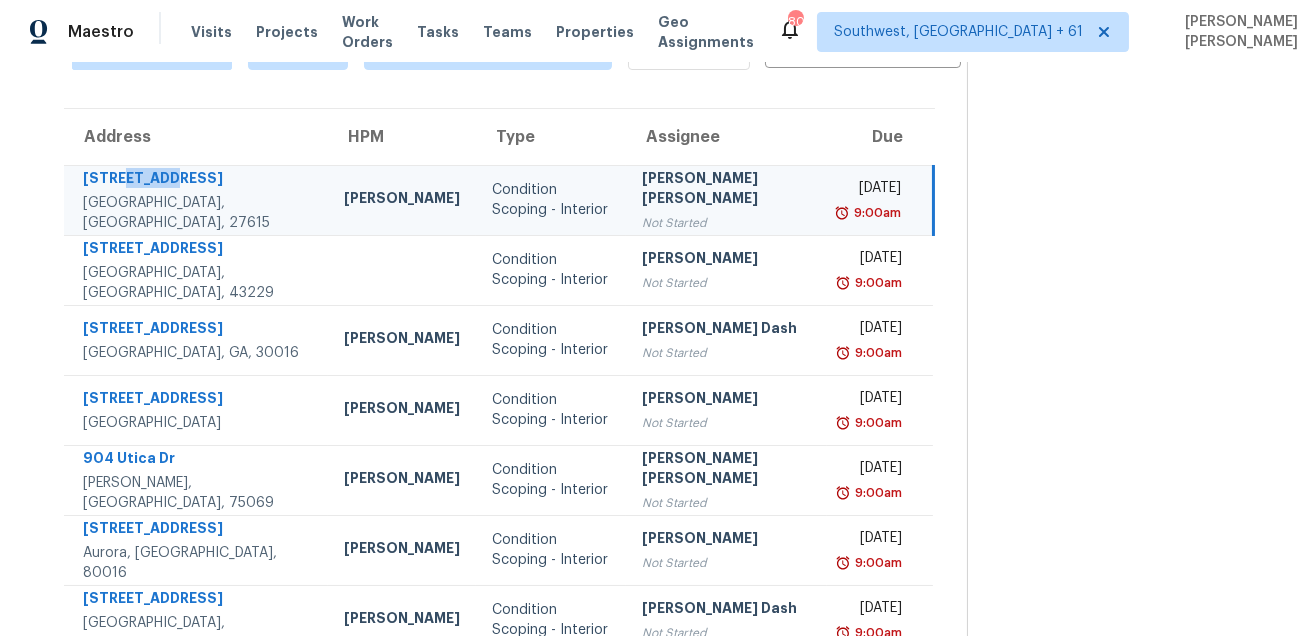 click on "[STREET_ADDRESS]" at bounding box center [197, 180] 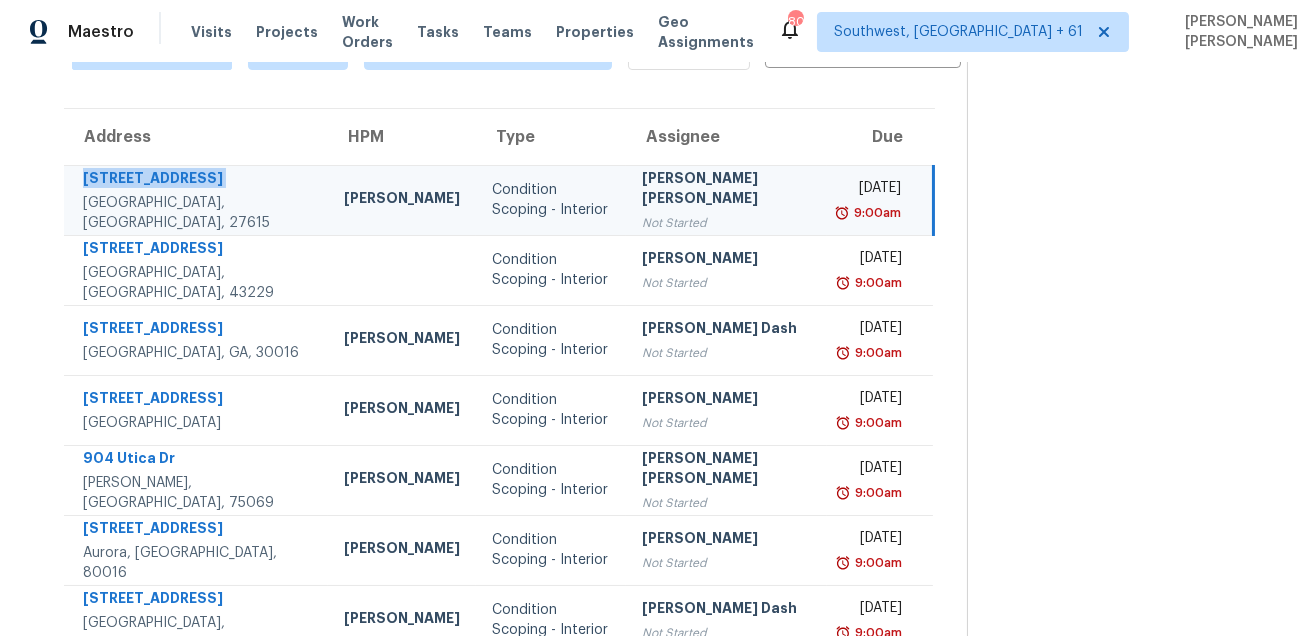 copy on "[STREET_ADDRESS]" 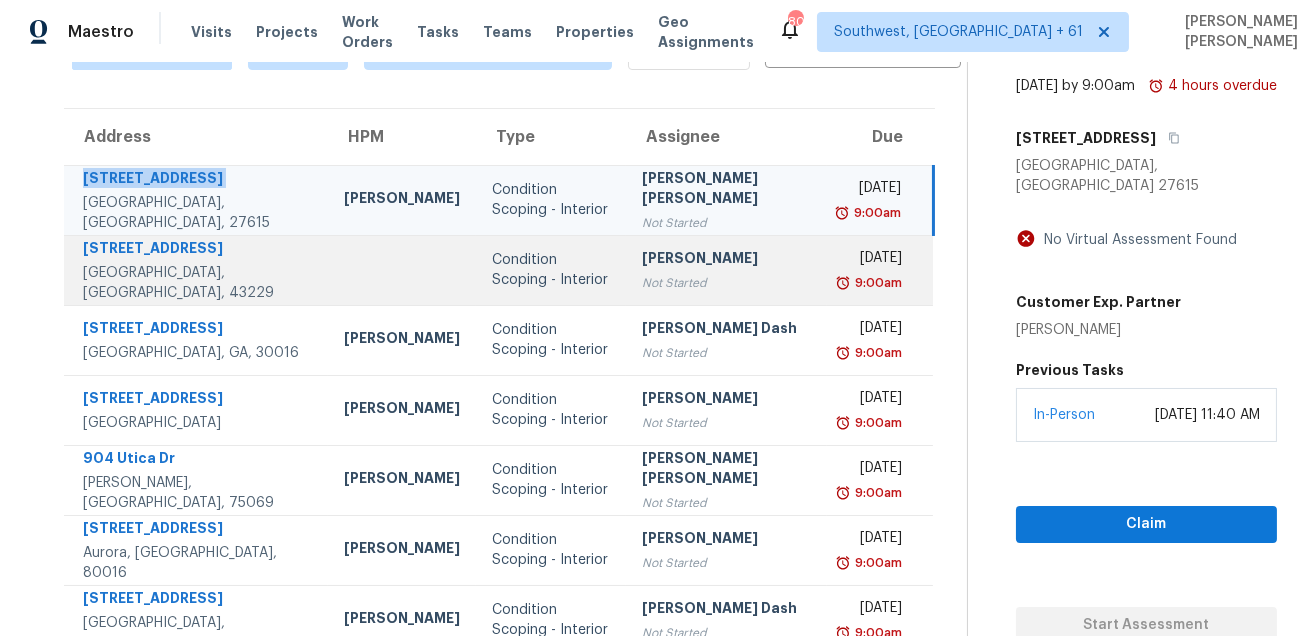 click on "[STREET_ADDRESS]" at bounding box center (197, 250) 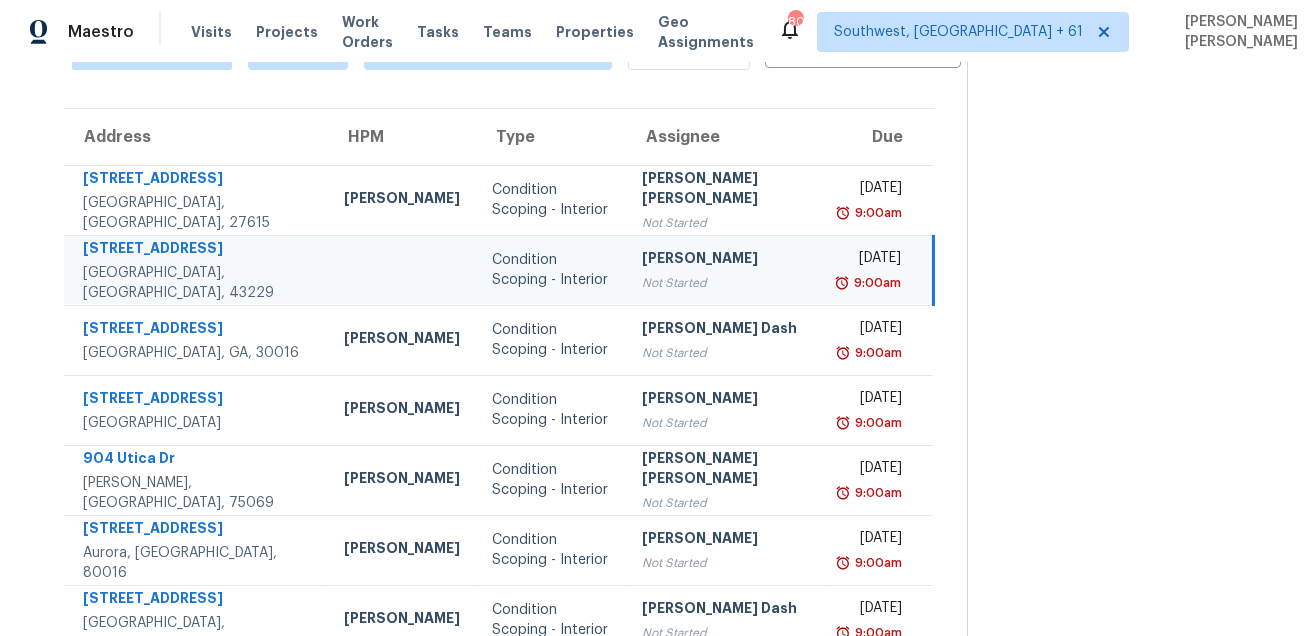 click on "[STREET_ADDRESS]" at bounding box center (197, 250) 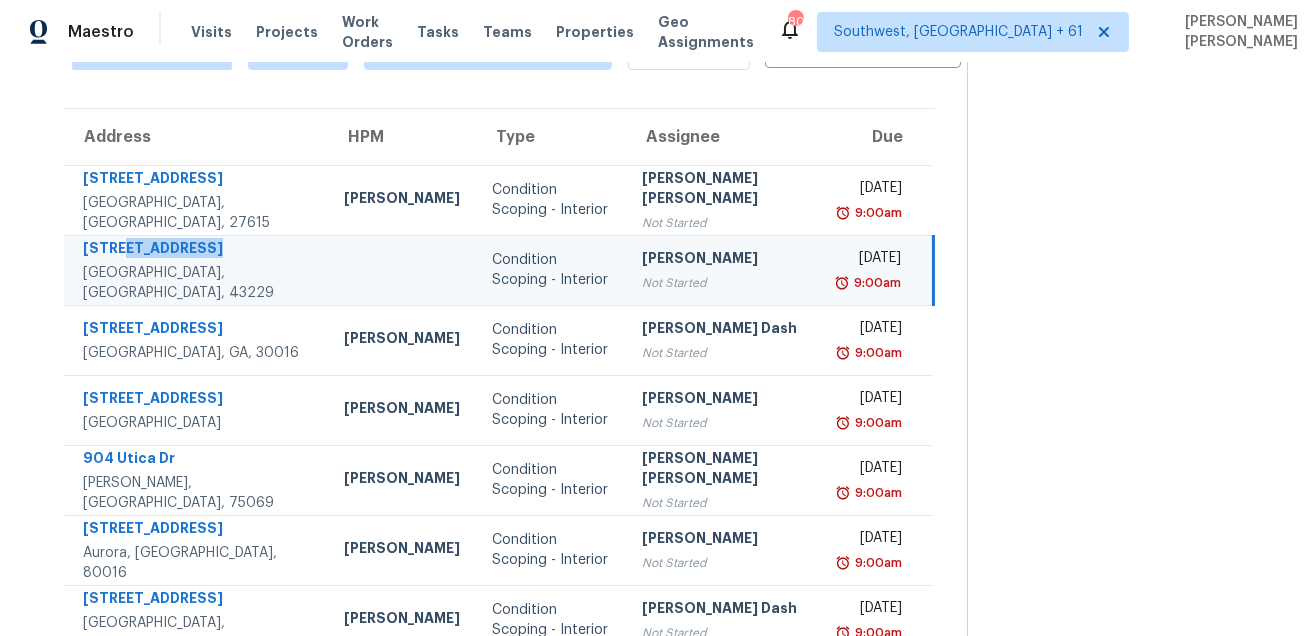 click on "[STREET_ADDRESS]" at bounding box center [197, 250] 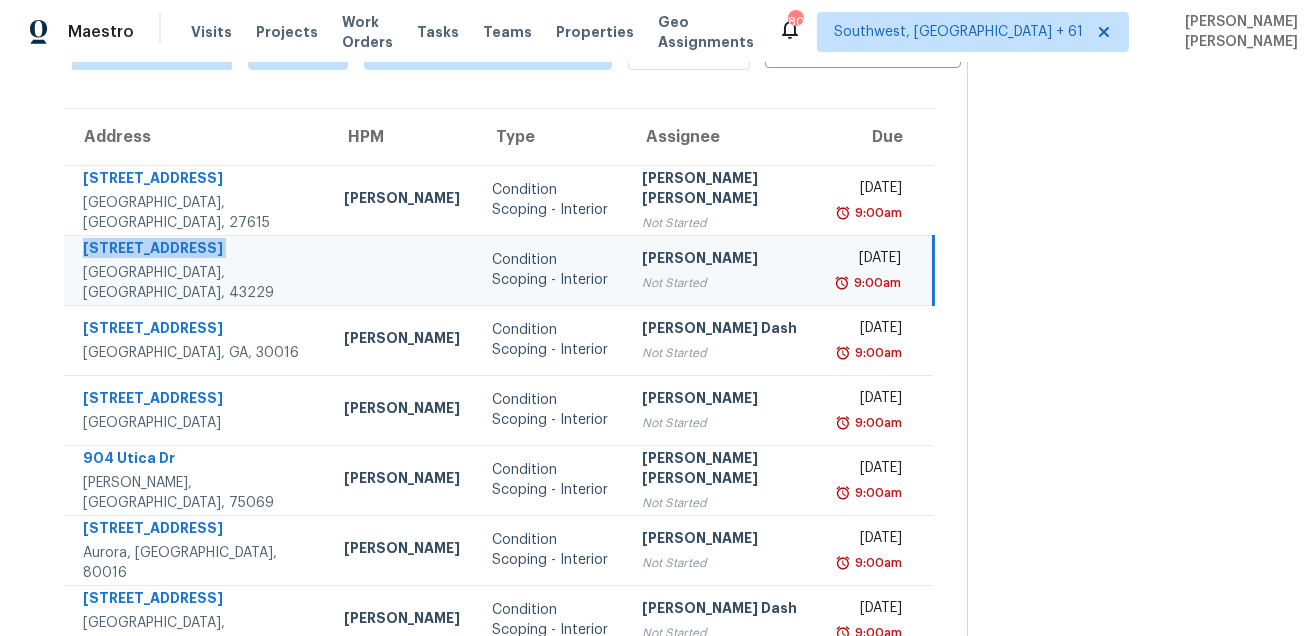 copy on "[STREET_ADDRESS]" 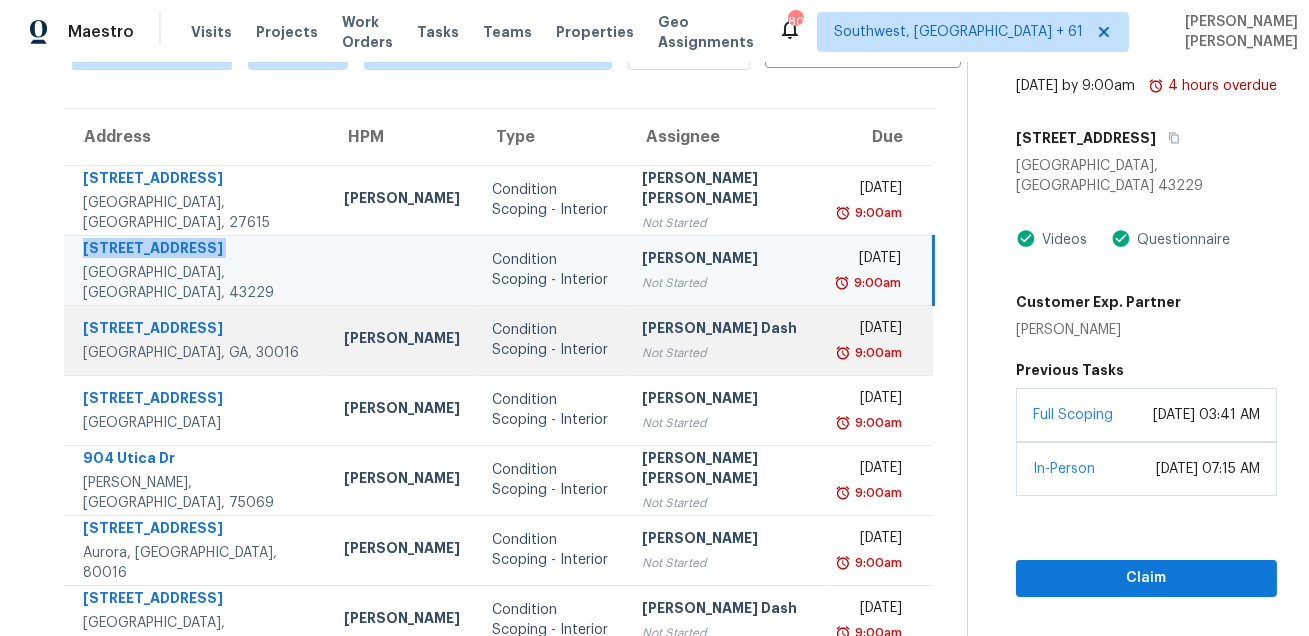 scroll, scrollTop: 227, scrollLeft: 0, axis: vertical 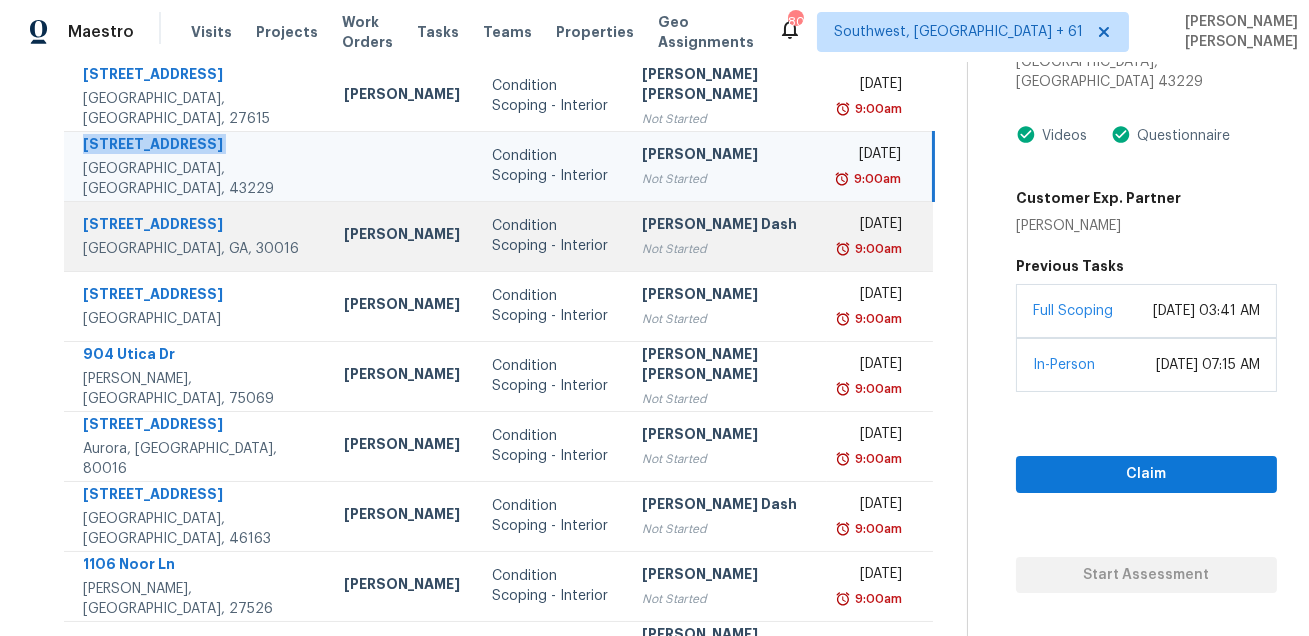 click on "[STREET_ADDRESS]" at bounding box center [197, 226] 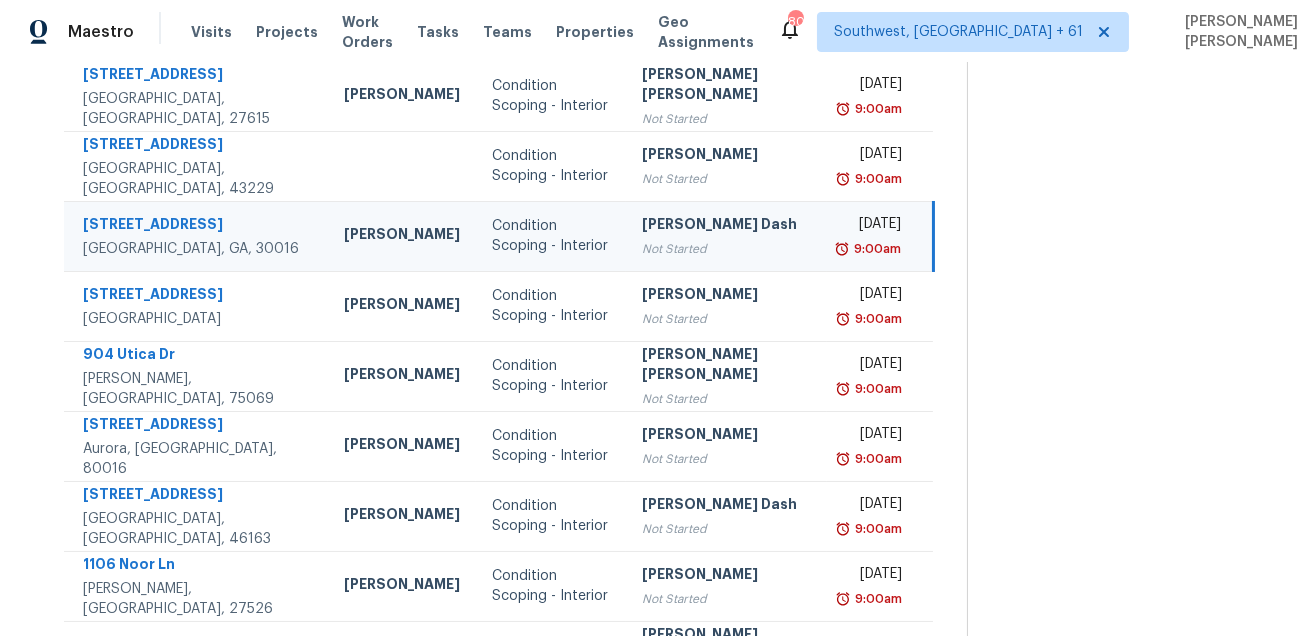 click on "[STREET_ADDRESS]" at bounding box center [197, 226] 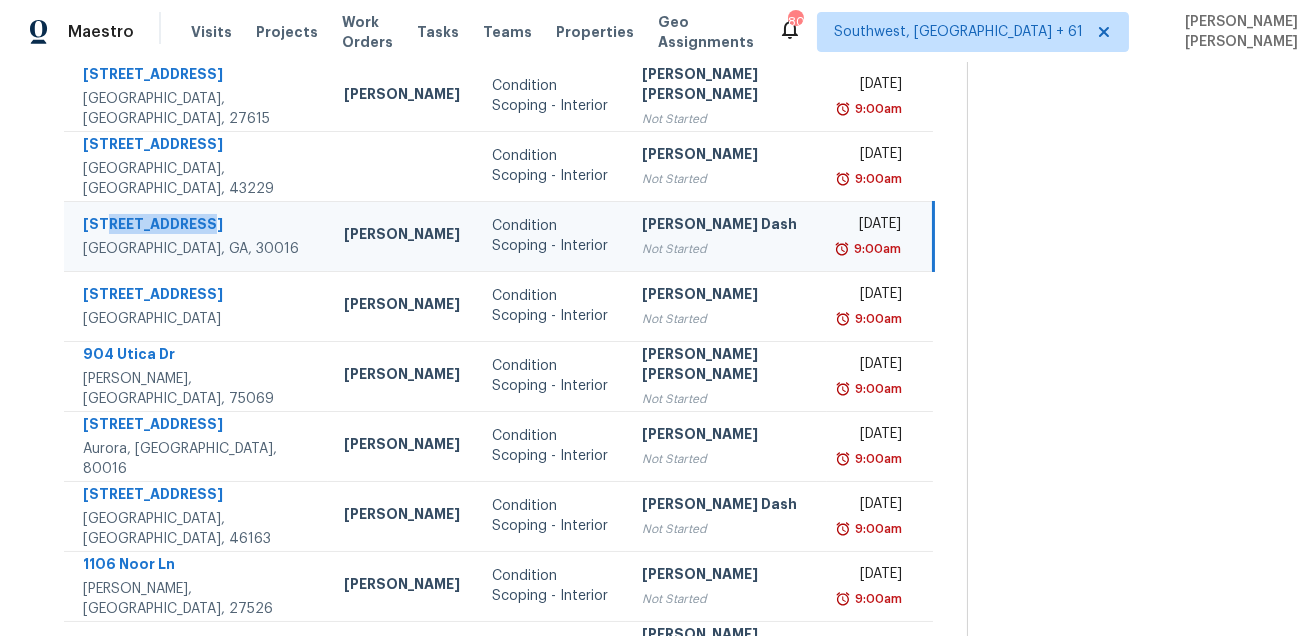 click on "[STREET_ADDRESS]" at bounding box center (197, 226) 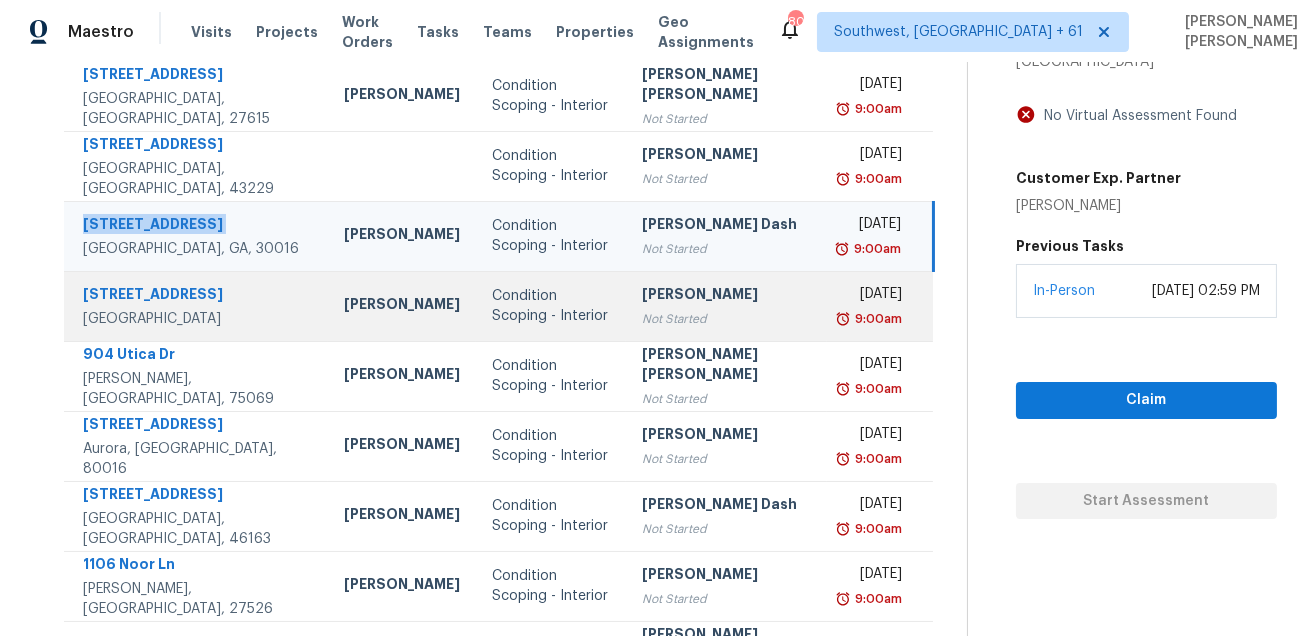 scroll, scrollTop: 295, scrollLeft: 0, axis: vertical 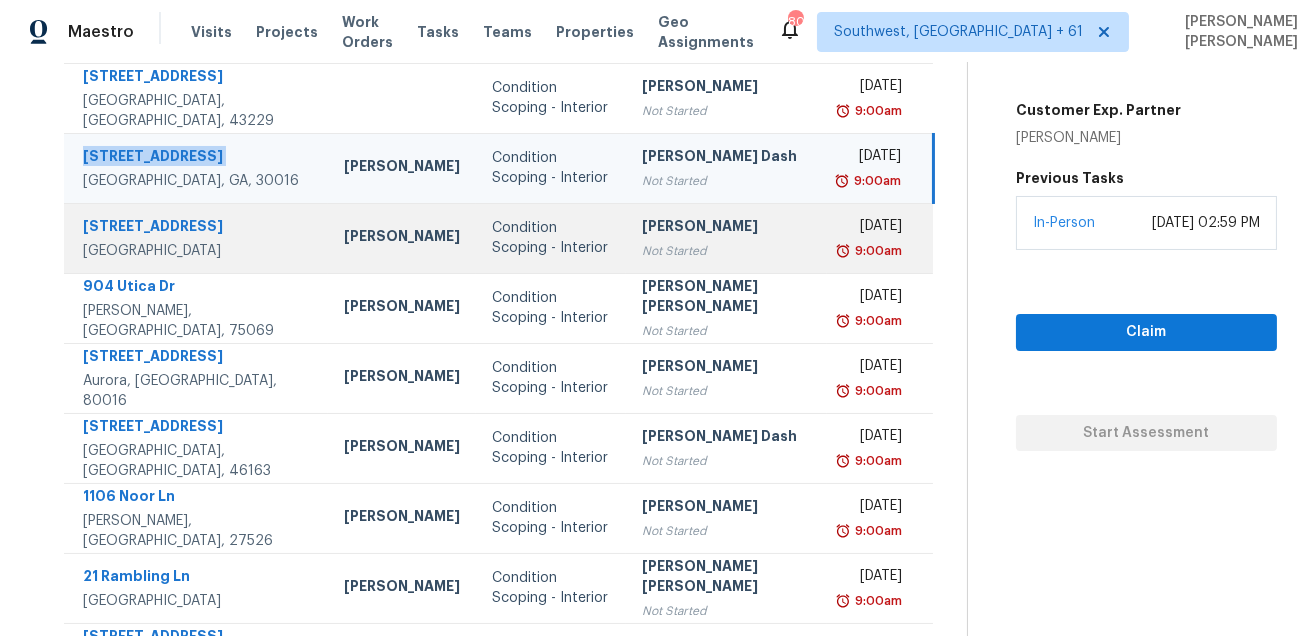 click on "[STREET_ADDRESS]" at bounding box center (197, 228) 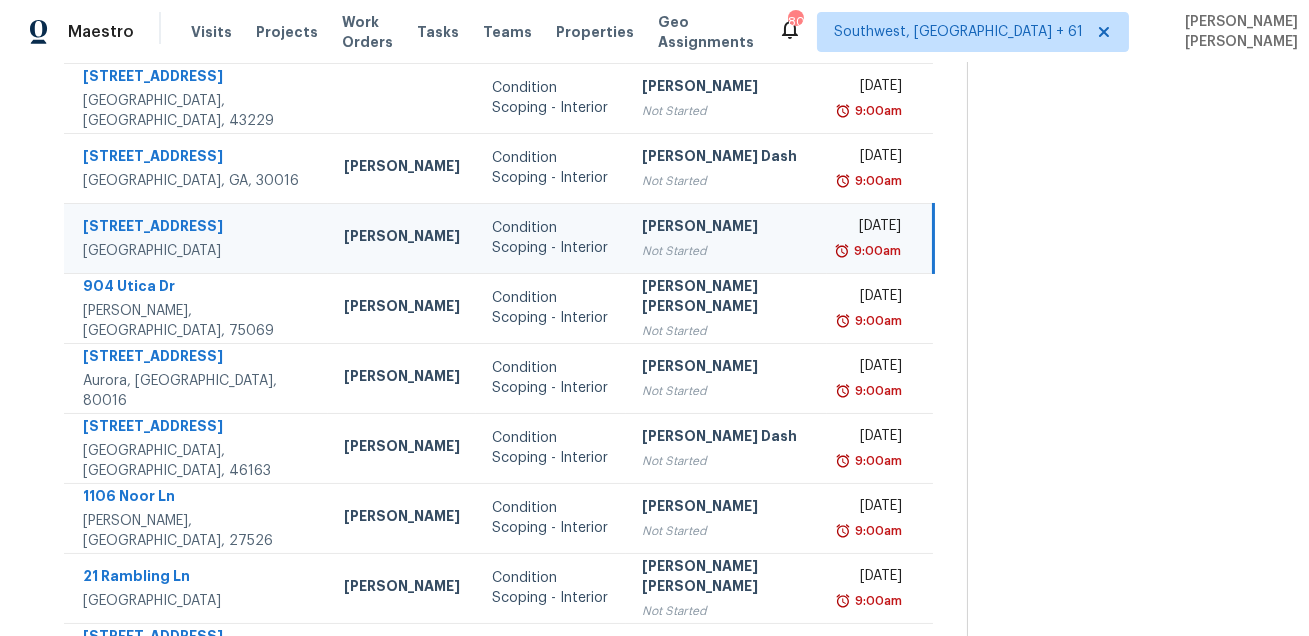 click on "[STREET_ADDRESS]" at bounding box center [197, 228] 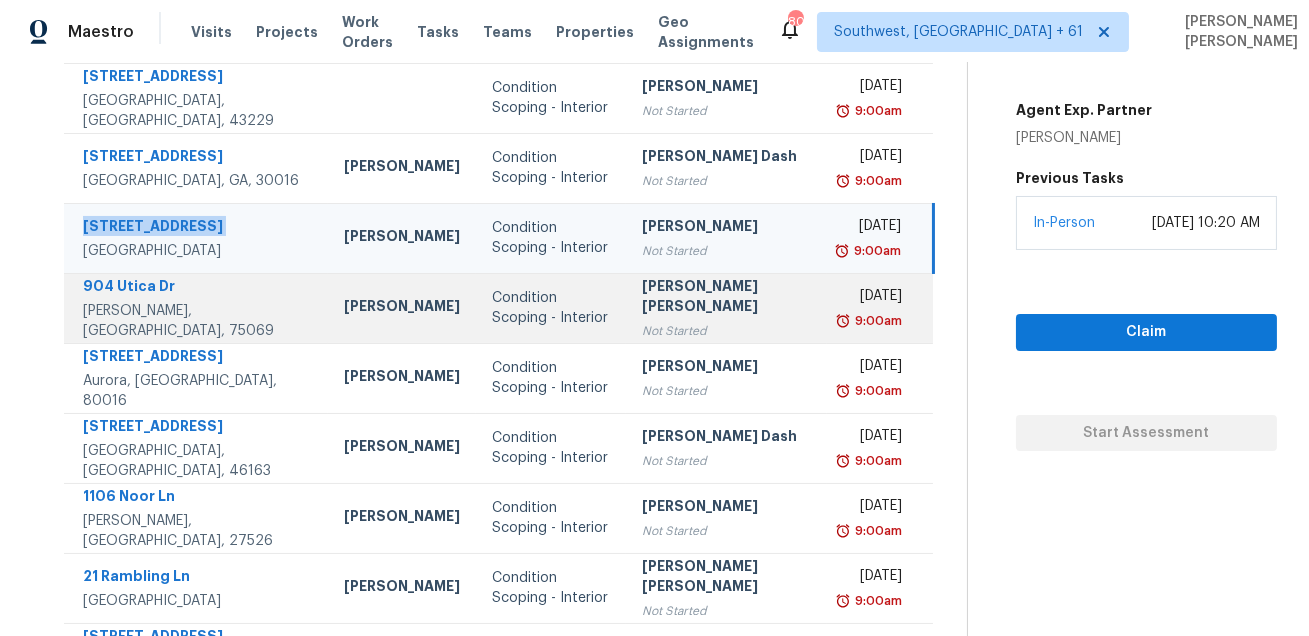 click on "[PERSON_NAME], [GEOGRAPHIC_DATA], 75069" at bounding box center (197, 321) 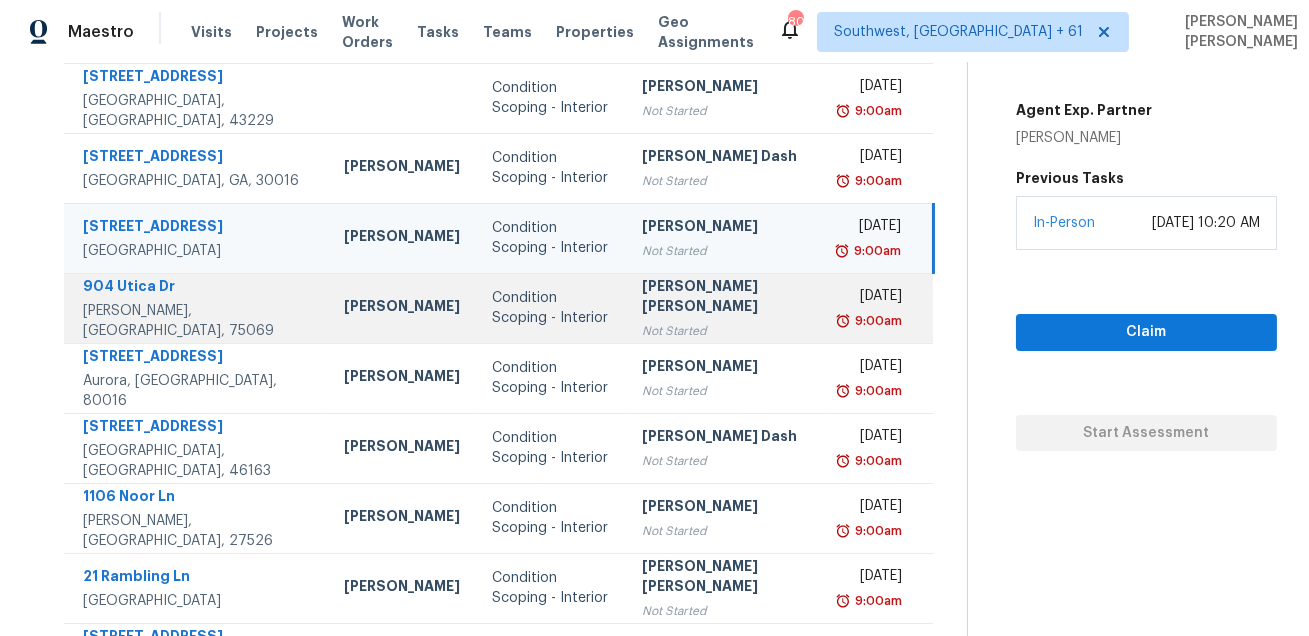 click on "[PERSON_NAME], [GEOGRAPHIC_DATA], 75069" at bounding box center [197, 321] 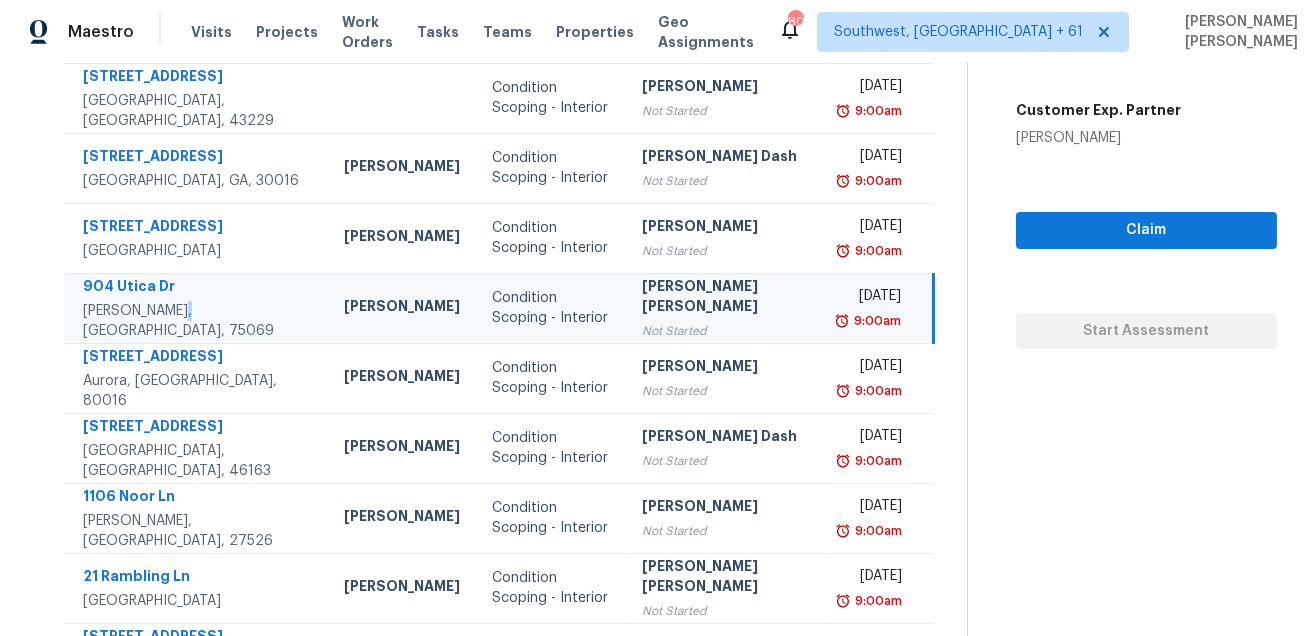 click on "904 Utica Dr" at bounding box center [197, 288] 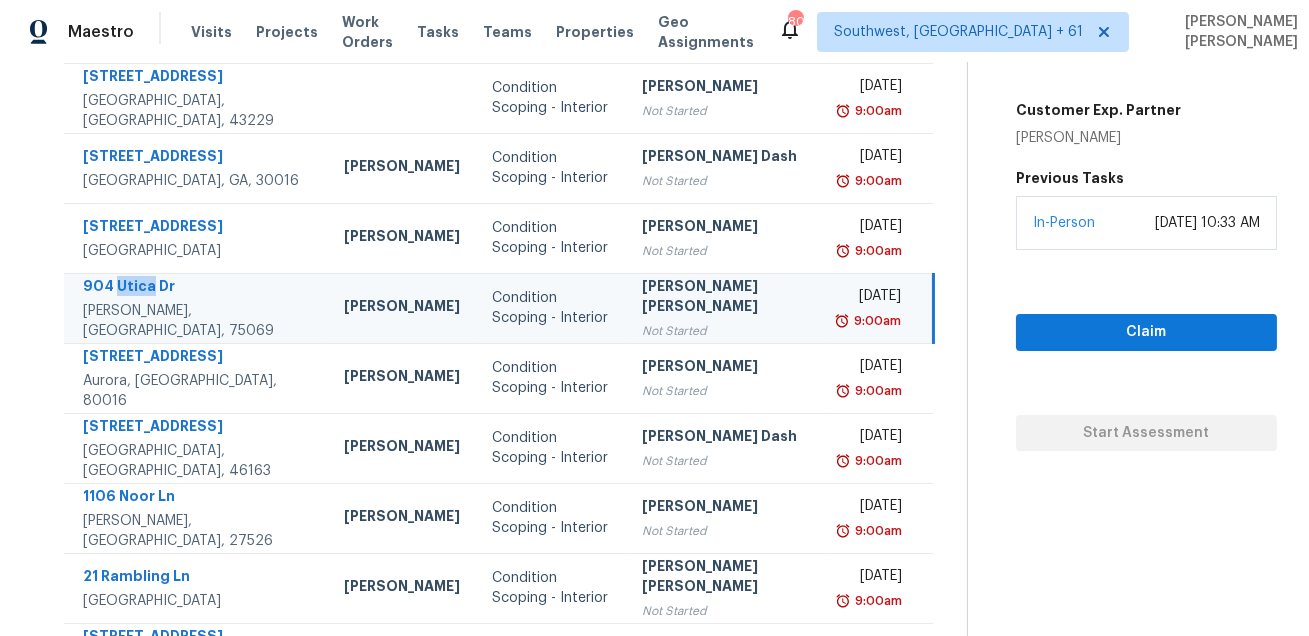 click on "904 Utica Dr" at bounding box center (197, 288) 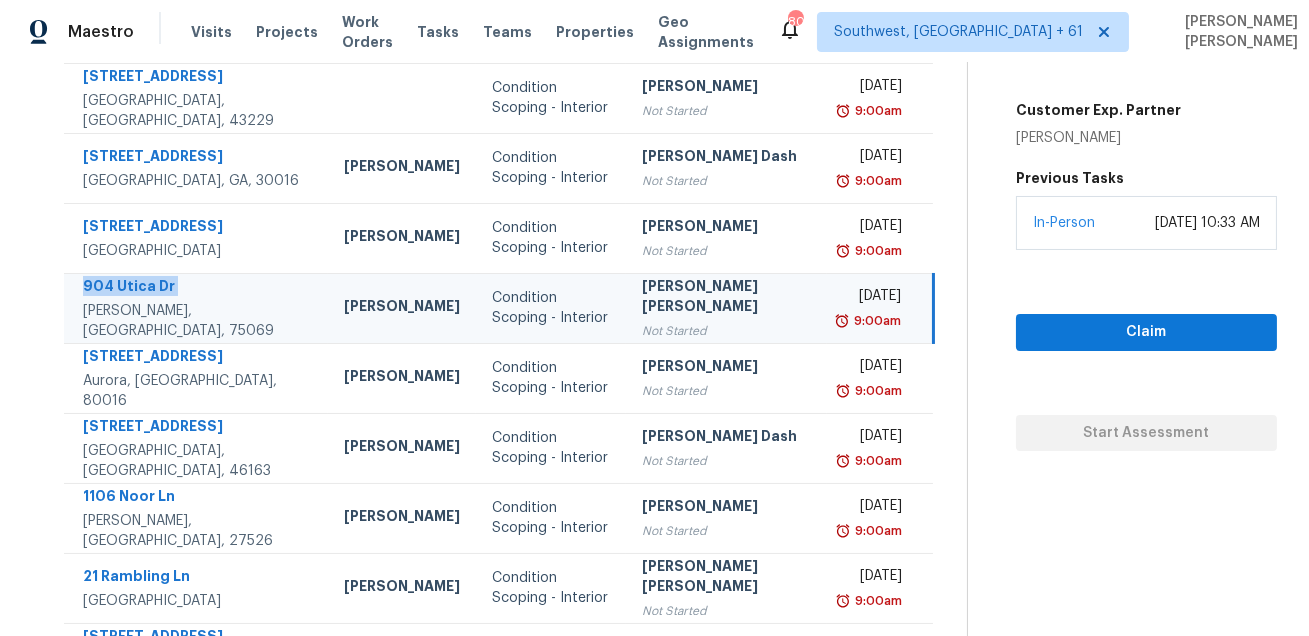 scroll, scrollTop: 405, scrollLeft: 0, axis: vertical 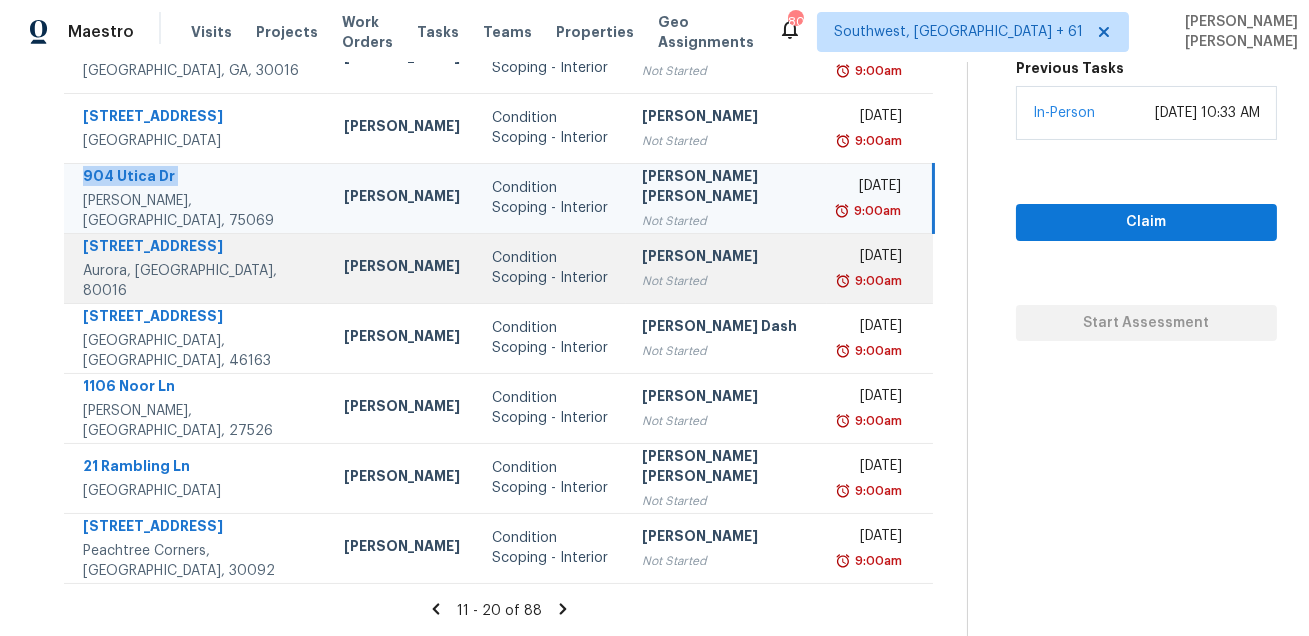 click on "[STREET_ADDRESS]" at bounding box center (197, 248) 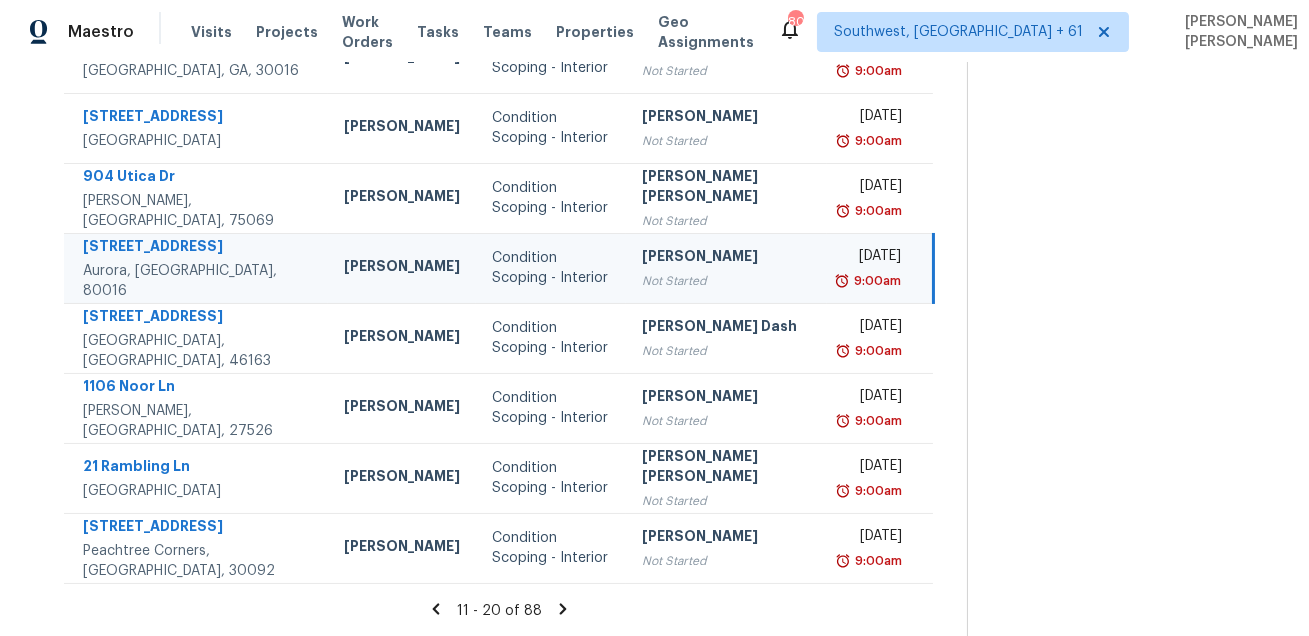 click on "[STREET_ADDRESS]" at bounding box center [197, 248] 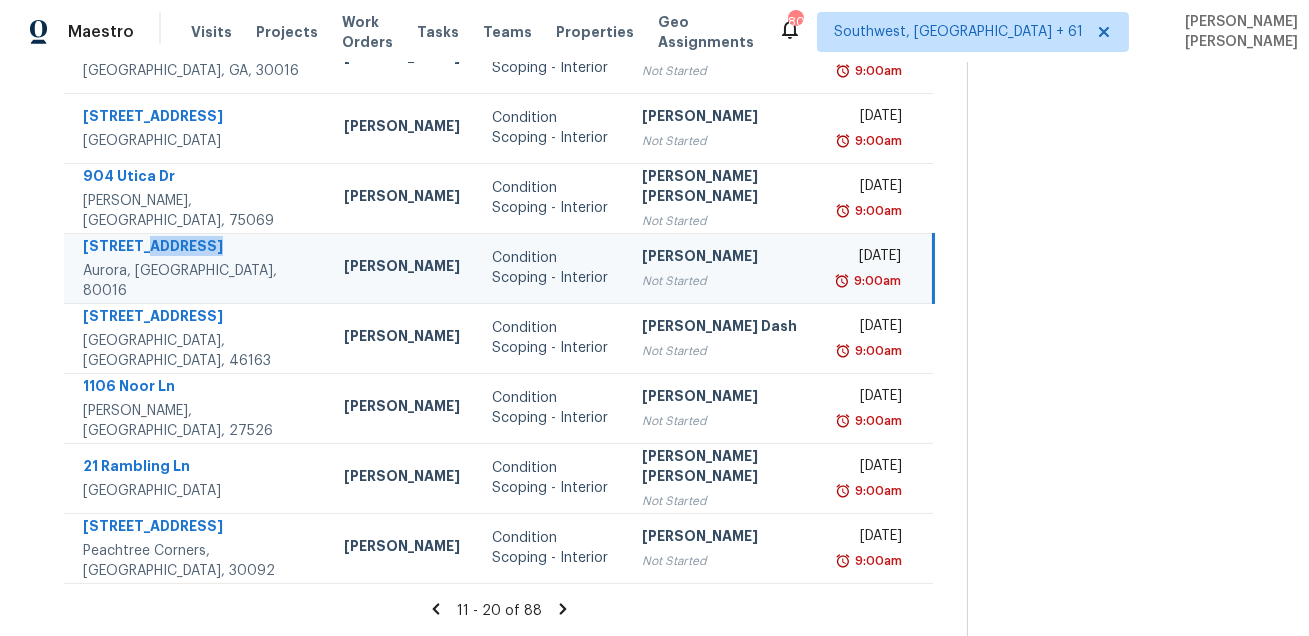 click on "[STREET_ADDRESS]" at bounding box center [197, 248] 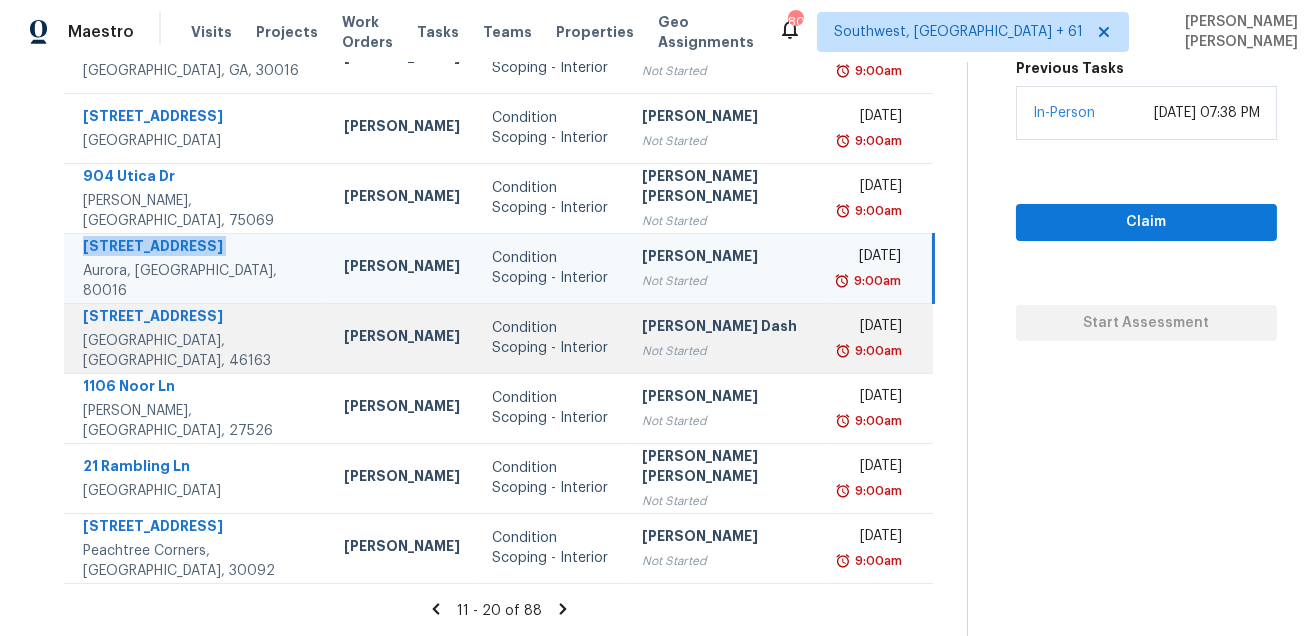 click on "[STREET_ADDRESS]" at bounding box center [197, 318] 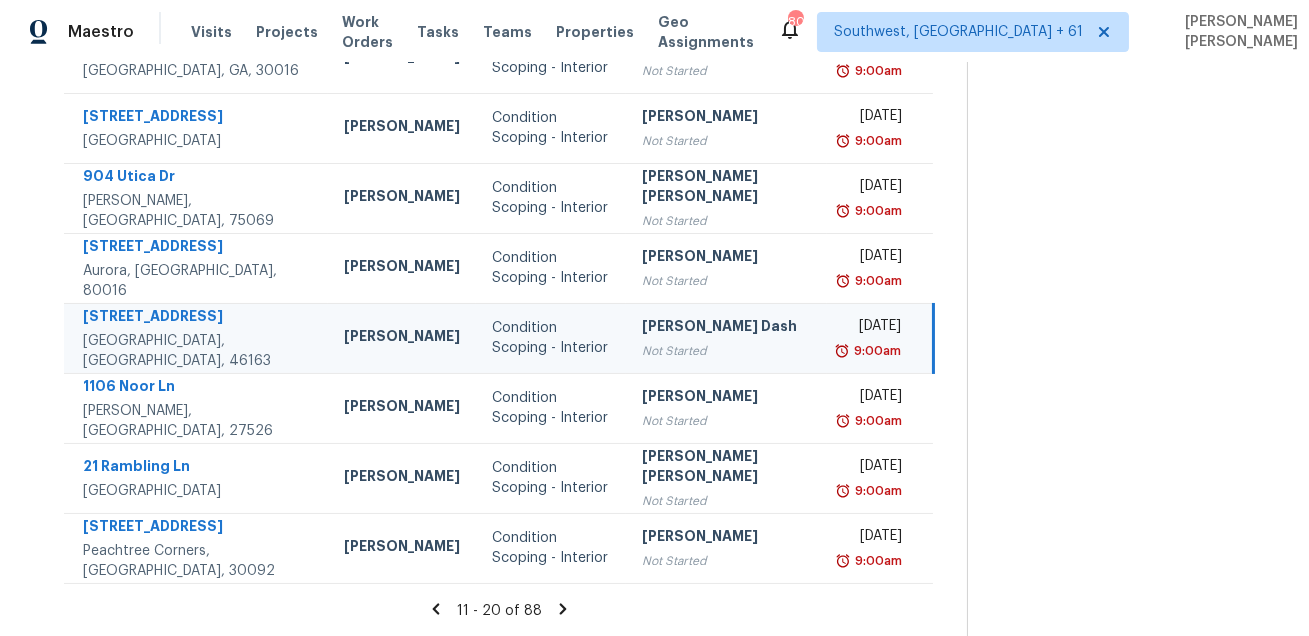 click on "[STREET_ADDRESS]" at bounding box center [197, 318] 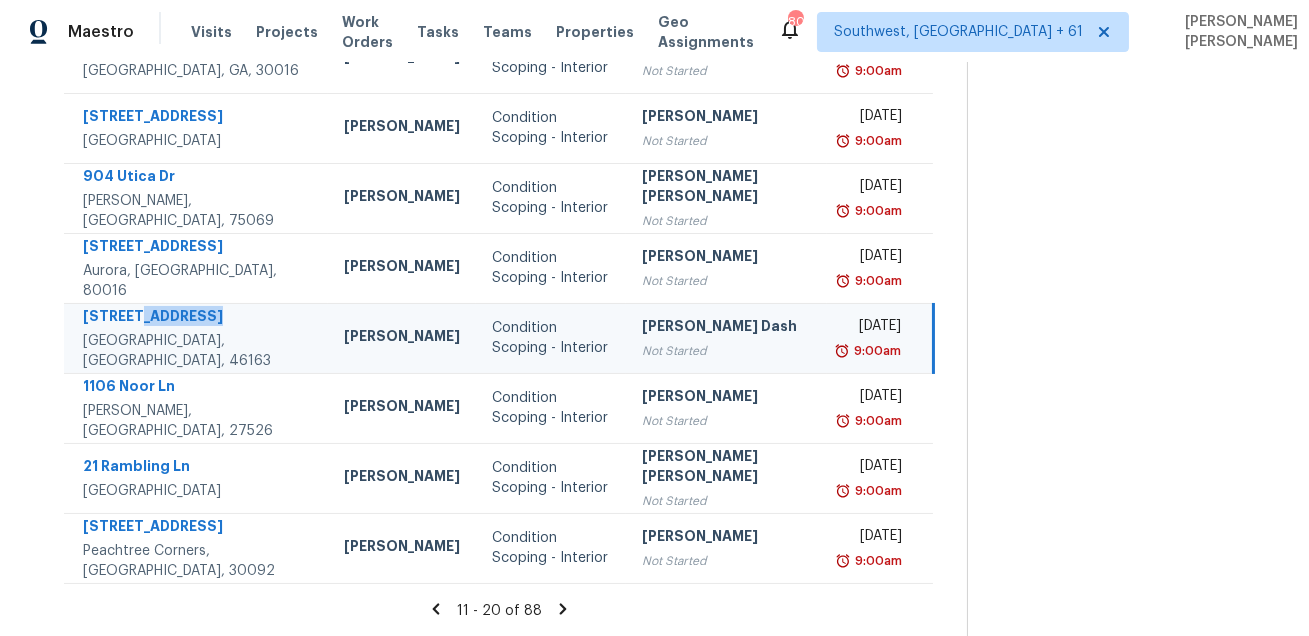 click on "[STREET_ADDRESS]" at bounding box center [197, 318] 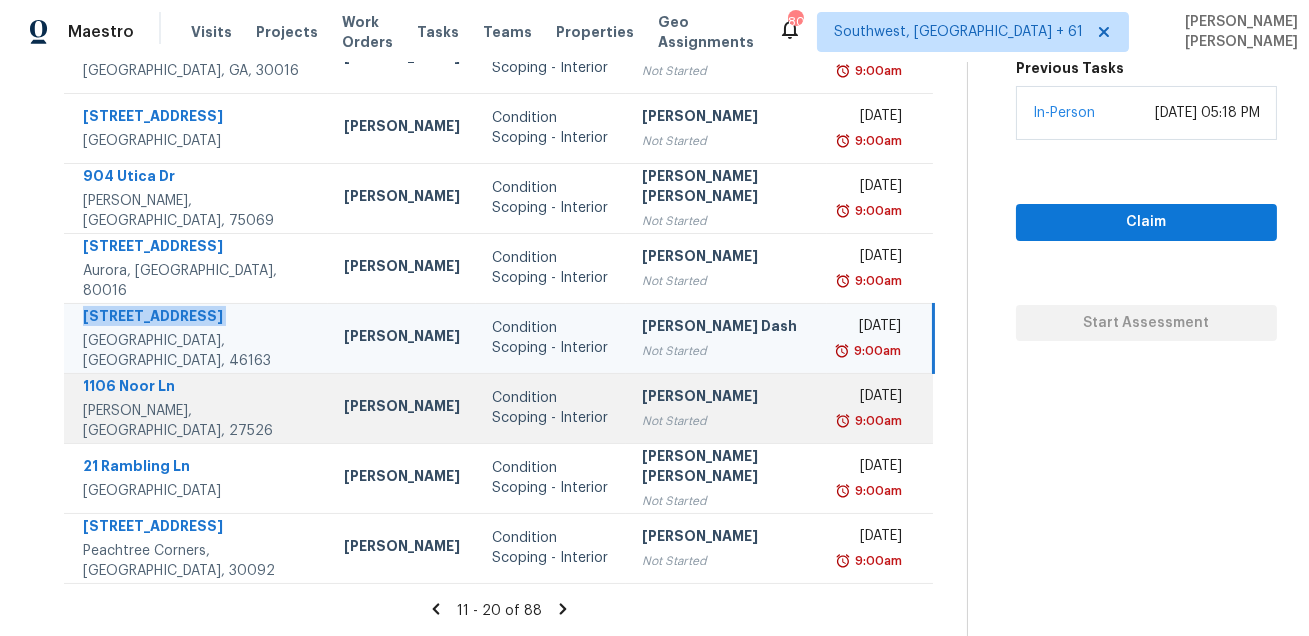 click on "1106 Noor Ln" at bounding box center [197, 388] 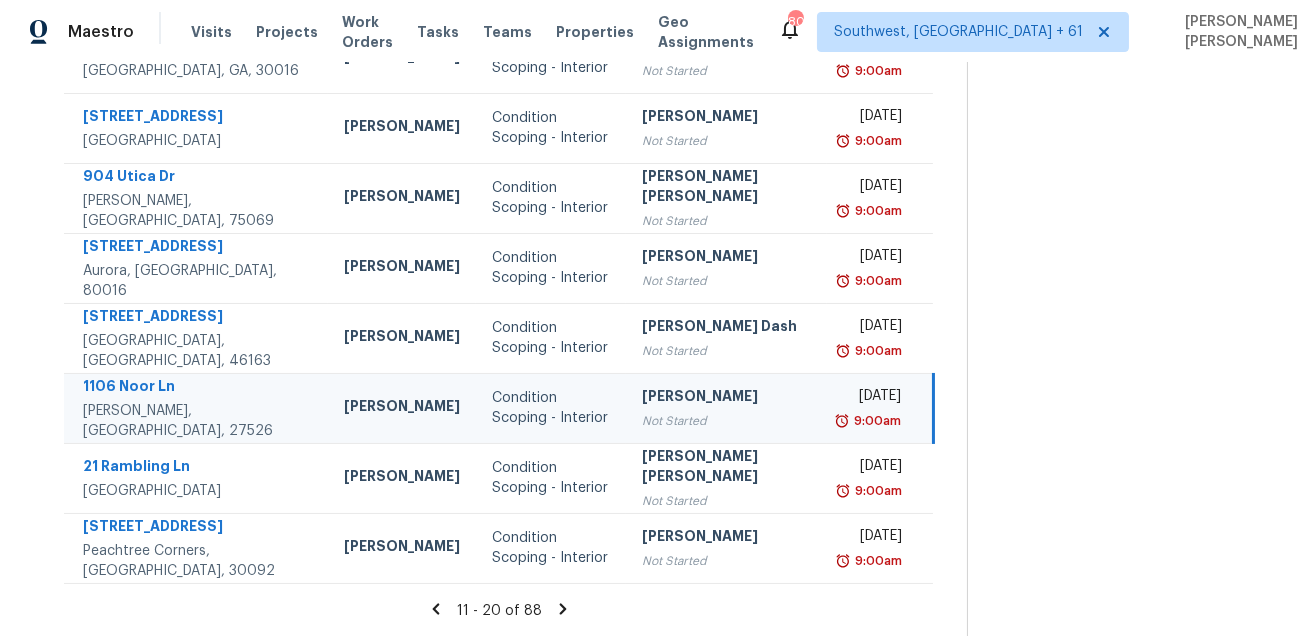 click on "1106 Noor Ln" at bounding box center [197, 388] 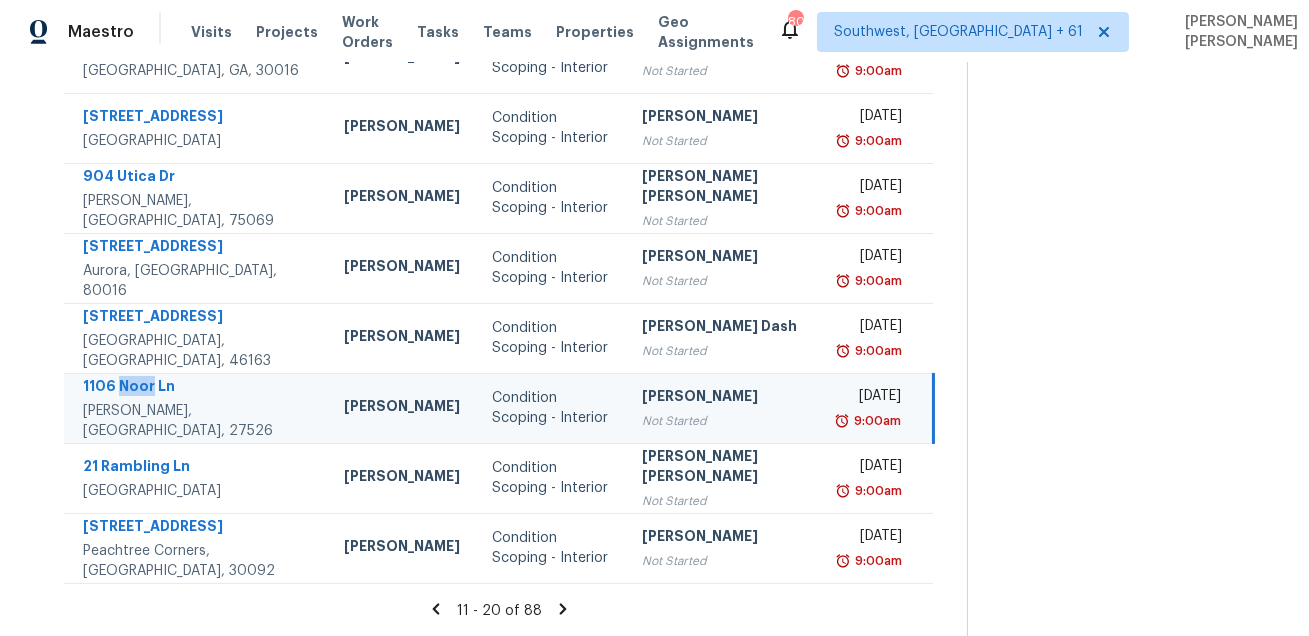 click on "1106 Noor Ln" at bounding box center (197, 388) 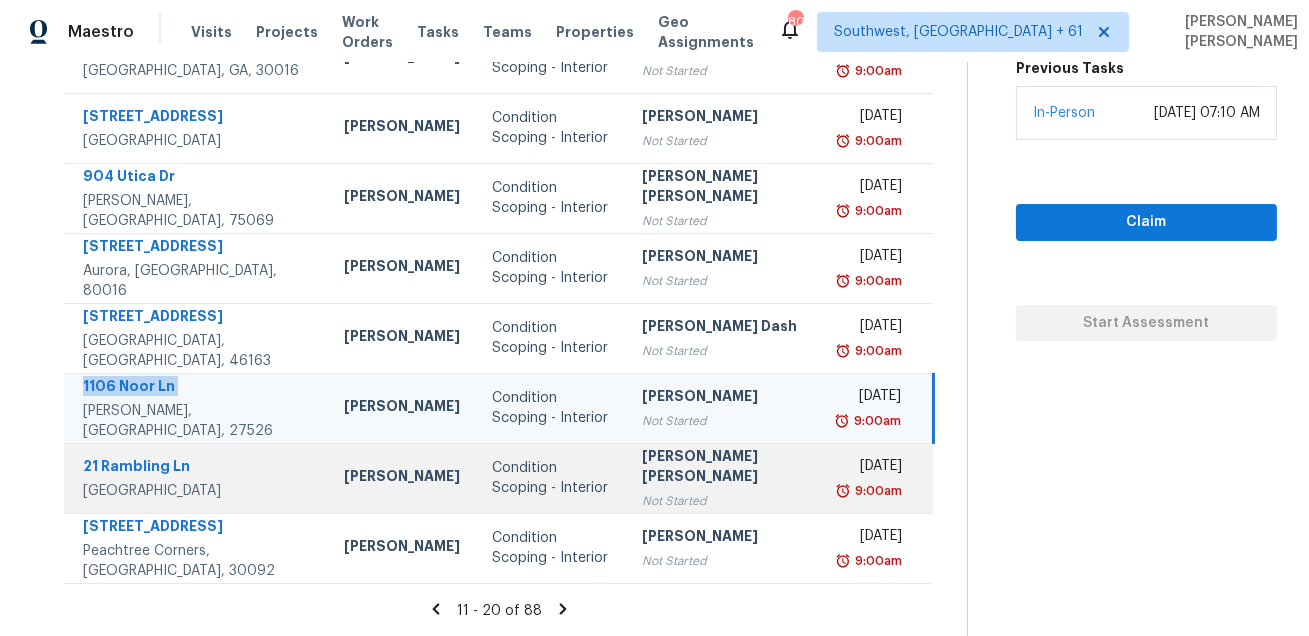 click on "21 Rambling Ln" at bounding box center [197, 468] 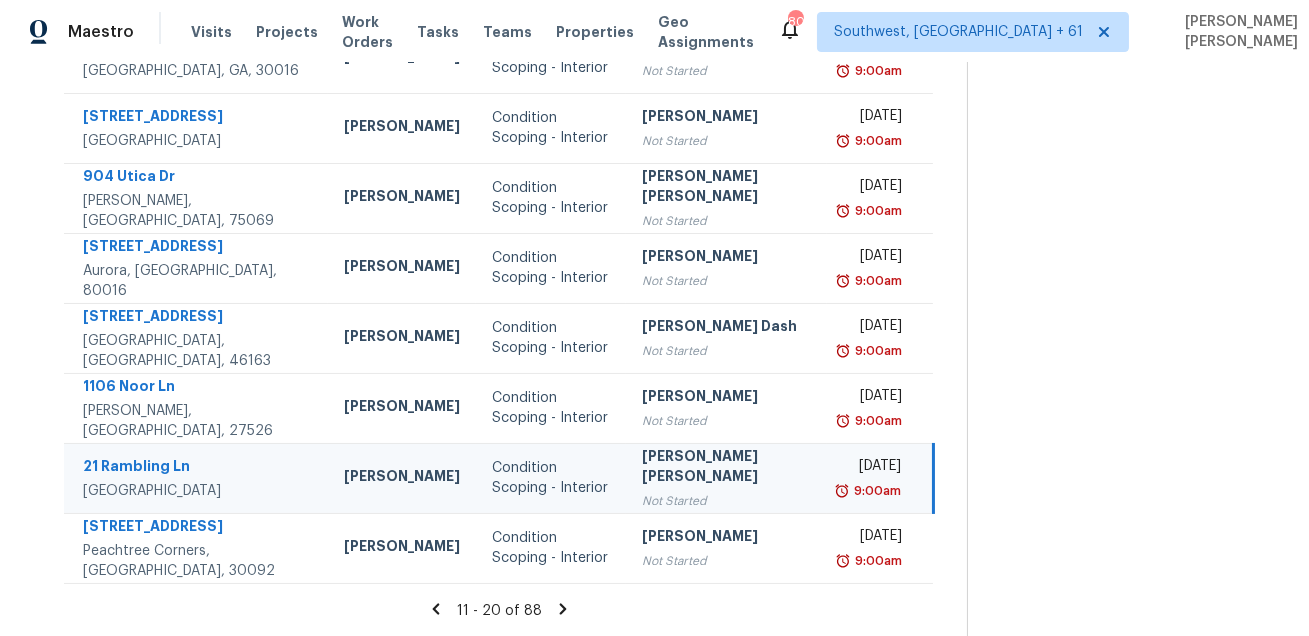 click on "21 Rambling Ln" at bounding box center (197, 468) 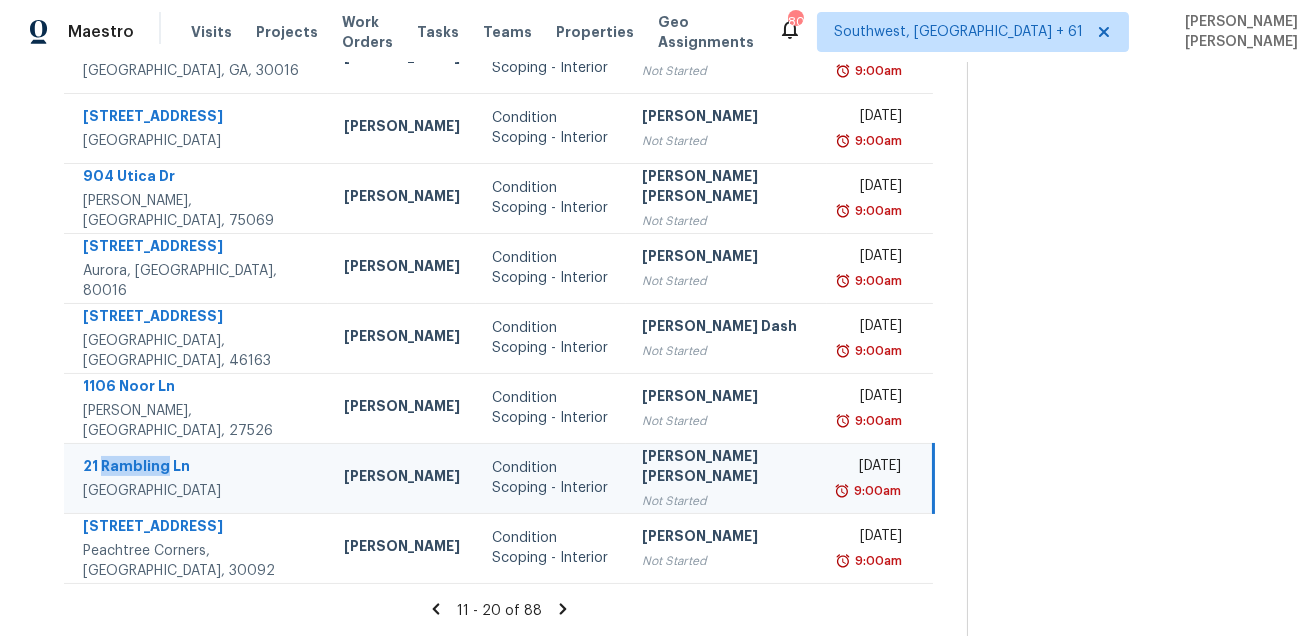 click on "21 Rambling Ln" at bounding box center [197, 468] 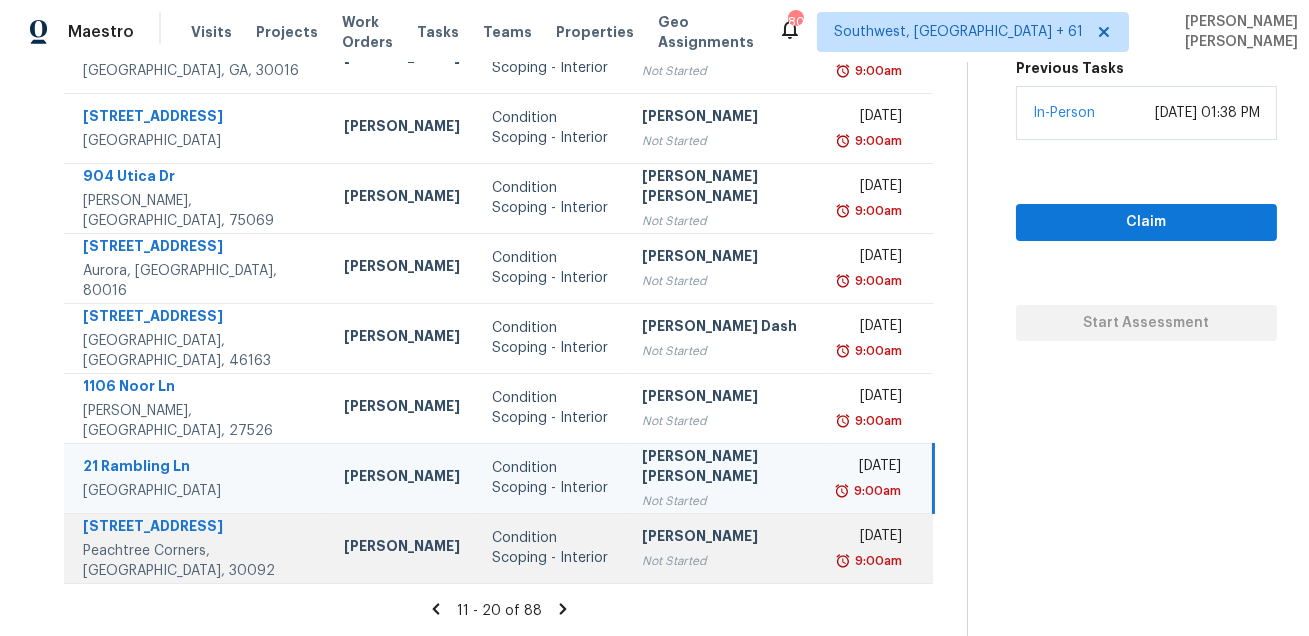 click on "[STREET_ADDRESS]" at bounding box center [197, 528] 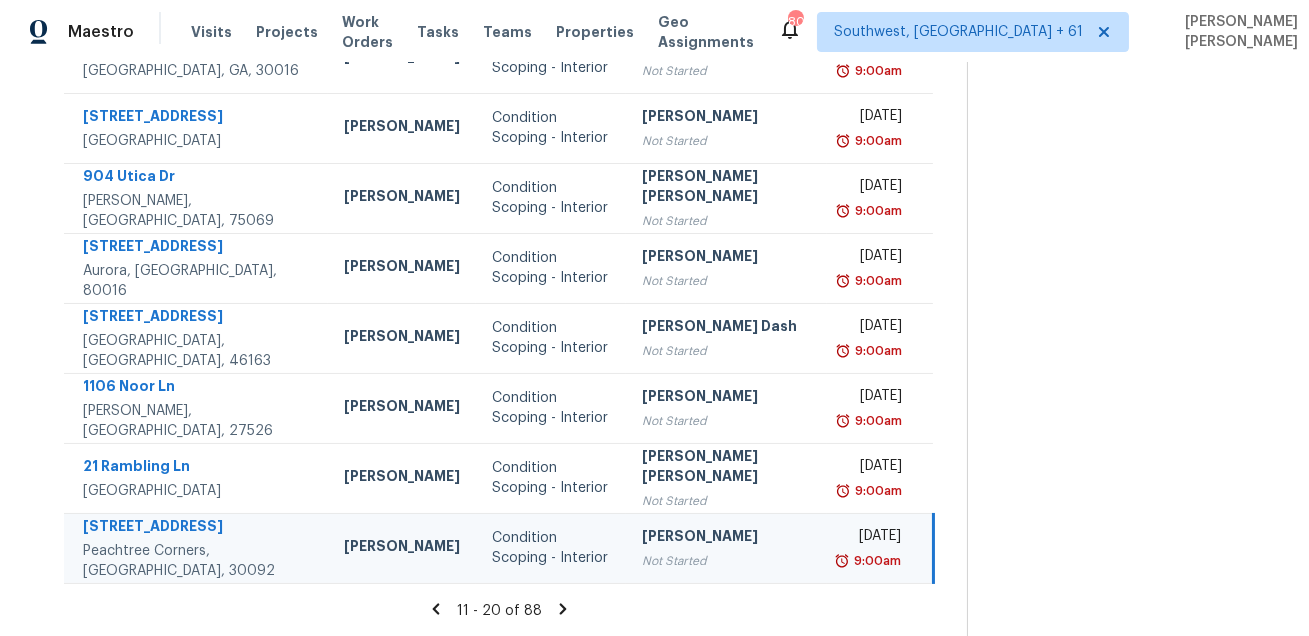click on "[STREET_ADDRESS]" at bounding box center [197, 528] 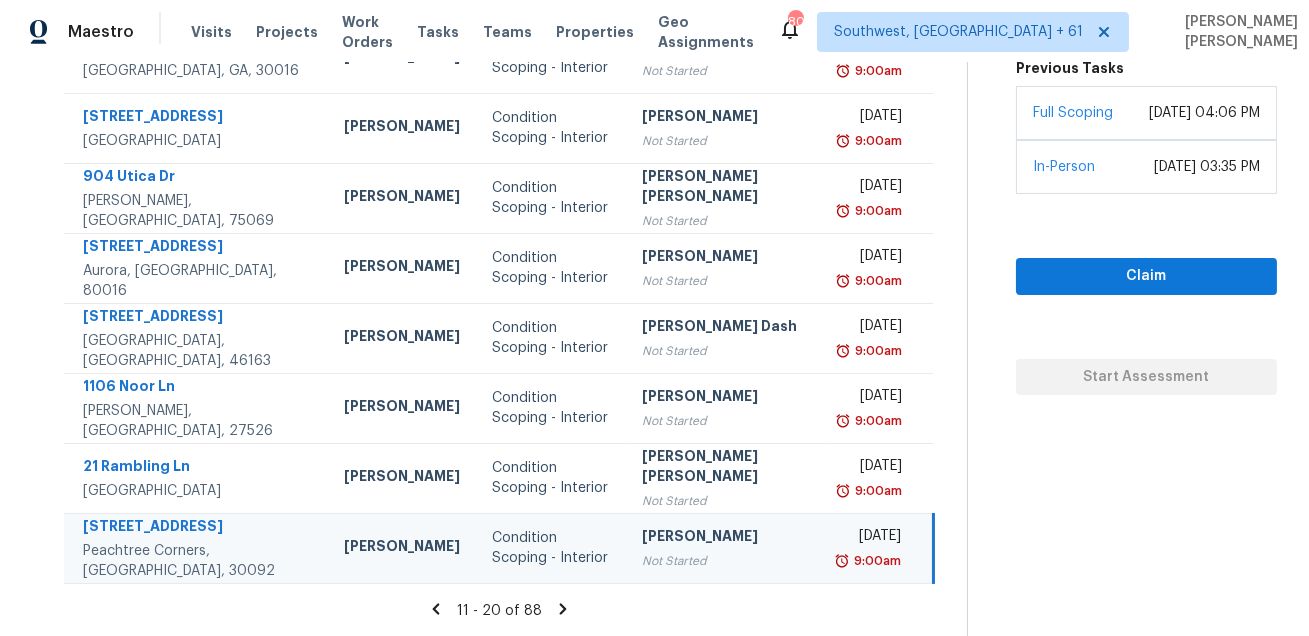 click 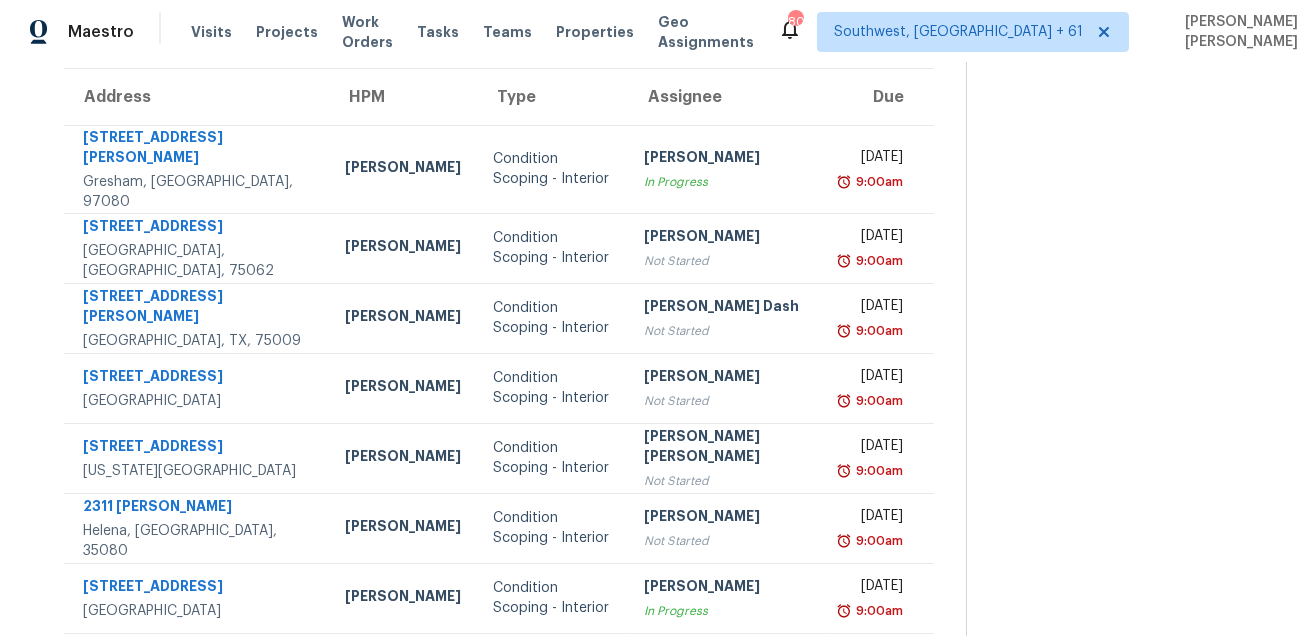scroll, scrollTop: 0, scrollLeft: 0, axis: both 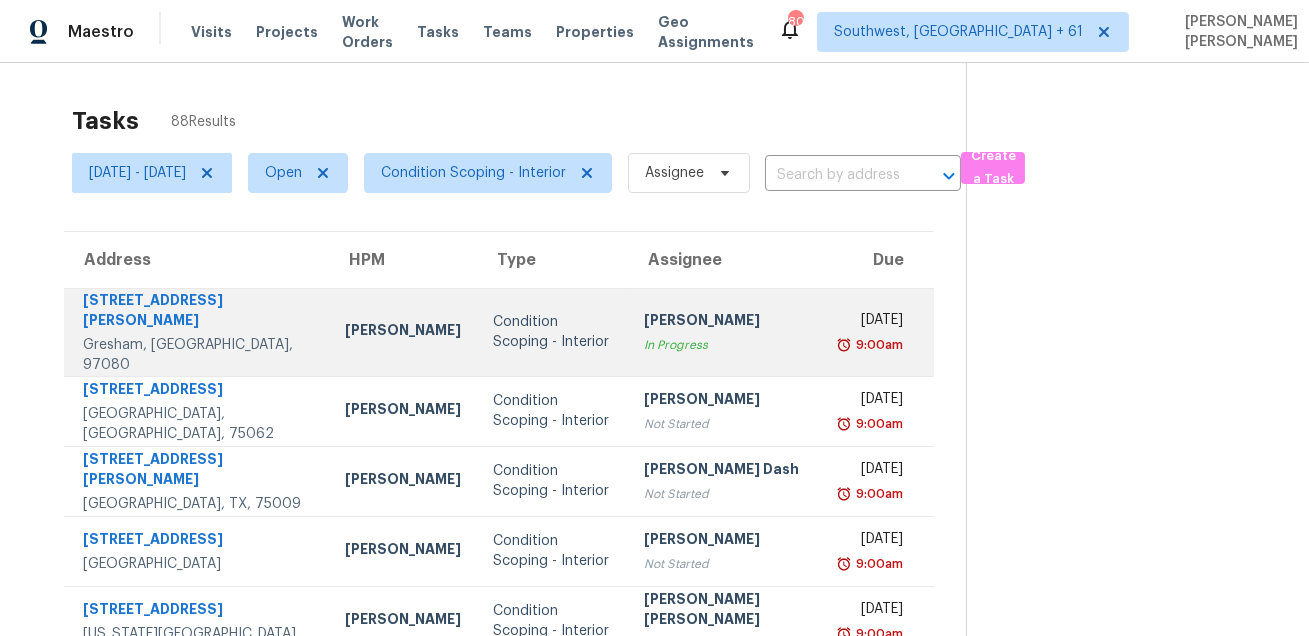 click on "2188 SW Binford Lake Pkwy" at bounding box center [198, 312] 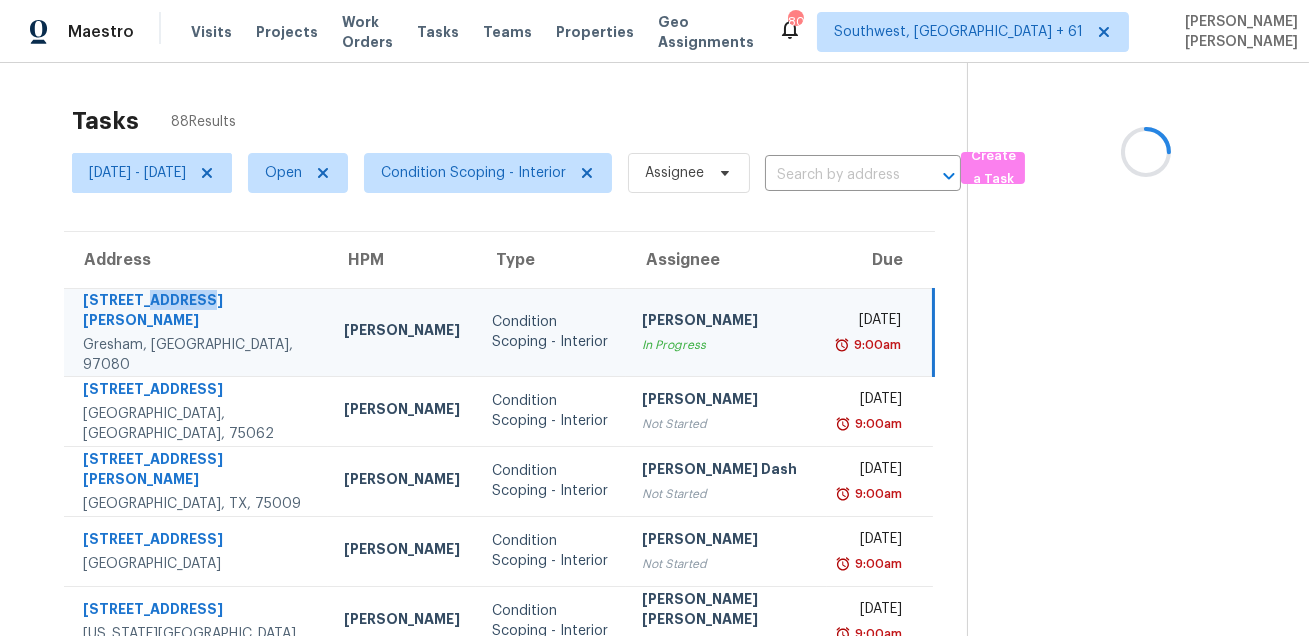 click on "2188 SW Binford Lake Pkwy" at bounding box center (197, 312) 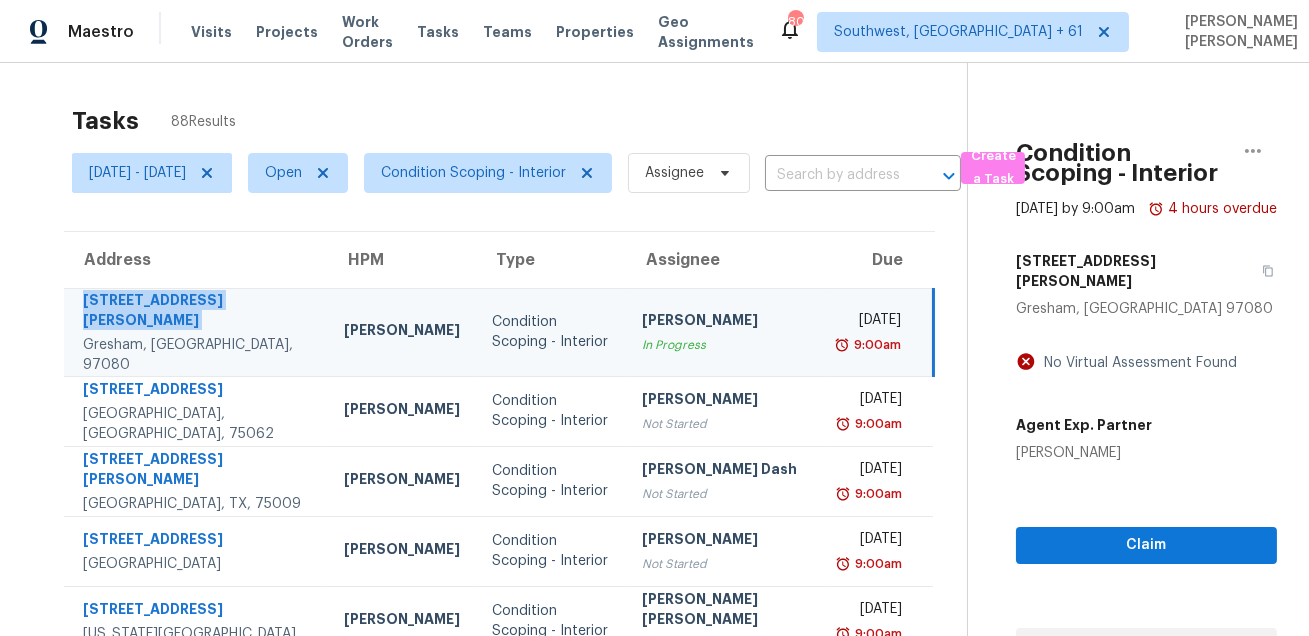 click on "Gresham, OR, 97080" at bounding box center [197, 355] 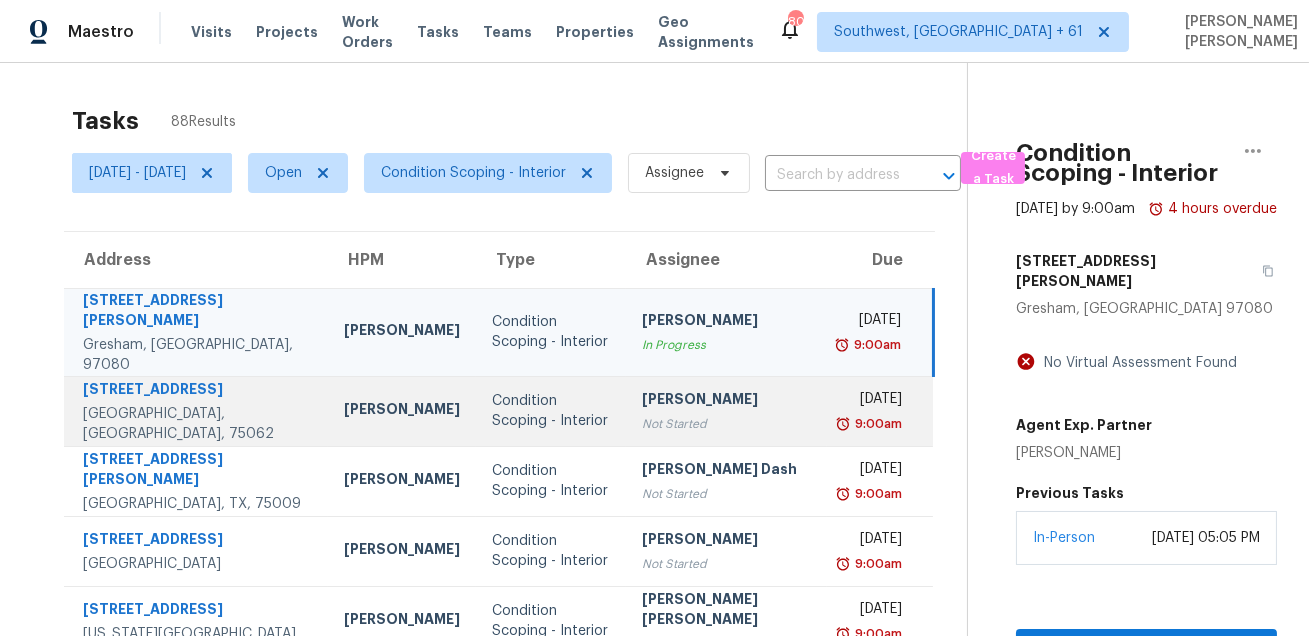 click on "[STREET_ADDRESS]" at bounding box center [197, 391] 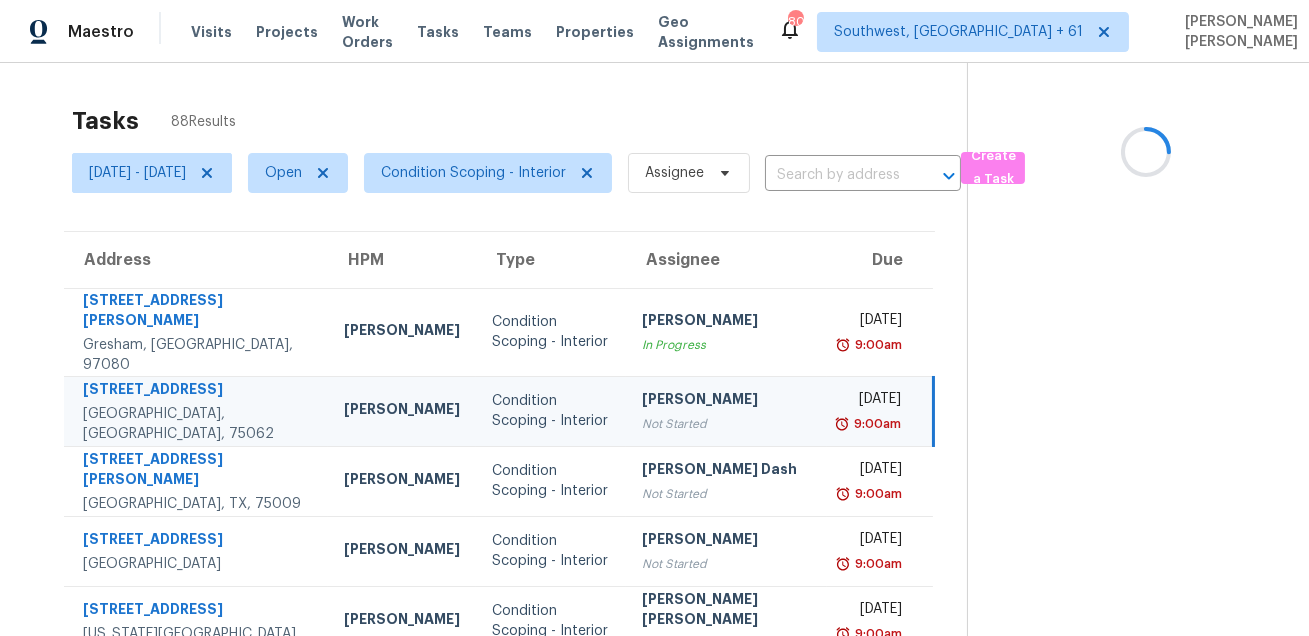 click on "[STREET_ADDRESS]" at bounding box center (197, 391) 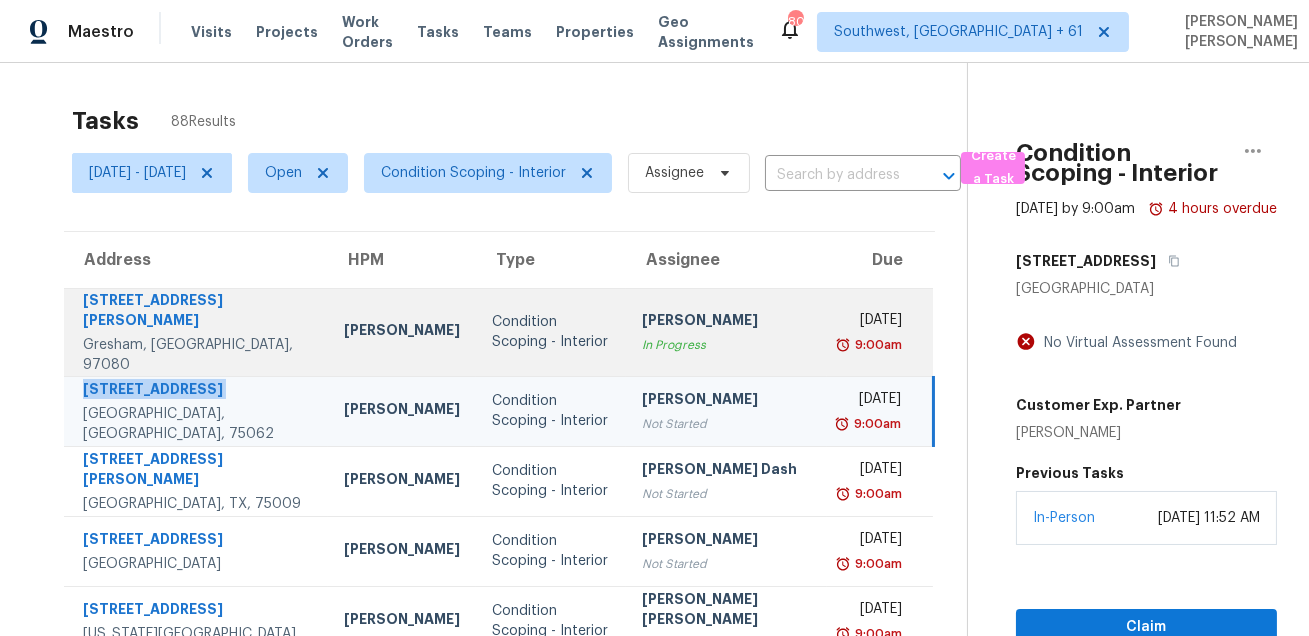 scroll, scrollTop: 214, scrollLeft: 0, axis: vertical 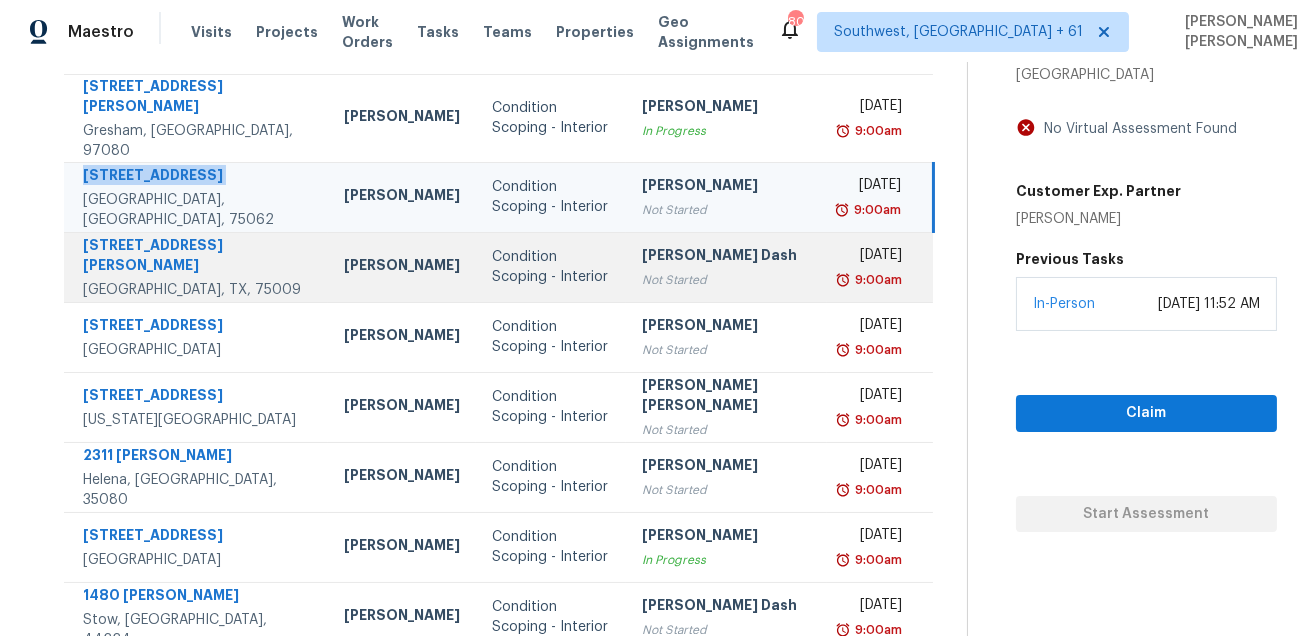 click on "[STREET_ADDRESS][PERSON_NAME]" at bounding box center (197, 257) 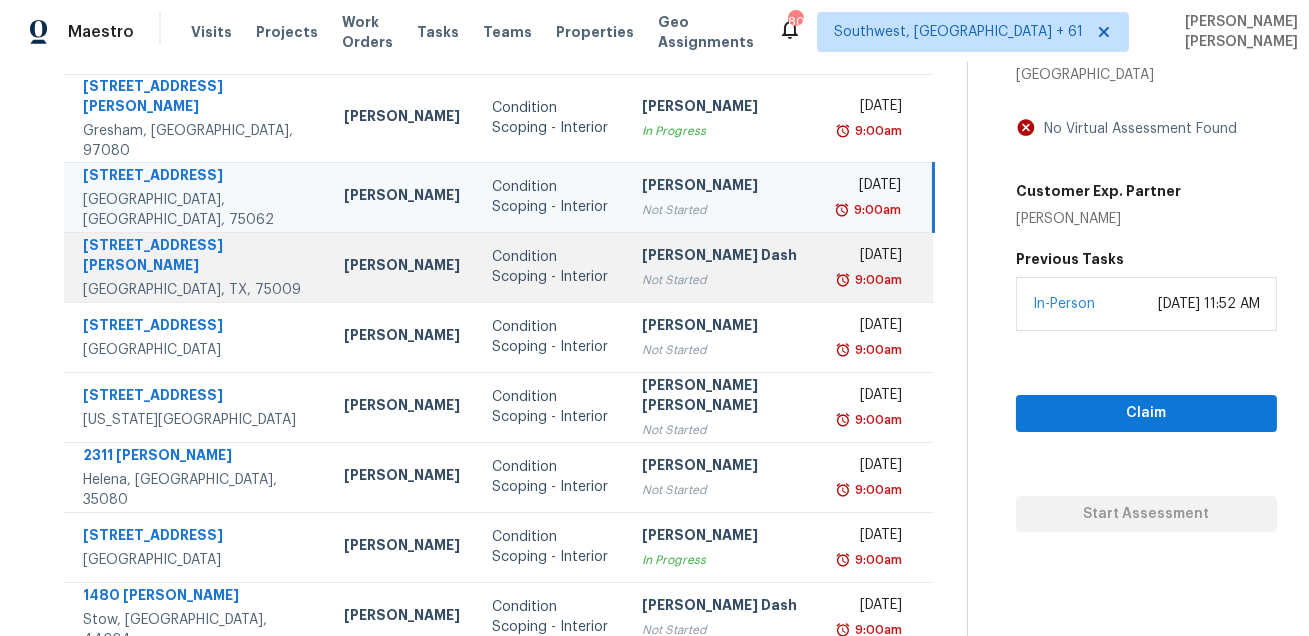 click on "[STREET_ADDRESS][PERSON_NAME]" at bounding box center [197, 257] 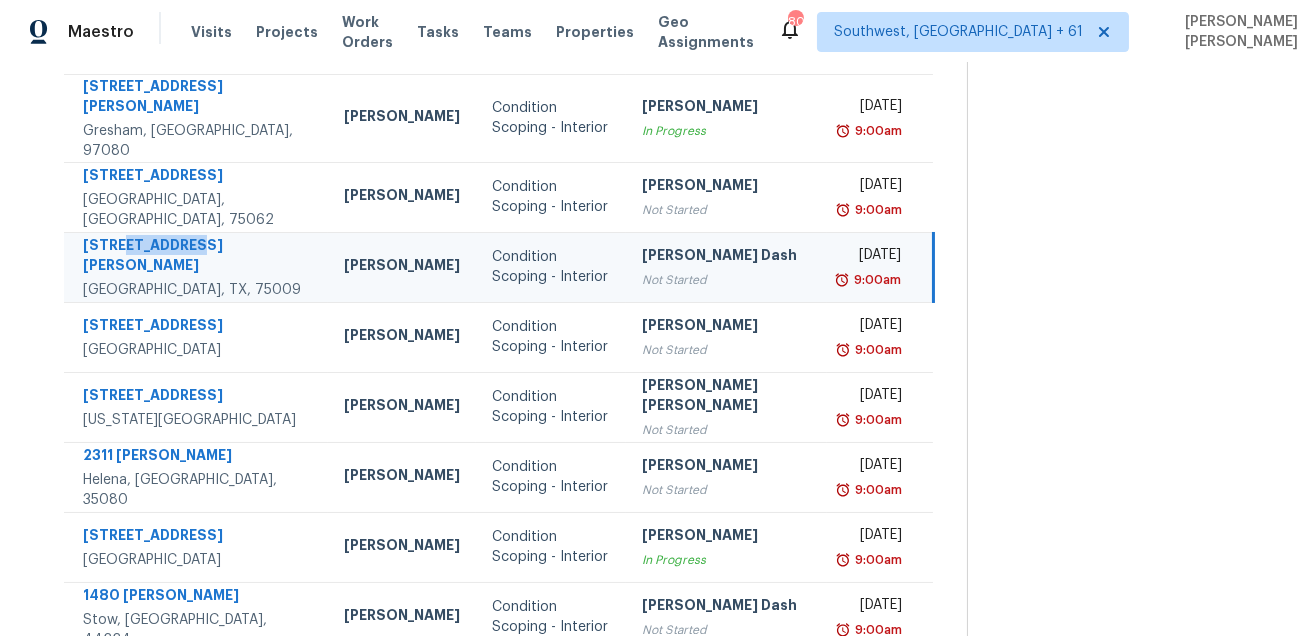 click on "[STREET_ADDRESS][PERSON_NAME]" at bounding box center [197, 257] 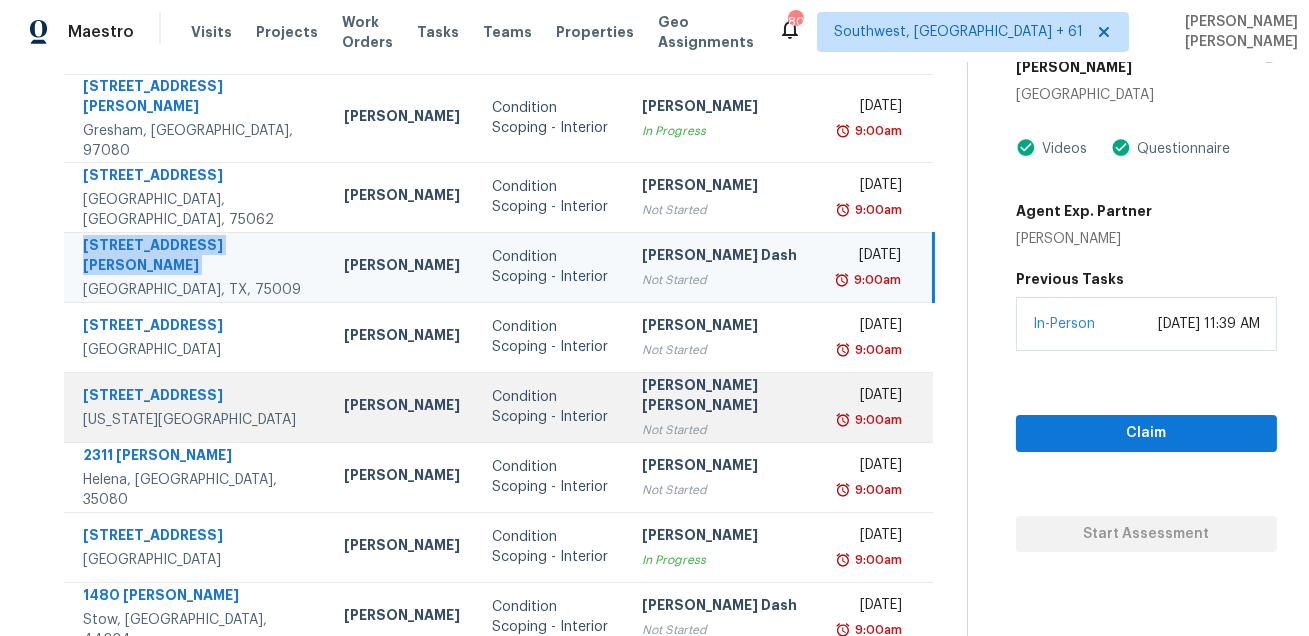 scroll, scrollTop: 291, scrollLeft: 0, axis: vertical 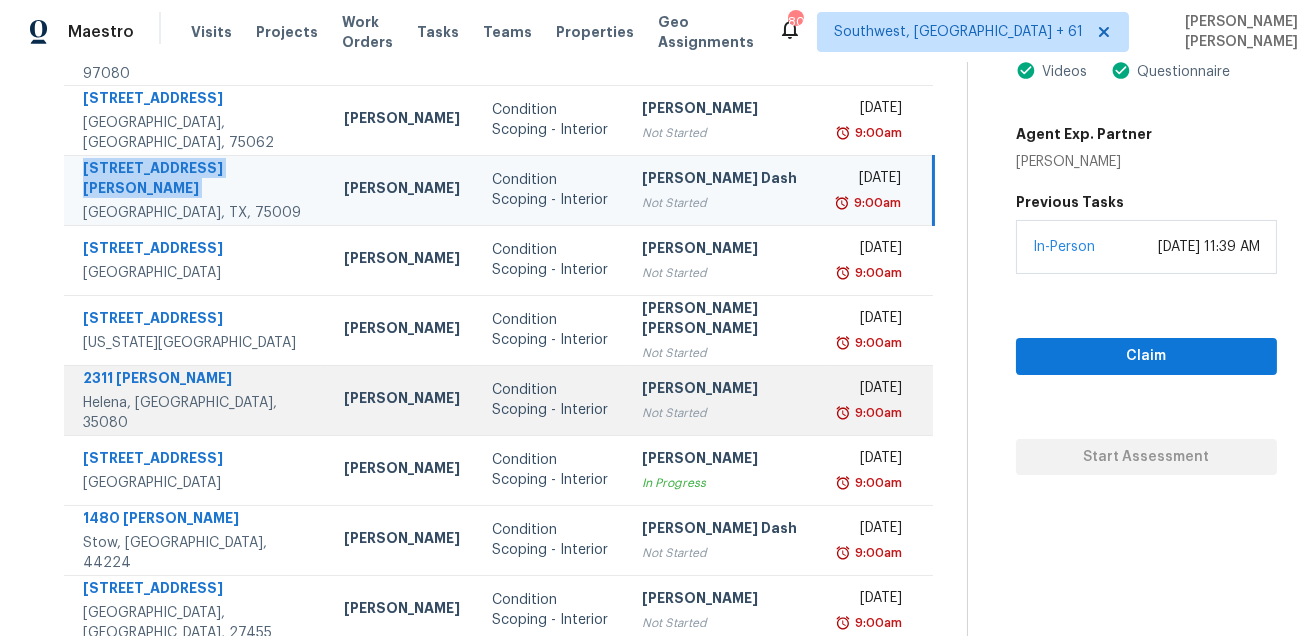 click on "2311 [PERSON_NAME]" at bounding box center (197, 380) 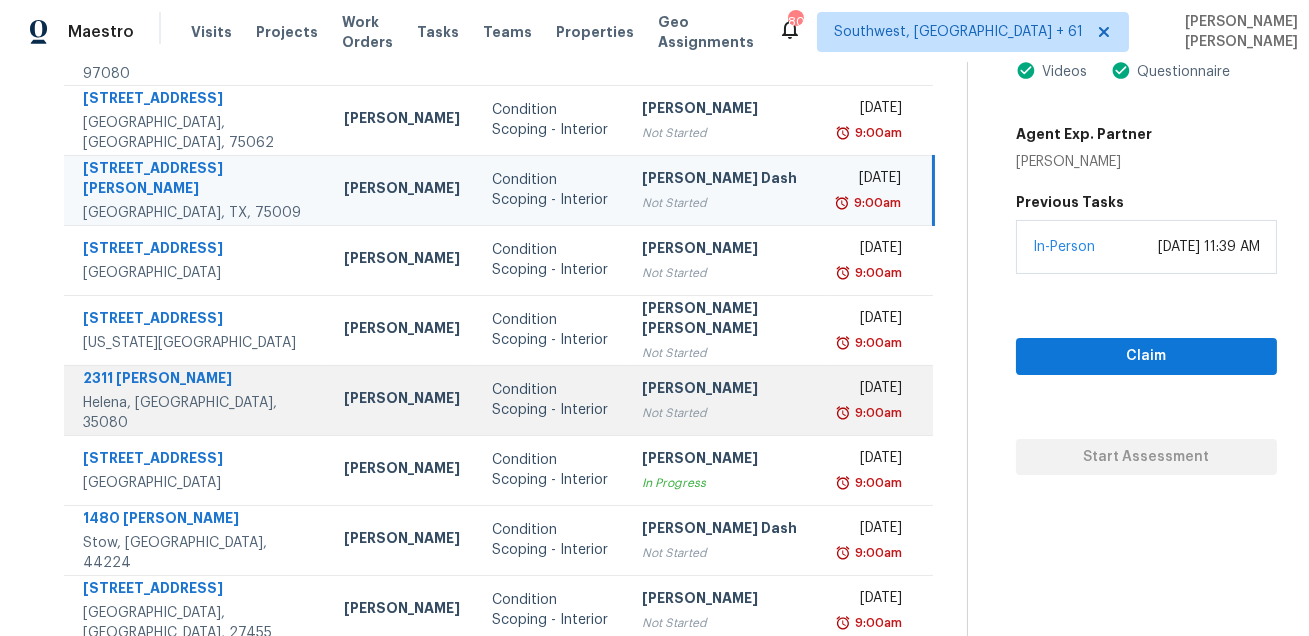 click on "2311 [PERSON_NAME]" at bounding box center [197, 380] 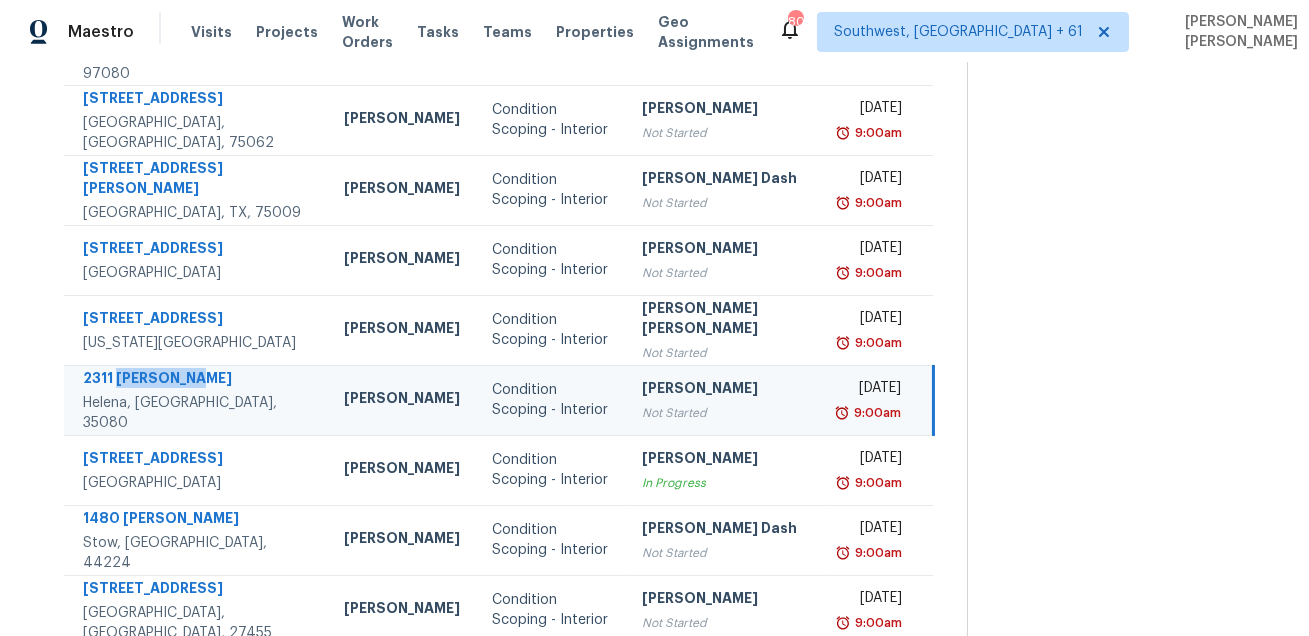 click on "2311 [PERSON_NAME]" at bounding box center (197, 380) 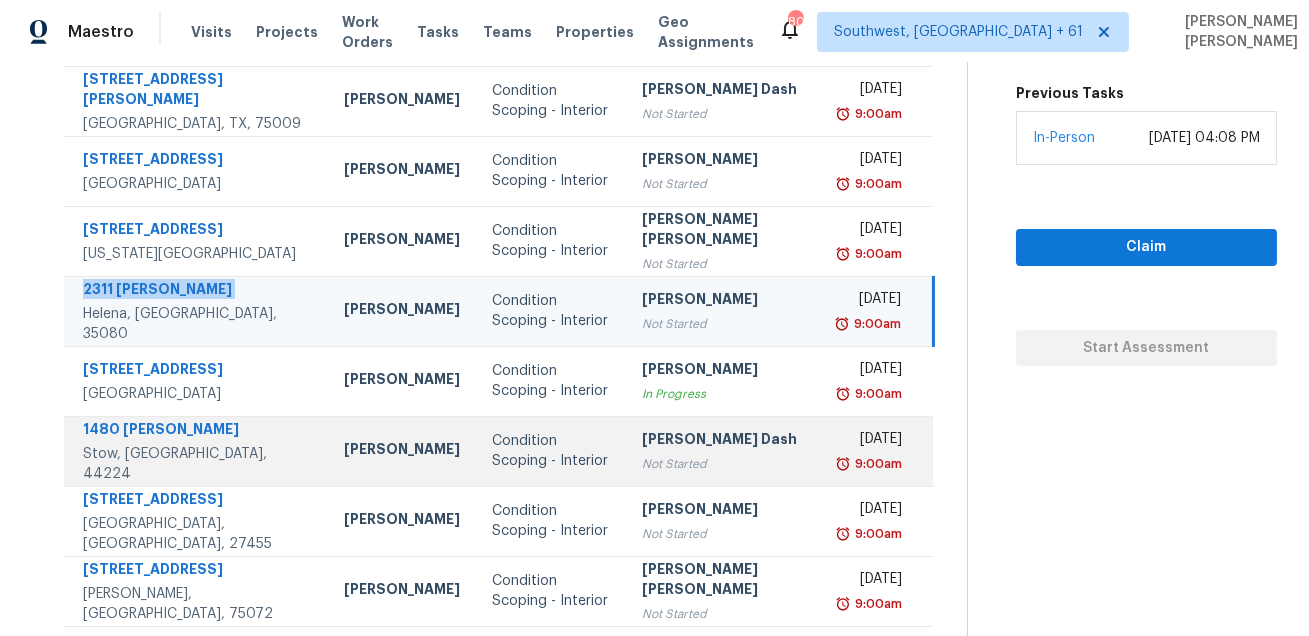 scroll, scrollTop: 405, scrollLeft: 0, axis: vertical 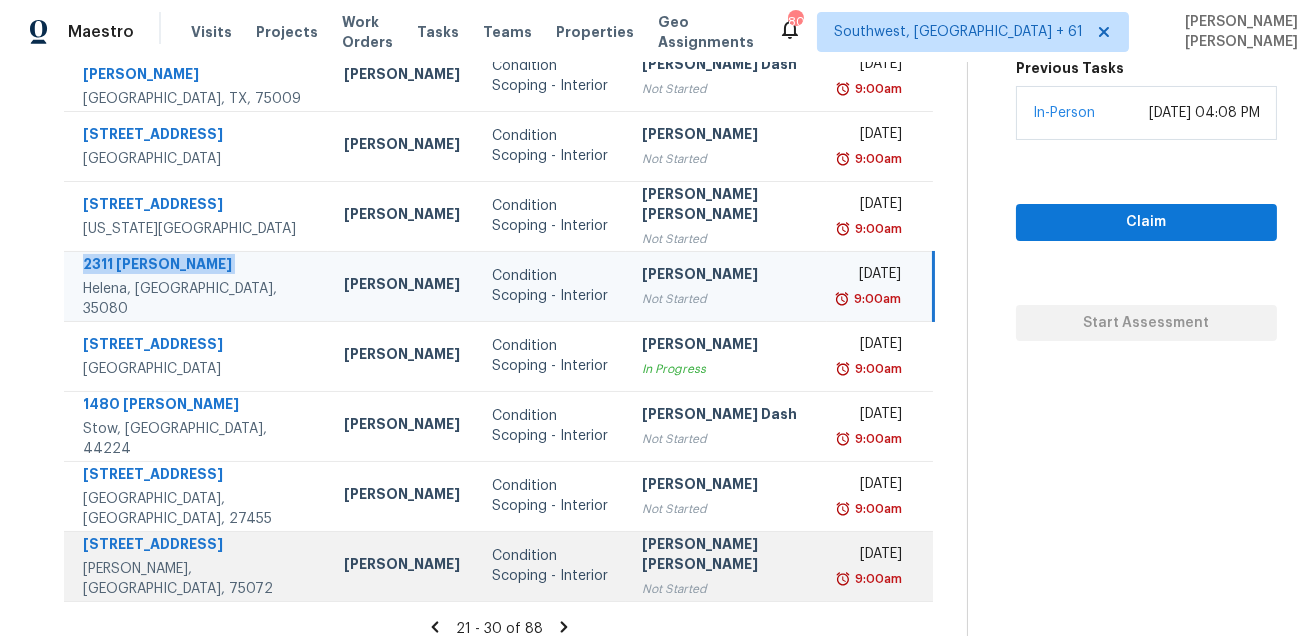 click on "[STREET_ADDRESS]" at bounding box center (197, 546) 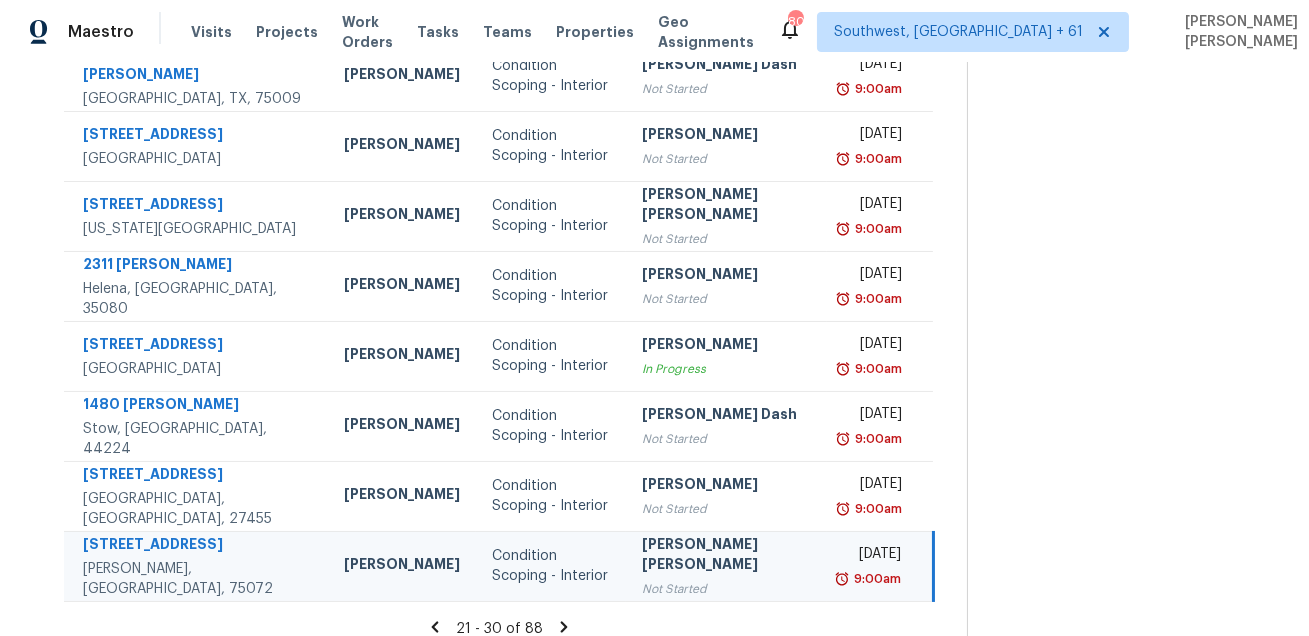 click on "[STREET_ADDRESS]" at bounding box center (197, 546) 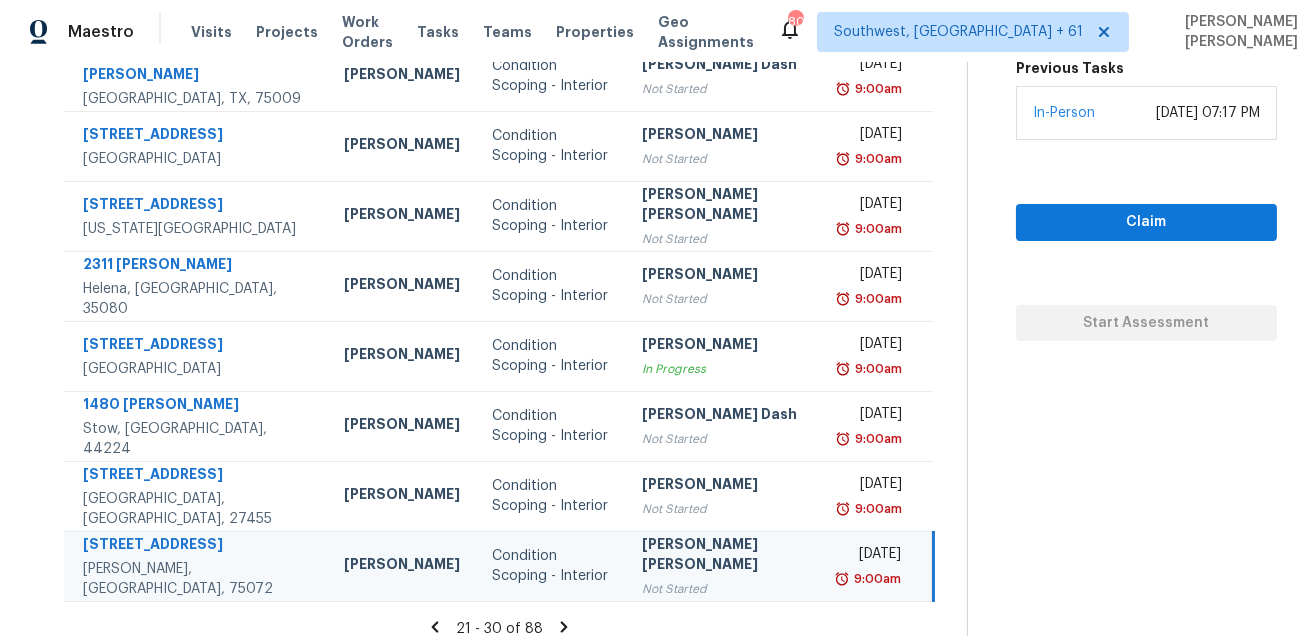 click 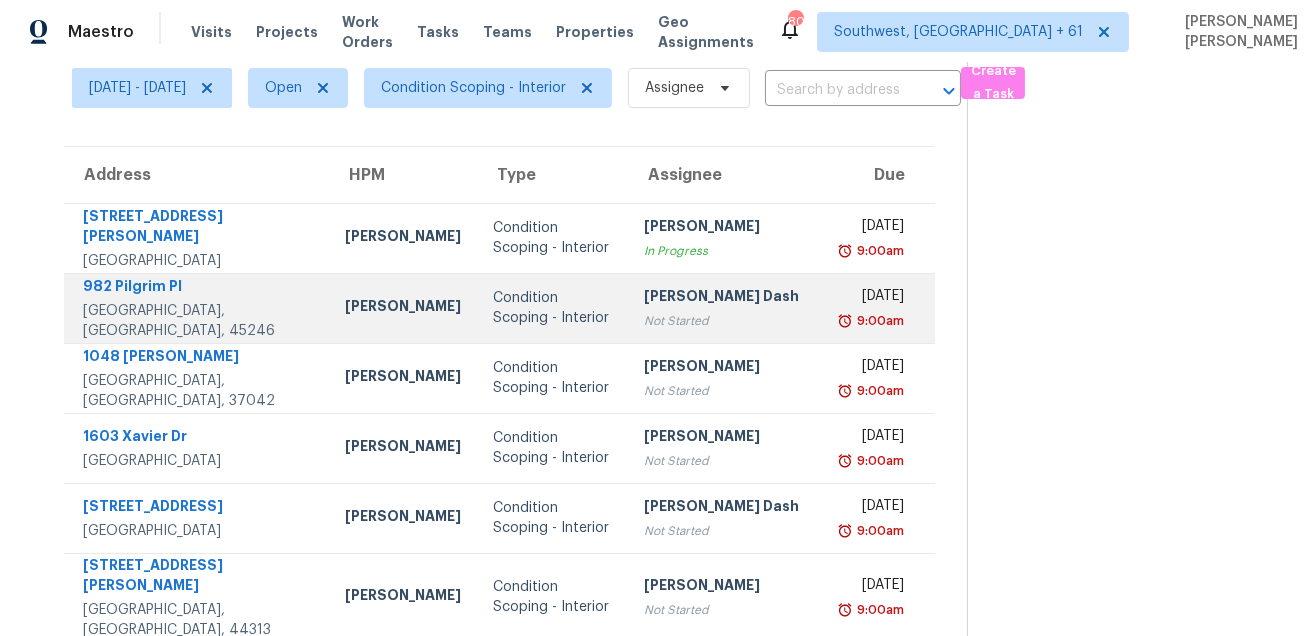 scroll, scrollTop: 136, scrollLeft: 0, axis: vertical 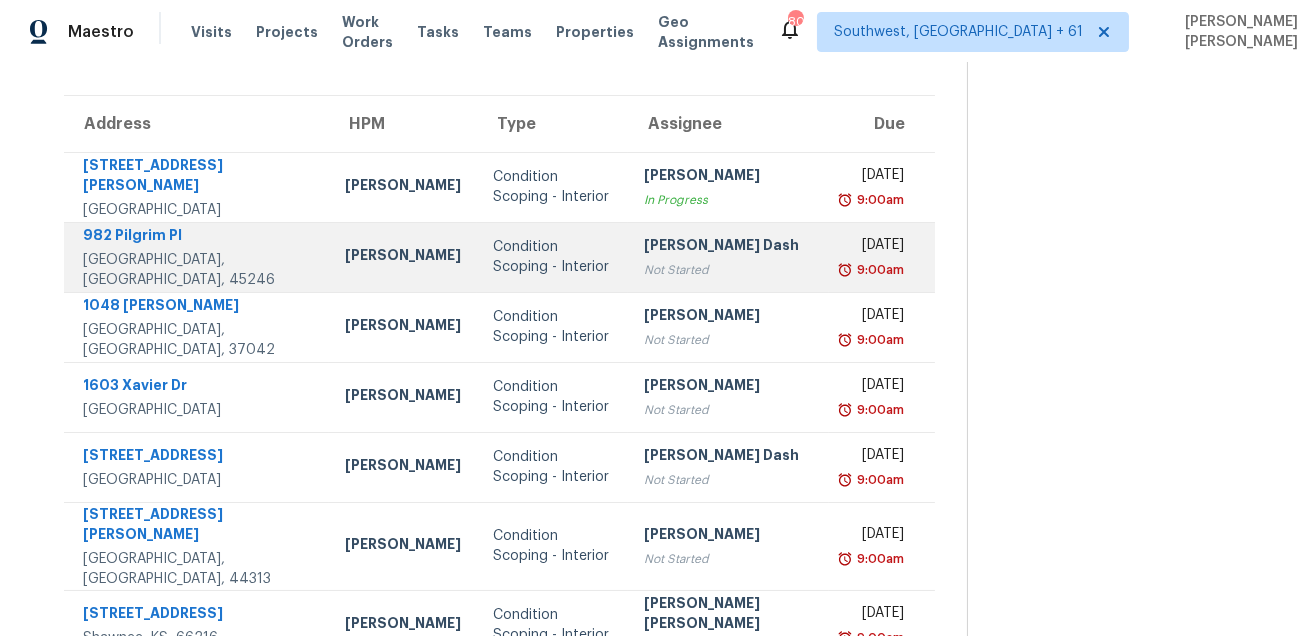 click on "982 Pilgrim Pl" at bounding box center (198, 237) 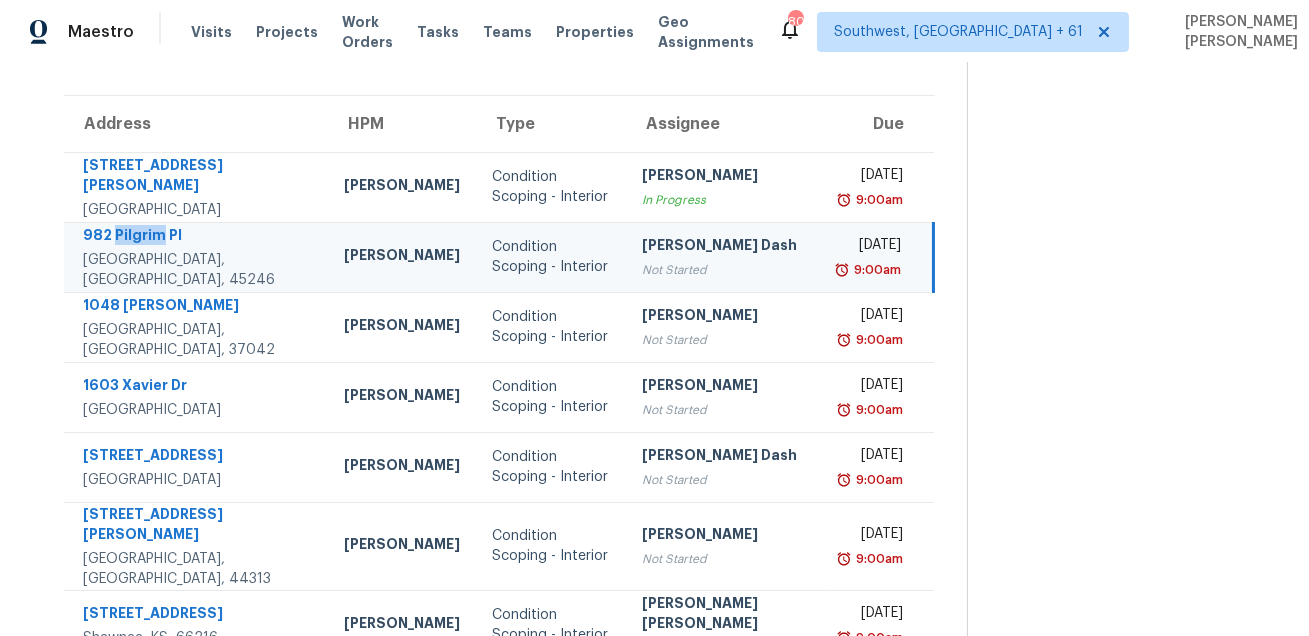 click on "982 Pilgrim Pl" at bounding box center [197, 237] 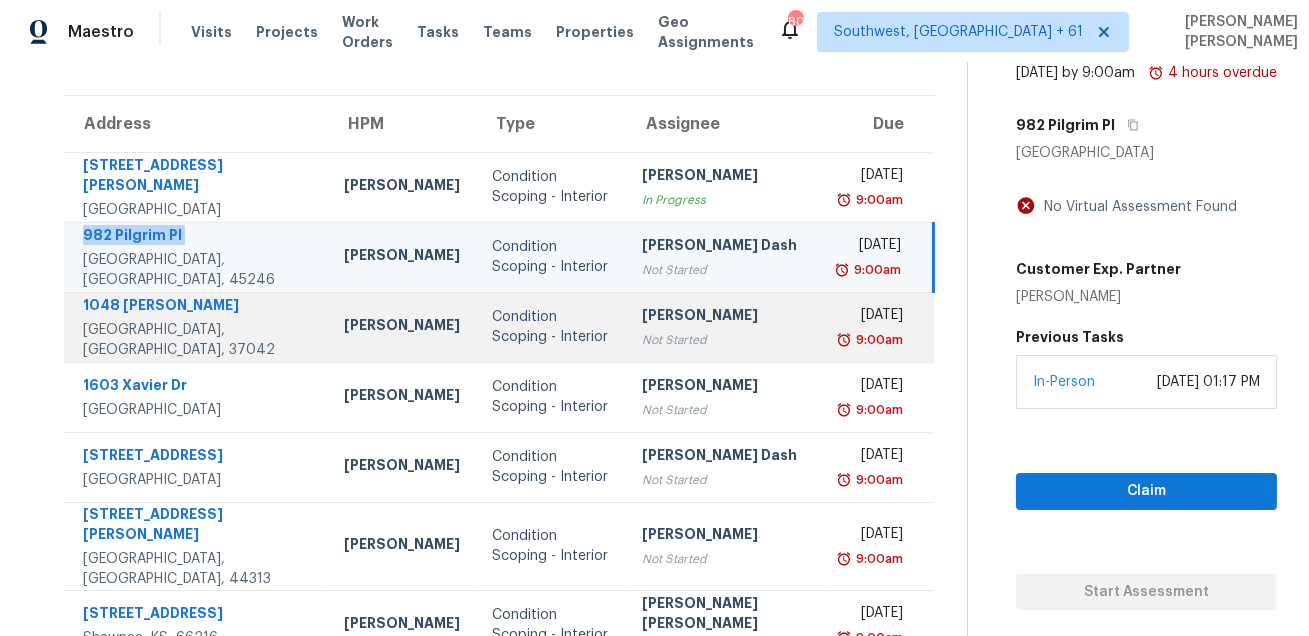 click on "1048 [PERSON_NAME]" at bounding box center (197, 307) 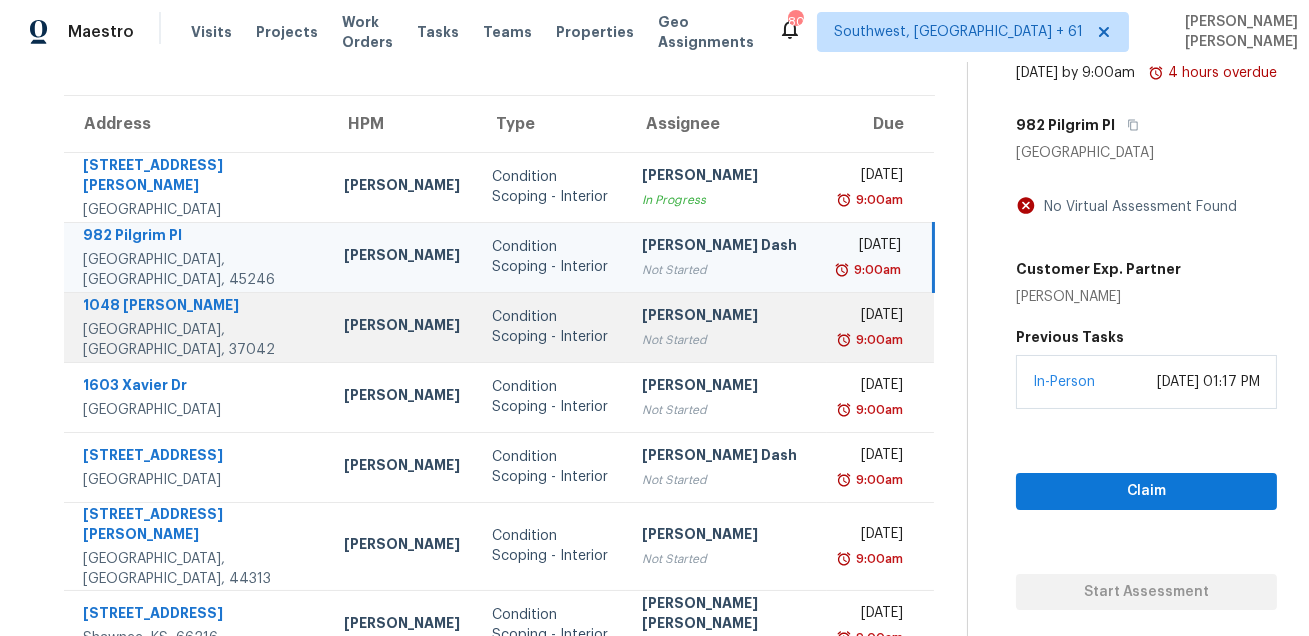 click on "1048 [PERSON_NAME]" at bounding box center [197, 307] 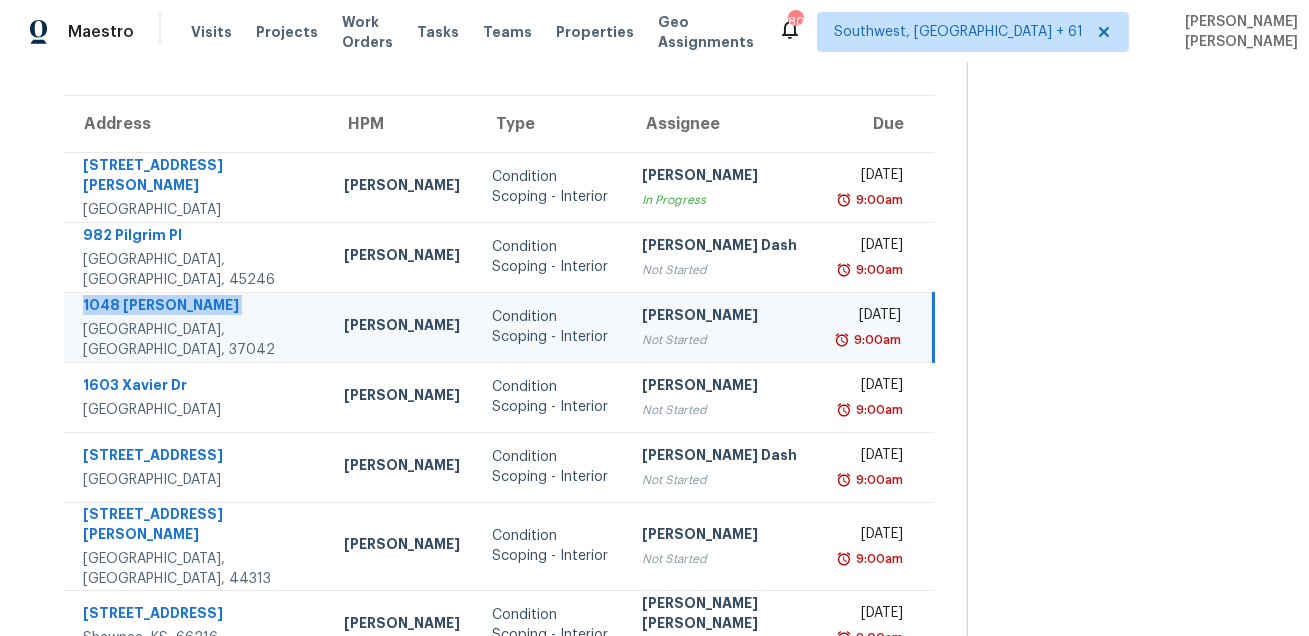click on "1048 [PERSON_NAME]" at bounding box center (197, 307) 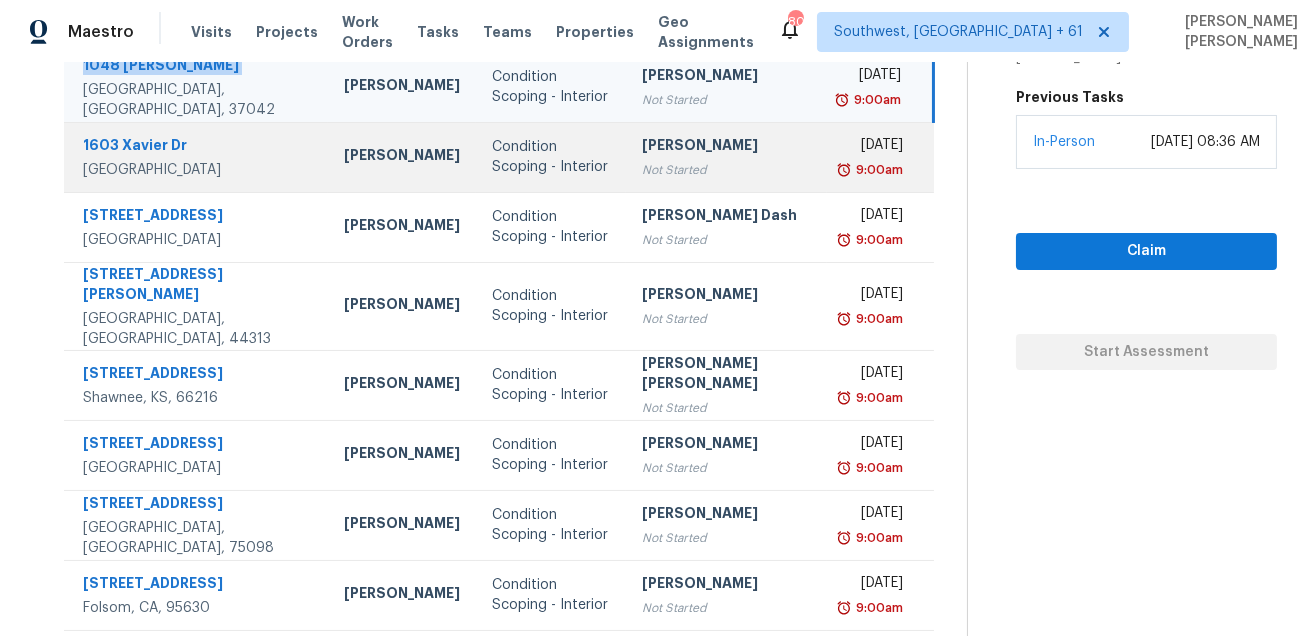 scroll, scrollTop: 405, scrollLeft: 0, axis: vertical 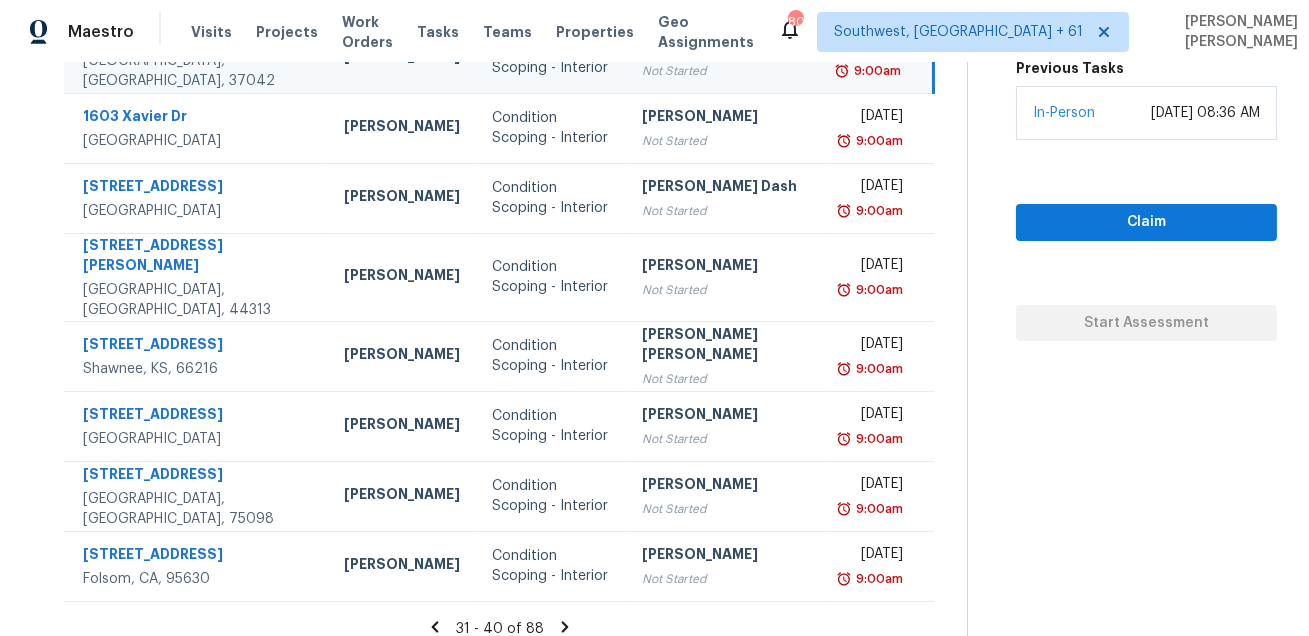 click 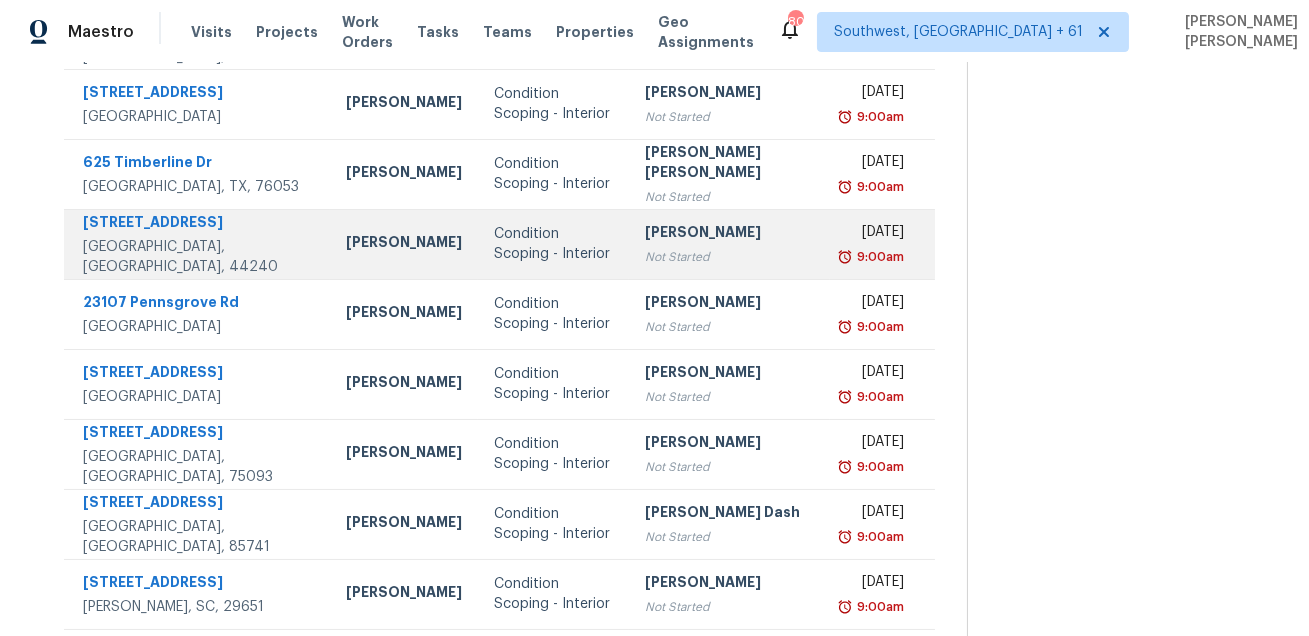 scroll, scrollTop: 335, scrollLeft: 0, axis: vertical 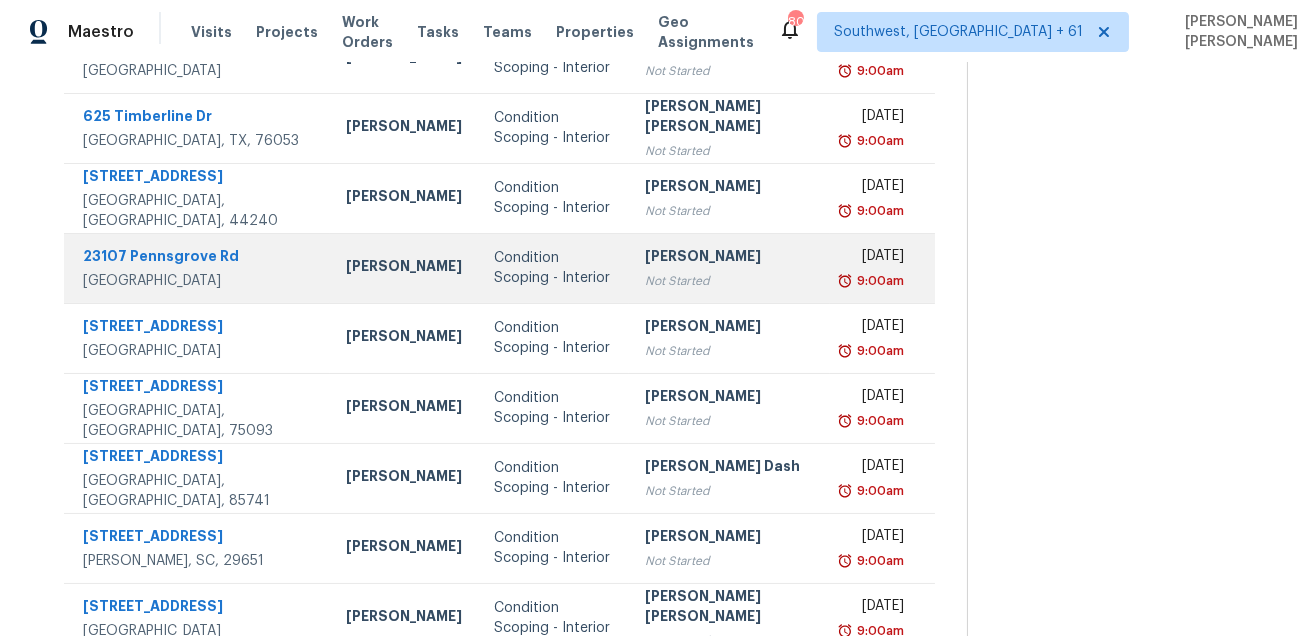 click on "23107 Pennsgrove Rd" at bounding box center [198, 258] 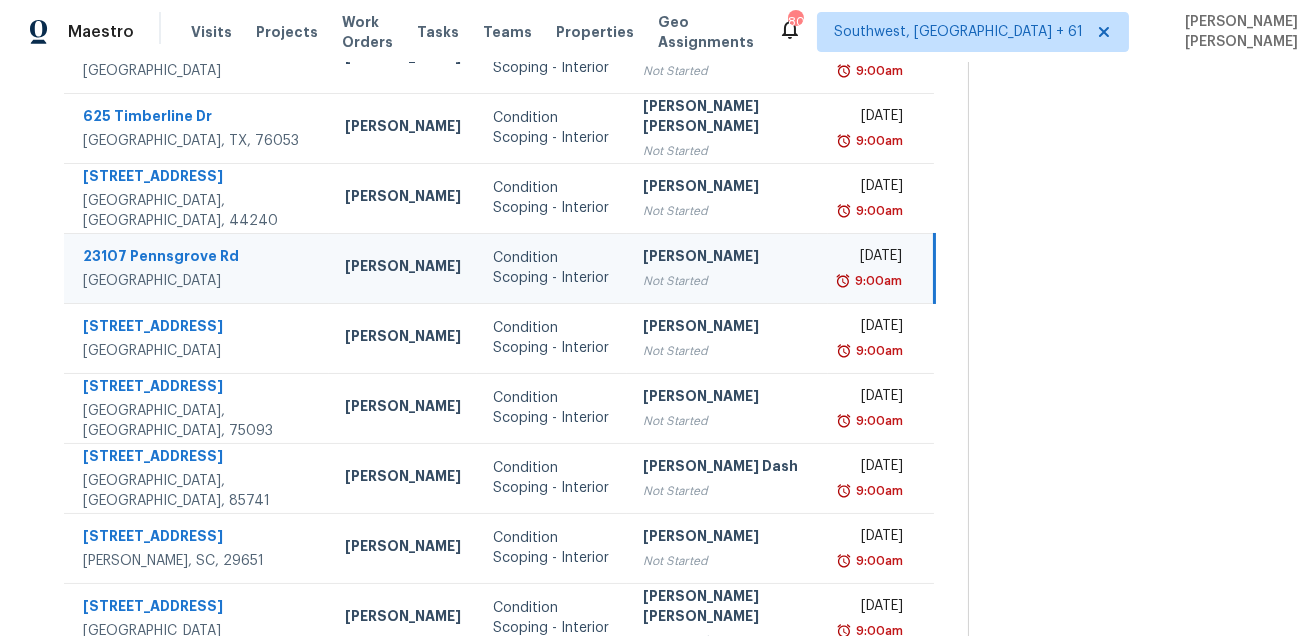 click on "23107 Pennsgrove Rd" at bounding box center (198, 258) 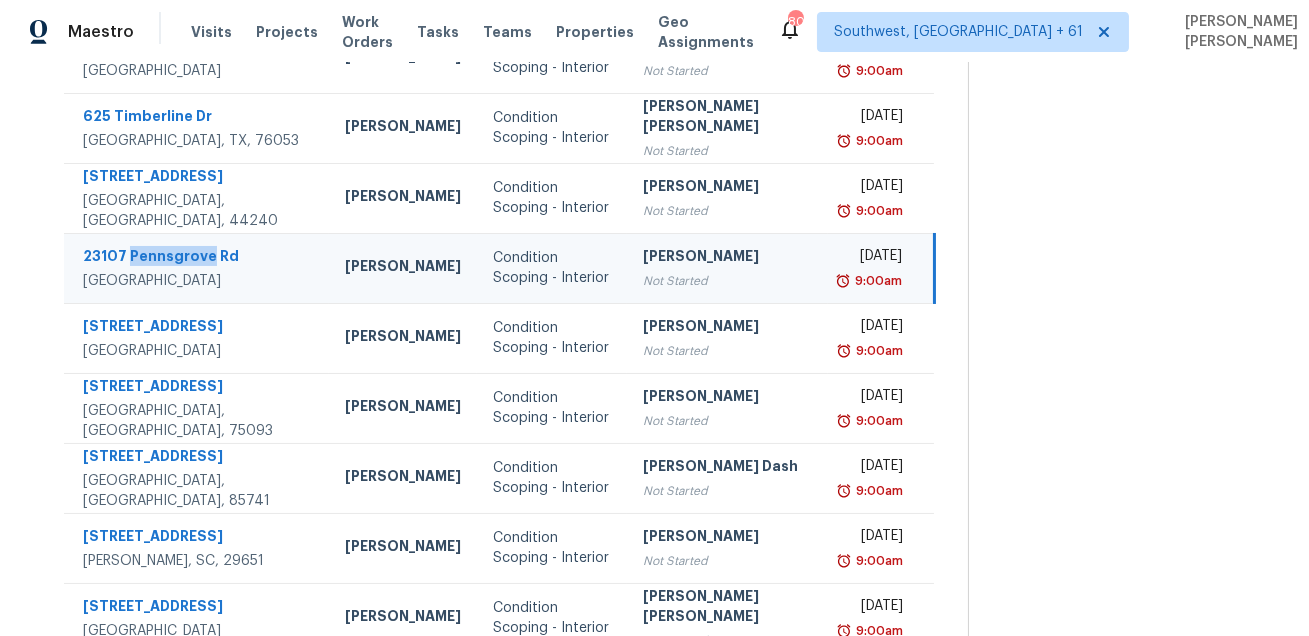 click on "23107 Pennsgrove Rd" at bounding box center [198, 258] 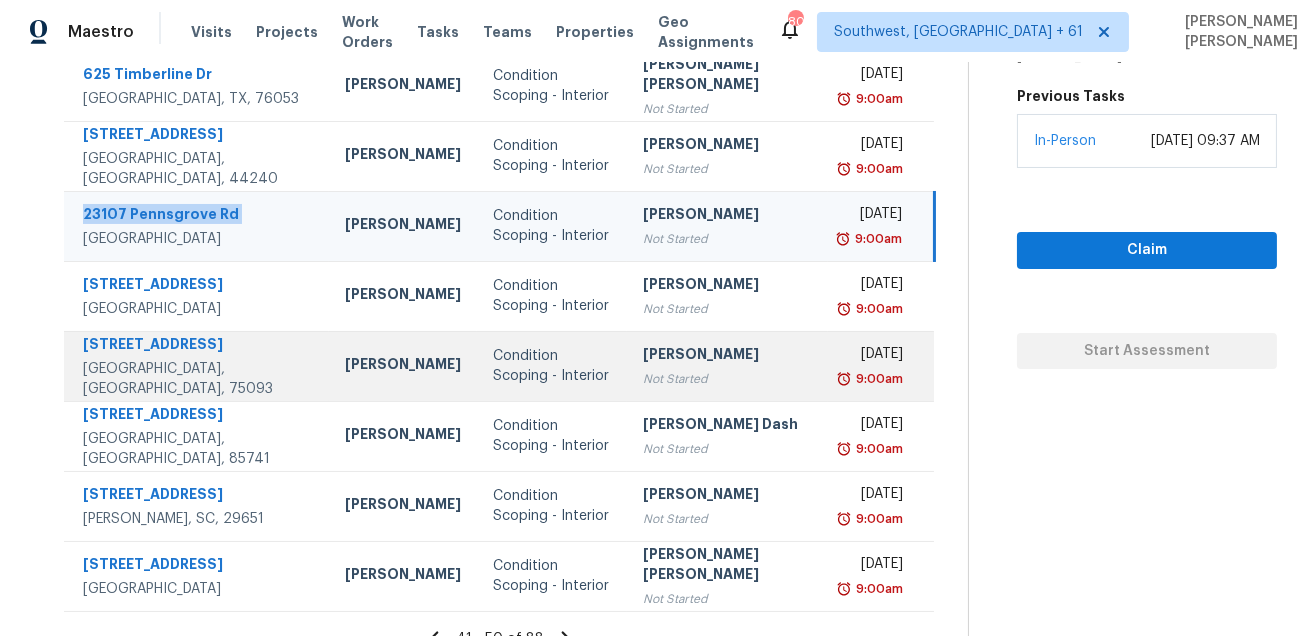 scroll, scrollTop: 383, scrollLeft: 0, axis: vertical 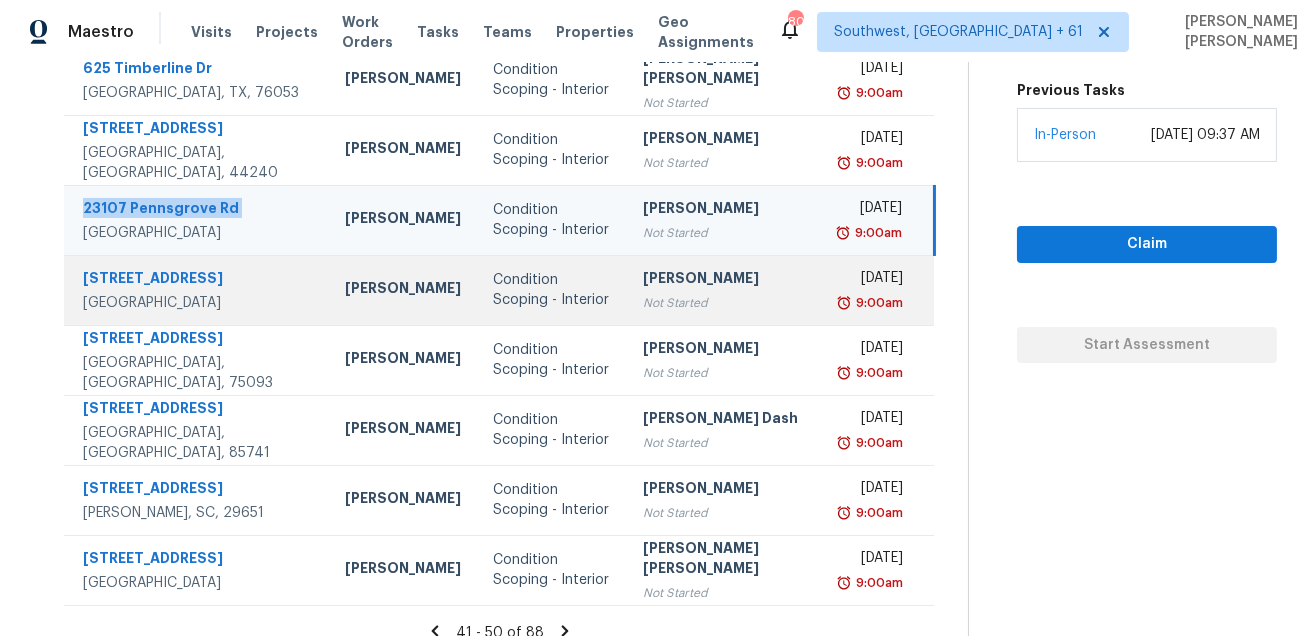 click on "[STREET_ADDRESS]" at bounding box center [198, 280] 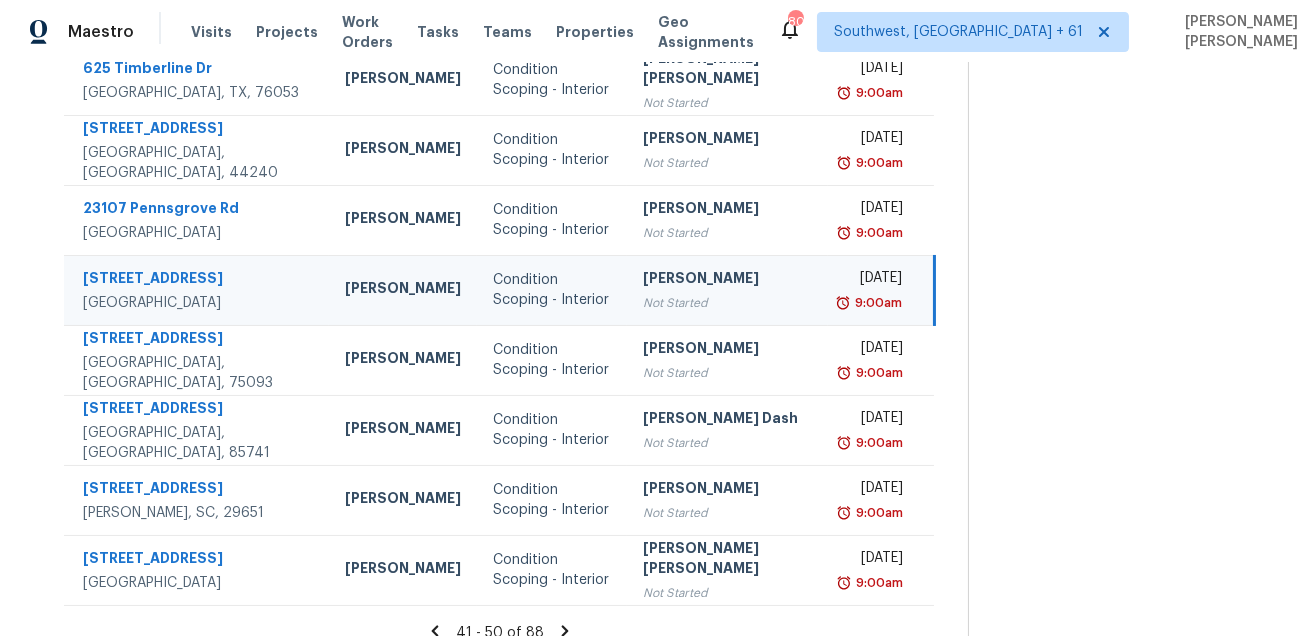 click on "[STREET_ADDRESS]" at bounding box center (198, 280) 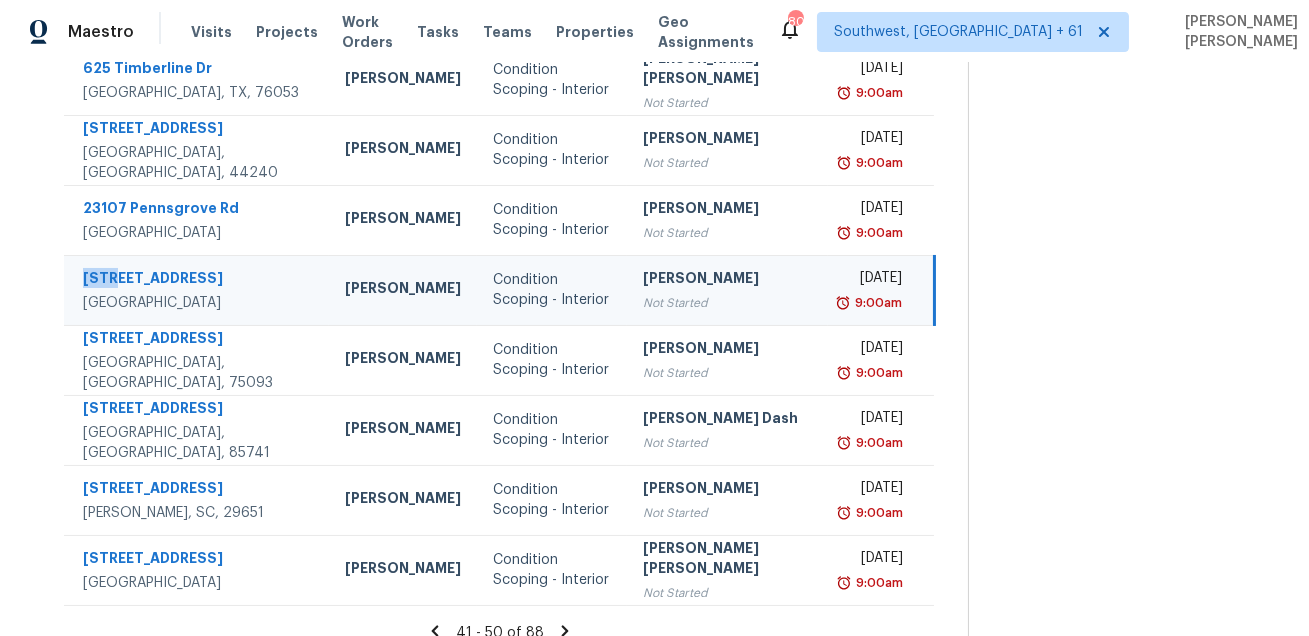 click on "[STREET_ADDRESS]" at bounding box center (198, 280) 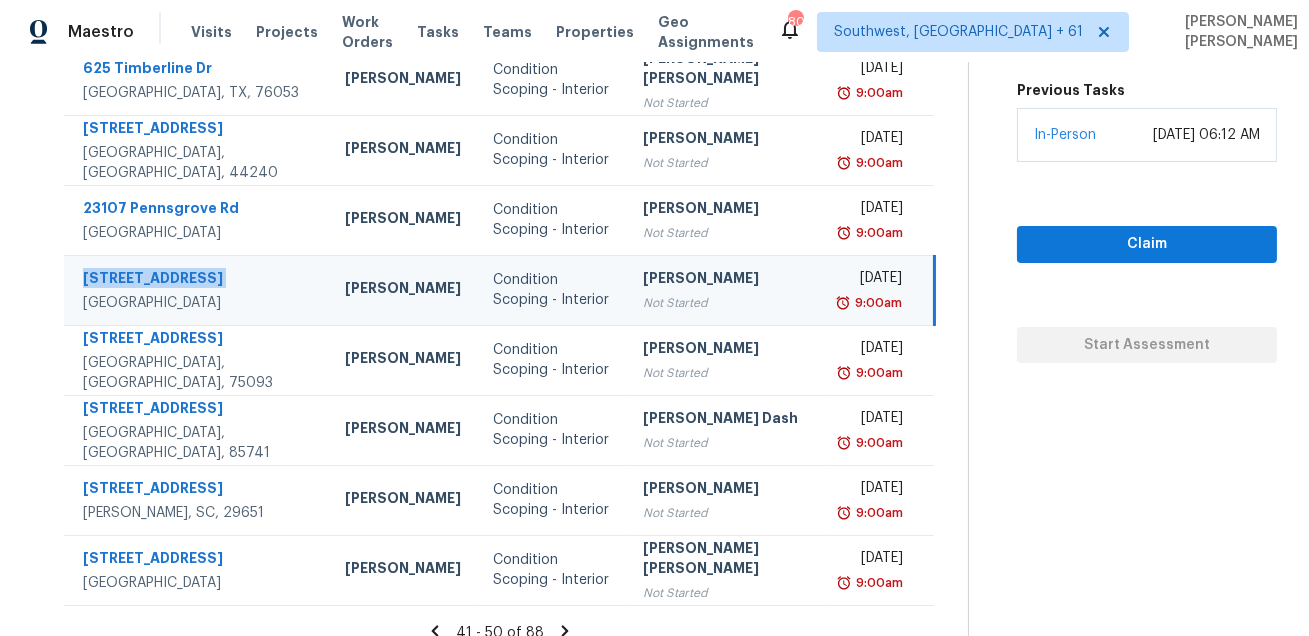 scroll, scrollTop: 405, scrollLeft: 0, axis: vertical 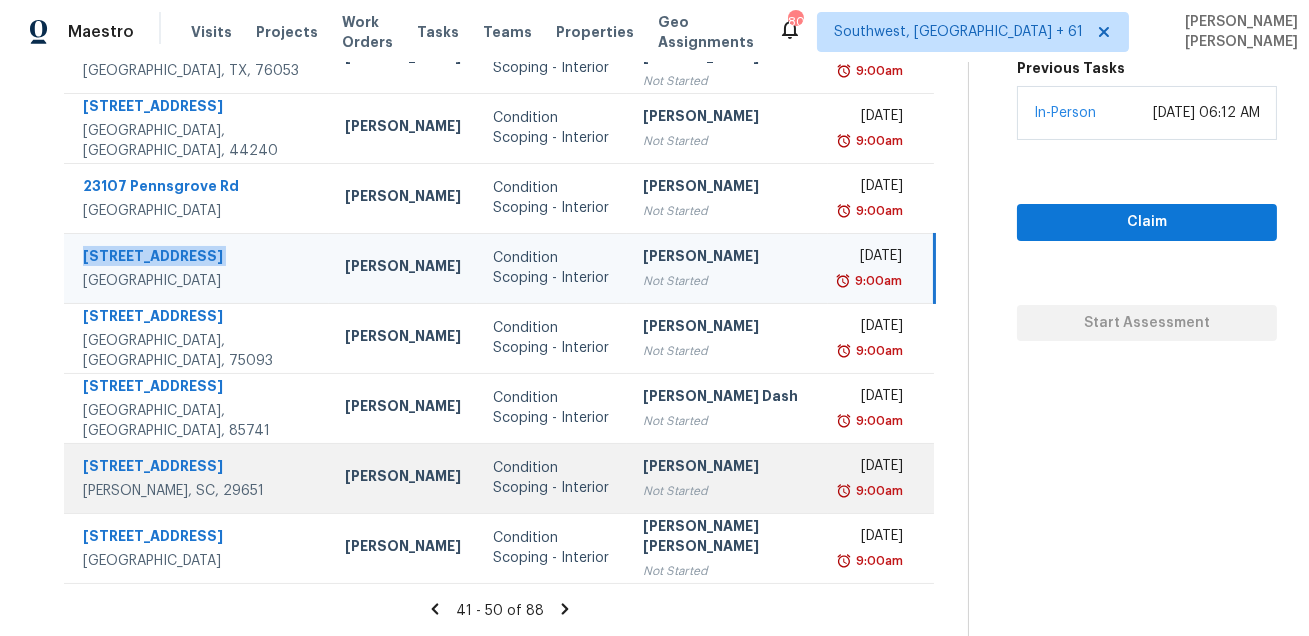 click on "111 Crisp Cameo Ct   Greer, SC, 29651" at bounding box center (196, 478) 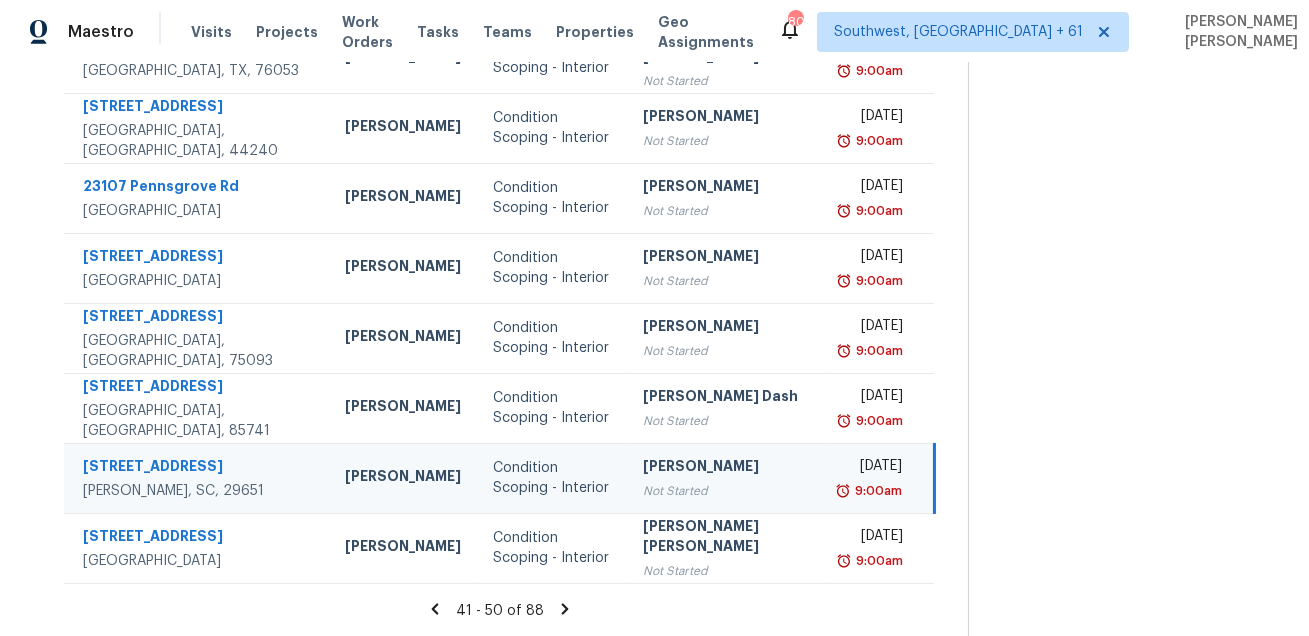click on "111 Crisp Cameo Ct   Greer, SC, 29651" at bounding box center (196, 478) 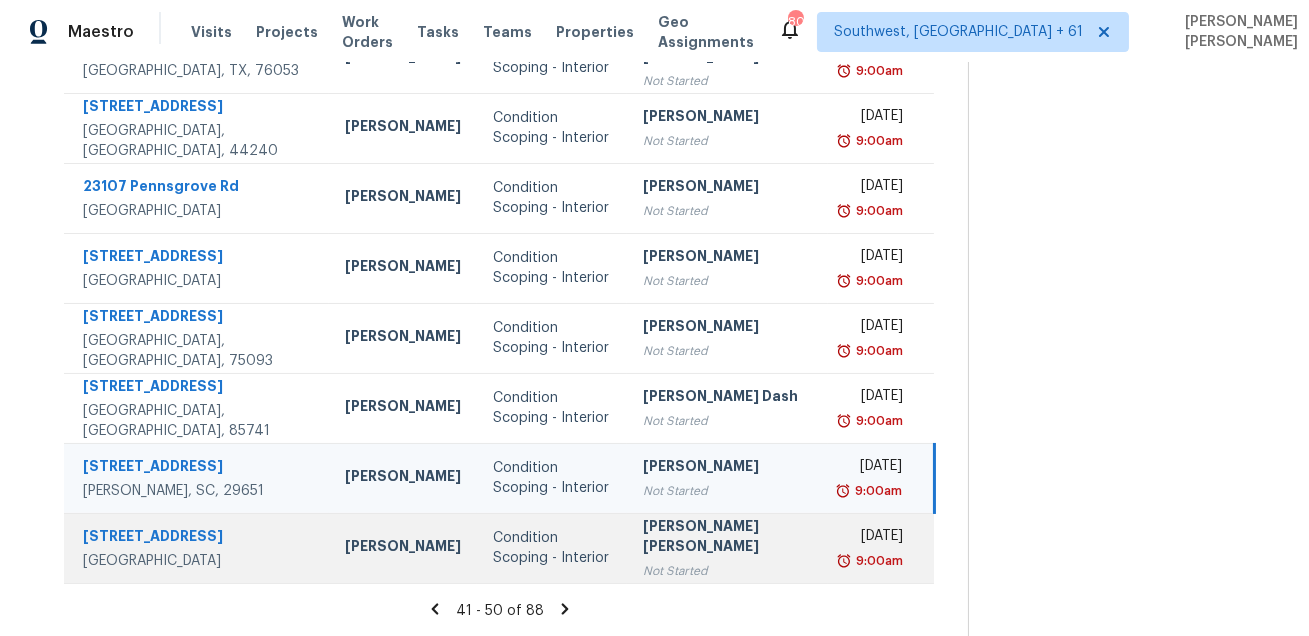 click on "[STREET_ADDRESS]" at bounding box center (198, 538) 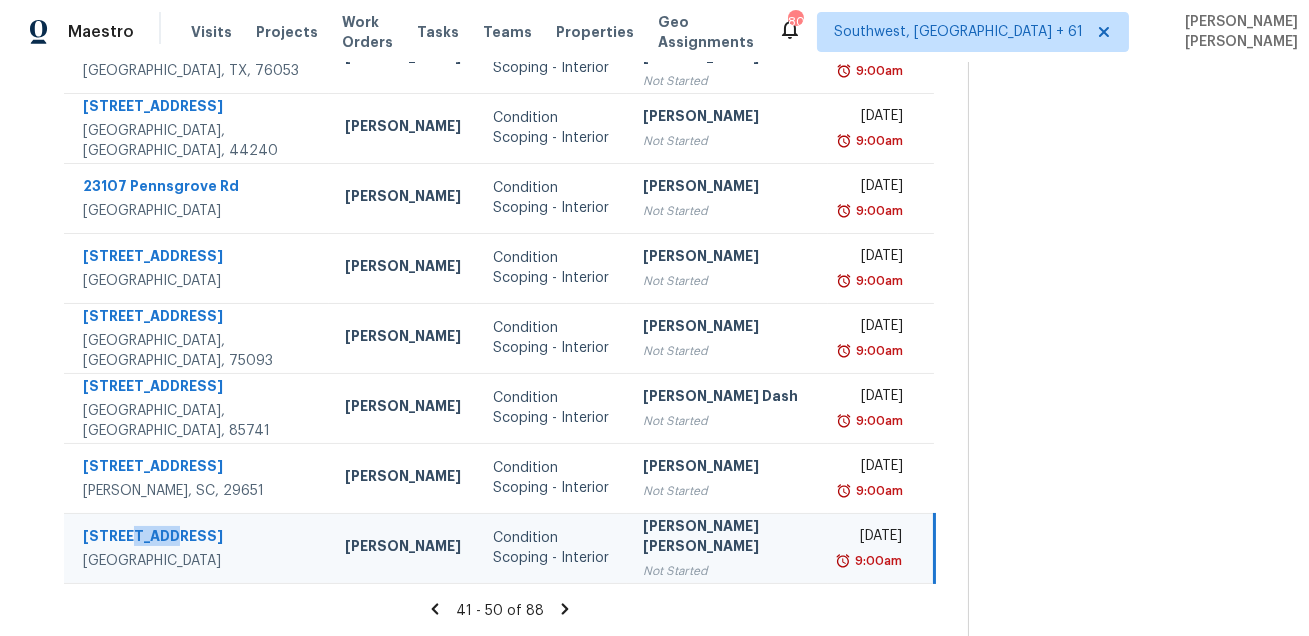 click on "[STREET_ADDRESS]" at bounding box center [198, 538] 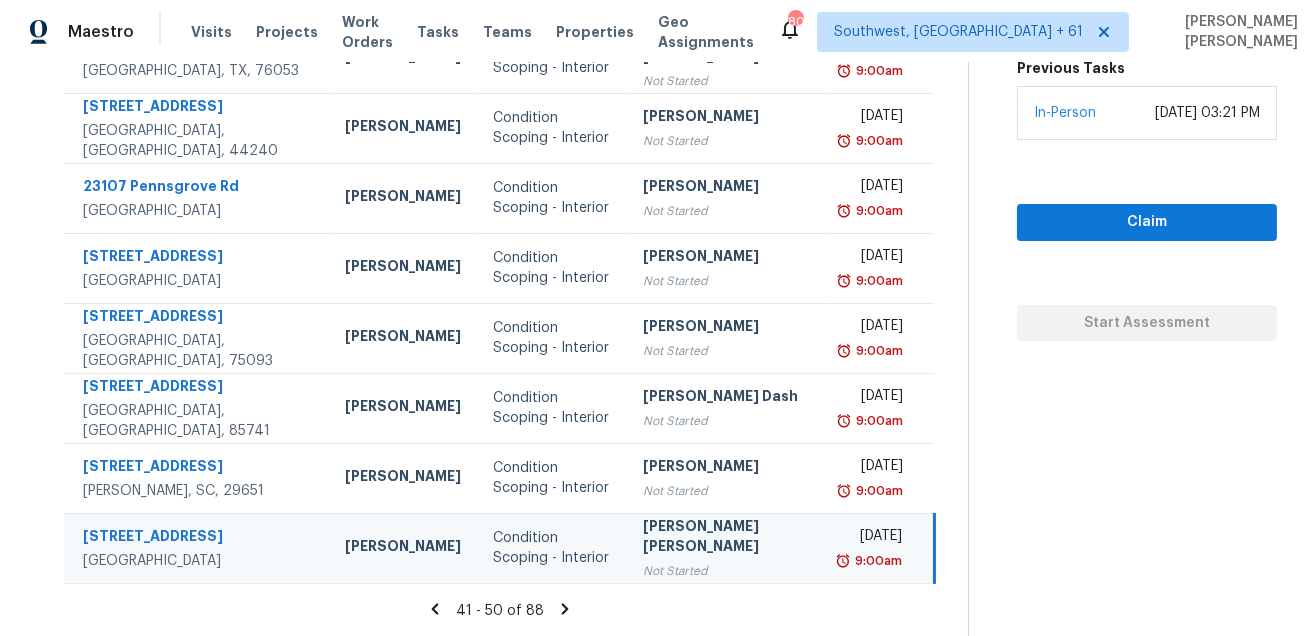 click 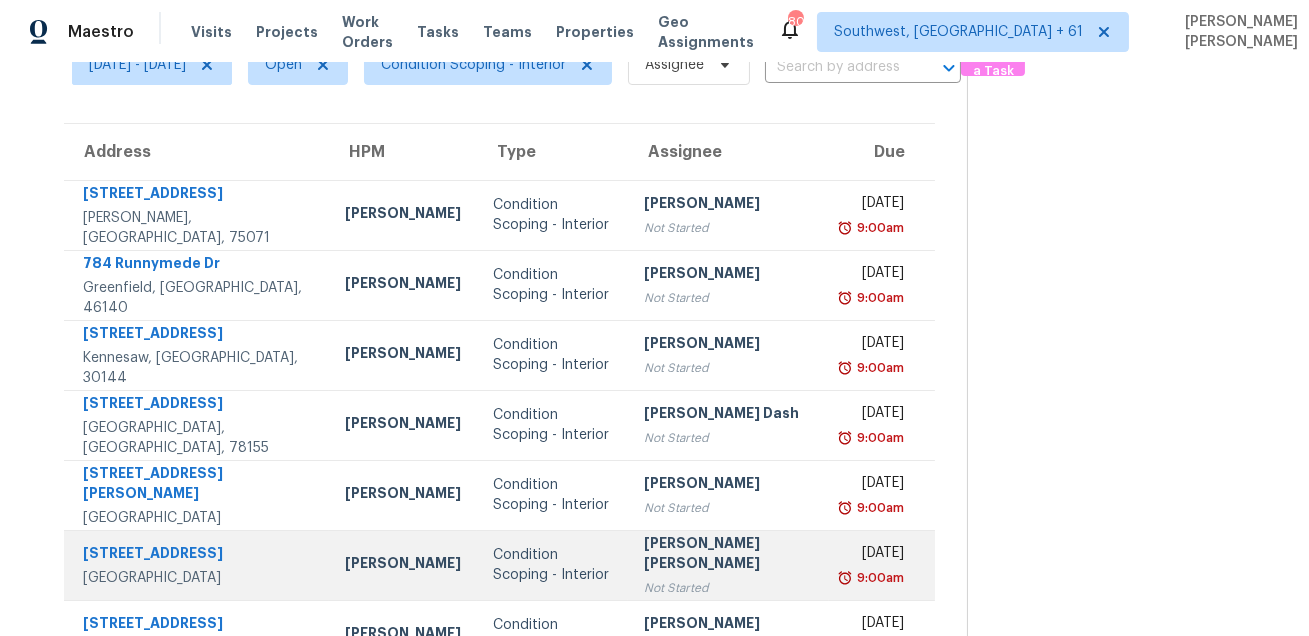 scroll, scrollTop: 0, scrollLeft: 0, axis: both 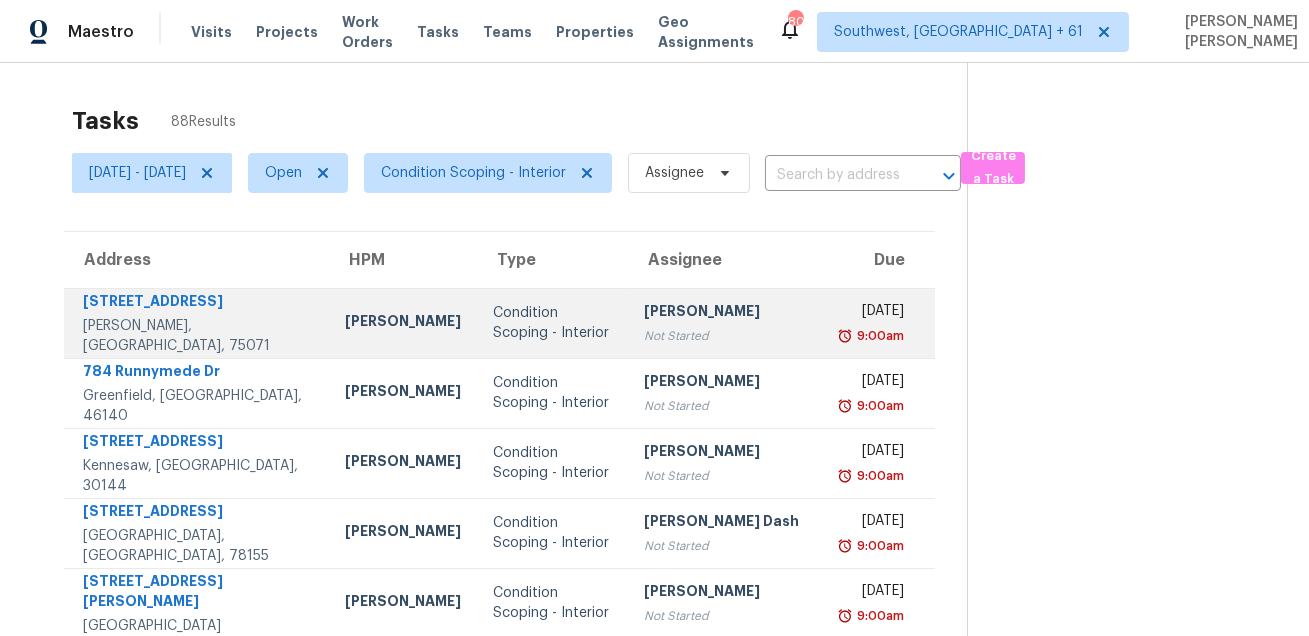 click on "[STREET_ADDRESS]" at bounding box center (198, 303) 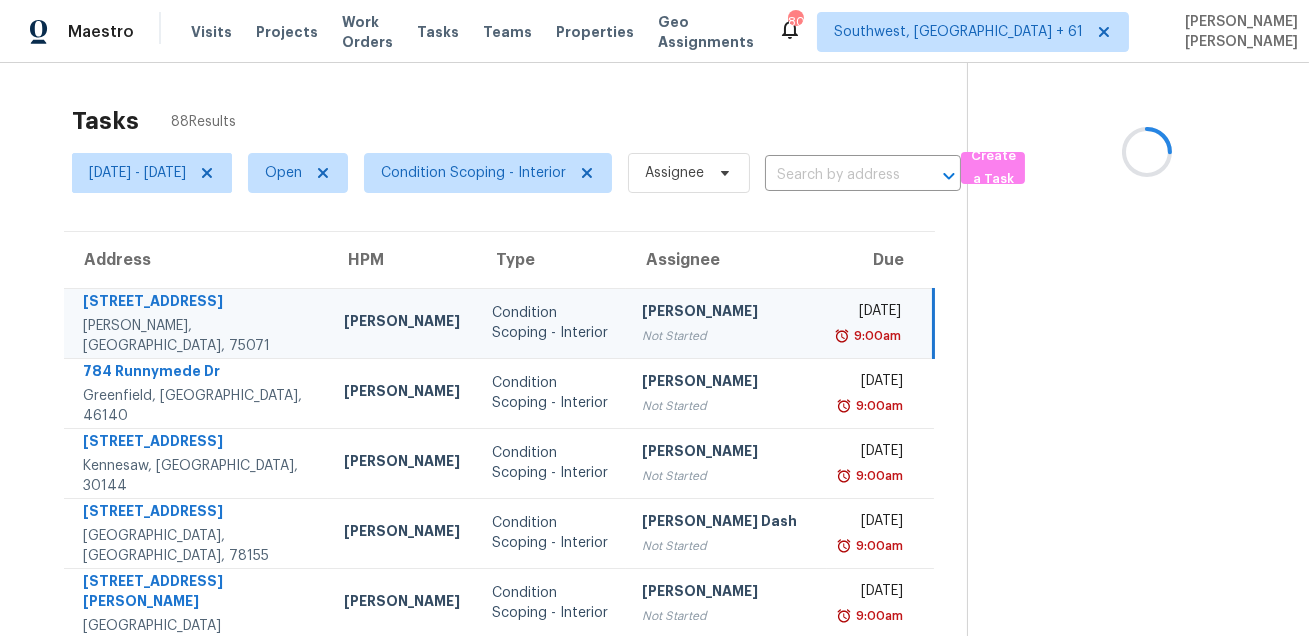 click on "[STREET_ADDRESS]" at bounding box center (197, 303) 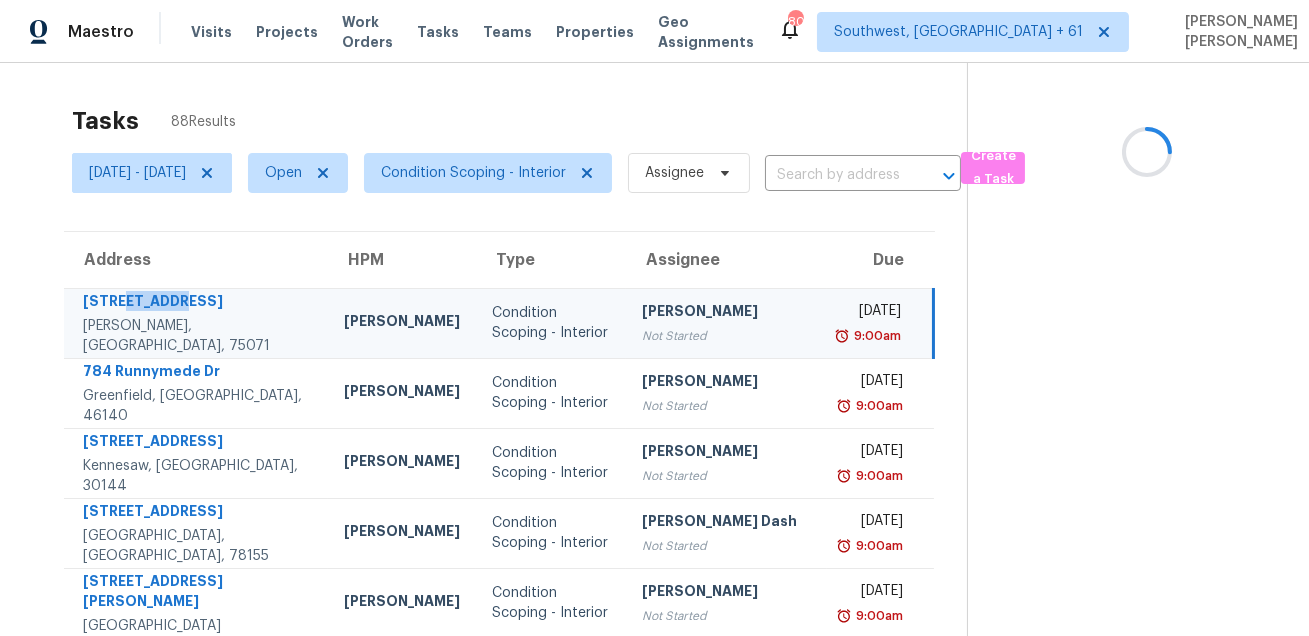 click on "[STREET_ADDRESS]" at bounding box center (197, 303) 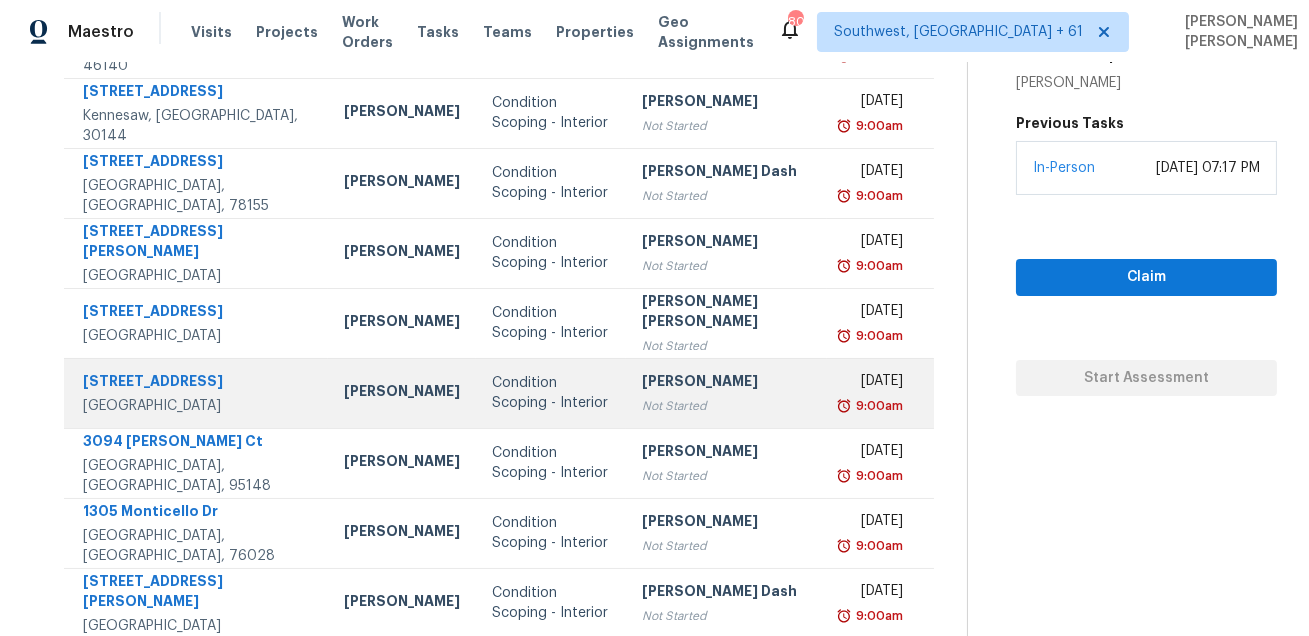 scroll, scrollTop: 405, scrollLeft: 0, axis: vertical 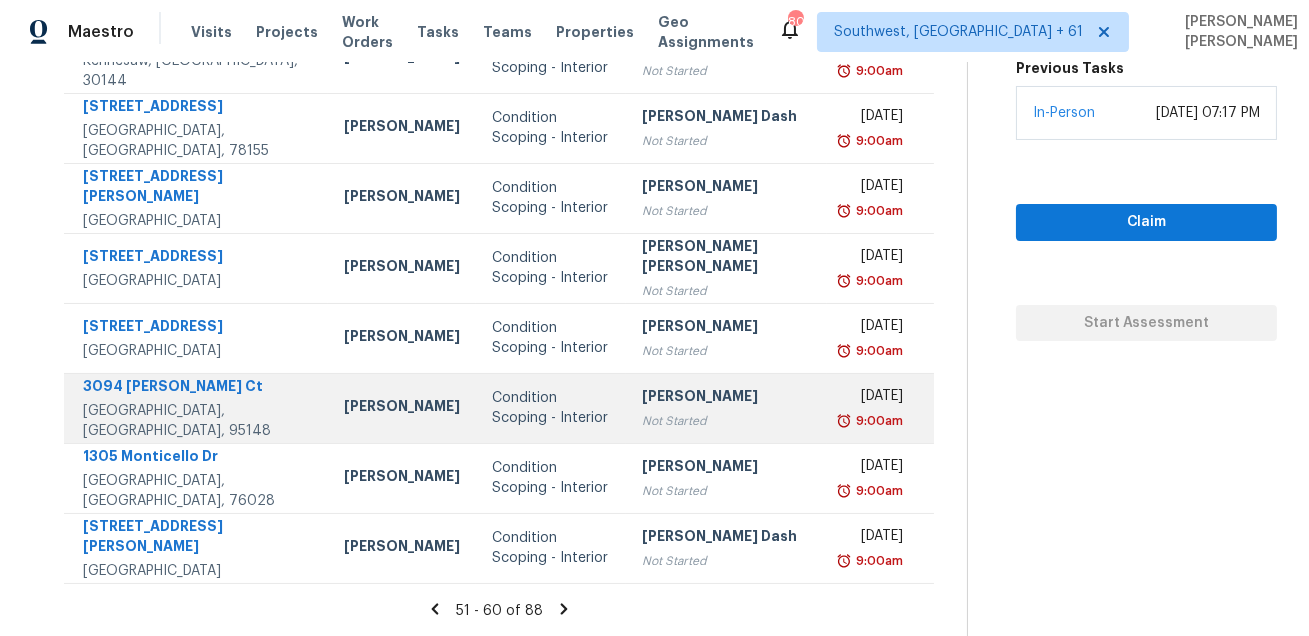 click on "3094 [PERSON_NAME] Ct" at bounding box center [197, 388] 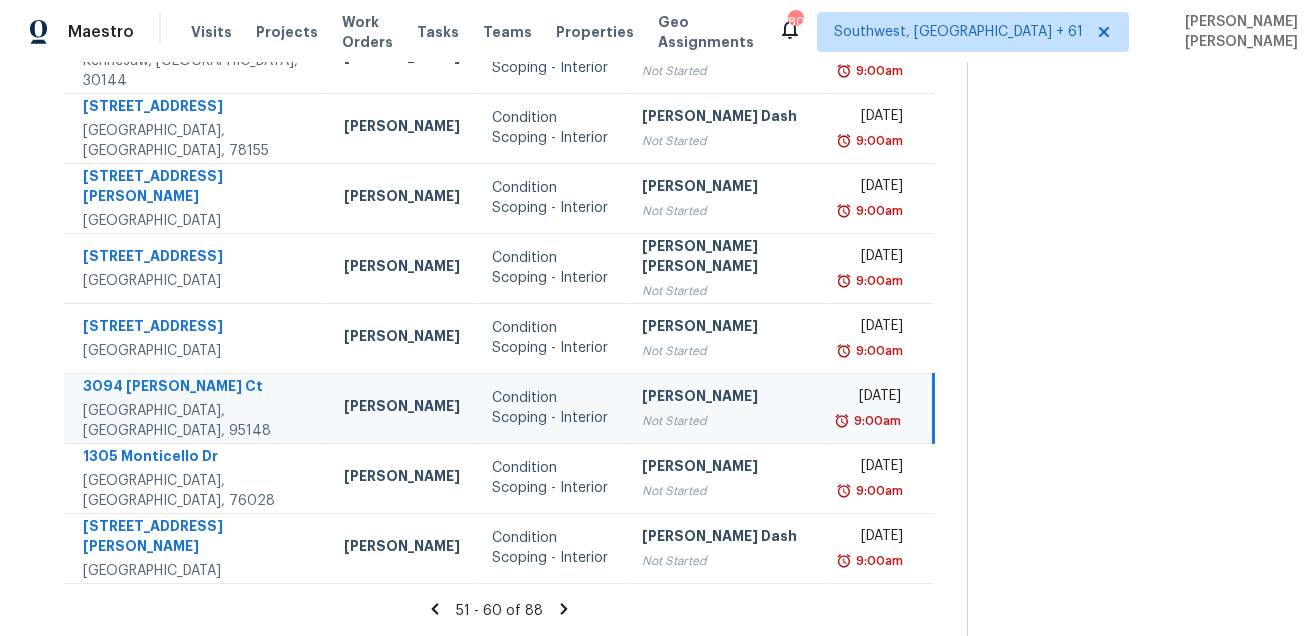 click on "3094 [PERSON_NAME] Ct" at bounding box center [197, 388] 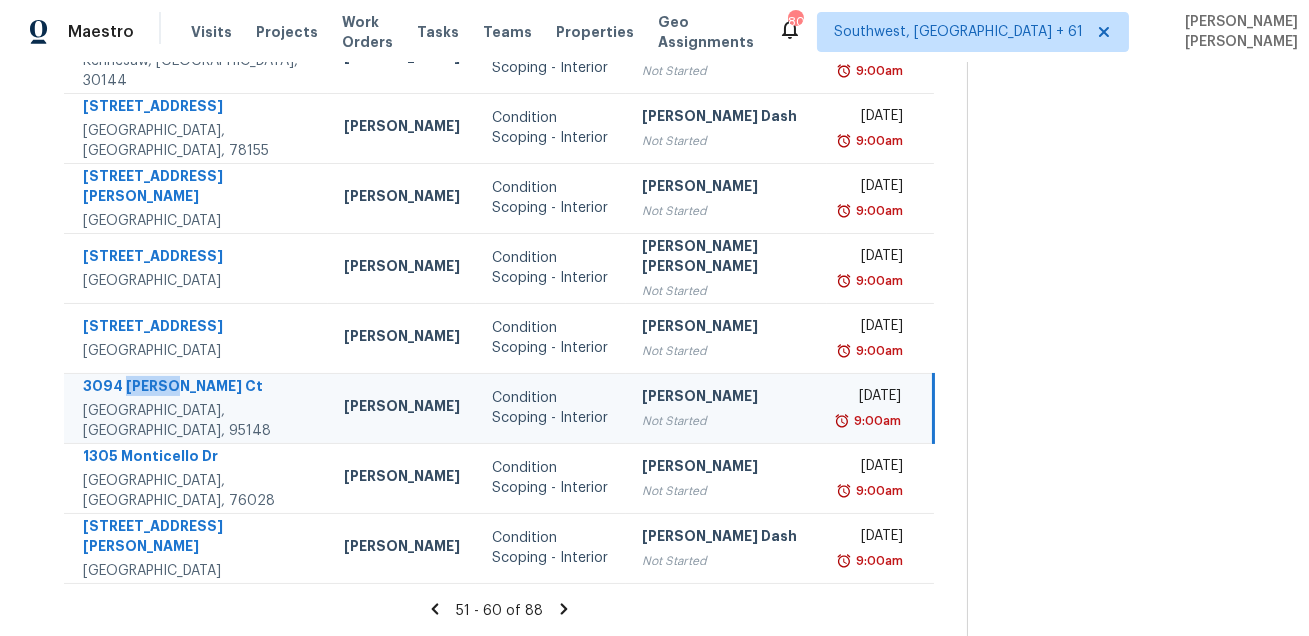 click on "3094 [PERSON_NAME] Ct" at bounding box center (197, 388) 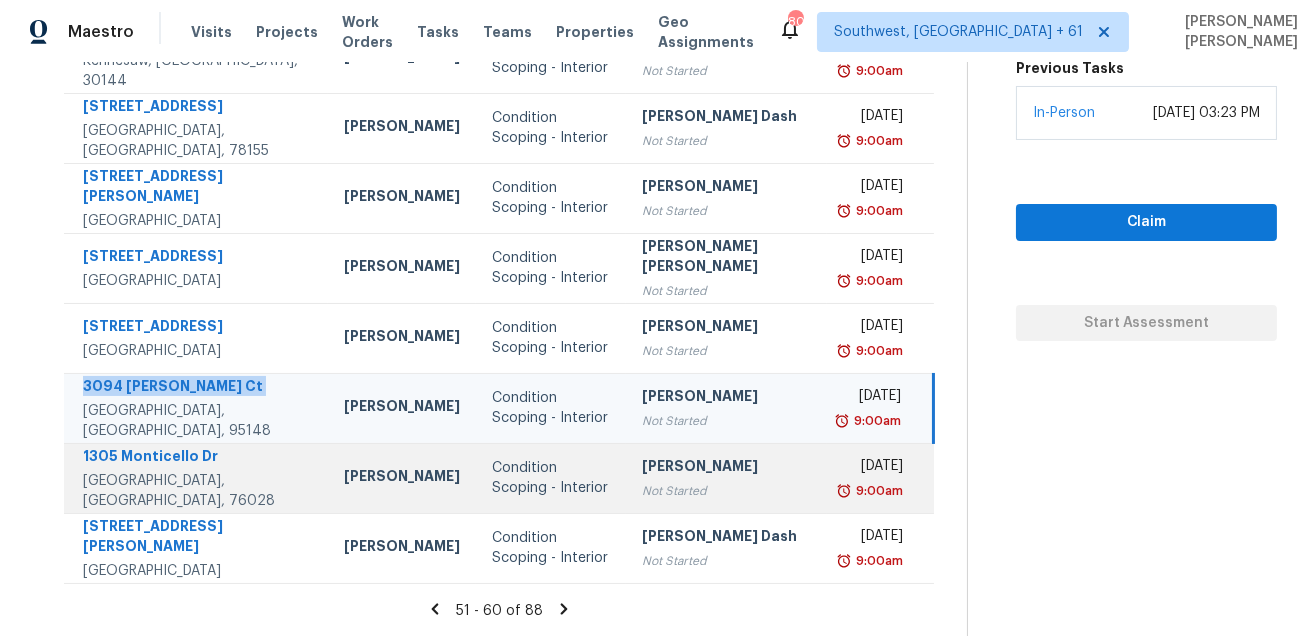 click on "1305 Monticello Dr   Burleson, TX, 76028" at bounding box center (196, 478) 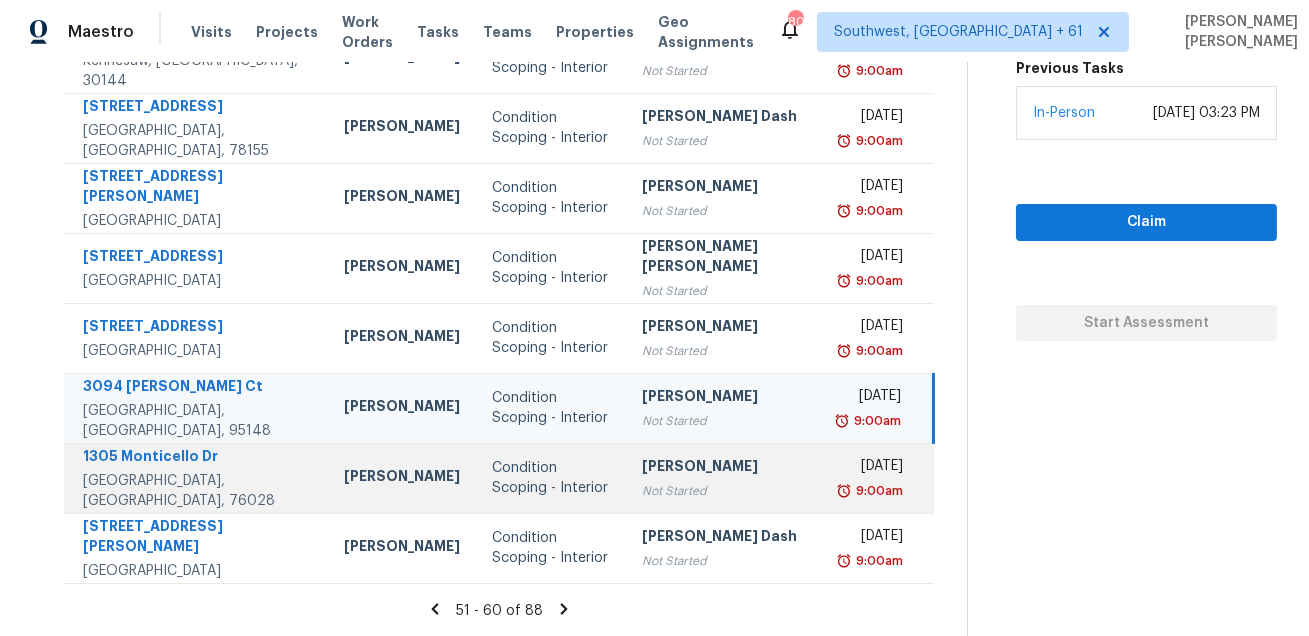 click on "1305 Monticello Dr   Burleson, TX, 76028" at bounding box center (196, 478) 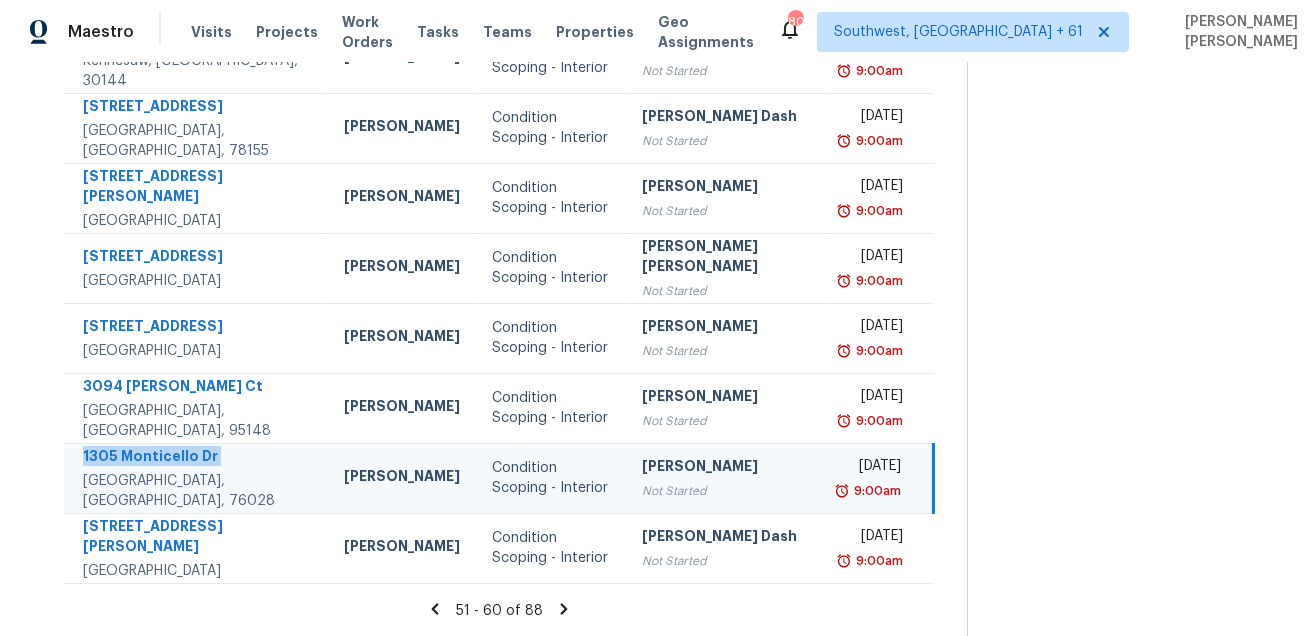 click on "1305 Monticello Dr   Burleson, TX, 76028" at bounding box center [196, 478] 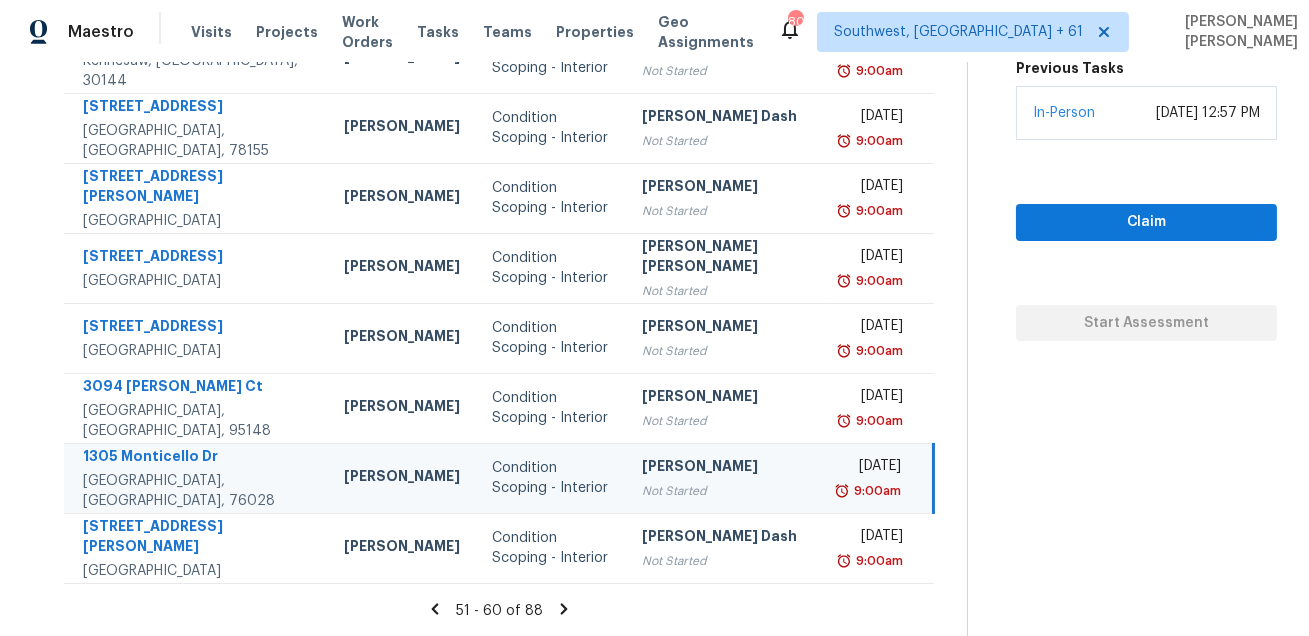 click 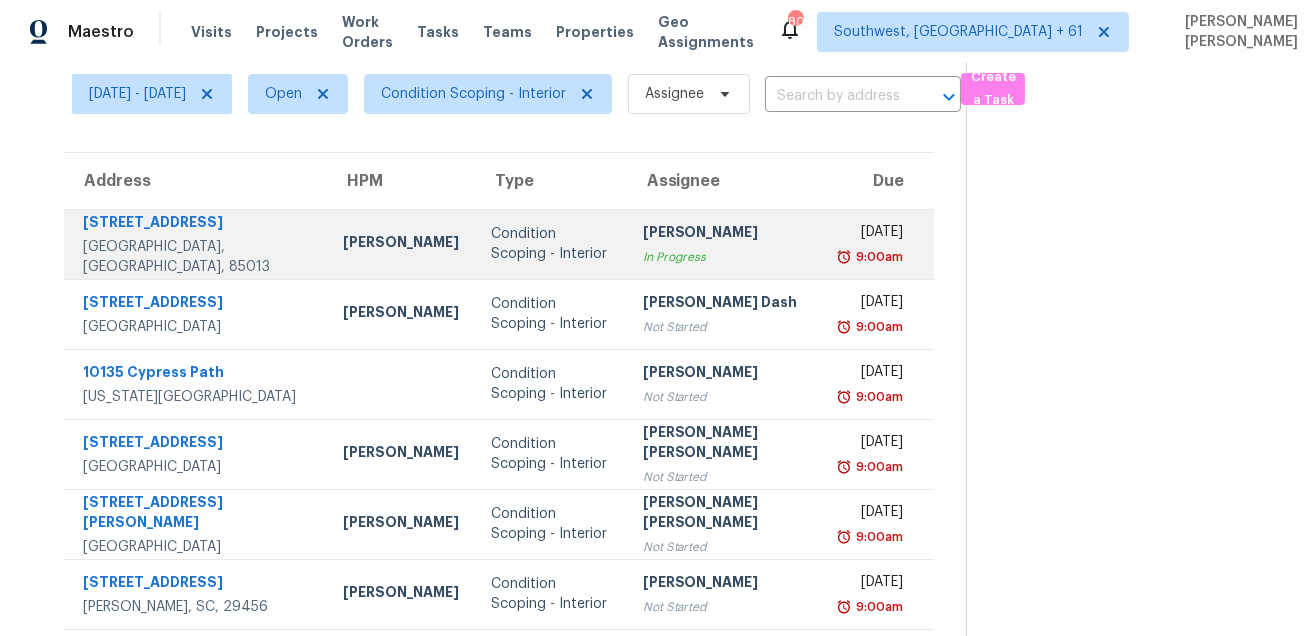 scroll, scrollTop: 107, scrollLeft: 0, axis: vertical 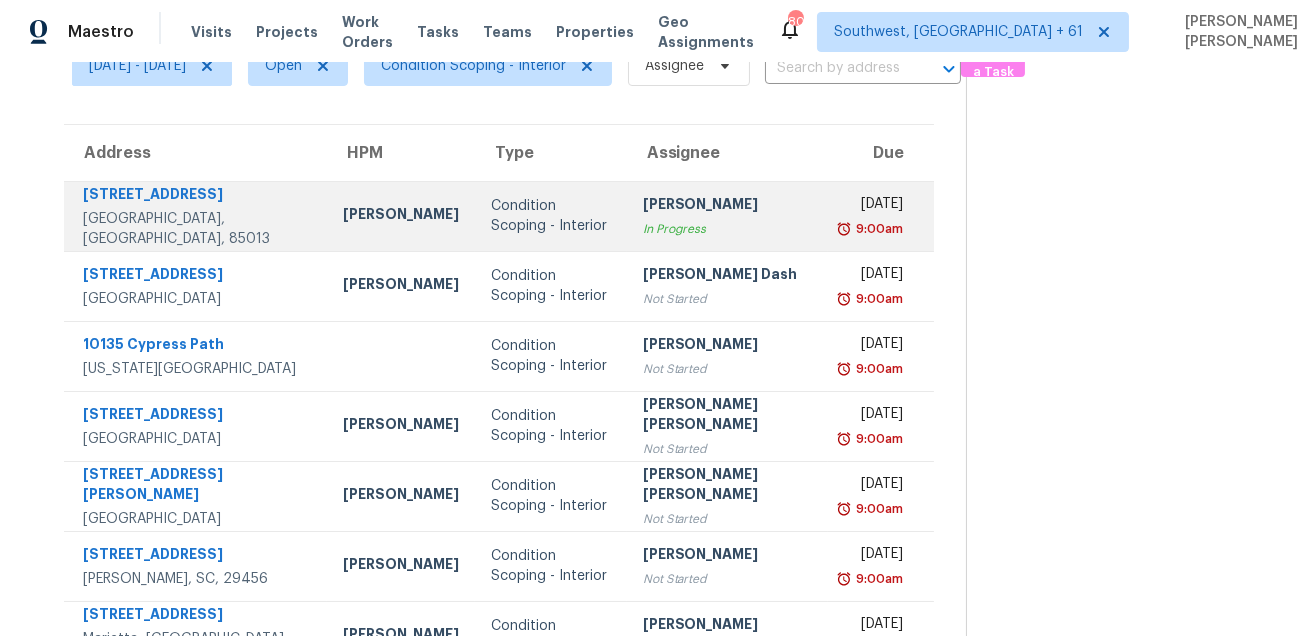 click on "[STREET_ADDRESS]" at bounding box center (197, 196) 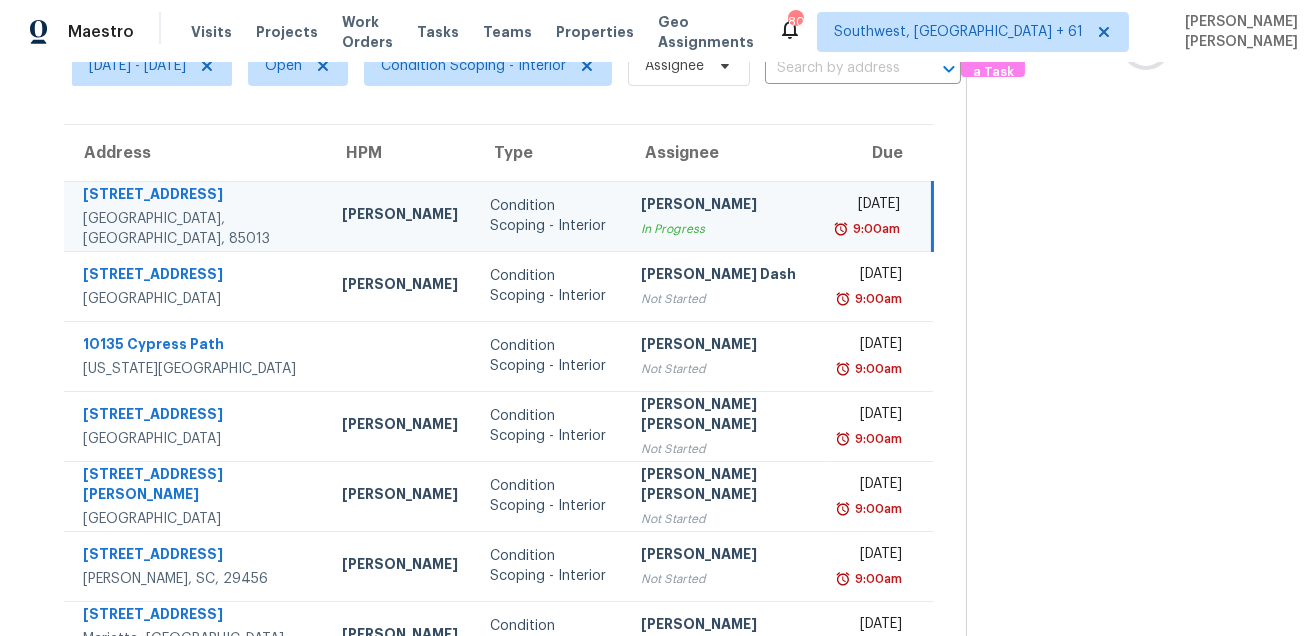 click on "[STREET_ADDRESS]" at bounding box center (196, 196) 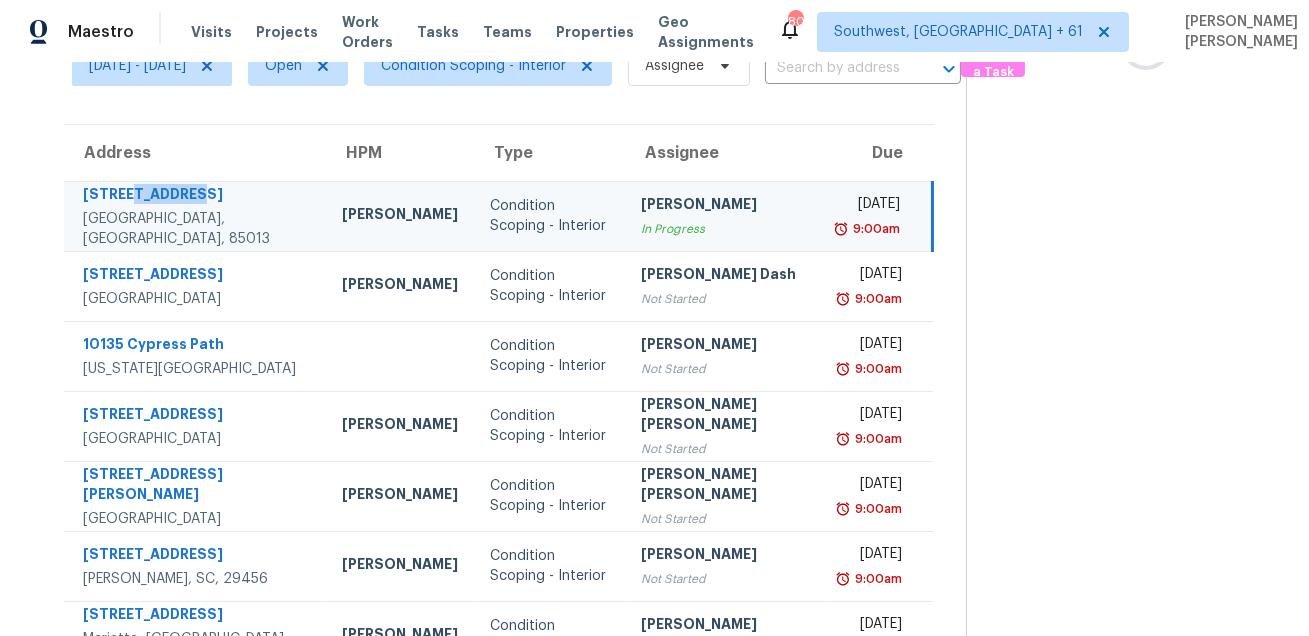 click on "[STREET_ADDRESS]" at bounding box center (196, 196) 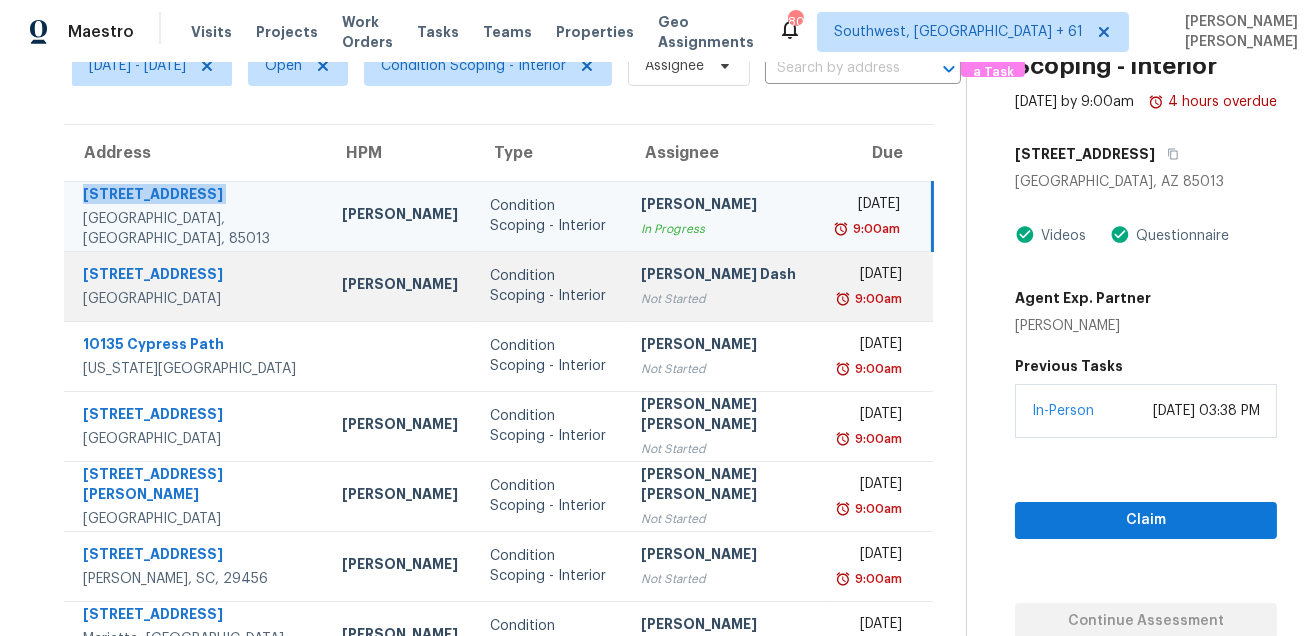 click on "[STREET_ADDRESS]" at bounding box center (196, 276) 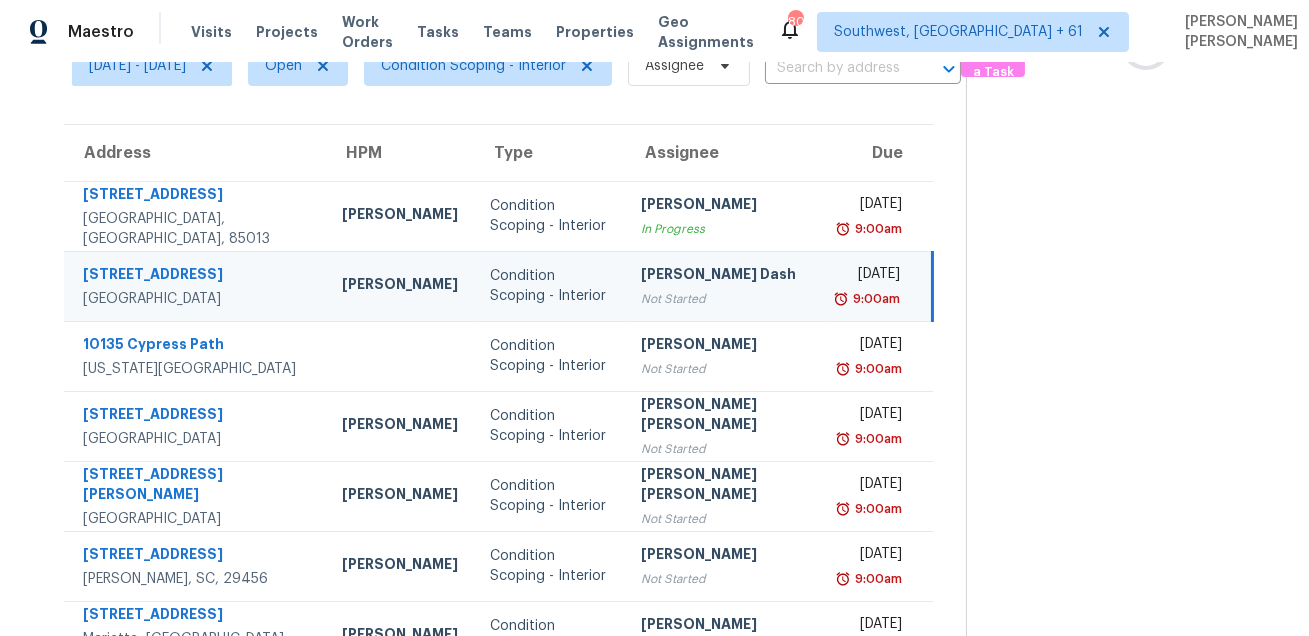 click on "[STREET_ADDRESS]" at bounding box center [196, 276] 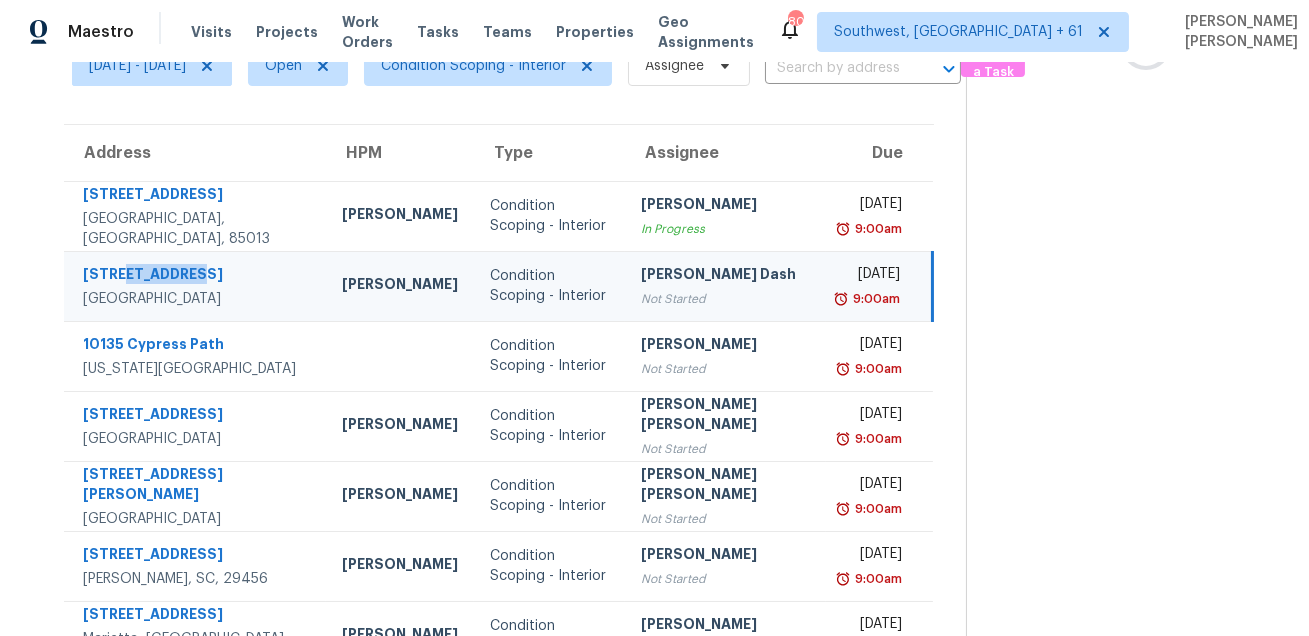 click on "[STREET_ADDRESS]" at bounding box center (196, 276) 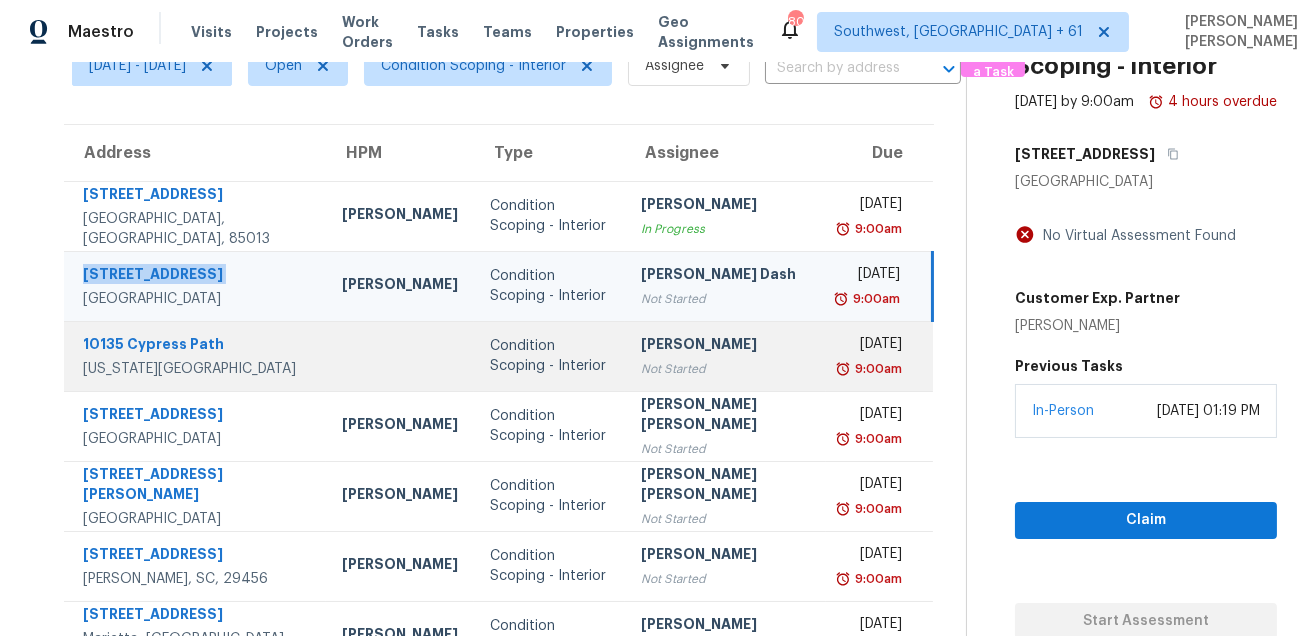 click on "10135 Cypress Path" at bounding box center [196, 346] 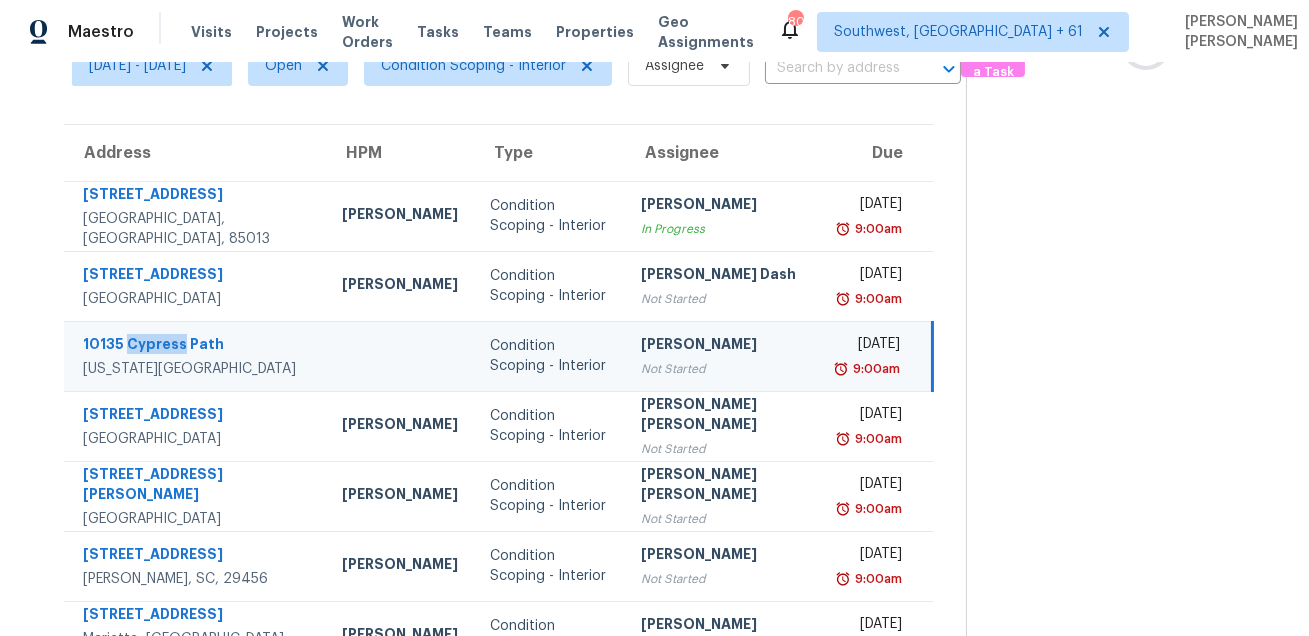 click on "10135 Cypress Path" at bounding box center [196, 346] 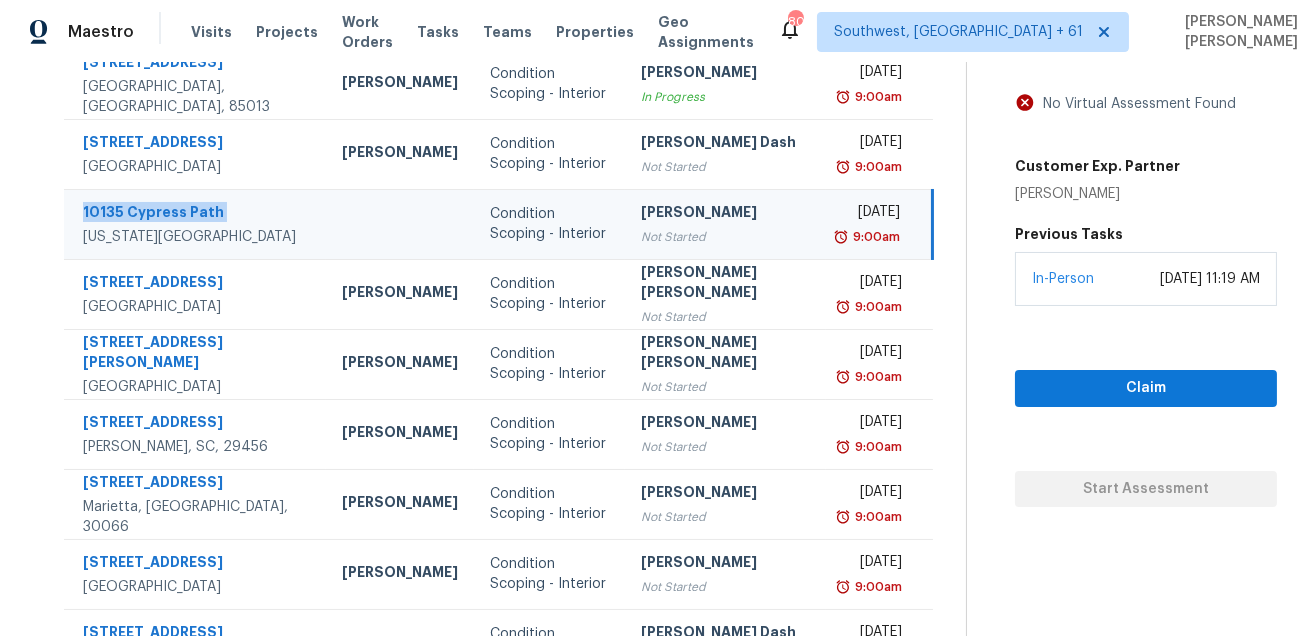 scroll, scrollTop: 310, scrollLeft: 0, axis: vertical 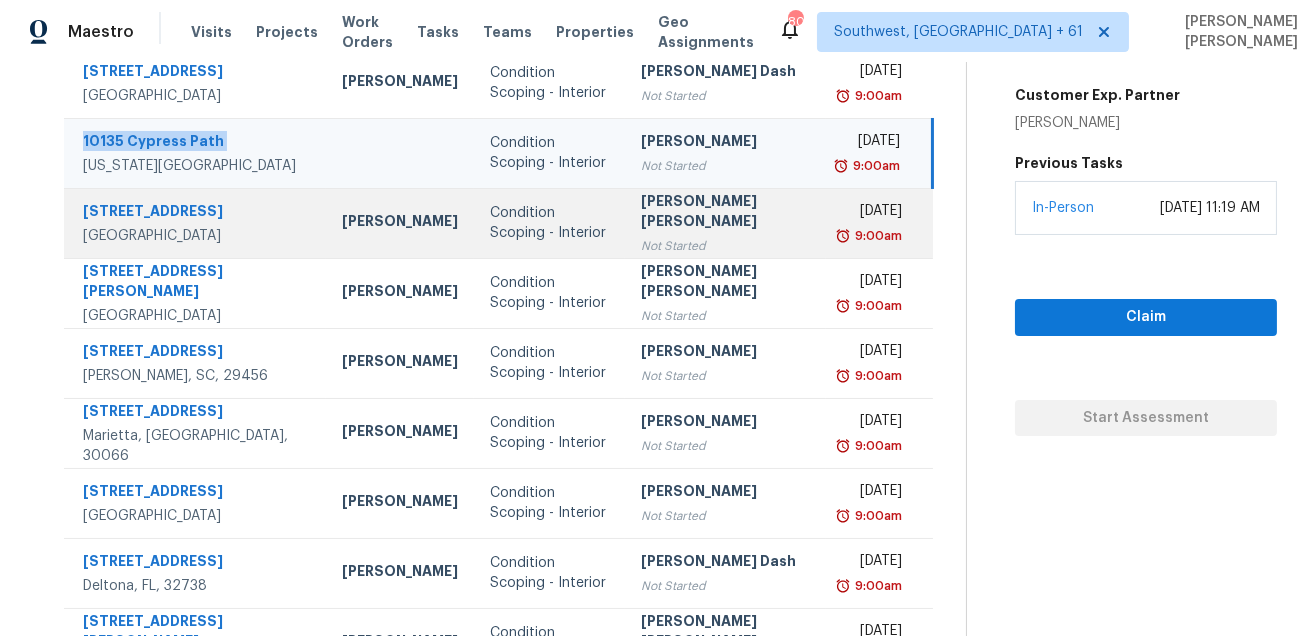 click on "[STREET_ADDRESS]" at bounding box center (196, 213) 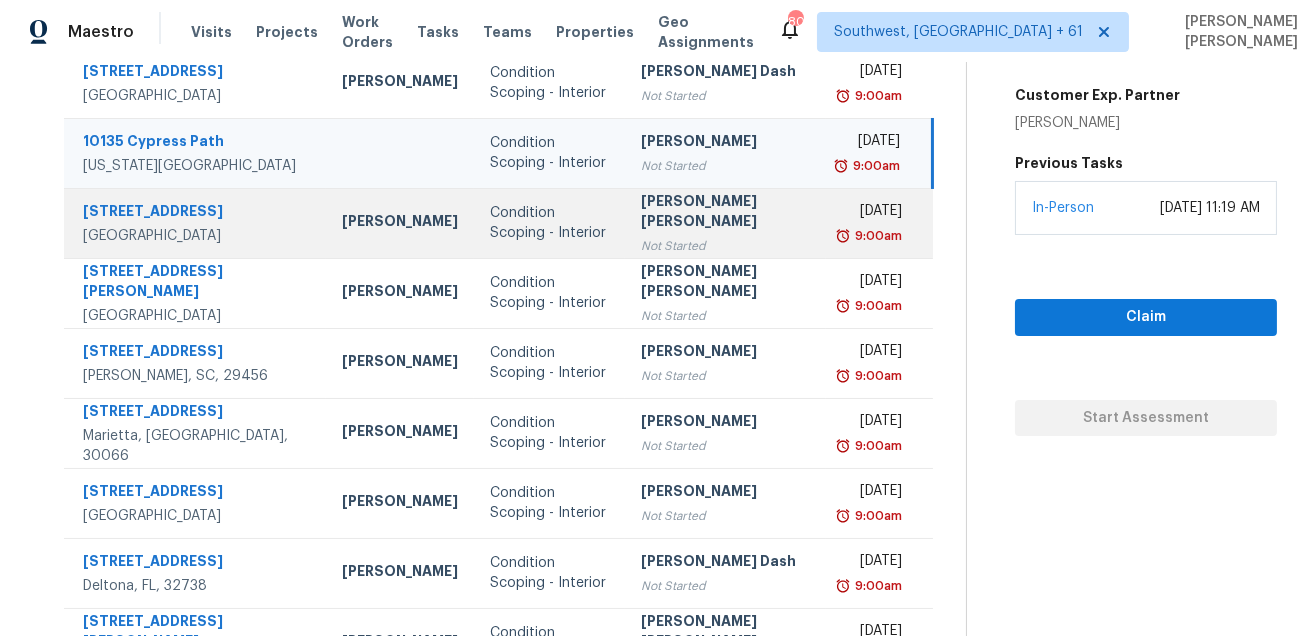 click on "[STREET_ADDRESS]" at bounding box center (196, 213) 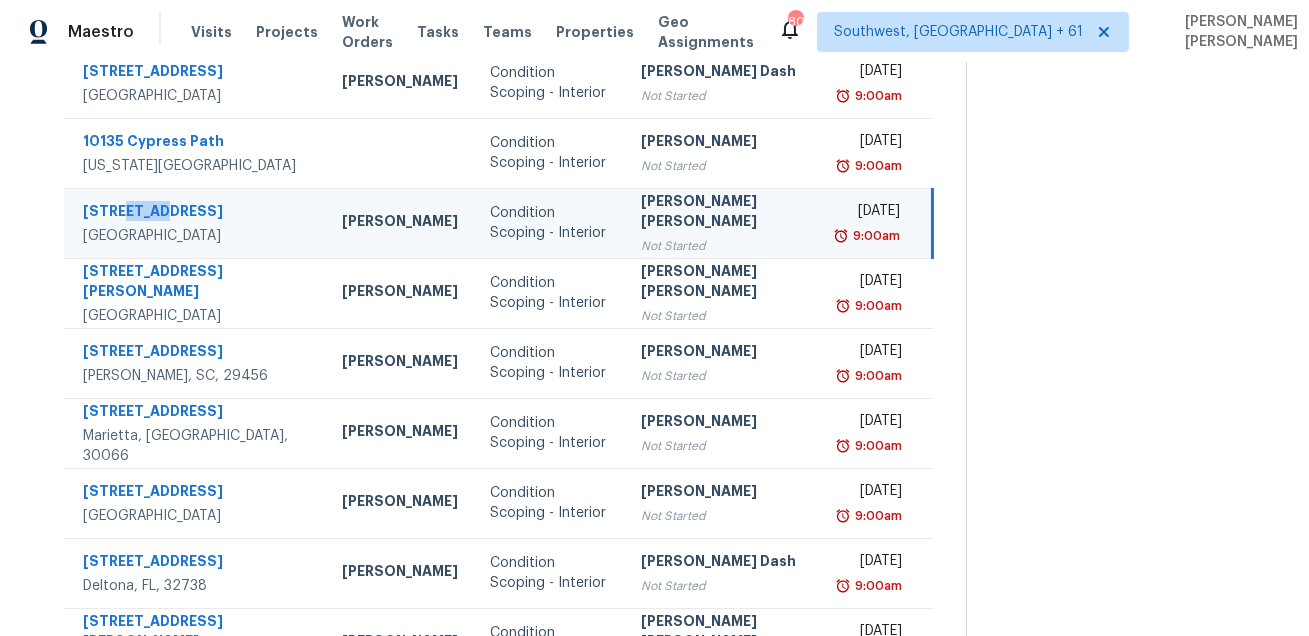 click on "[STREET_ADDRESS]" at bounding box center [196, 213] 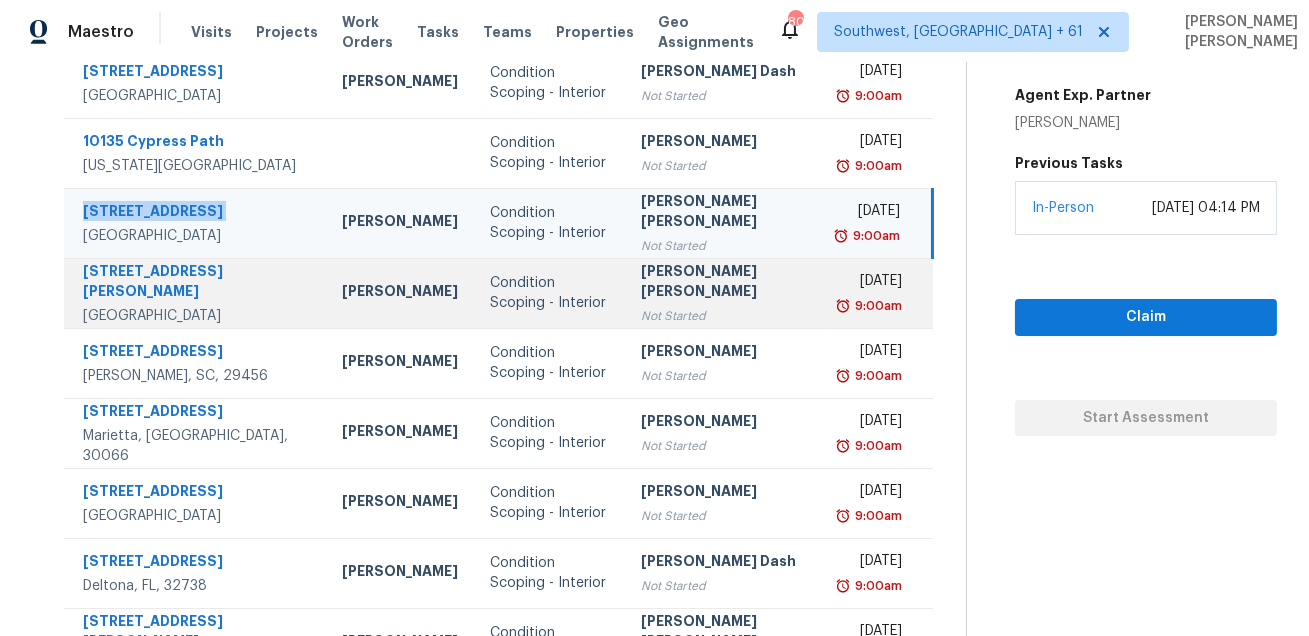 click on "[STREET_ADDRESS][PERSON_NAME]" at bounding box center [196, 283] 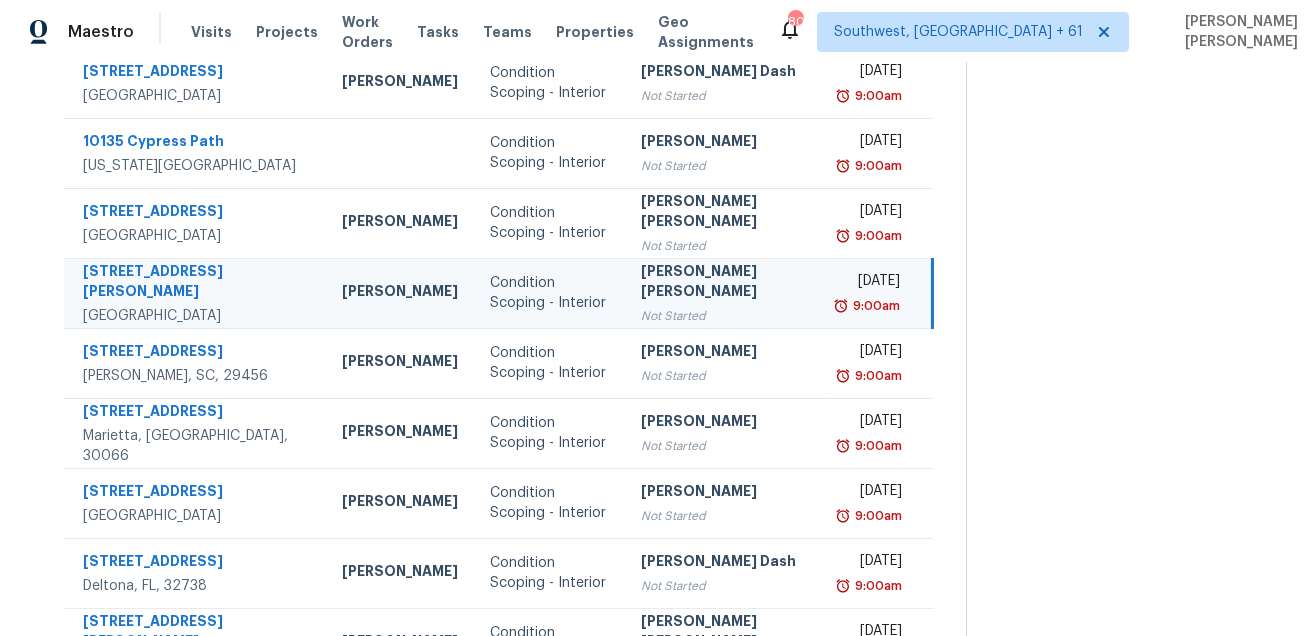 click on "[STREET_ADDRESS][PERSON_NAME]" at bounding box center [196, 283] 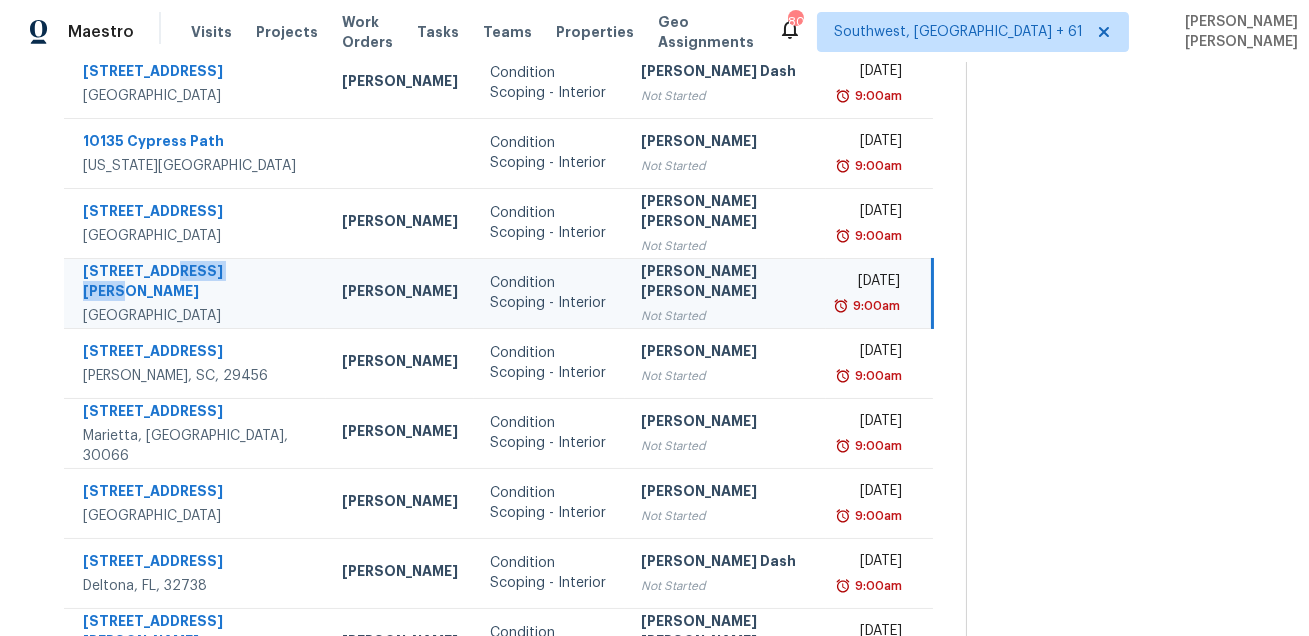 click on "[STREET_ADDRESS][PERSON_NAME]" at bounding box center (196, 283) 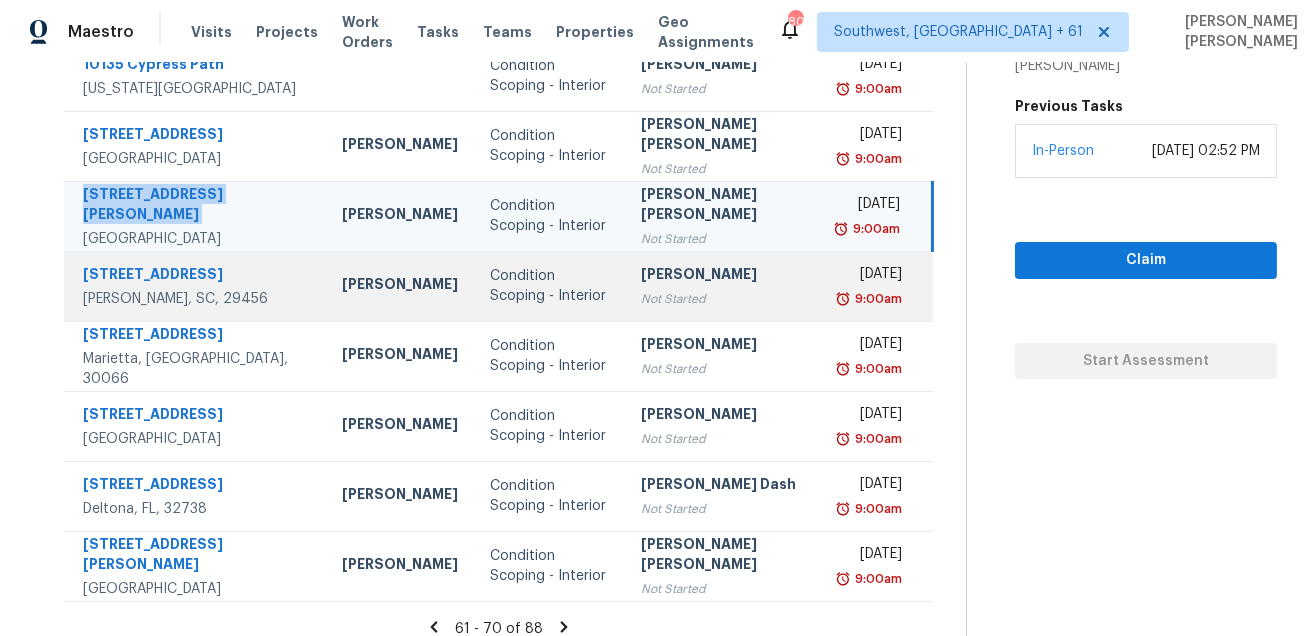 scroll, scrollTop: 405, scrollLeft: 0, axis: vertical 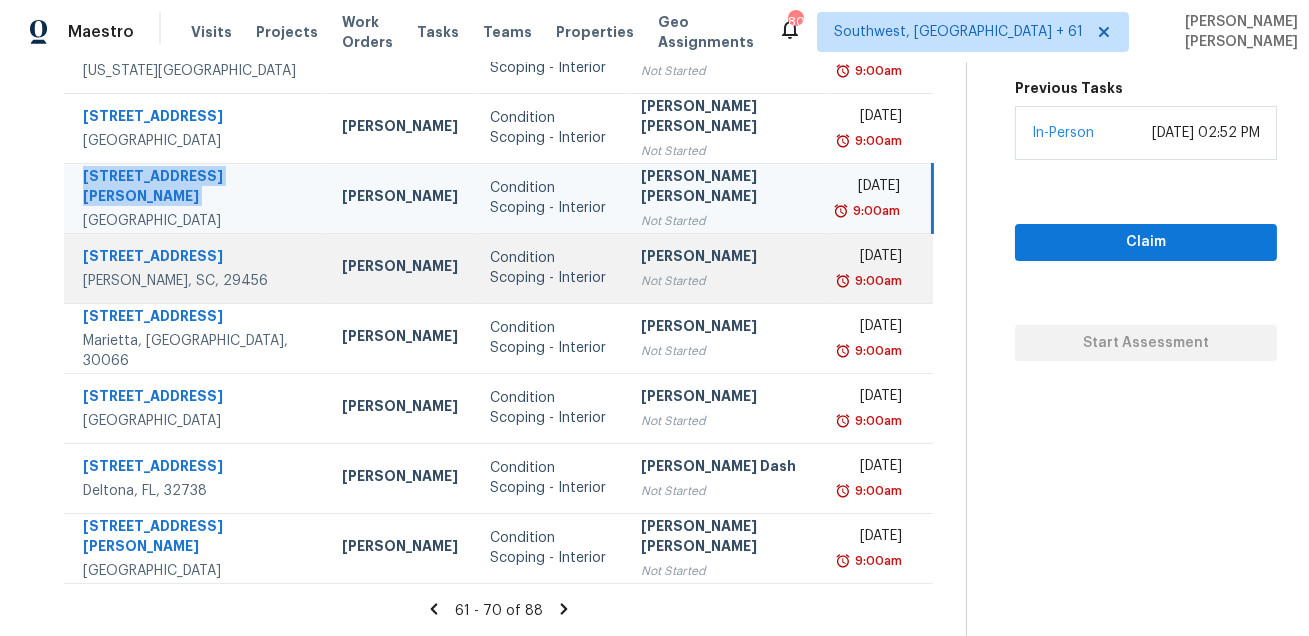 click on "[STREET_ADDRESS]" at bounding box center [196, 258] 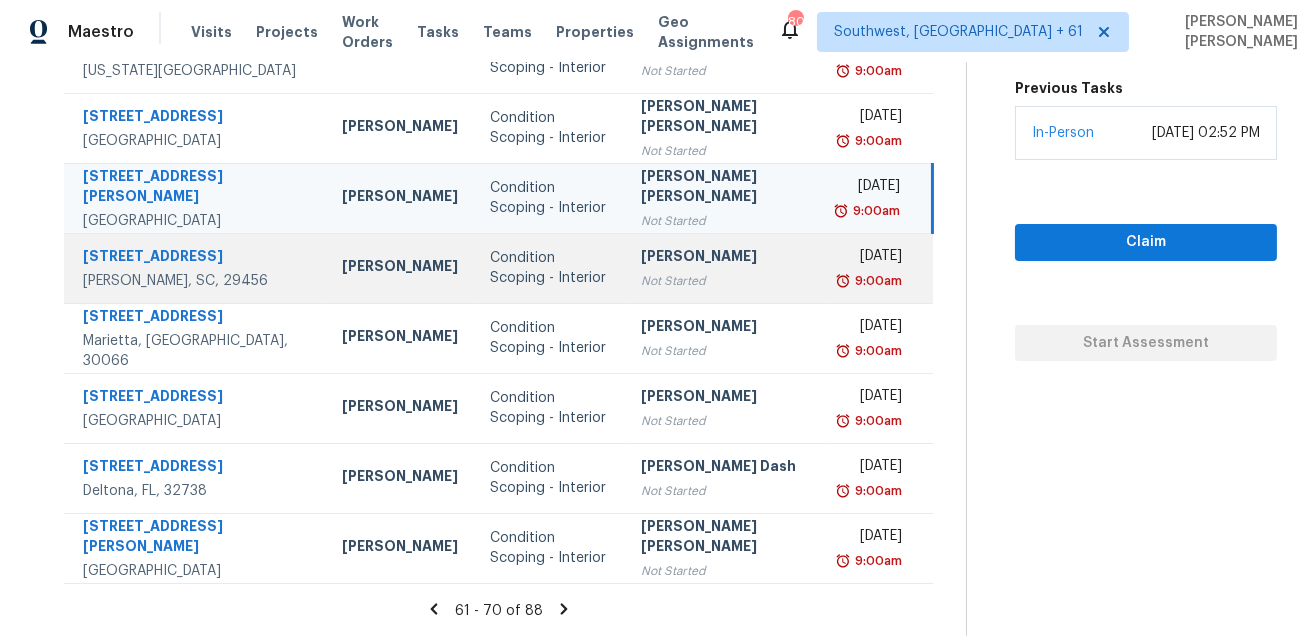 click on "[STREET_ADDRESS]" at bounding box center [196, 258] 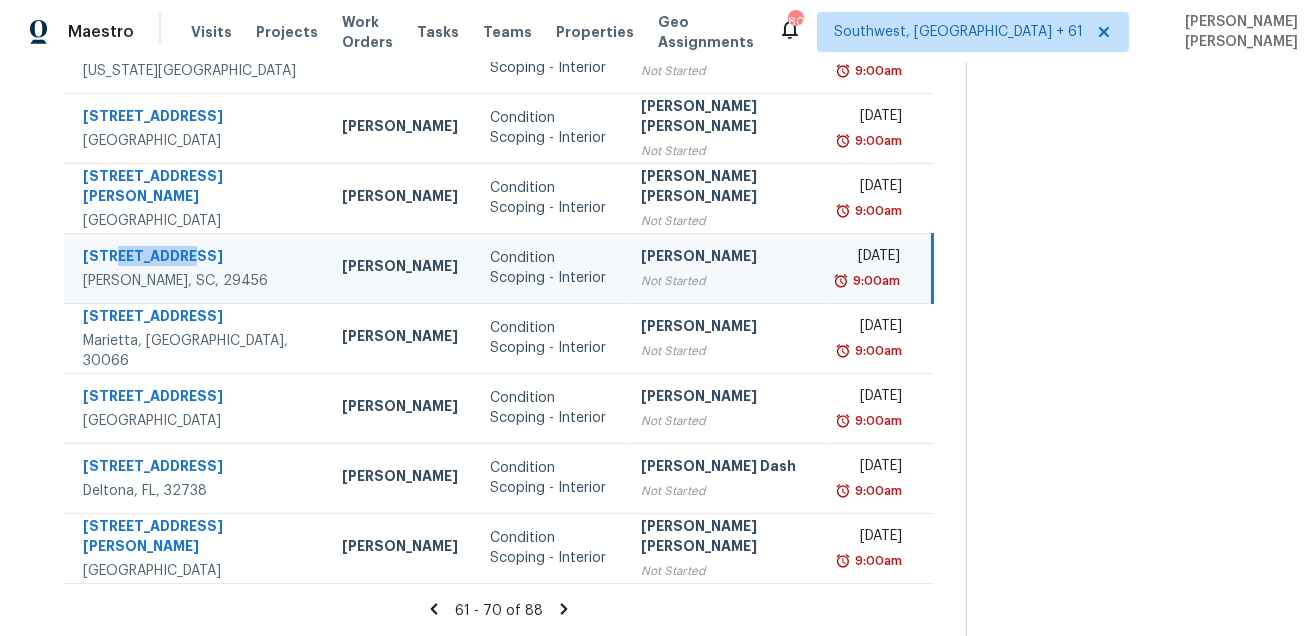 click on "[STREET_ADDRESS]" at bounding box center [196, 258] 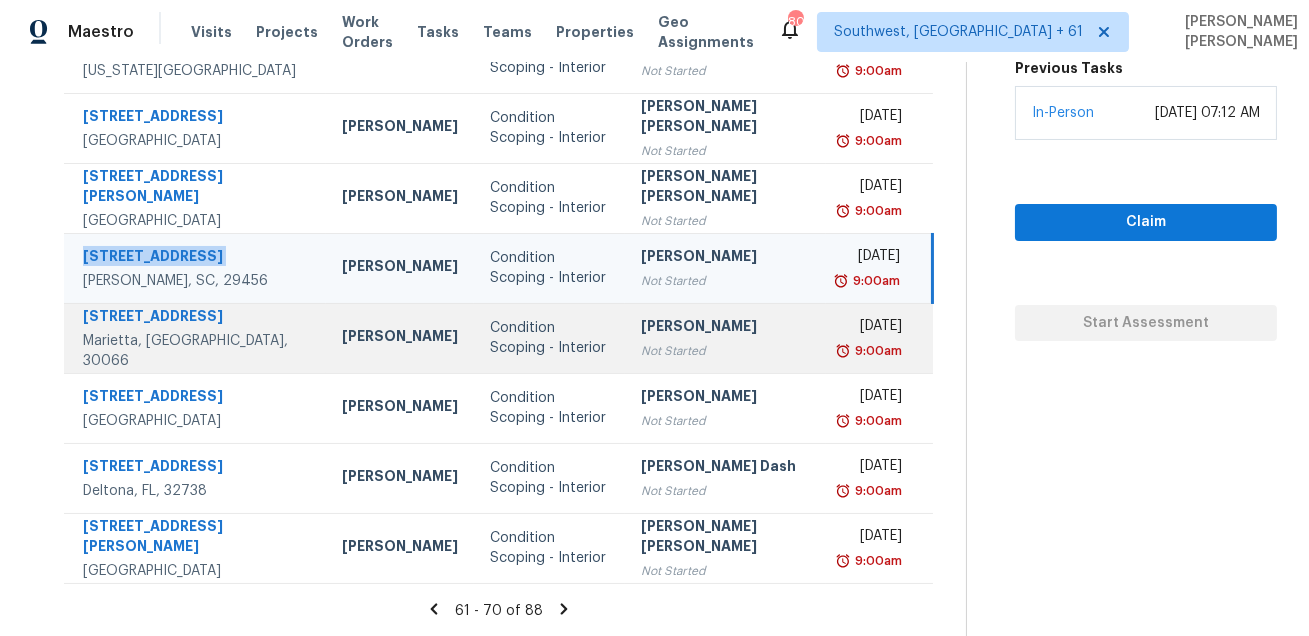 click on "[STREET_ADDRESS]" at bounding box center (196, 318) 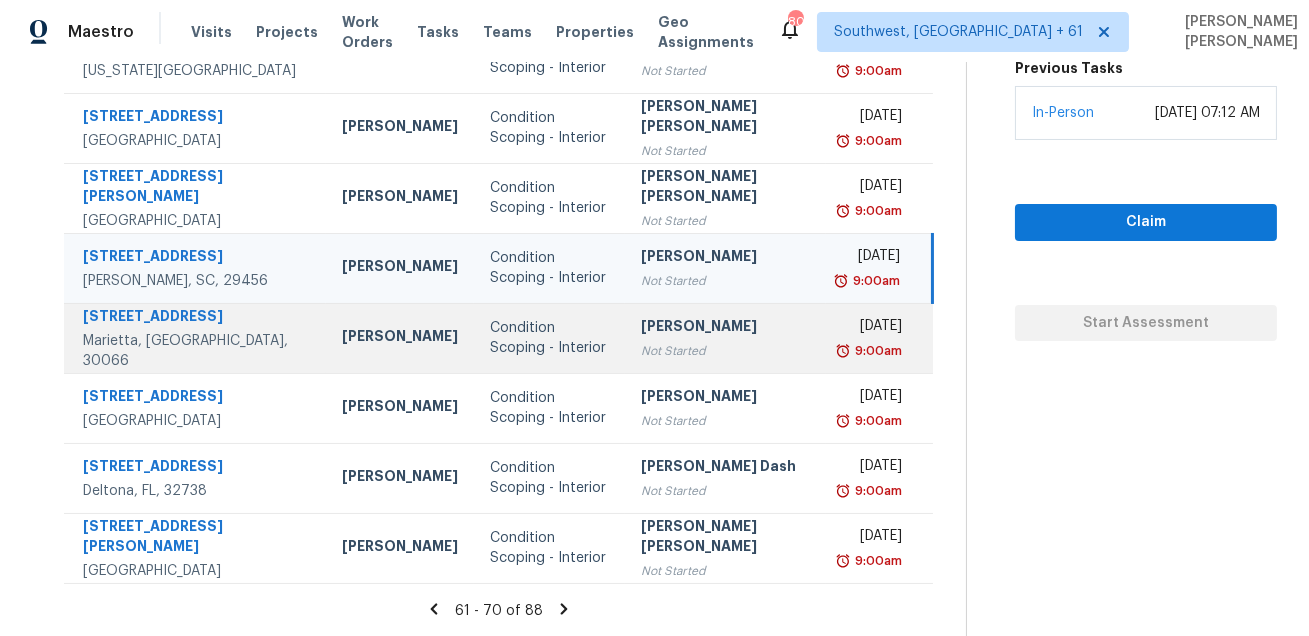 click on "[STREET_ADDRESS]" at bounding box center (196, 318) 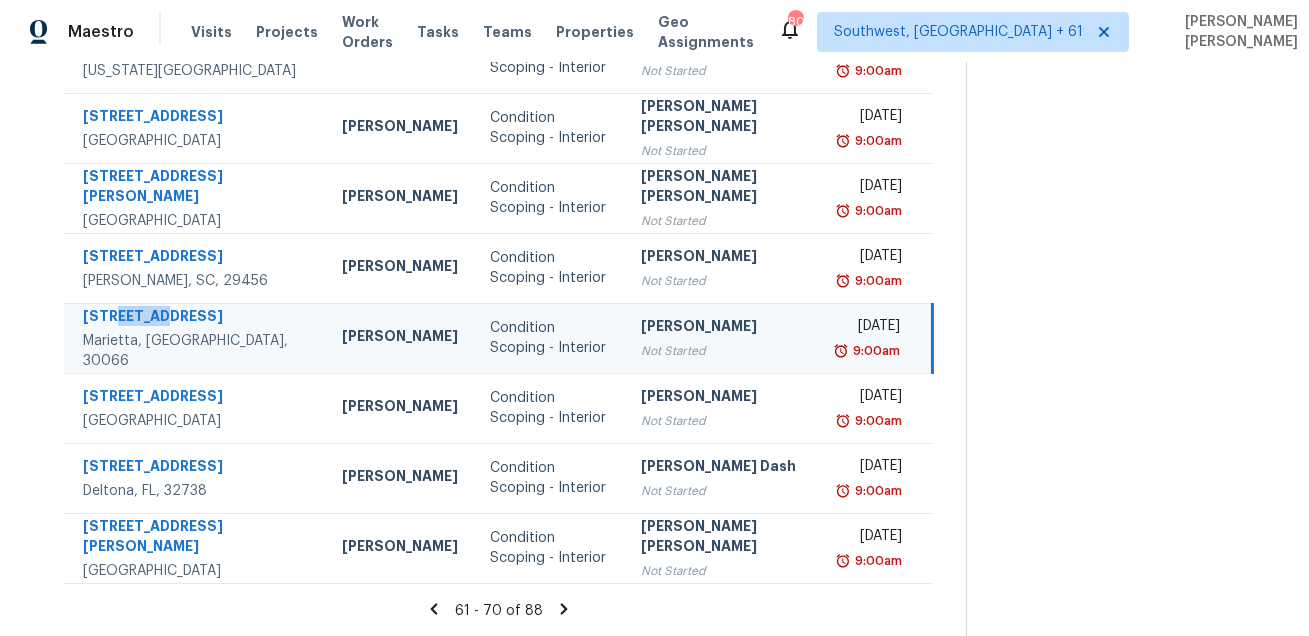 click on "[STREET_ADDRESS]" at bounding box center [196, 318] 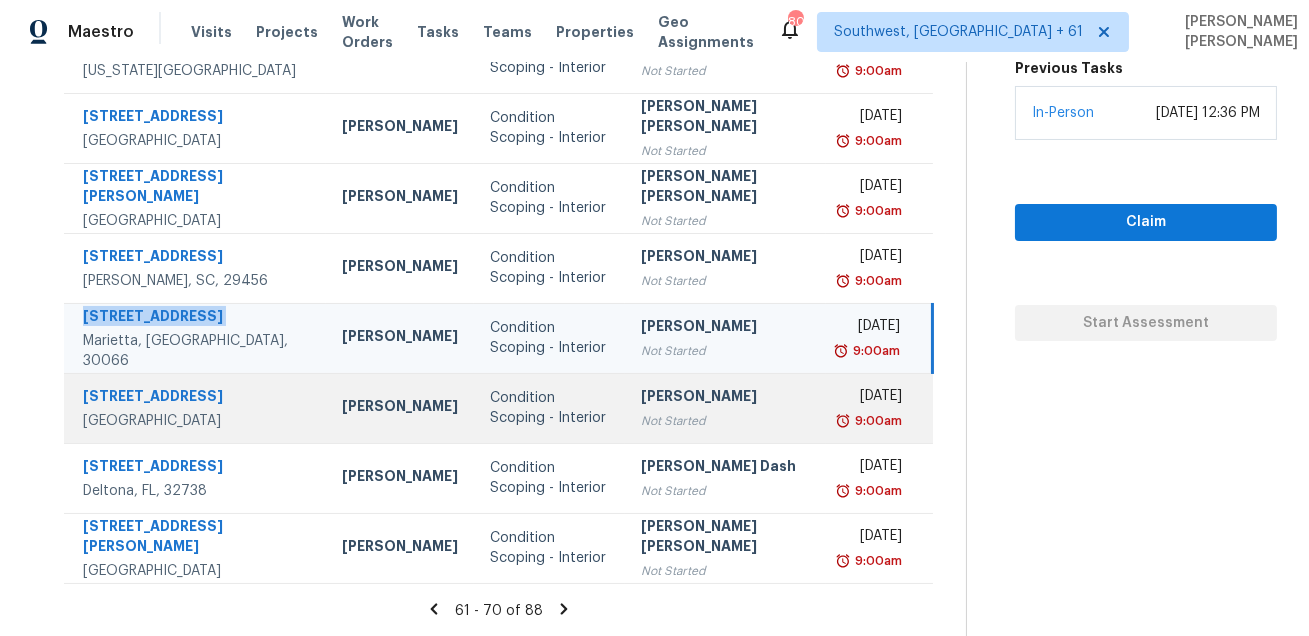 click on "[STREET_ADDRESS]" at bounding box center [196, 398] 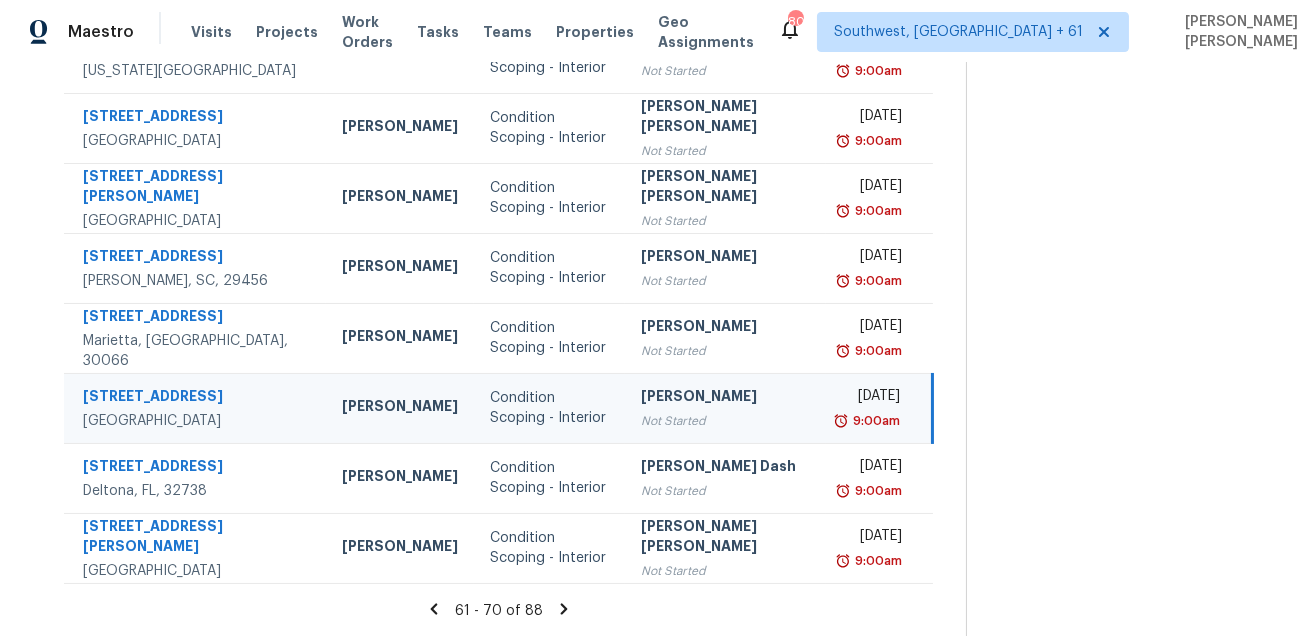 click on "[STREET_ADDRESS]" at bounding box center [196, 398] 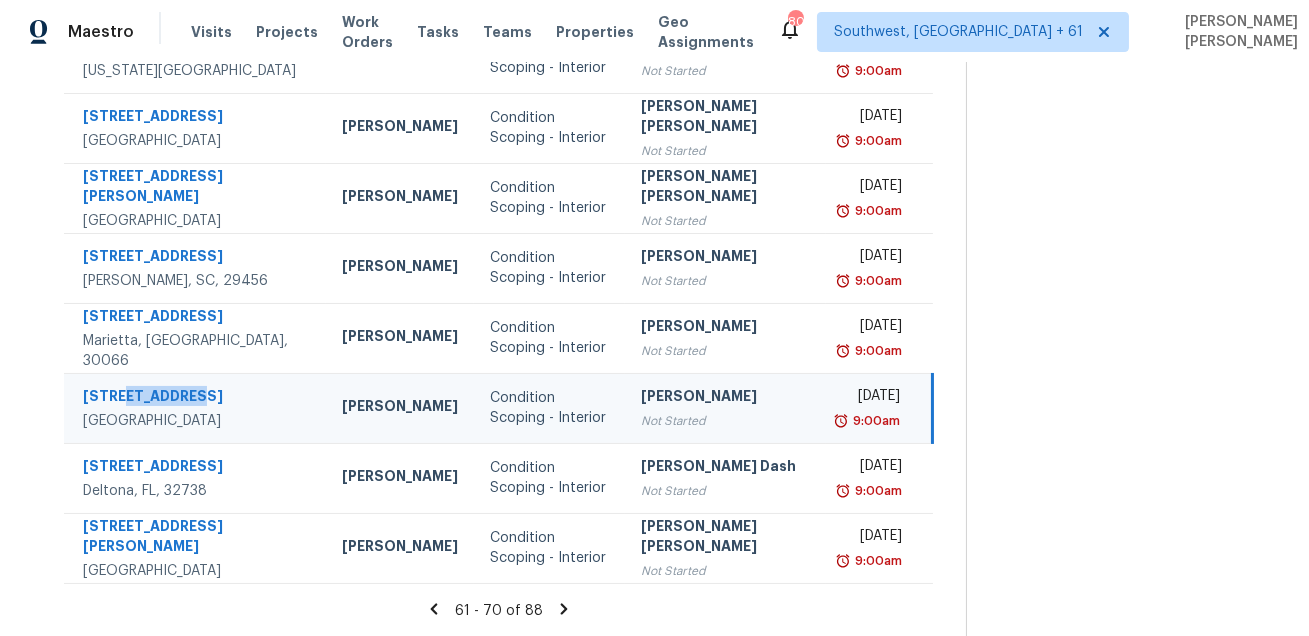 click on "[STREET_ADDRESS]" at bounding box center (196, 398) 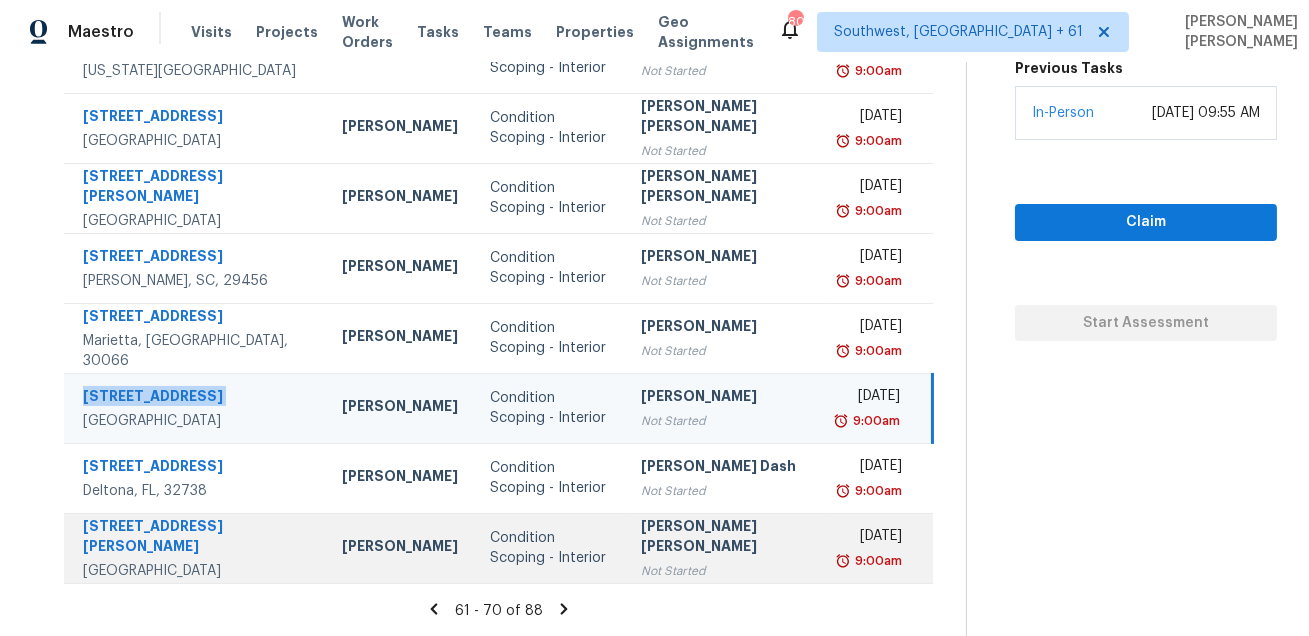 click on "[STREET_ADDRESS][PERSON_NAME]" at bounding box center (196, 538) 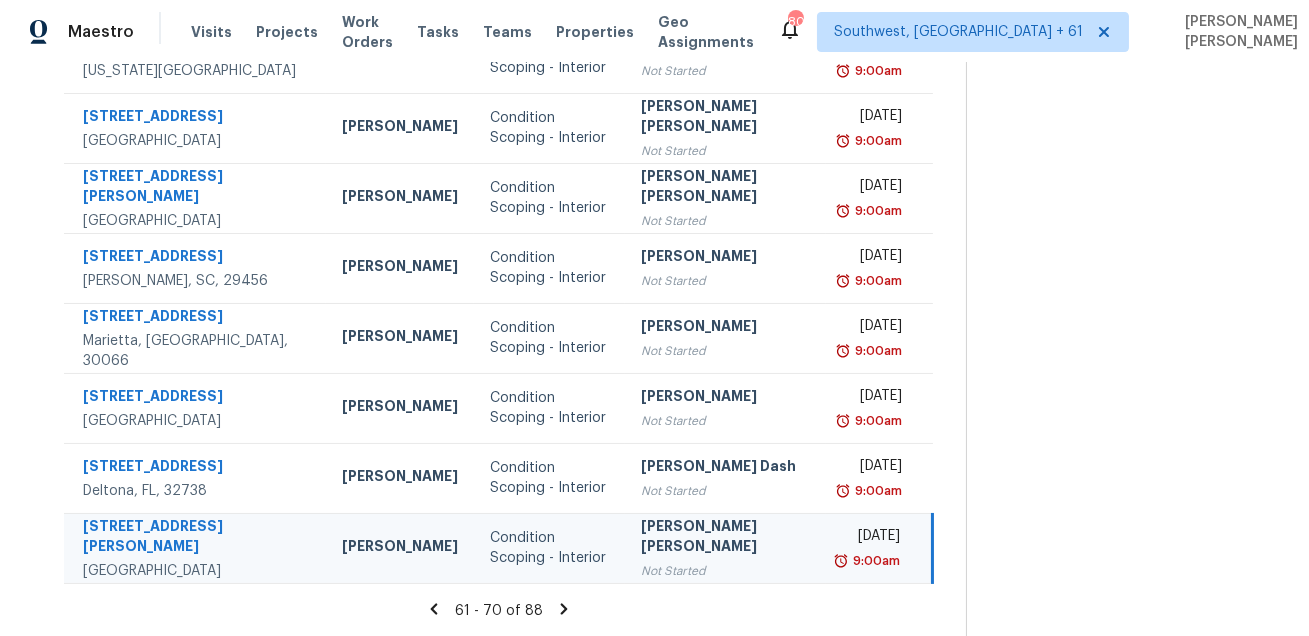 click on "[STREET_ADDRESS][PERSON_NAME]" at bounding box center (196, 538) 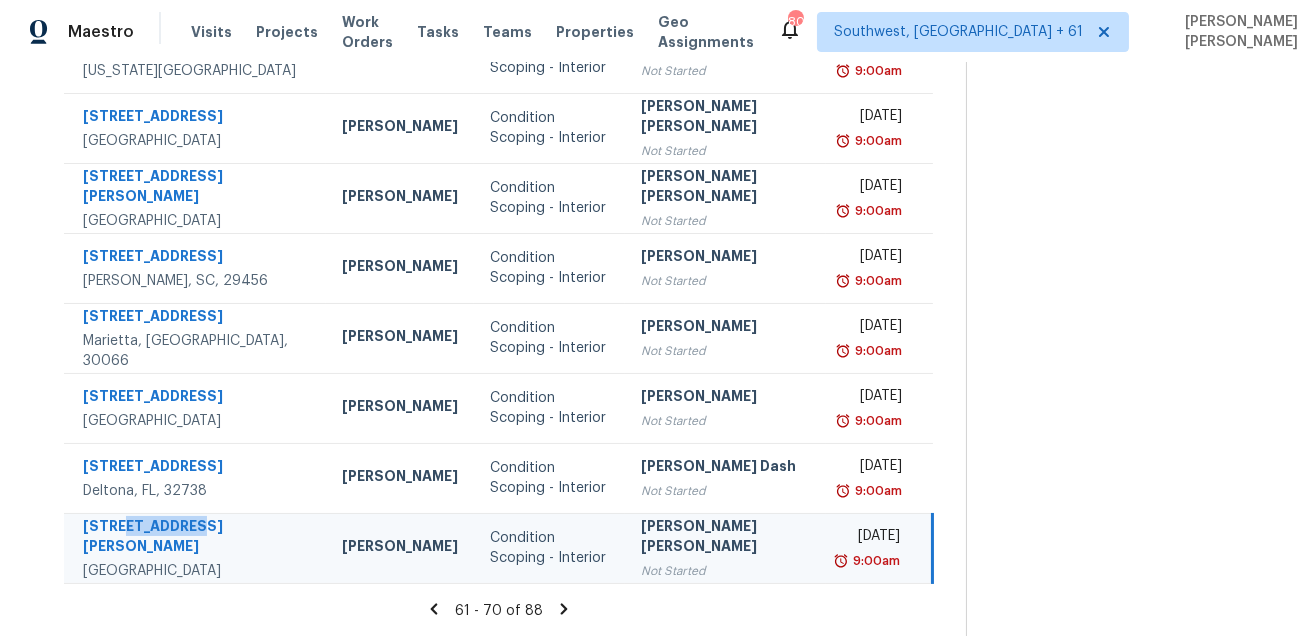 click on "[STREET_ADDRESS][PERSON_NAME]" at bounding box center (196, 538) 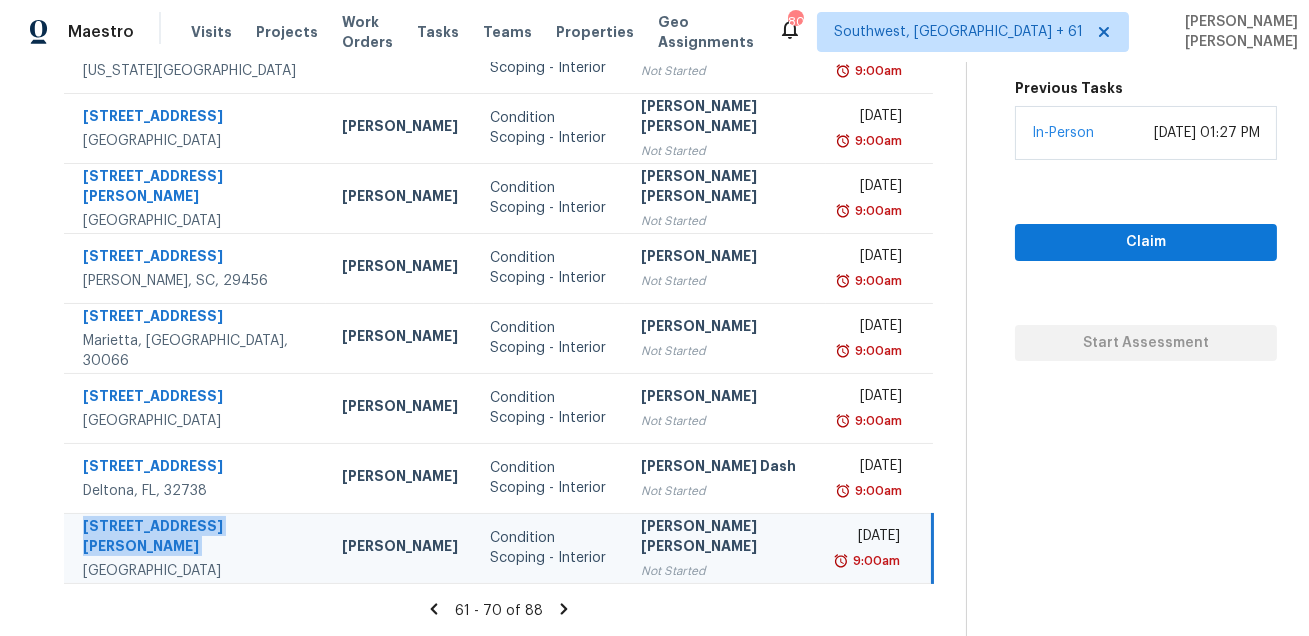 click 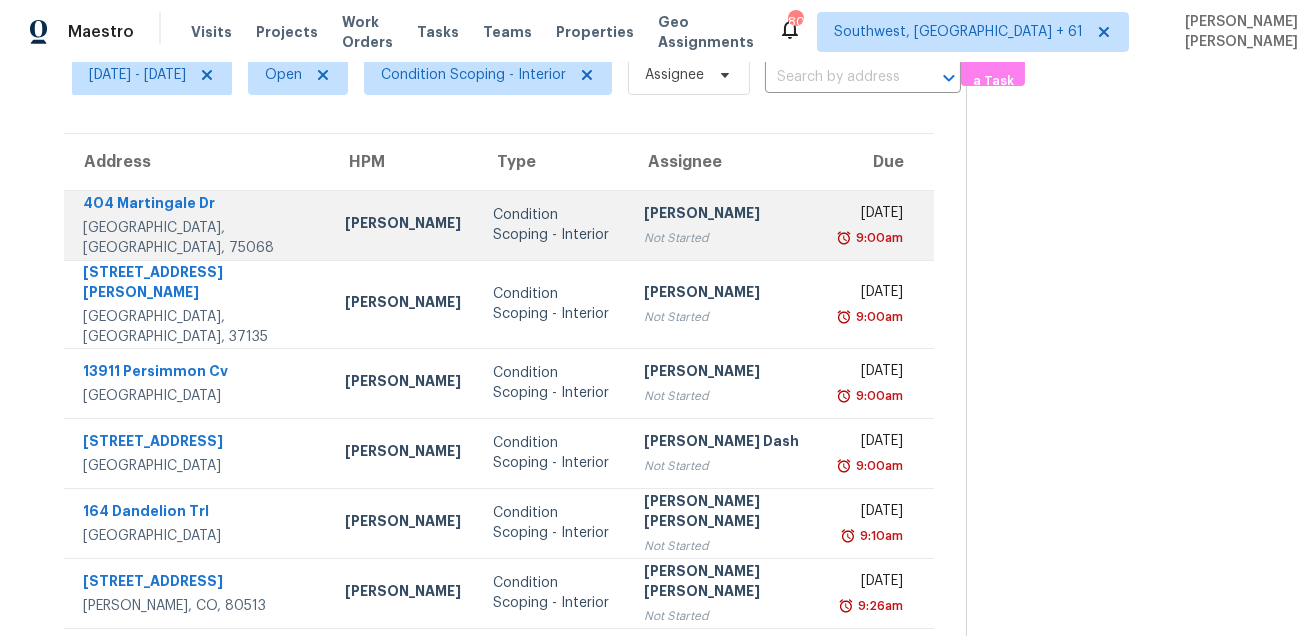 scroll, scrollTop: 78, scrollLeft: 0, axis: vertical 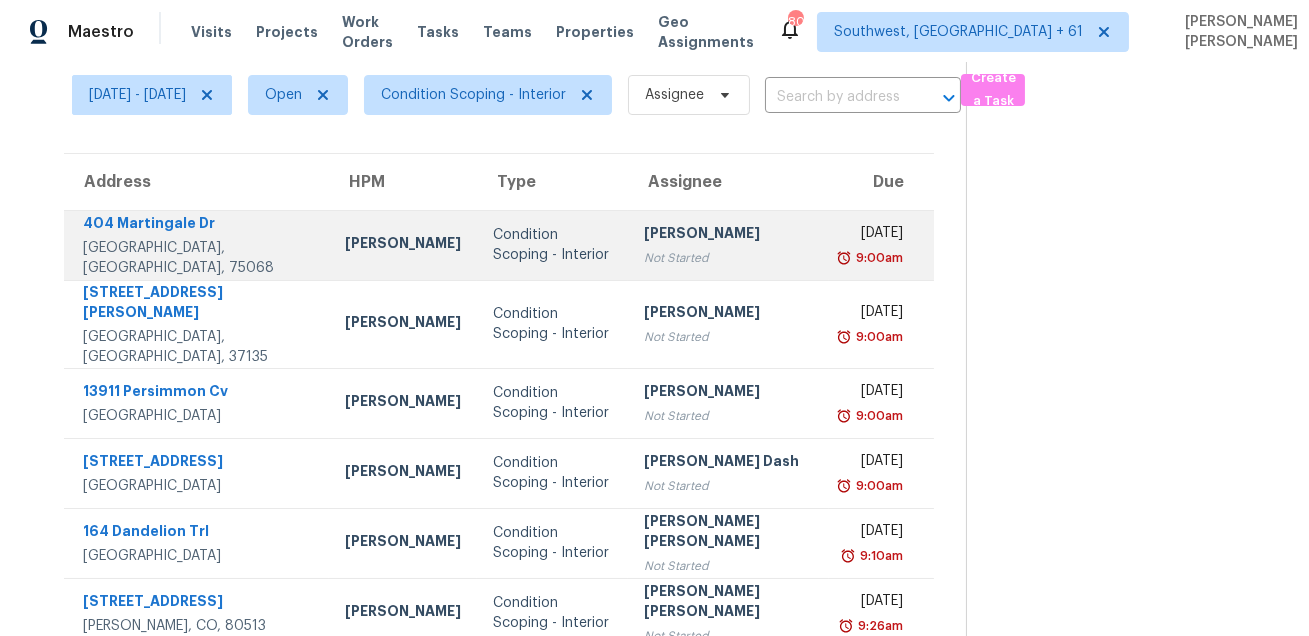 click on "404 Martingale Dr" at bounding box center [198, 225] 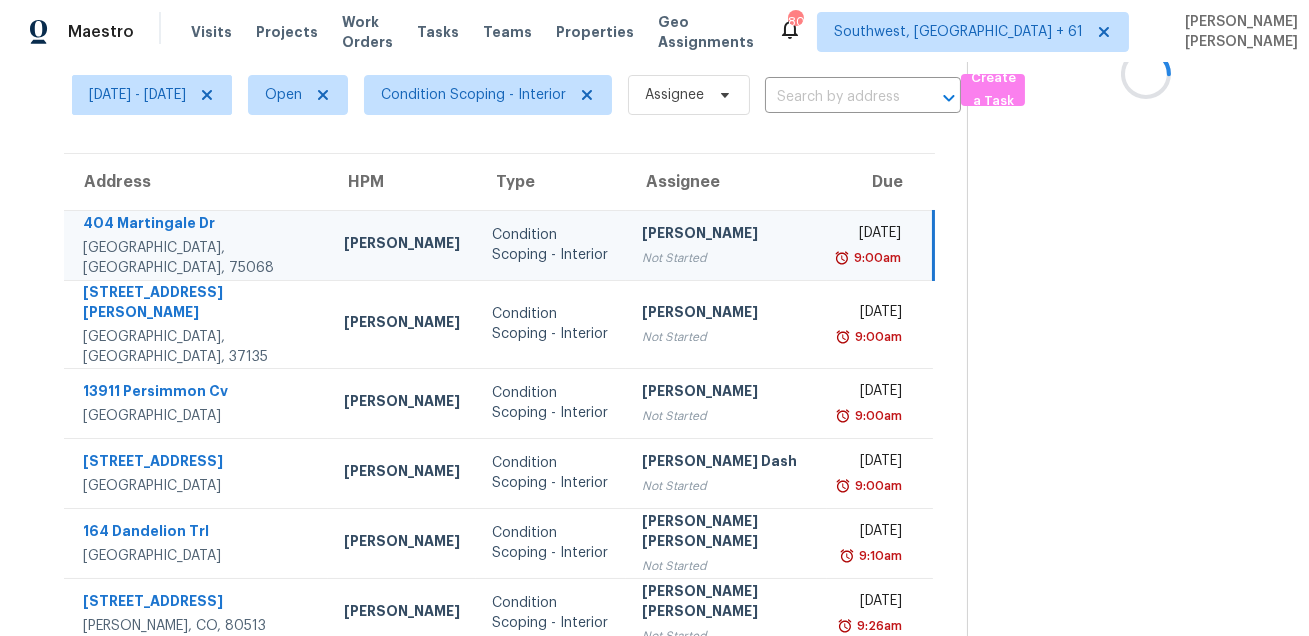 click on "404 Martingale Dr" at bounding box center (197, 225) 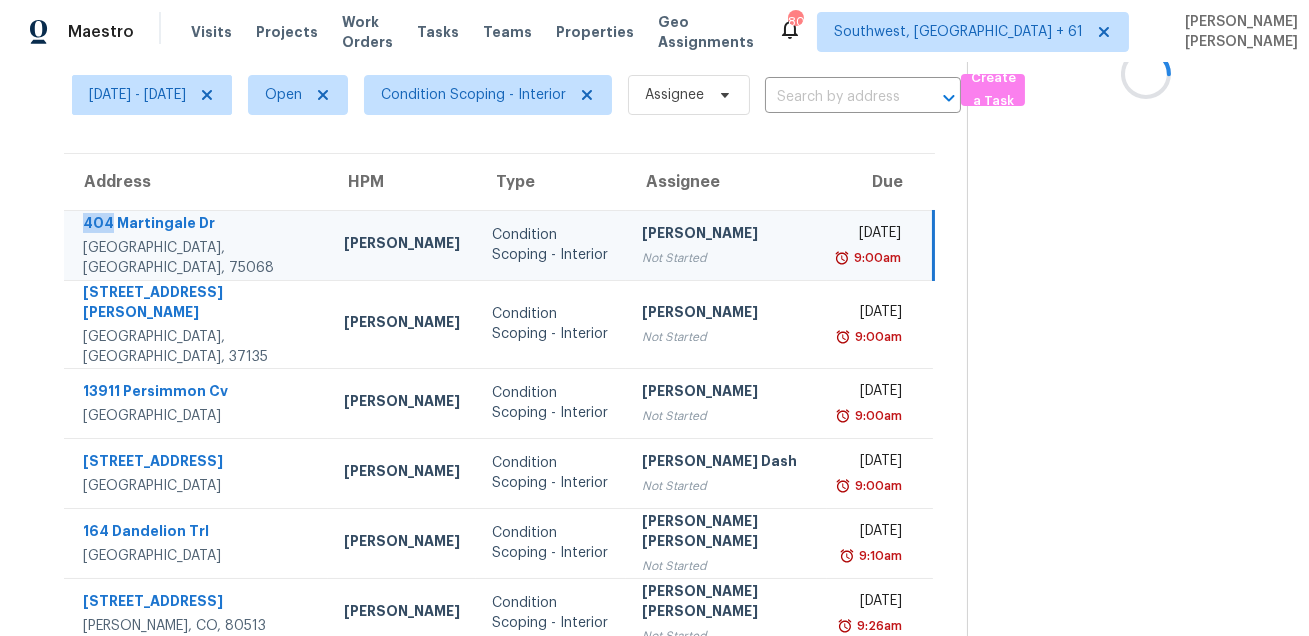 click on "404 Martingale Dr" at bounding box center (197, 225) 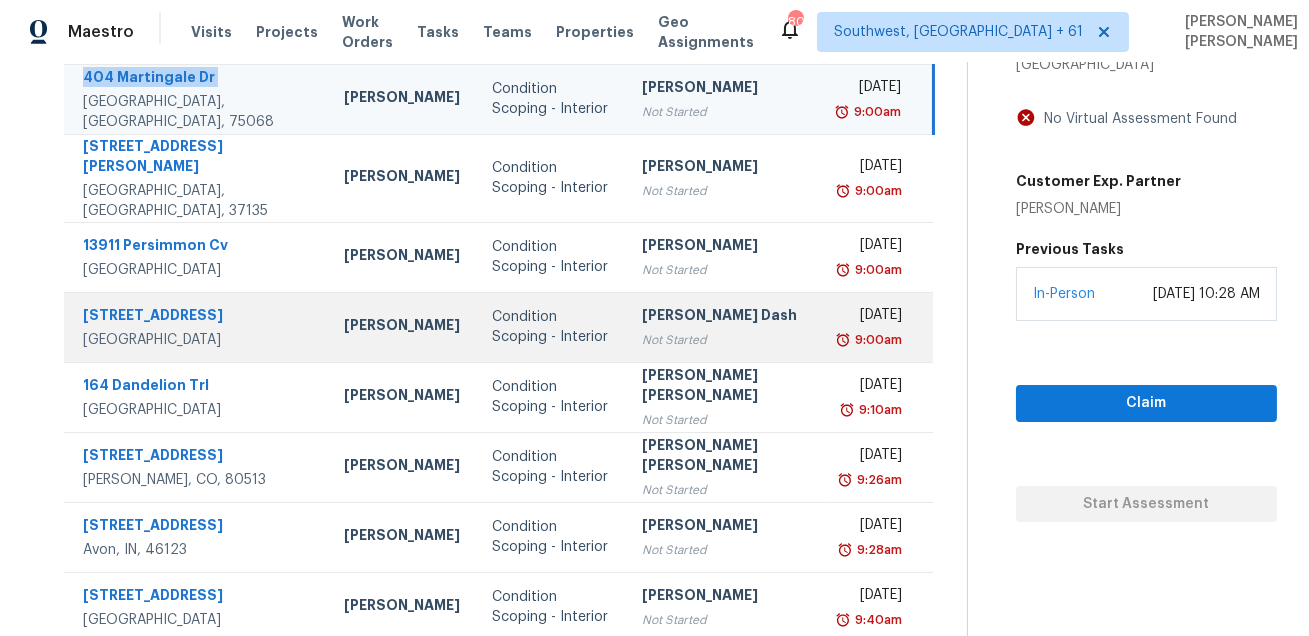 scroll, scrollTop: 277, scrollLeft: 0, axis: vertical 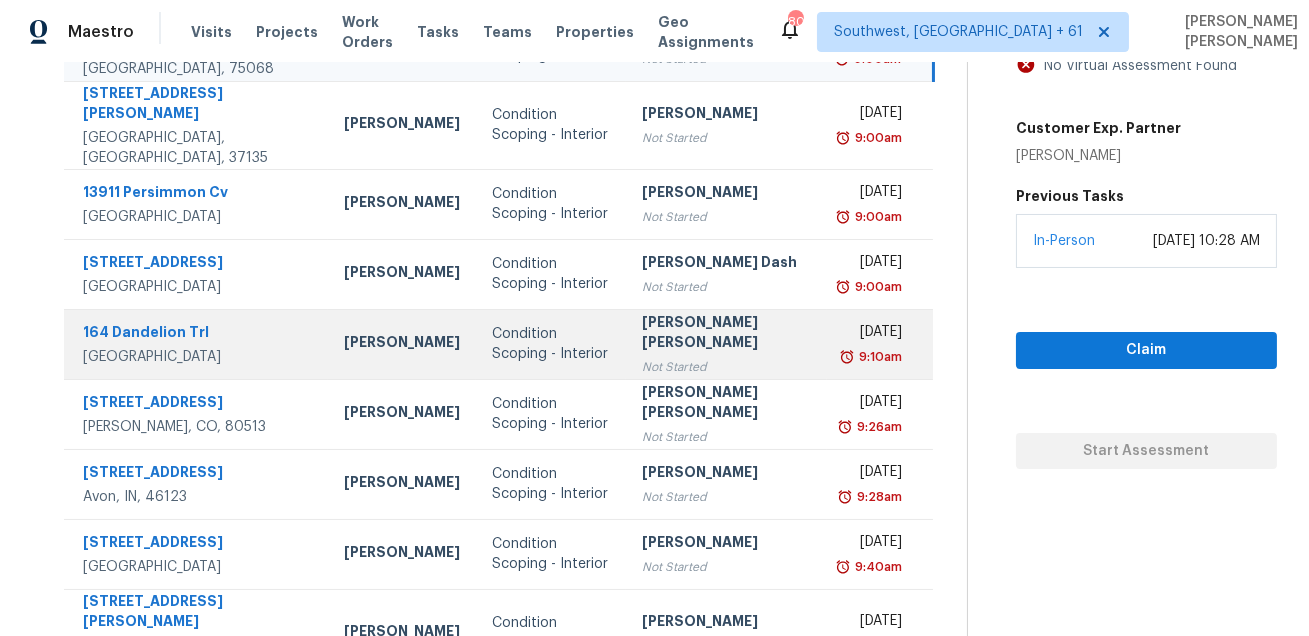 click on "164 Dandelion Trl" at bounding box center [197, 334] 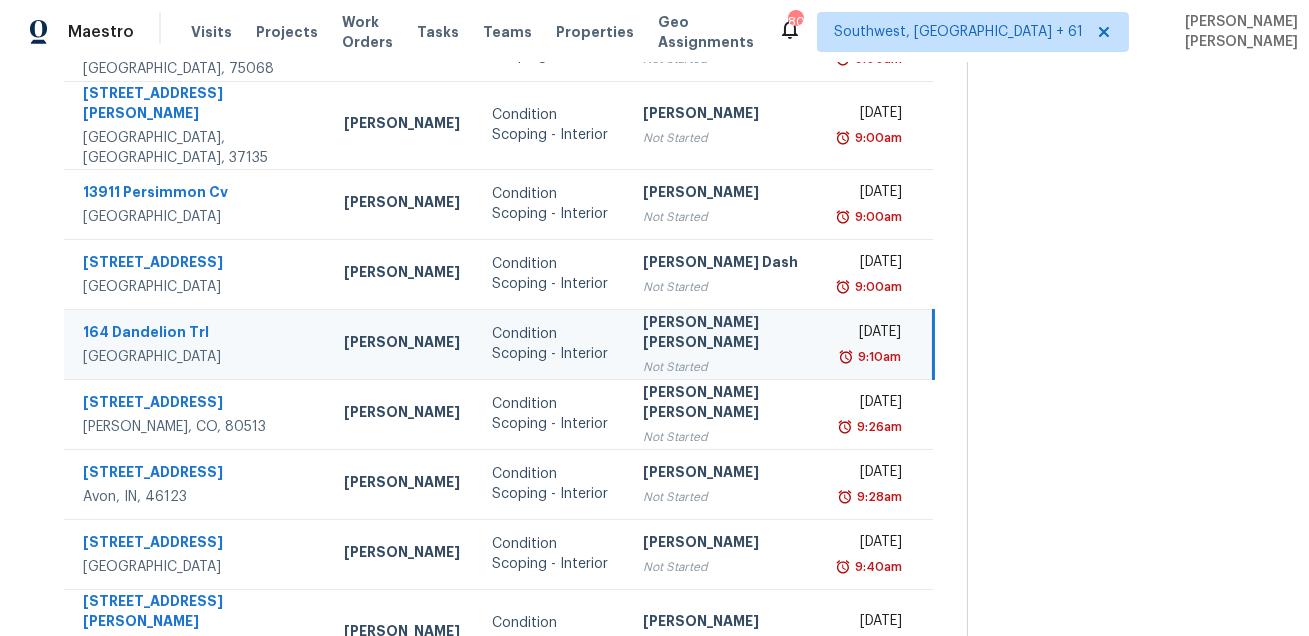 click on "164 Dandelion Trl" at bounding box center (197, 334) 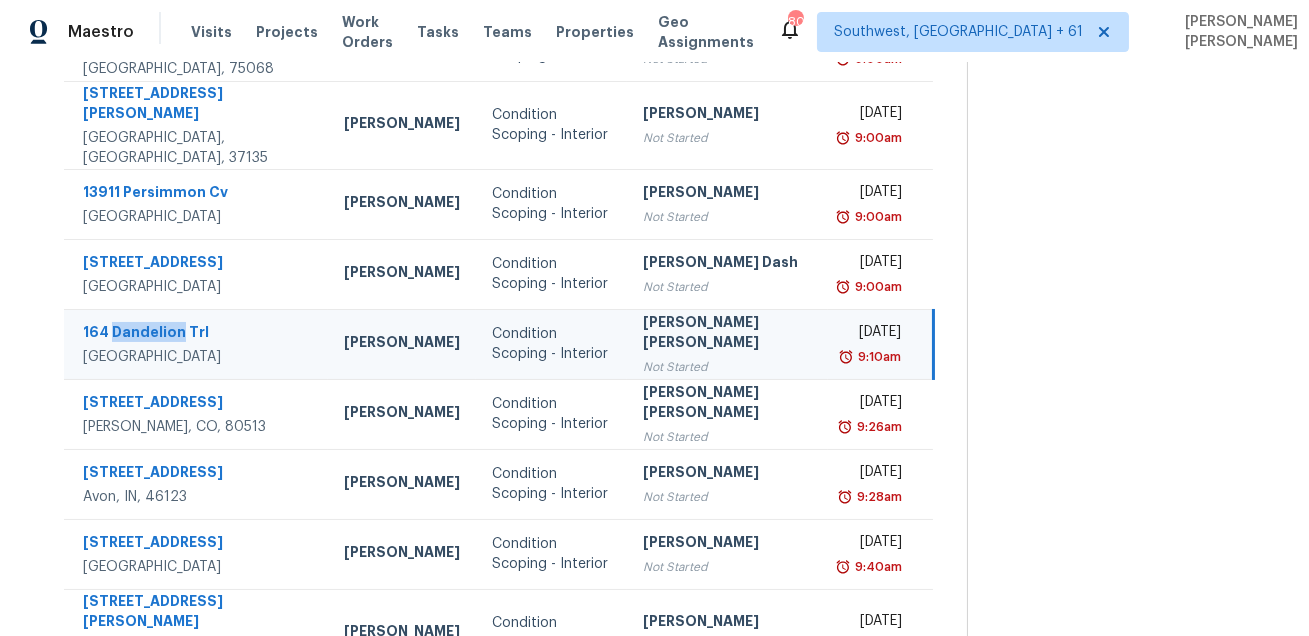 click on "164 Dandelion Trl" at bounding box center [197, 334] 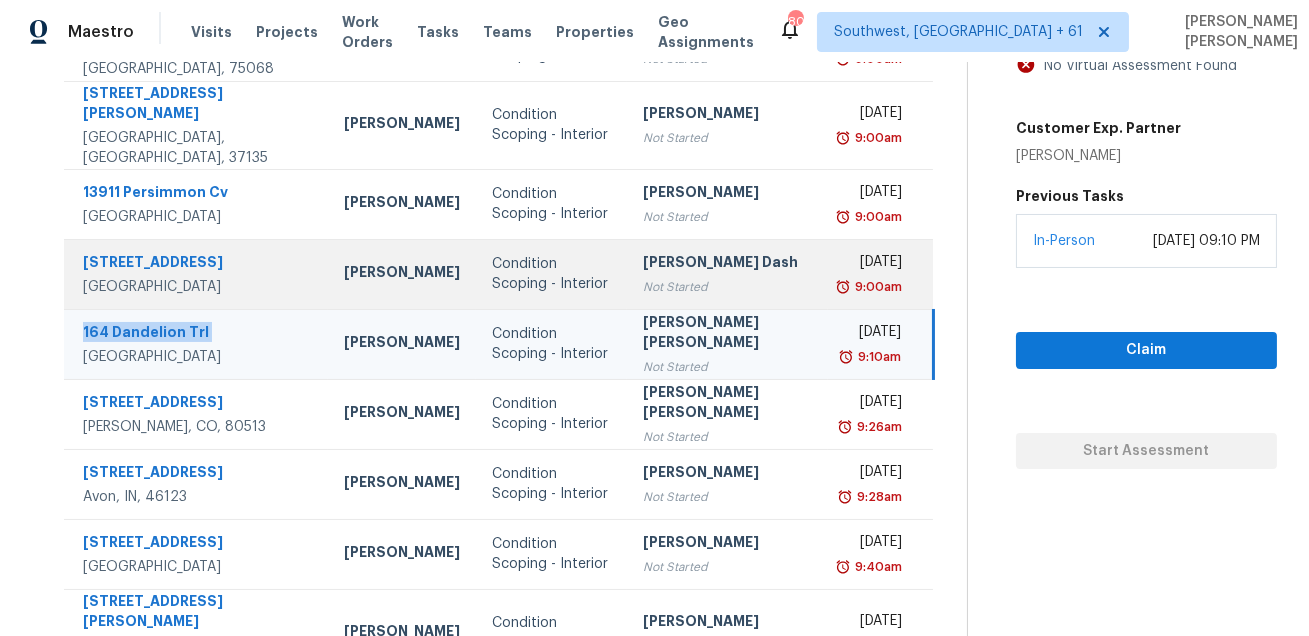 scroll, scrollTop: 405, scrollLeft: 0, axis: vertical 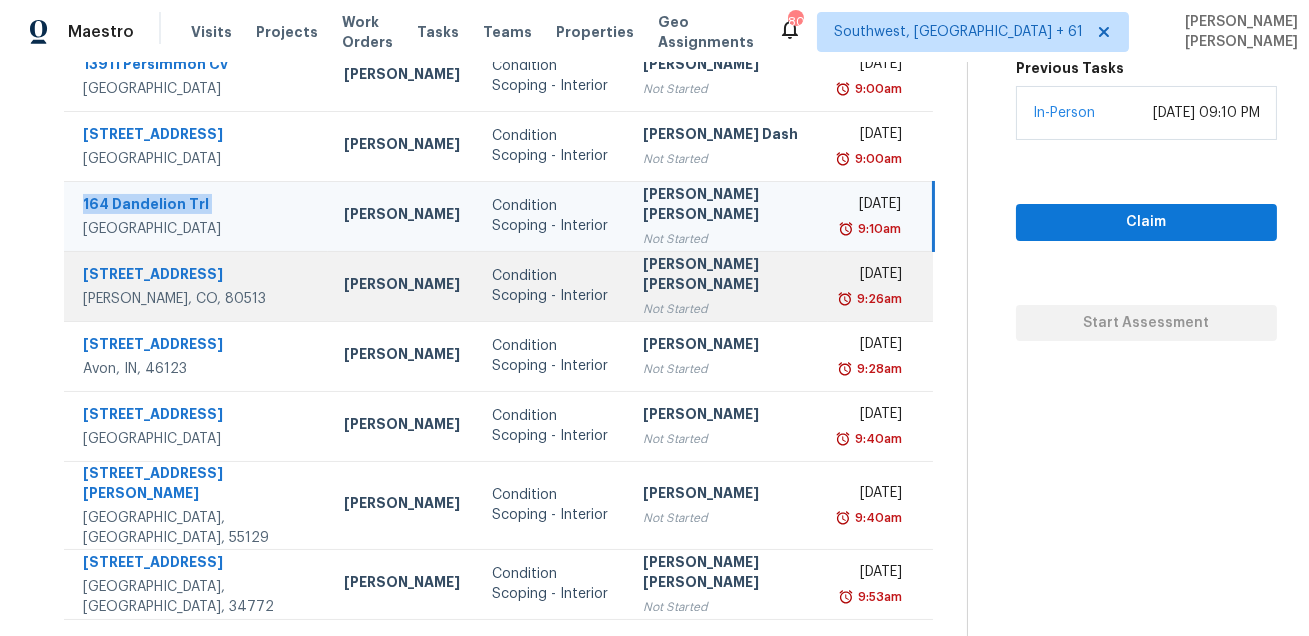 click on "Berthoud, CO, 80513" at bounding box center (197, 299) 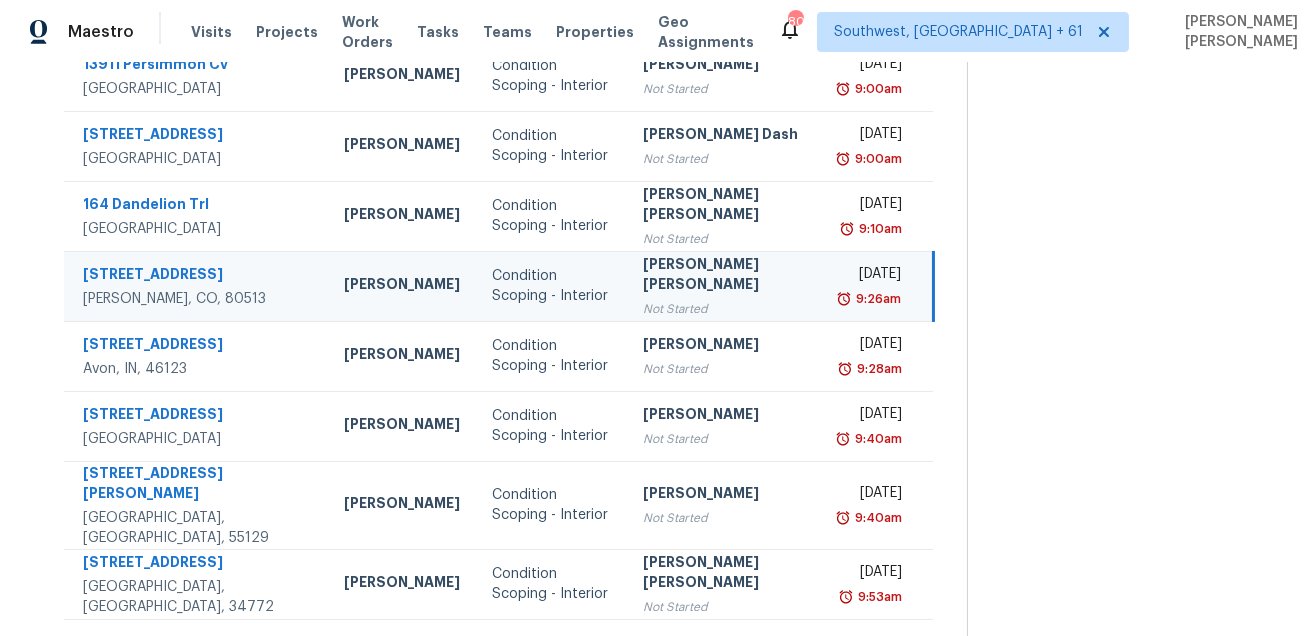 click on "667 Wagon Bend Rd" at bounding box center [197, 276] 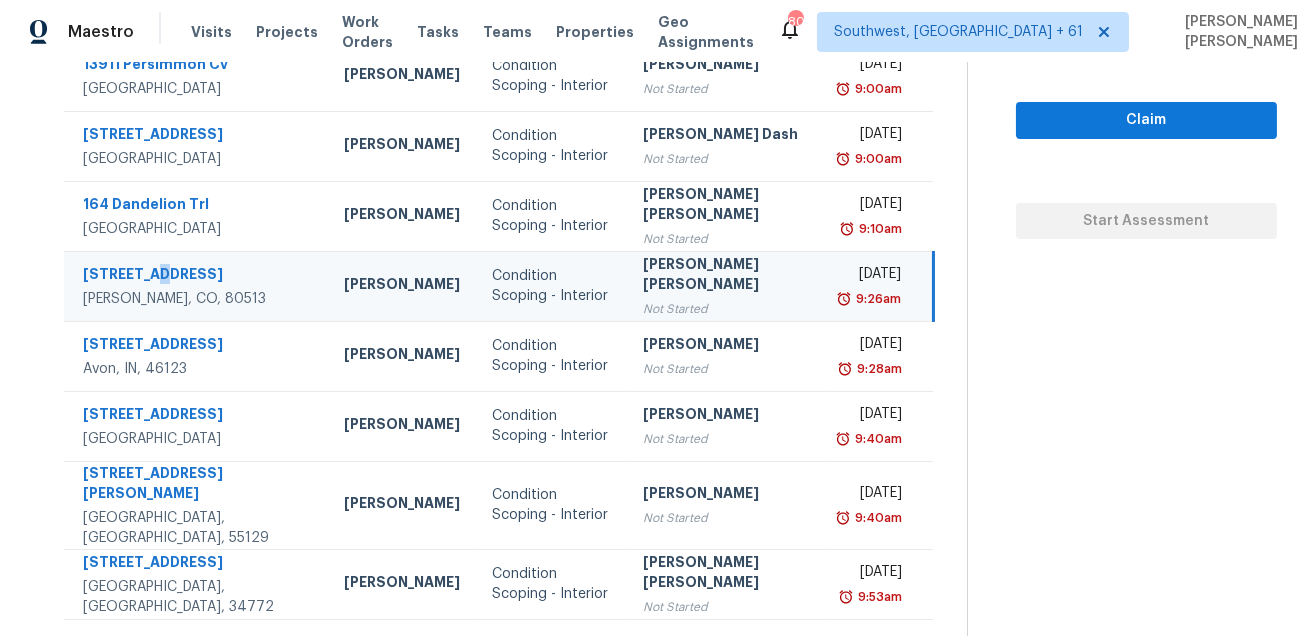 click on "667 Wagon Bend Rd" at bounding box center [197, 276] 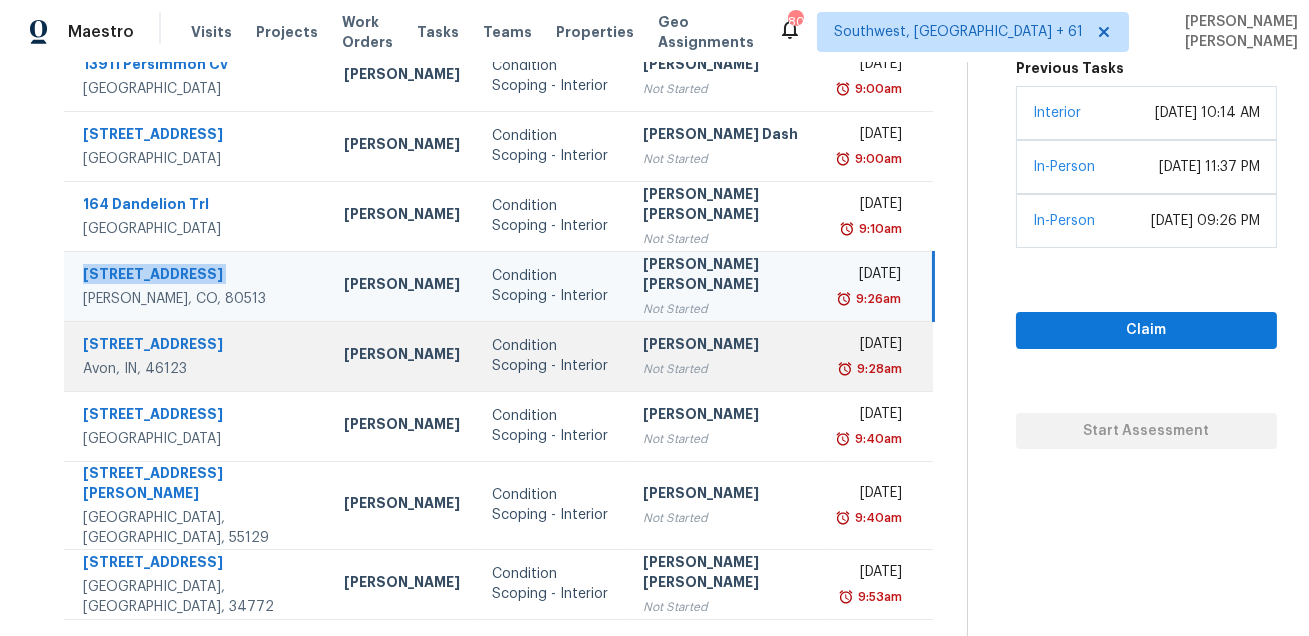 click on "1450 Turfway Dr   Avon, IN, 46123" at bounding box center [196, 356] 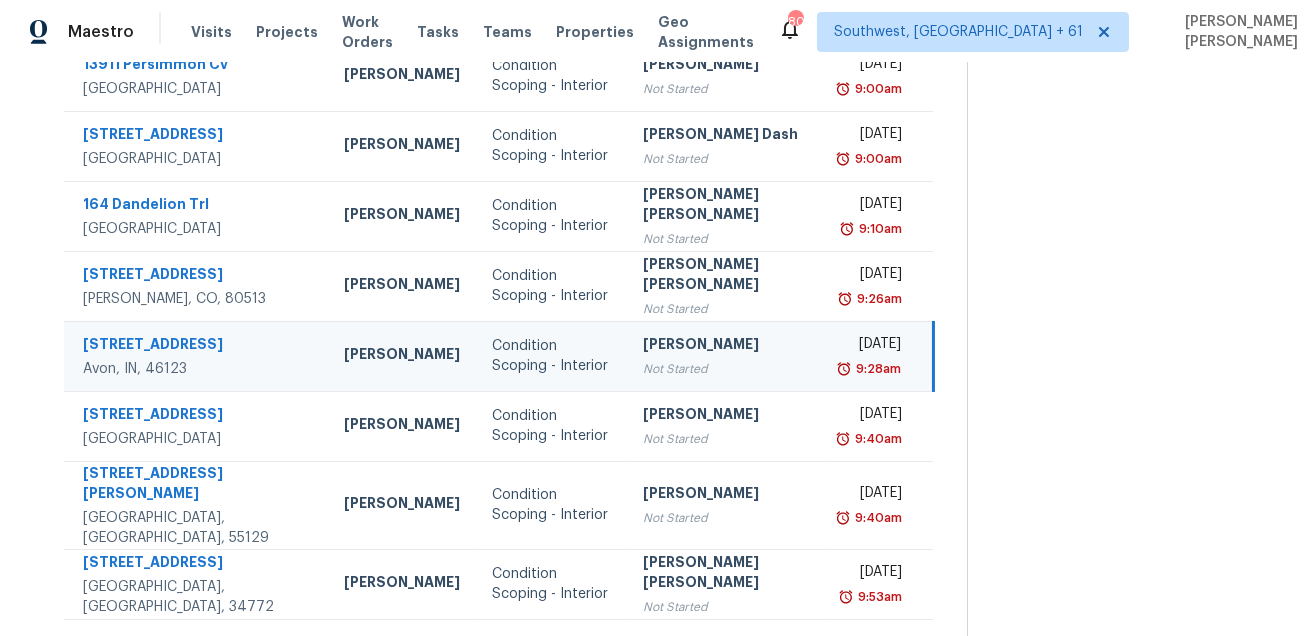 click on "1450 Turfway Dr   Avon, IN, 46123" at bounding box center (196, 356) 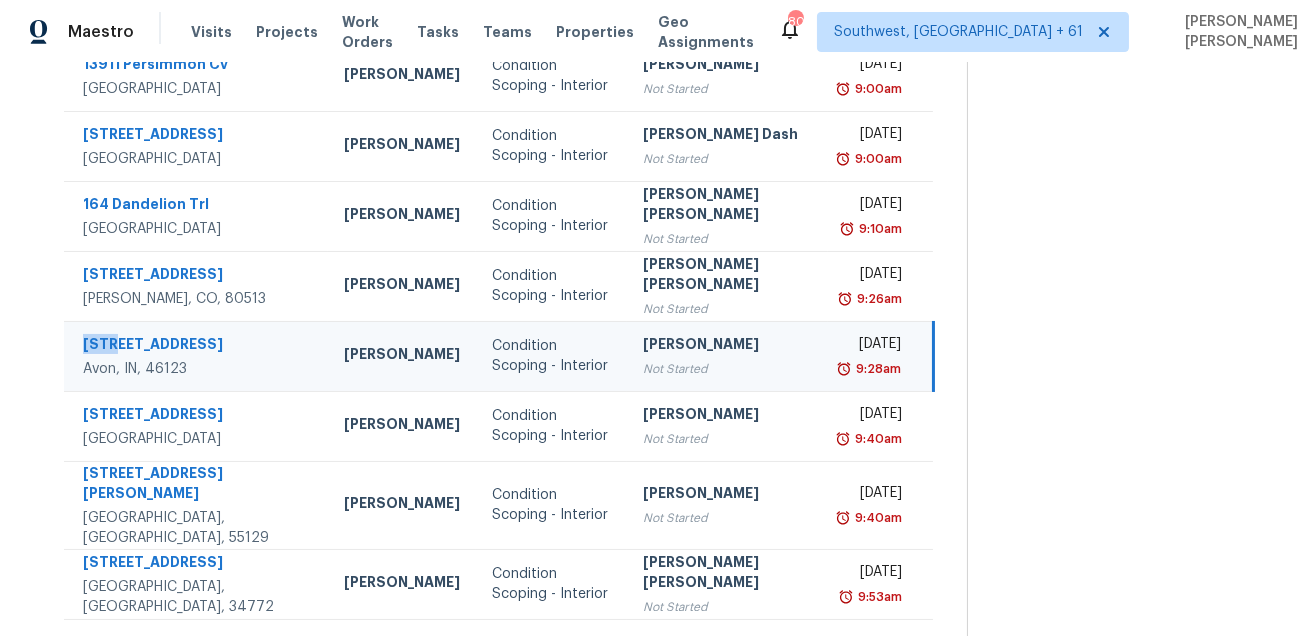 click on "1450 Turfway Dr   Avon, IN, 46123" at bounding box center (196, 356) 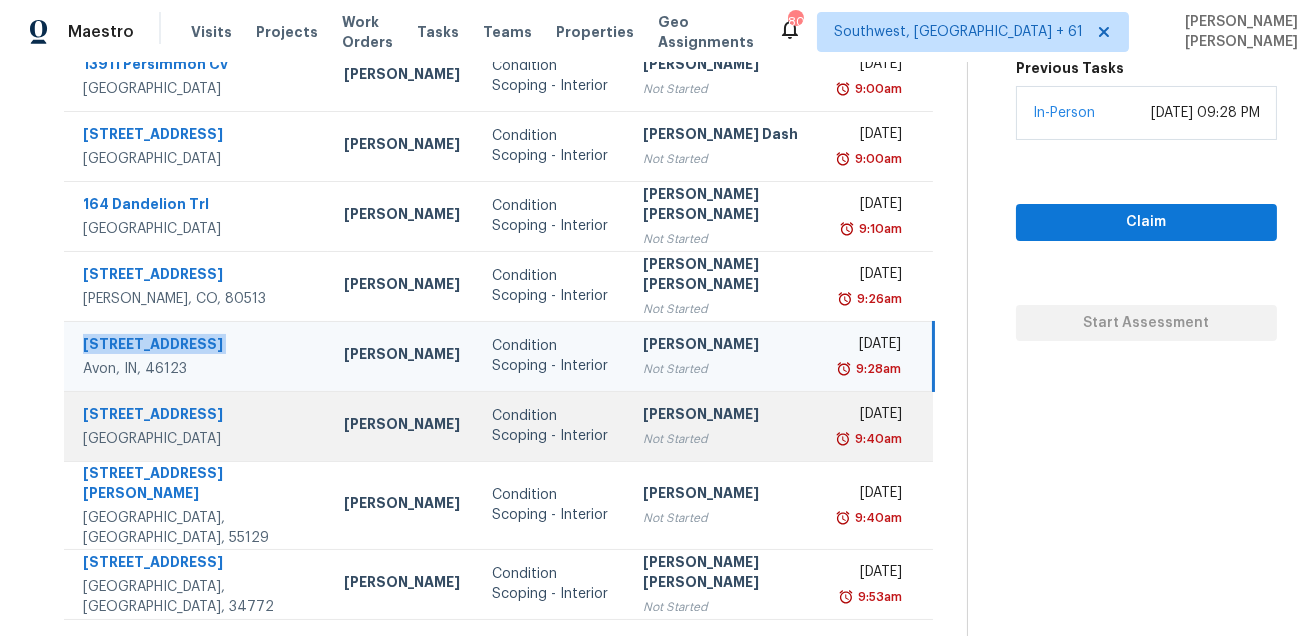 click on "10020 Lachlan Dr" at bounding box center [197, 416] 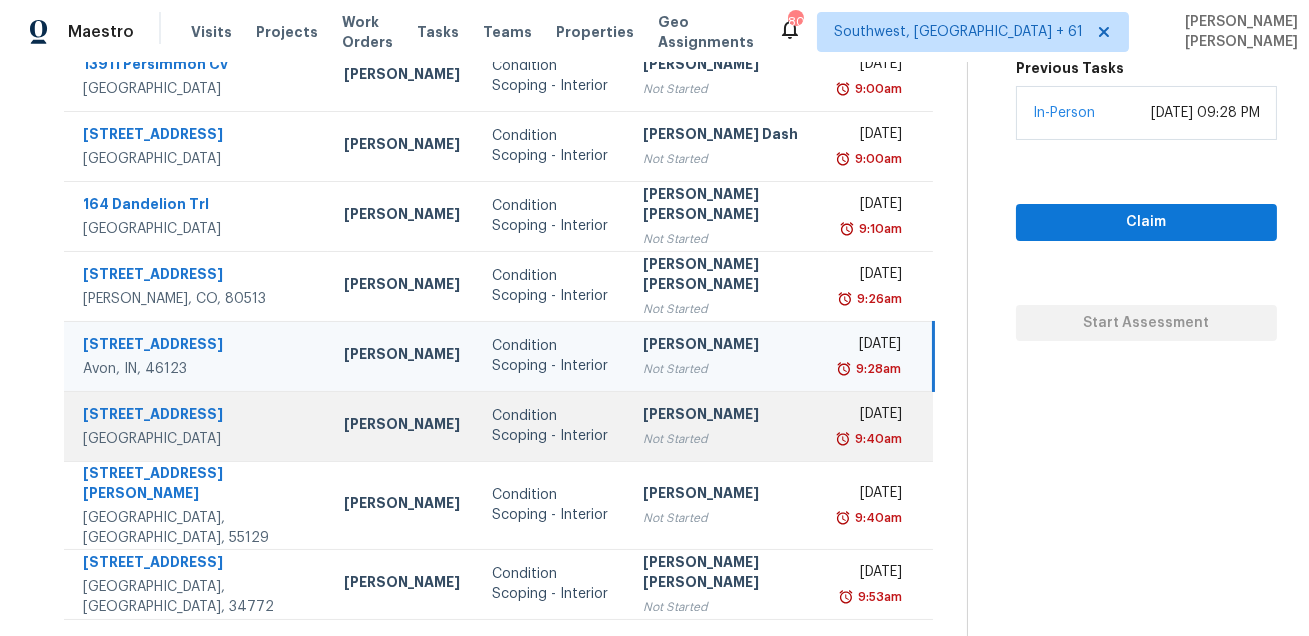 click on "10020 Lachlan Dr" at bounding box center [197, 416] 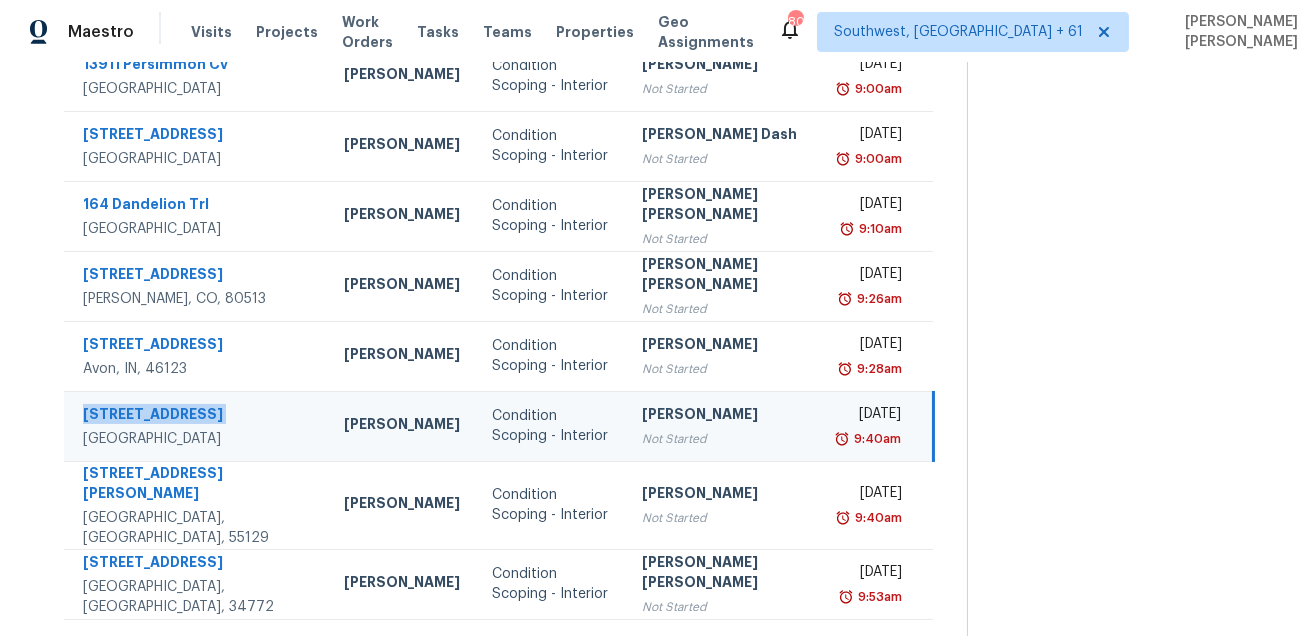 click on "10020 Lachlan Dr" at bounding box center (197, 416) 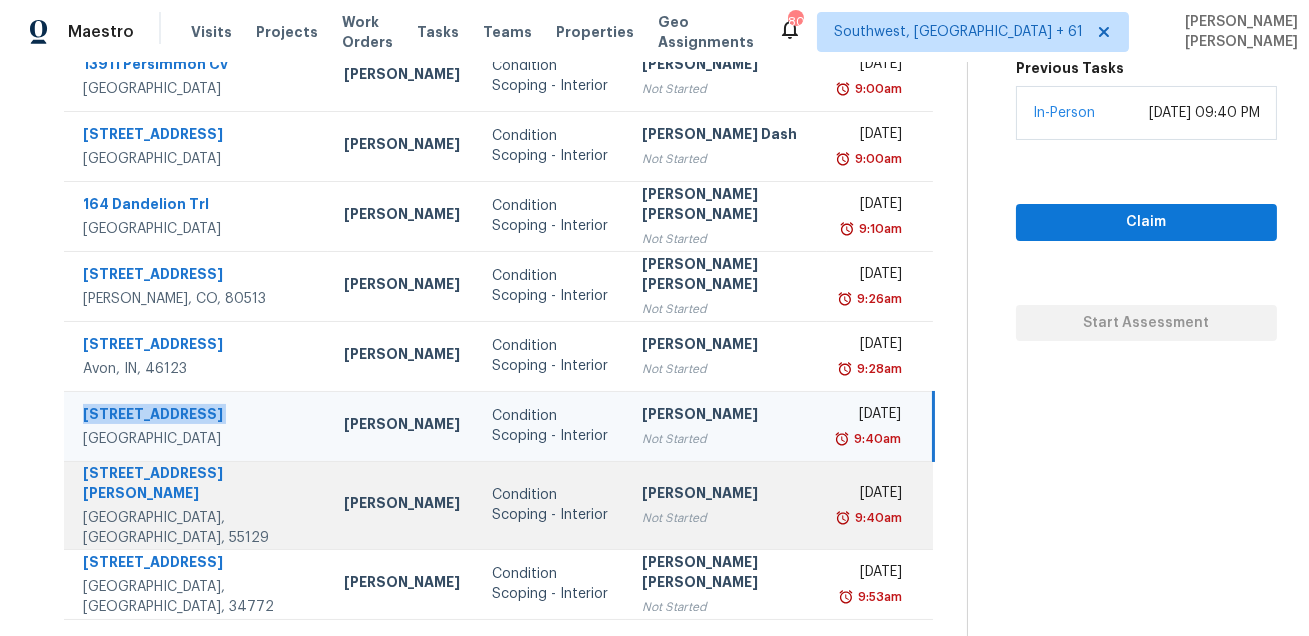 click on "11224 Halstead Trl" at bounding box center (197, 485) 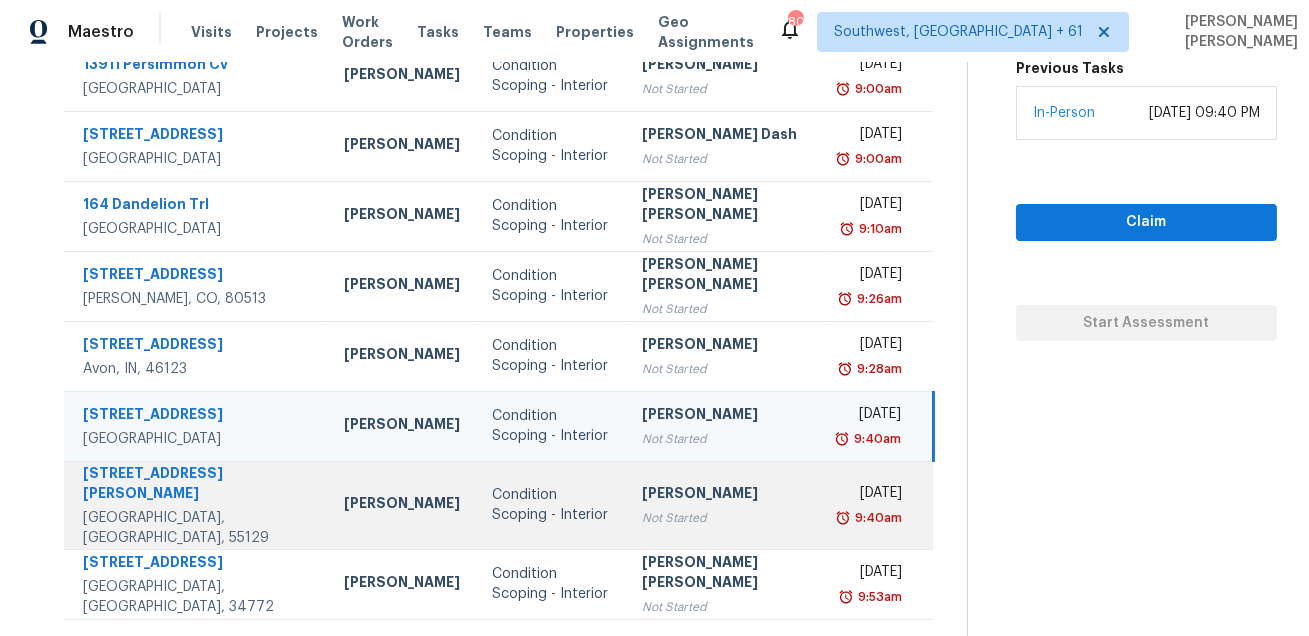 click on "11224 Halstead Trl" at bounding box center [197, 485] 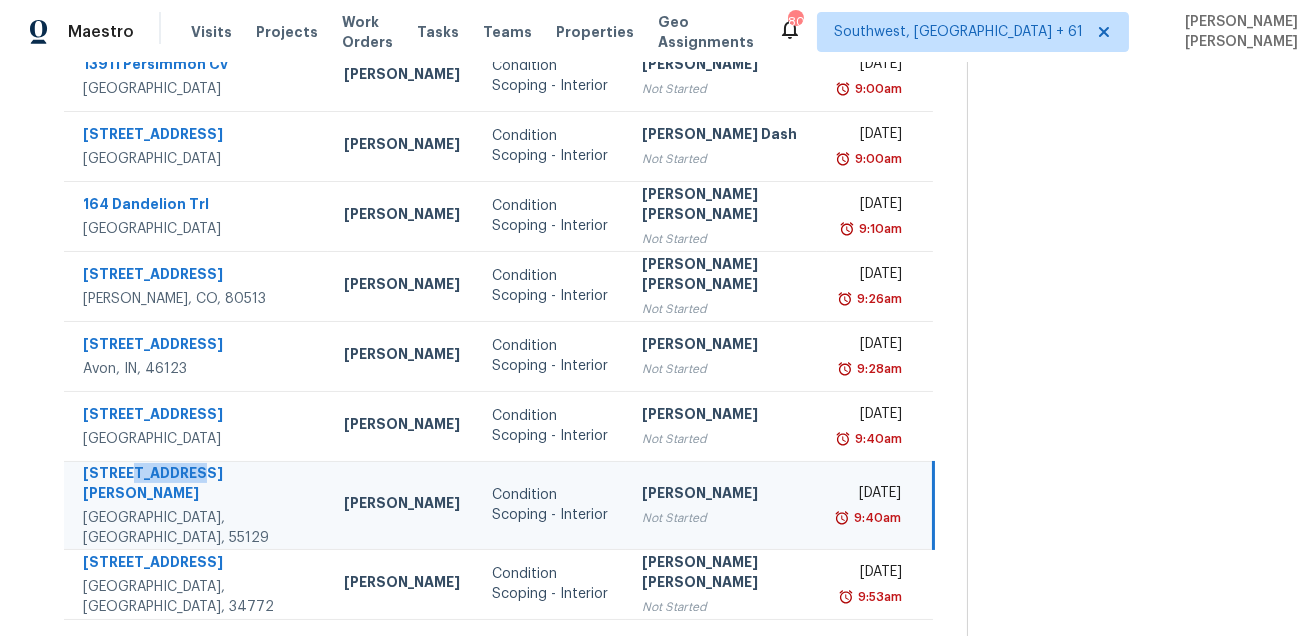 click on "11224 Halstead Trl" at bounding box center (197, 485) 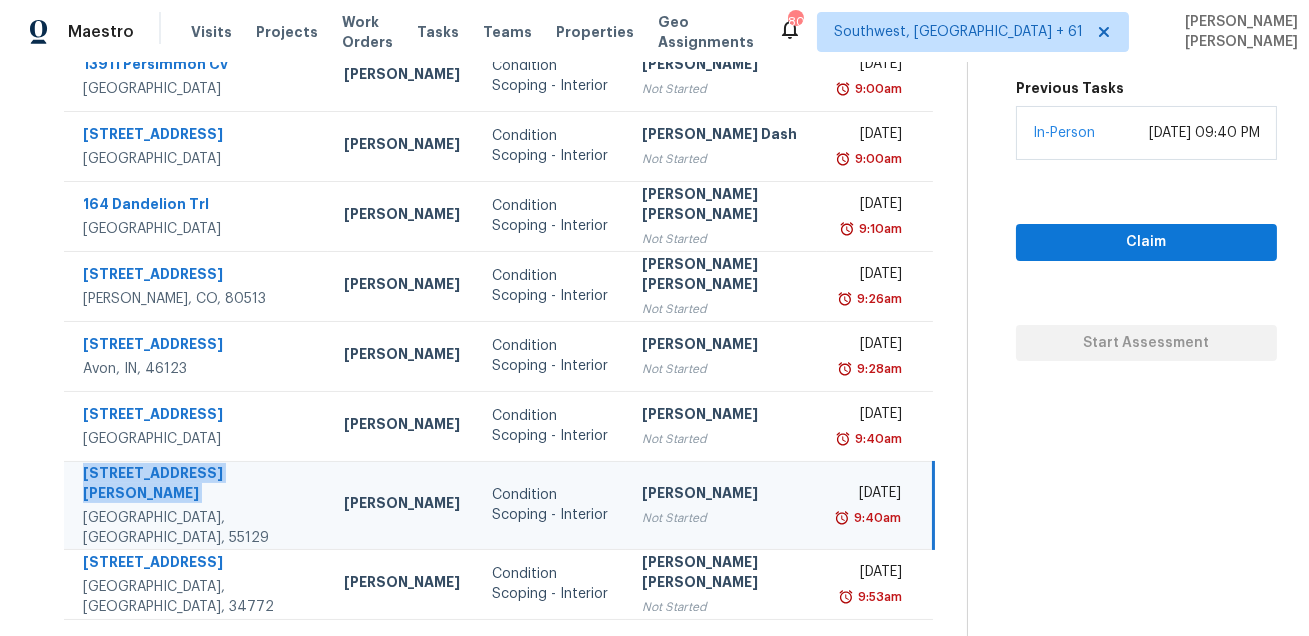 click on "11224 Halstead Trl   Woodbury, MN, 55129" at bounding box center [196, 505] 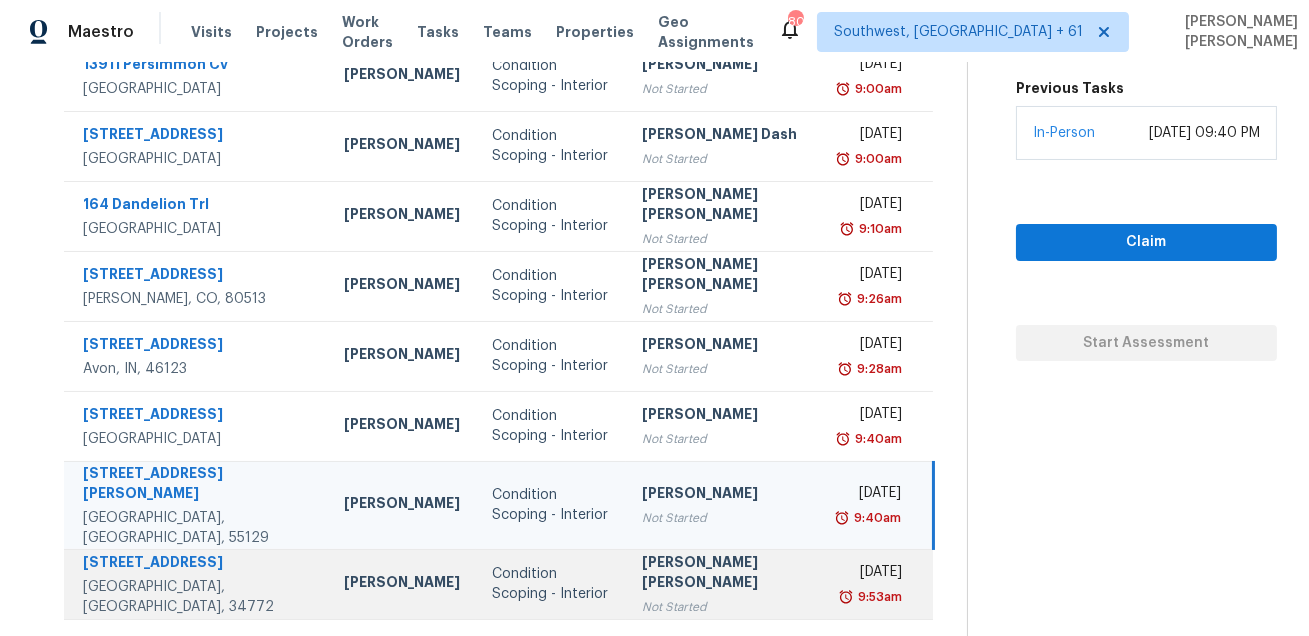 click on "3325 Pekin St" at bounding box center (197, 564) 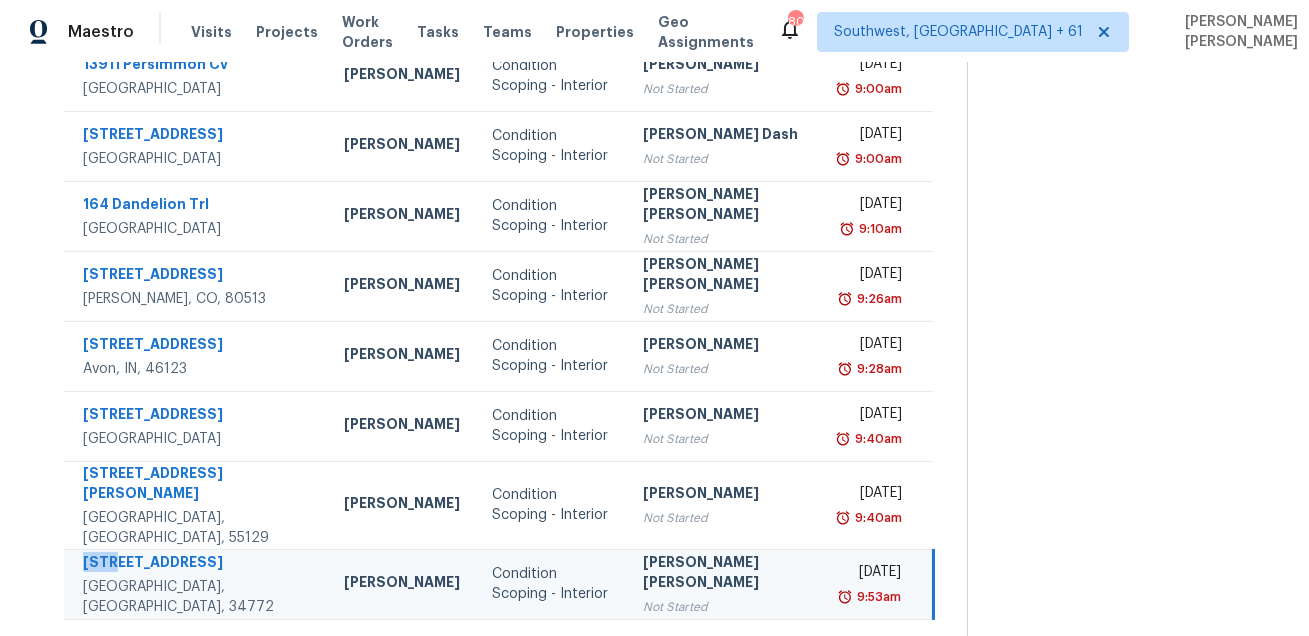 click on "3325 Pekin St" at bounding box center (197, 564) 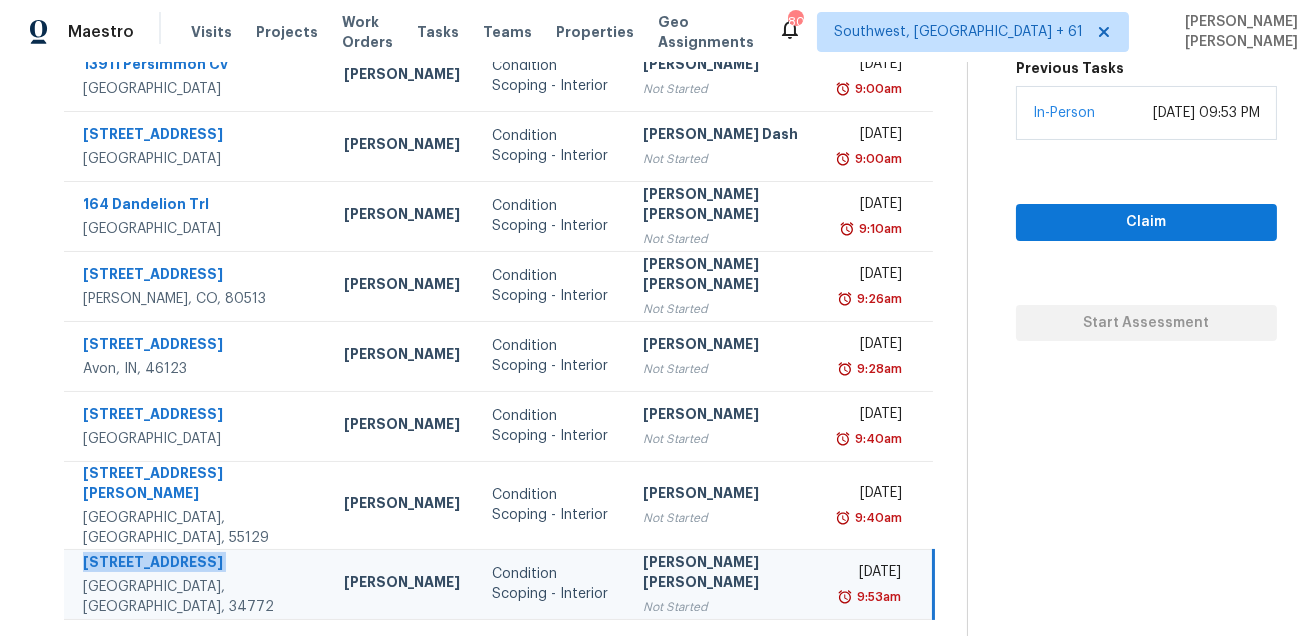 click 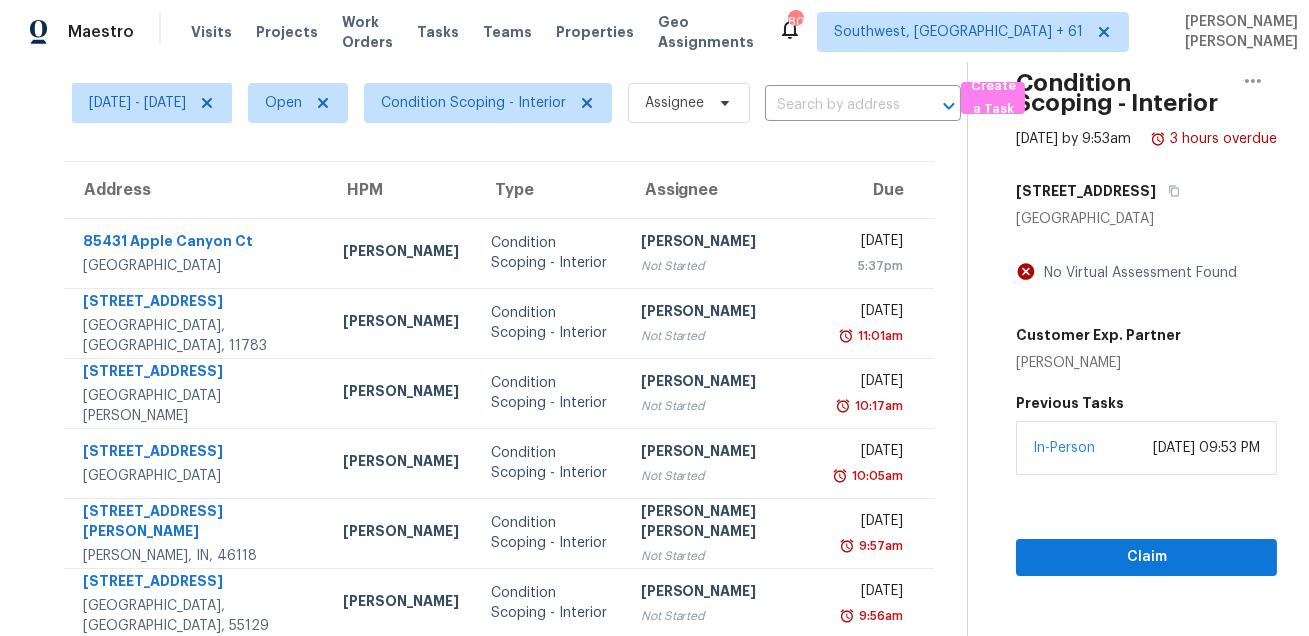 scroll, scrollTop: 7, scrollLeft: 0, axis: vertical 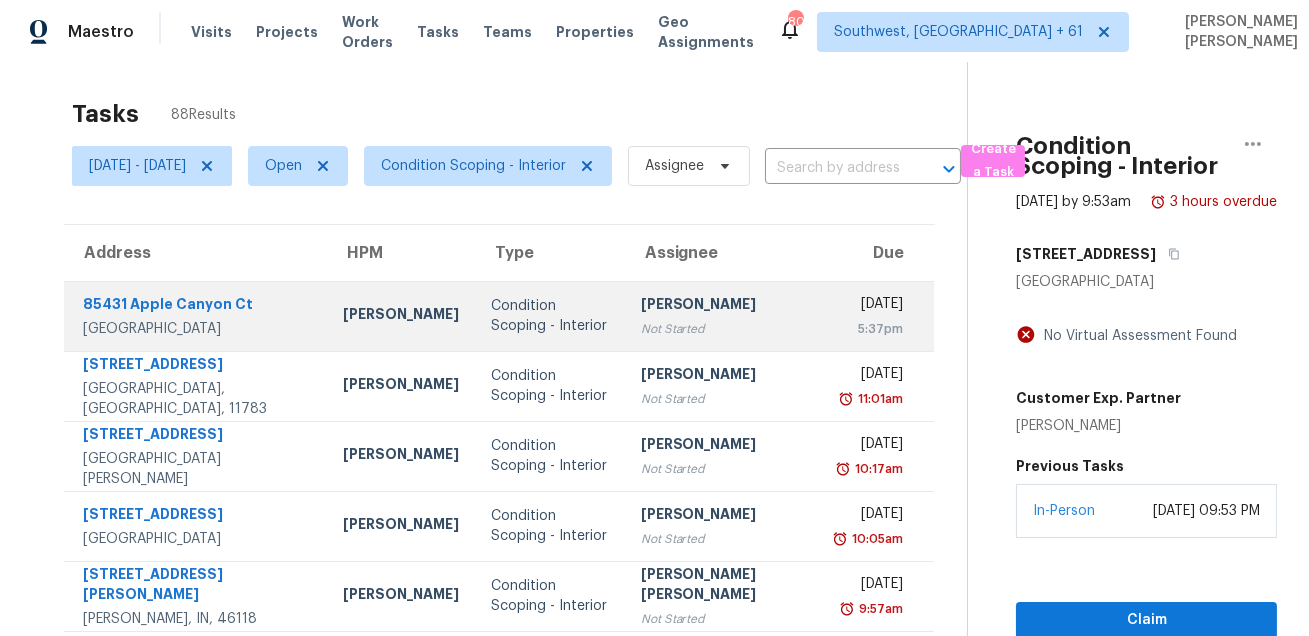 click on "85431 Apple Canyon Ct" at bounding box center (197, 306) 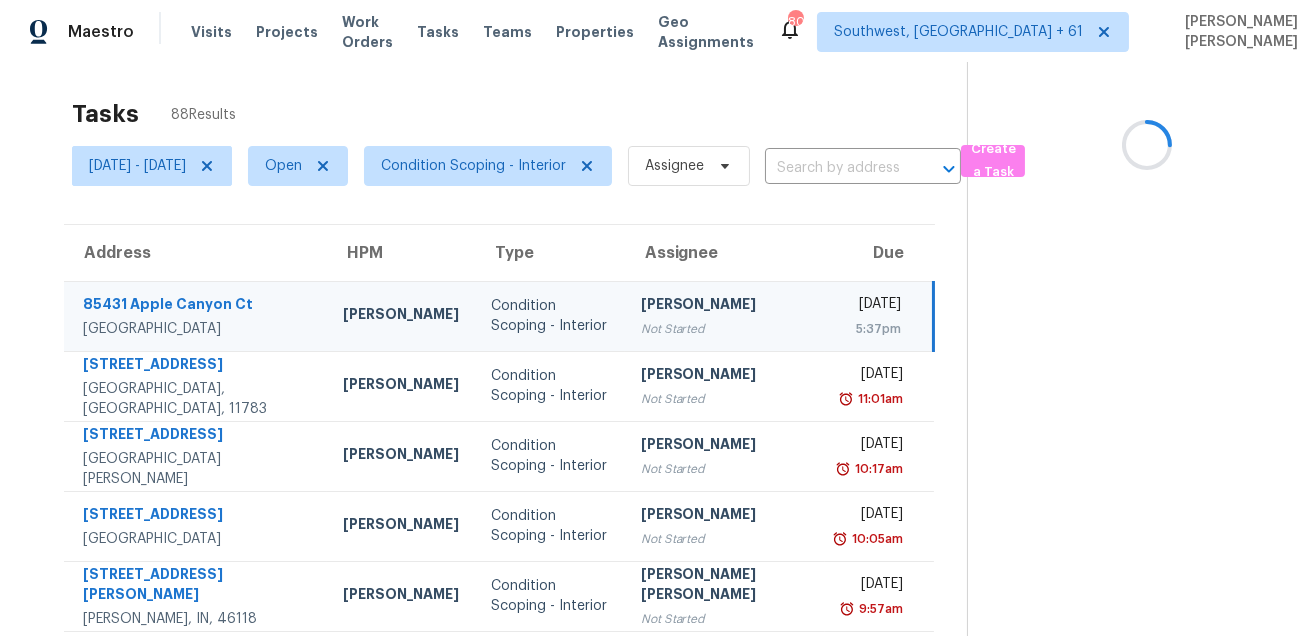 click on "85431 Apple Canyon Ct" at bounding box center (197, 306) 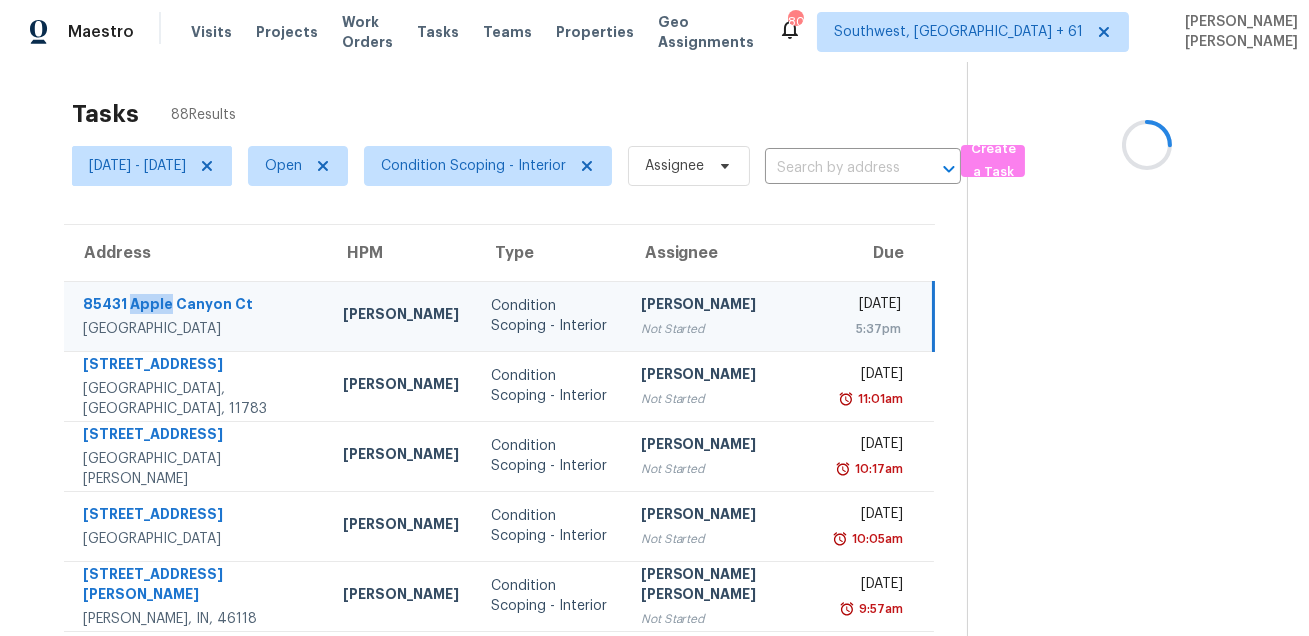 click on "85431 Apple Canyon Ct" at bounding box center (197, 306) 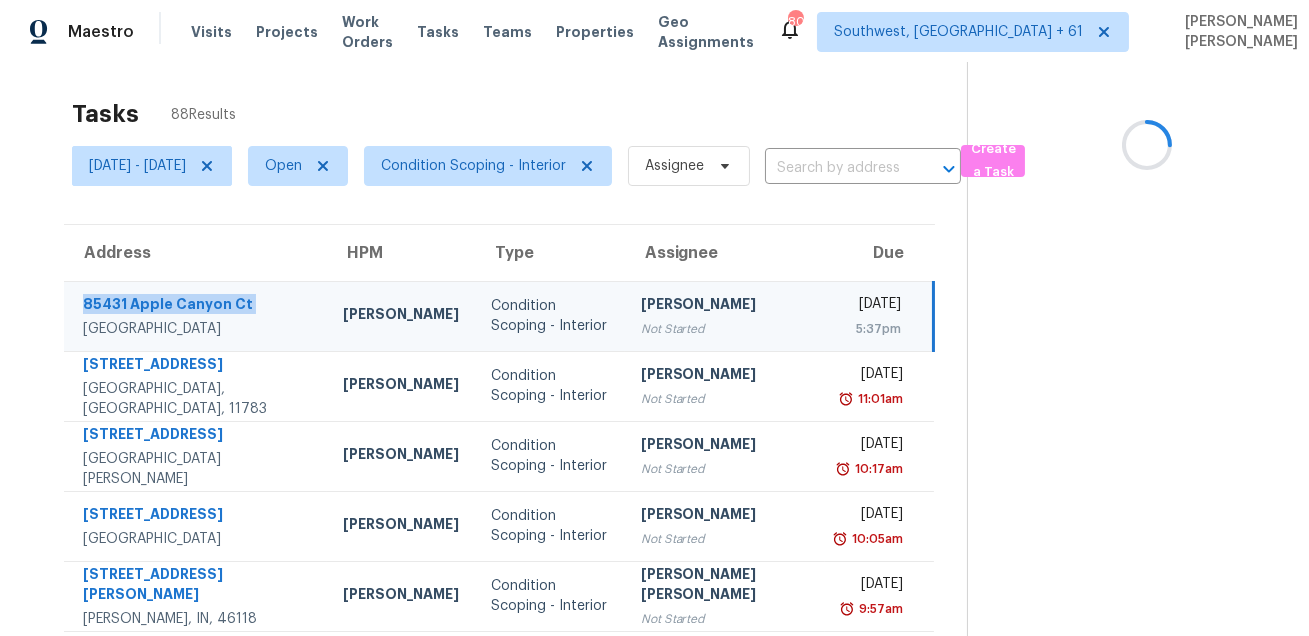 click on "85431 Apple Canyon Ct" at bounding box center [197, 306] 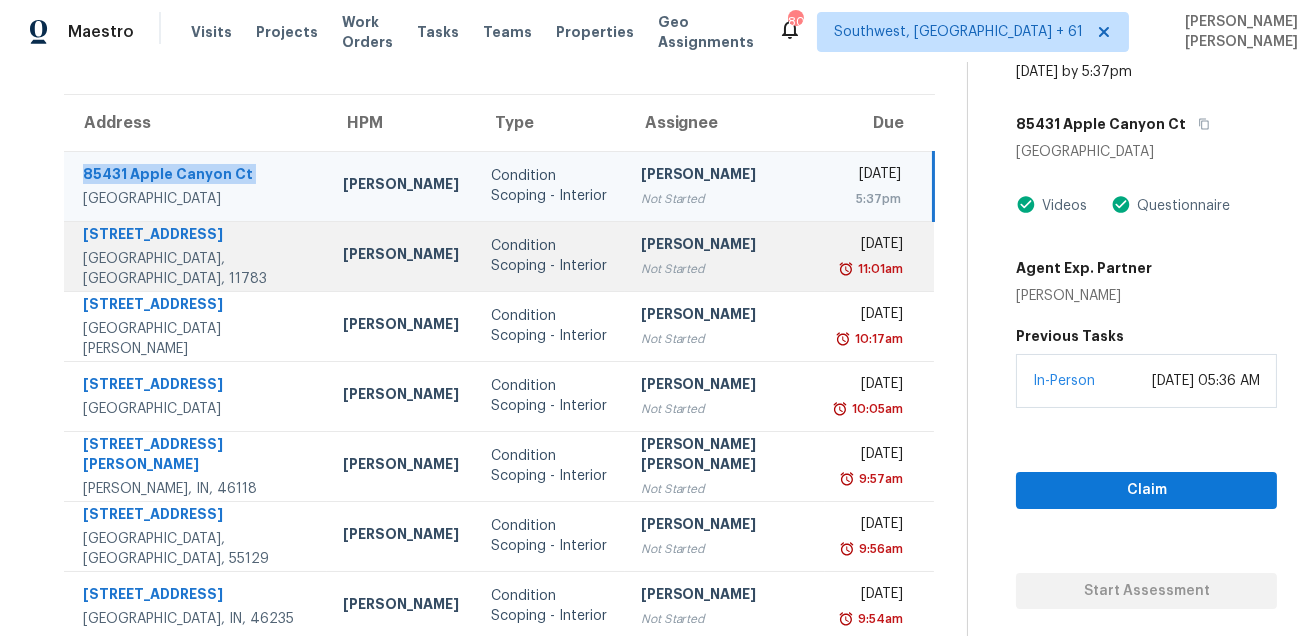 scroll, scrollTop: 178, scrollLeft: 0, axis: vertical 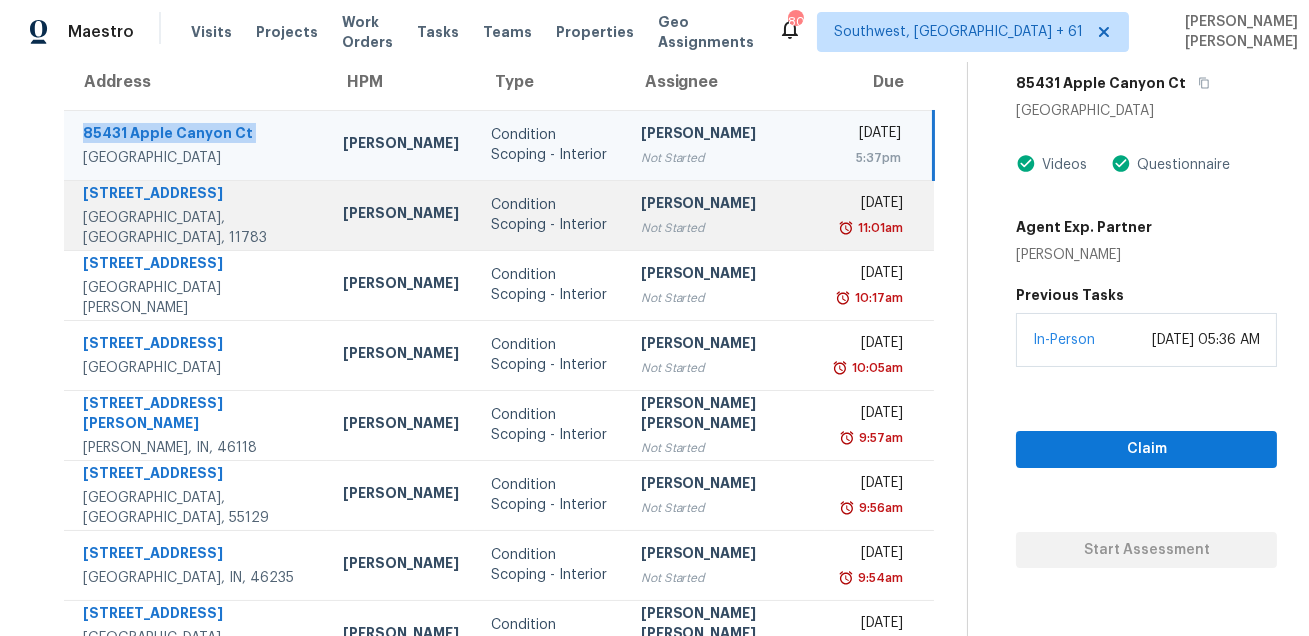 click on "3807 Waverly Ave" at bounding box center [197, 195] 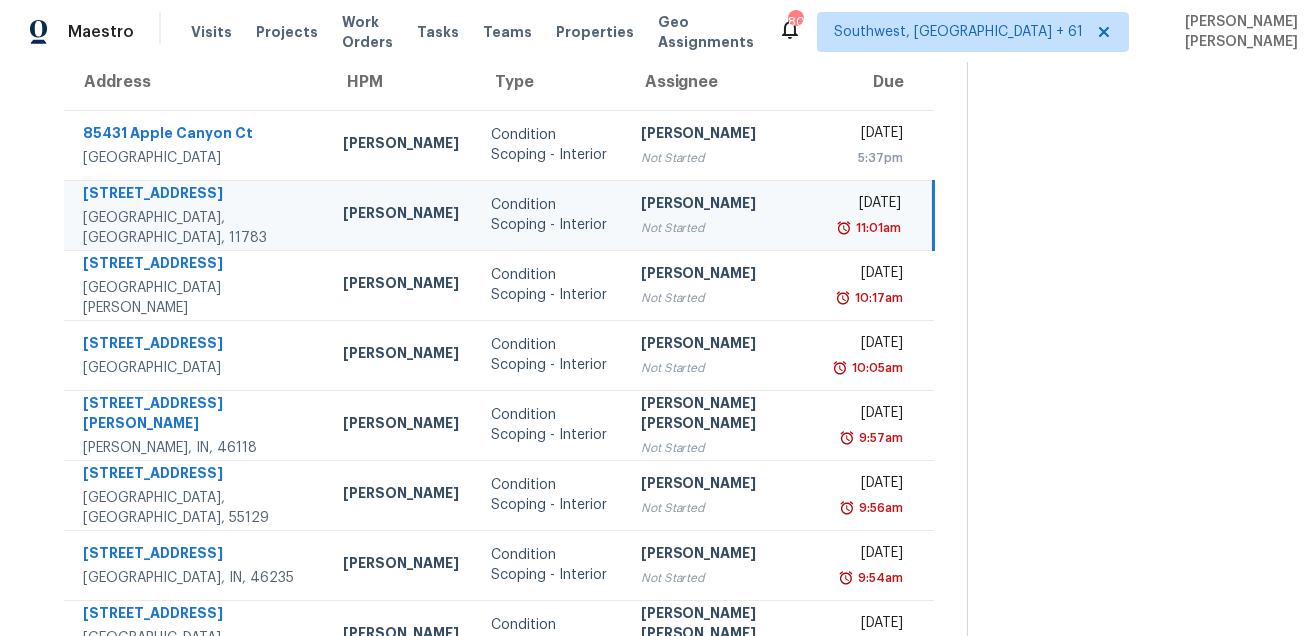 click on "3807 Waverly Ave" at bounding box center [197, 195] 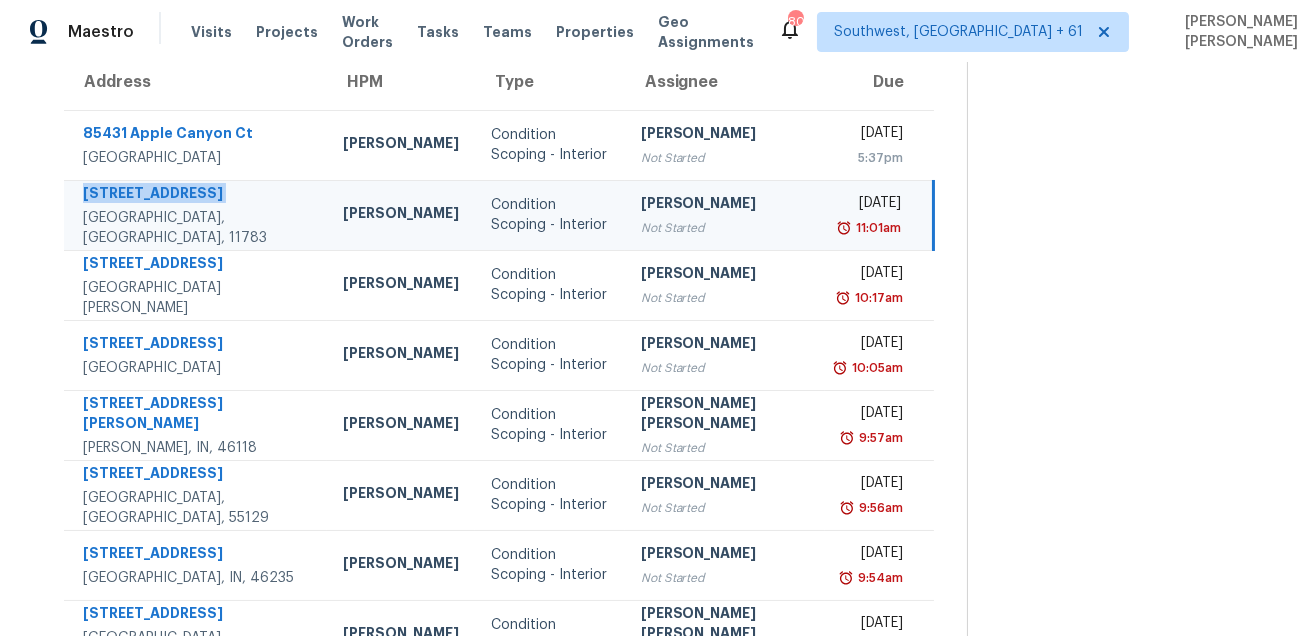click on "3807 Waverly Ave" at bounding box center (197, 195) 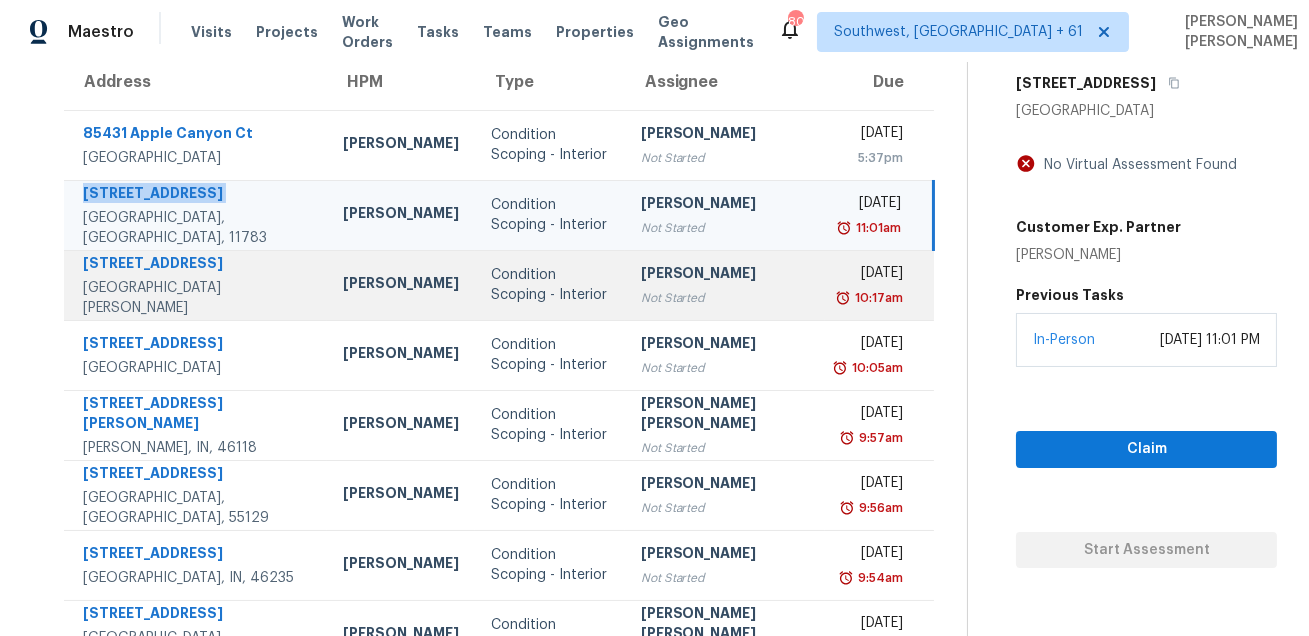 click on "825 Pear St" at bounding box center [197, 265] 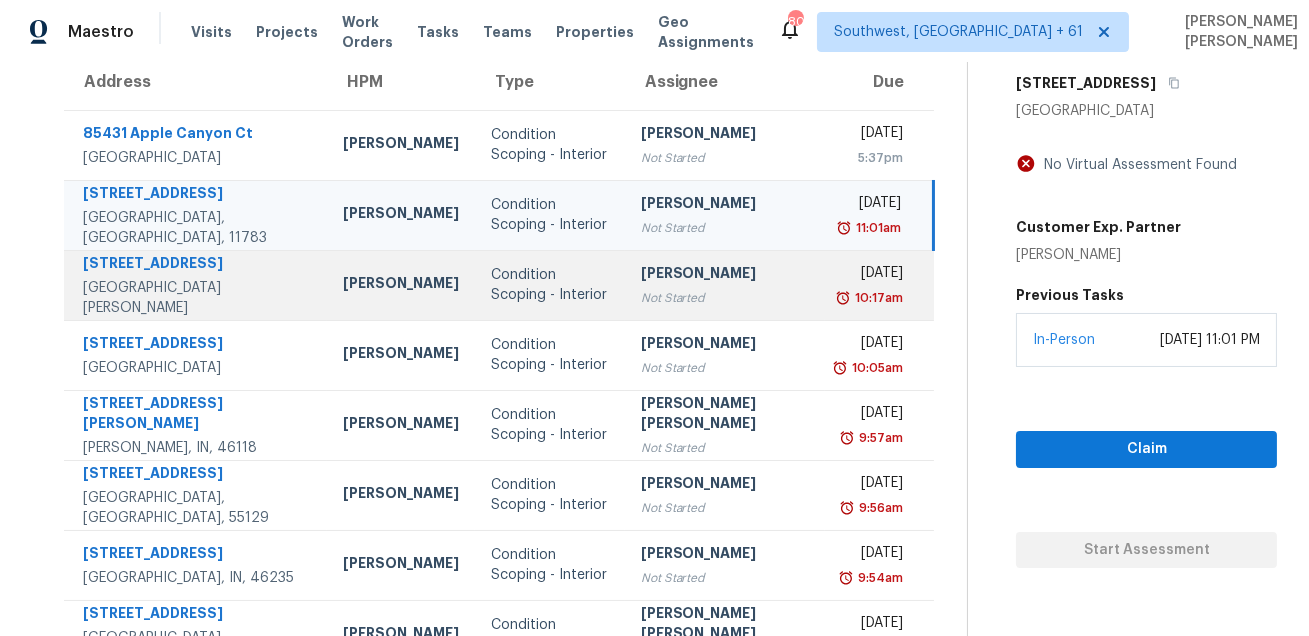 click on "825 Pear St" at bounding box center [197, 265] 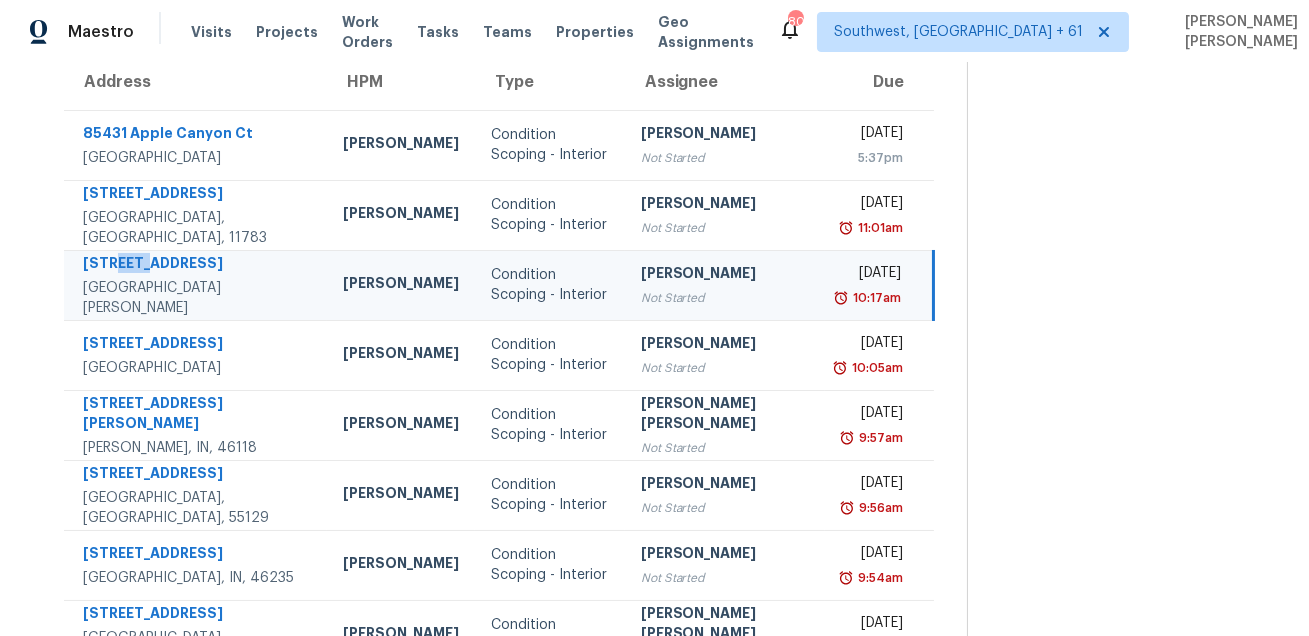 click on "825 Pear St" at bounding box center (197, 265) 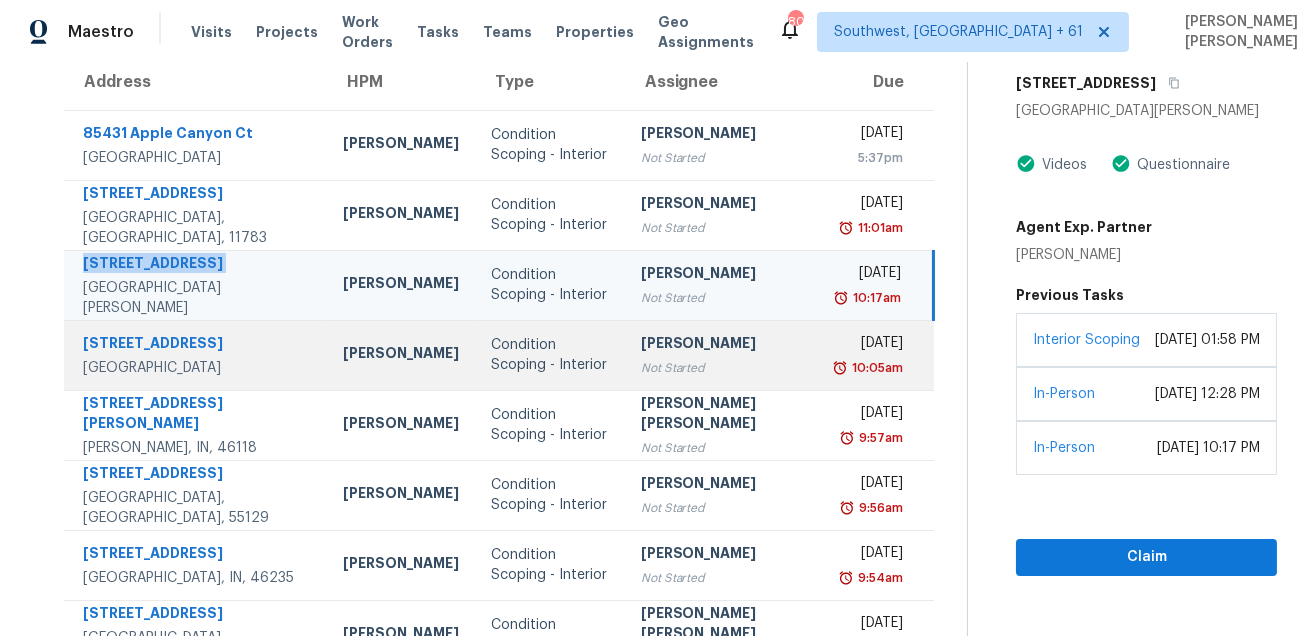 click on "1305 Still Meadow Dr   Leander, TX, 78641" at bounding box center (195, 355) 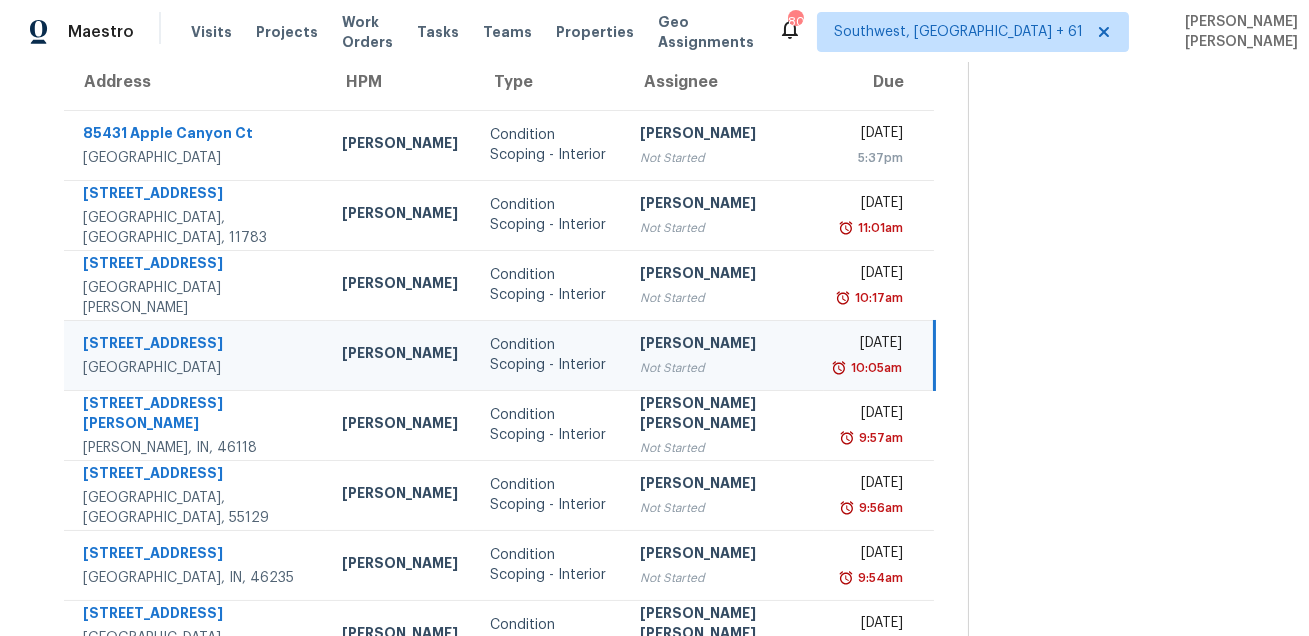 click on "1305 Still Meadow Dr   Leander, TX, 78641" at bounding box center (195, 355) 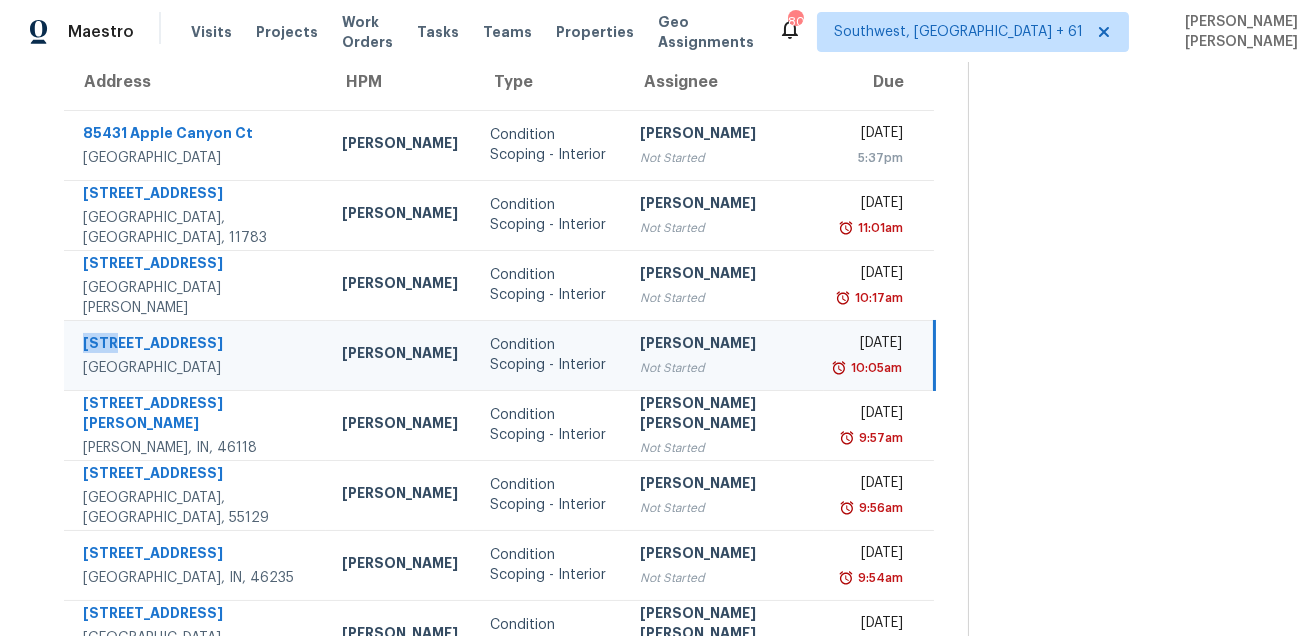 click on "1305 Still Meadow Dr   Leander, TX, 78641" at bounding box center [195, 355] 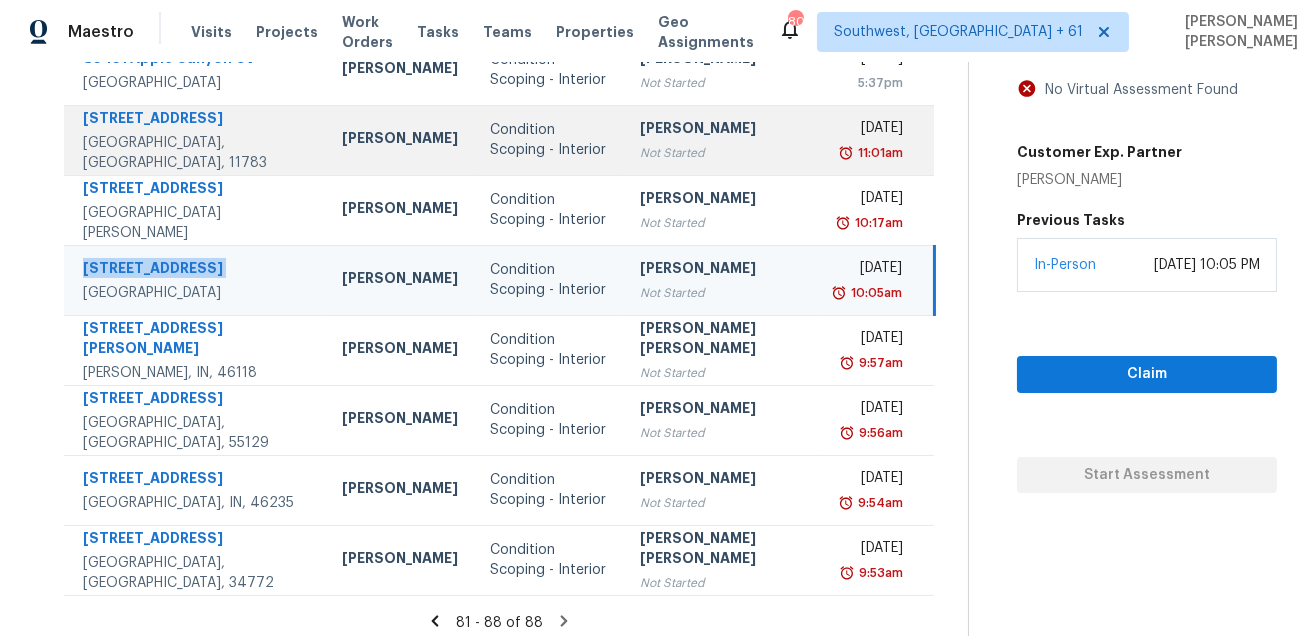 scroll, scrollTop: 265, scrollLeft: 0, axis: vertical 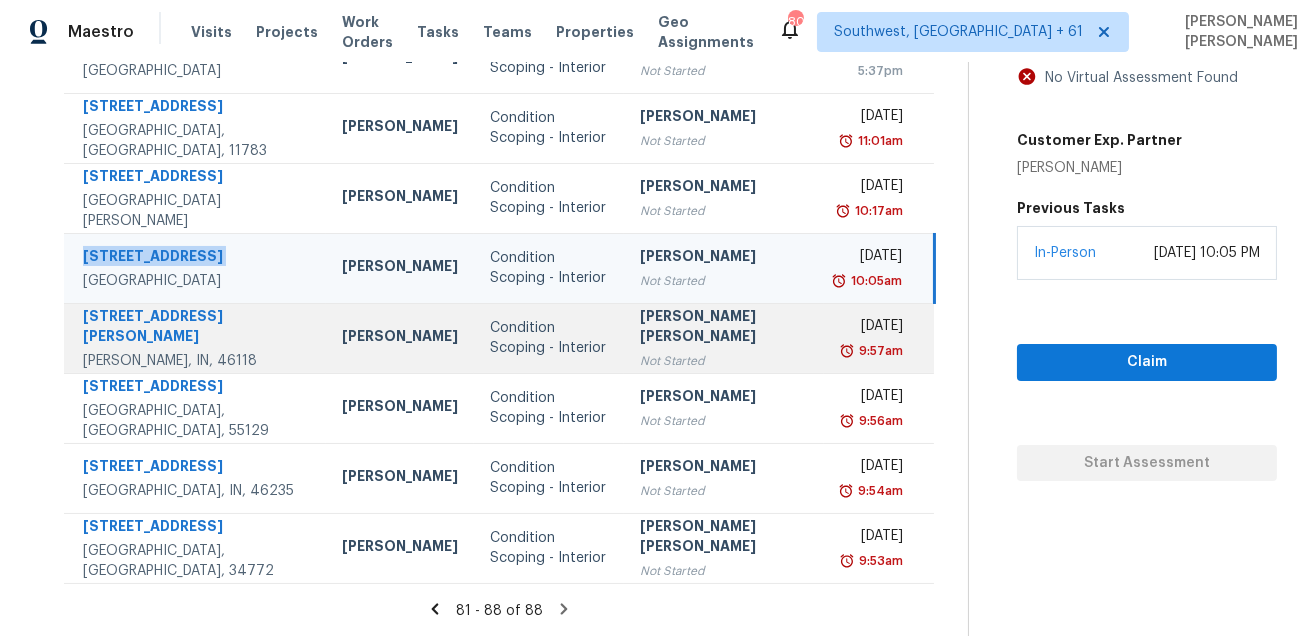 click on "5662 Morgan St" at bounding box center [196, 328] 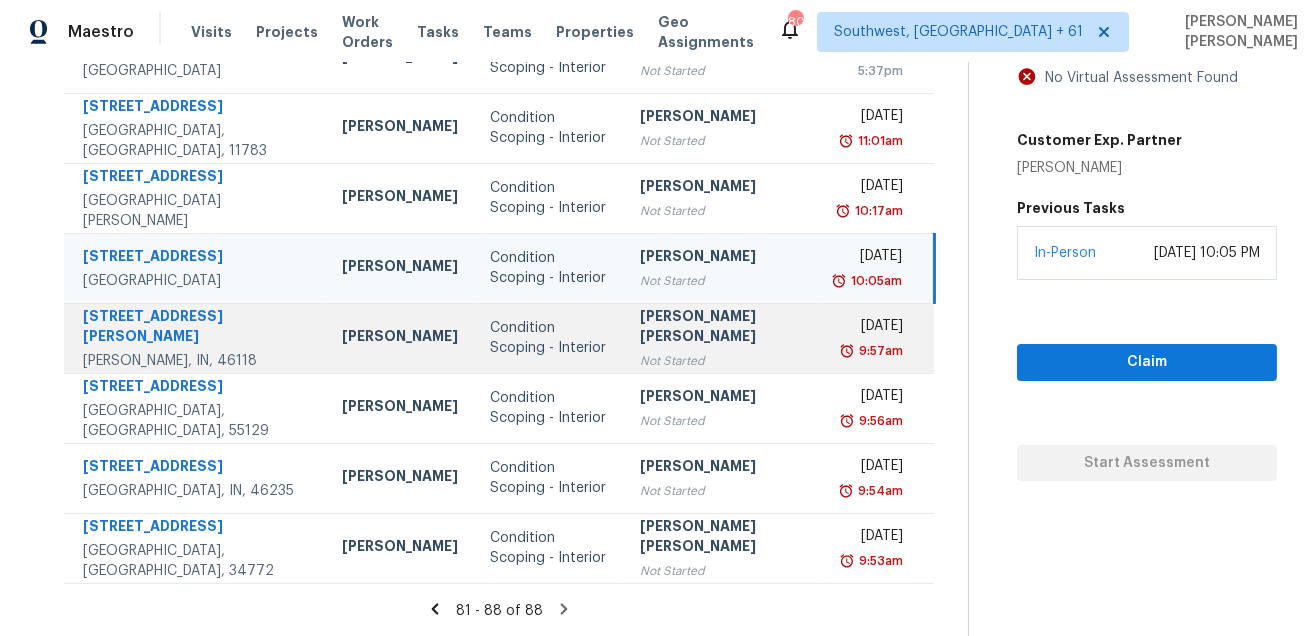 click on "5662 Morgan St" at bounding box center [196, 328] 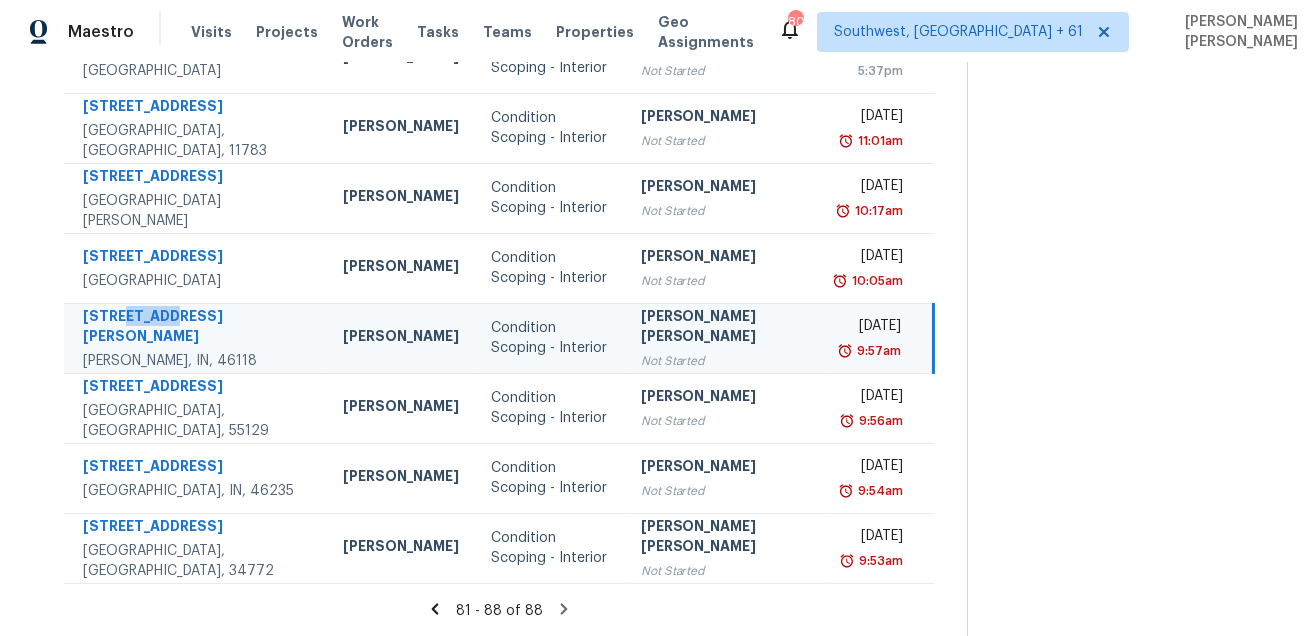 click on "5662 Morgan St" at bounding box center (197, 328) 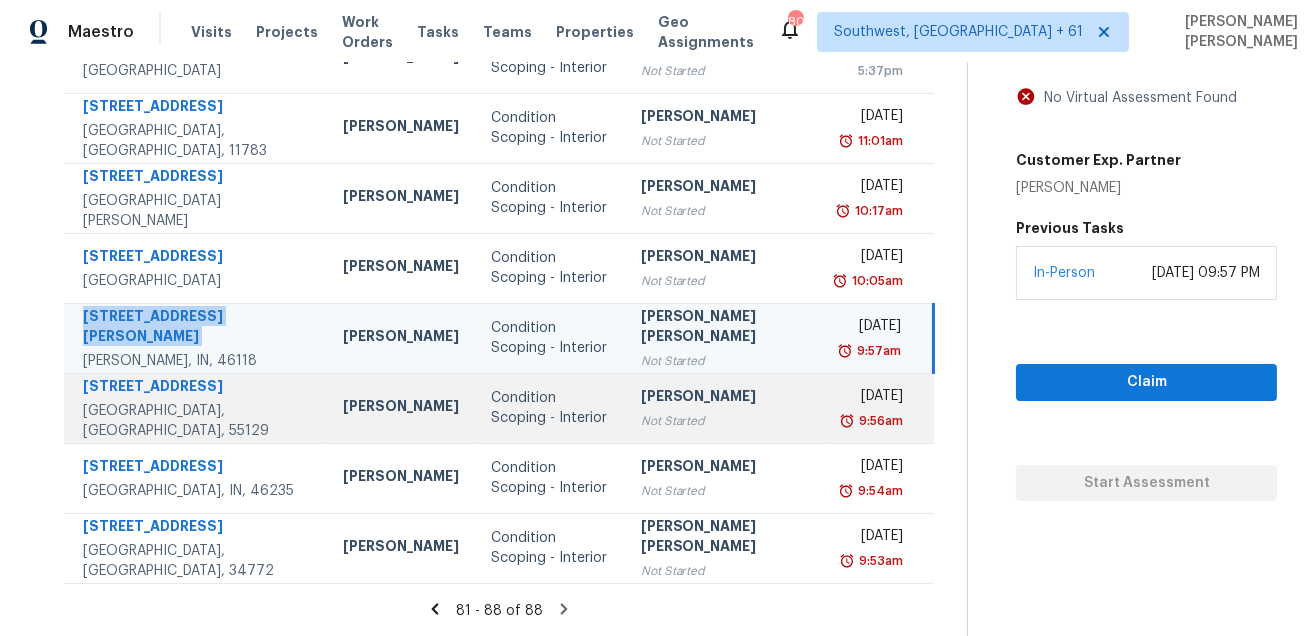 click on "Woodbury, MN, 55129" at bounding box center (197, 421) 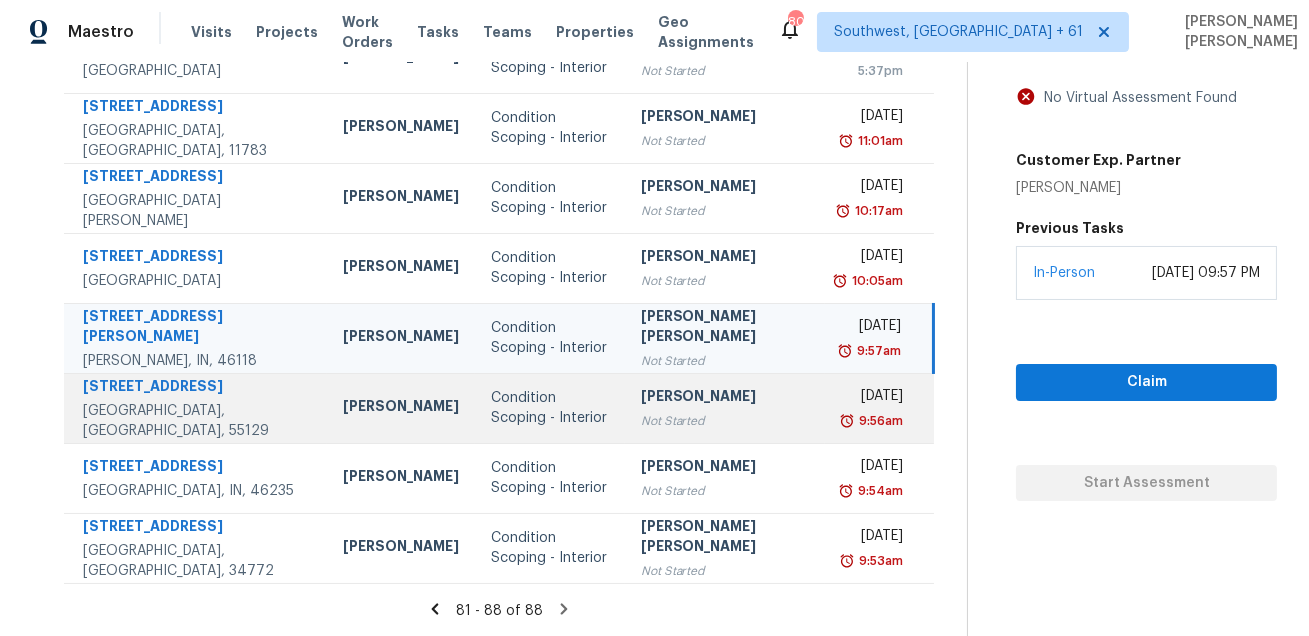 click on "Woodbury, MN, 55129" at bounding box center (197, 421) 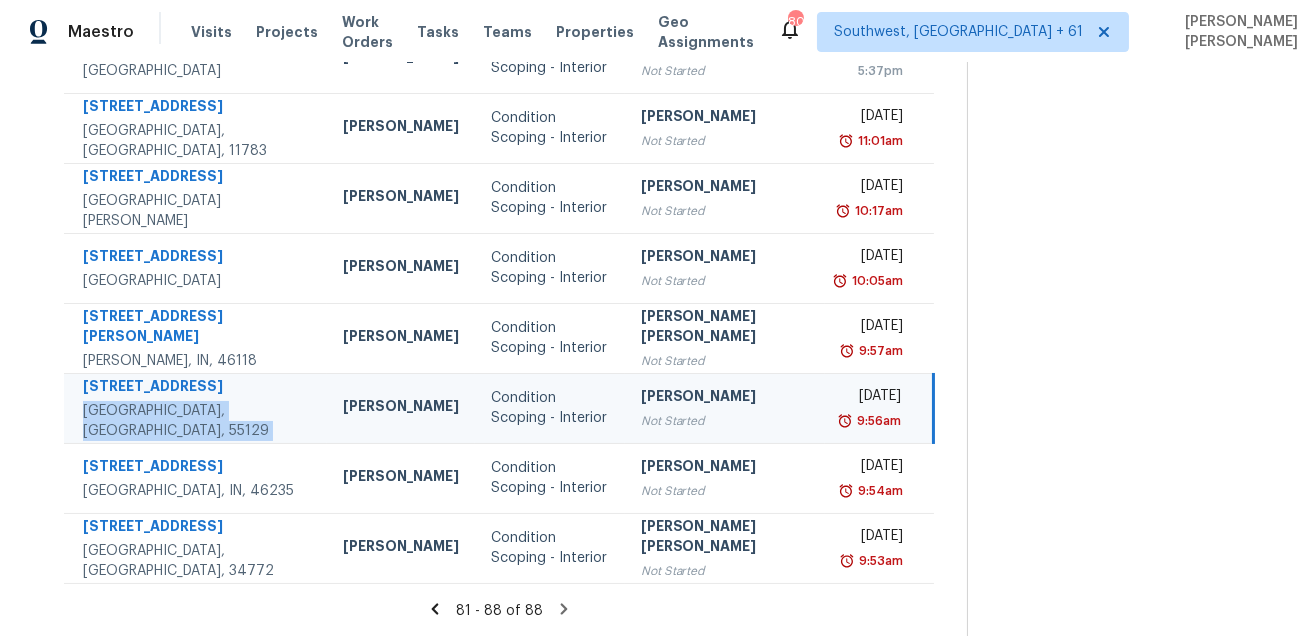 click on "Woodbury, MN, 55129" at bounding box center [197, 421] 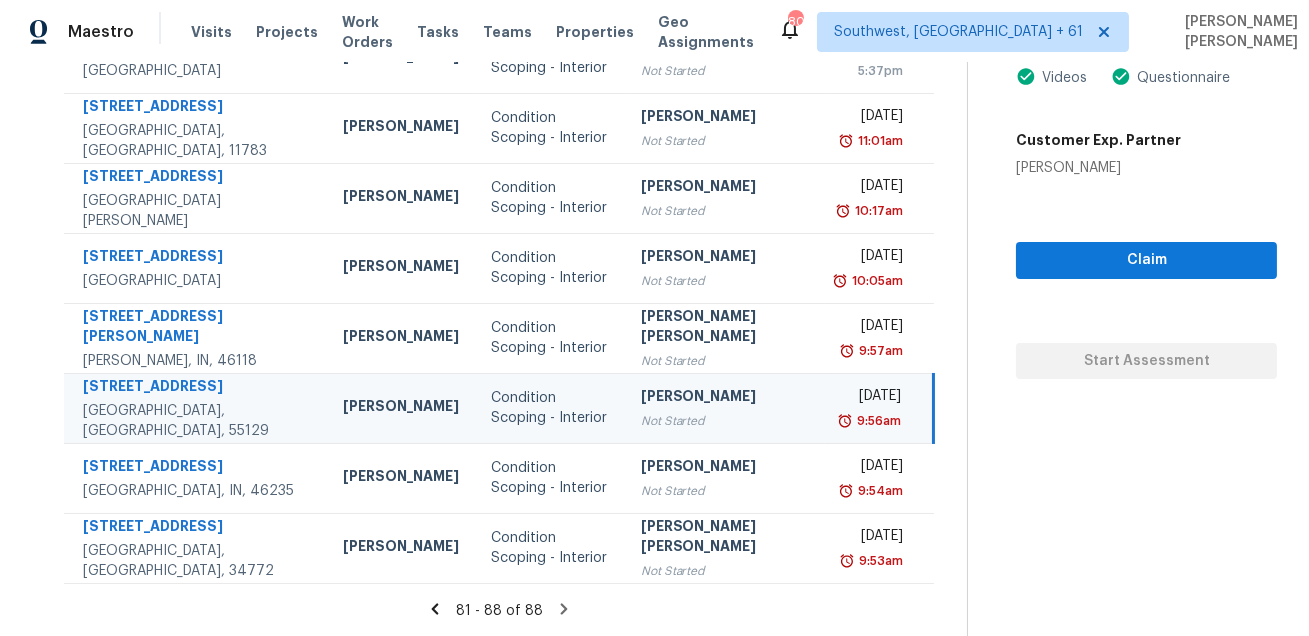 click on "9187 Compass Pointe Rd" at bounding box center (197, 388) 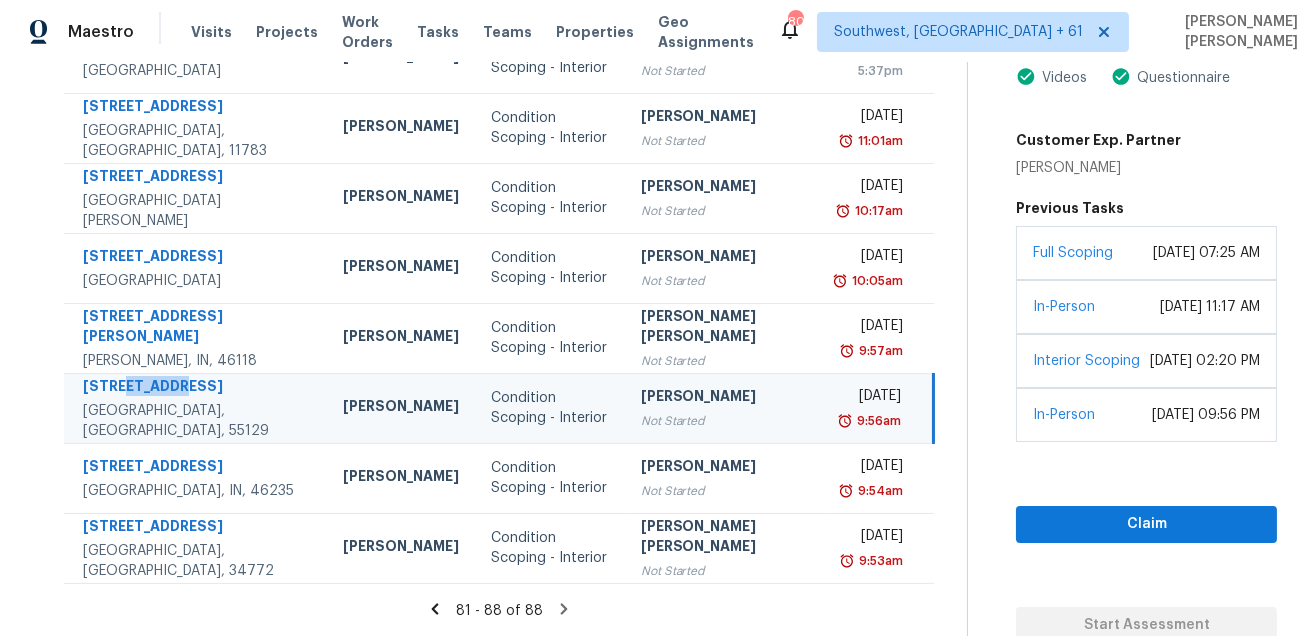 click on "9187 Compass Pointe Rd" at bounding box center [197, 388] 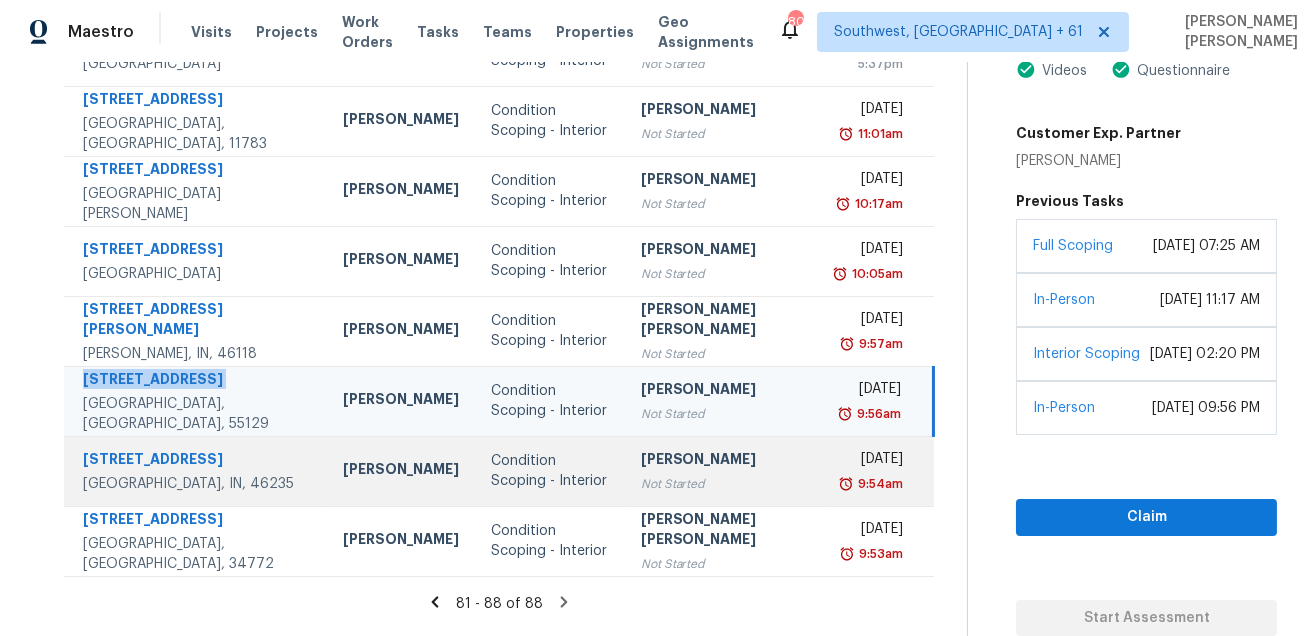 click on "5840 Long Lake Ln" at bounding box center [197, 461] 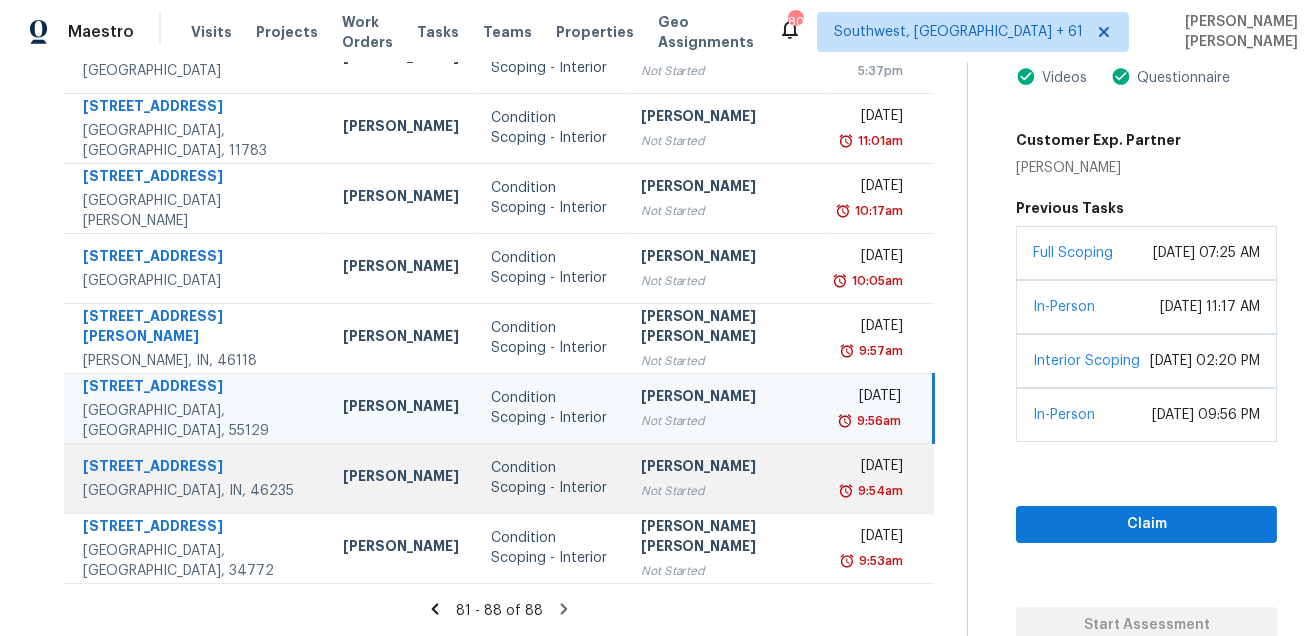 click on "9187 Compass Pointe Rd" at bounding box center (197, 388) 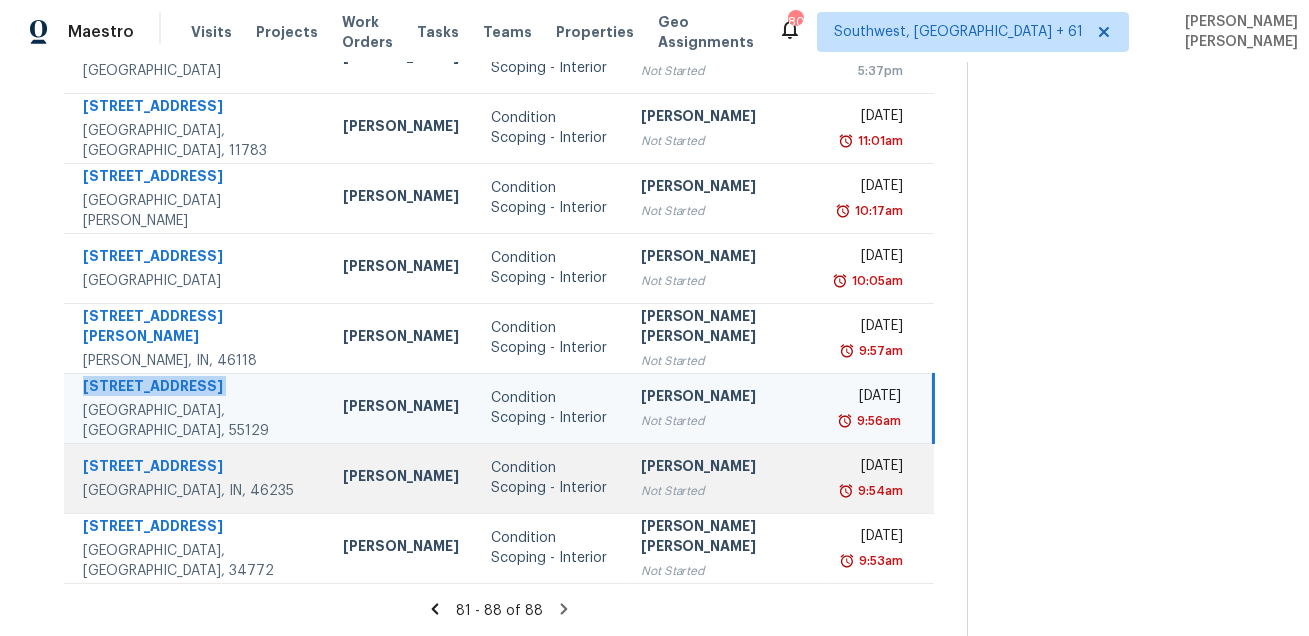 click on "9187 Compass Pointe Rd" at bounding box center (197, 388) 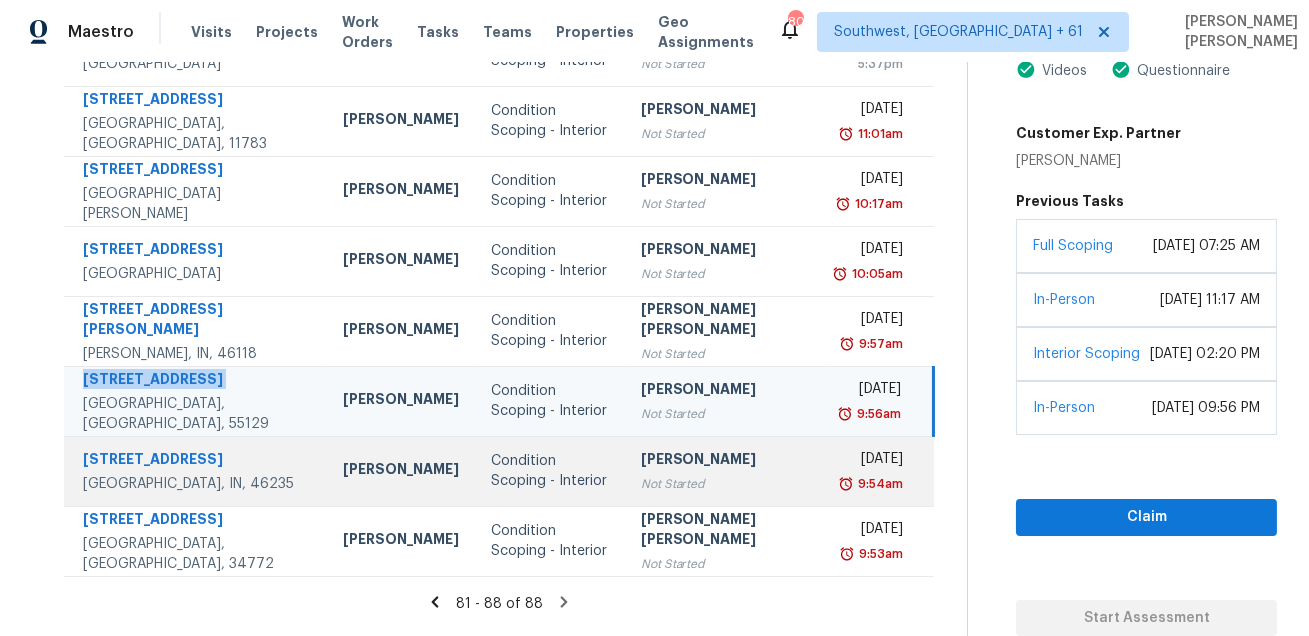 click on "Indianapolis, IN, 46235" at bounding box center (197, 484) 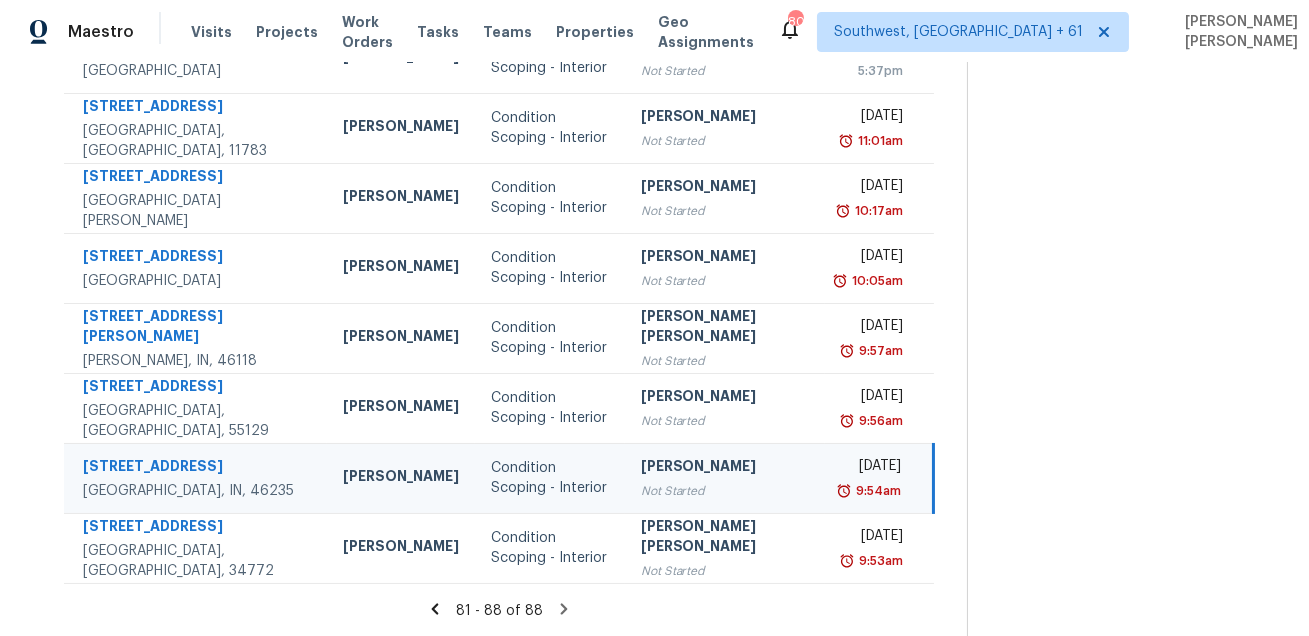 click on "Woodbury, MN, 55129" at bounding box center (197, 421) 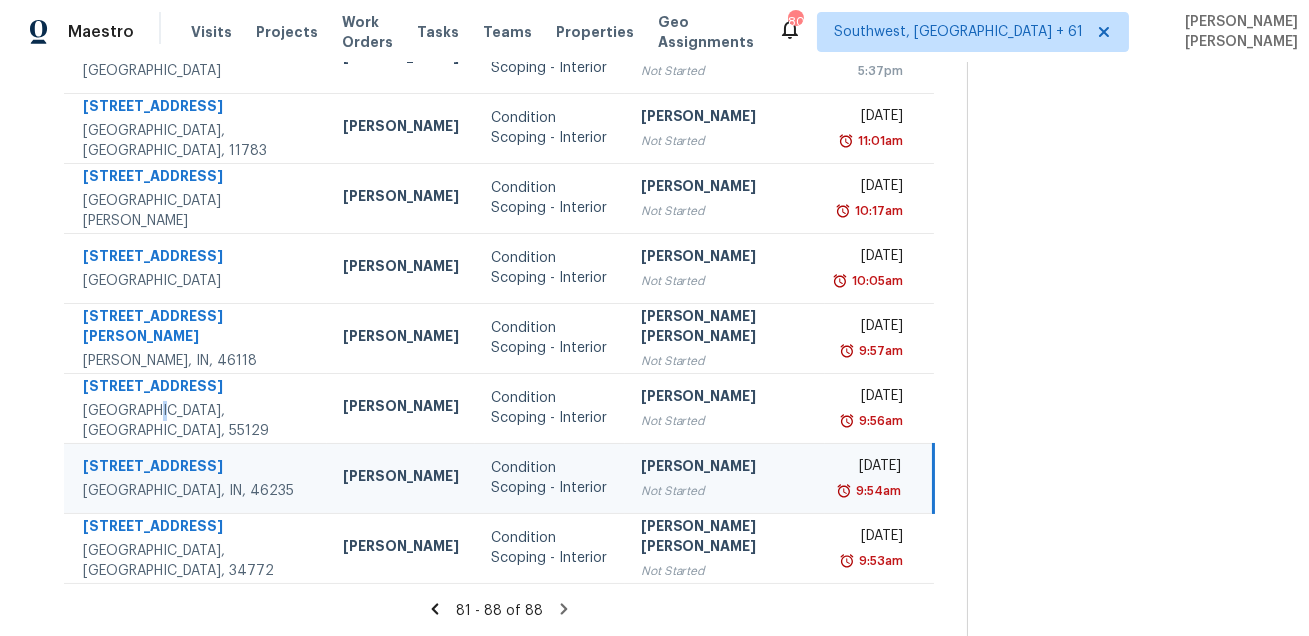 click on "Woodbury, MN, 55129" at bounding box center [197, 421] 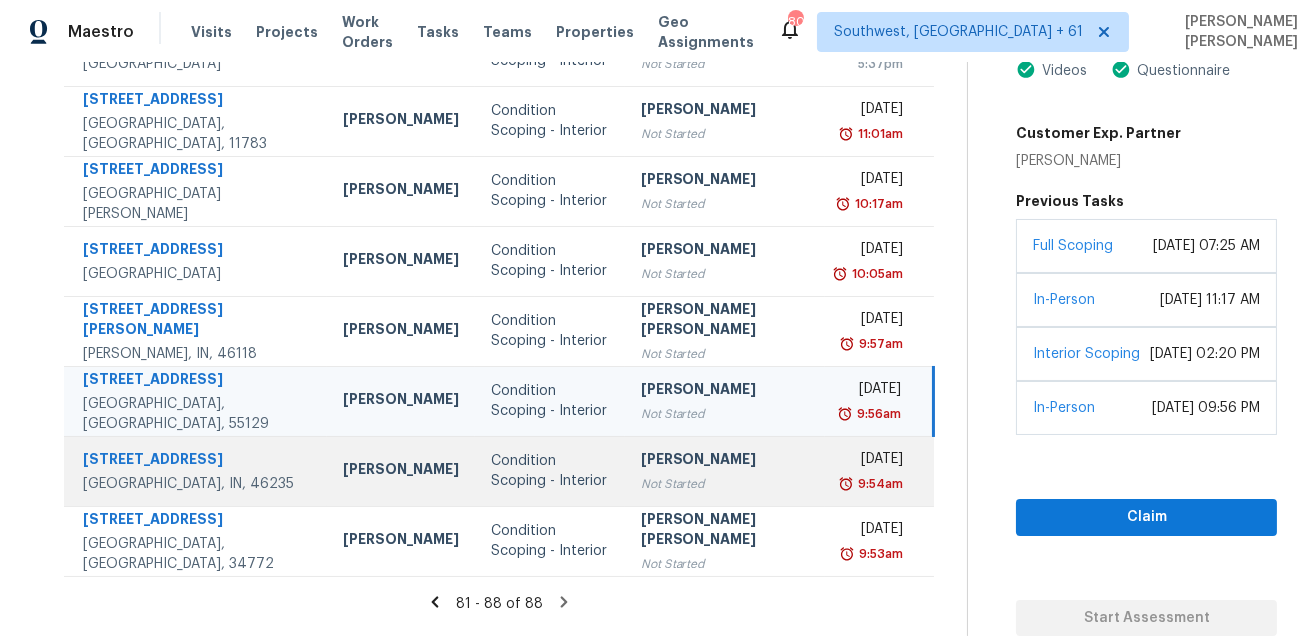 click on "Indianapolis, IN, 46235" at bounding box center [197, 484] 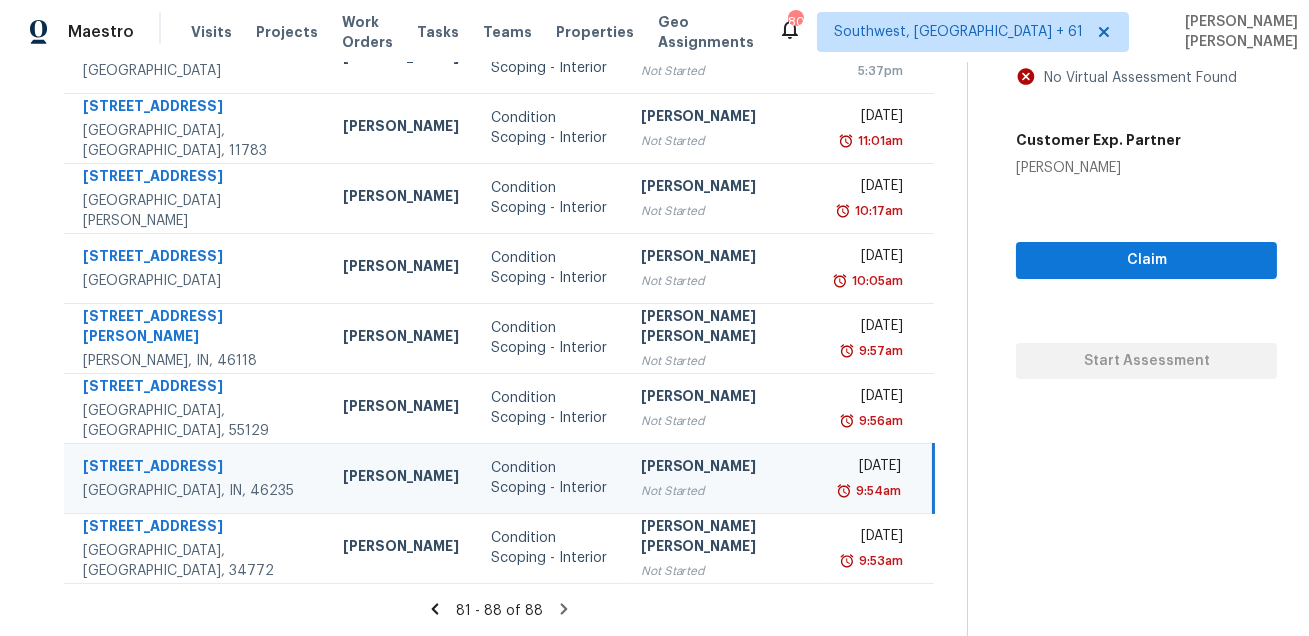 click on "5840 Long Lake Ln" at bounding box center (197, 468) 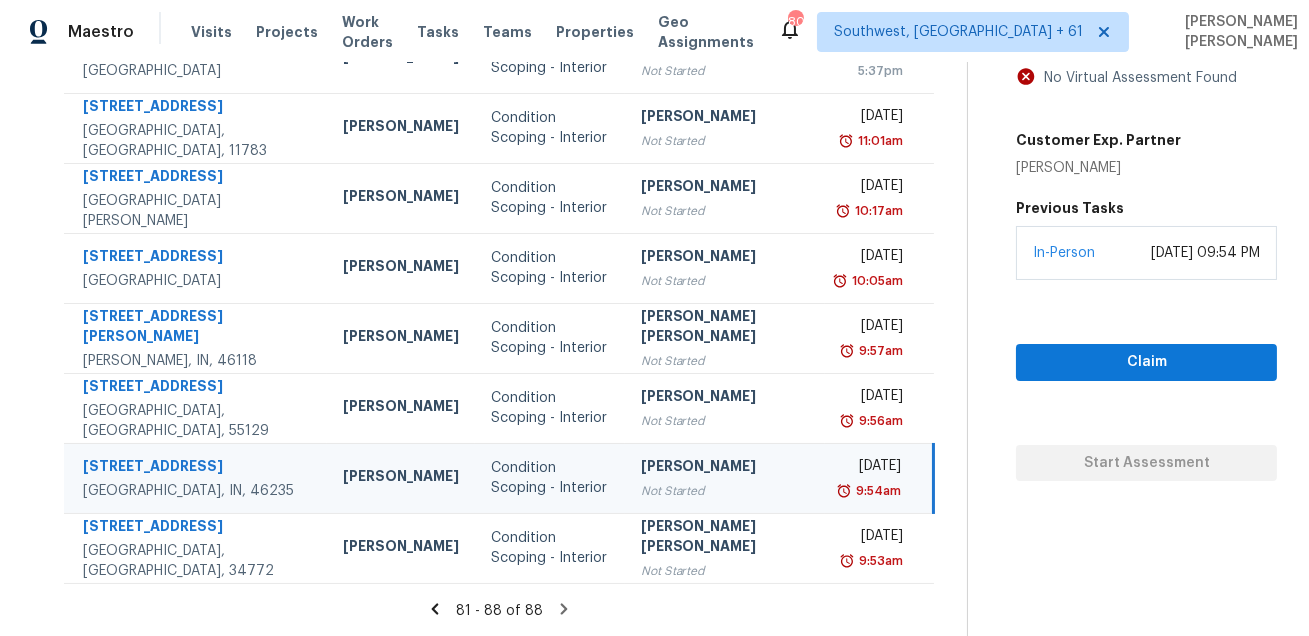 click on "5840 Long Lake Ln" at bounding box center (197, 468) 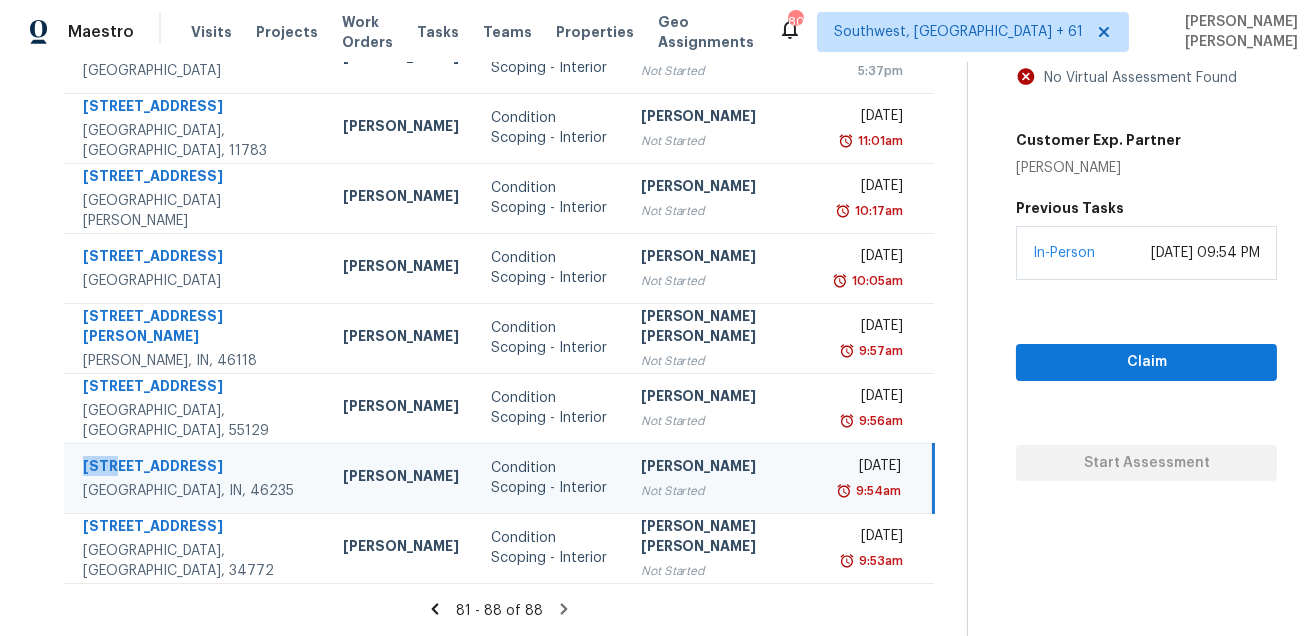 click on "5840 Long Lake Ln" at bounding box center (197, 468) 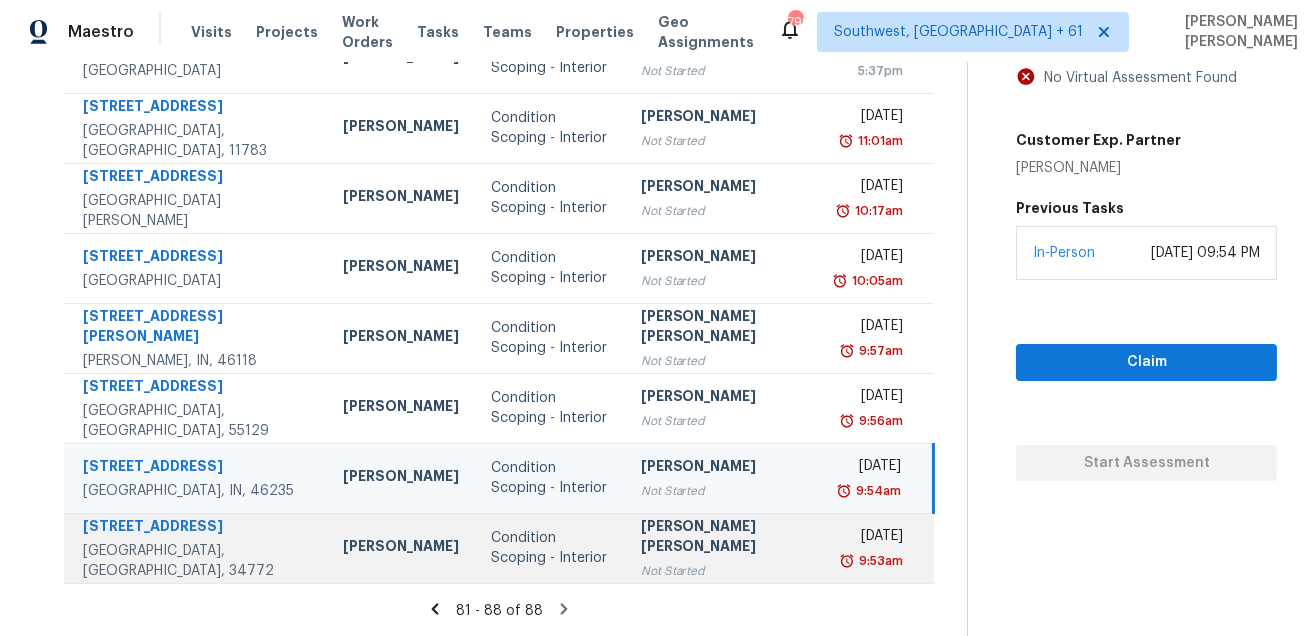 click on "3325 Pekin St" at bounding box center (197, 528) 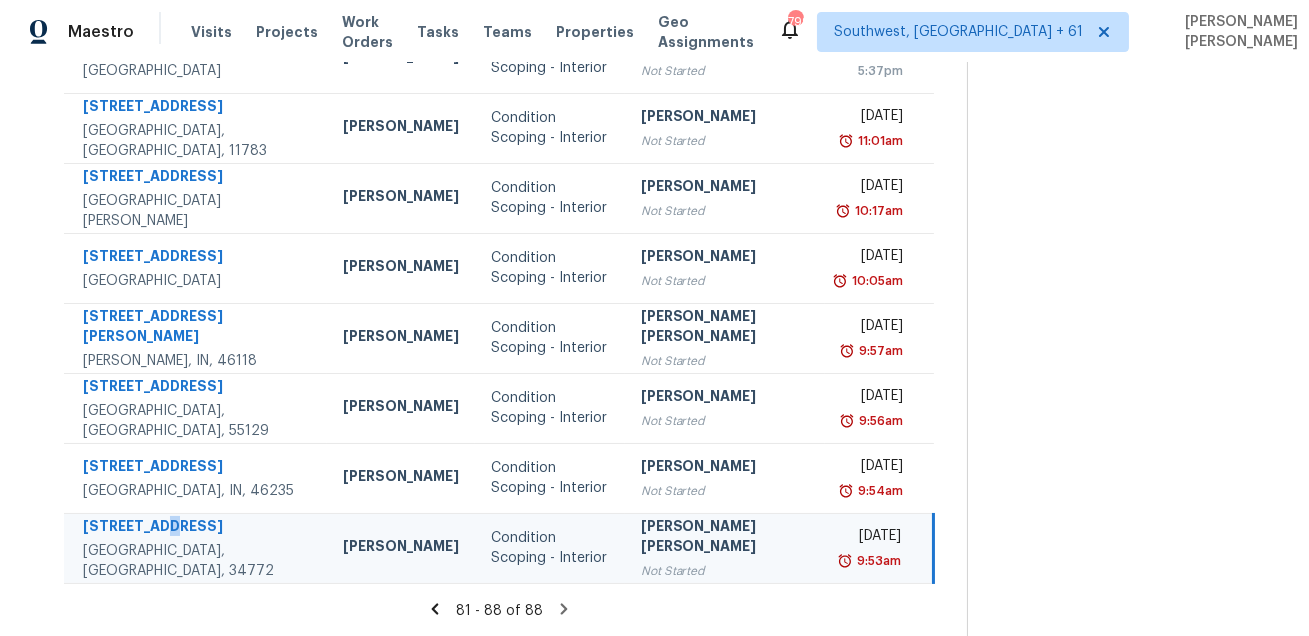 click on "3325 Pekin St" at bounding box center [197, 528] 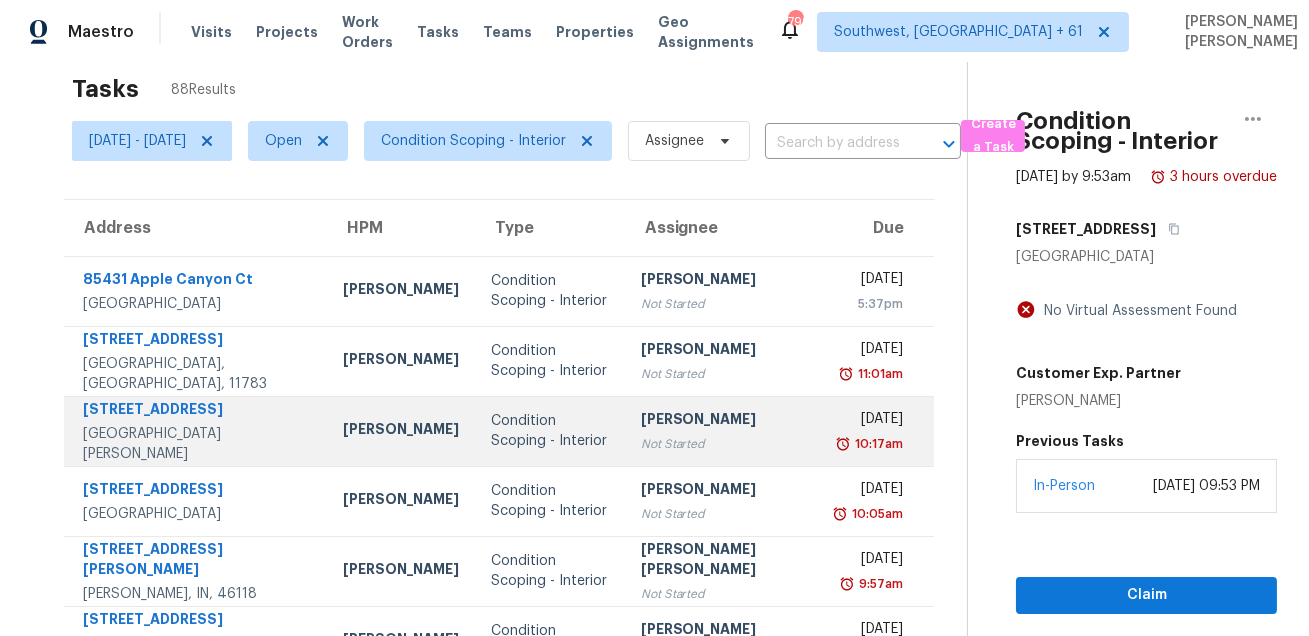 scroll, scrollTop: 0, scrollLeft: 0, axis: both 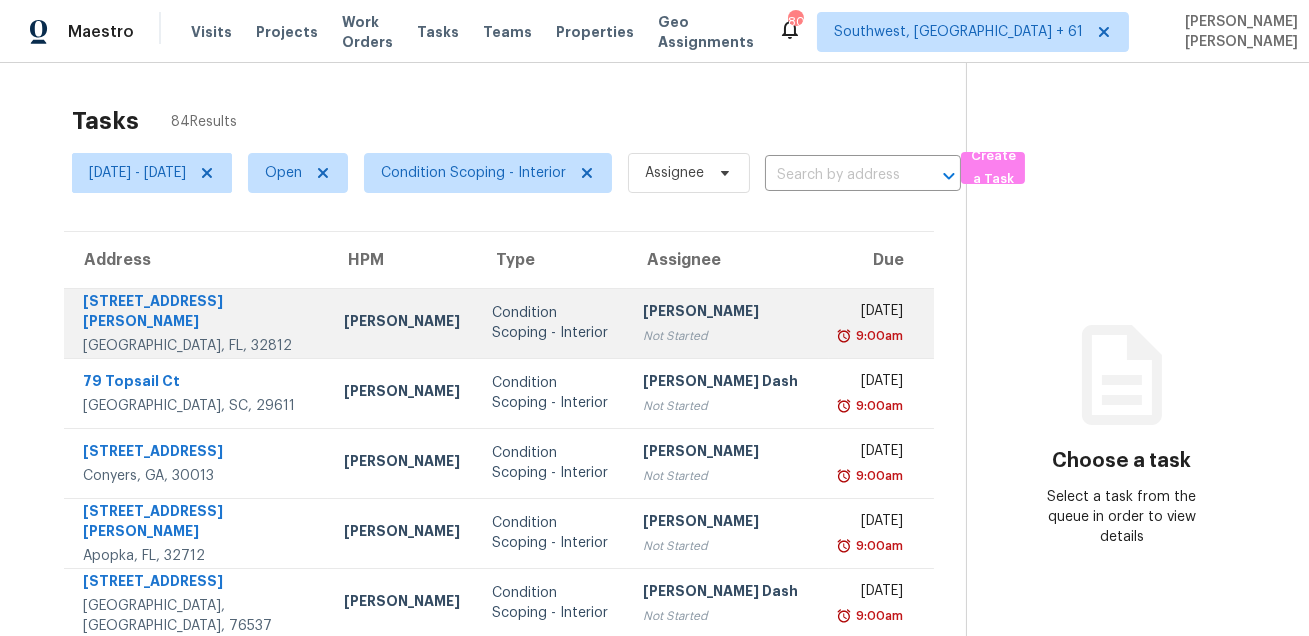click on "[STREET_ADDRESS][PERSON_NAME]" at bounding box center (197, 313) 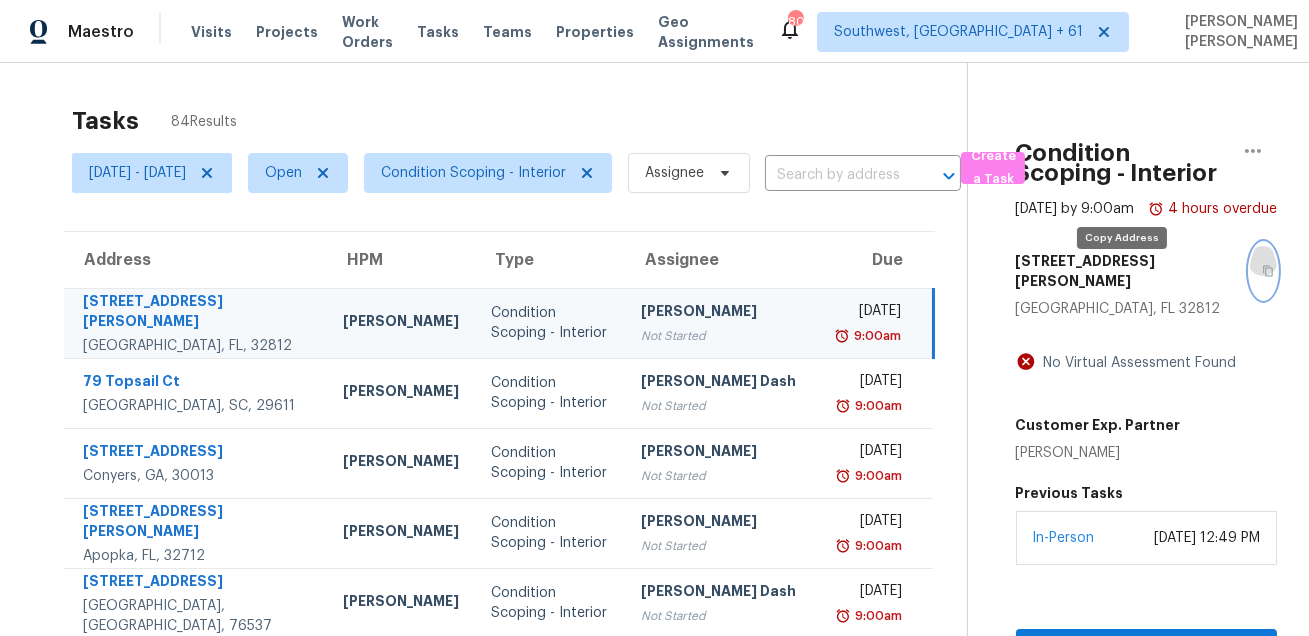 click at bounding box center (1263, 271) 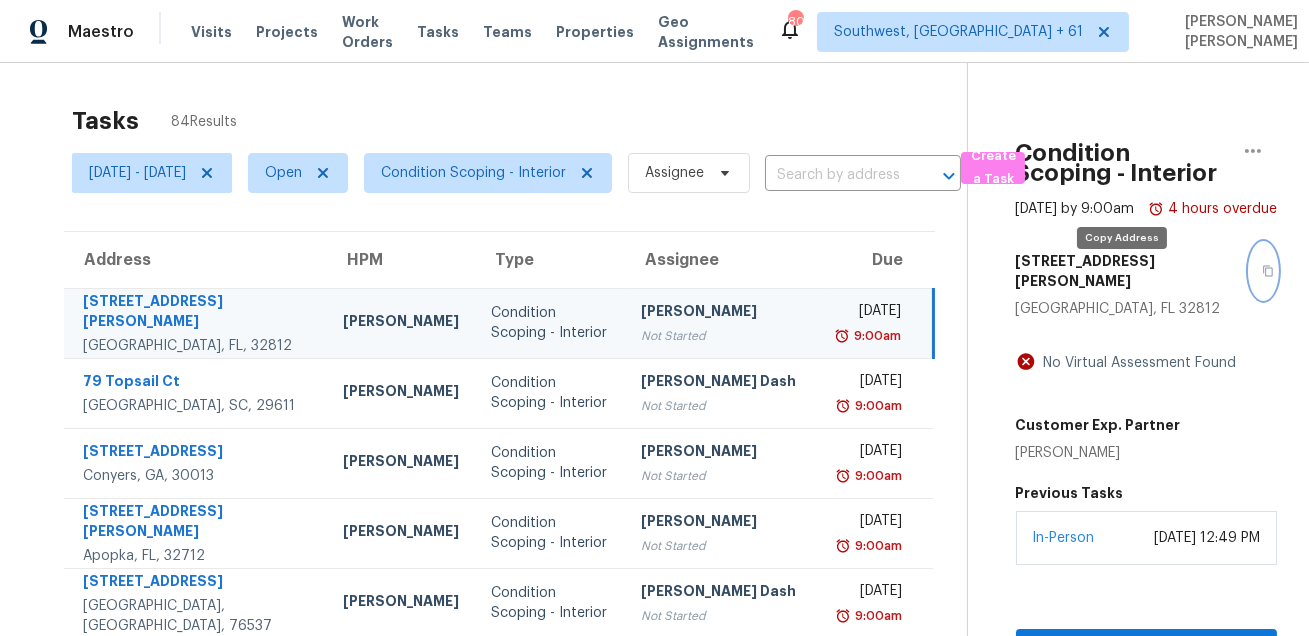 click at bounding box center (1263, 271) 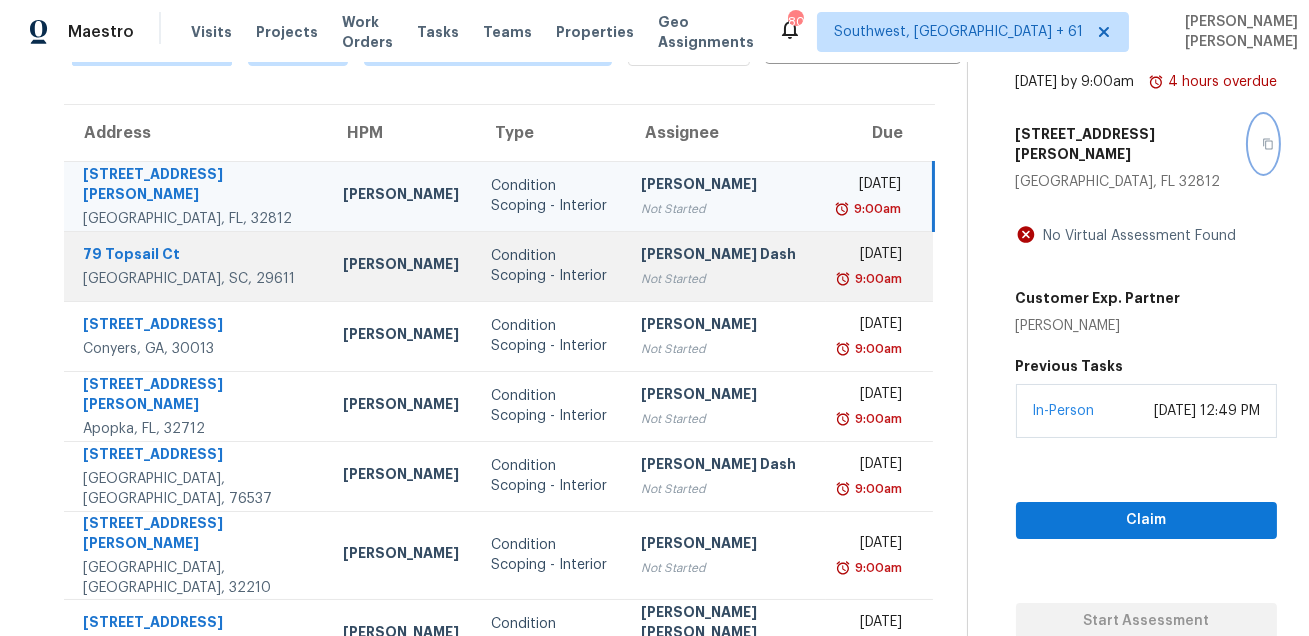 scroll, scrollTop: 156, scrollLeft: 0, axis: vertical 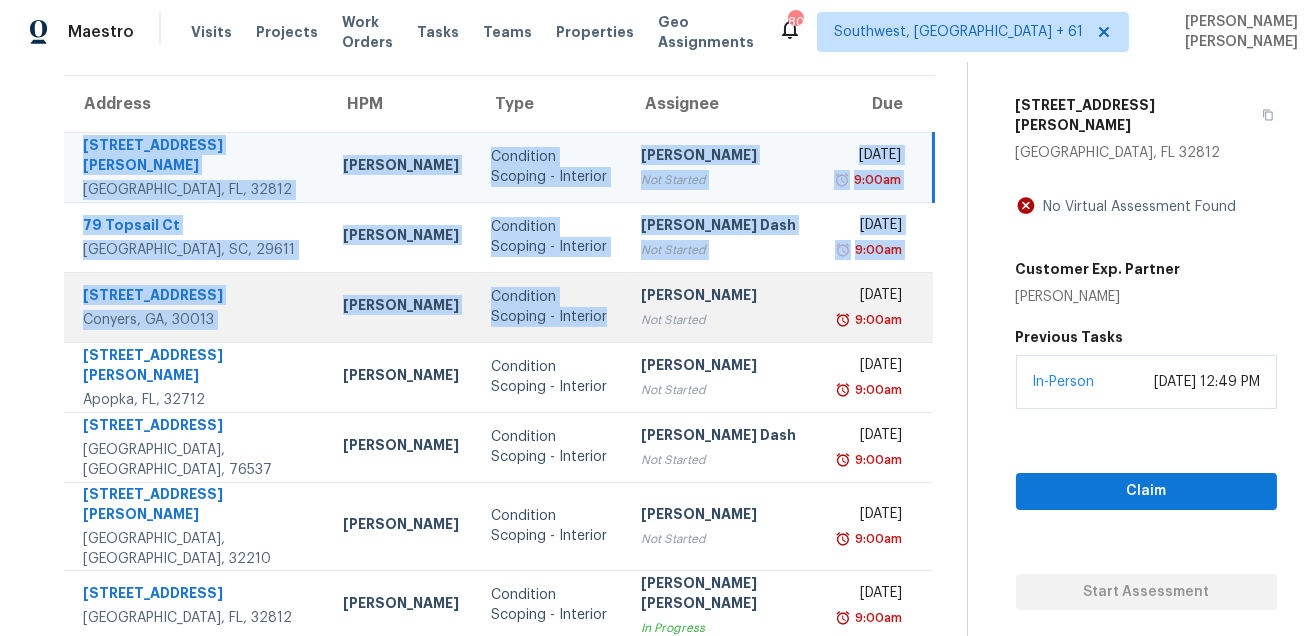 drag, startPoint x: 79, startPoint y: 141, endPoint x: 425, endPoint y: 336, distance: 397.1662 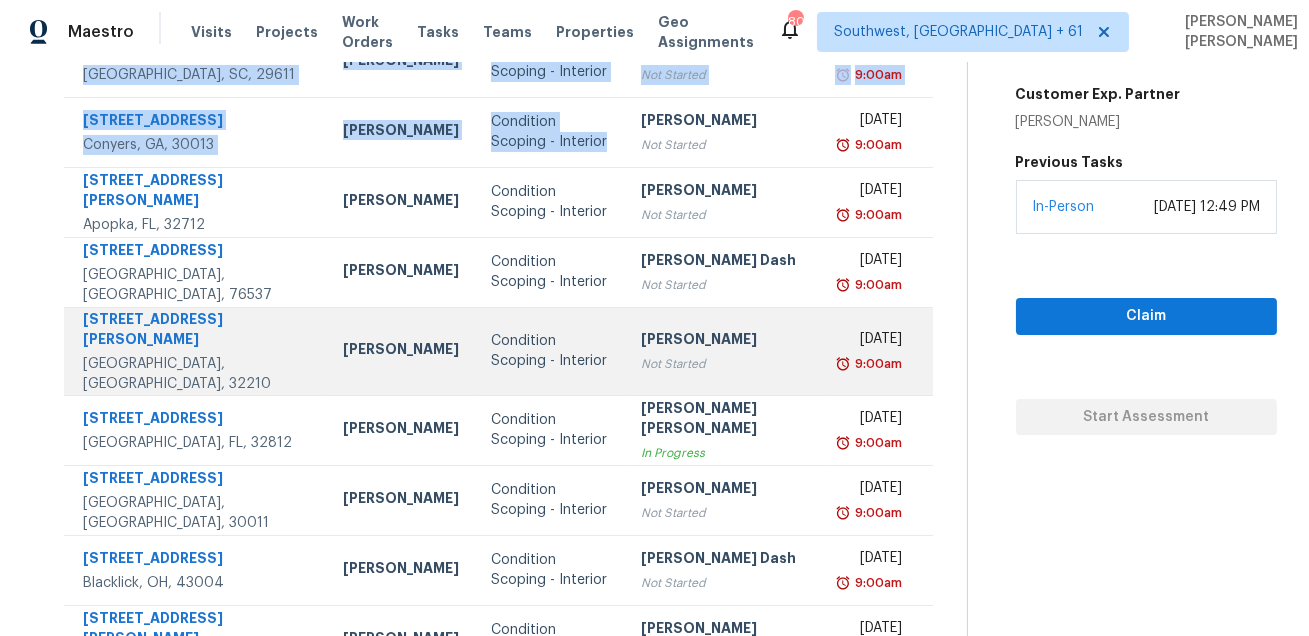 scroll, scrollTop: 422, scrollLeft: 0, axis: vertical 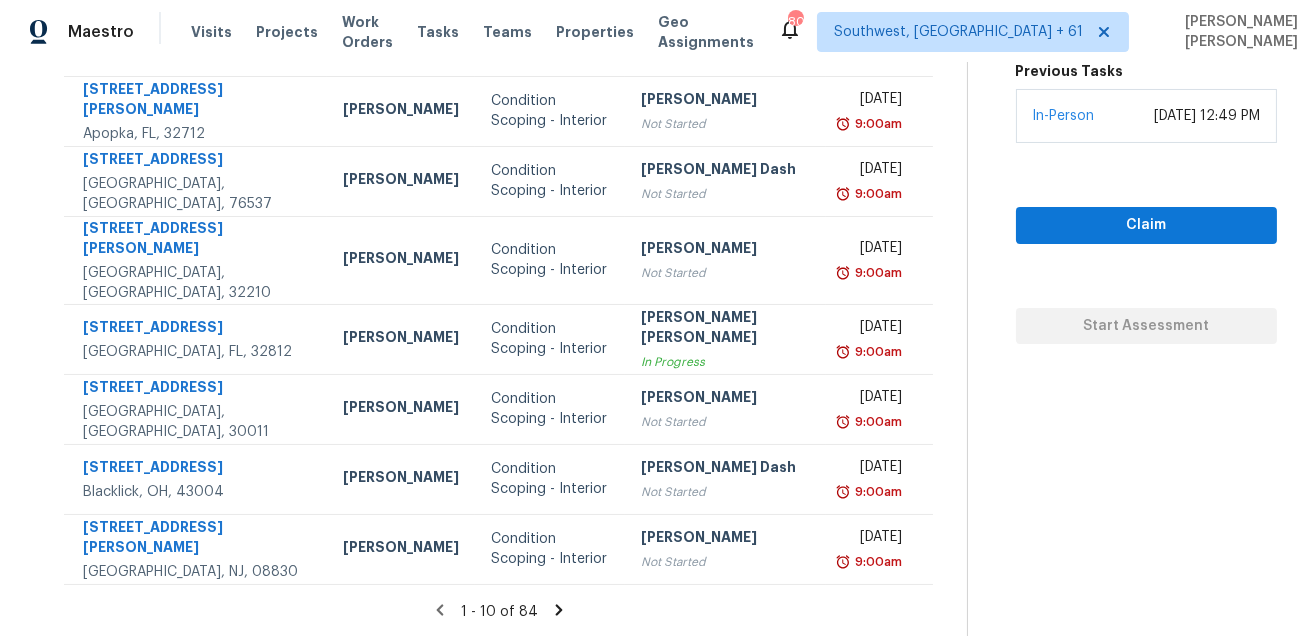 click 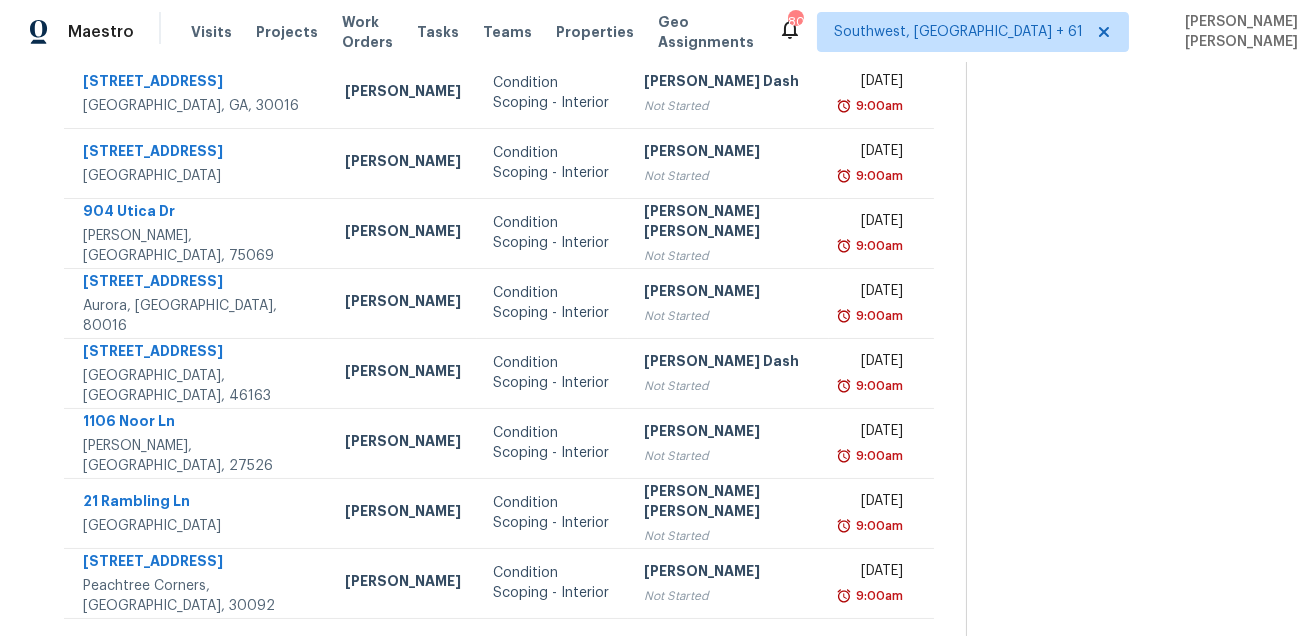 scroll, scrollTop: 405, scrollLeft: 0, axis: vertical 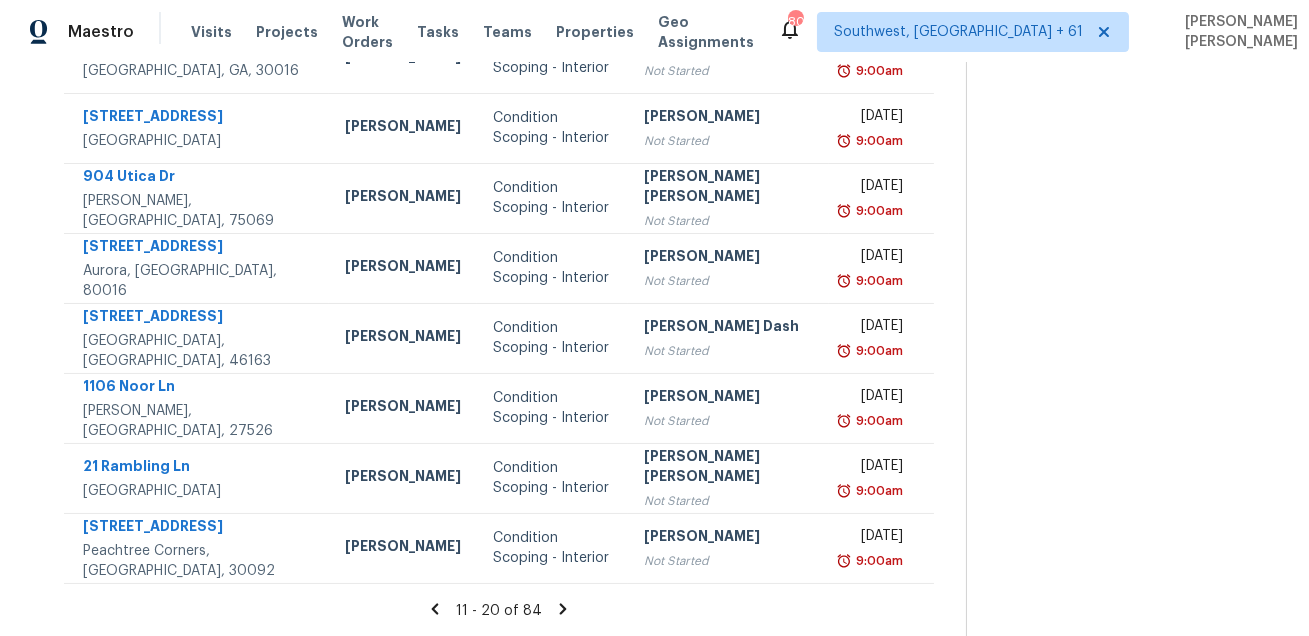 click 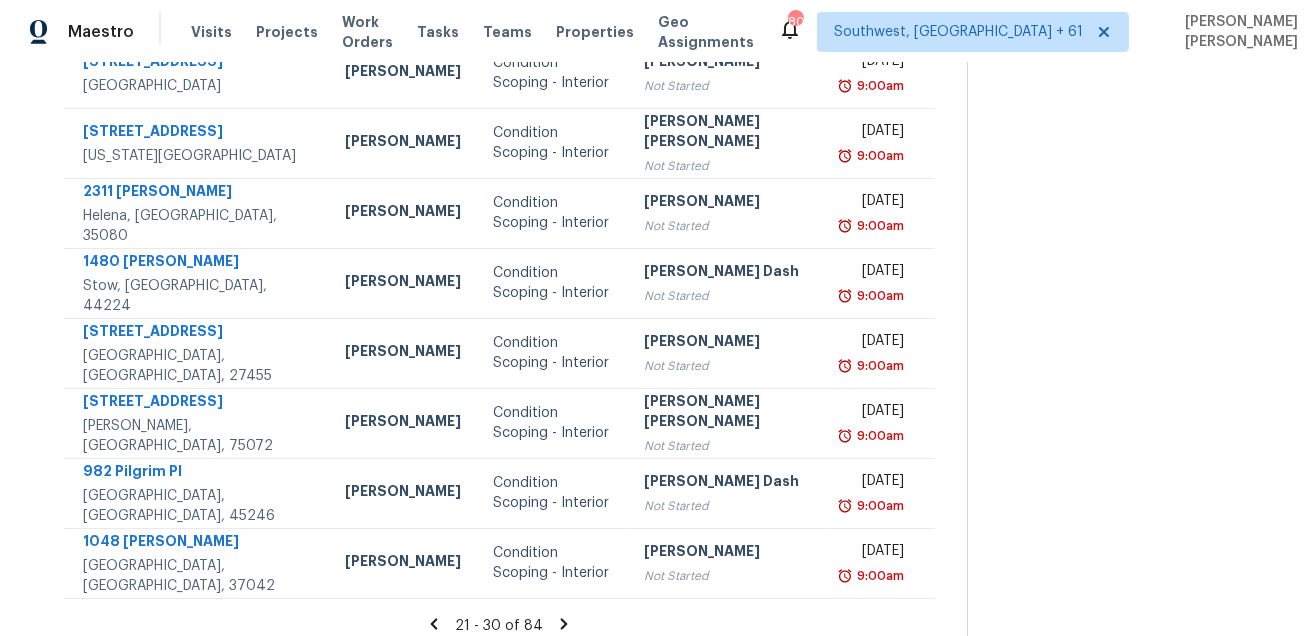 scroll, scrollTop: 405, scrollLeft: 0, axis: vertical 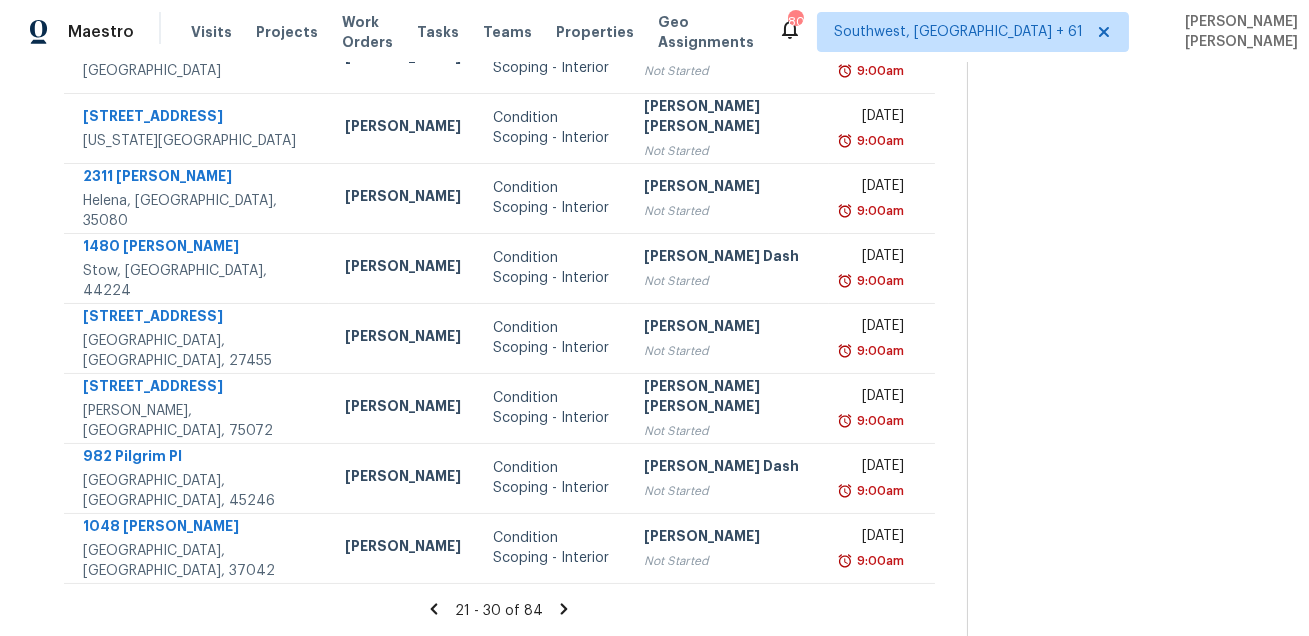 click 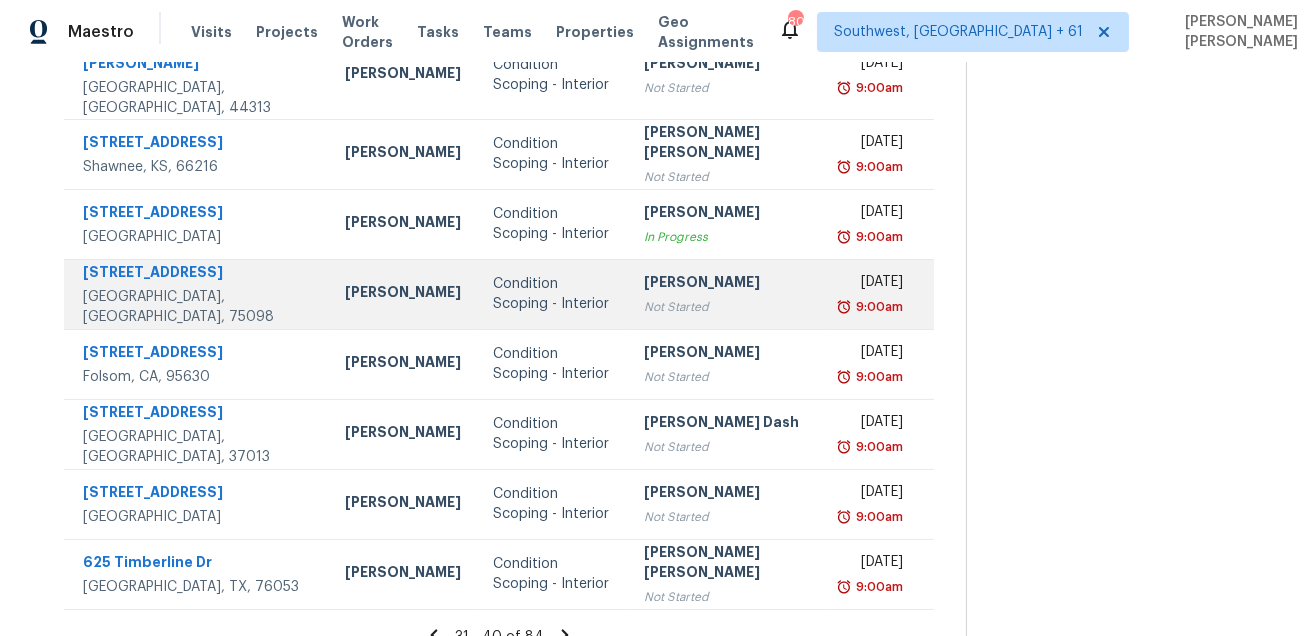 scroll, scrollTop: 405, scrollLeft: 0, axis: vertical 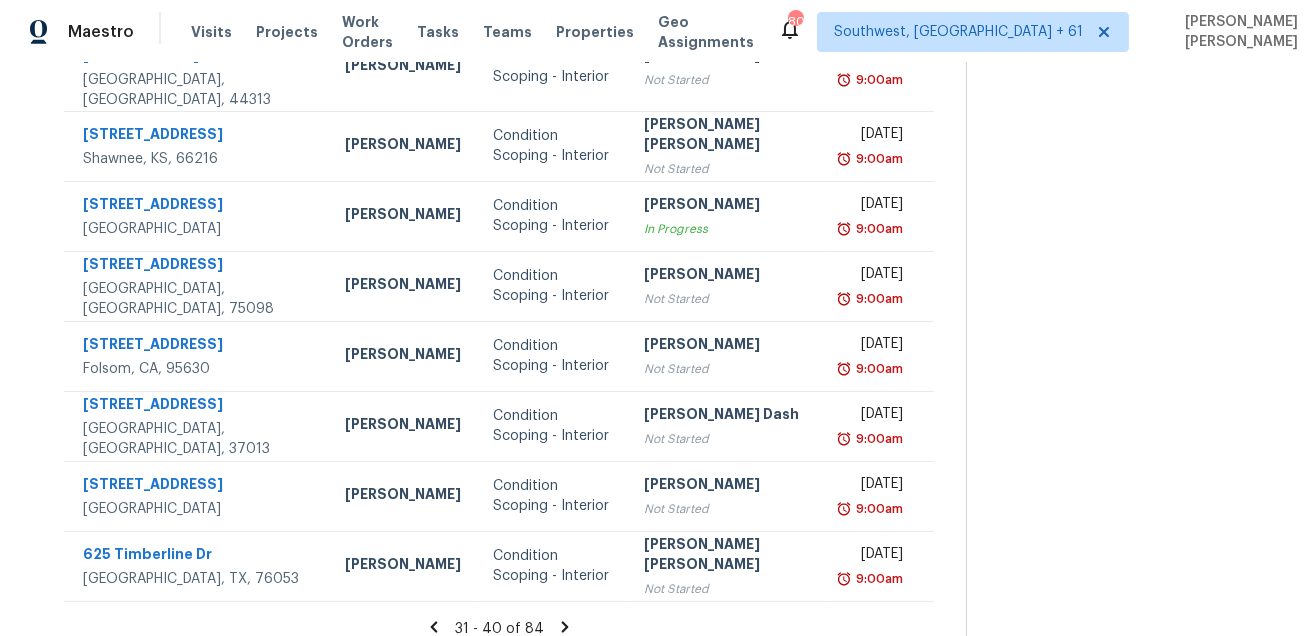 click 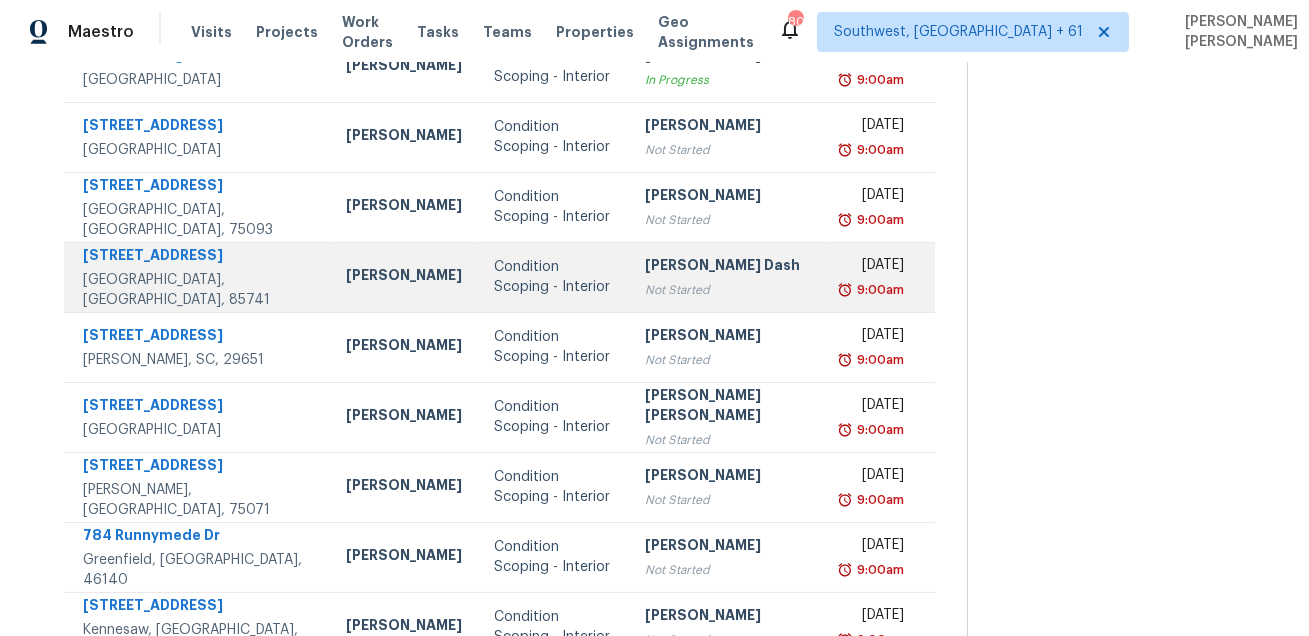 scroll, scrollTop: 328, scrollLeft: 0, axis: vertical 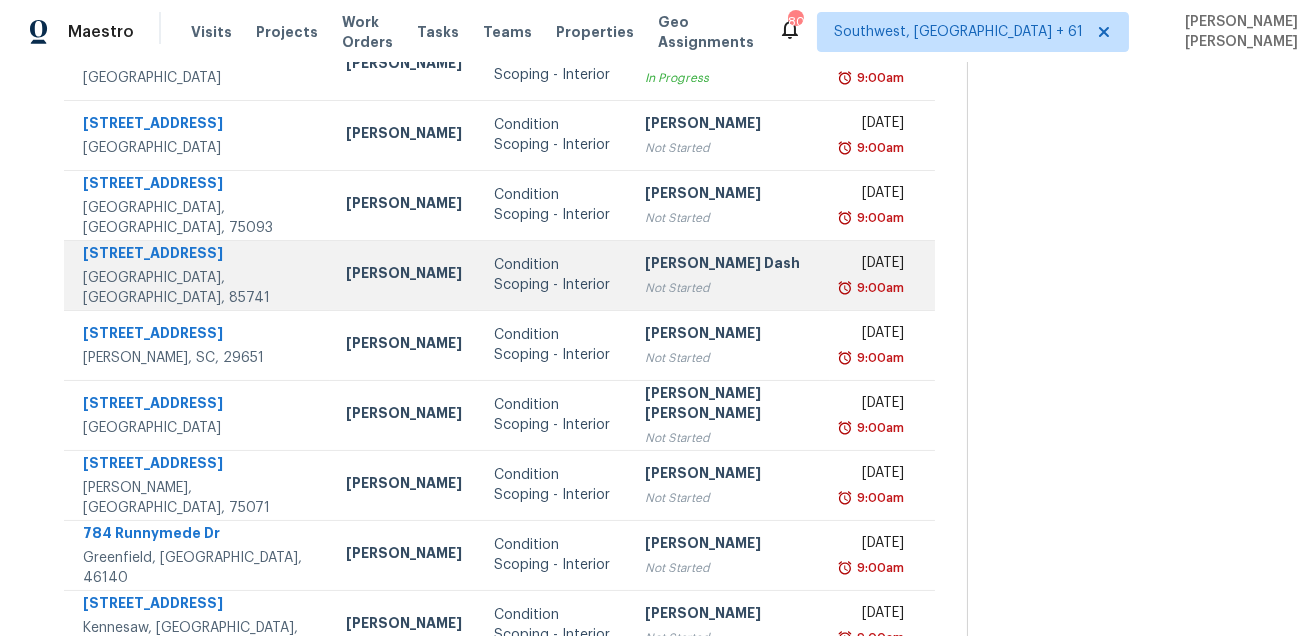 click on "Condition Scoping - Interior" at bounding box center (553, 275) 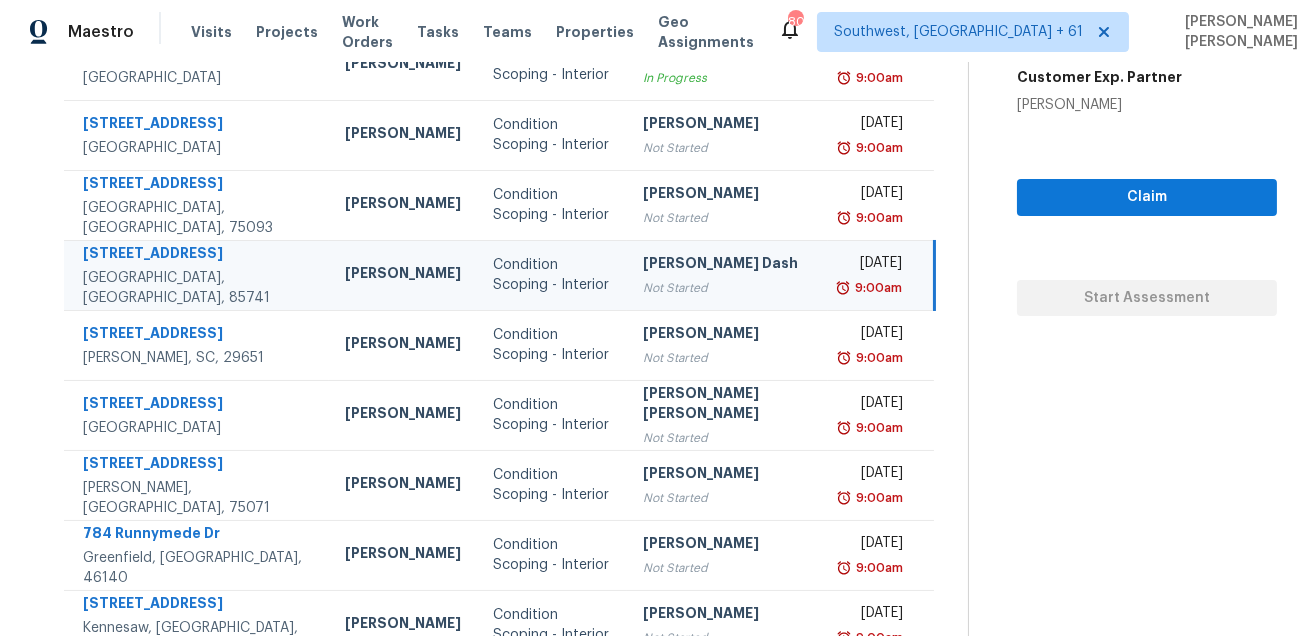 scroll, scrollTop: 156, scrollLeft: 0, axis: vertical 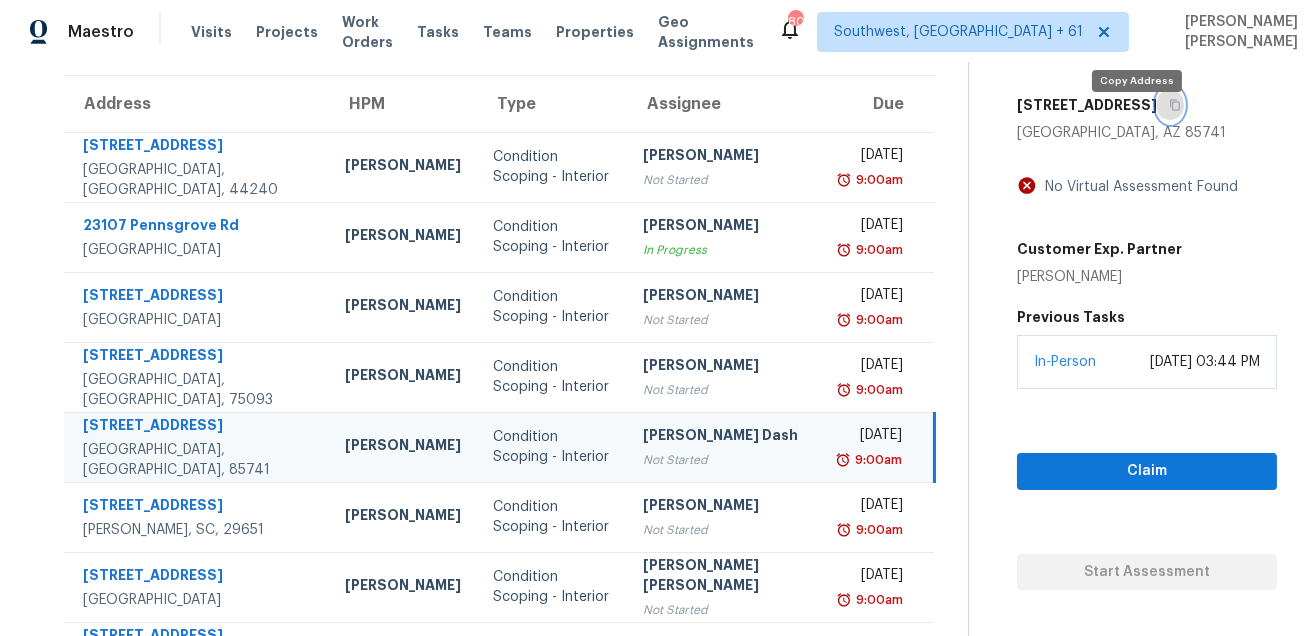 click at bounding box center (1170, 105) 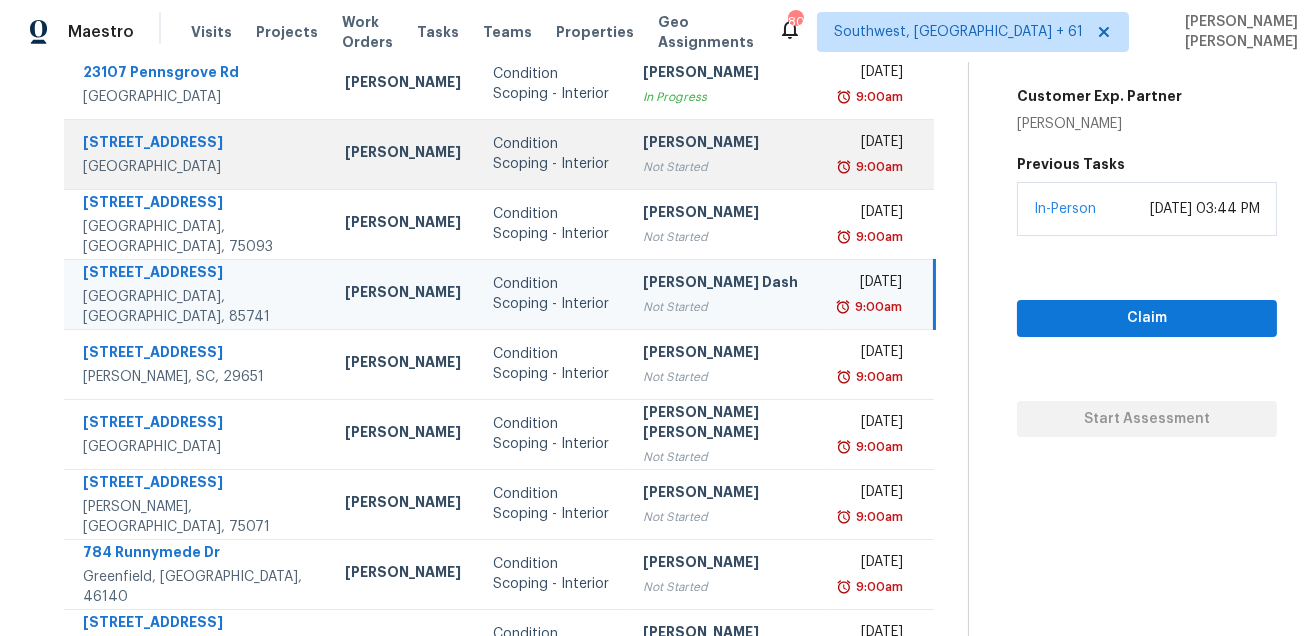 scroll, scrollTop: 405, scrollLeft: 0, axis: vertical 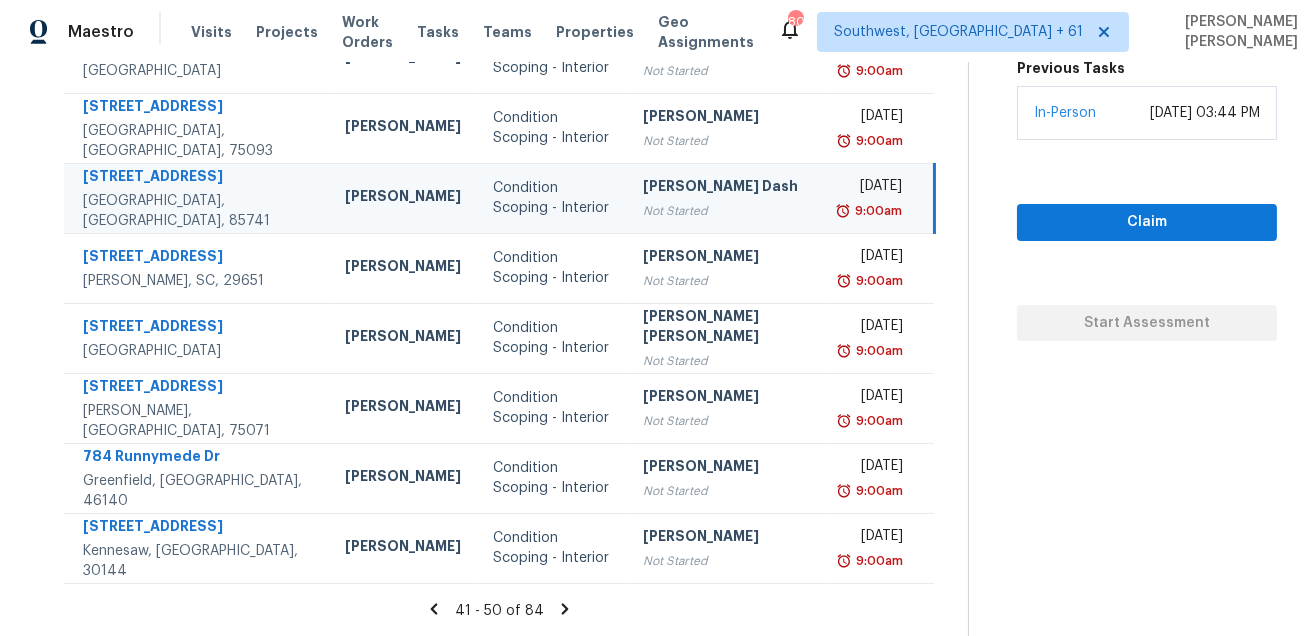 click 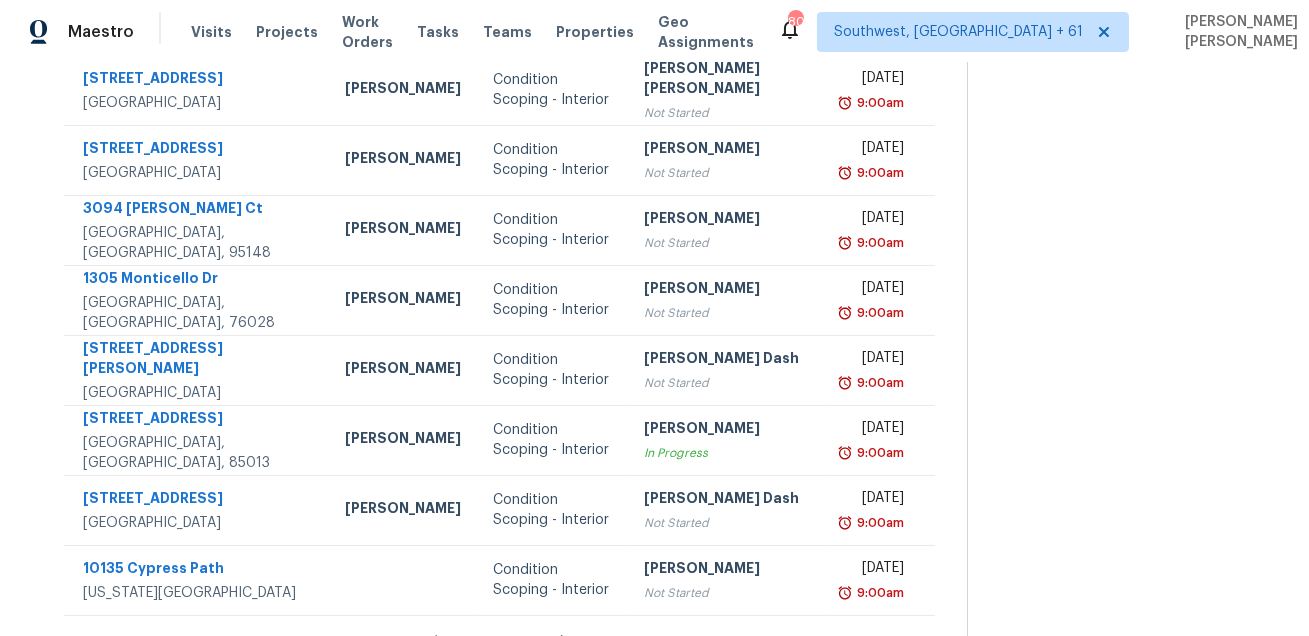 scroll, scrollTop: 401, scrollLeft: 0, axis: vertical 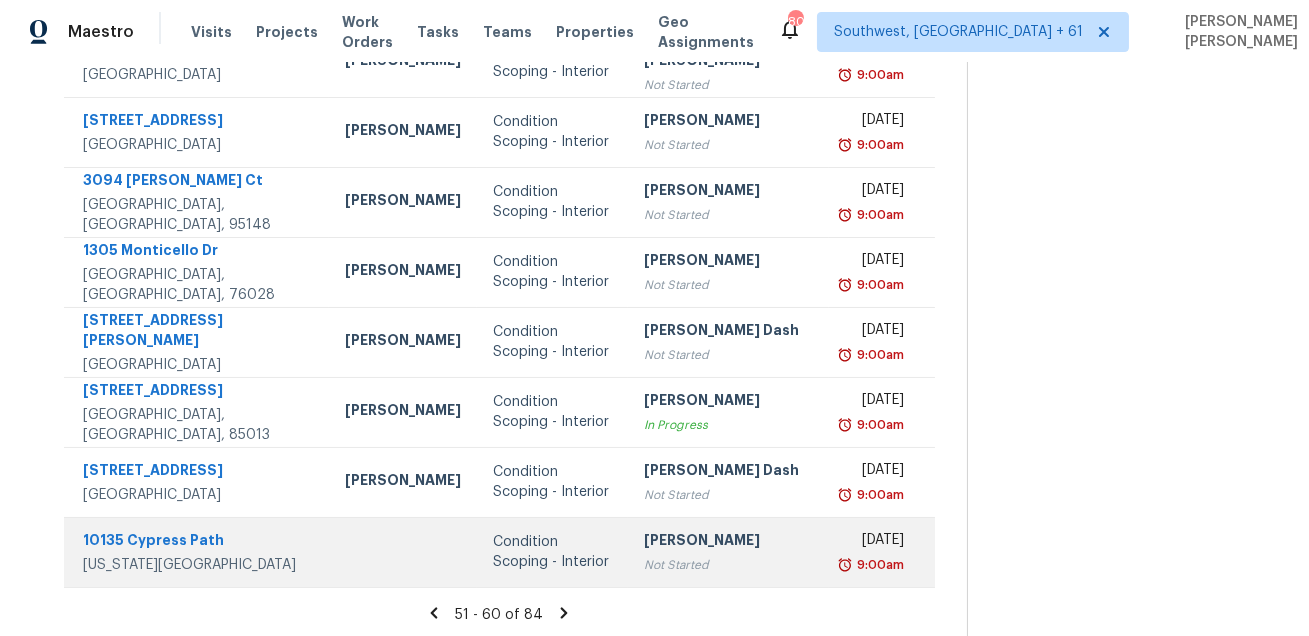 click on "Condition Scoping - Interior" at bounding box center [552, 552] 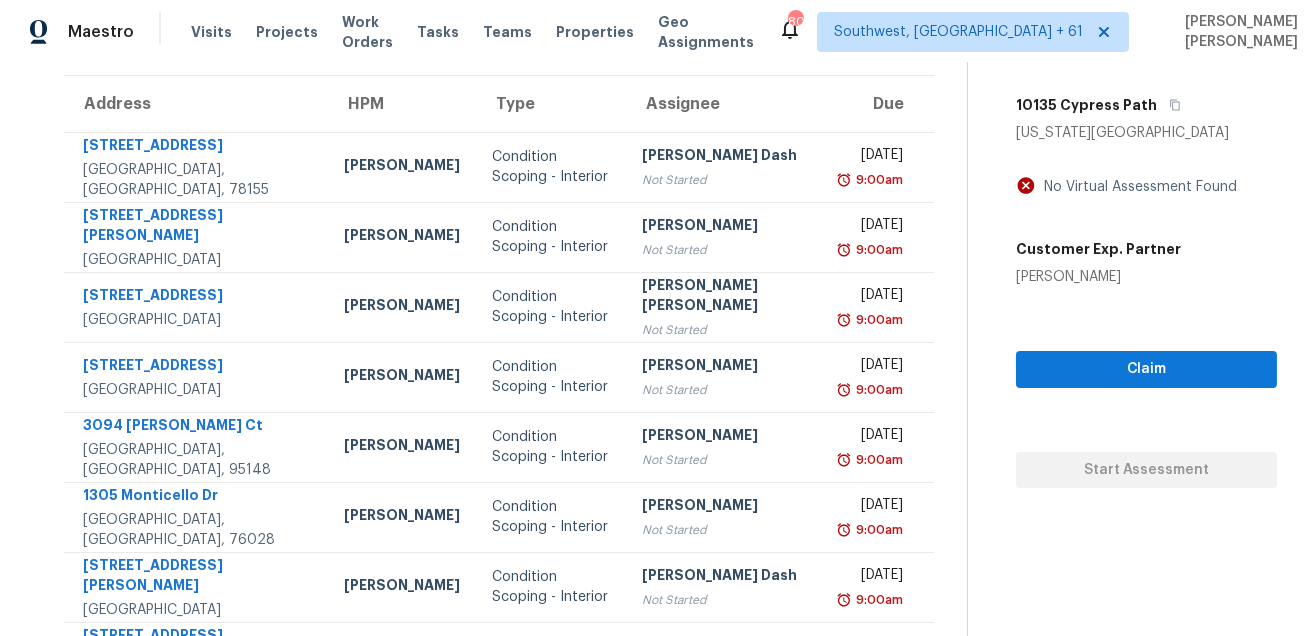 scroll, scrollTop: 121, scrollLeft: 0, axis: vertical 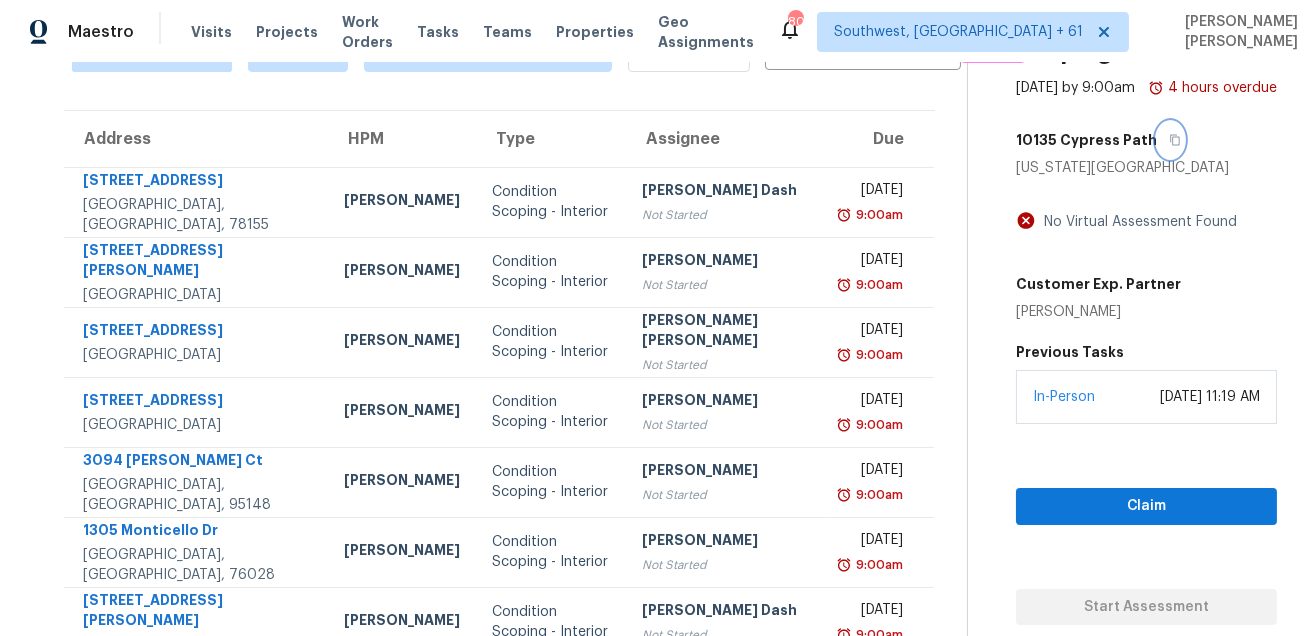 click at bounding box center [1170, 140] 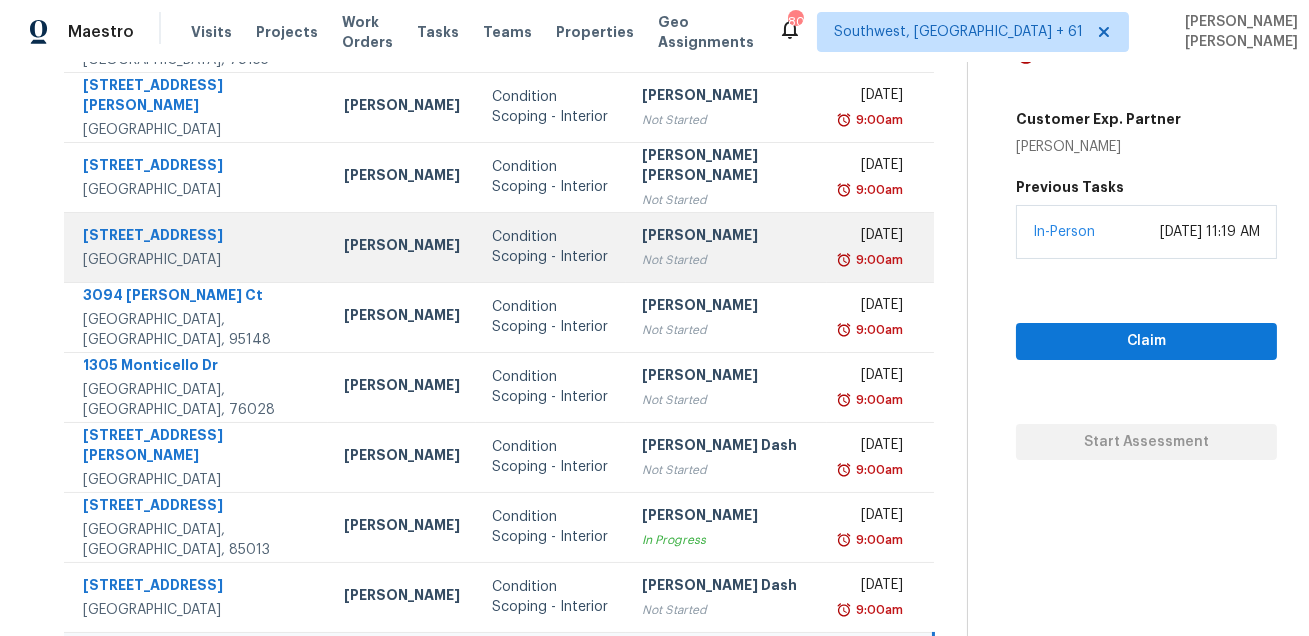 scroll, scrollTop: 405, scrollLeft: 0, axis: vertical 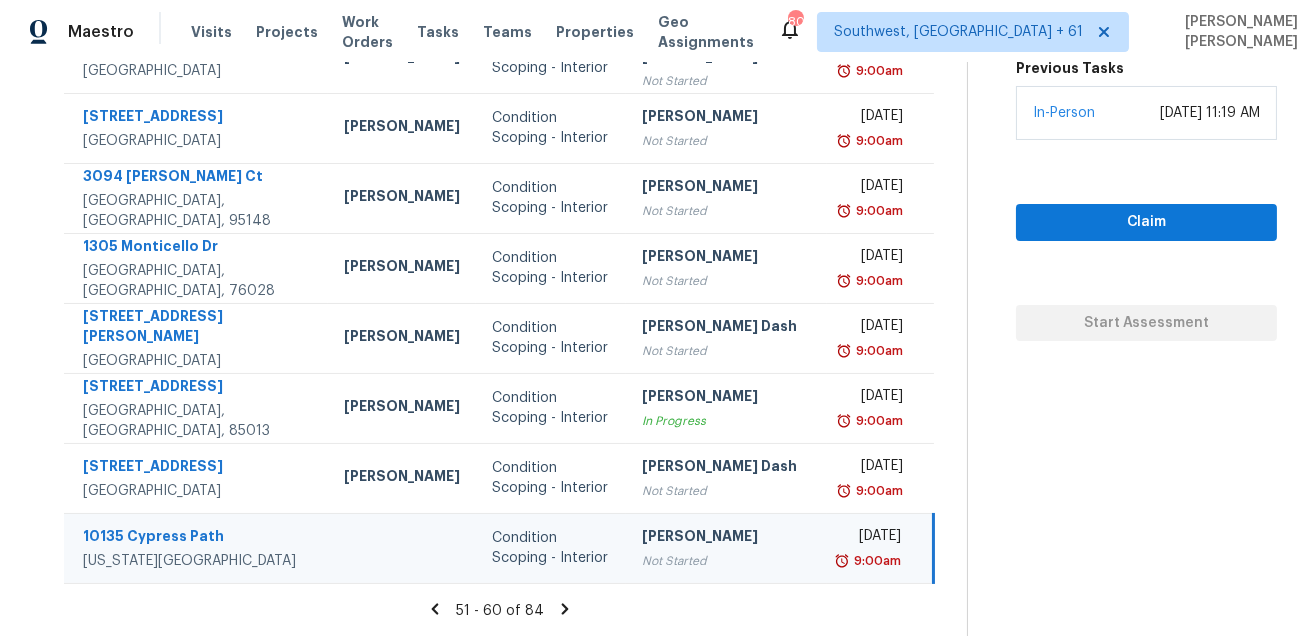 click 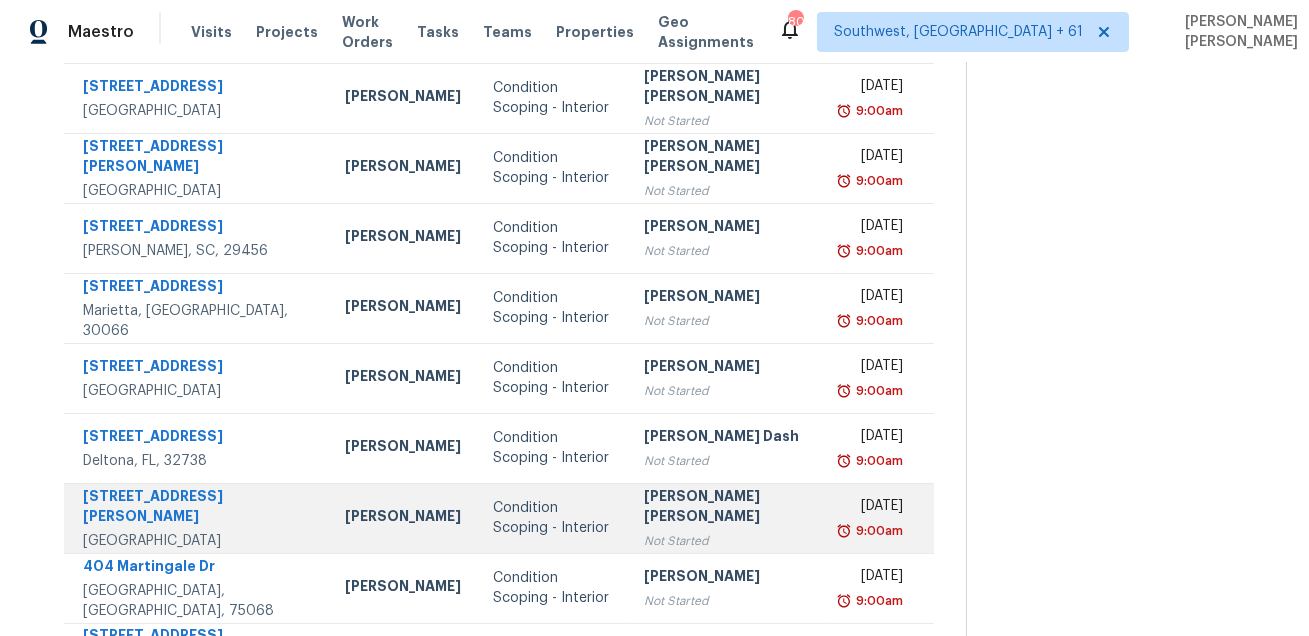 scroll, scrollTop: 224, scrollLeft: 0, axis: vertical 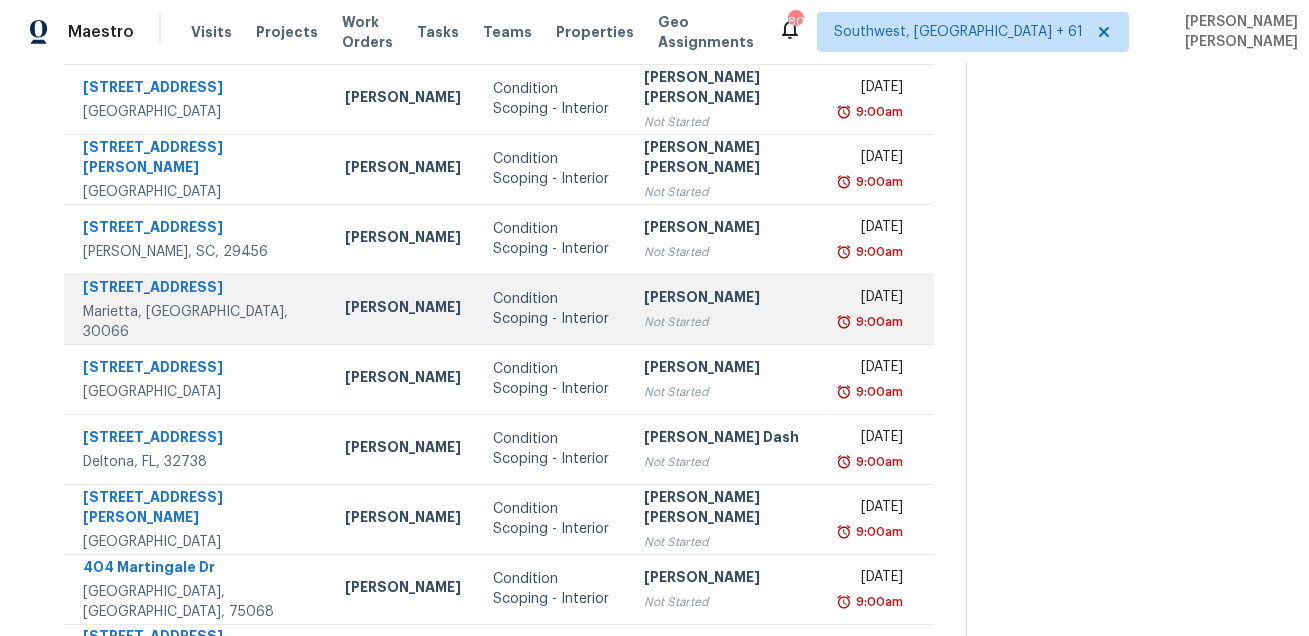 click on "Condition Scoping - Interior" at bounding box center [552, 309] 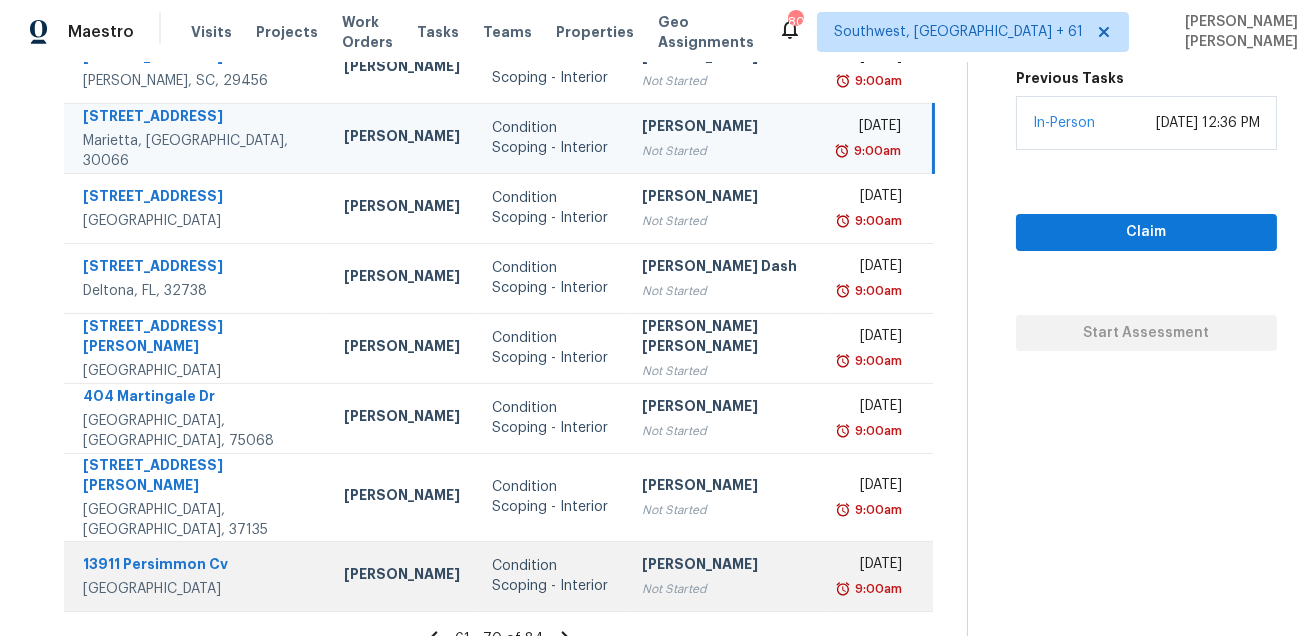 scroll, scrollTop: 405, scrollLeft: 0, axis: vertical 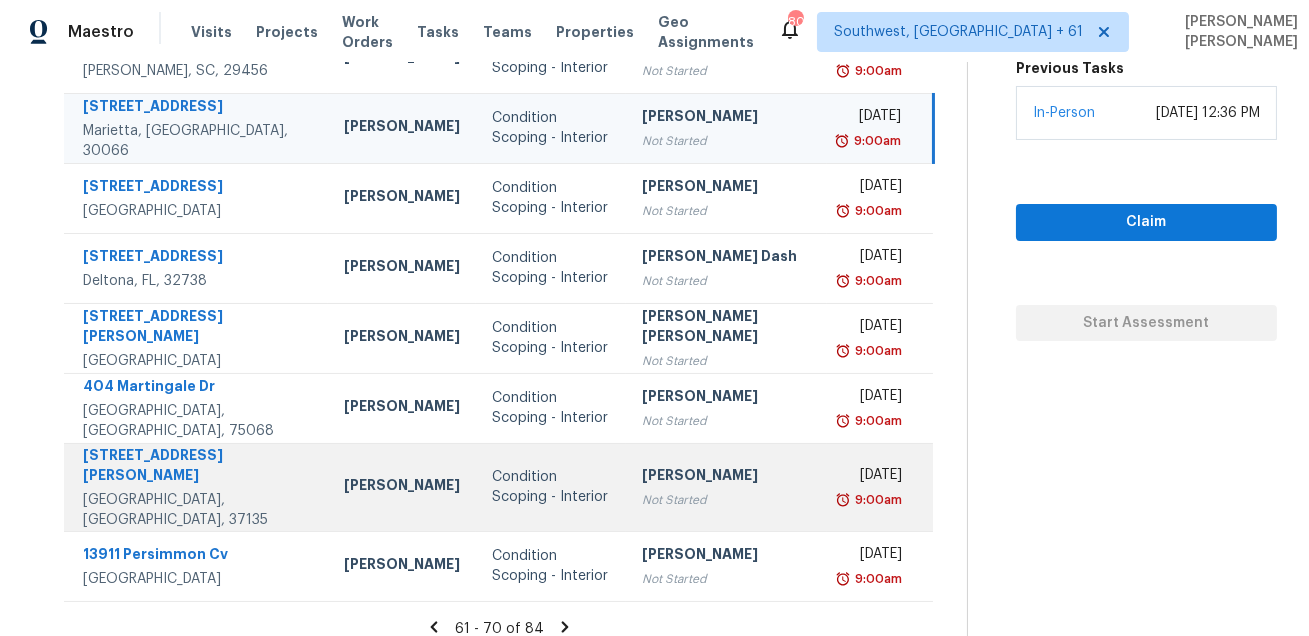 click on "Condition Scoping - Interior" at bounding box center [551, 487] 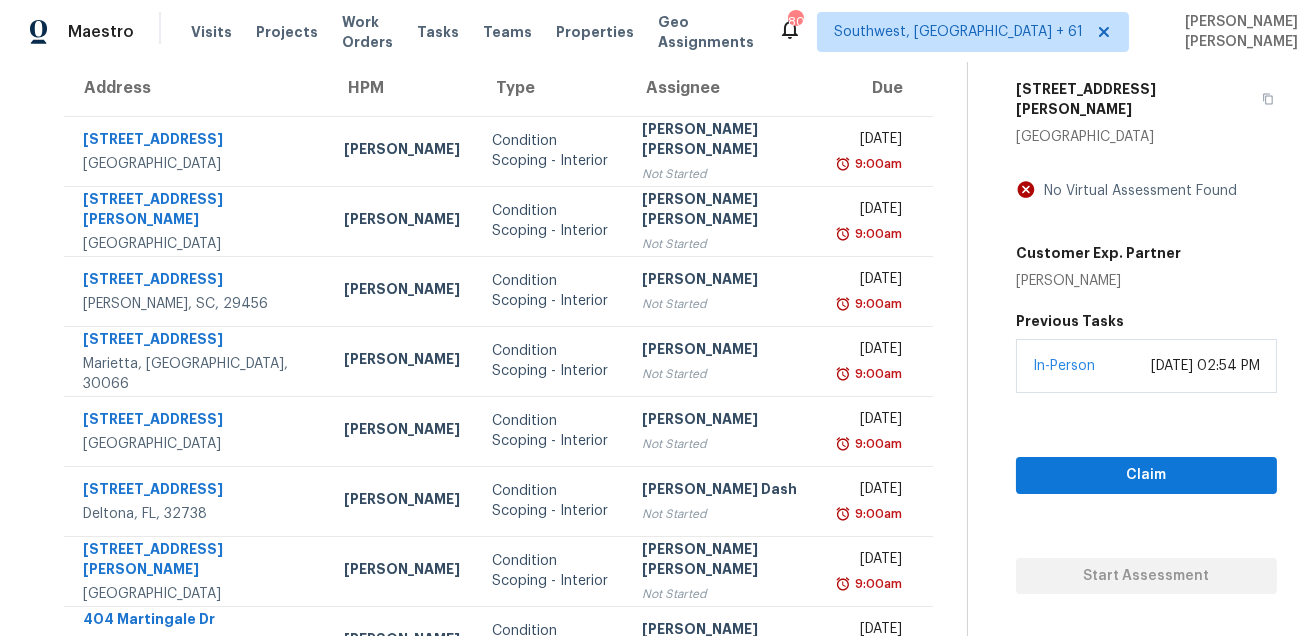scroll, scrollTop: 121, scrollLeft: 0, axis: vertical 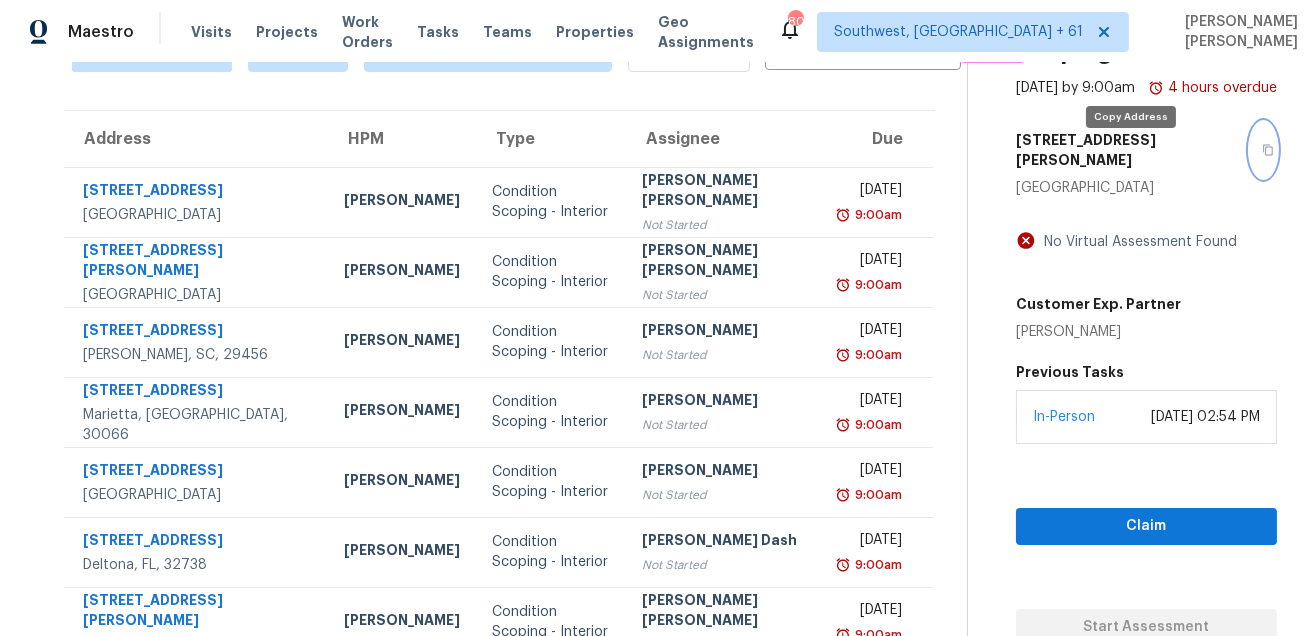 click at bounding box center (1263, 150) 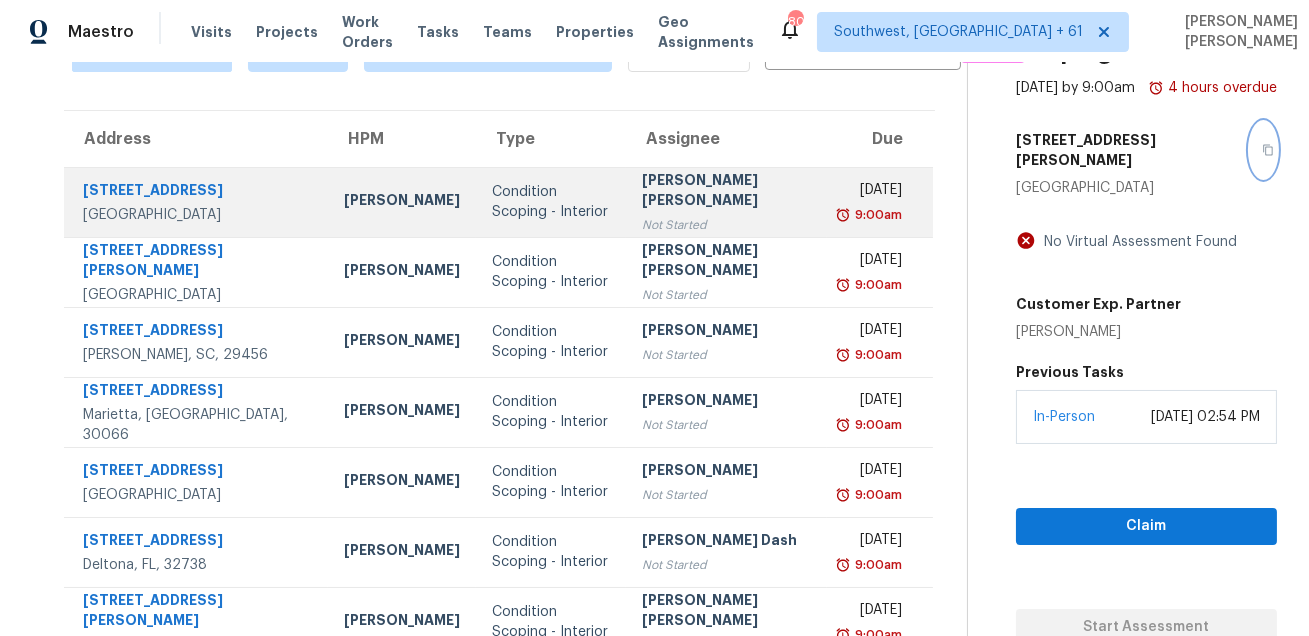 scroll, scrollTop: 0, scrollLeft: 0, axis: both 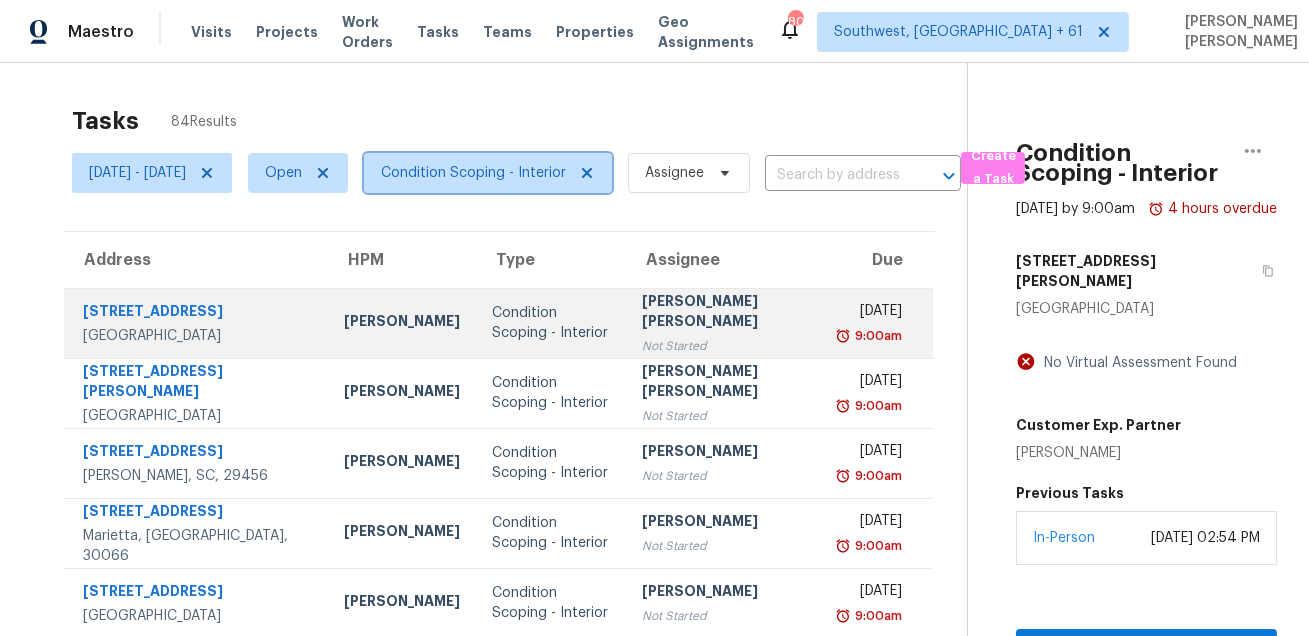 click on "Condition Scoping - Interior" at bounding box center (473, 173) 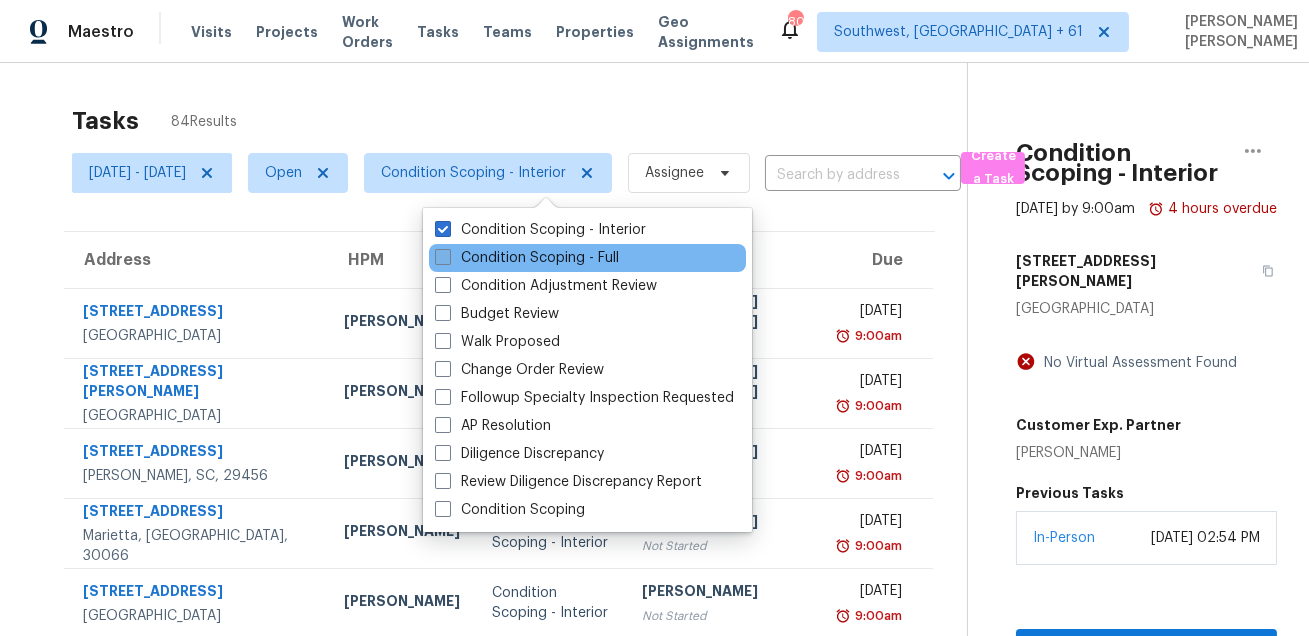 click on "Condition Scoping - Full" at bounding box center (527, 258) 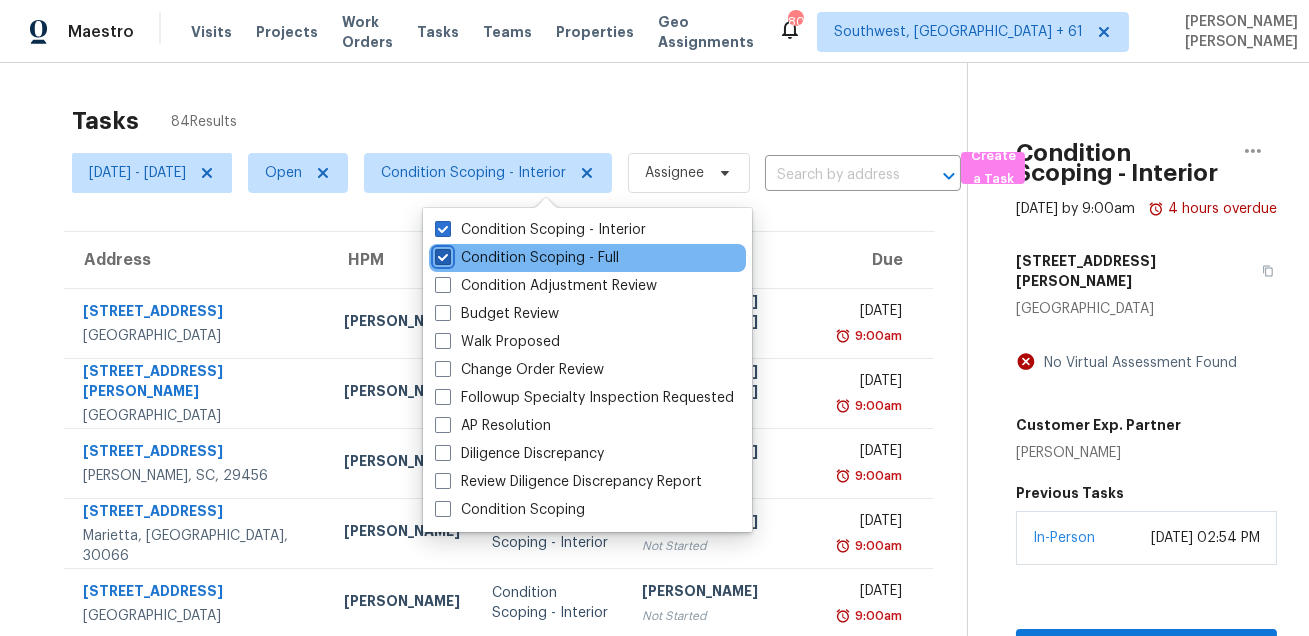 checkbox on "true" 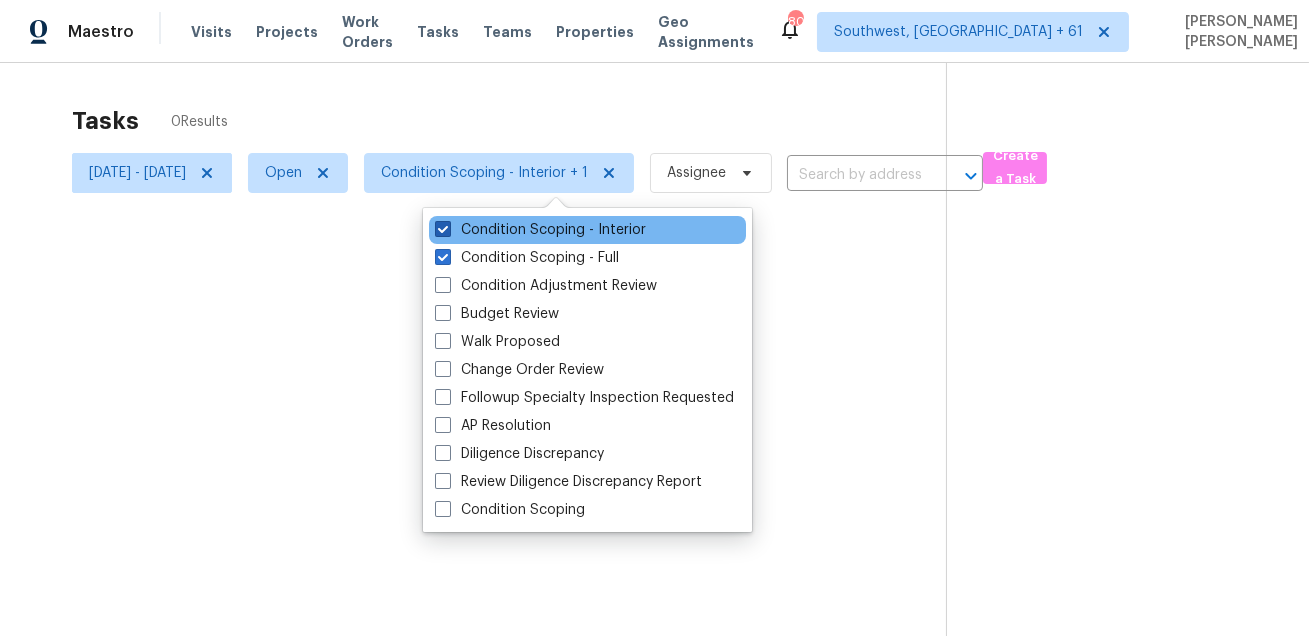 click on "Condition Scoping - Interior" at bounding box center (540, 230) 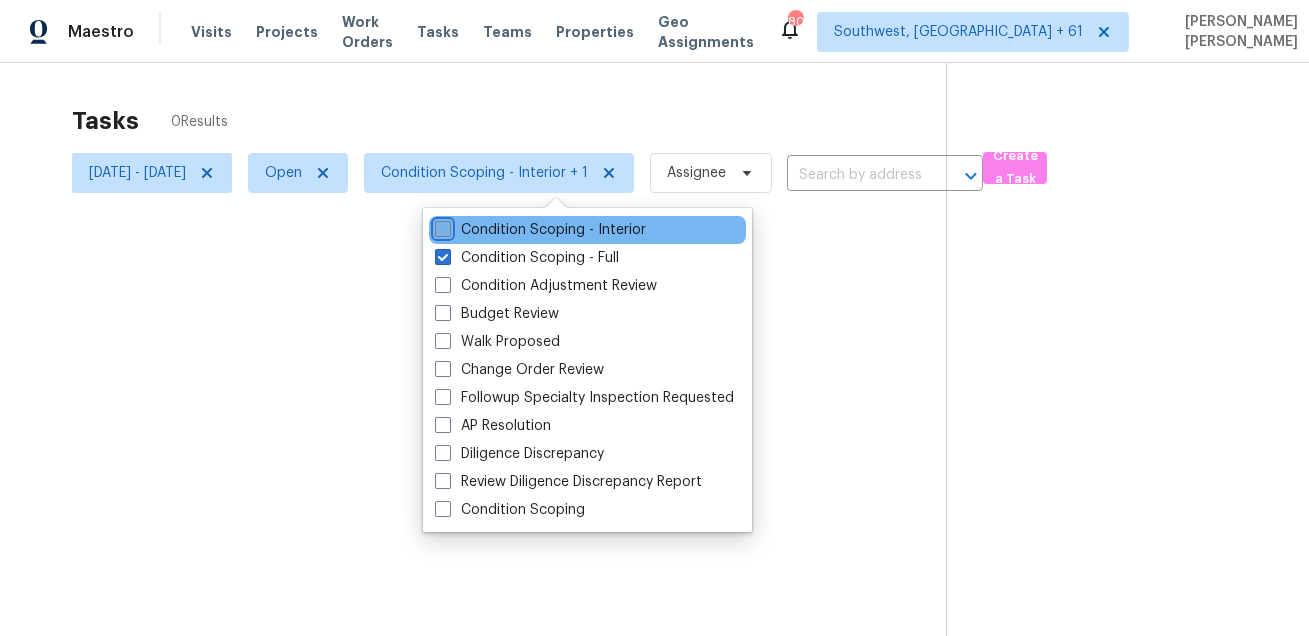 checkbox on "false" 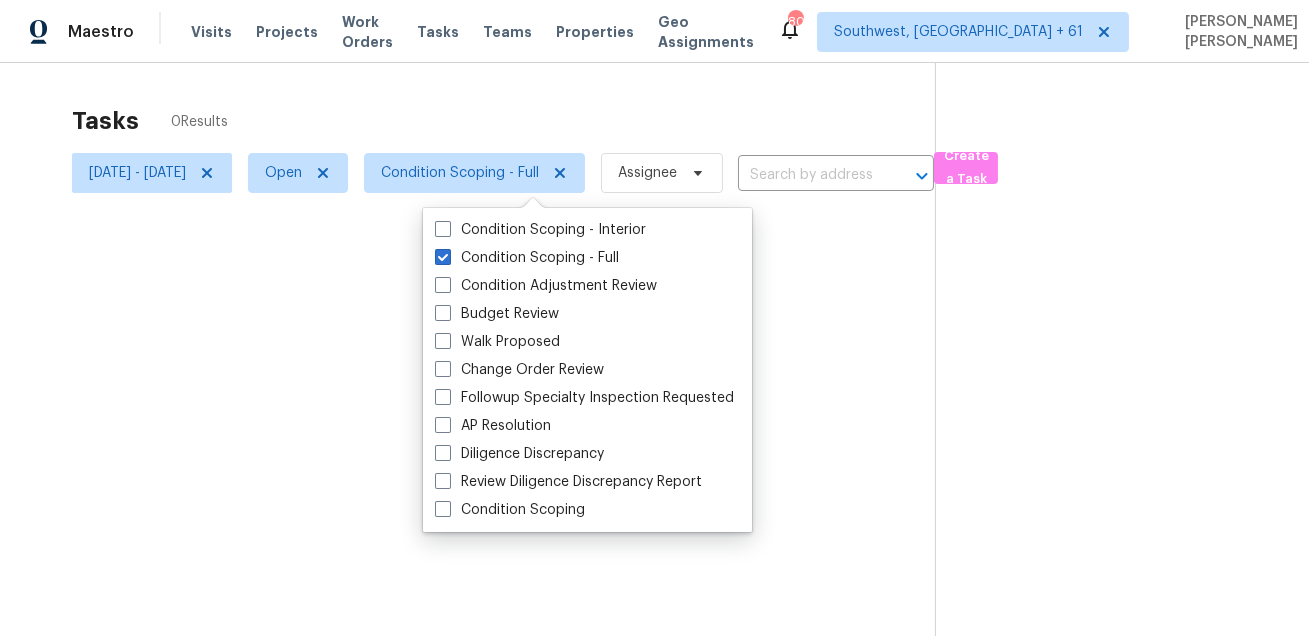 click at bounding box center [654, 318] 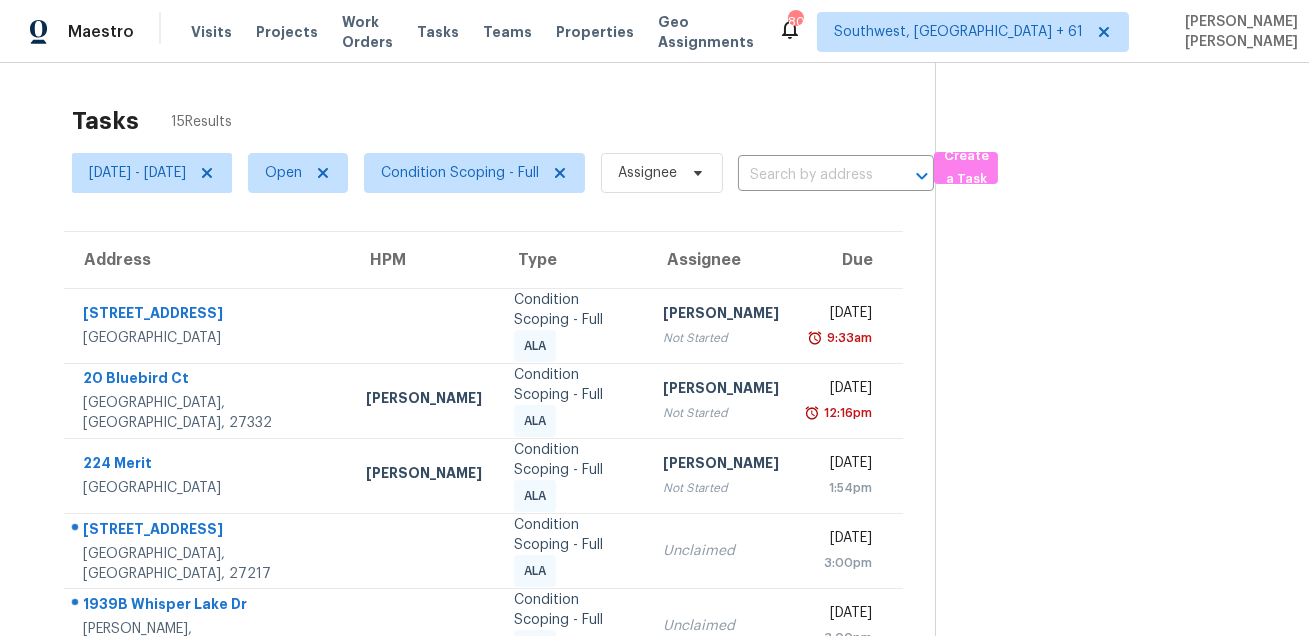 click on "Tasks 15  Results" at bounding box center (503, 121) 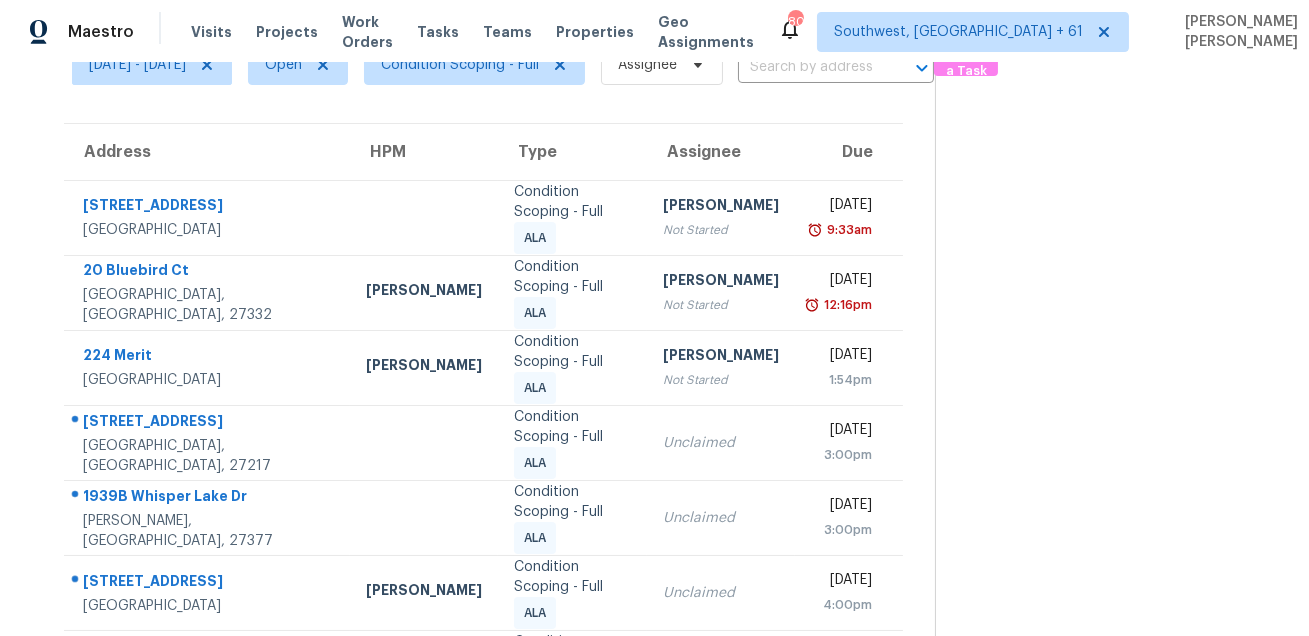 scroll, scrollTop: 157, scrollLeft: 0, axis: vertical 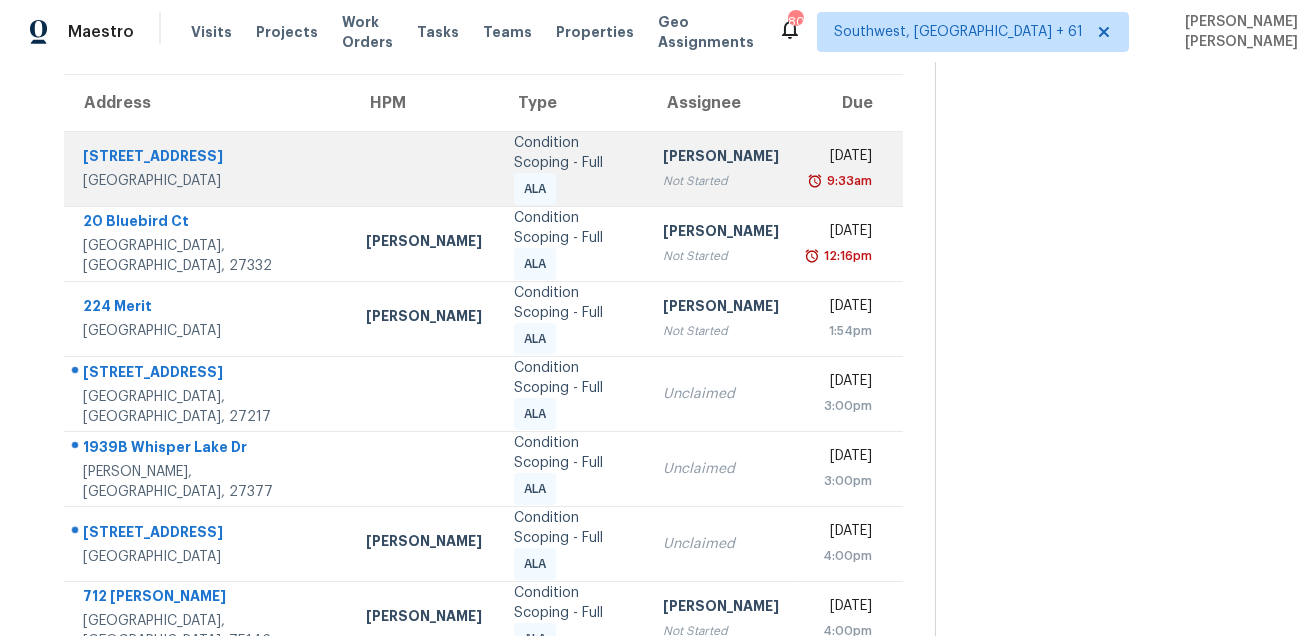 click on "[STREET_ADDRESS]" at bounding box center (207, 168) 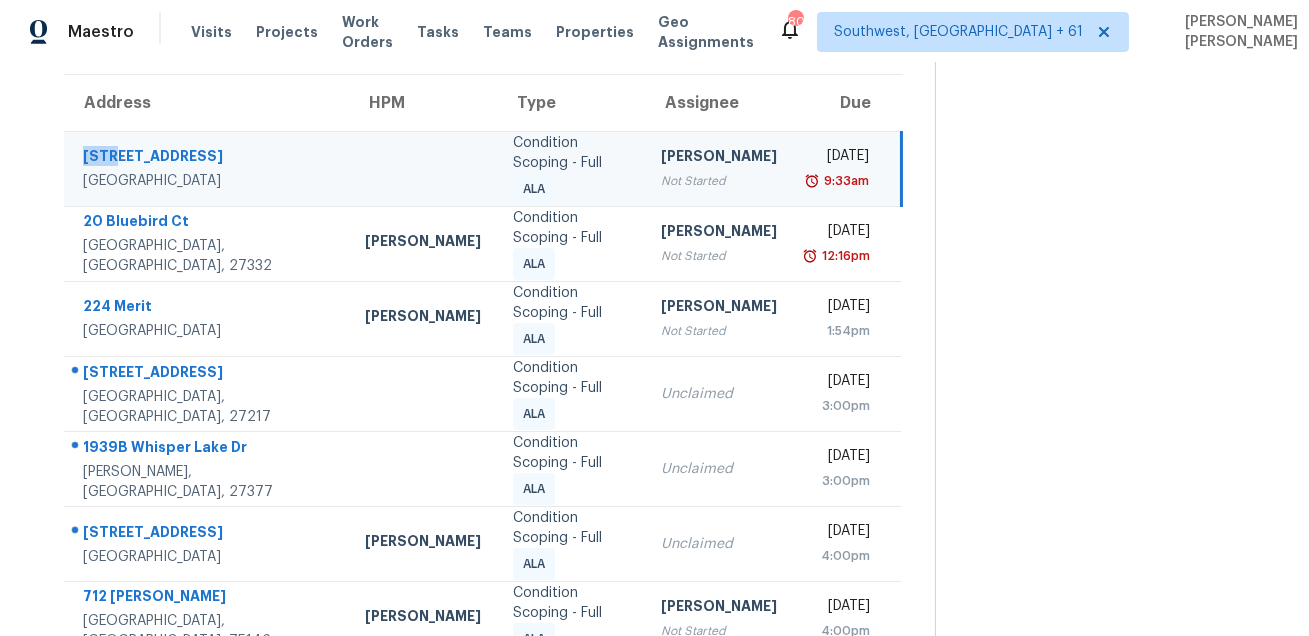 click on "[STREET_ADDRESS]" at bounding box center (206, 168) 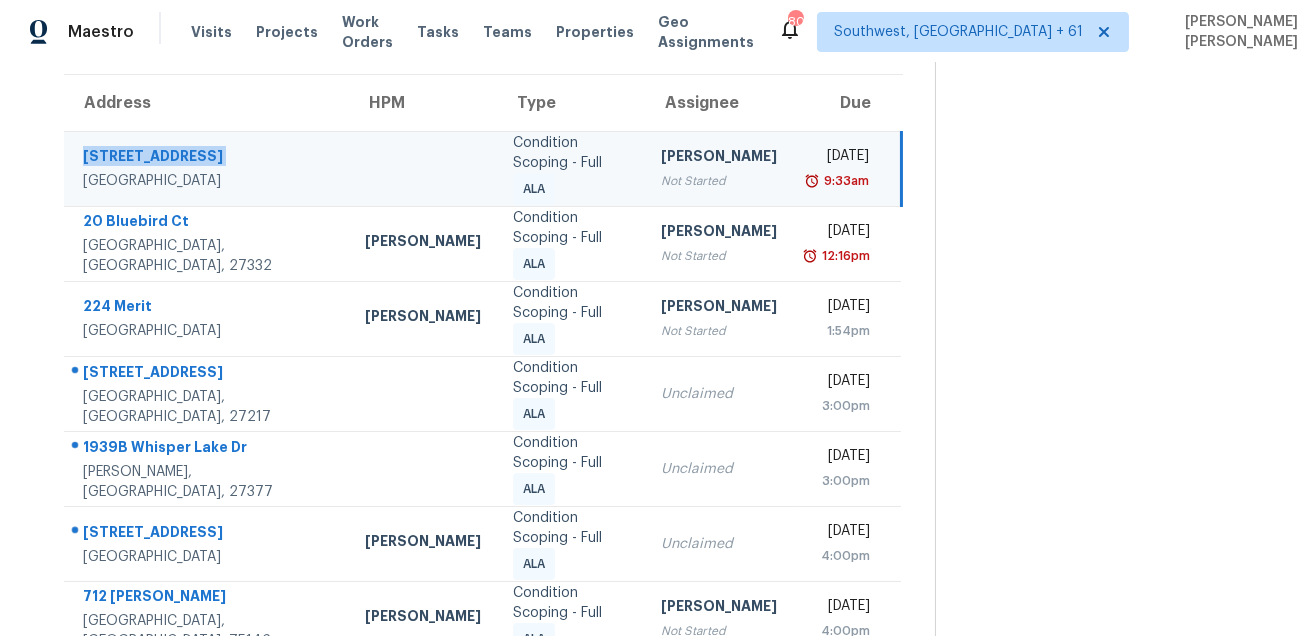 copy on "[STREET_ADDRESS]" 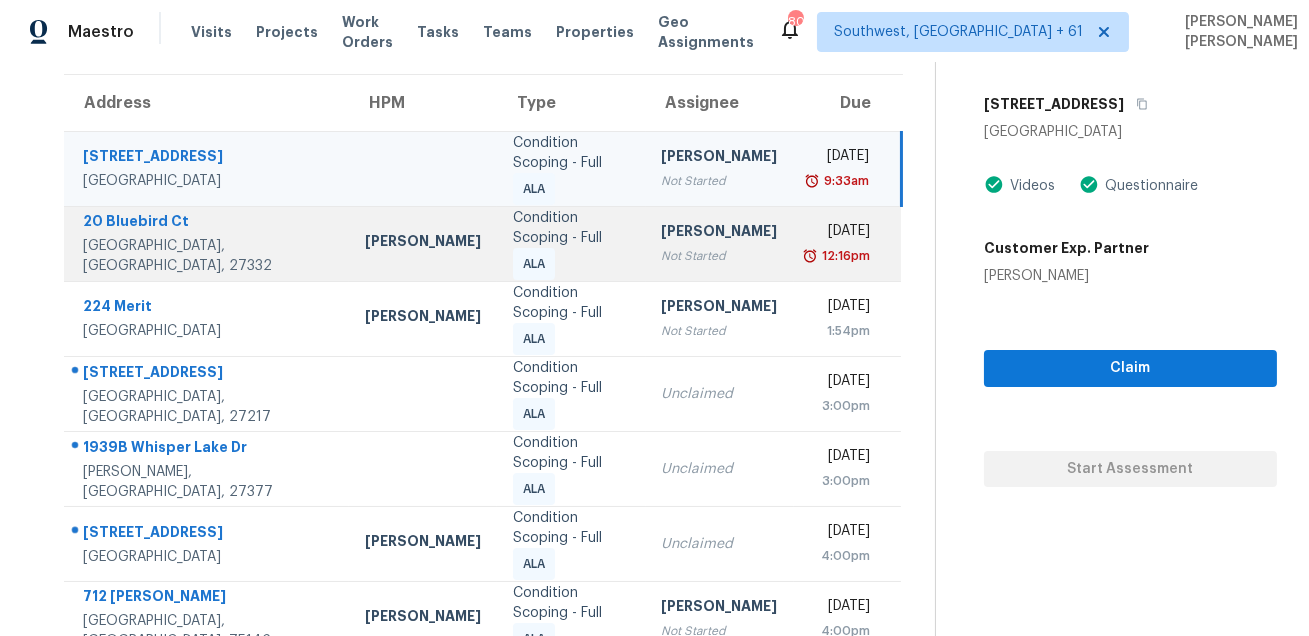 click on "[GEOGRAPHIC_DATA], [GEOGRAPHIC_DATA], 27332" at bounding box center (208, 256) 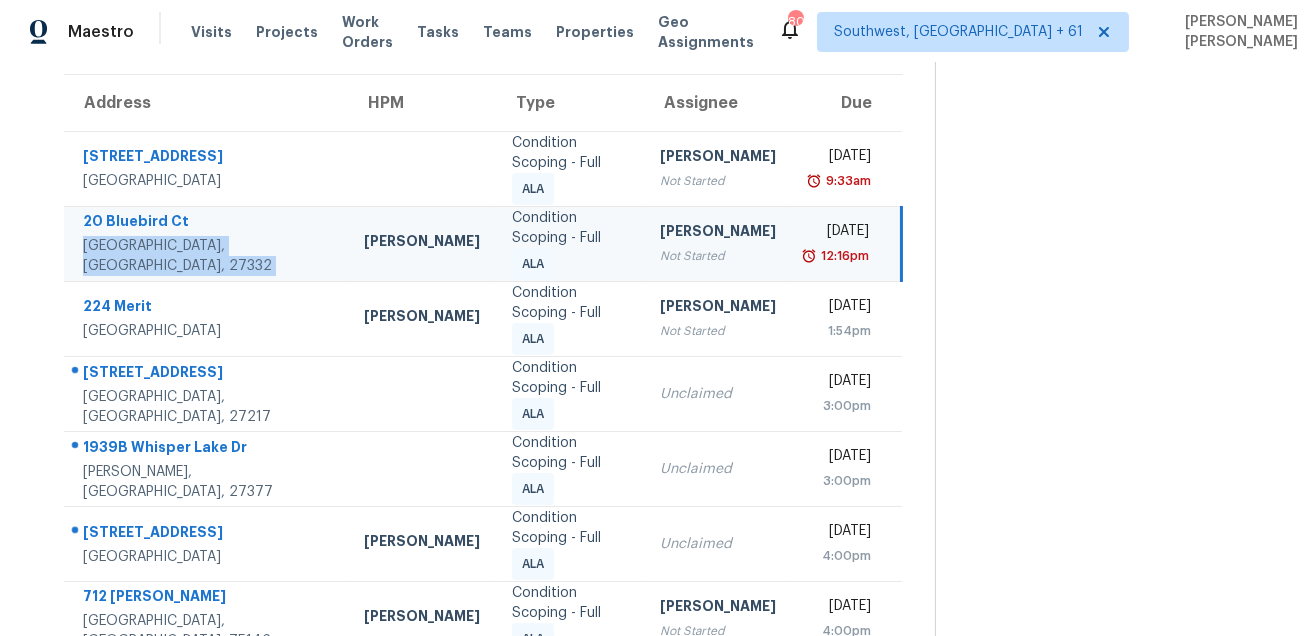 click on "[GEOGRAPHIC_DATA], [GEOGRAPHIC_DATA], 27332" at bounding box center (207, 256) 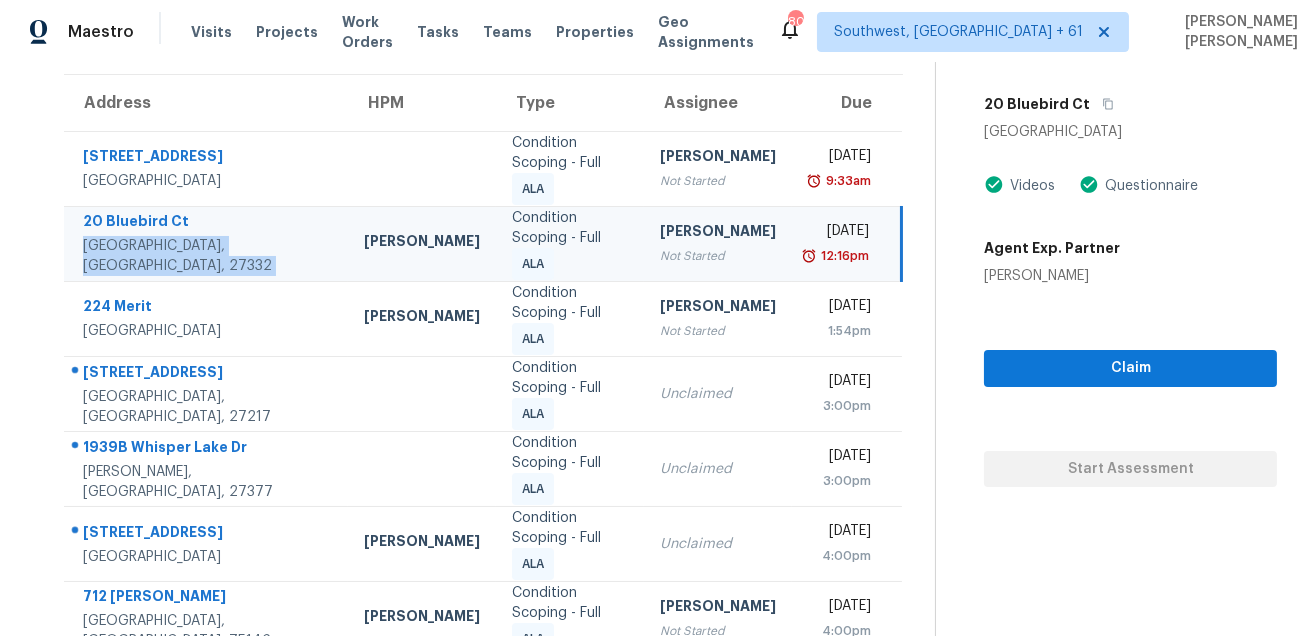 click on "[STREET_ADDRESS]" at bounding box center [206, 243] 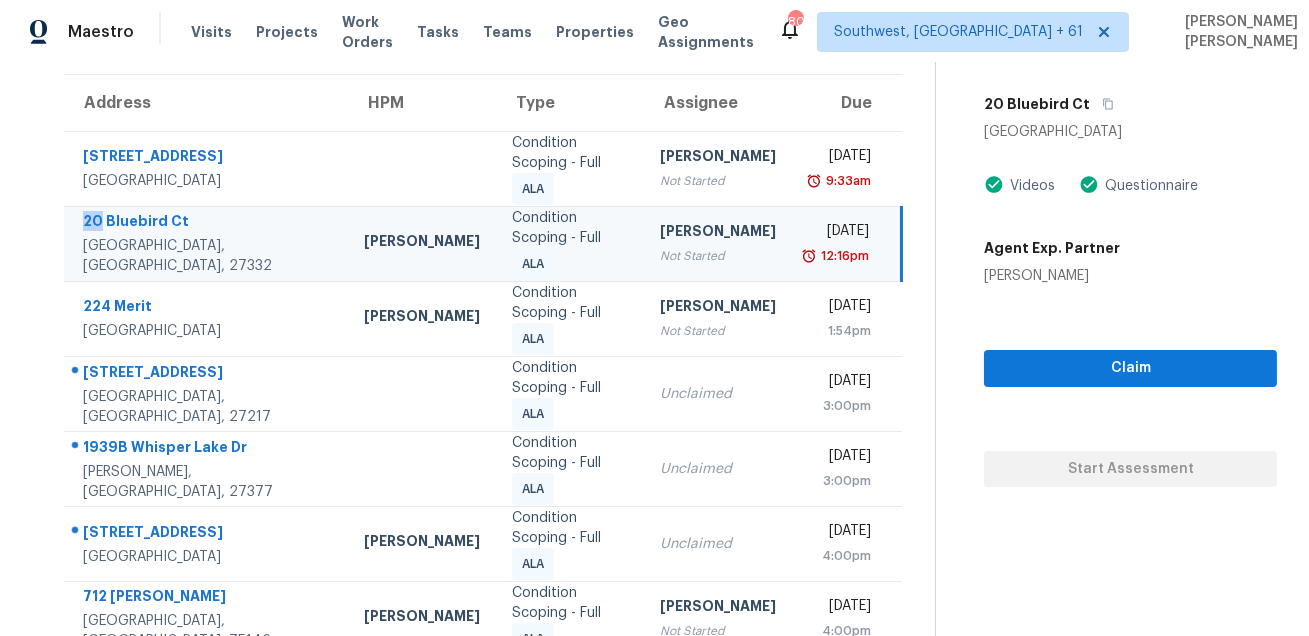 click on "[STREET_ADDRESS]" at bounding box center (206, 243) 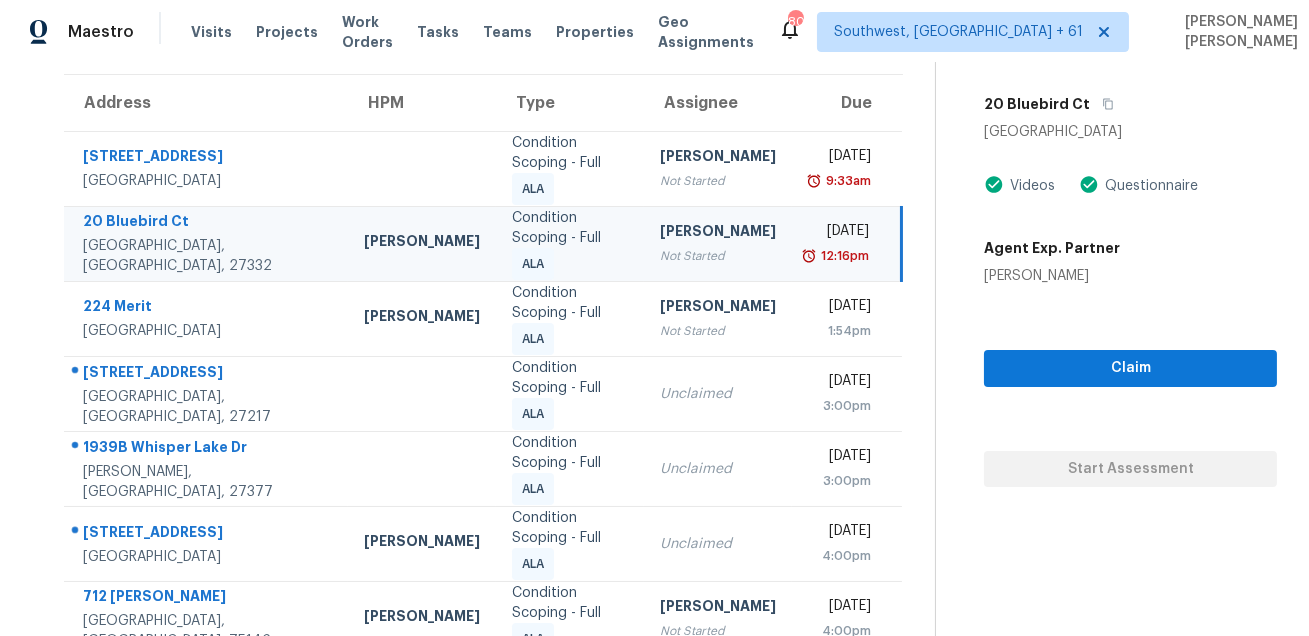 click on "[STREET_ADDRESS]" at bounding box center [206, 243] 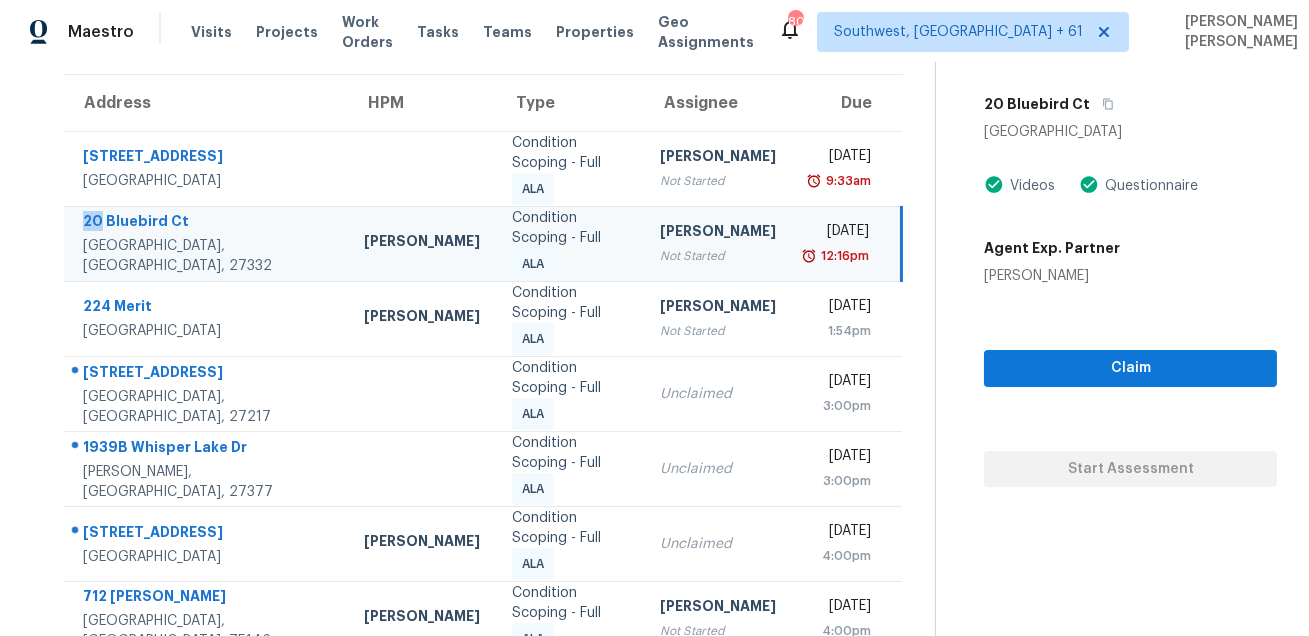 click on "[STREET_ADDRESS]" at bounding box center (206, 243) 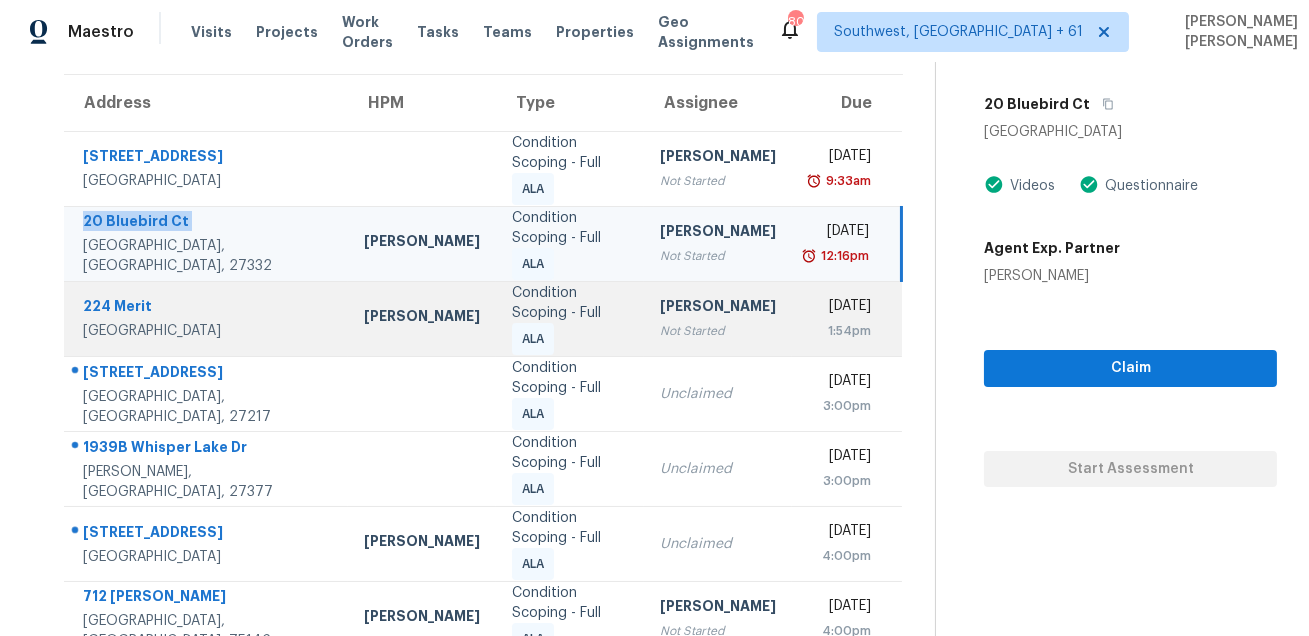 click on "224 Merit" at bounding box center (207, 308) 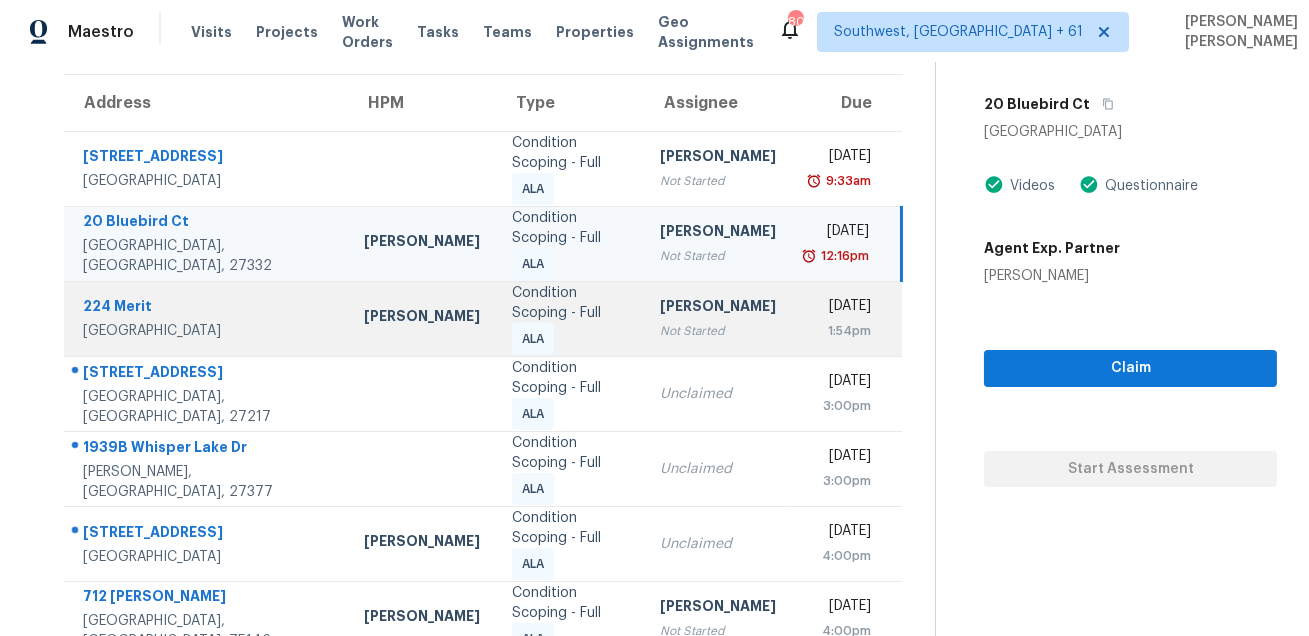 click on "224 Merit" at bounding box center (207, 308) 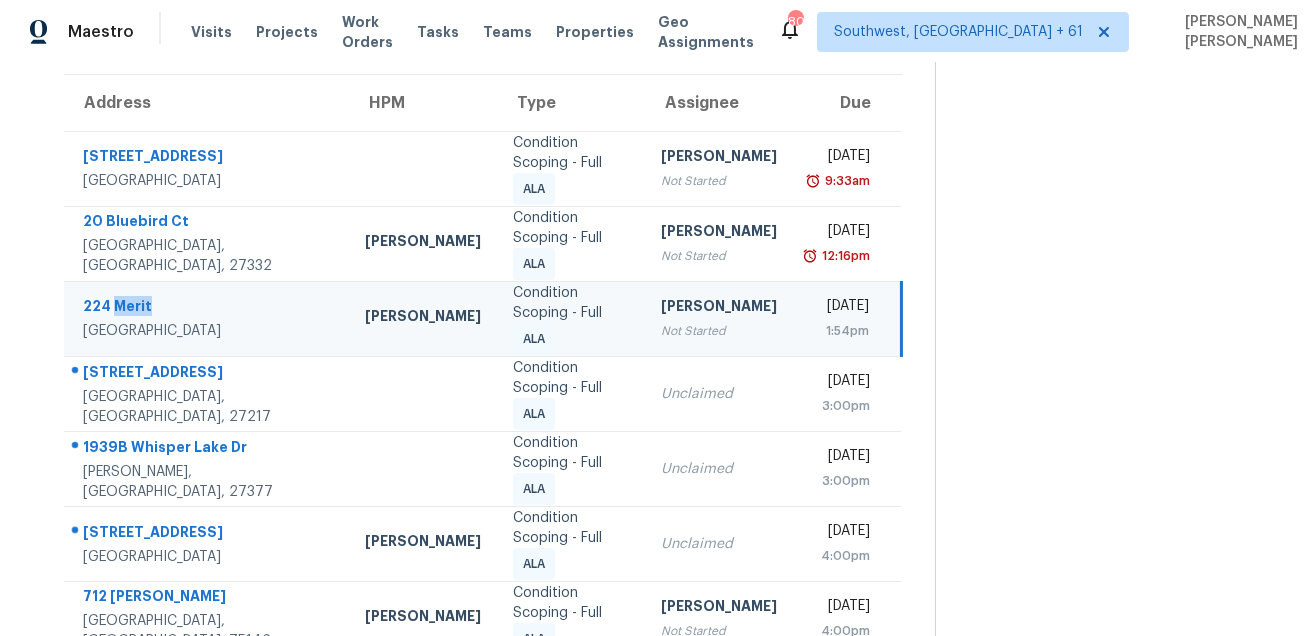 click on "224 Merit" at bounding box center [208, 308] 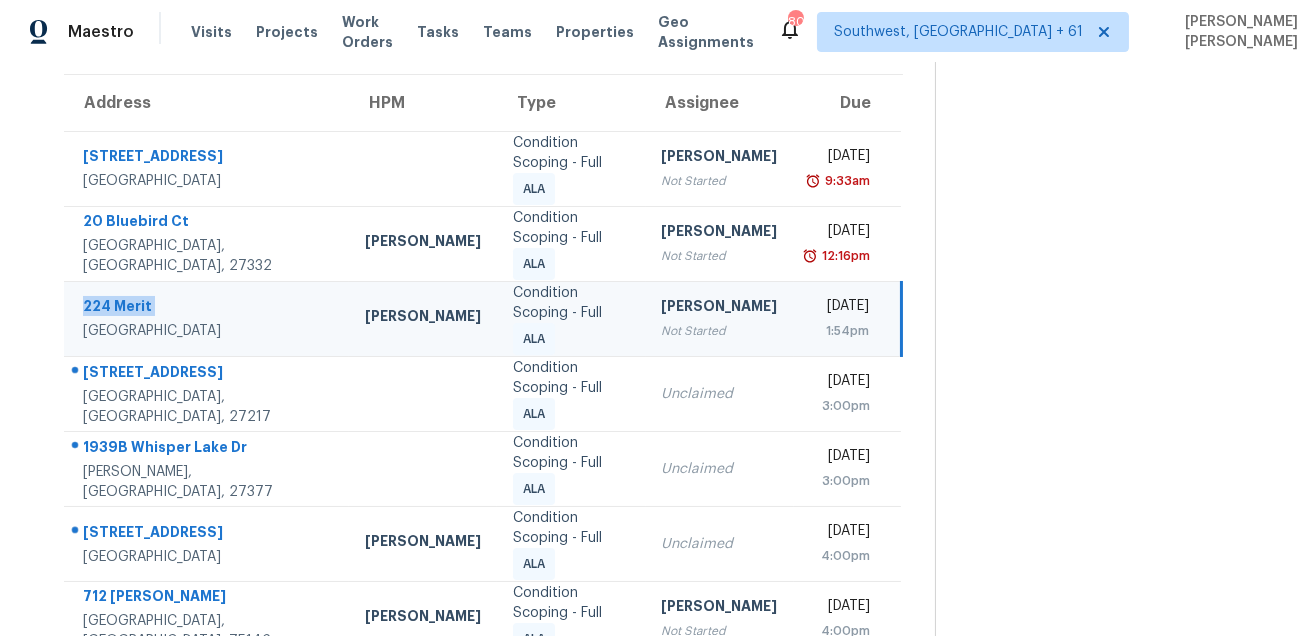 copy on "224 Merit" 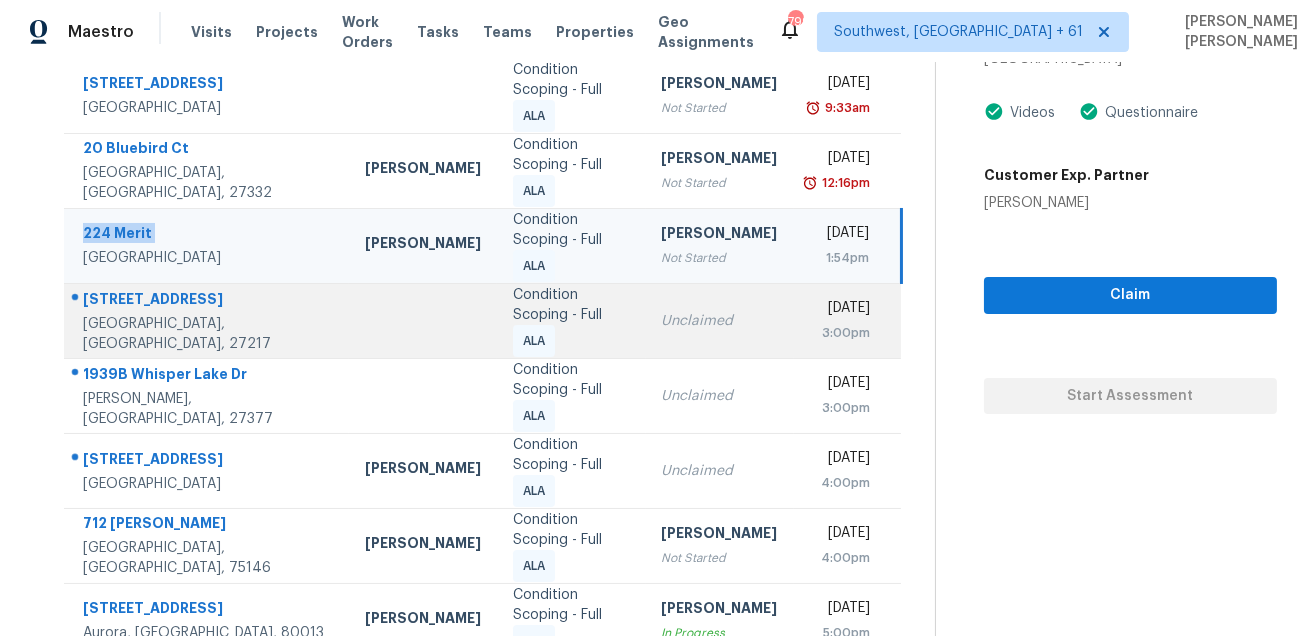 scroll, scrollTop: 335, scrollLeft: 0, axis: vertical 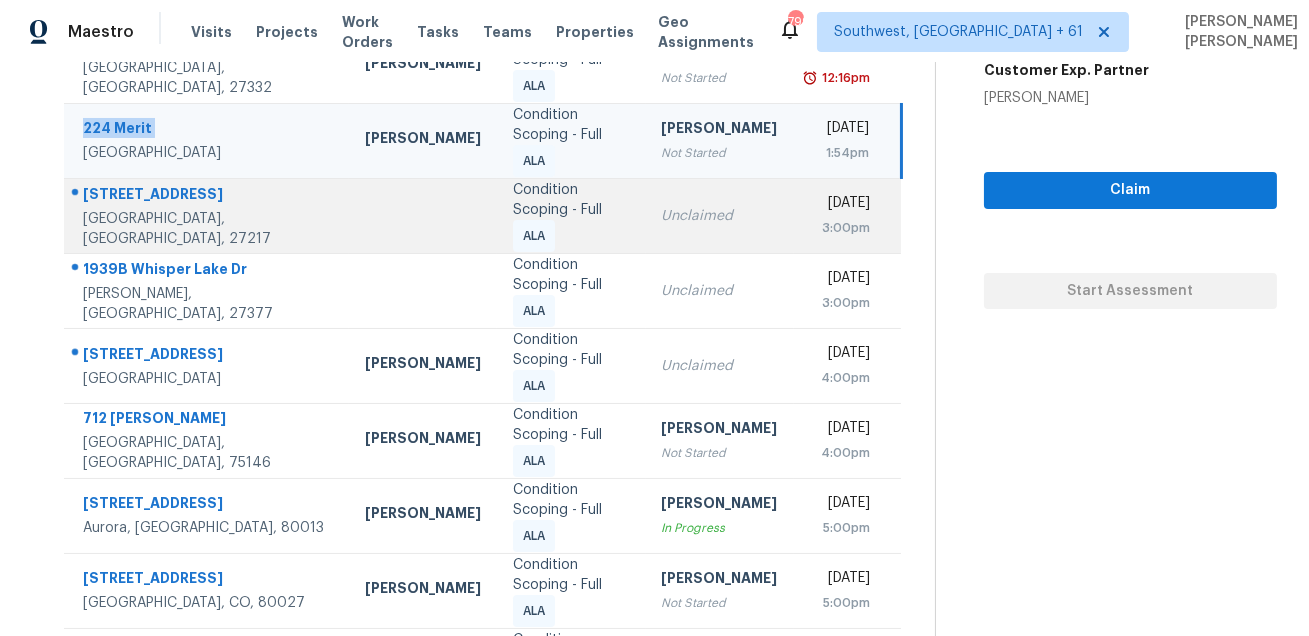 click on "[STREET_ADDRESS]" at bounding box center [208, 196] 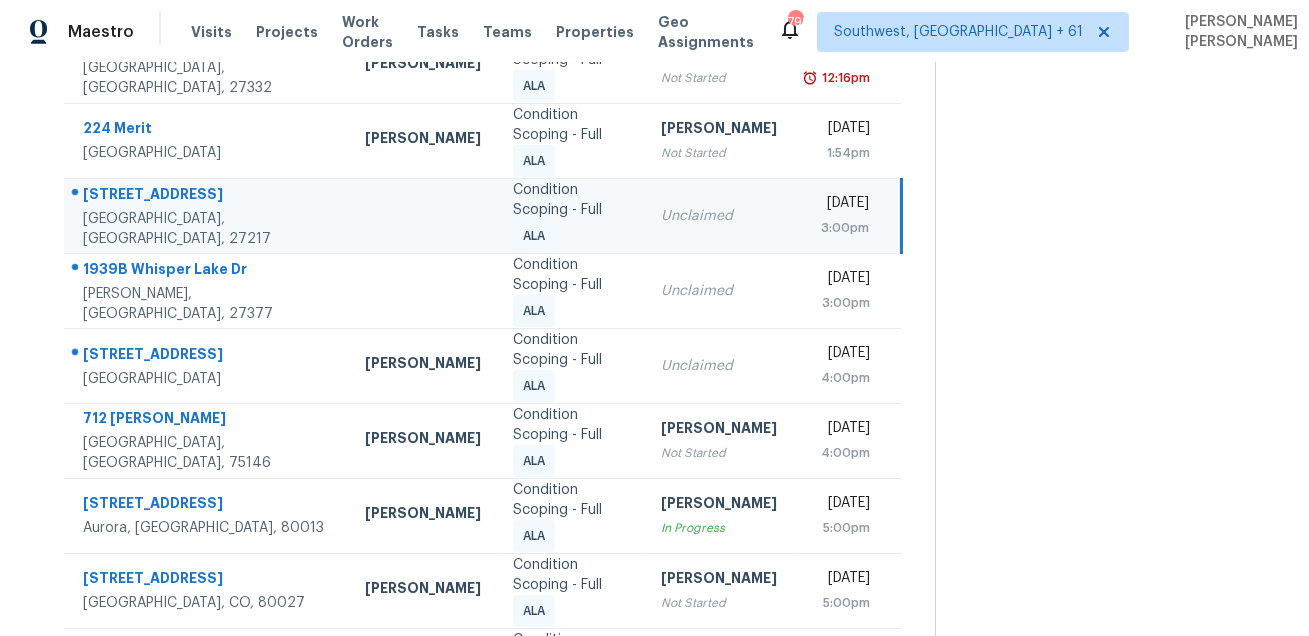 click on "[STREET_ADDRESS]" at bounding box center [208, 196] 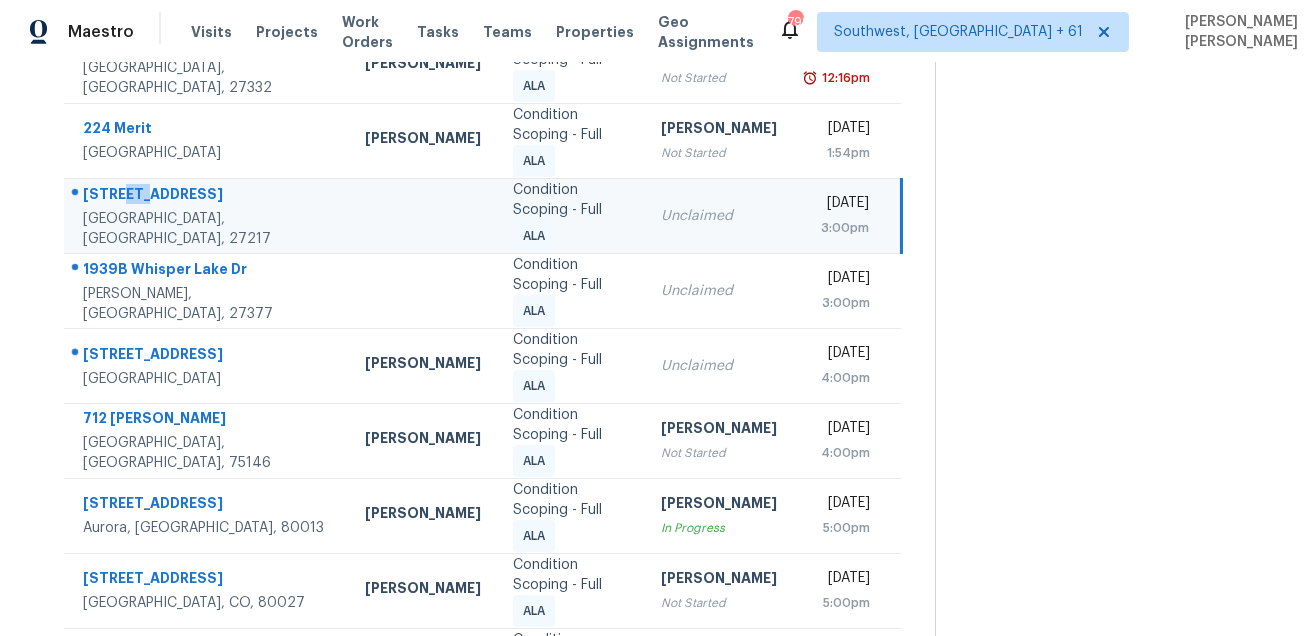 click on "[STREET_ADDRESS]" at bounding box center (208, 196) 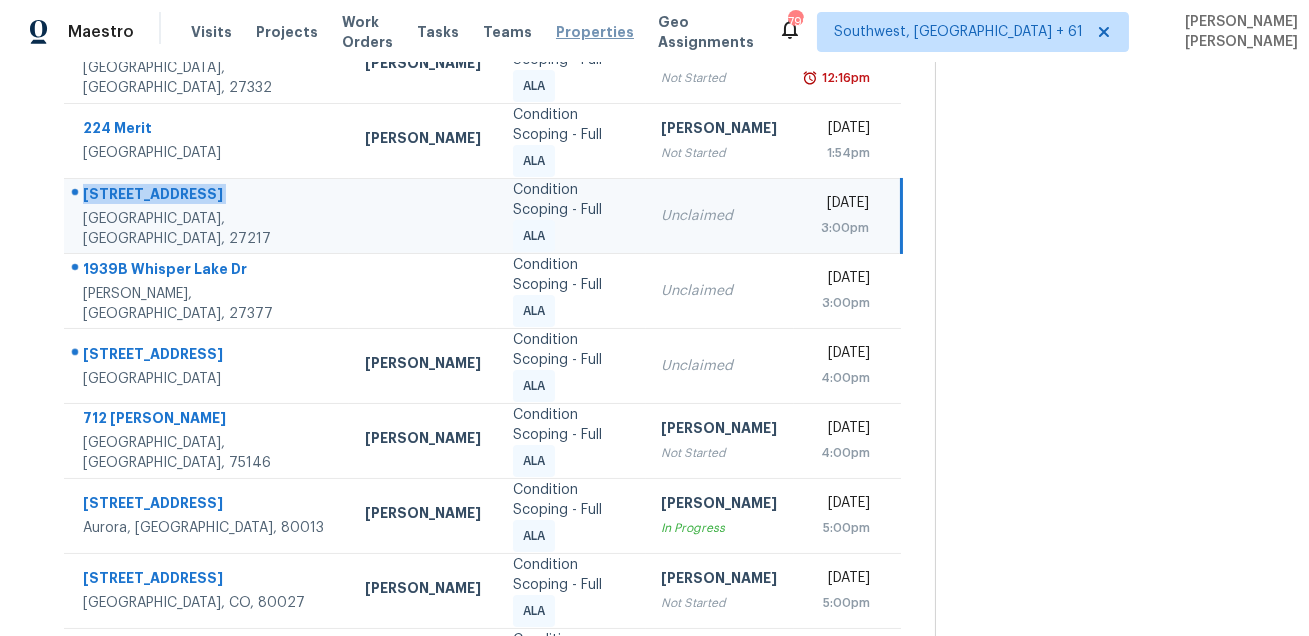 copy on "[STREET_ADDRESS]" 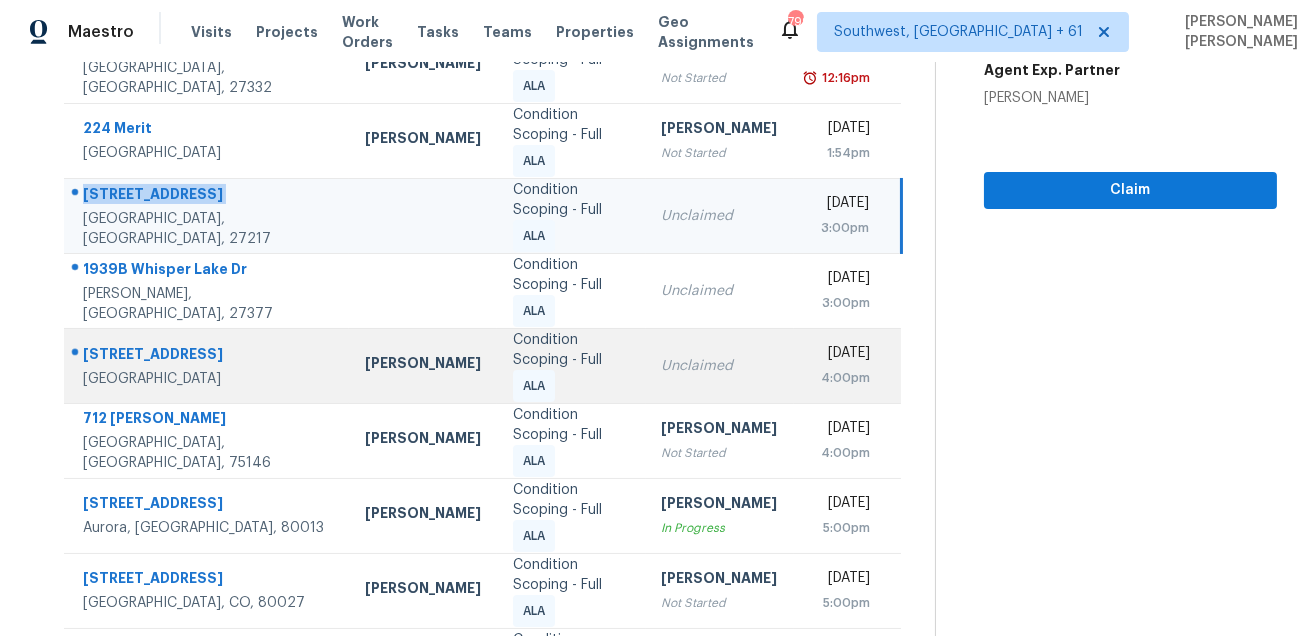 click on "[STREET_ADDRESS]" at bounding box center (208, 356) 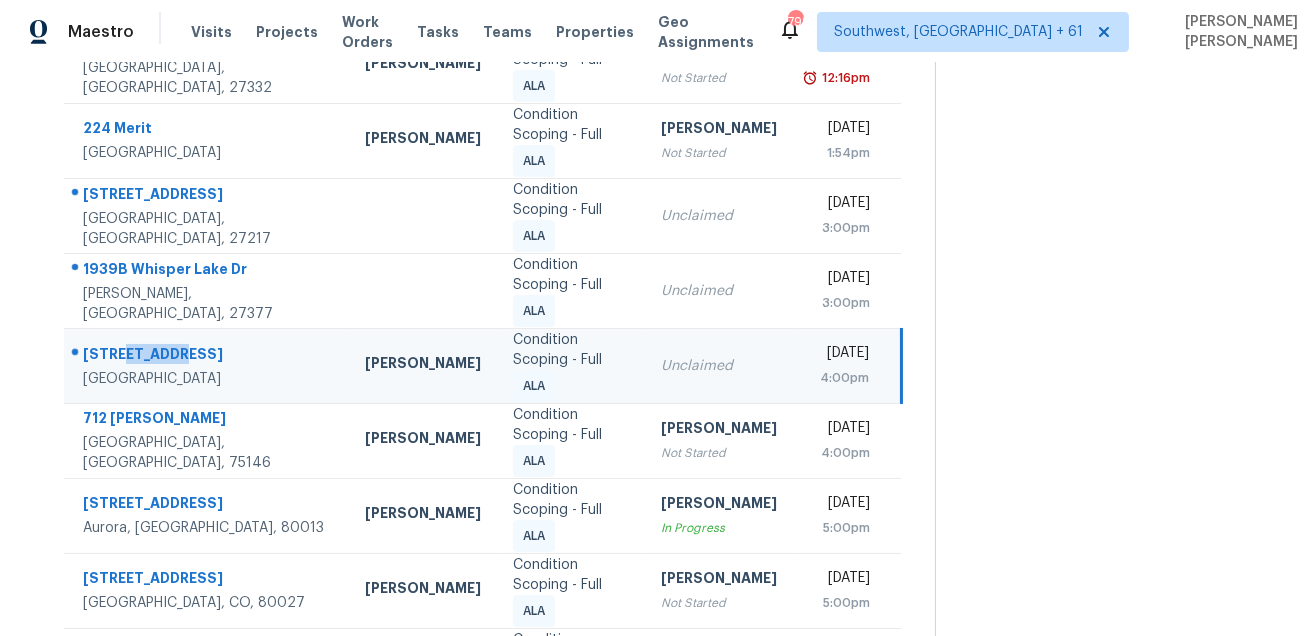 click on "[STREET_ADDRESS]" at bounding box center (208, 356) 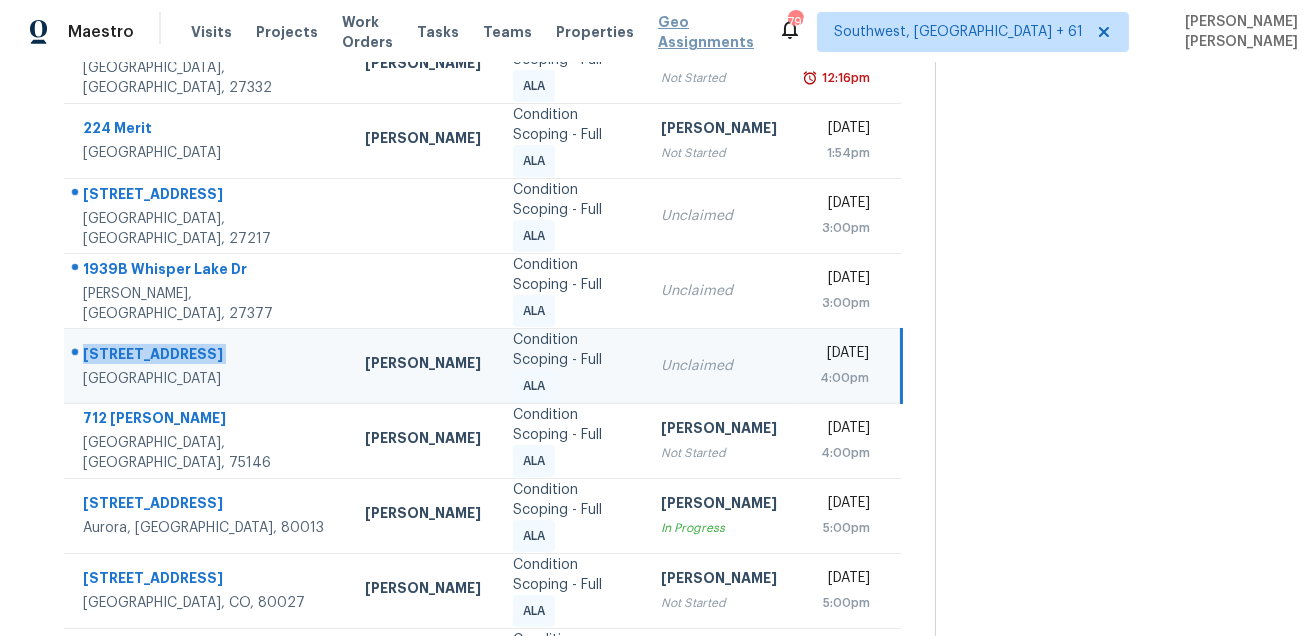 copy on "[STREET_ADDRESS]" 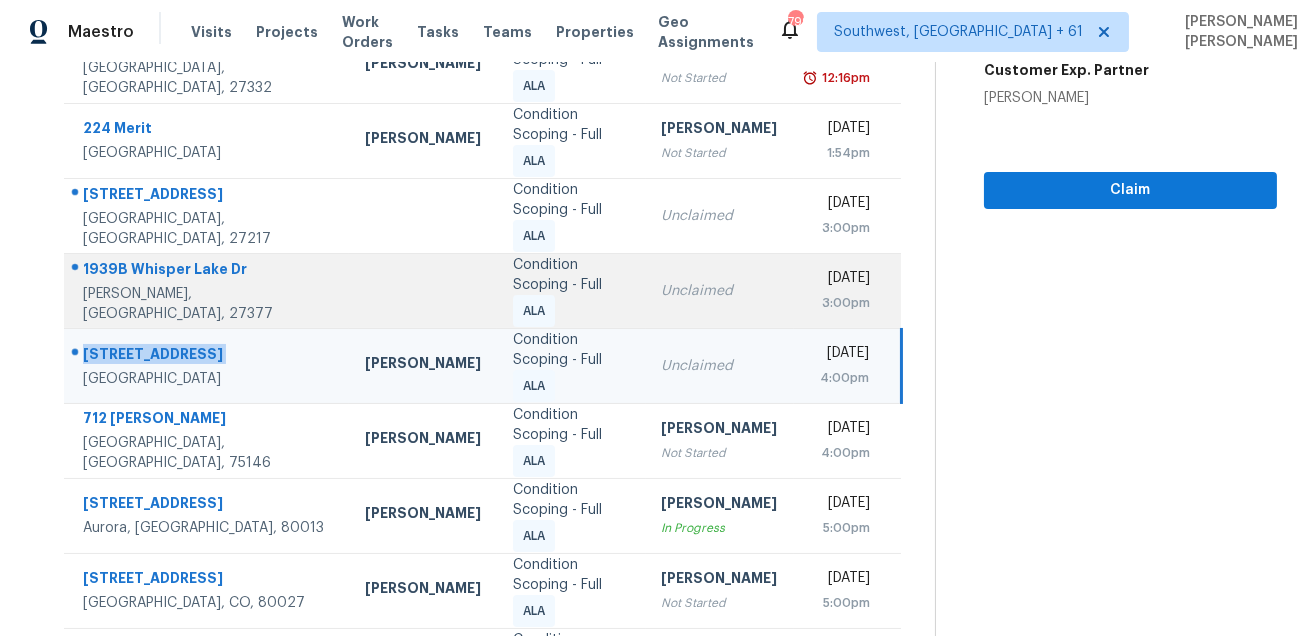 click on "1939B Whisper Lake Dr" at bounding box center [208, 271] 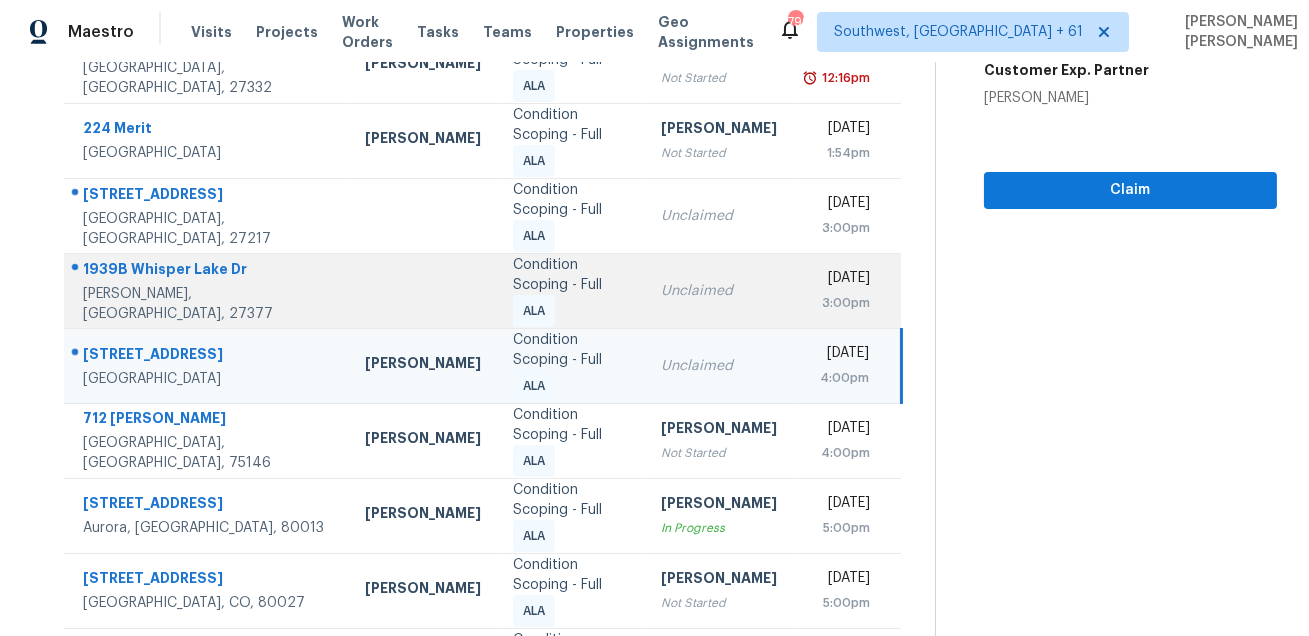 click on "1939B Whisper Lake Dr" at bounding box center (208, 271) 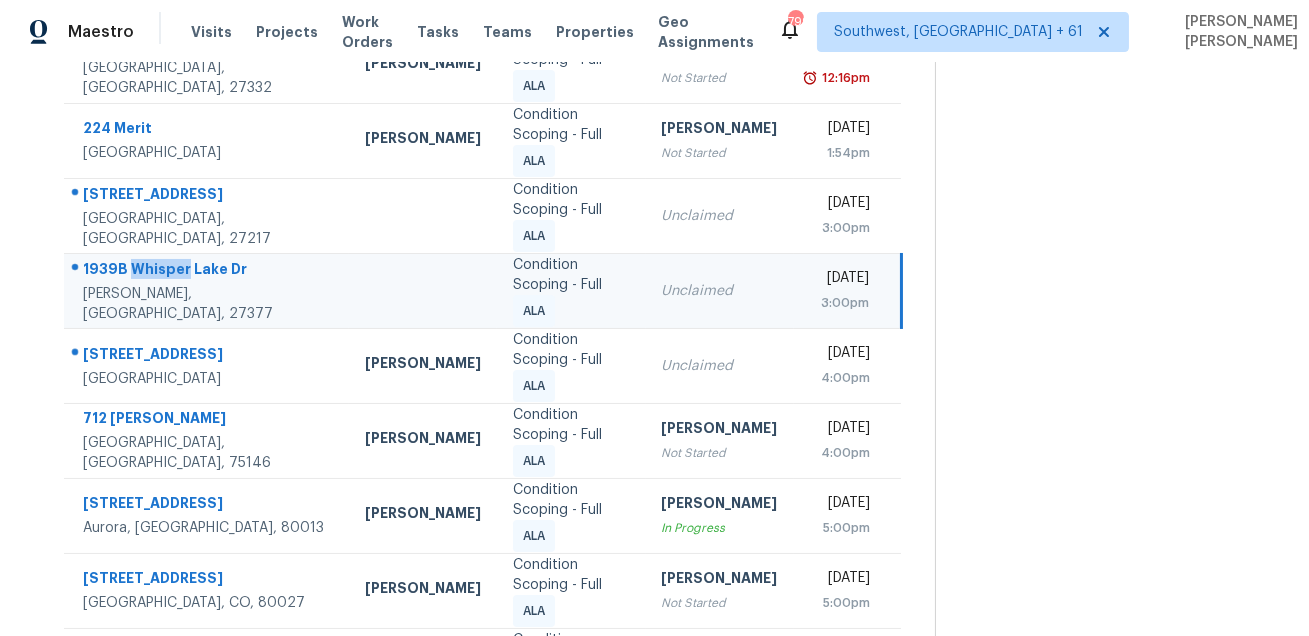click on "1939B Whisper Lake Dr" at bounding box center (208, 271) 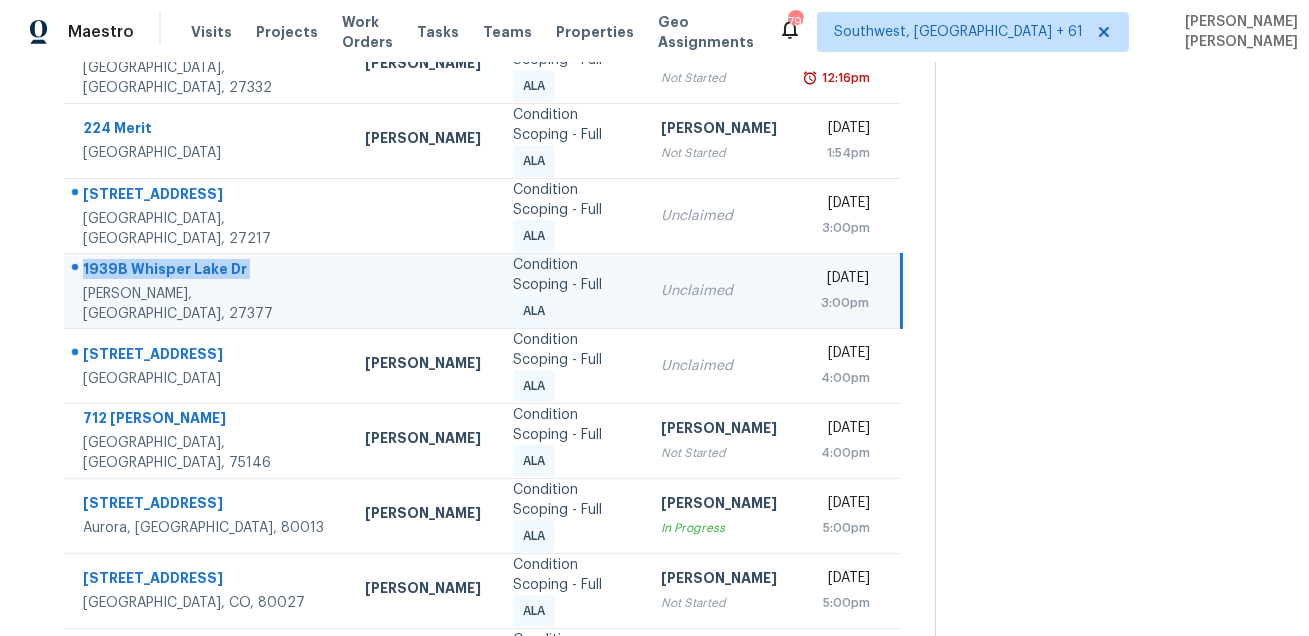 copy on "1939B Whisper Lake Dr" 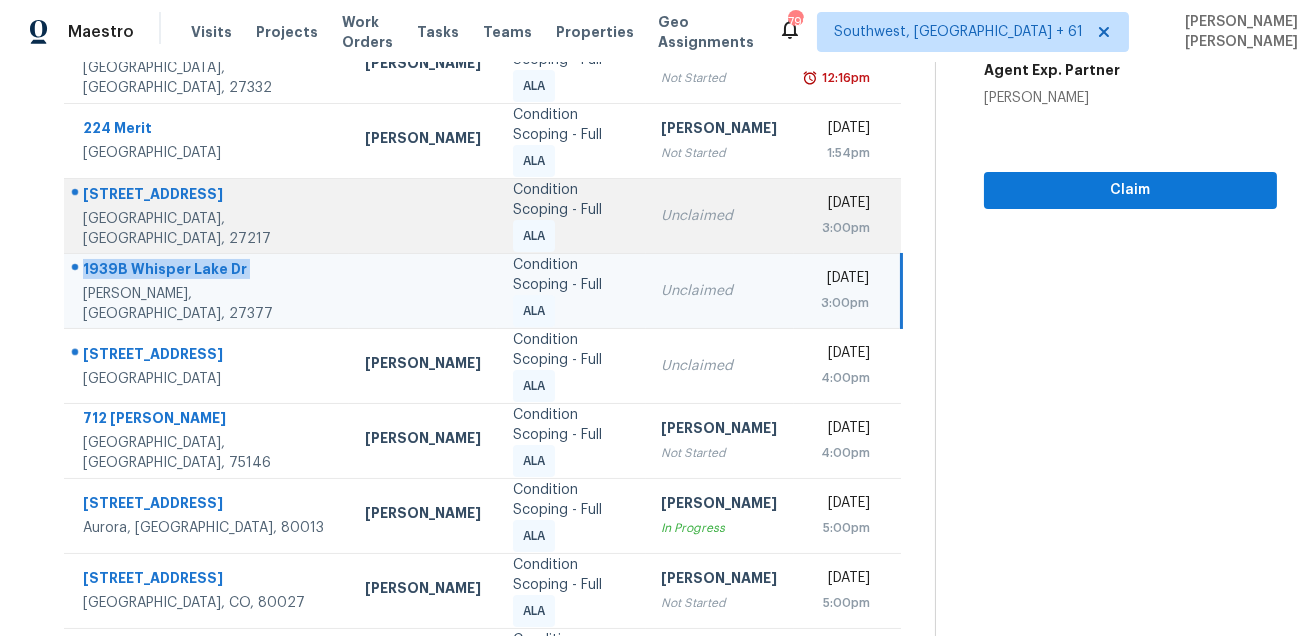 click on "[STREET_ADDRESS]" at bounding box center [206, 215] 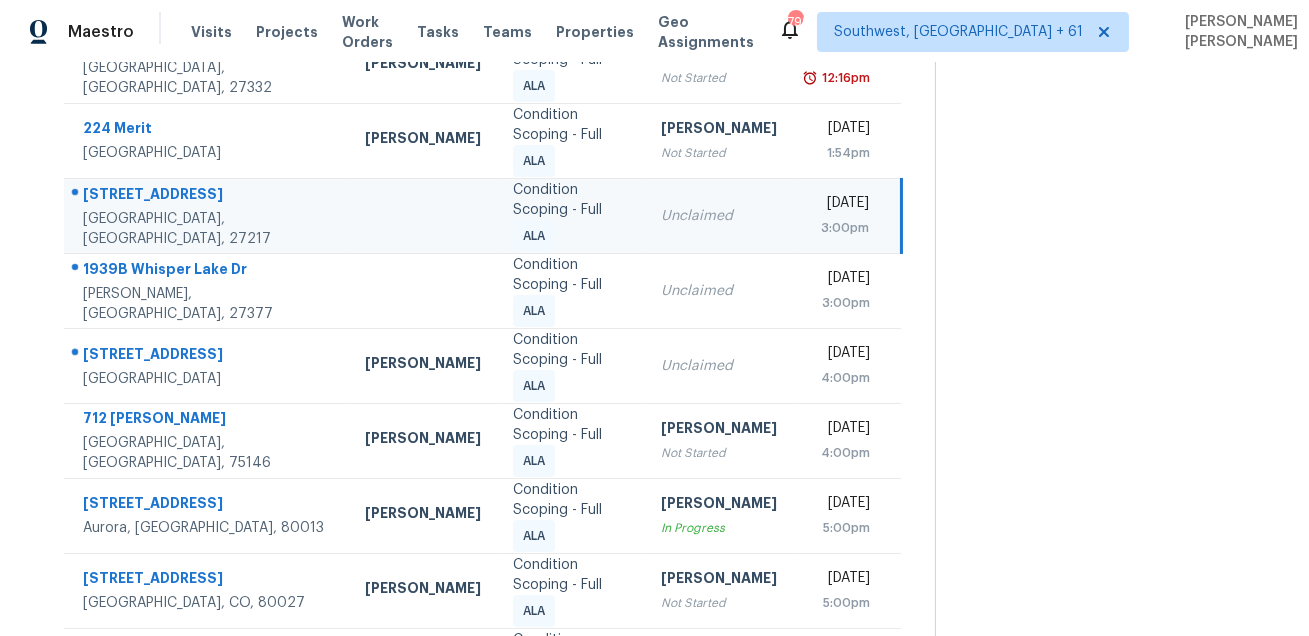 click on "[STREET_ADDRESS]" at bounding box center [206, 215] 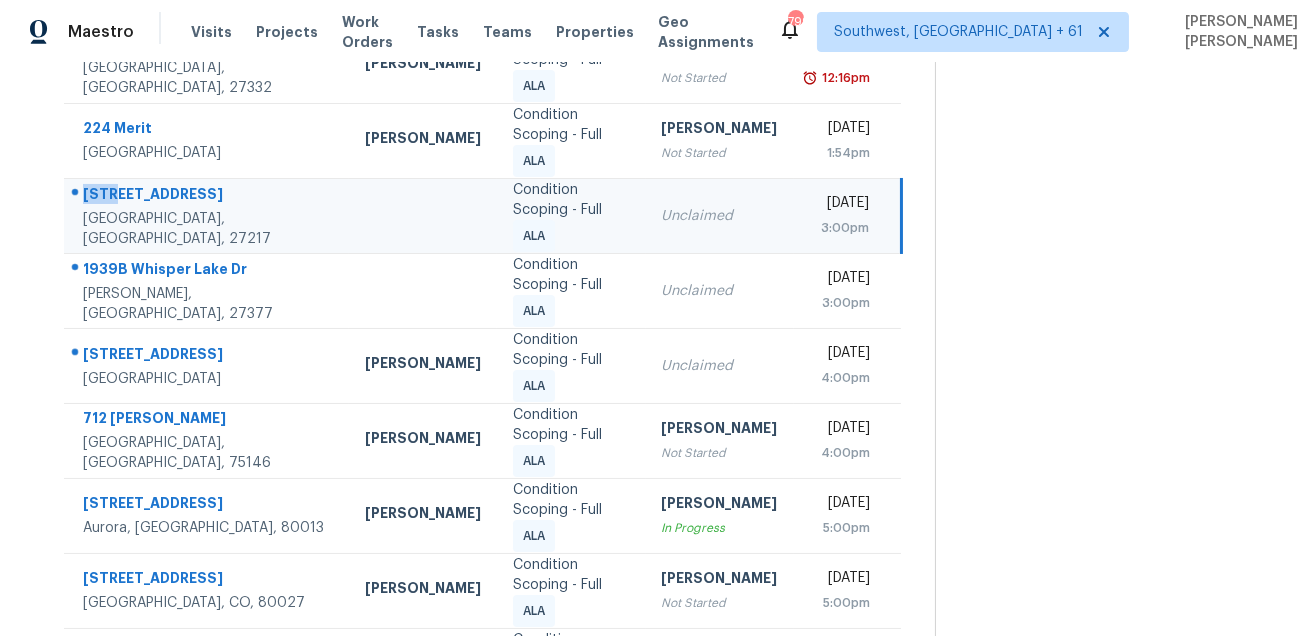 click on "[STREET_ADDRESS]" at bounding box center [206, 215] 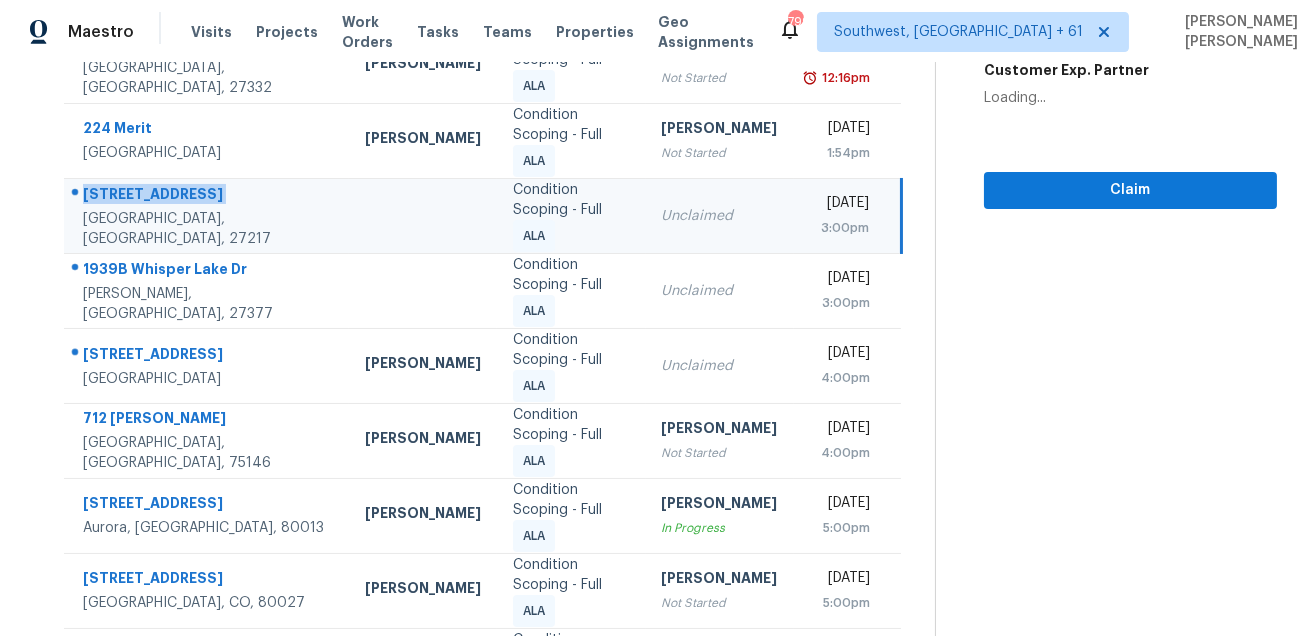 copy on "[STREET_ADDRESS]" 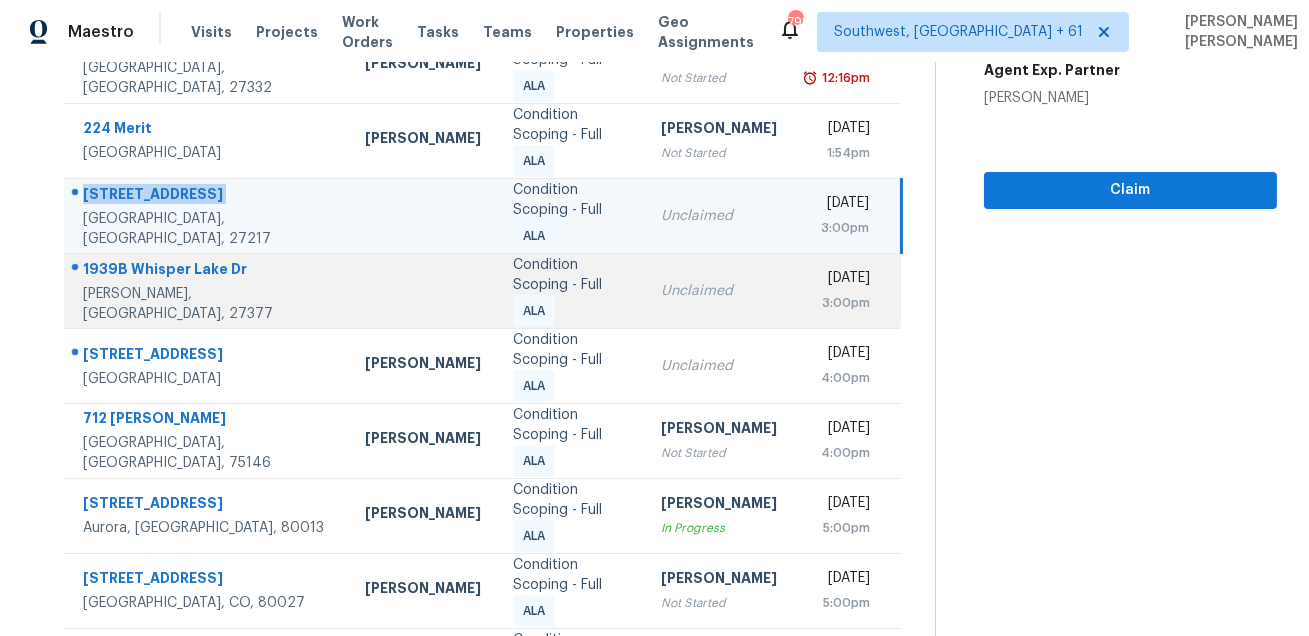 click on "1939B Whisper Lake Dr" at bounding box center [208, 271] 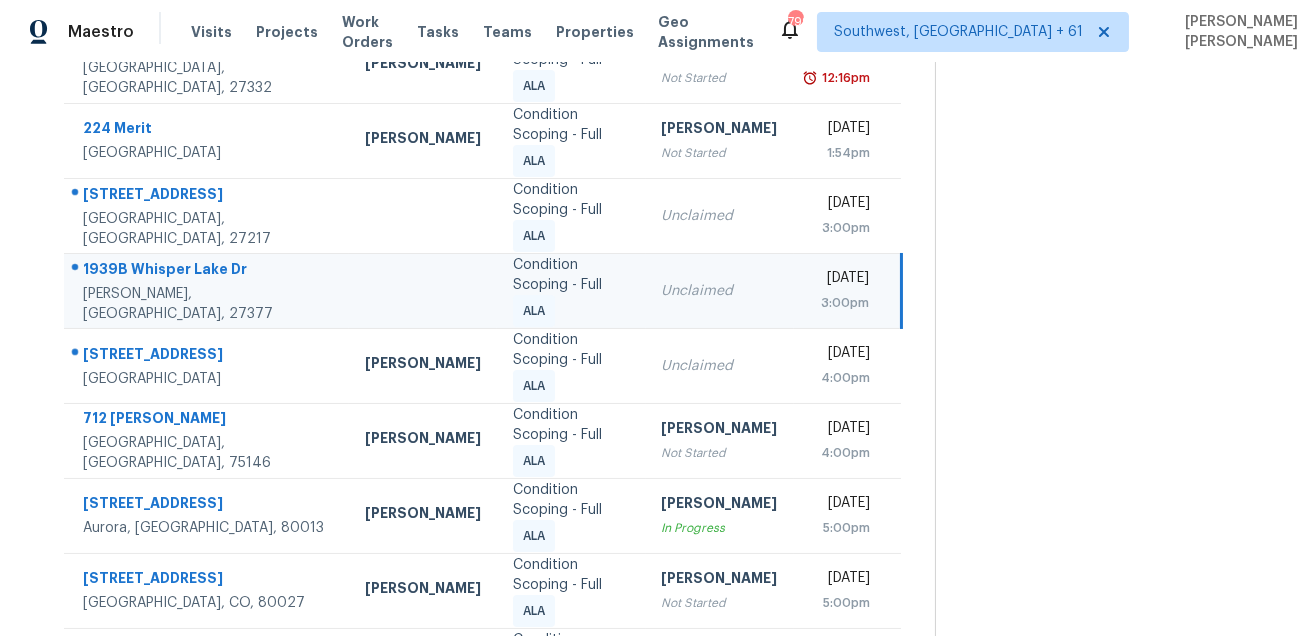 click on "1939B Whisper Lake Dr" at bounding box center [208, 271] 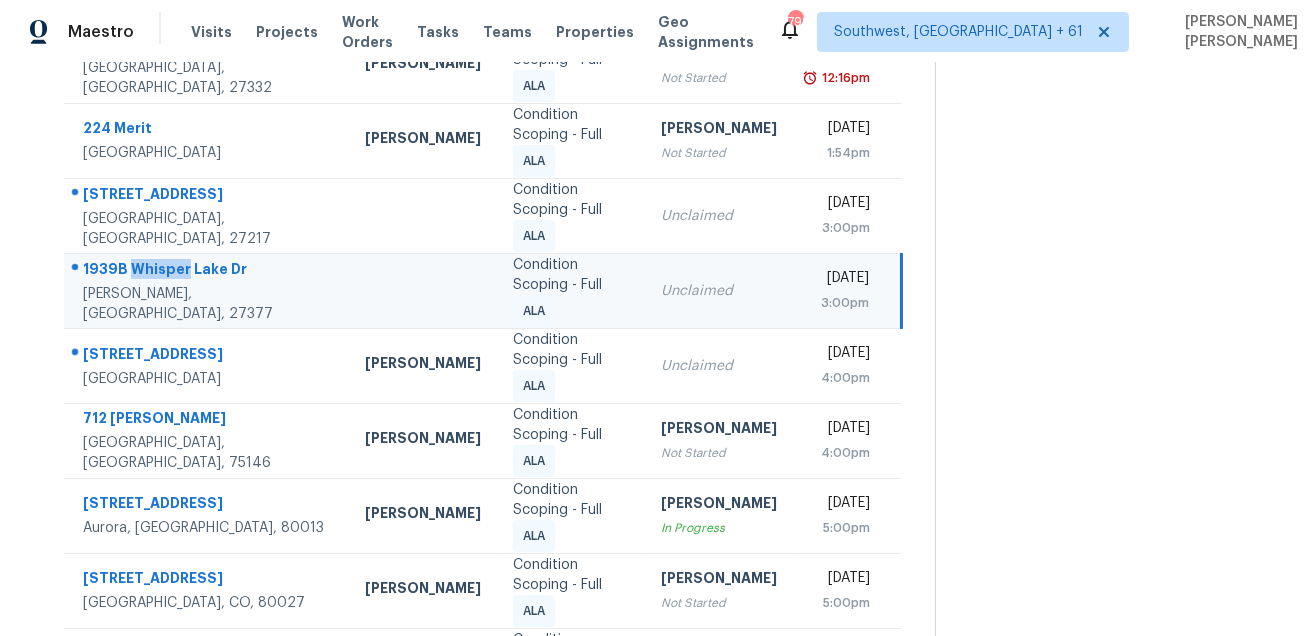 click on "1939B Whisper Lake Dr" at bounding box center [208, 271] 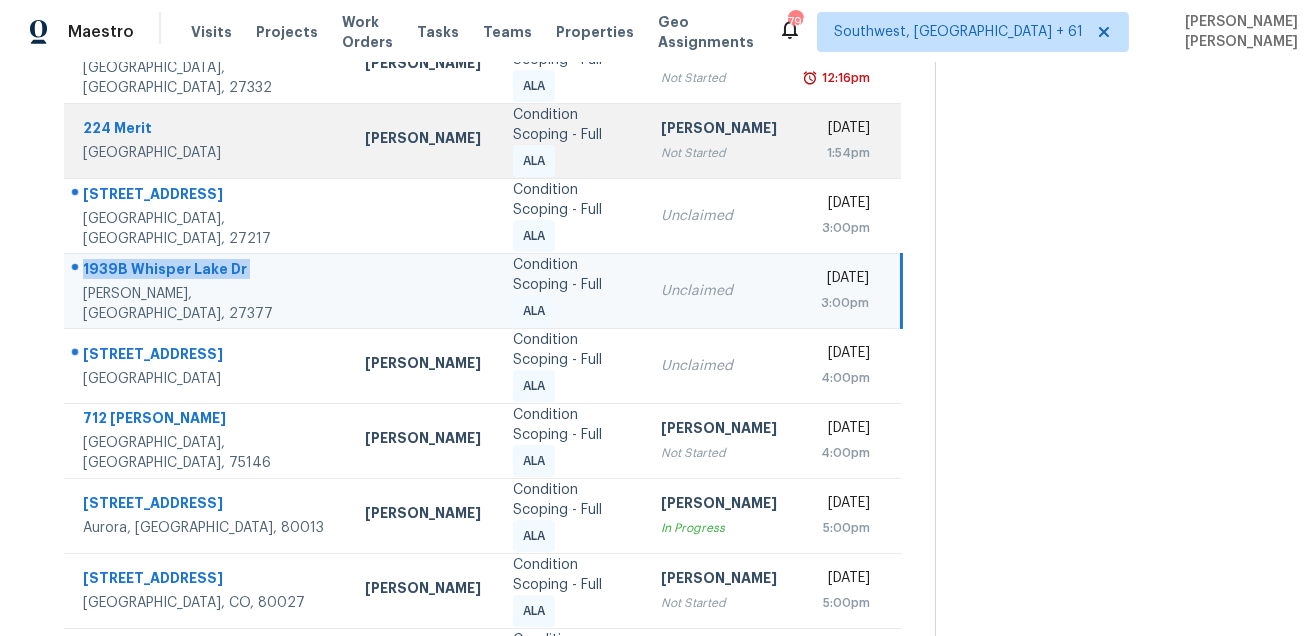 copy on "1939B Whisper Lake Dr" 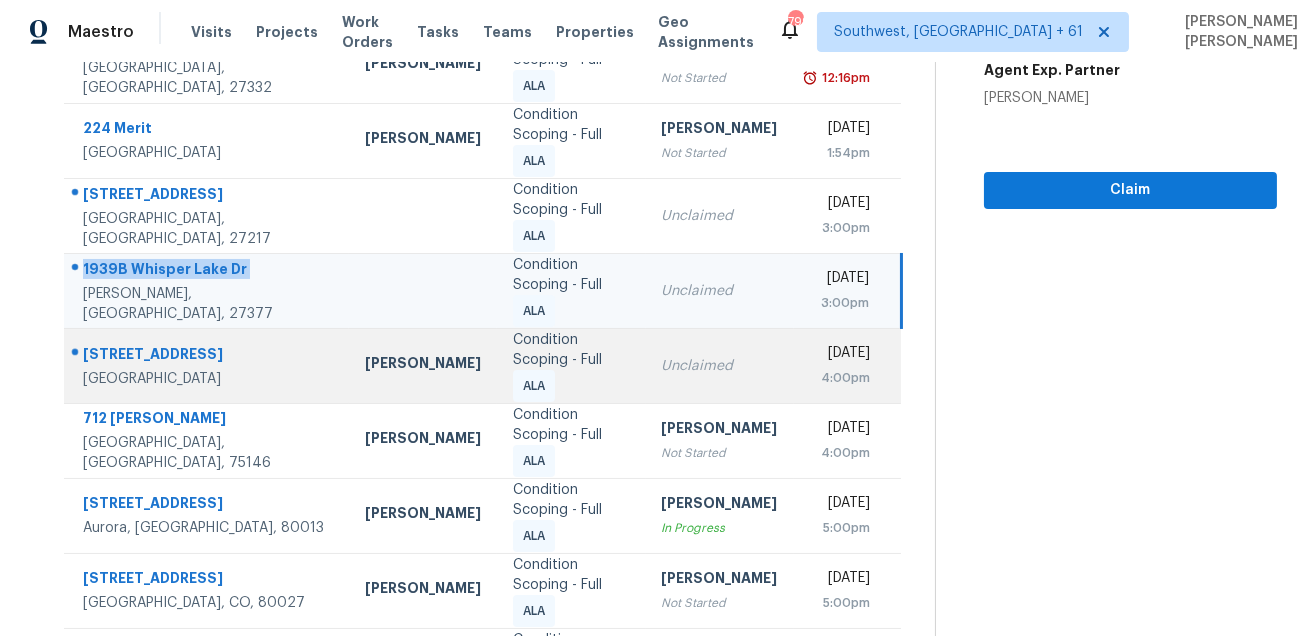 click on "[STREET_ADDRESS]" at bounding box center [208, 356] 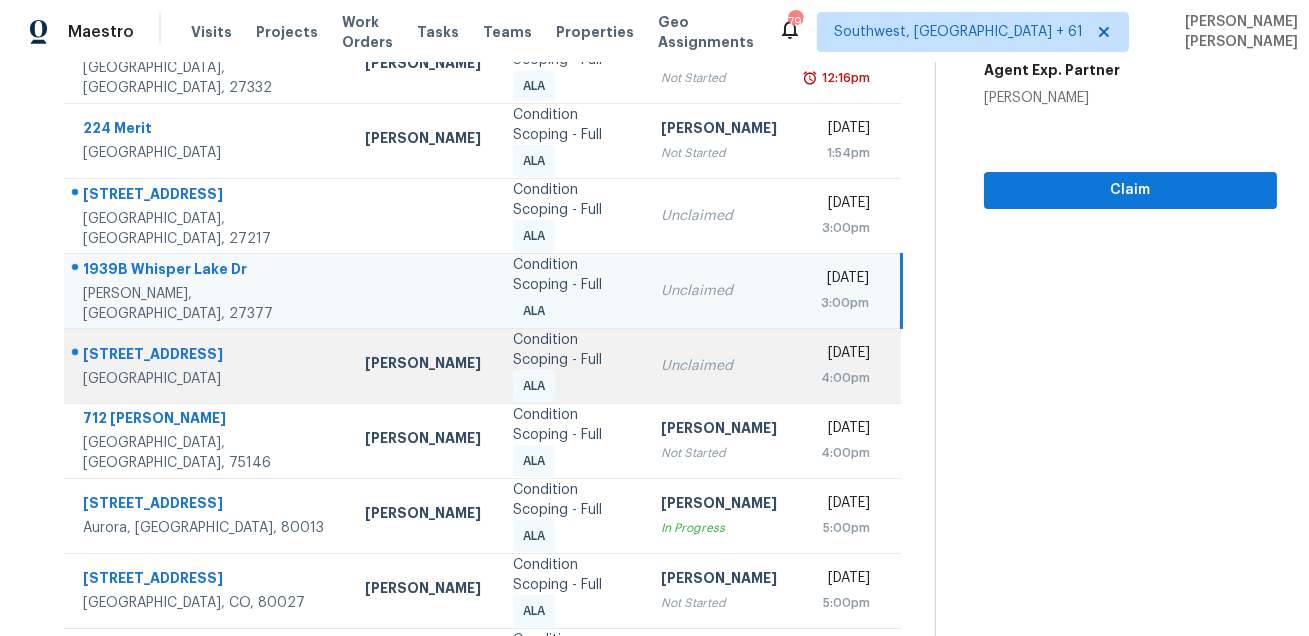 click on "[STREET_ADDRESS]" at bounding box center [208, 356] 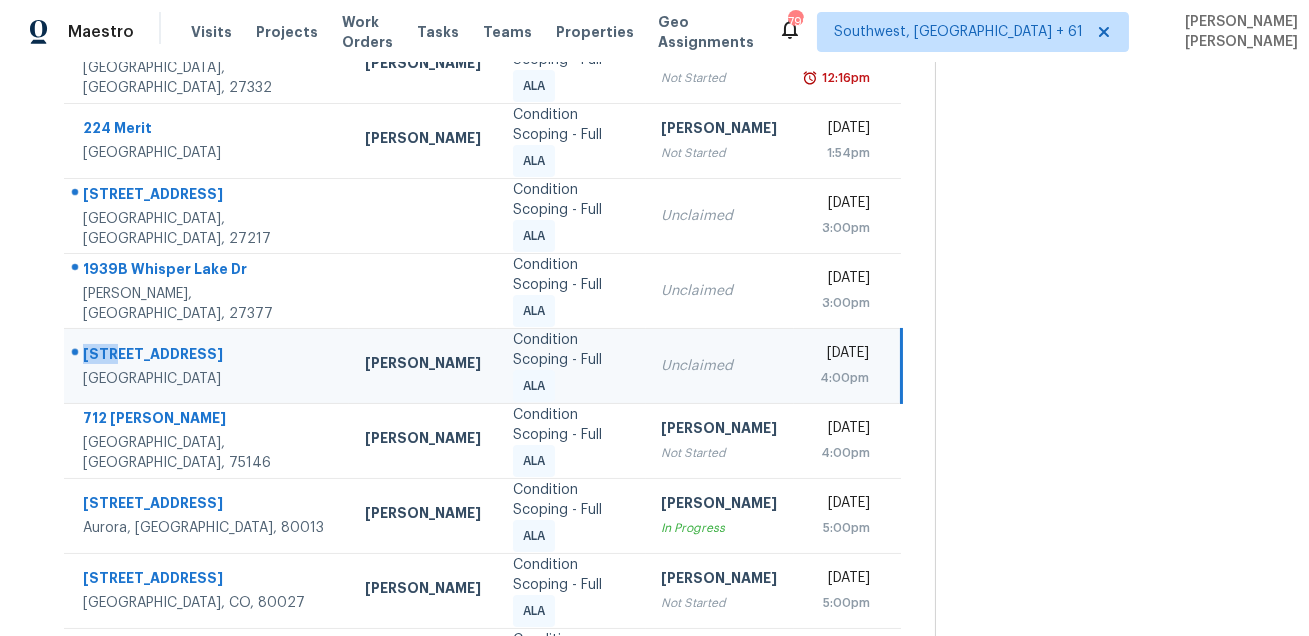 click on "[STREET_ADDRESS]" at bounding box center (208, 356) 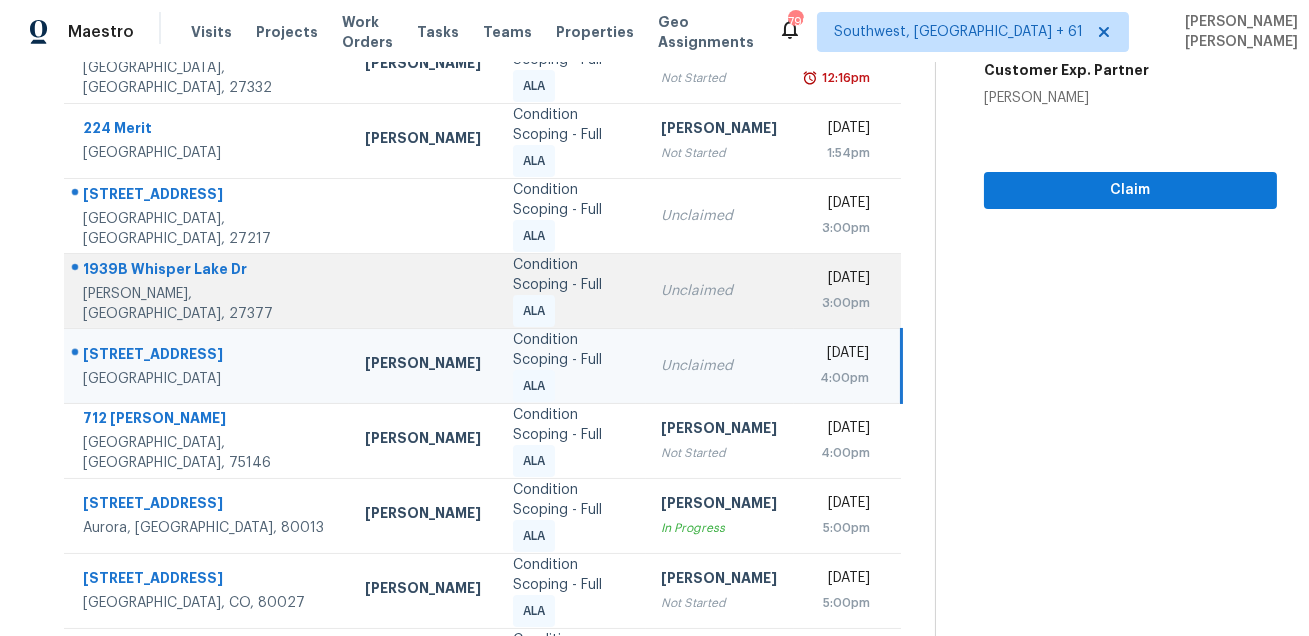 click on "[PERSON_NAME], [GEOGRAPHIC_DATA], 27377" at bounding box center [208, 304] 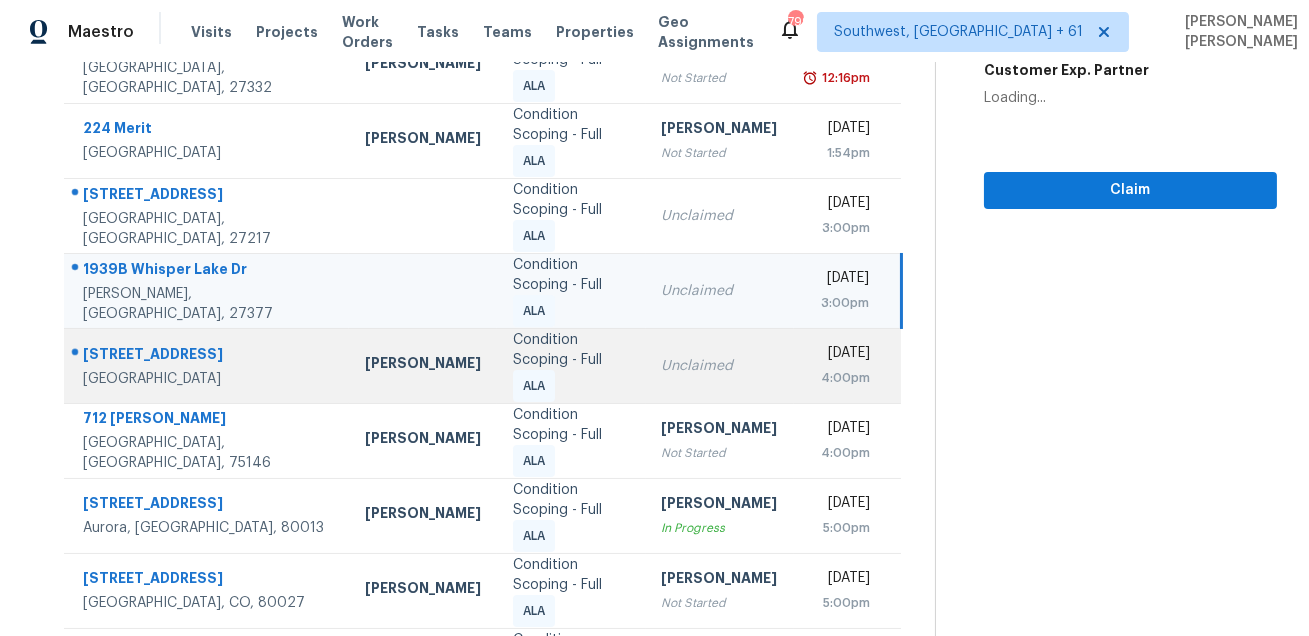 click on "[STREET_ADDRESS]" at bounding box center (208, 356) 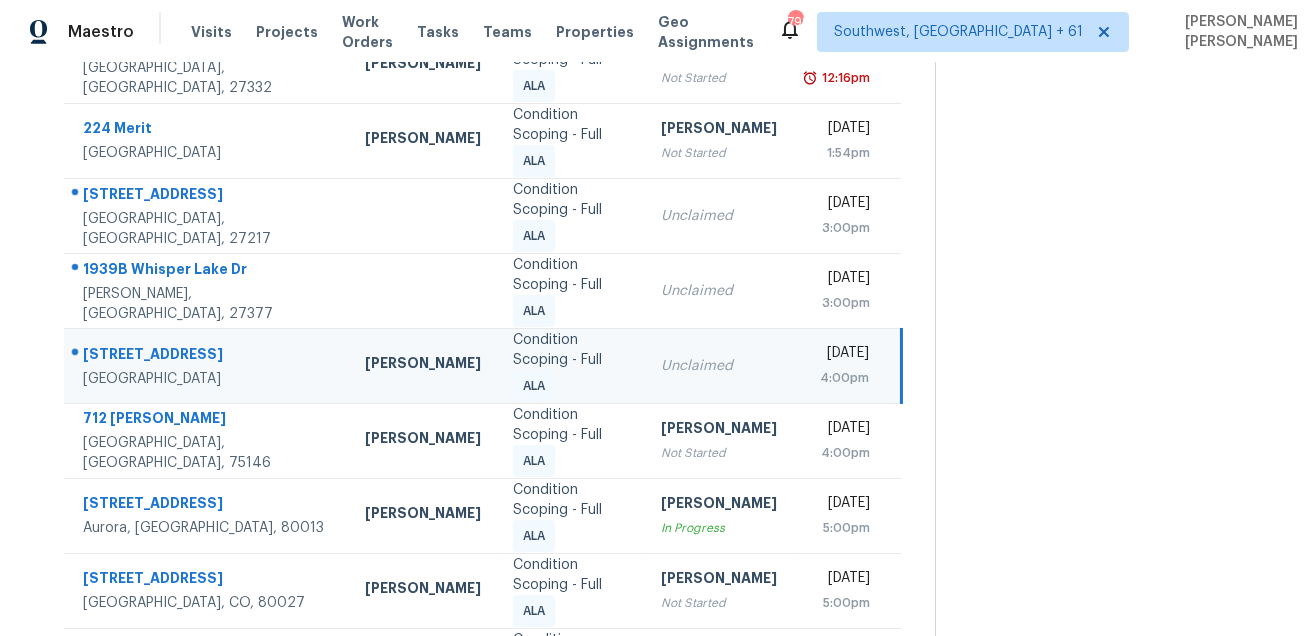 click on "[STREET_ADDRESS]" at bounding box center [208, 356] 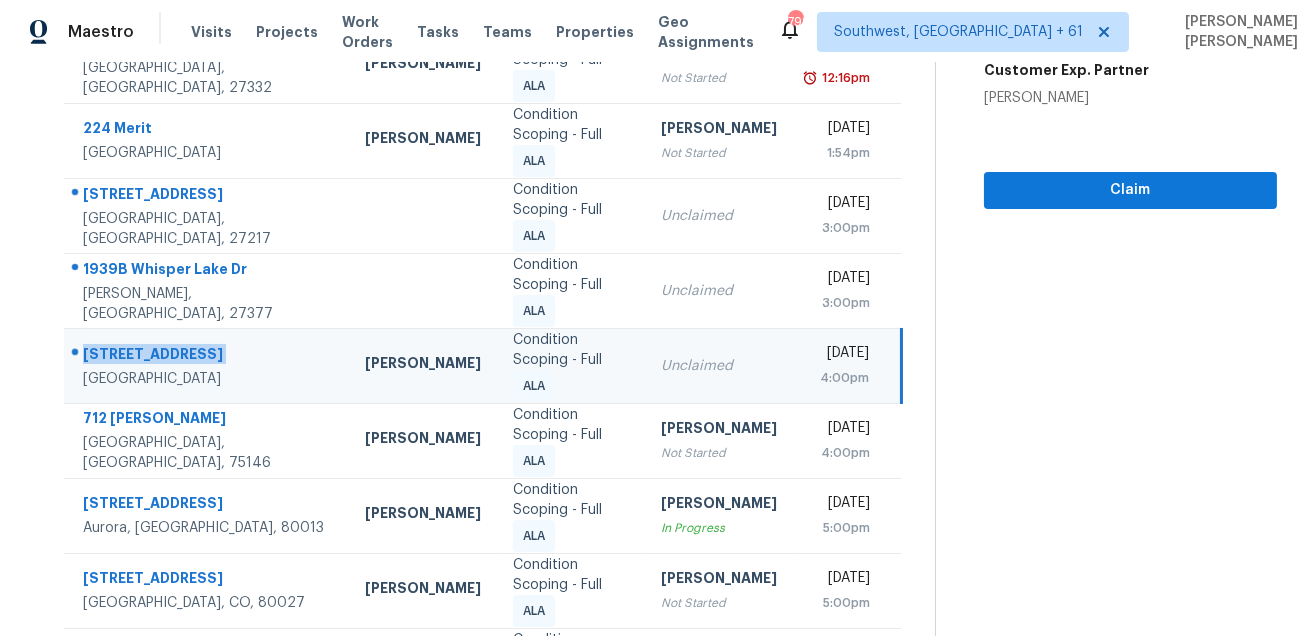 copy on "[STREET_ADDRESS]" 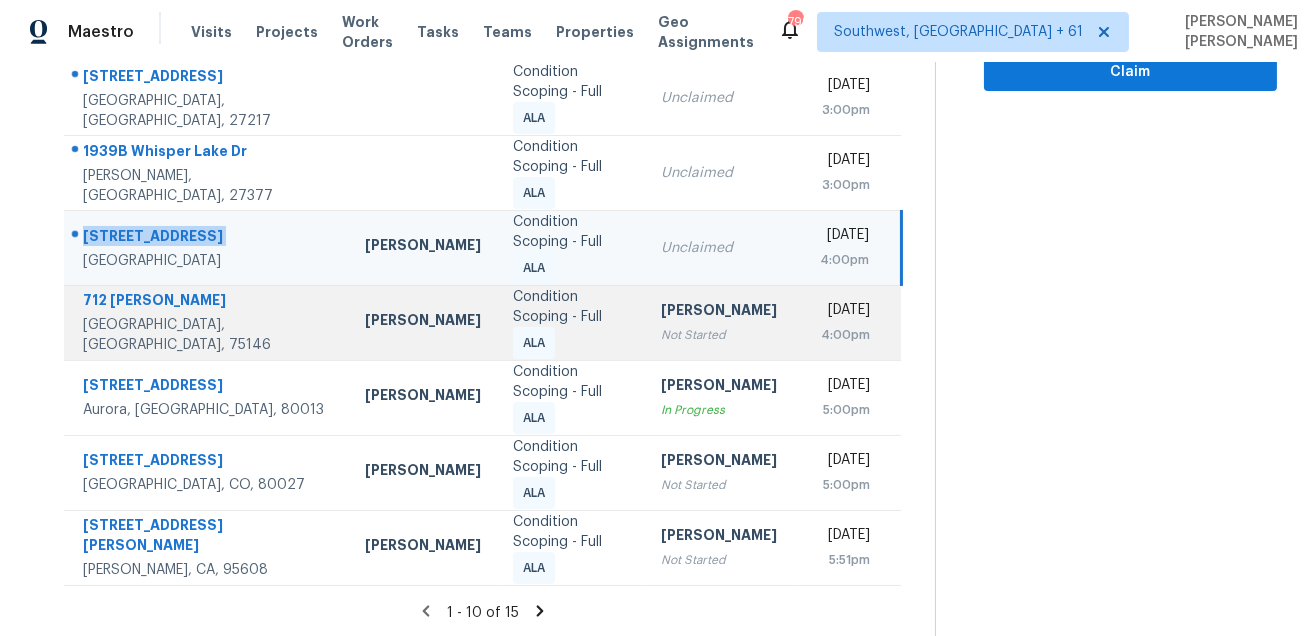 click on "712 [PERSON_NAME]" at bounding box center [208, 302] 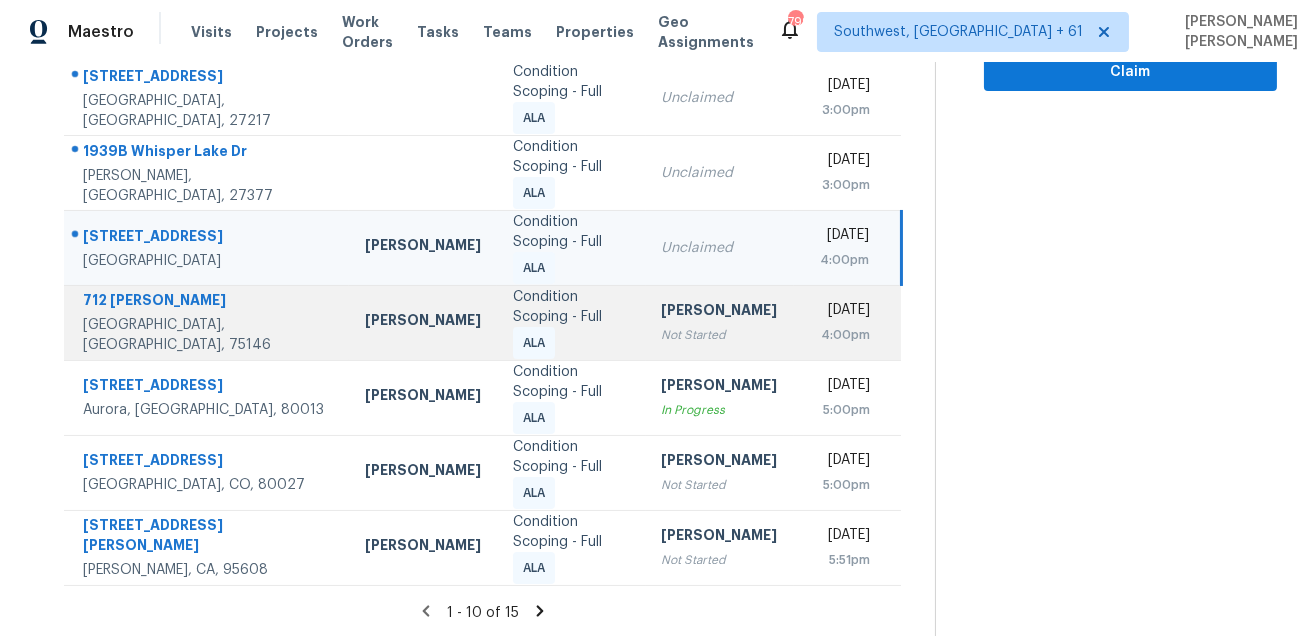 click on "712 [PERSON_NAME]" at bounding box center (208, 302) 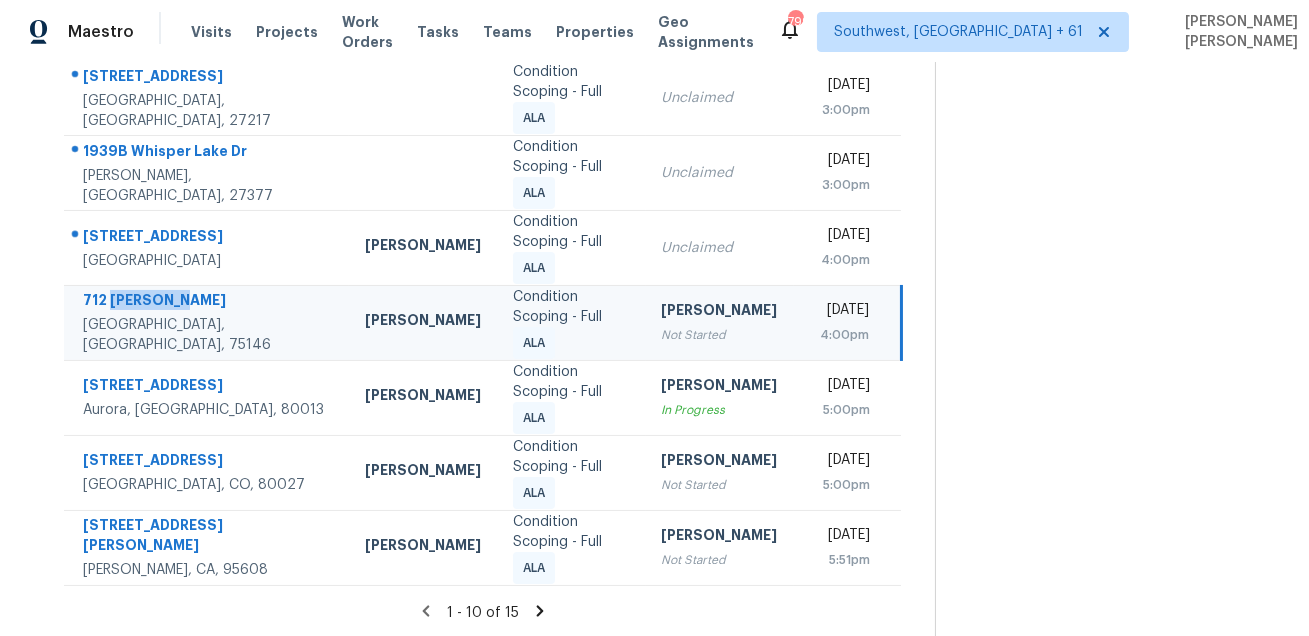 click on "712 [PERSON_NAME]" at bounding box center (208, 302) 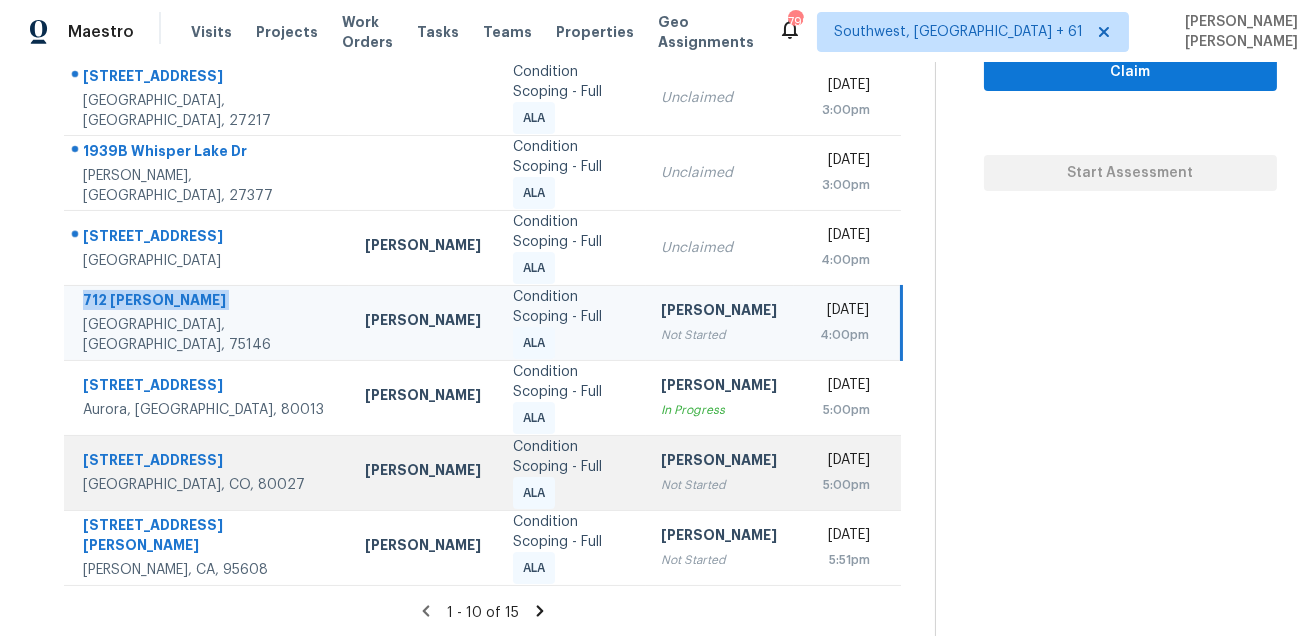 click on "[STREET_ADDRESS]" at bounding box center [208, 462] 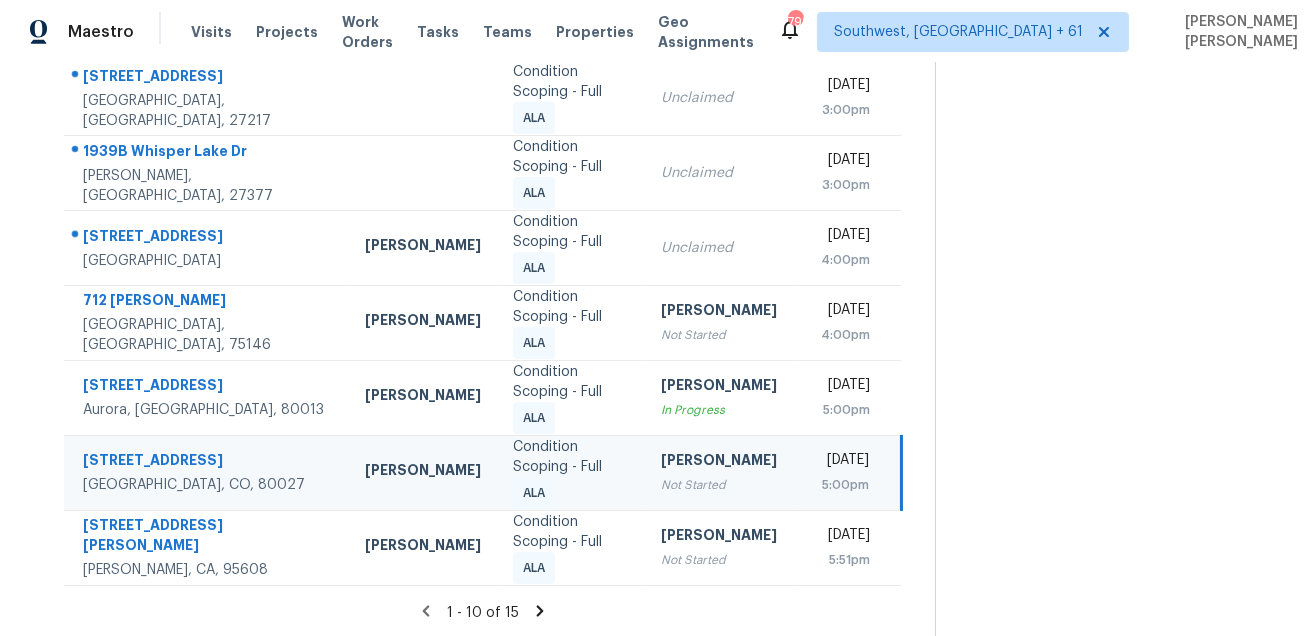 click on "[STREET_ADDRESS]" at bounding box center [208, 462] 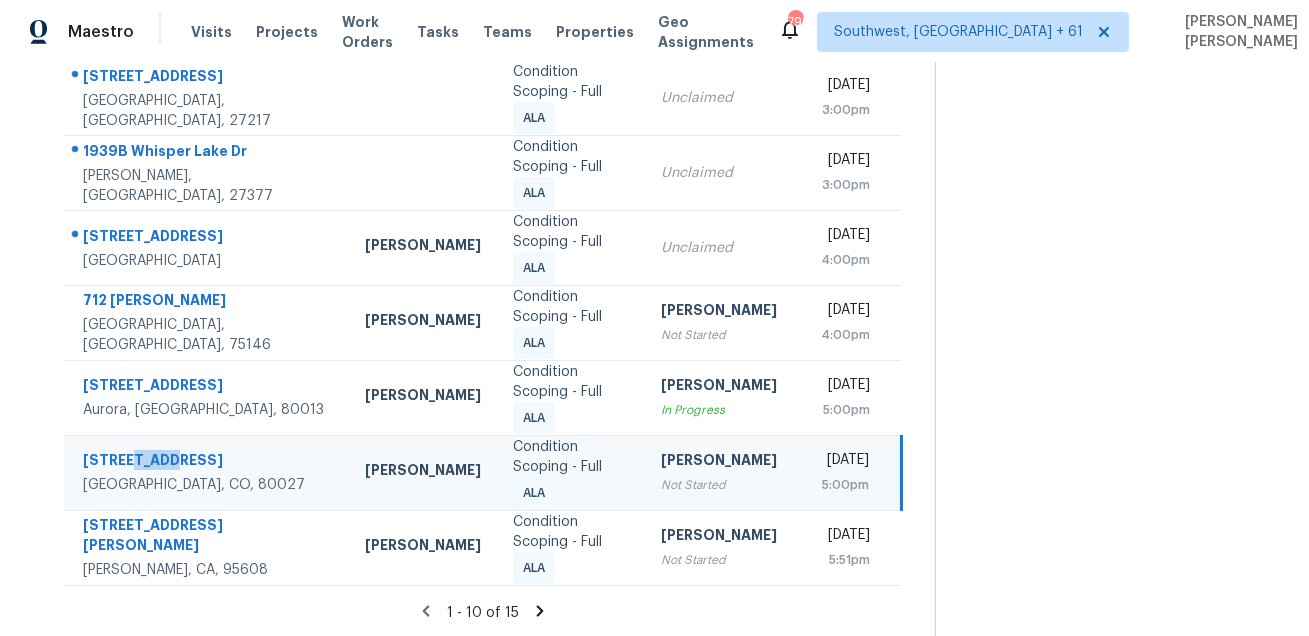 click on "[STREET_ADDRESS]" at bounding box center (208, 462) 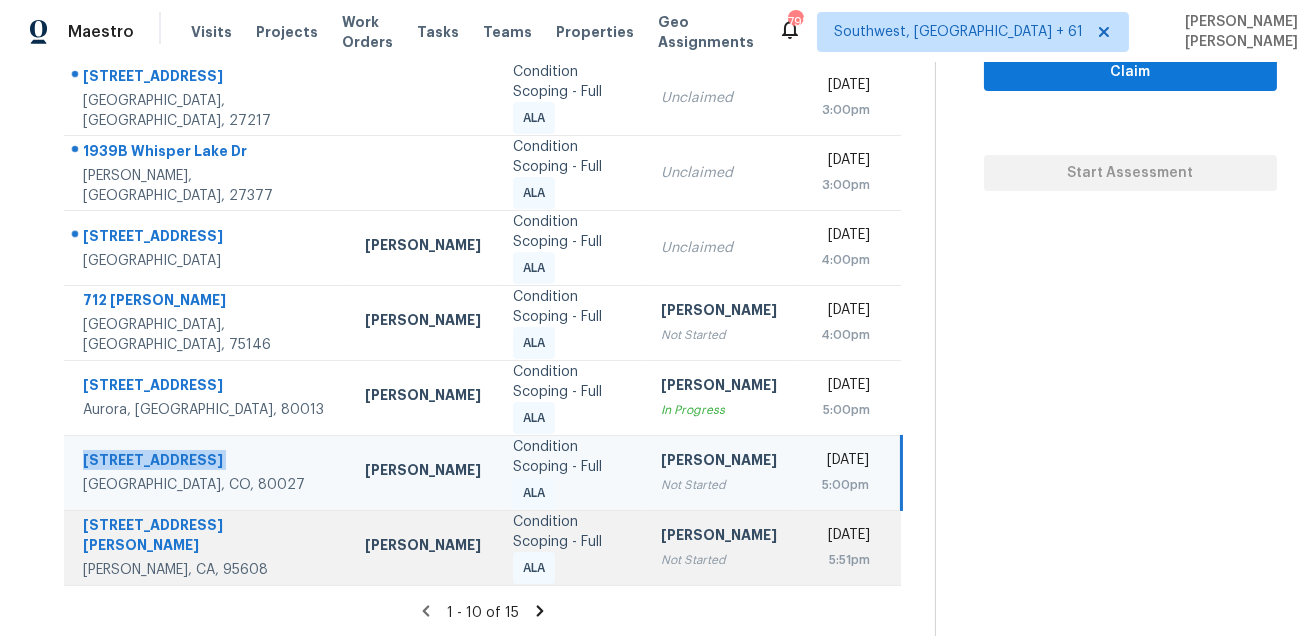 click on "[STREET_ADDRESS][PERSON_NAME][PERSON_NAME]" at bounding box center [206, 547] 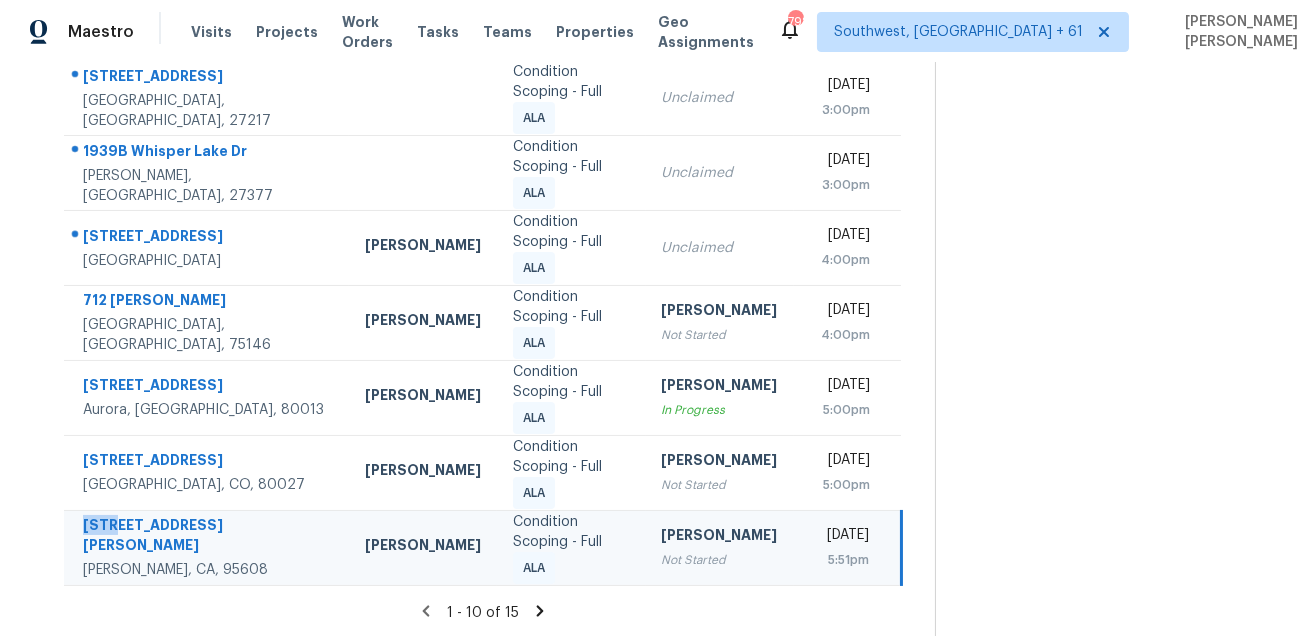 click on "[STREET_ADDRESS][PERSON_NAME][PERSON_NAME]" at bounding box center [206, 547] 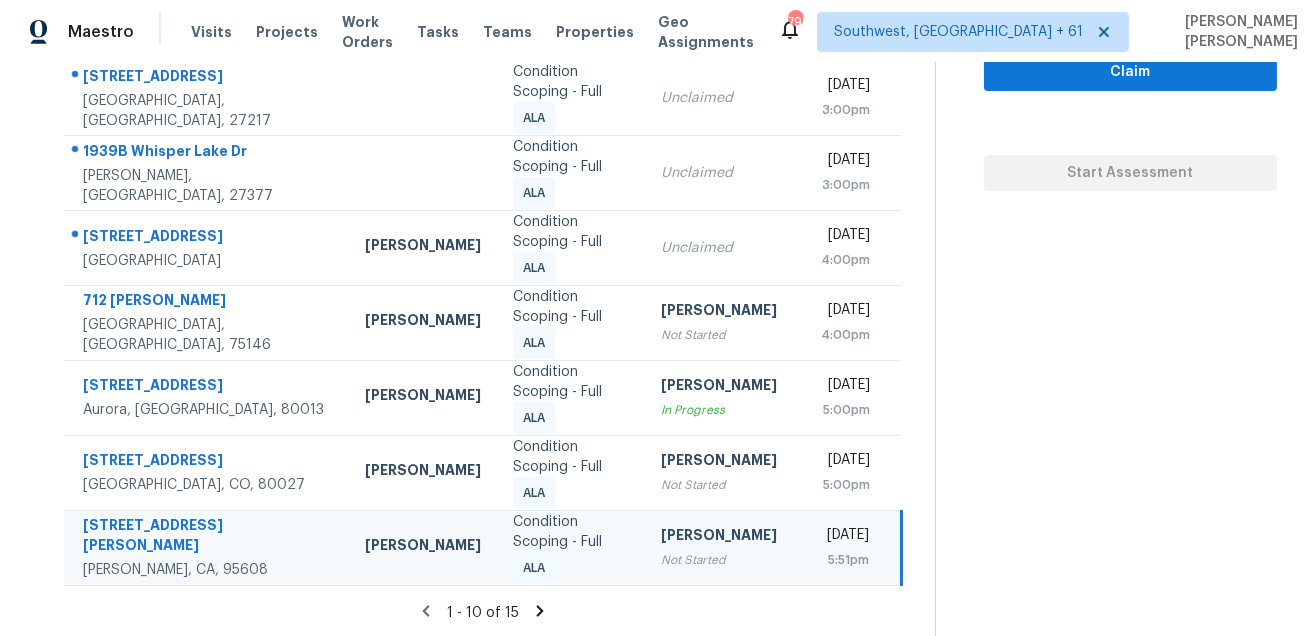 click 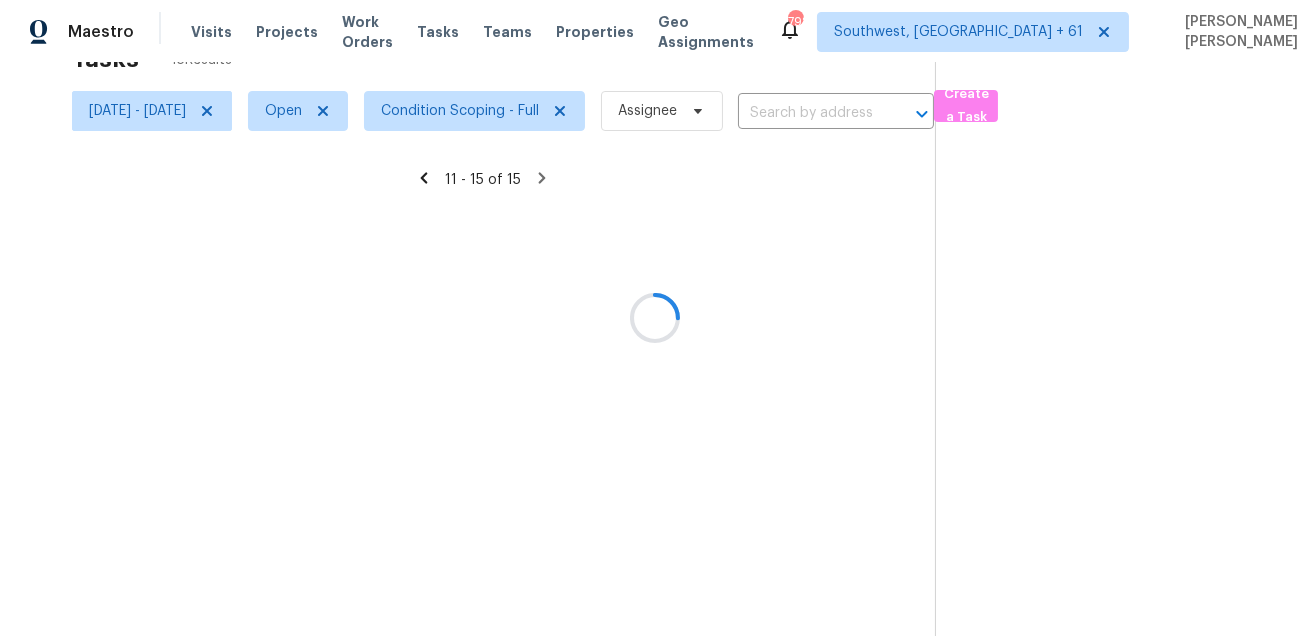 scroll, scrollTop: 79, scrollLeft: 0, axis: vertical 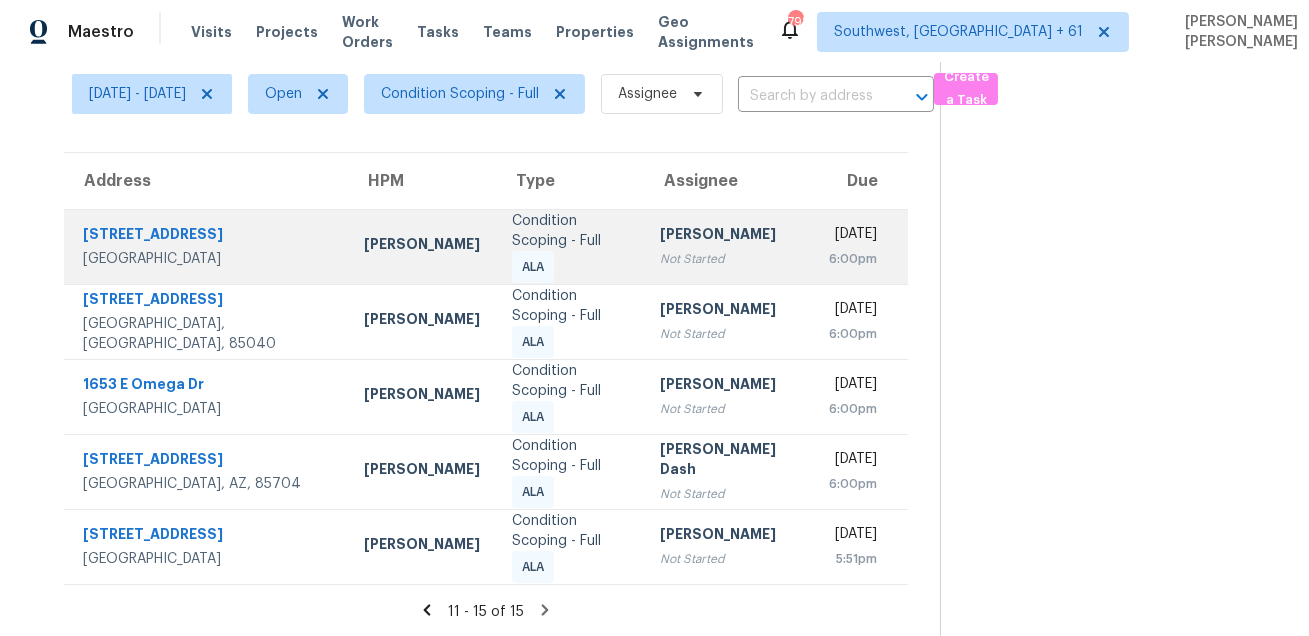 click on "[STREET_ADDRESS]" at bounding box center (207, 236) 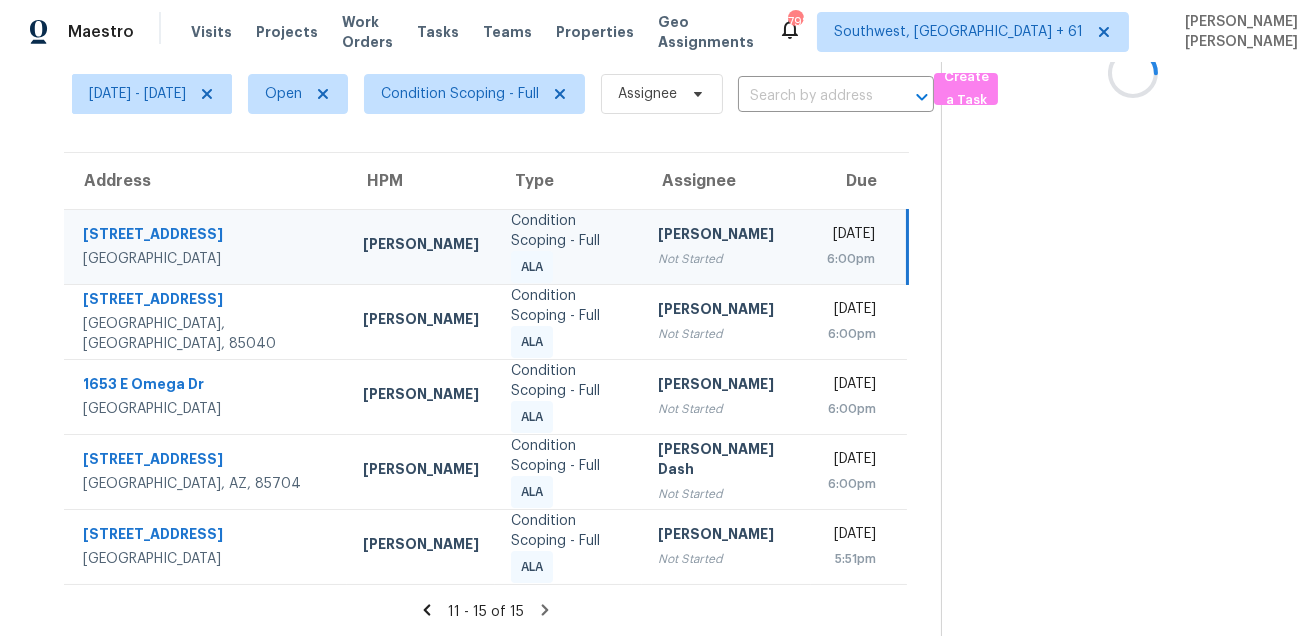 click on "[STREET_ADDRESS]" at bounding box center [207, 236] 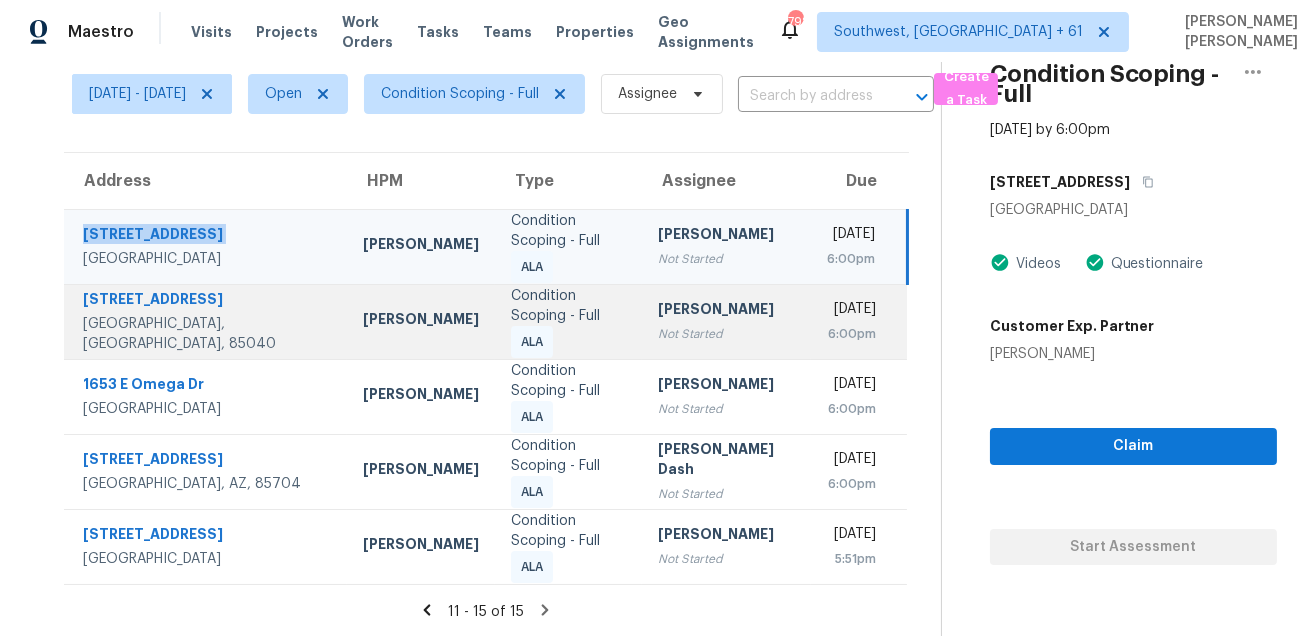 click on "[STREET_ADDRESS]" at bounding box center (207, 301) 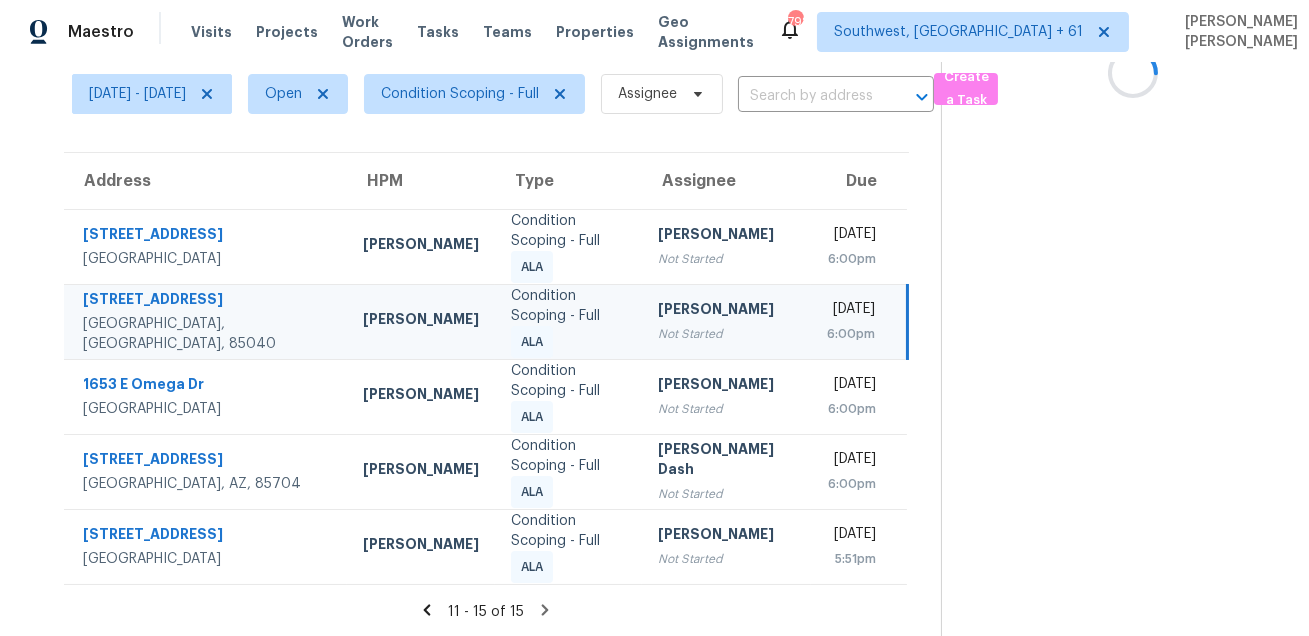 click on "[STREET_ADDRESS]" at bounding box center (207, 301) 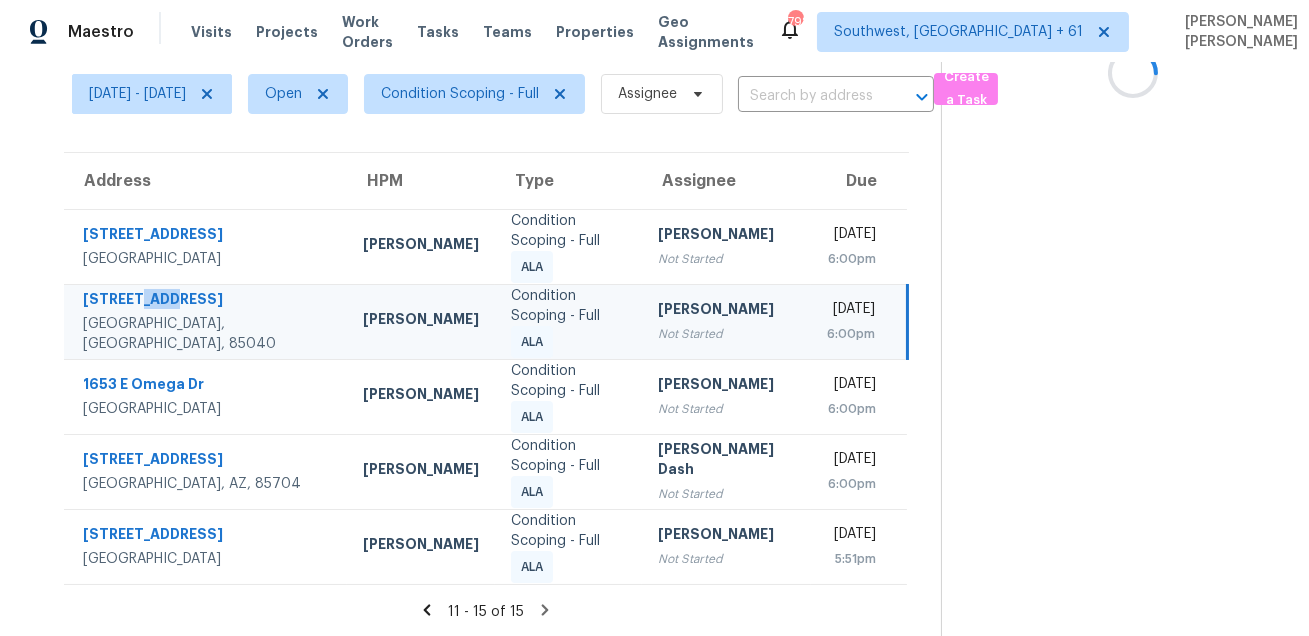 click on "[STREET_ADDRESS]" at bounding box center [207, 301] 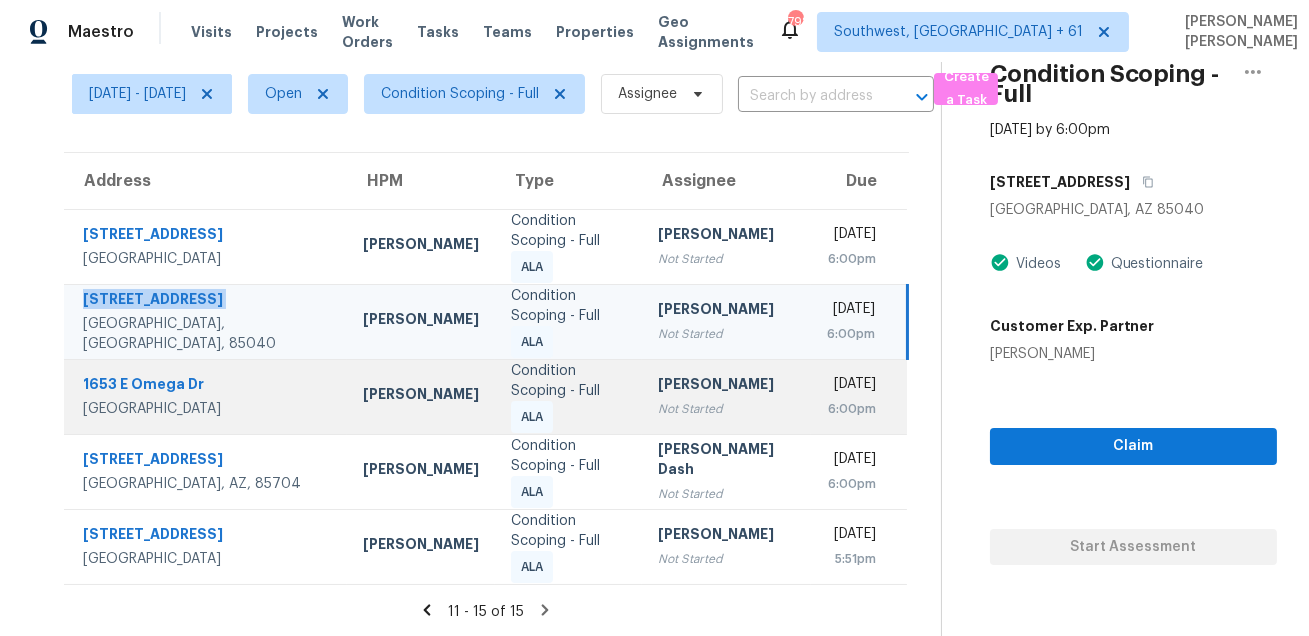 click on "1653 E Omega Dr" at bounding box center (207, 386) 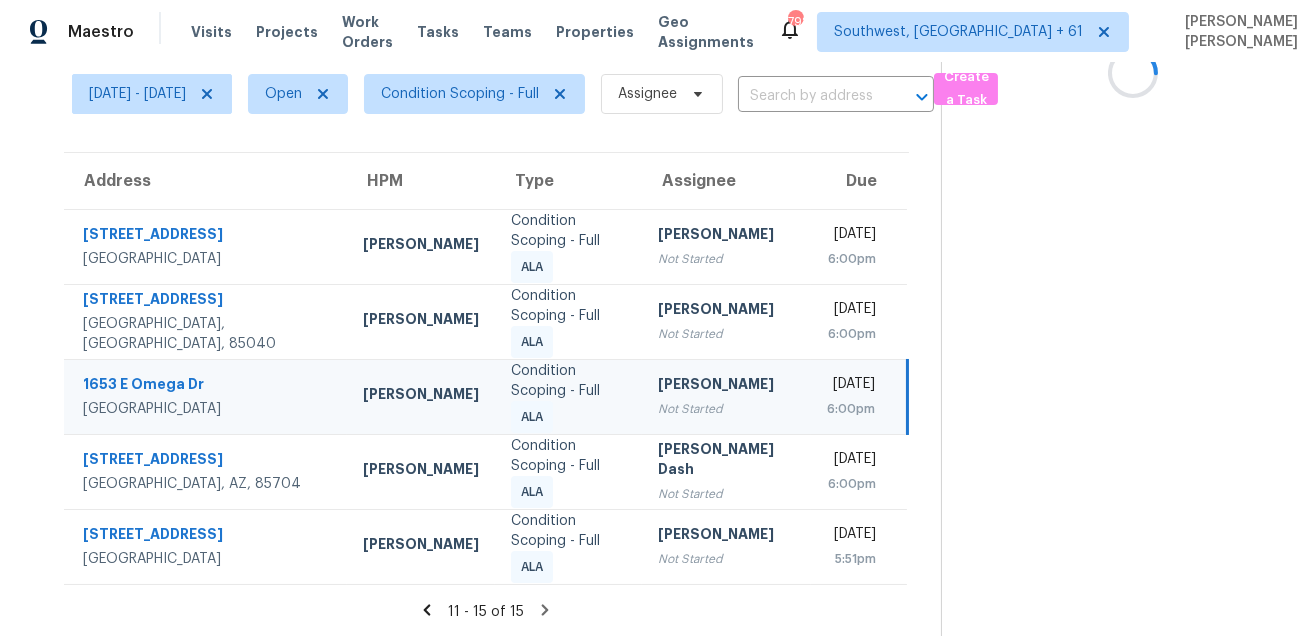 click on "1653 E Omega Dr" at bounding box center [207, 386] 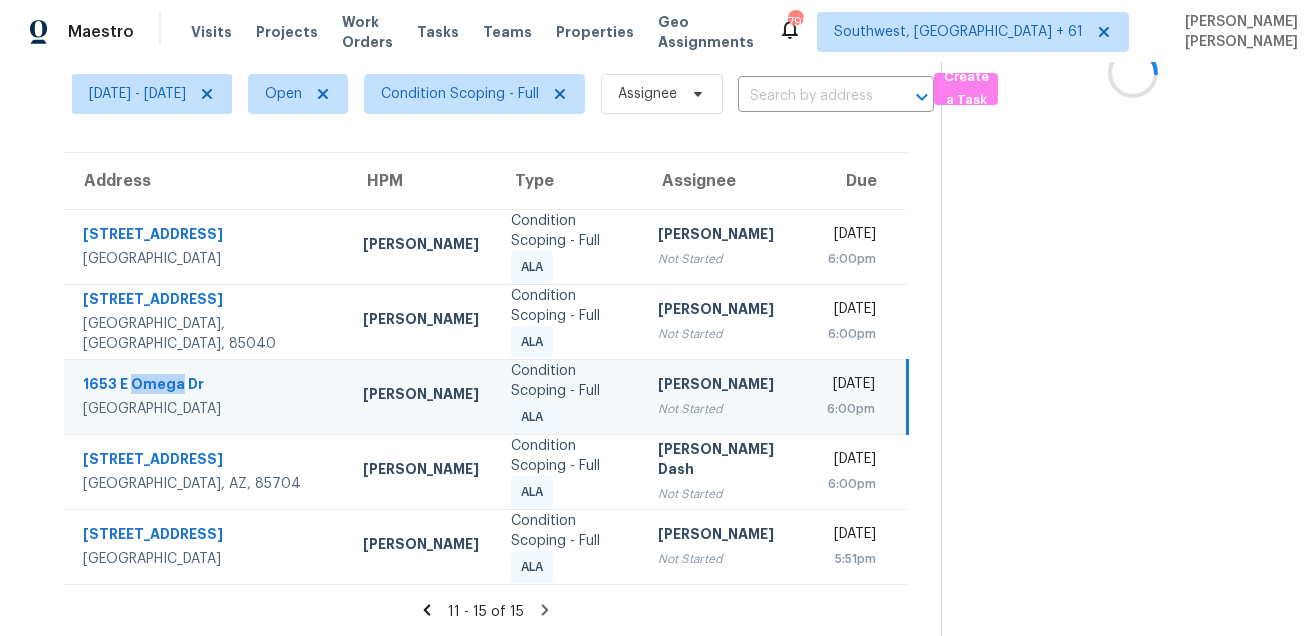 click on "1653 E Omega Dr" at bounding box center [207, 386] 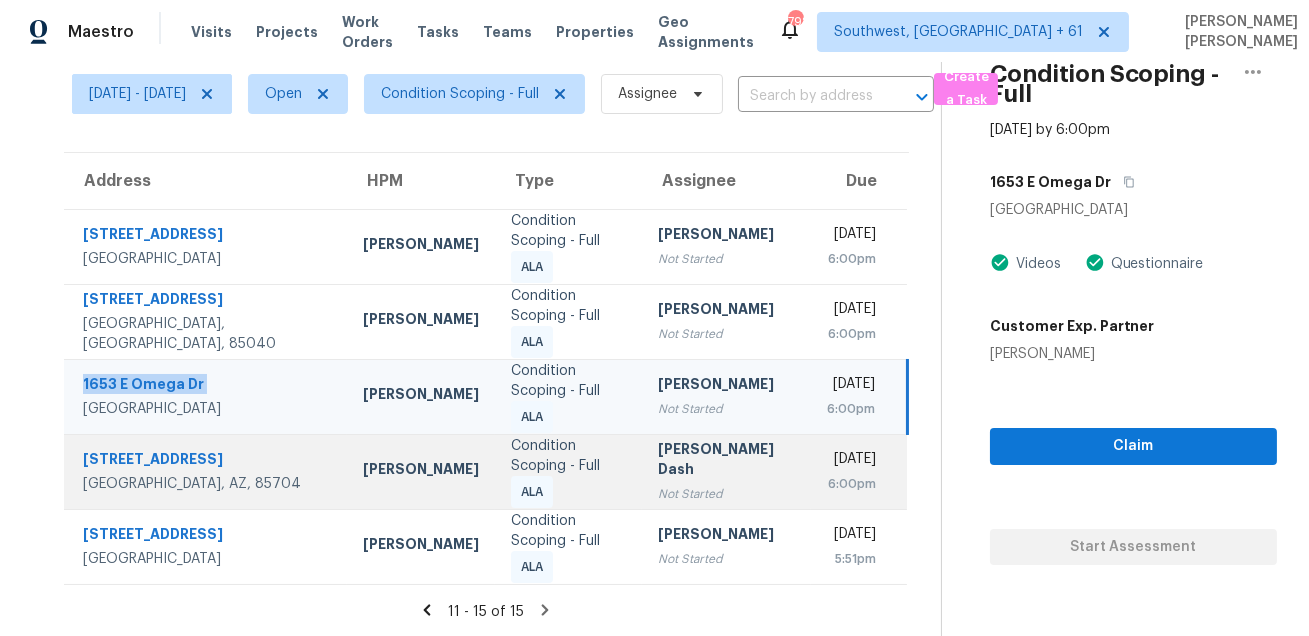 click on "[STREET_ADDRESS]" at bounding box center (207, 461) 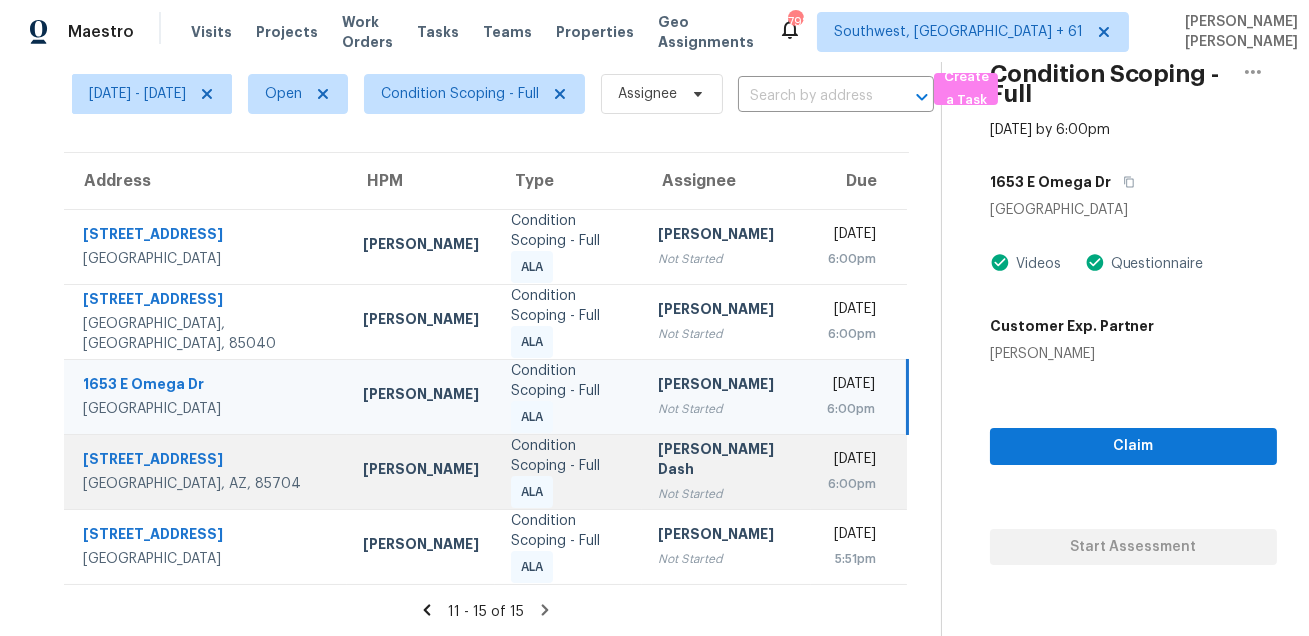 click on "[STREET_ADDRESS]" at bounding box center (207, 461) 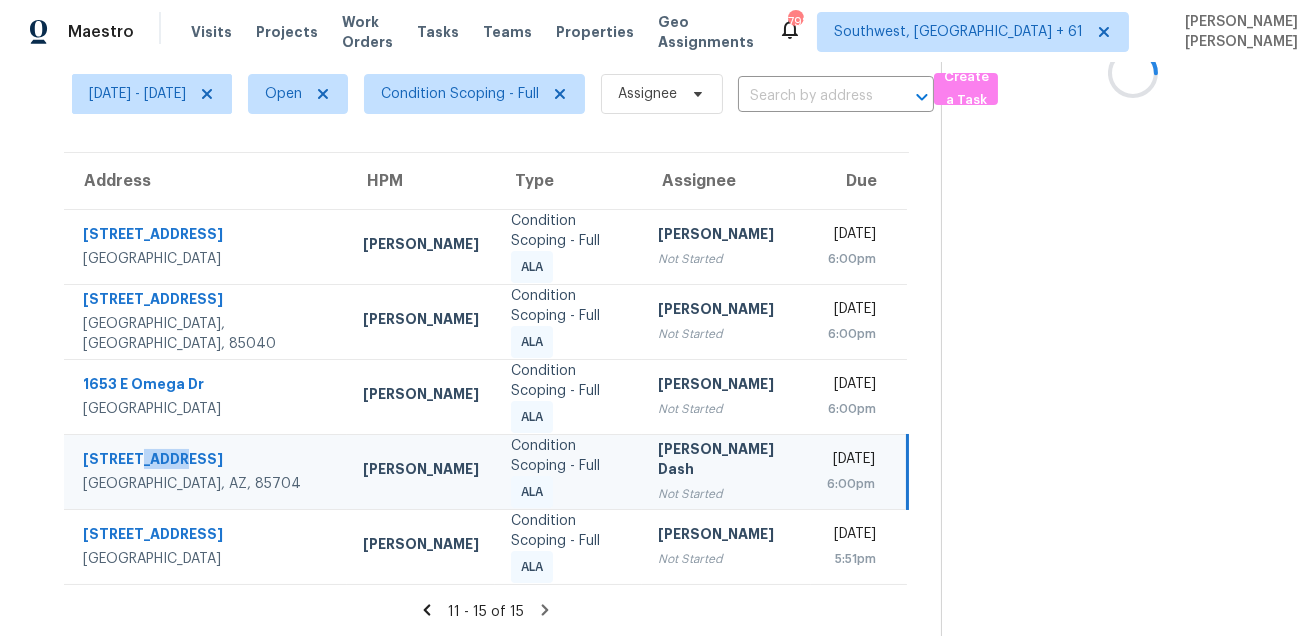 click on "[STREET_ADDRESS]" at bounding box center (207, 461) 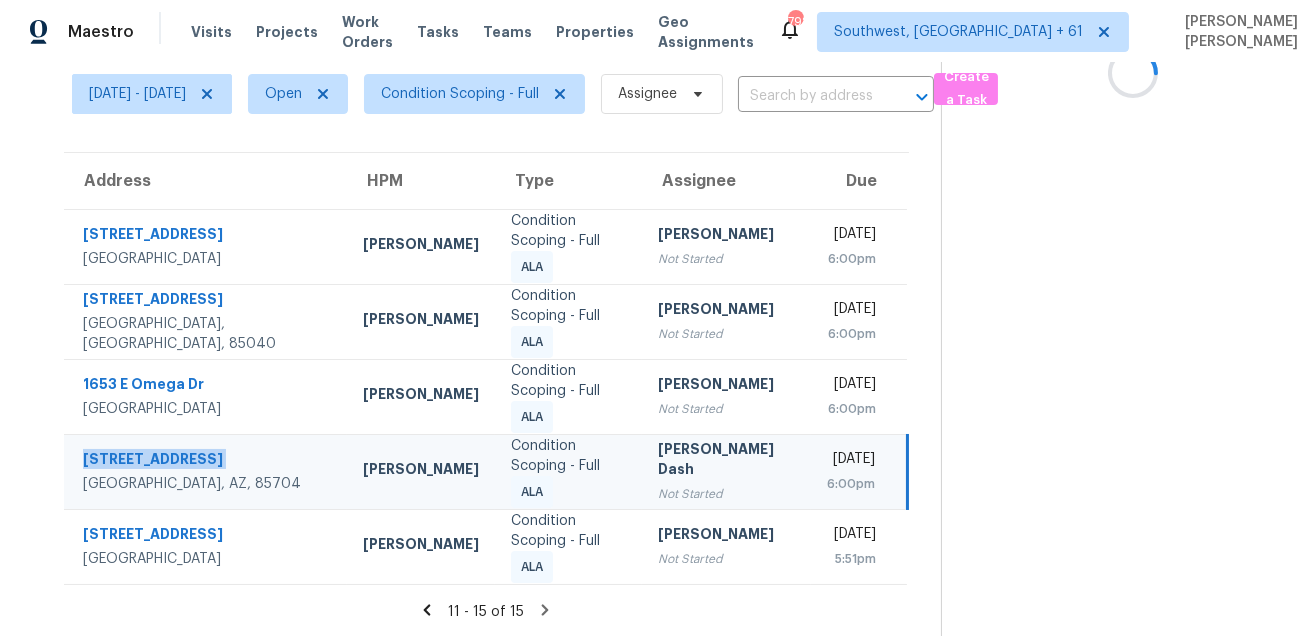 click on "[STREET_ADDRESS]" at bounding box center (207, 461) 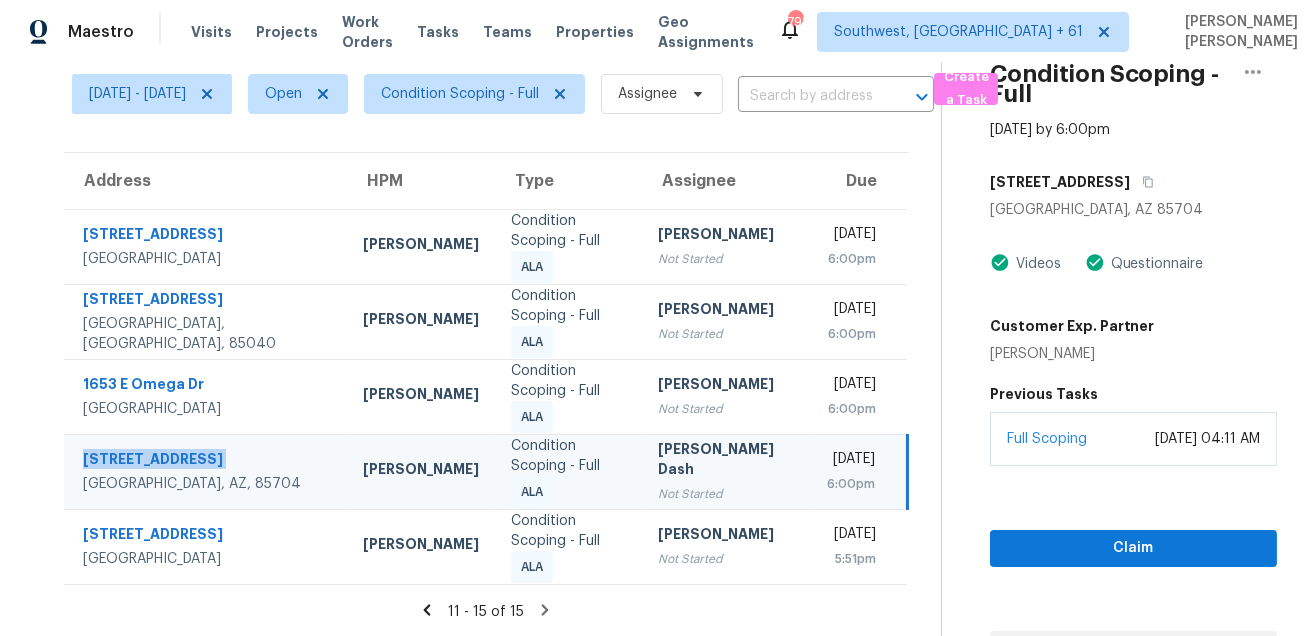 scroll, scrollTop: 109, scrollLeft: 0, axis: vertical 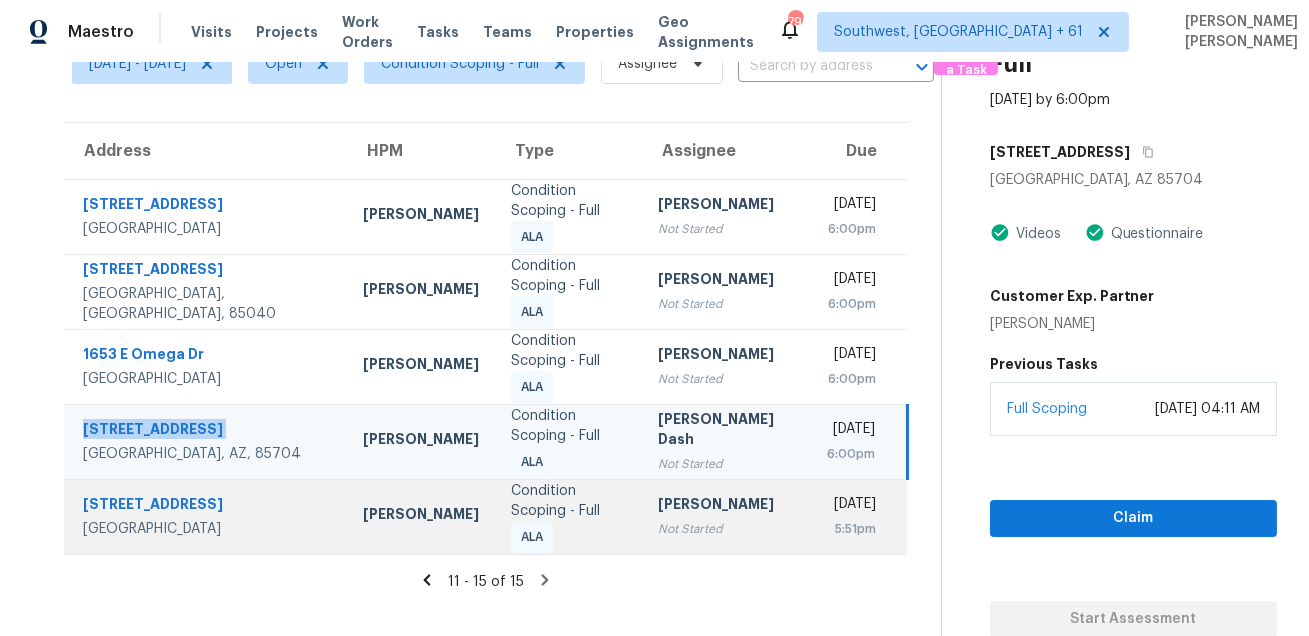 click on "[STREET_ADDRESS]" at bounding box center [207, 506] 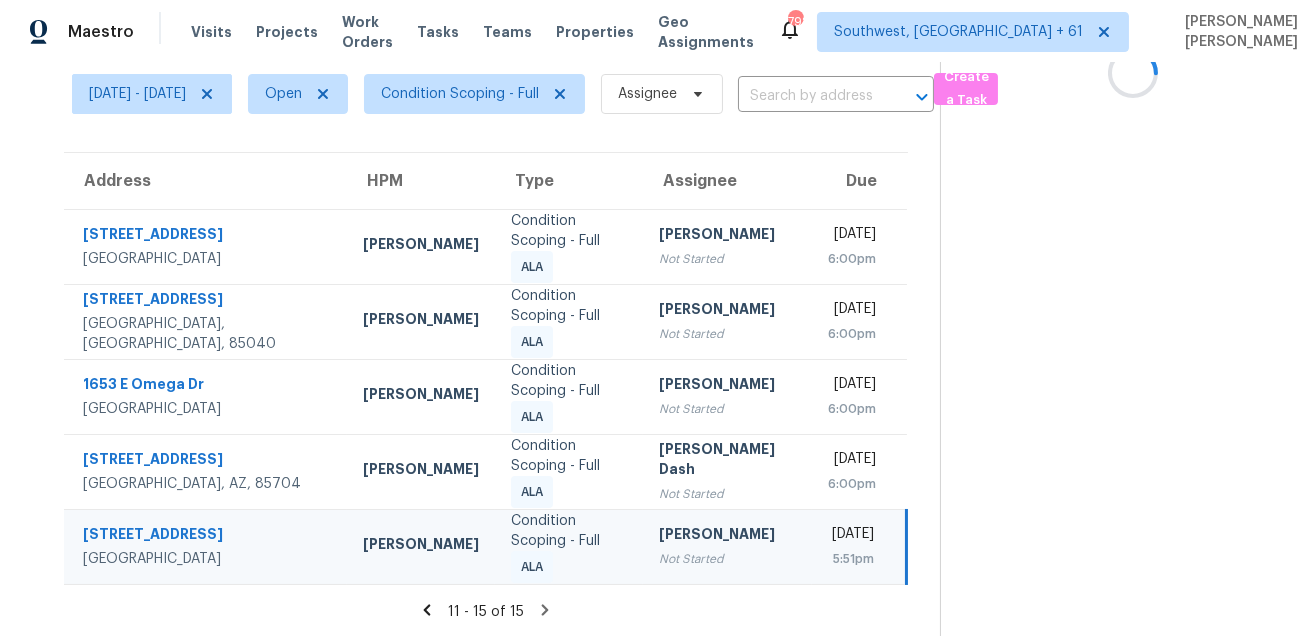 click on "[GEOGRAPHIC_DATA], AZ, 85704" at bounding box center (207, 484) 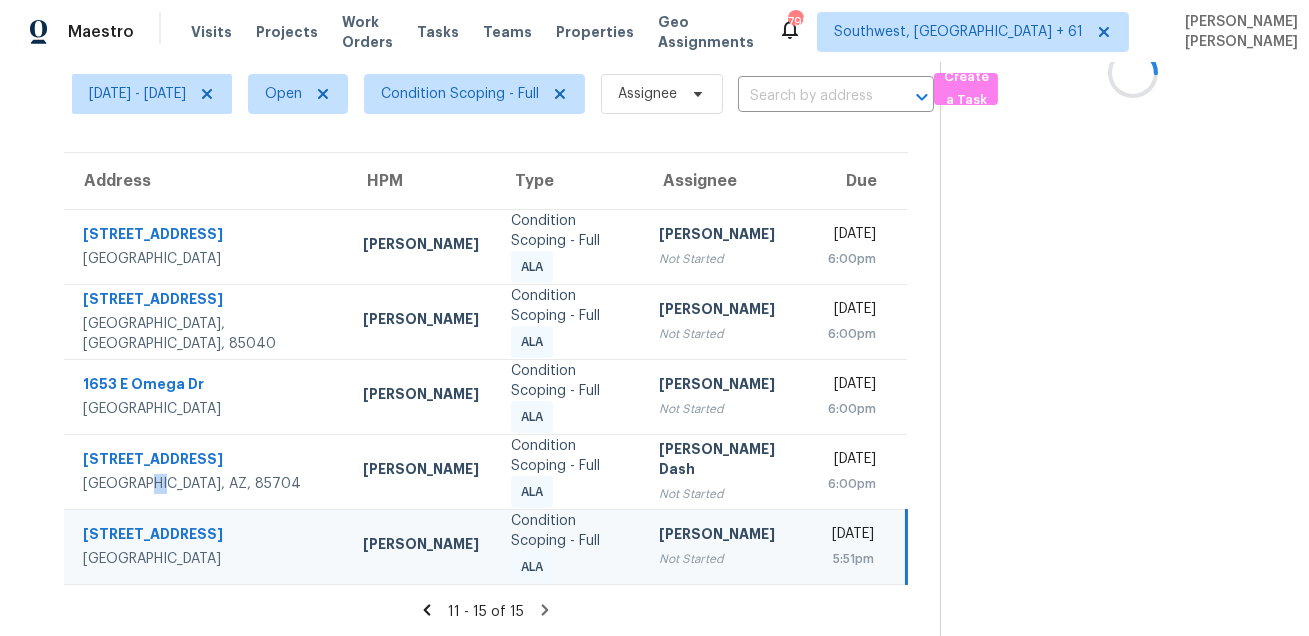 click on "[GEOGRAPHIC_DATA], AZ, 85704" at bounding box center (207, 484) 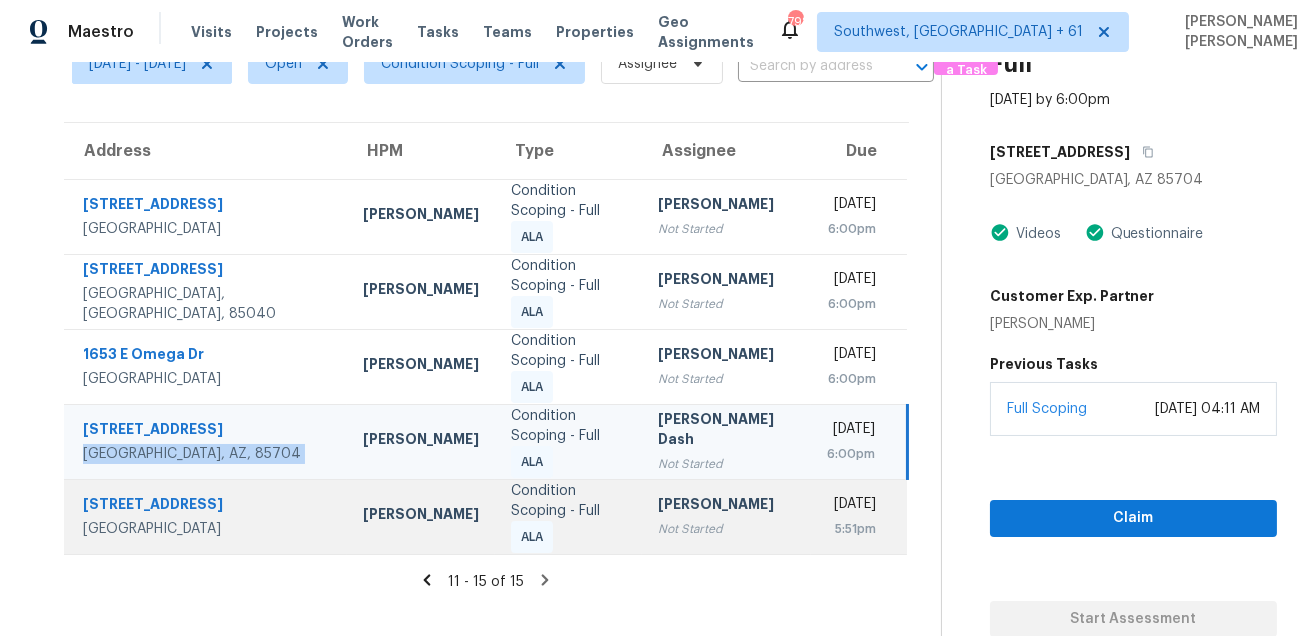 click on "[STREET_ADDRESS]" at bounding box center [207, 506] 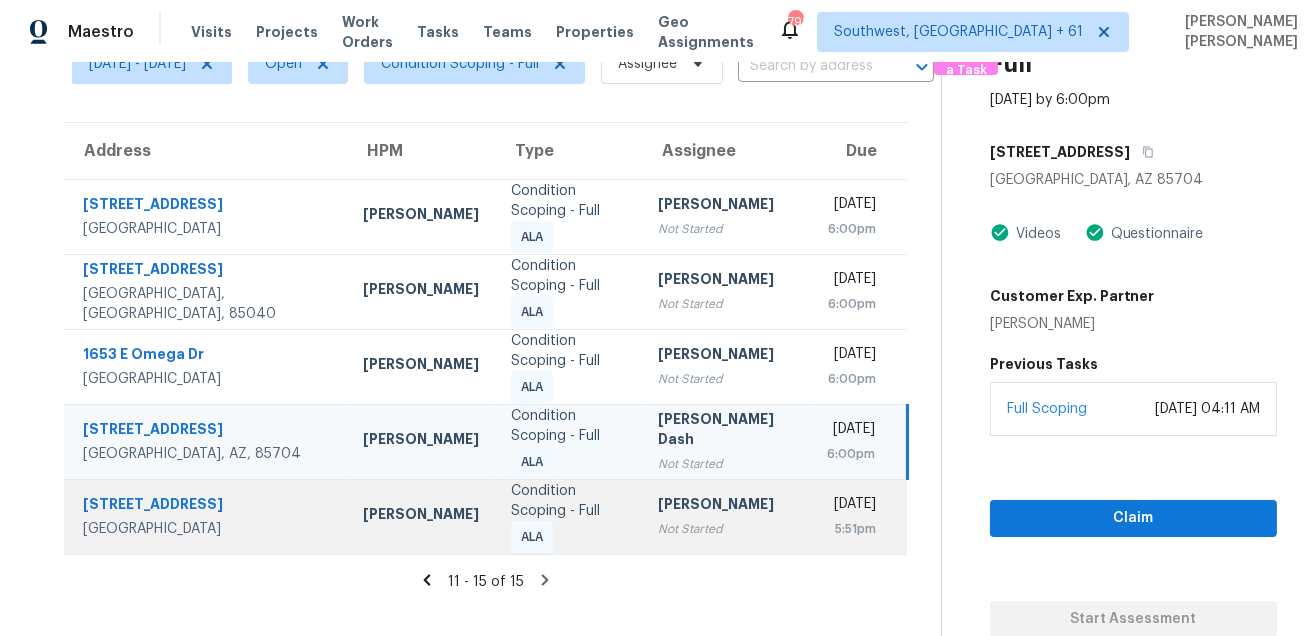 scroll, scrollTop: 79, scrollLeft: 0, axis: vertical 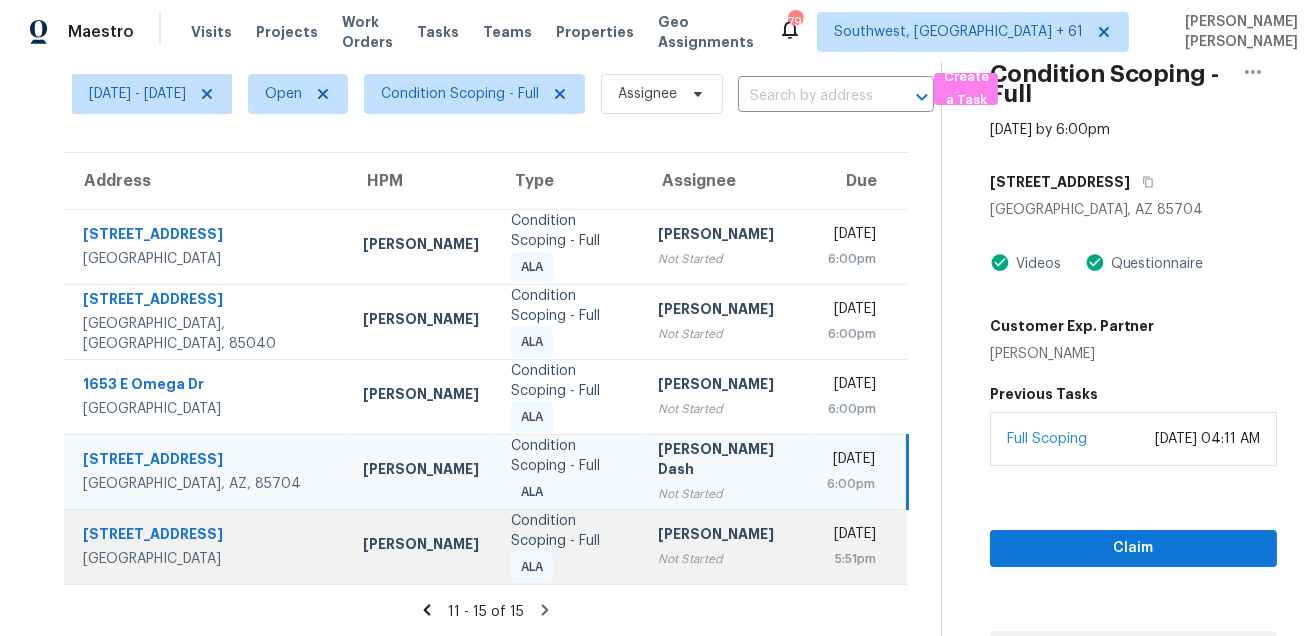 click on "[STREET_ADDRESS]" at bounding box center [205, 546] 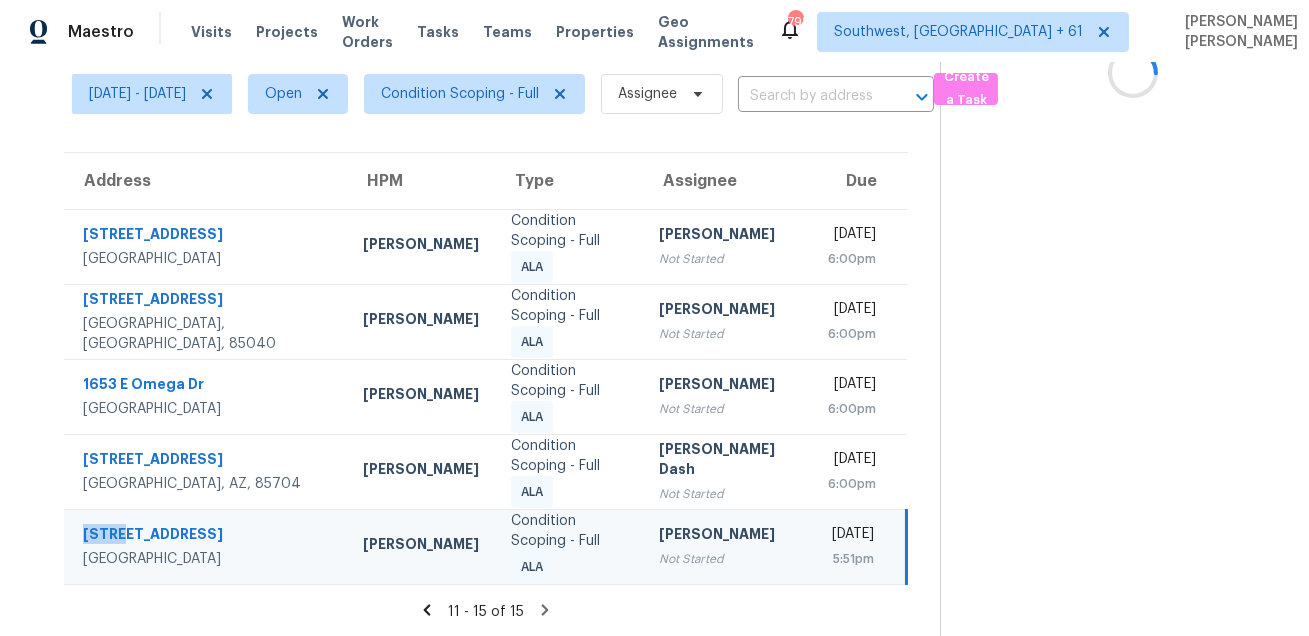 click on "[STREET_ADDRESS]" at bounding box center (205, 546) 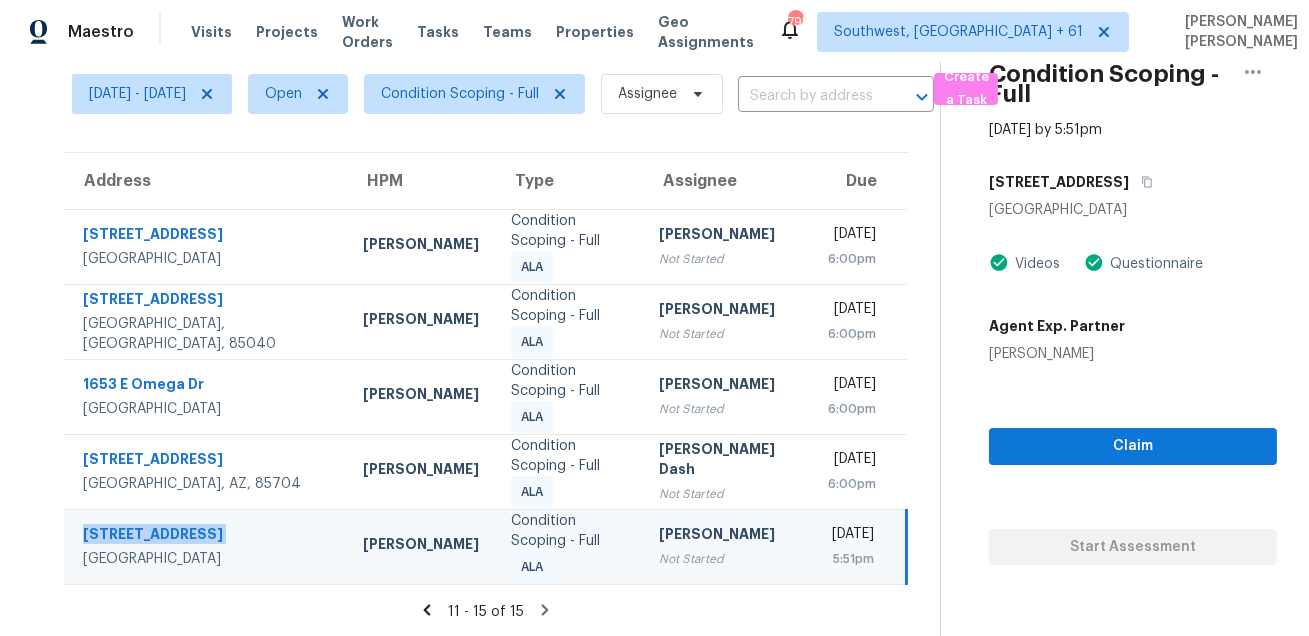 scroll, scrollTop: 0, scrollLeft: 0, axis: both 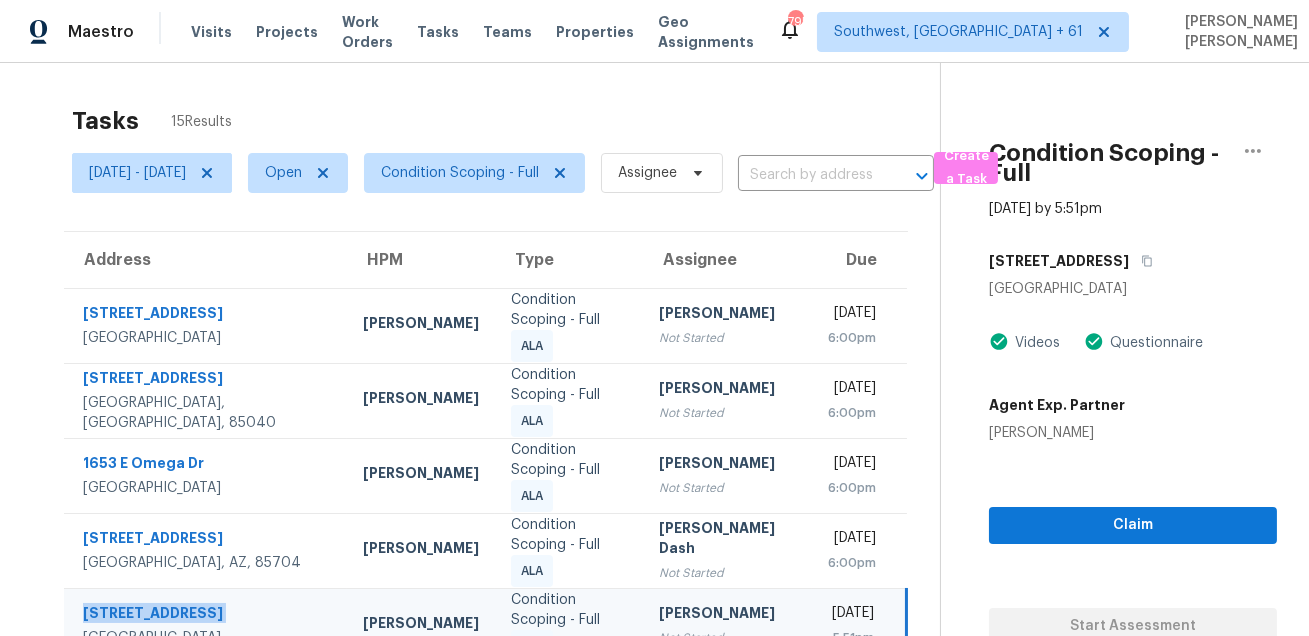 click on "Tasks 15  Results" at bounding box center [506, 121] 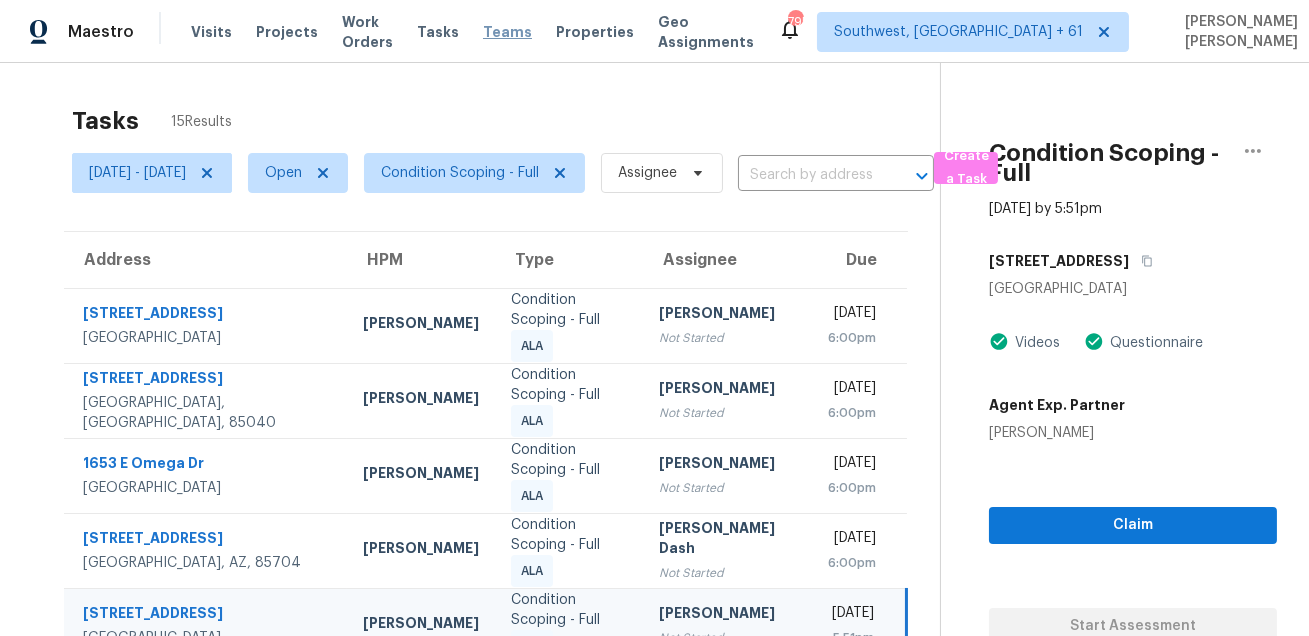 click on "Teams" at bounding box center [507, 32] 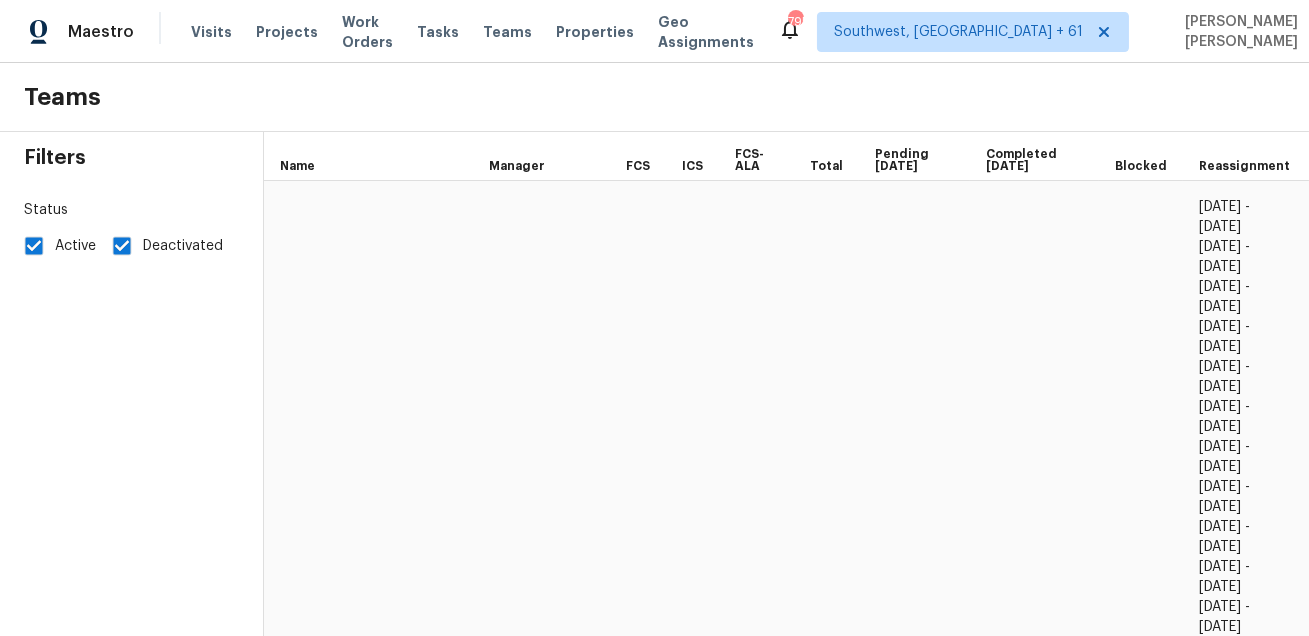 click on "Deactivated" at bounding box center [122, 246] 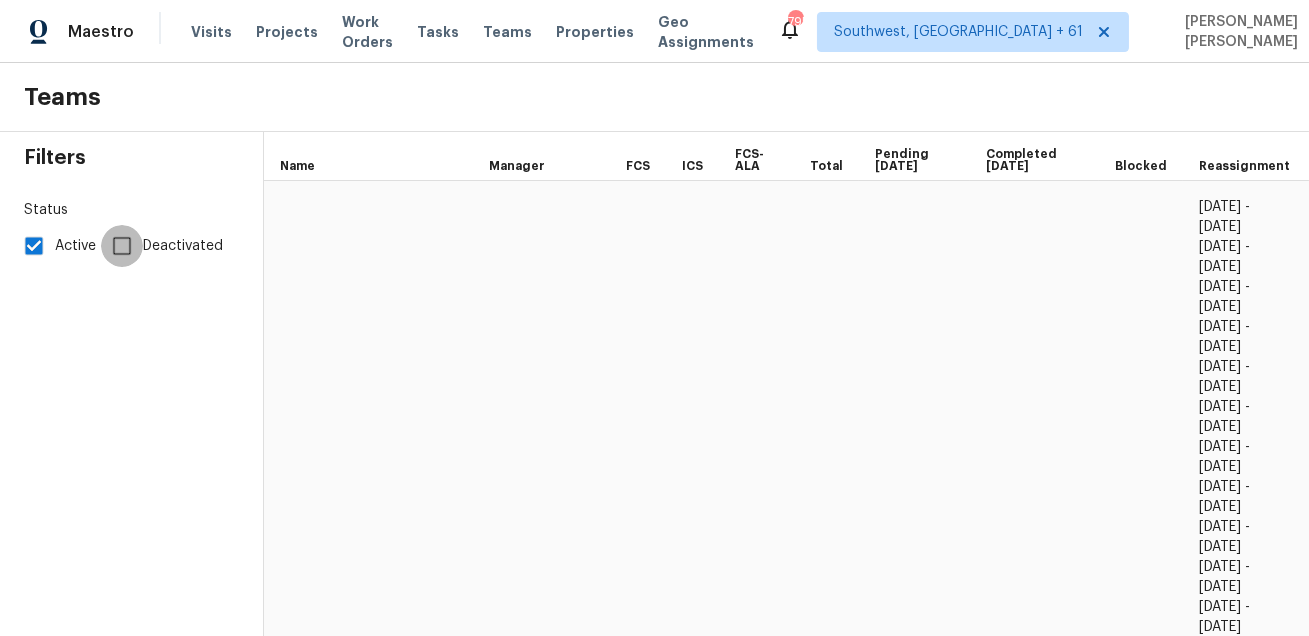 click on "Deactivated" at bounding box center (122, 246) 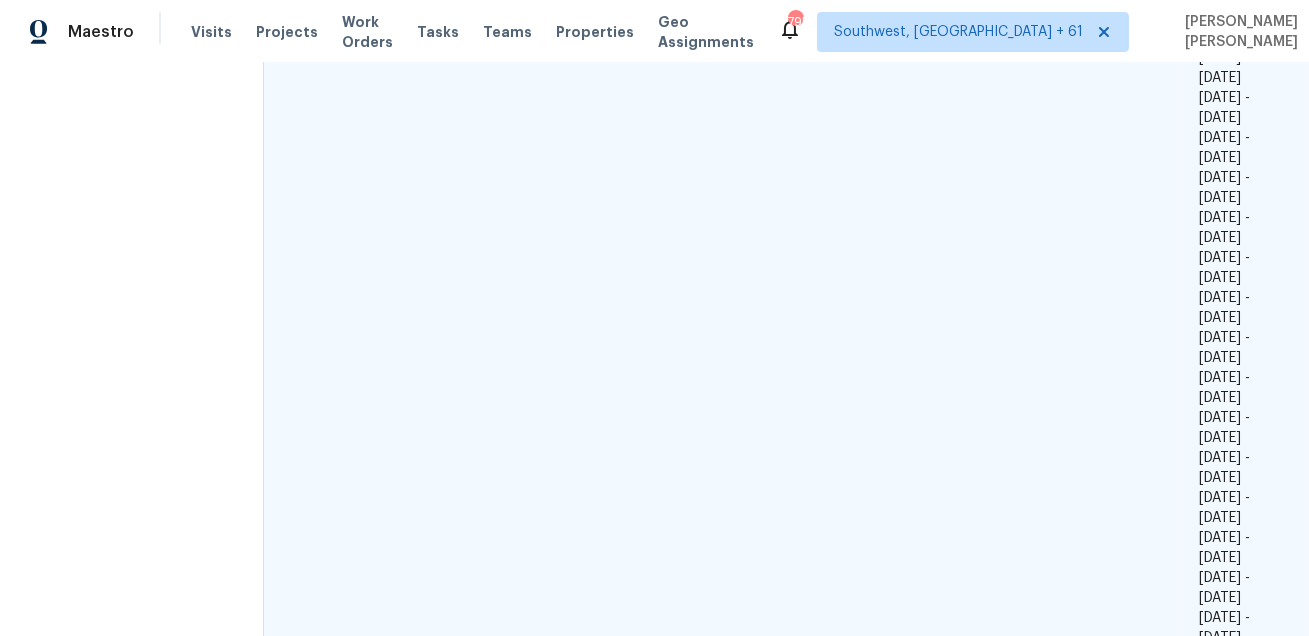 scroll, scrollTop: 1028, scrollLeft: 0, axis: vertical 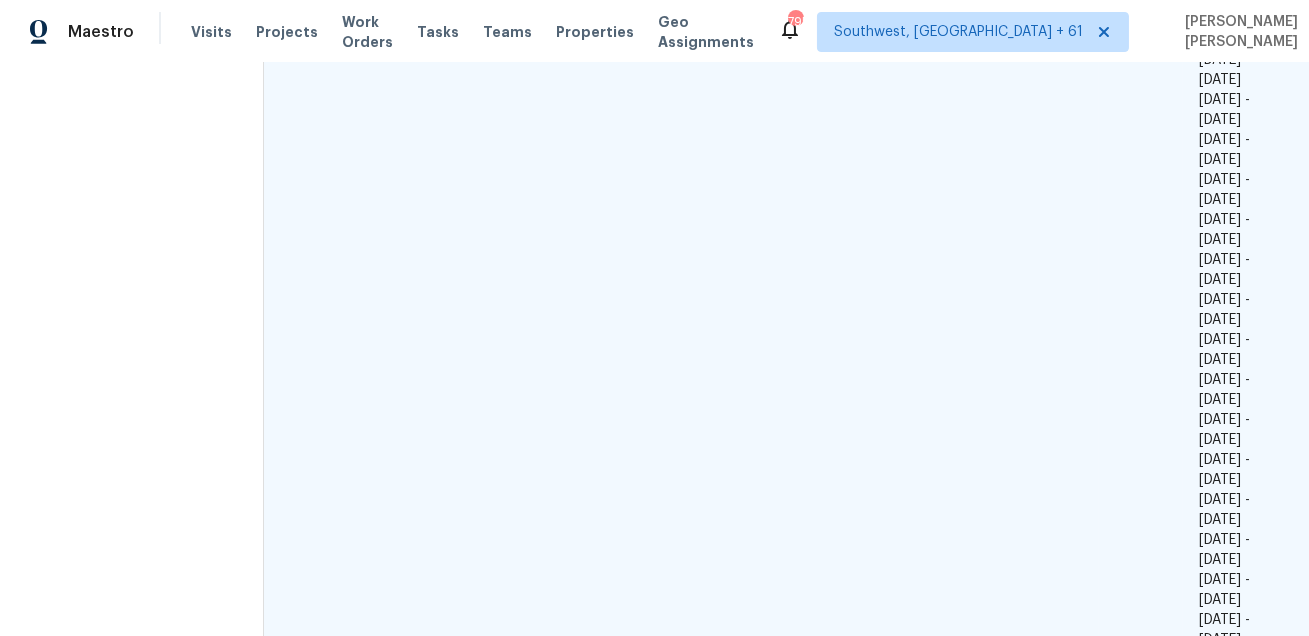 click on "[PERSON_NAME]" at bounding box center (336, 1010) 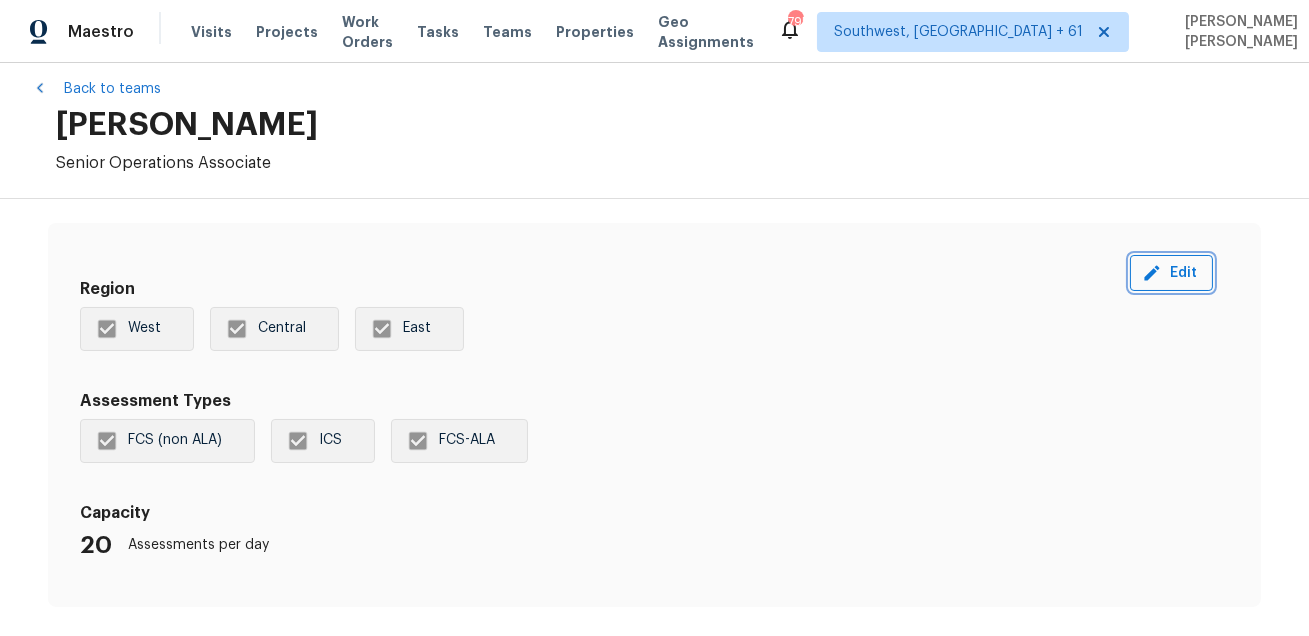 click on "Edit" at bounding box center [1171, 273] 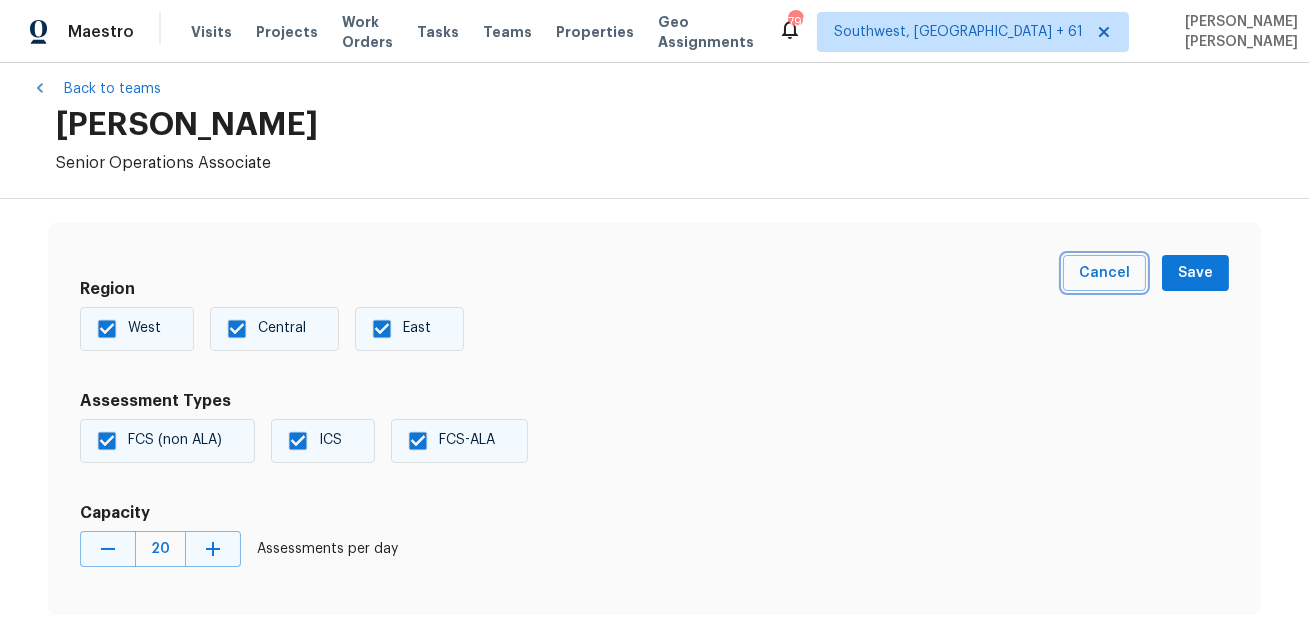 scroll, scrollTop: 1, scrollLeft: 0, axis: vertical 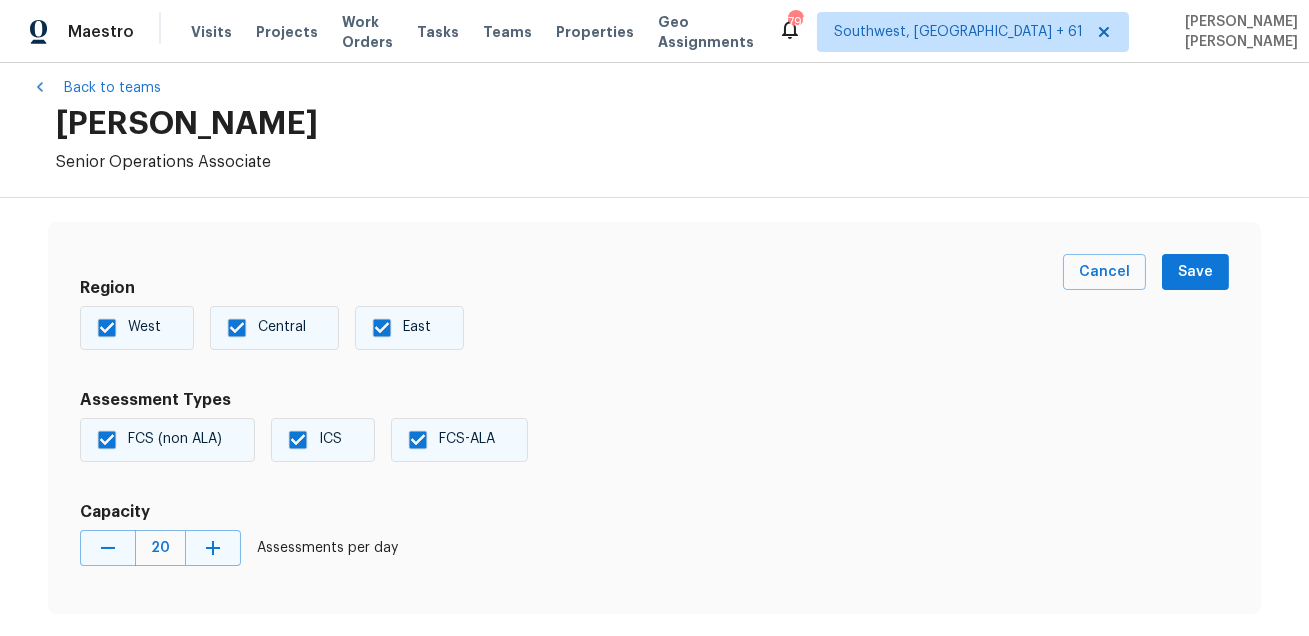 click on "FCS-ALA" at bounding box center (418, 440) 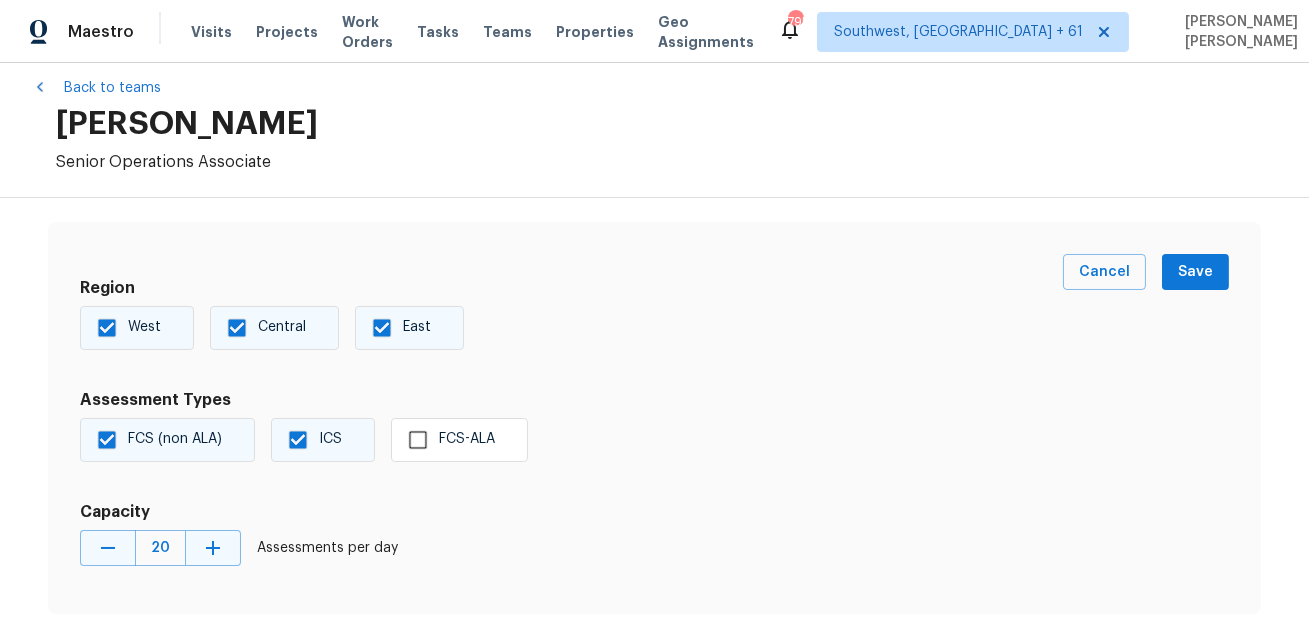 click on "ICS" at bounding box center [298, 440] 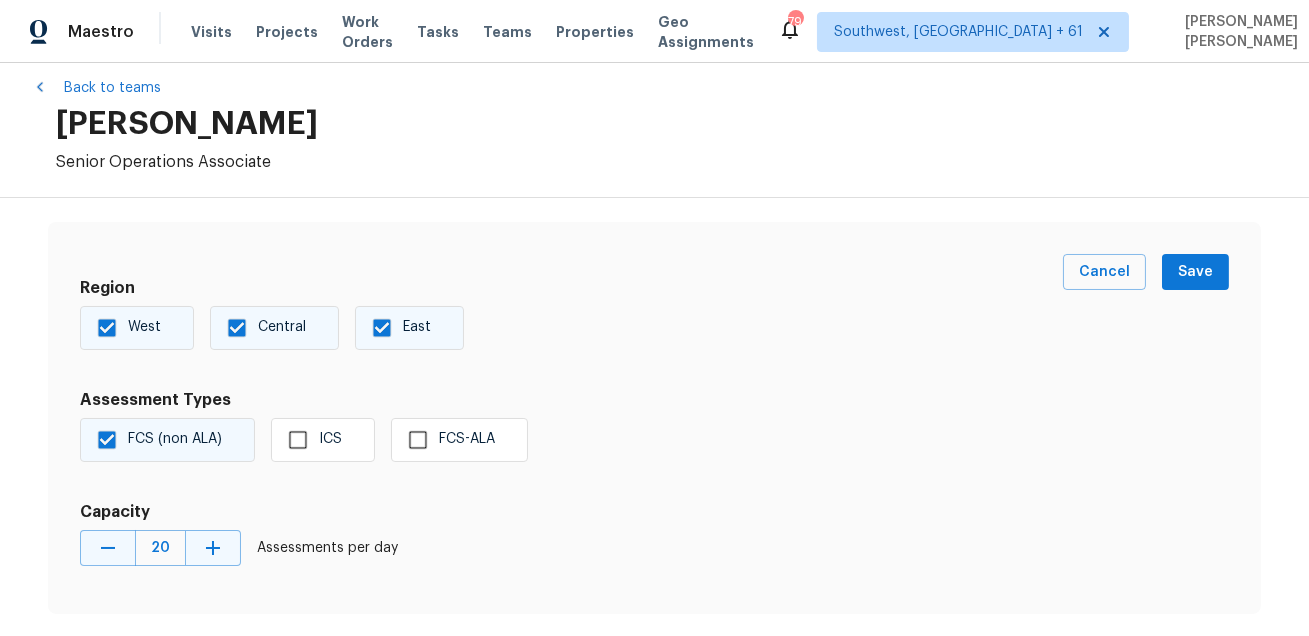 click on "FCS (non ALA)" at bounding box center [107, 440] 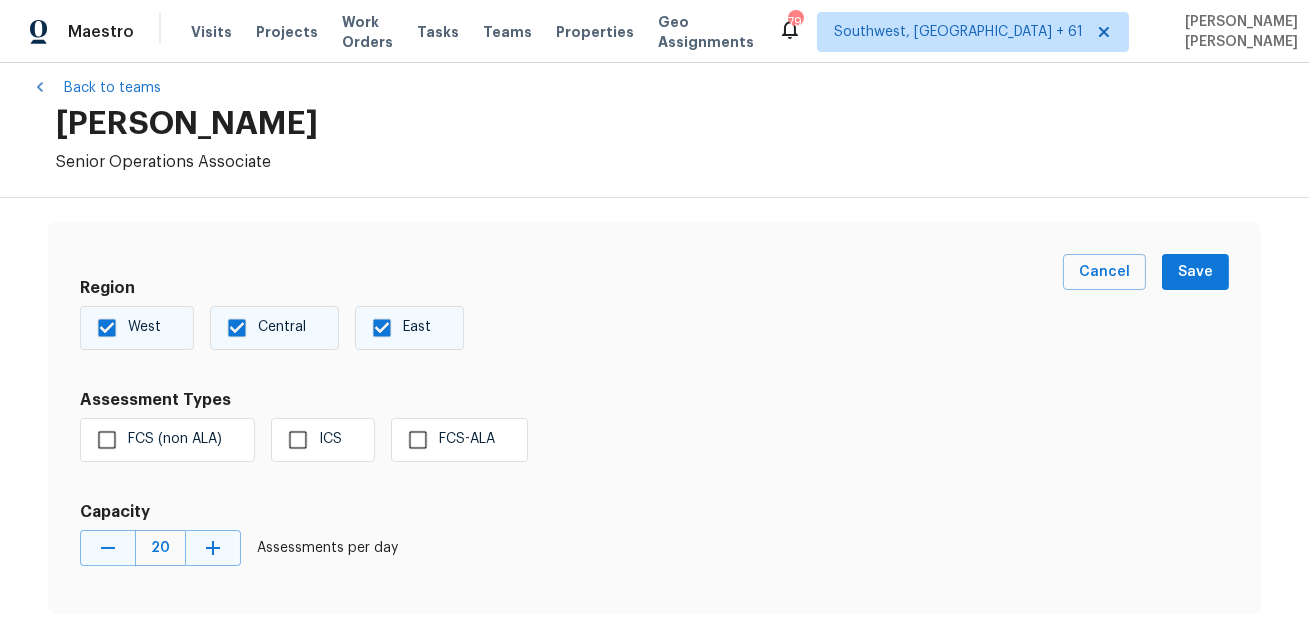 click on "West" at bounding box center [107, 328] 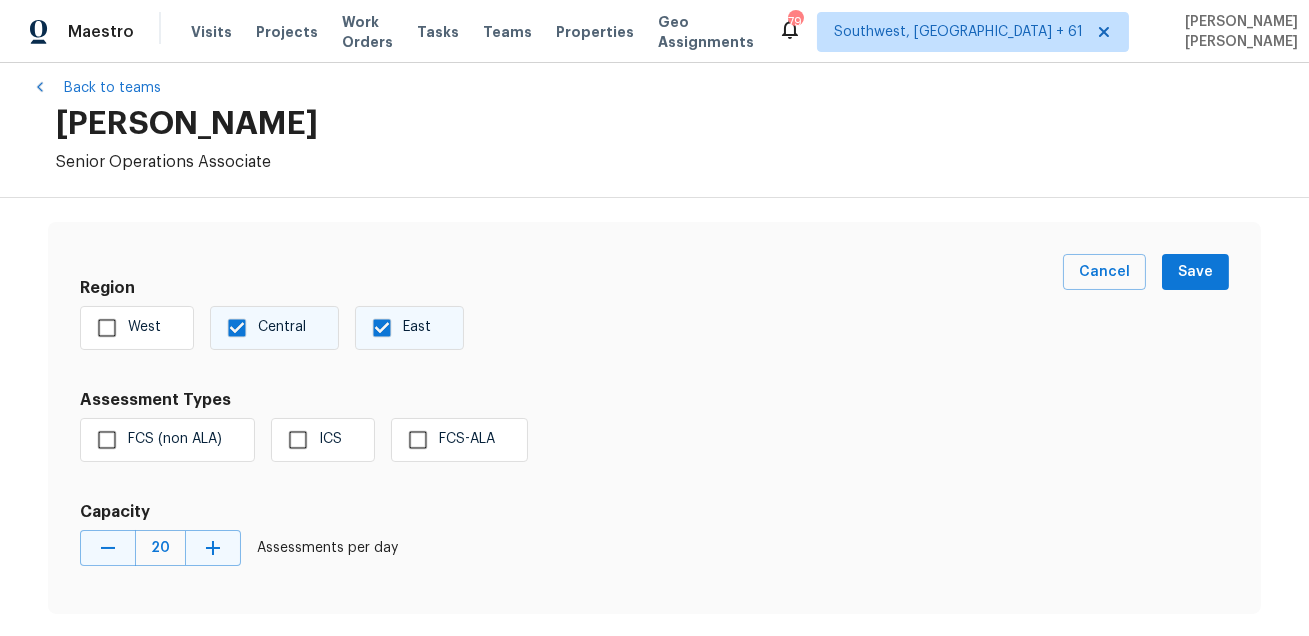 click on "Central" at bounding box center [237, 328] 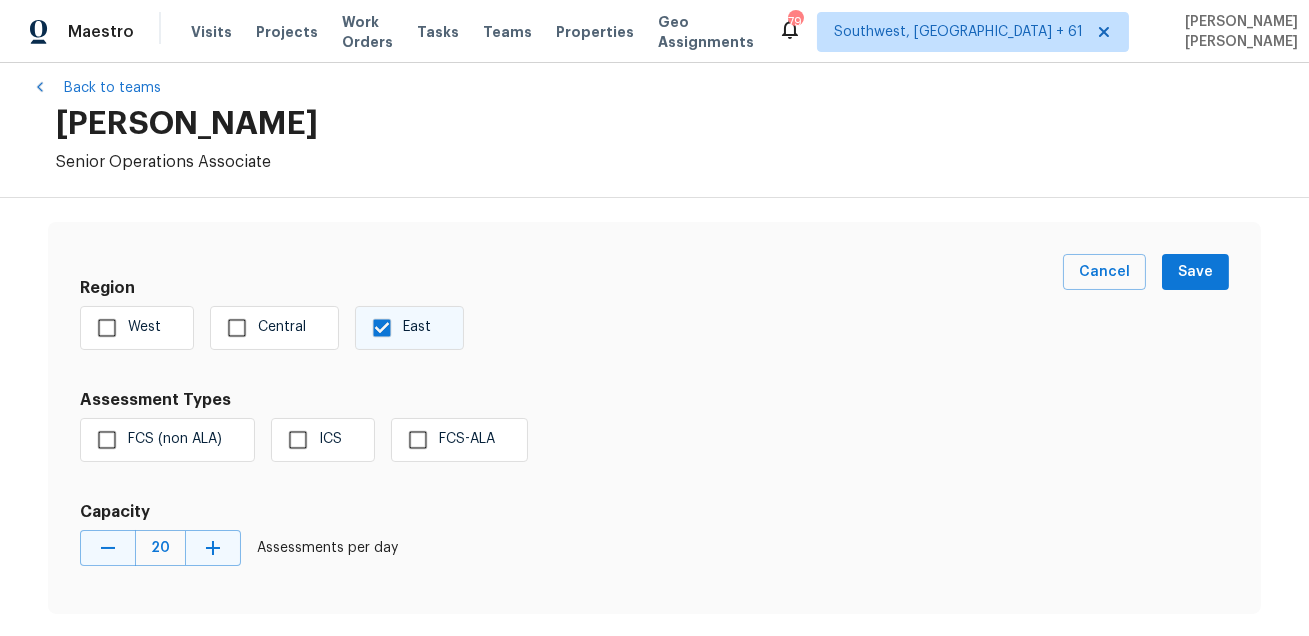 click on "East" at bounding box center [382, 328] 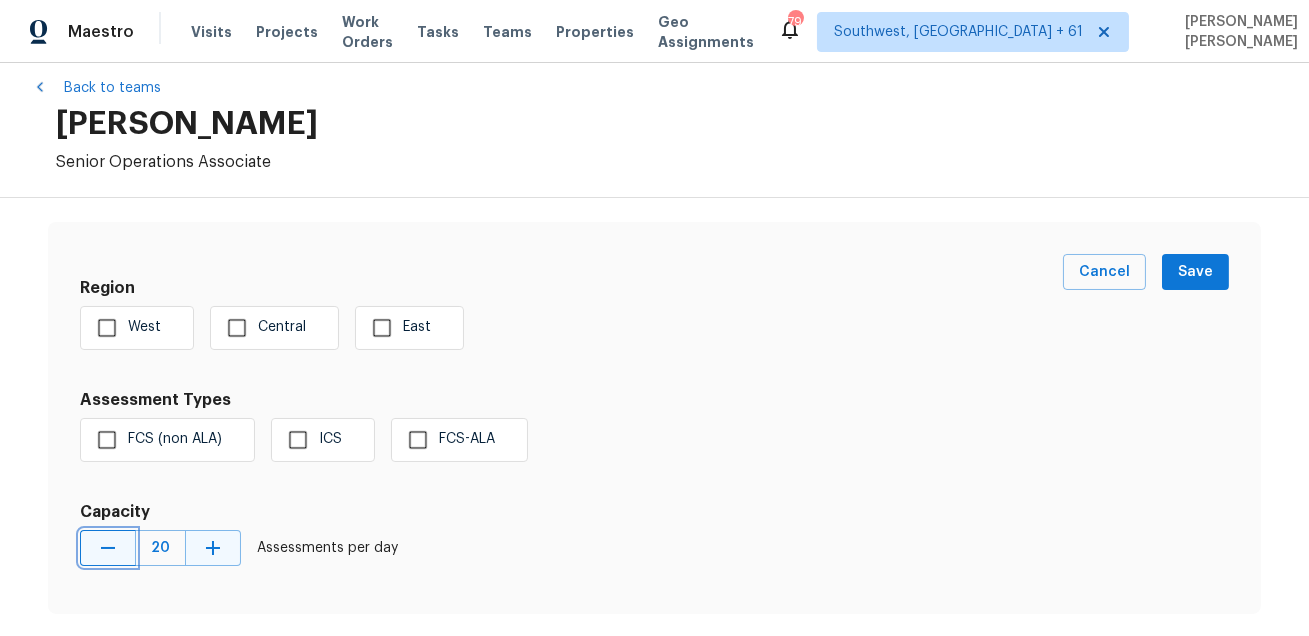 click 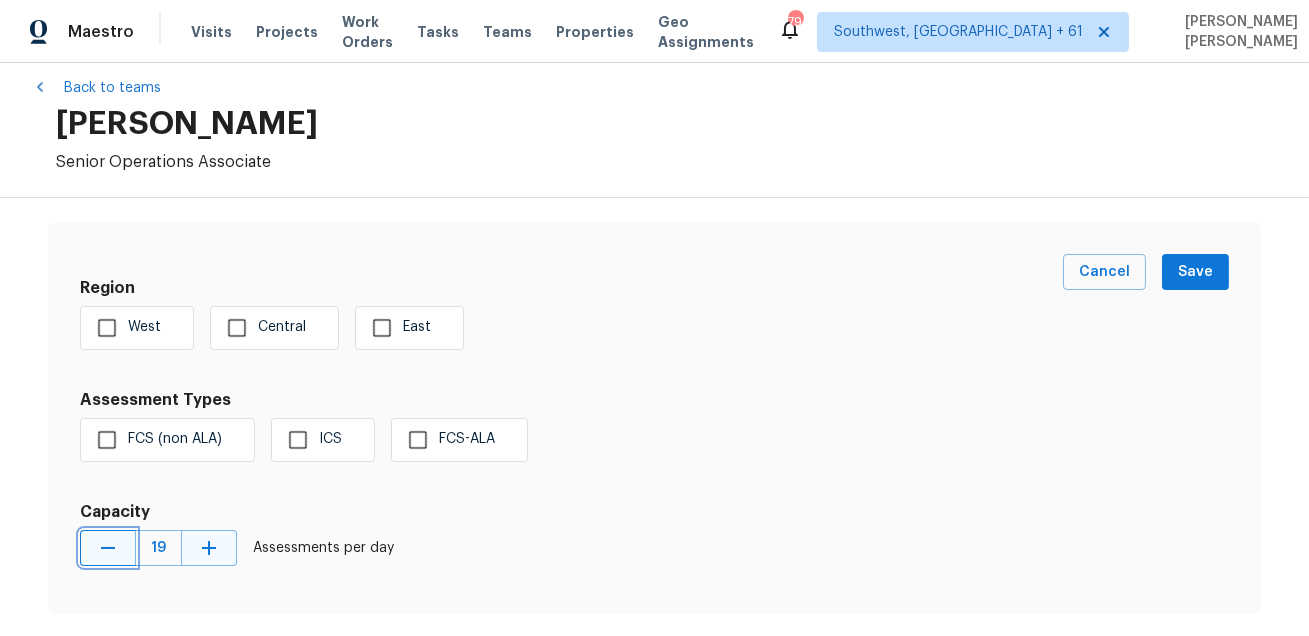 click 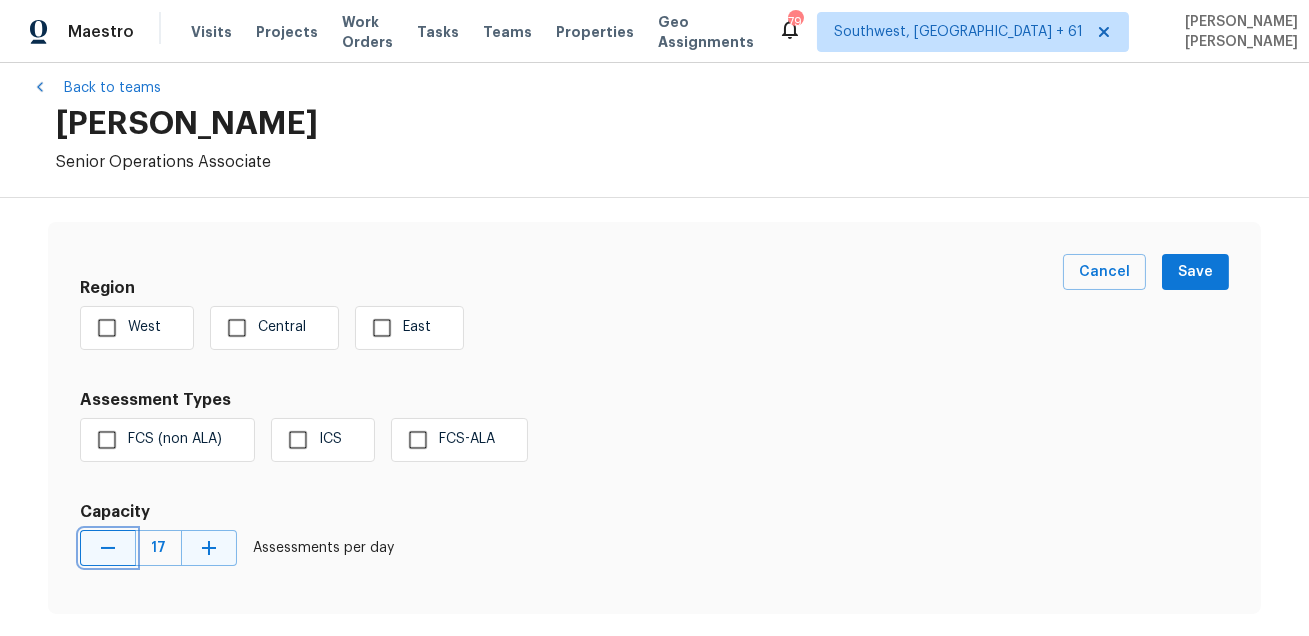 click 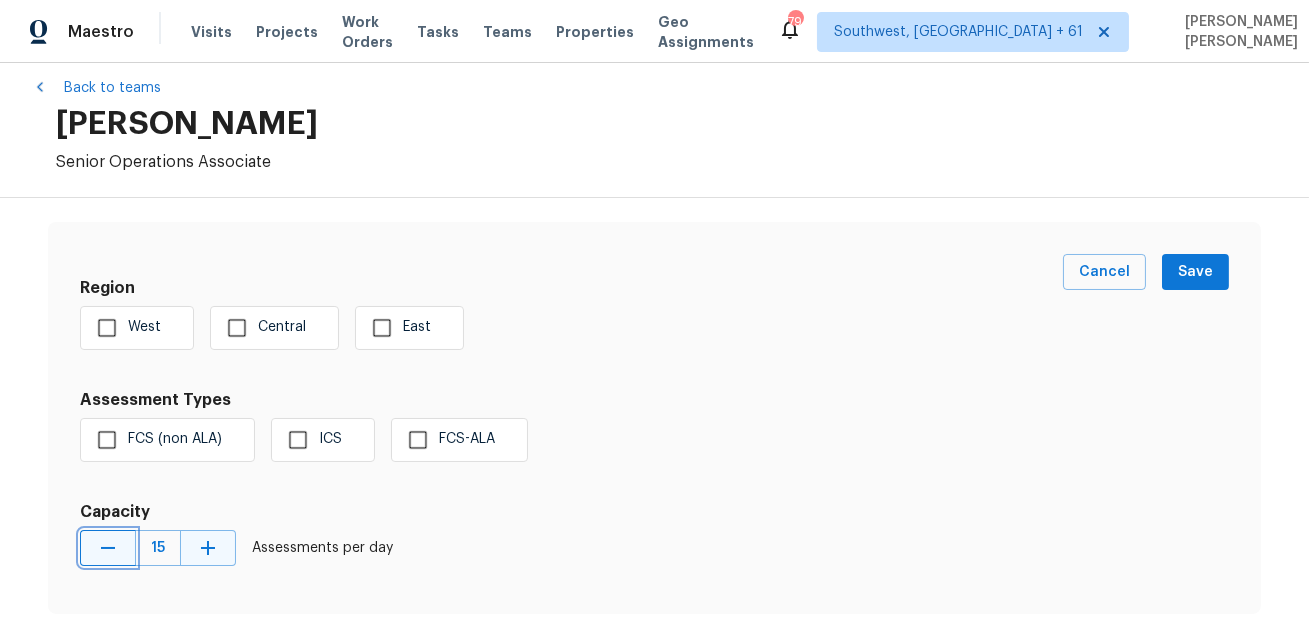 click 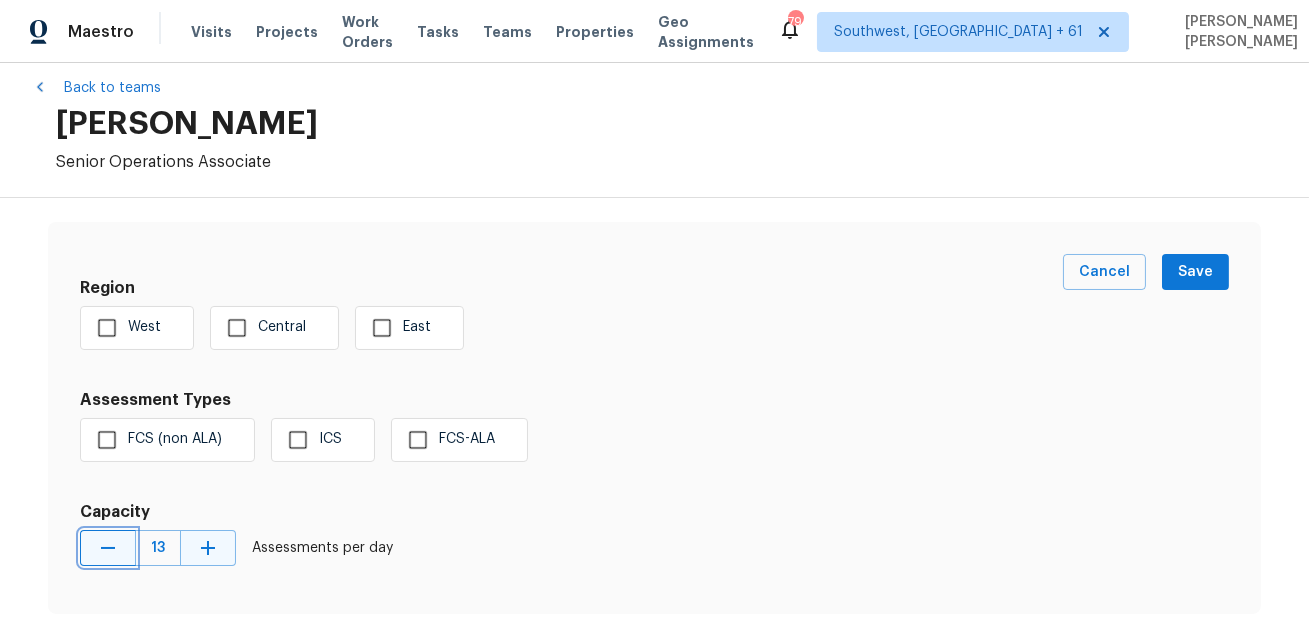 click 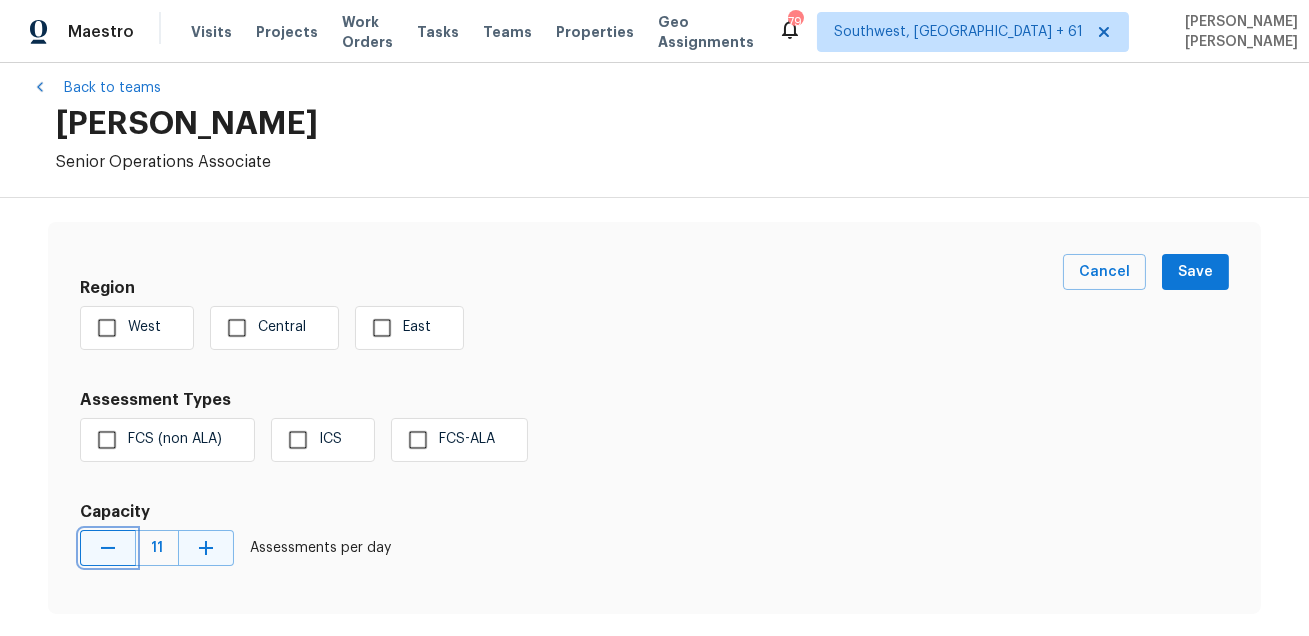 click 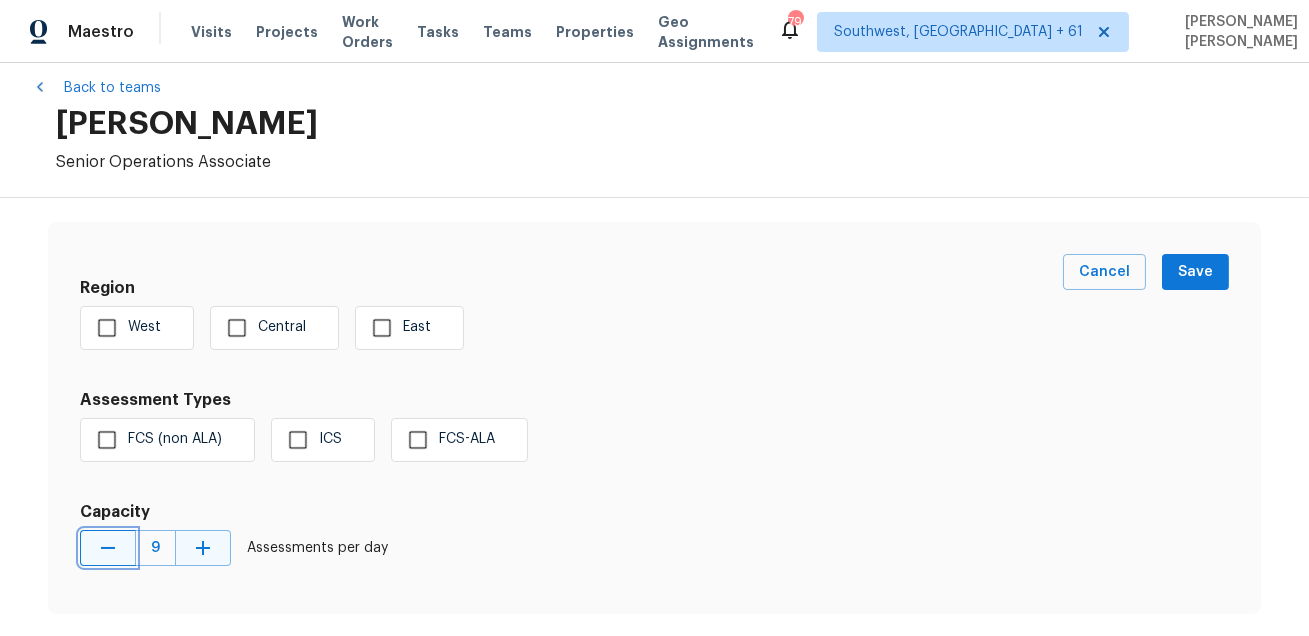 click 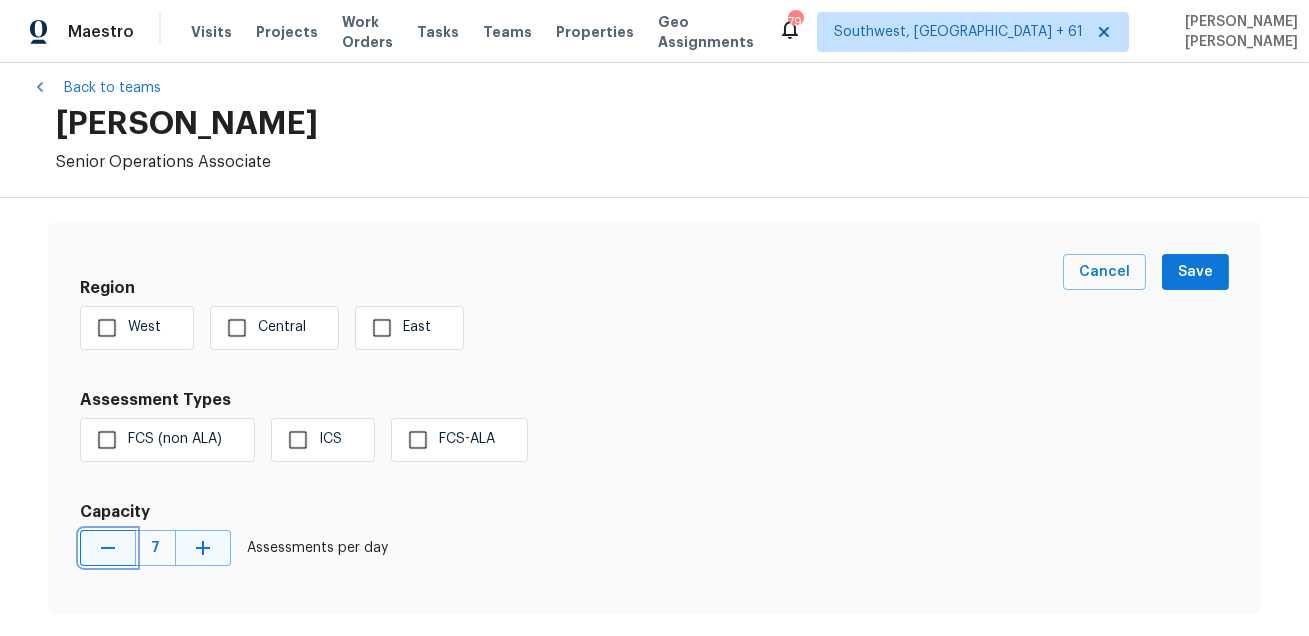 click 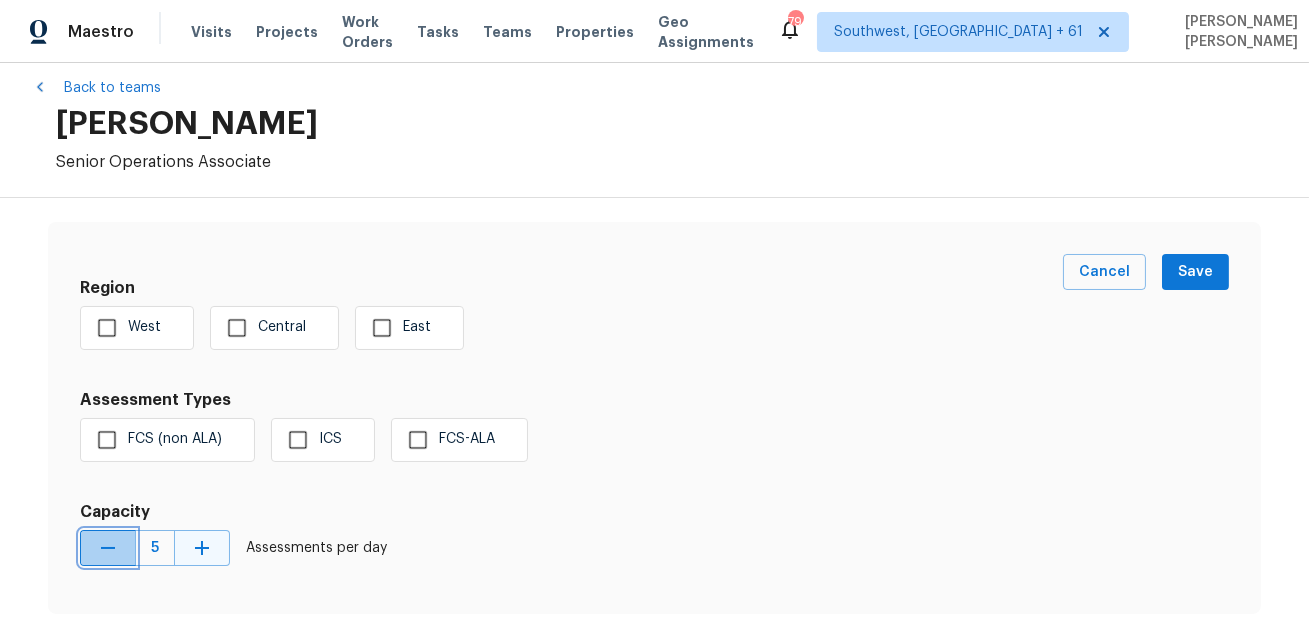 click 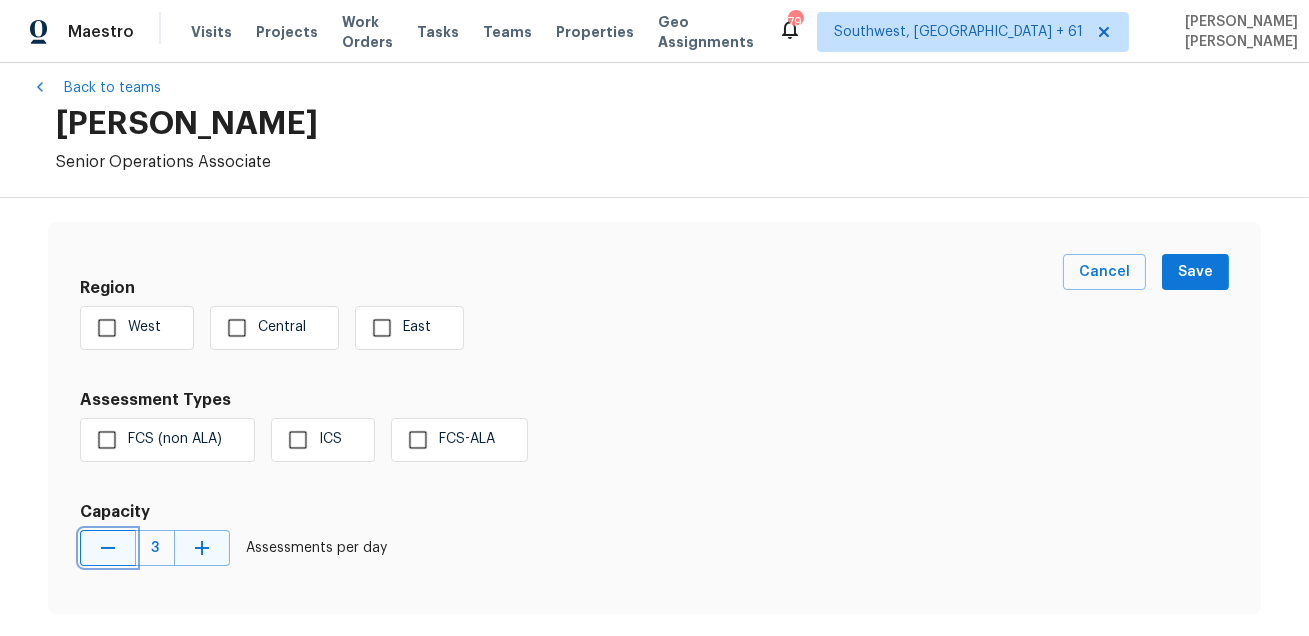 click 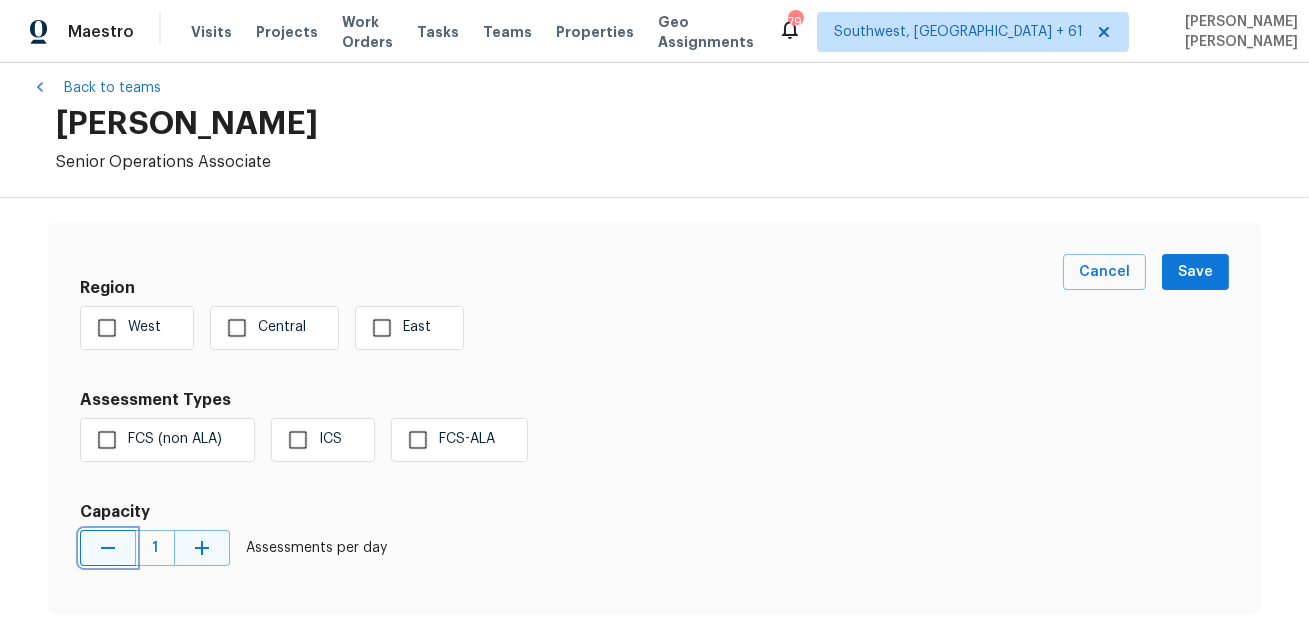 click 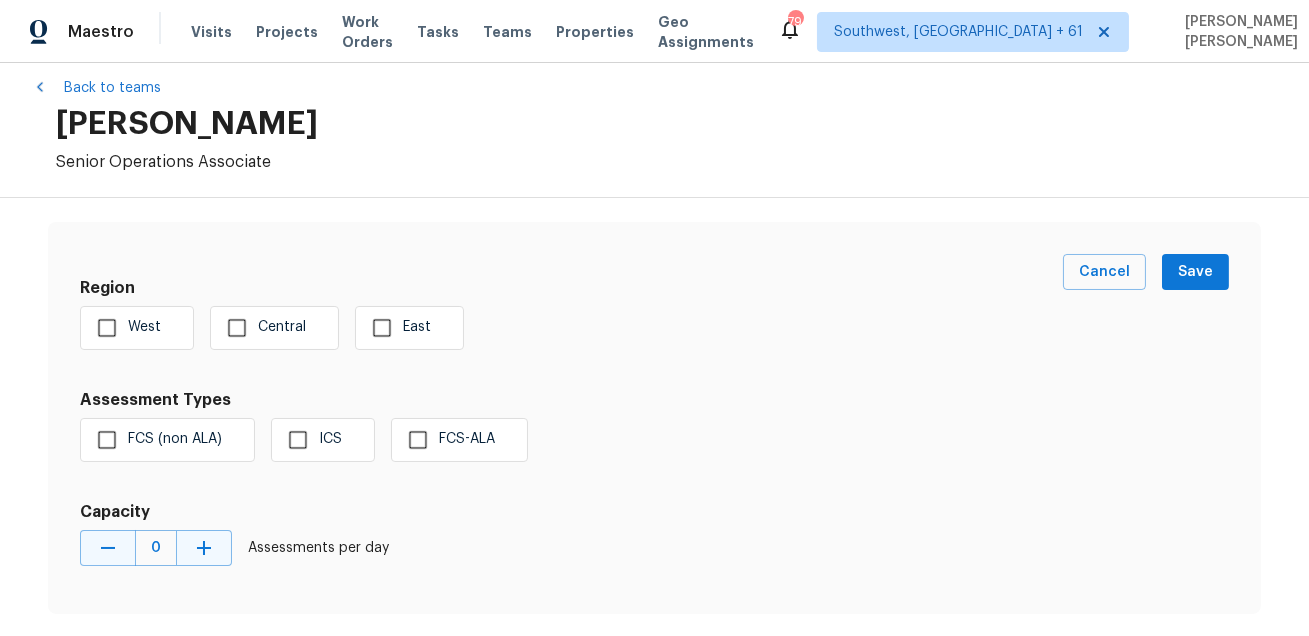 click on "Capacity" at bounding box center (571, 512) 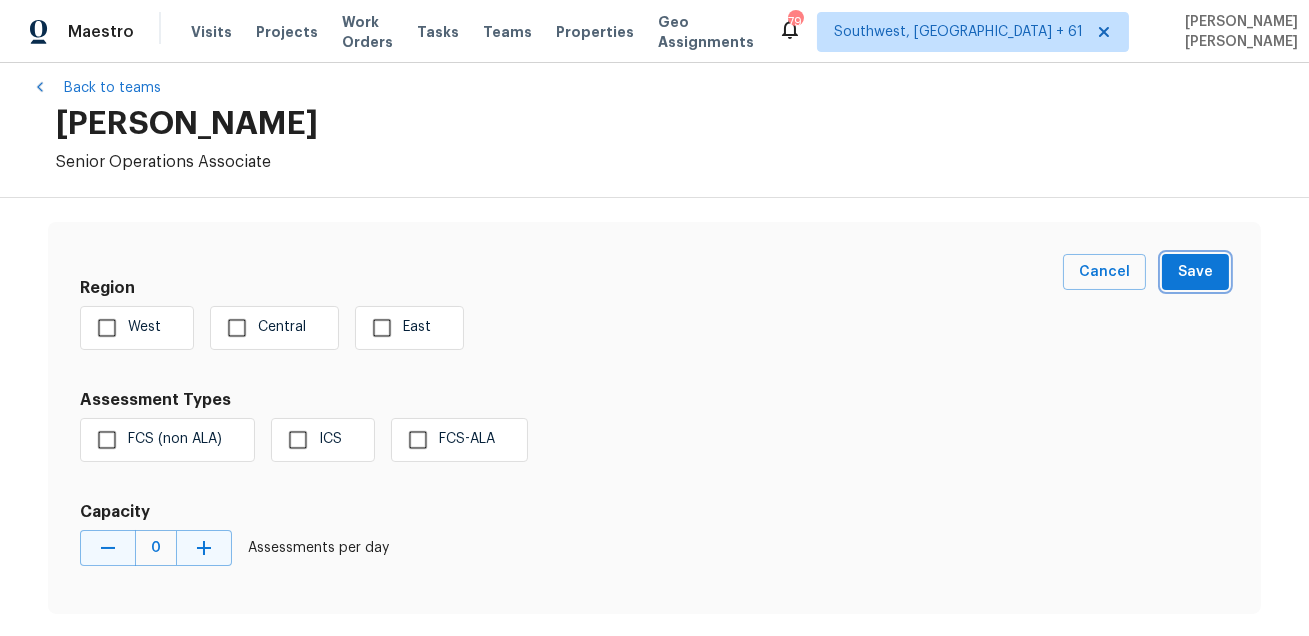 click on "Save" at bounding box center (1195, 272) 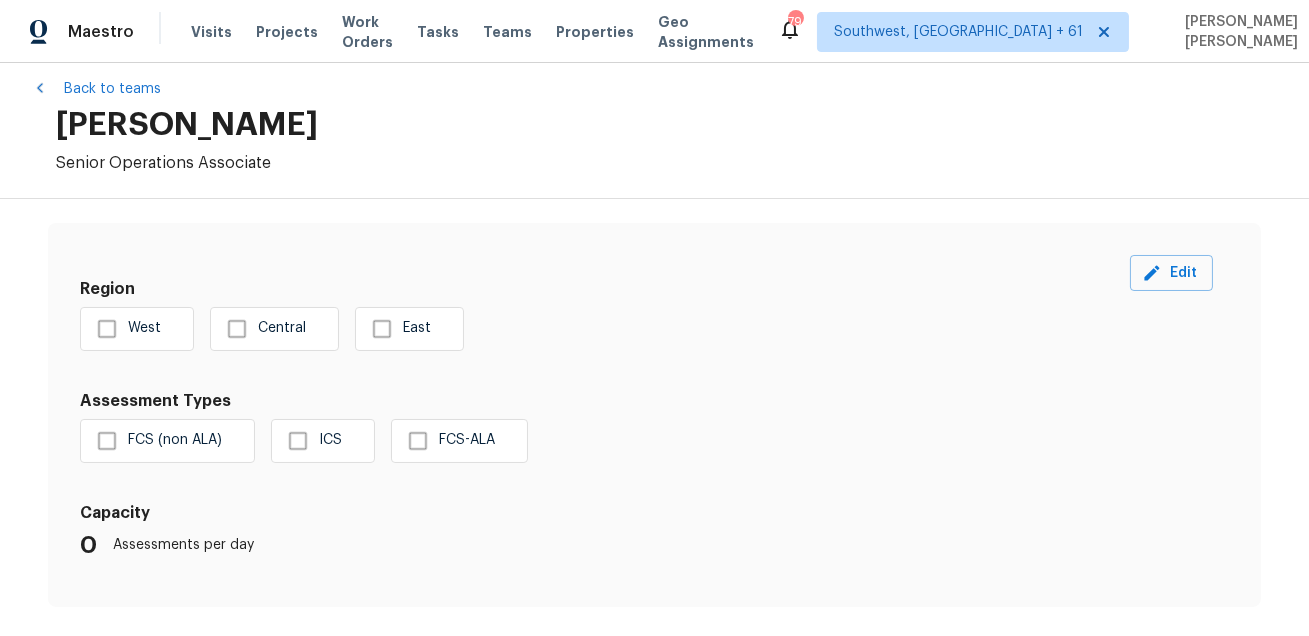 scroll, scrollTop: 0, scrollLeft: 0, axis: both 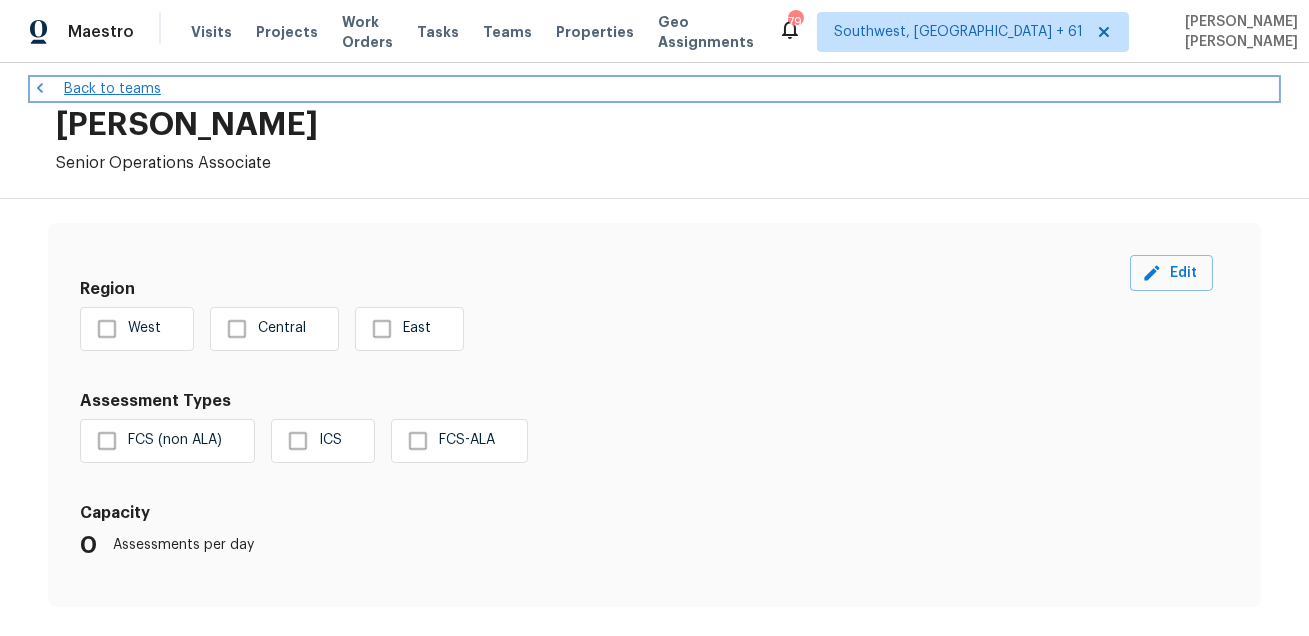 click on "Back to teams" at bounding box center [654, 89] 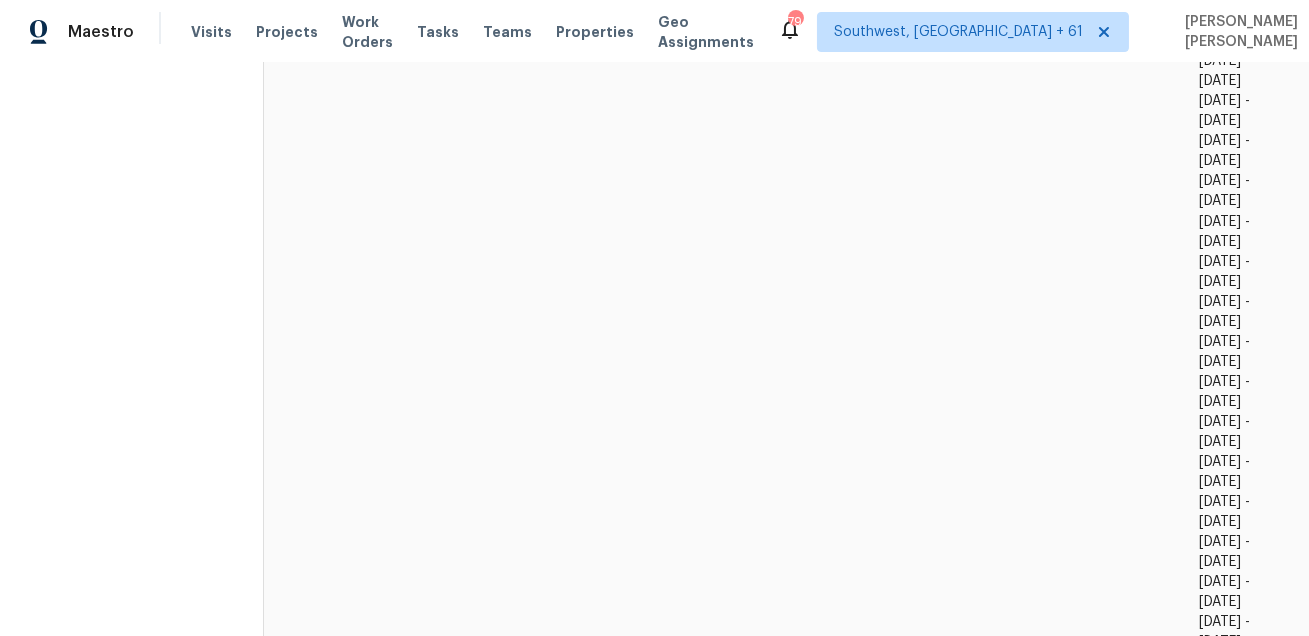 scroll, scrollTop: 3213, scrollLeft: 0, axis: vertical 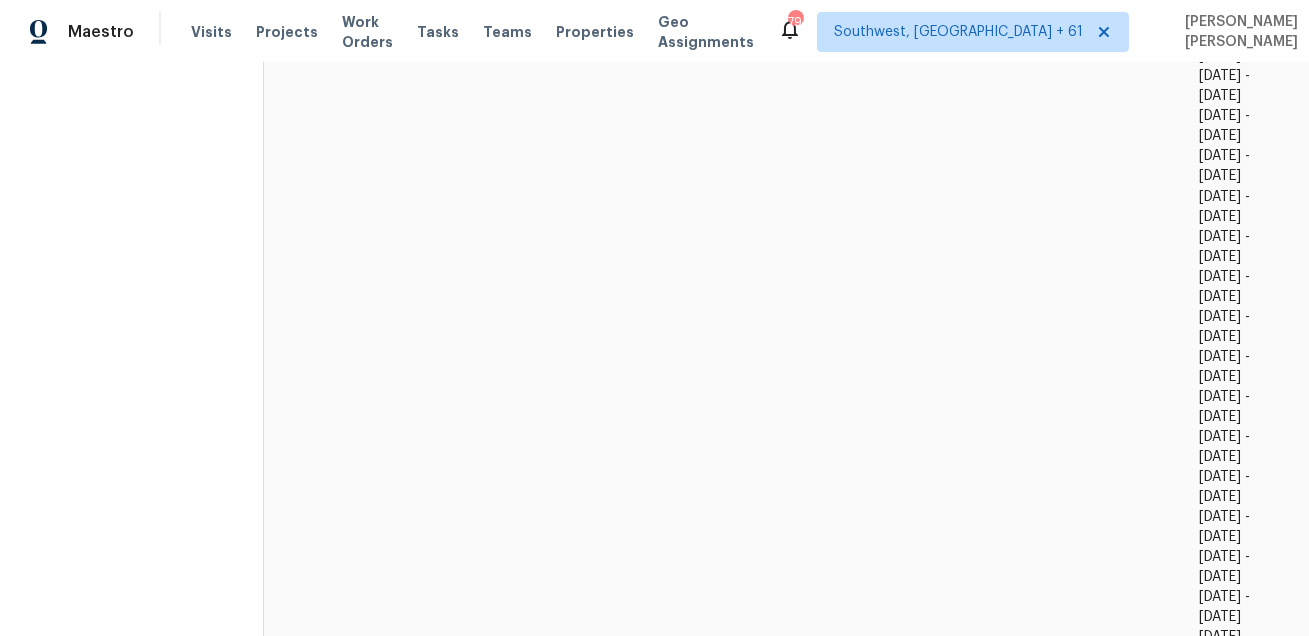 click on "[PERSON_NAME]" at bounding box center (336, 2306) 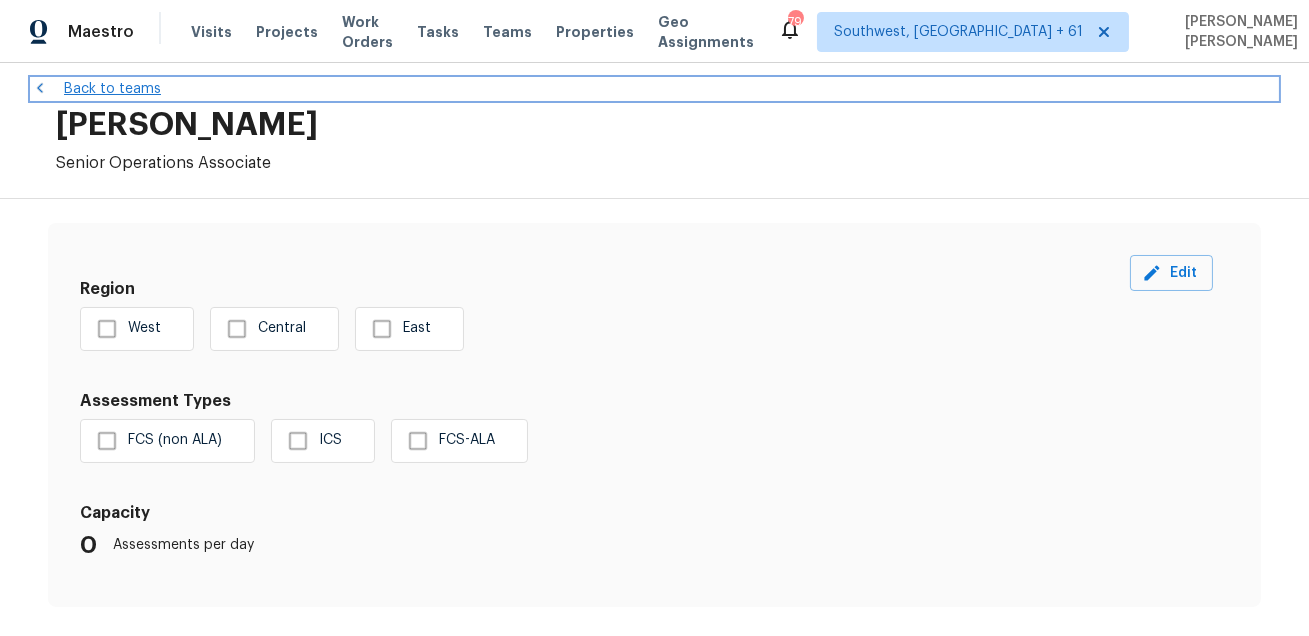 click on "Back to teams" at bounding box center (654, 89) 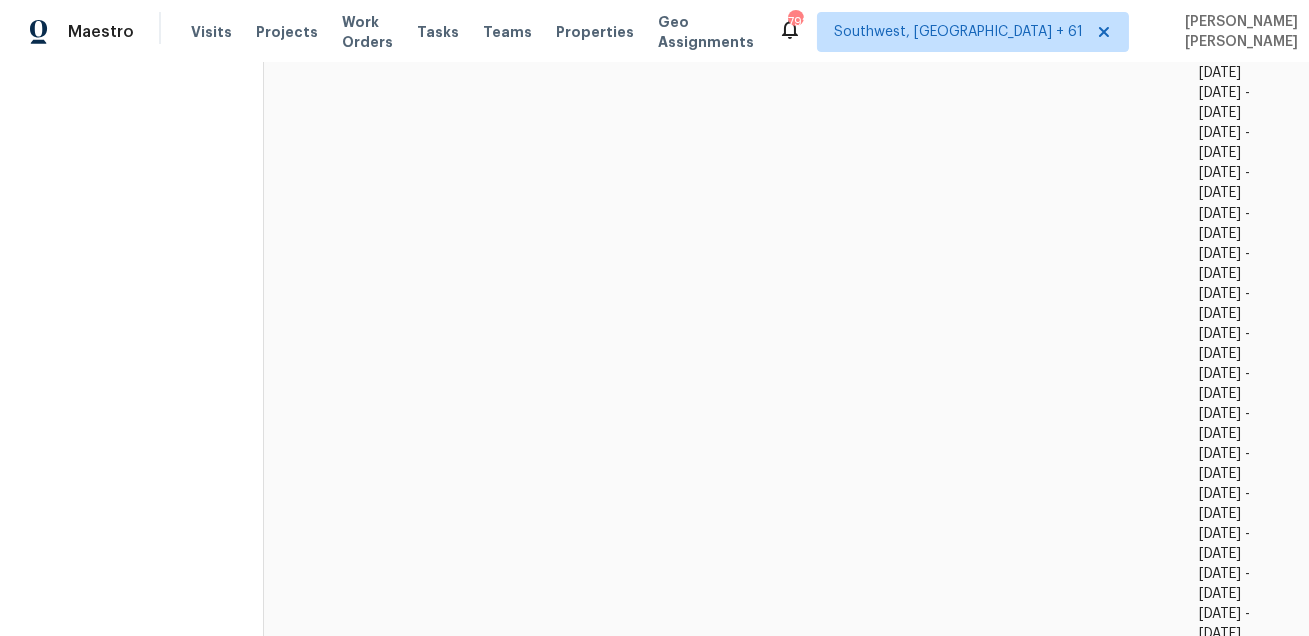 scroll, scrollTop: 4678, scrollLeft: 0, axis: vertical 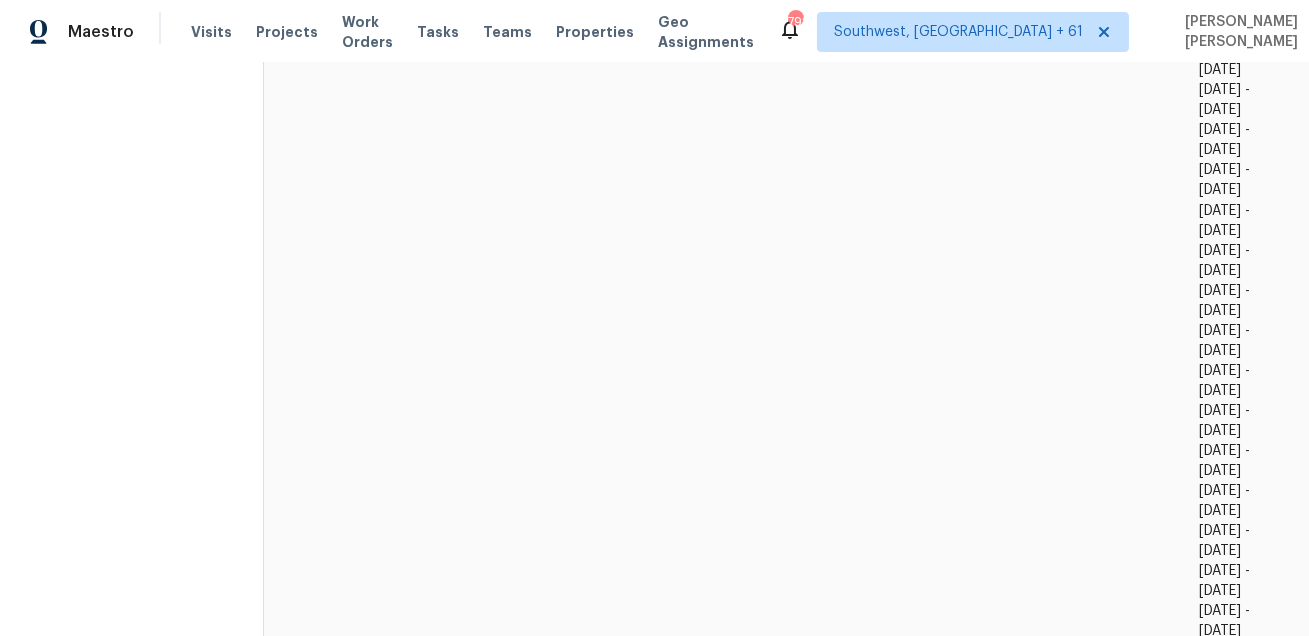 click on "[PERSON_NAME][DATE]" at bounding box center (359, 3536) 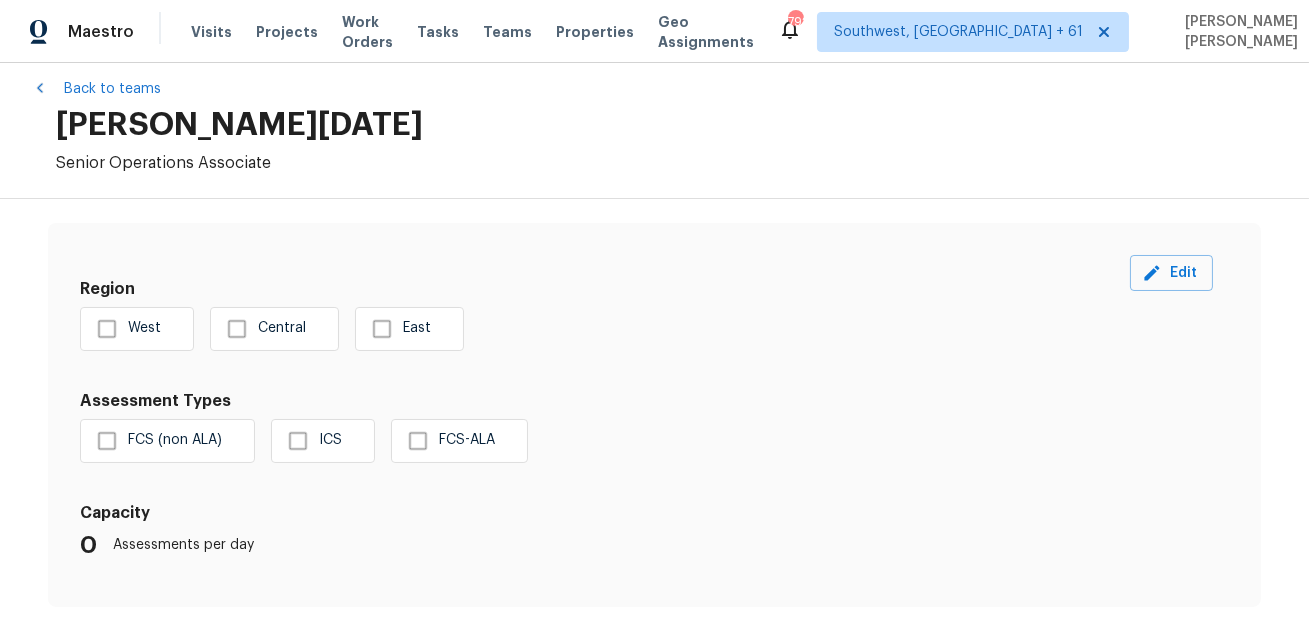 click on "[PERSON_NAME][DATE]" at bounding box center (666, 125) 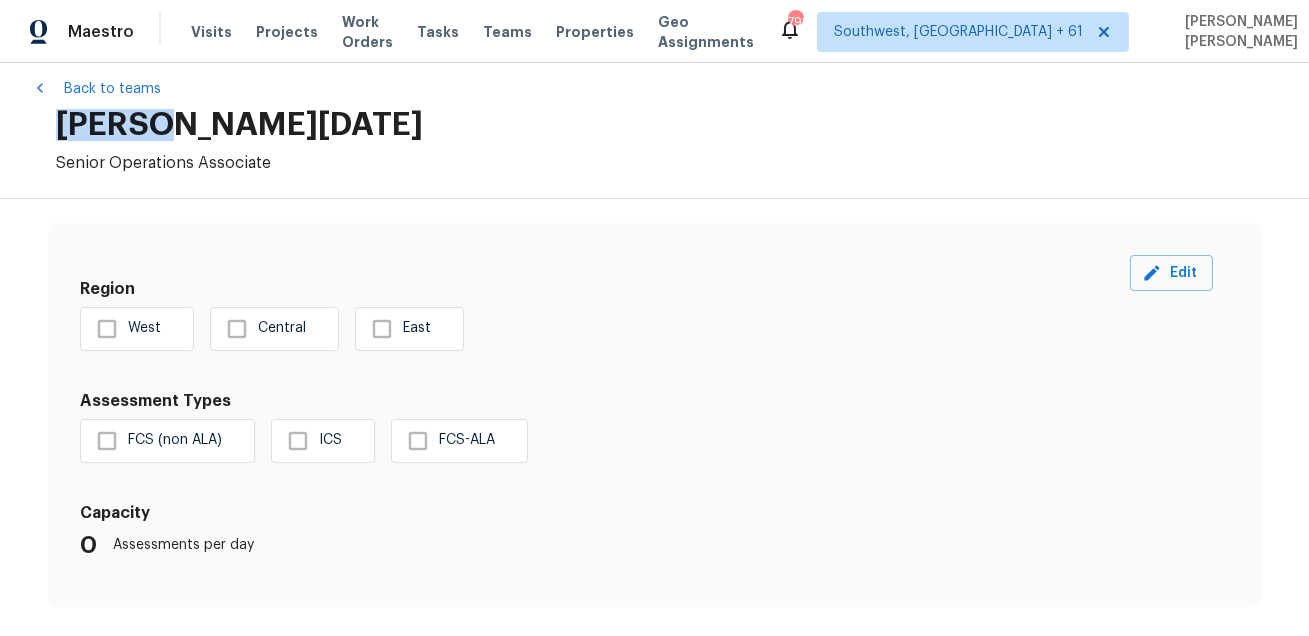 click on "[PERSON_NAME][DATE]" at bounding box center (666, 125) 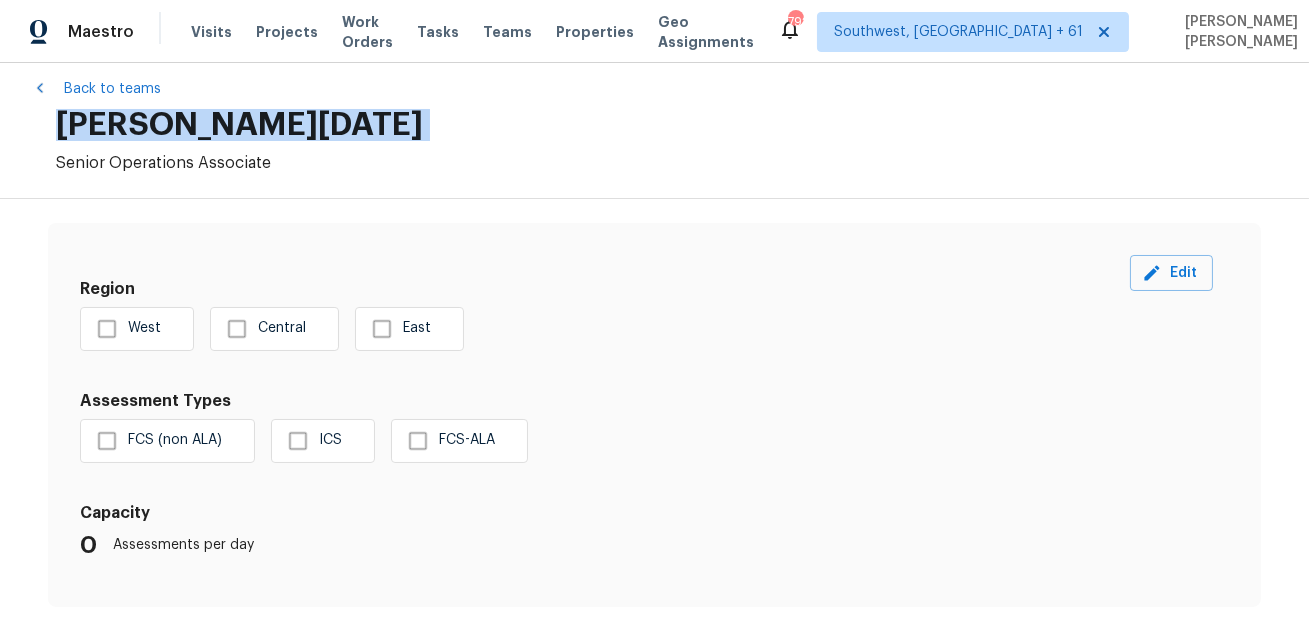 click on "[PERSON_NAME][DATE]" at bounding box center (666, 125) 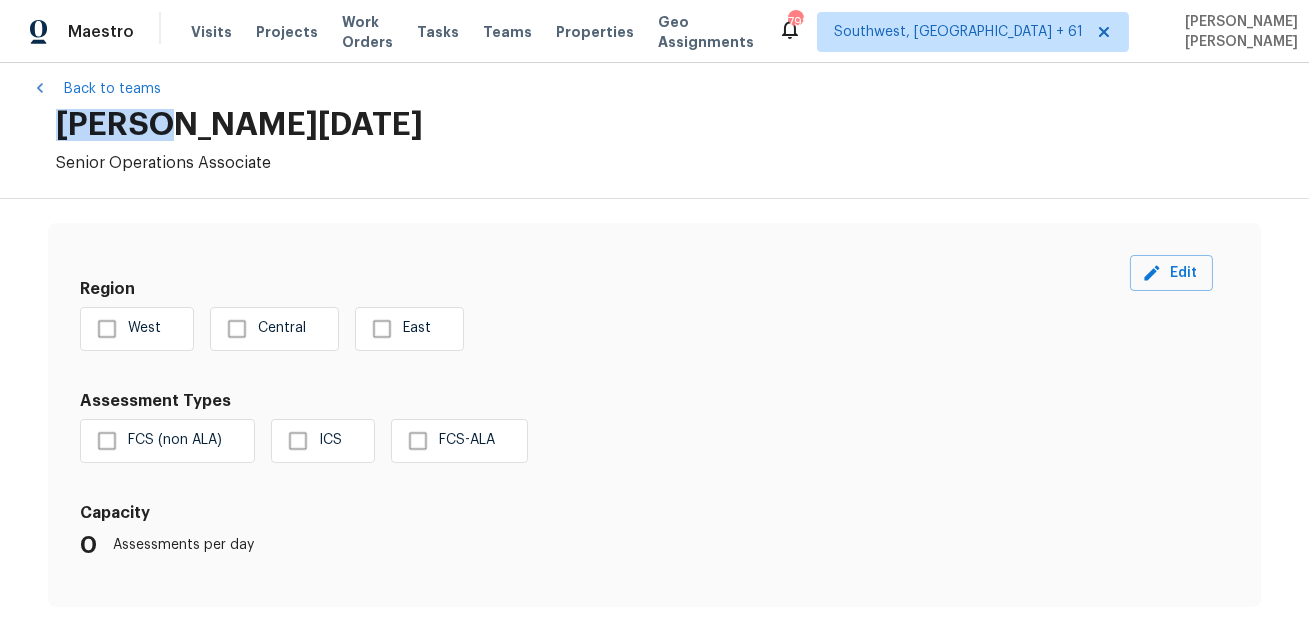 click on "[PERSON_NAME][DATE]" at bounding box center (666, 125) 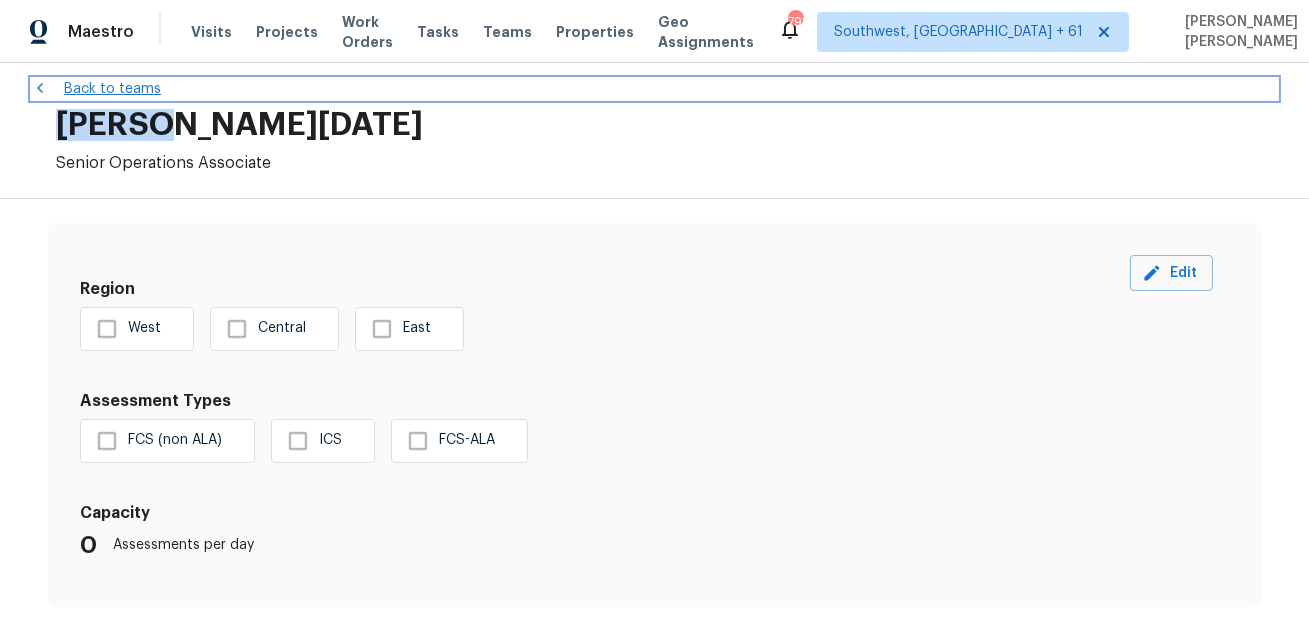 click on "Back to teams" at bounding box center [654, 89] 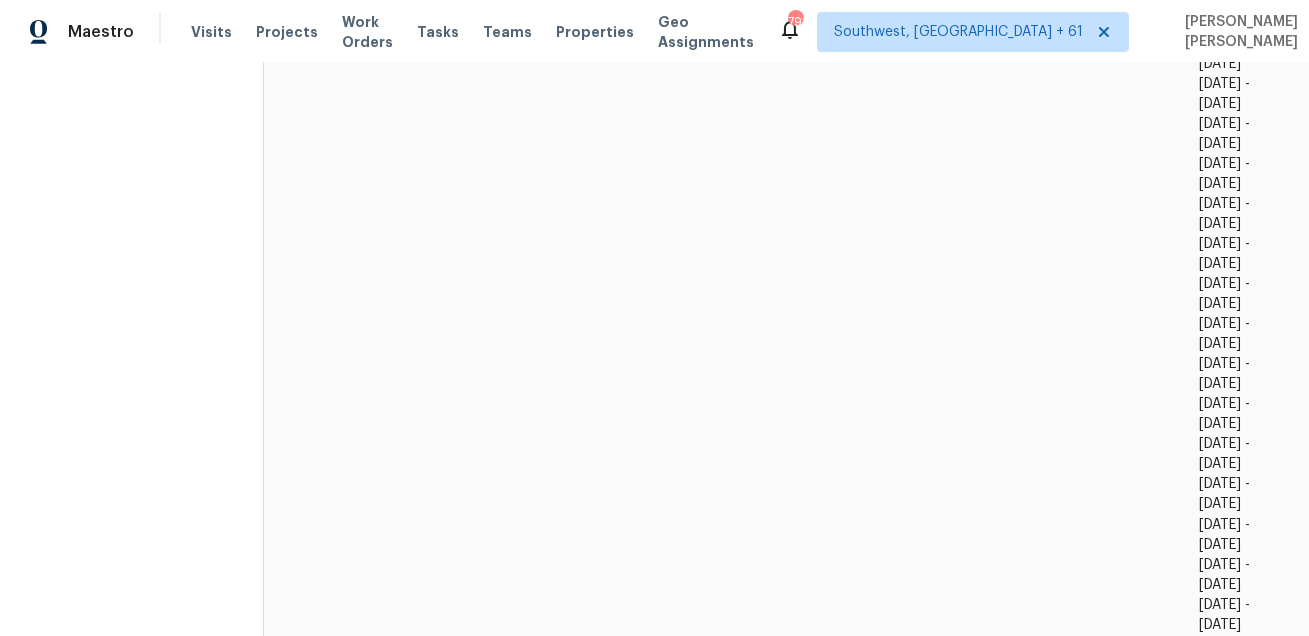scroll, scrollTop: 5701, scrollLeft: 0, axis: vertical 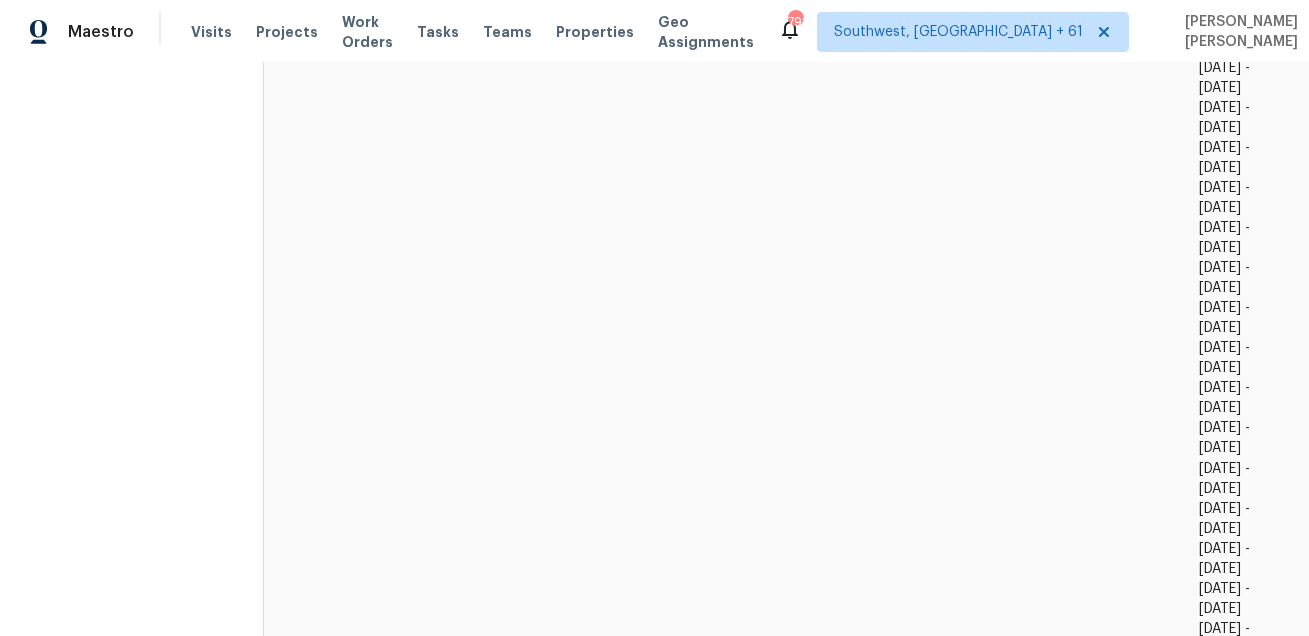 click on "Prem S" at bounding box center (304, 3950) 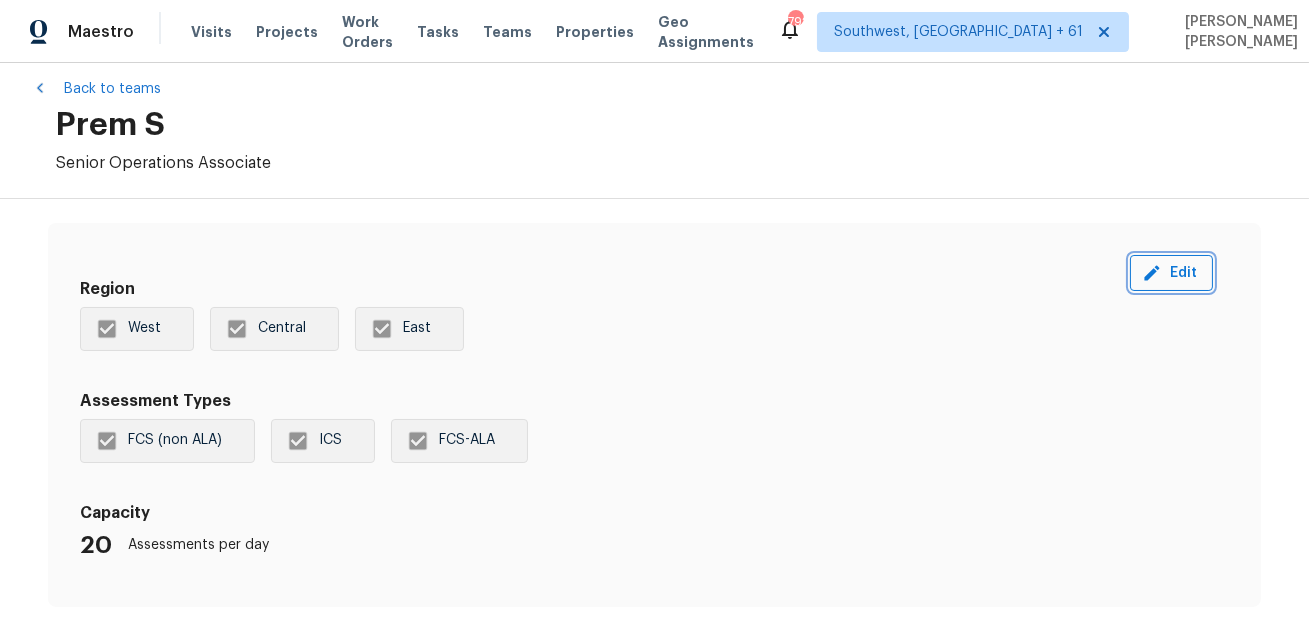 click on "Edit" at bounding box center (1171, 273) 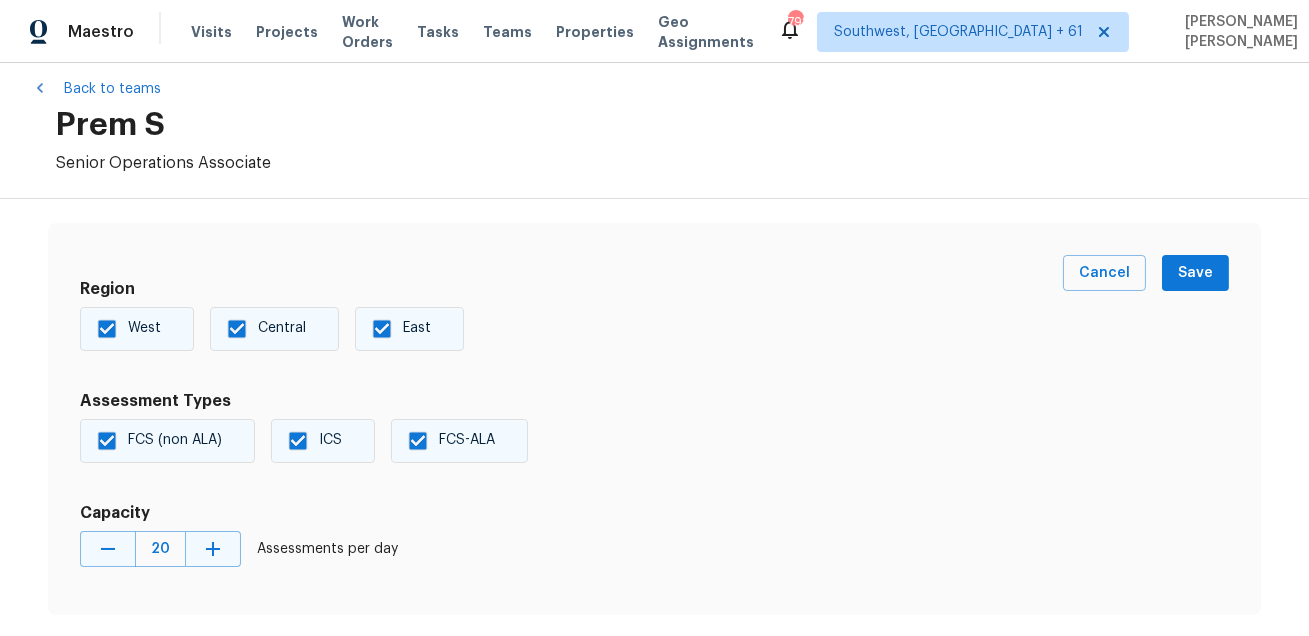 click on "East" at bounding box center [382, 329] 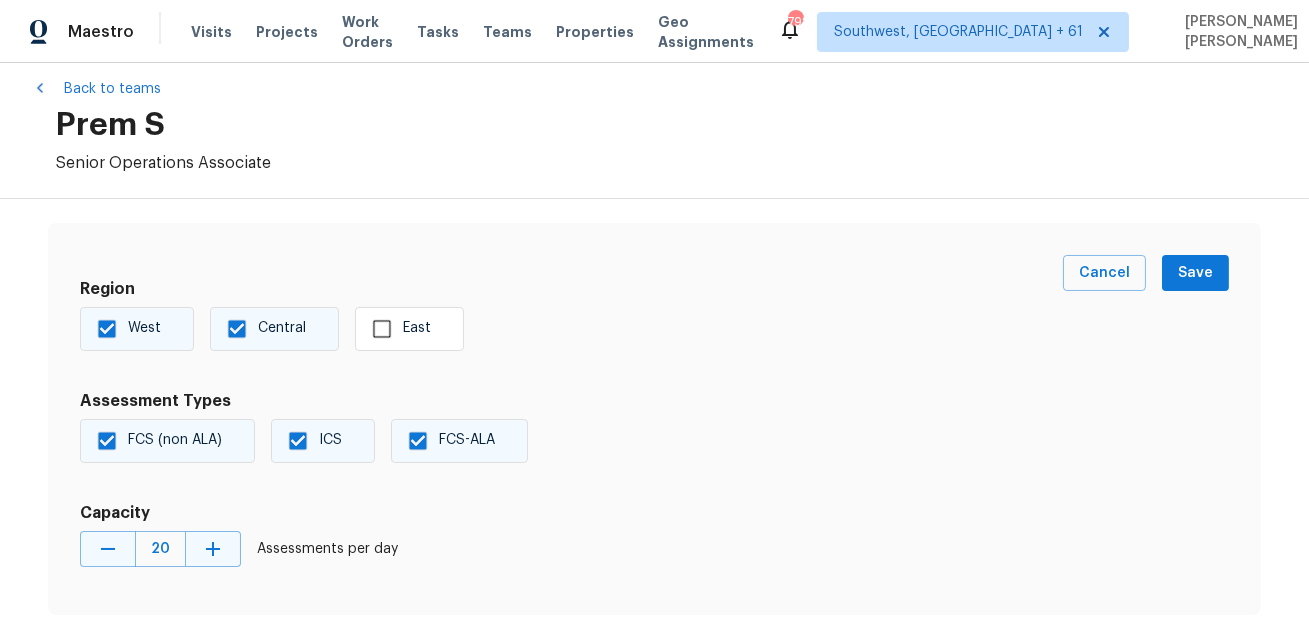 click on "Central" at bounding box center (237, 329) 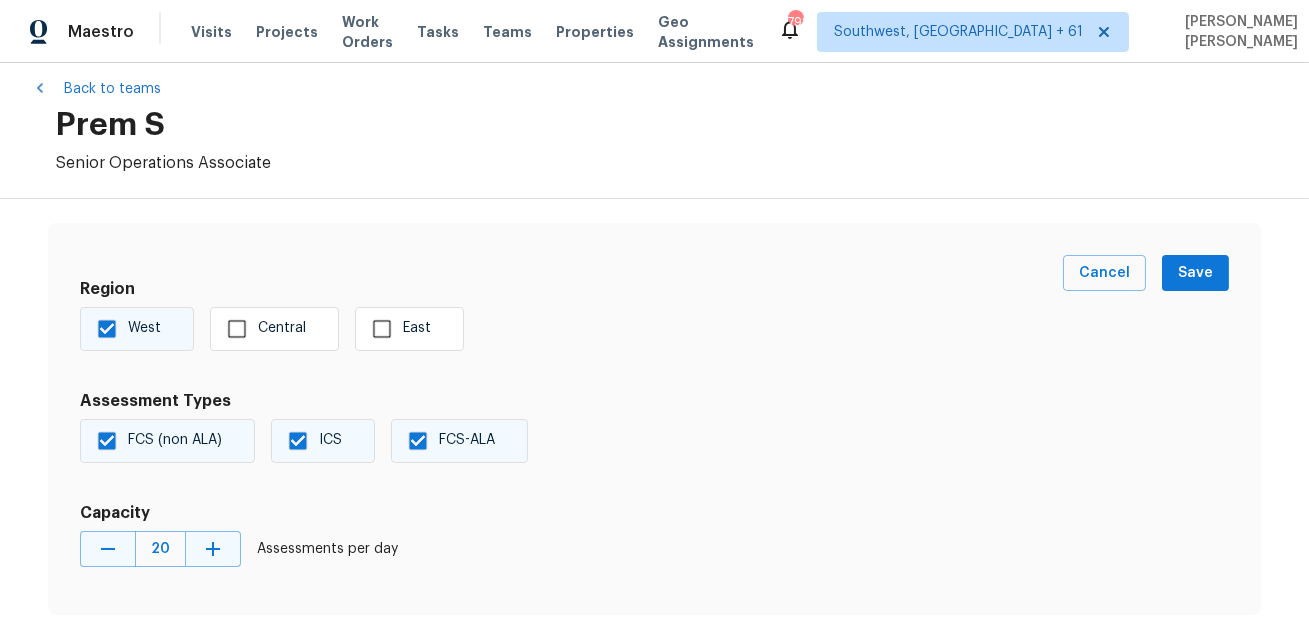 click on "West" at bounding box center [123, 329] 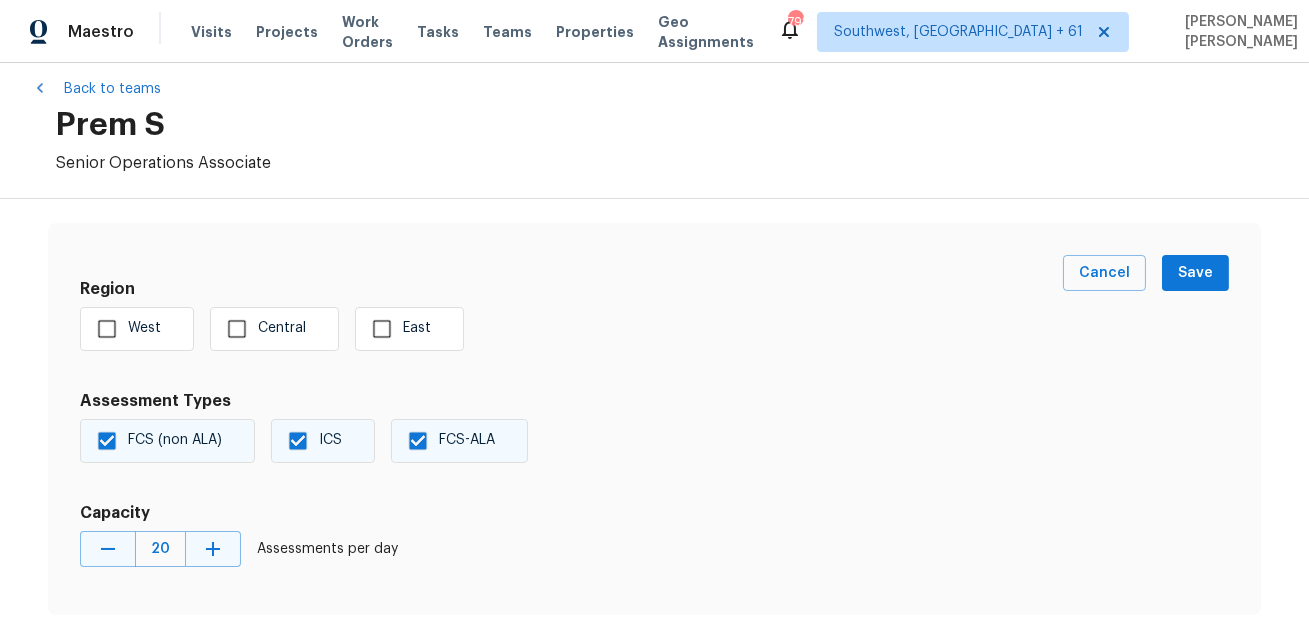 scroll, scrollTop: 1, scrollLeft: 0, axis: vertical 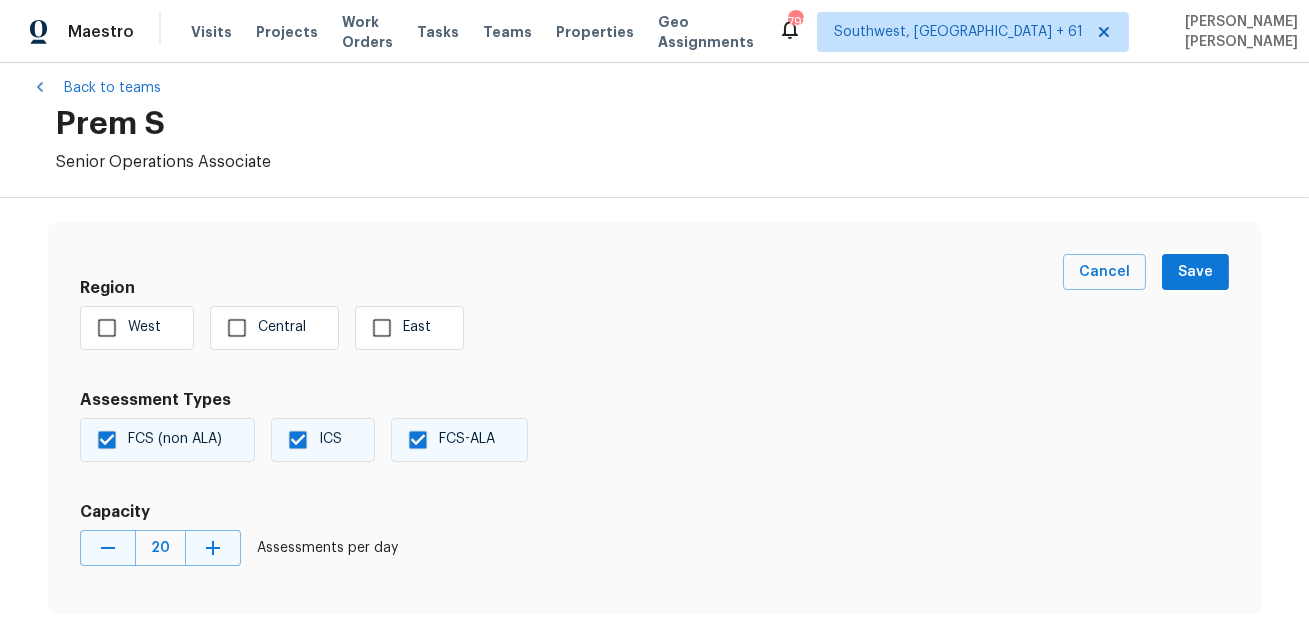 click on "FCS (non ALA)" at bounding box center [107, 440] 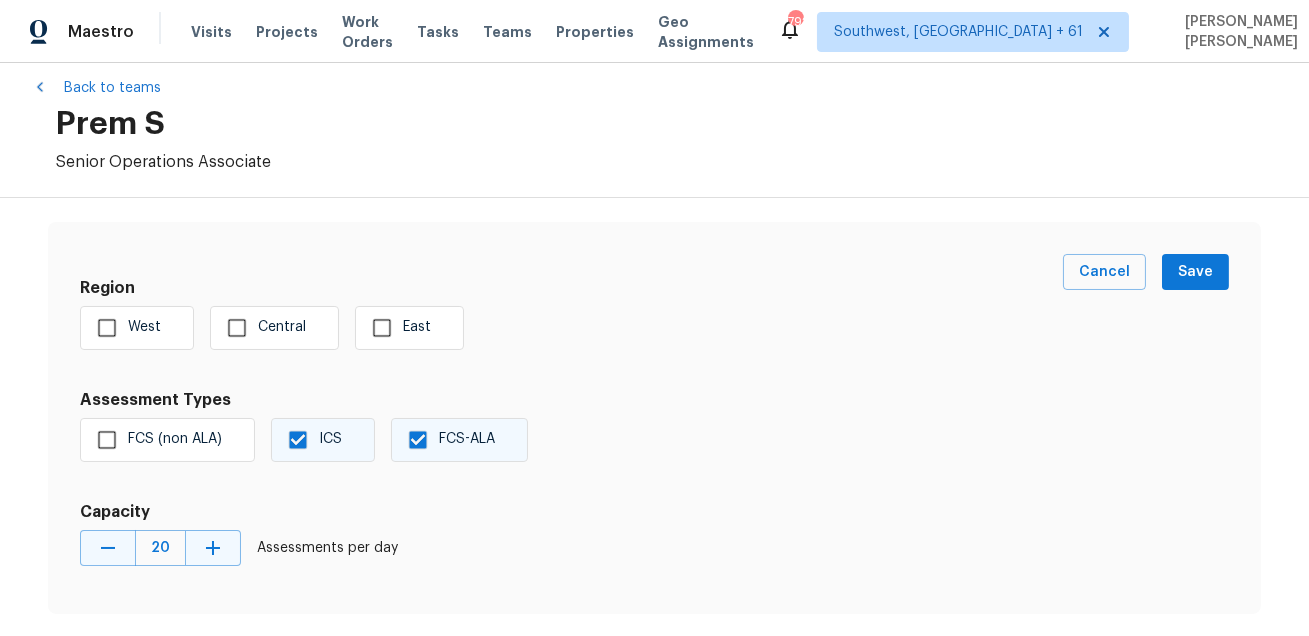 click on "Region [GEOGRAPHIC_DATA] Assessment Types FCS (non ALA) ICS FCS-ALA Capacity 20 Assessments per day" at bounding box center (571, 418) 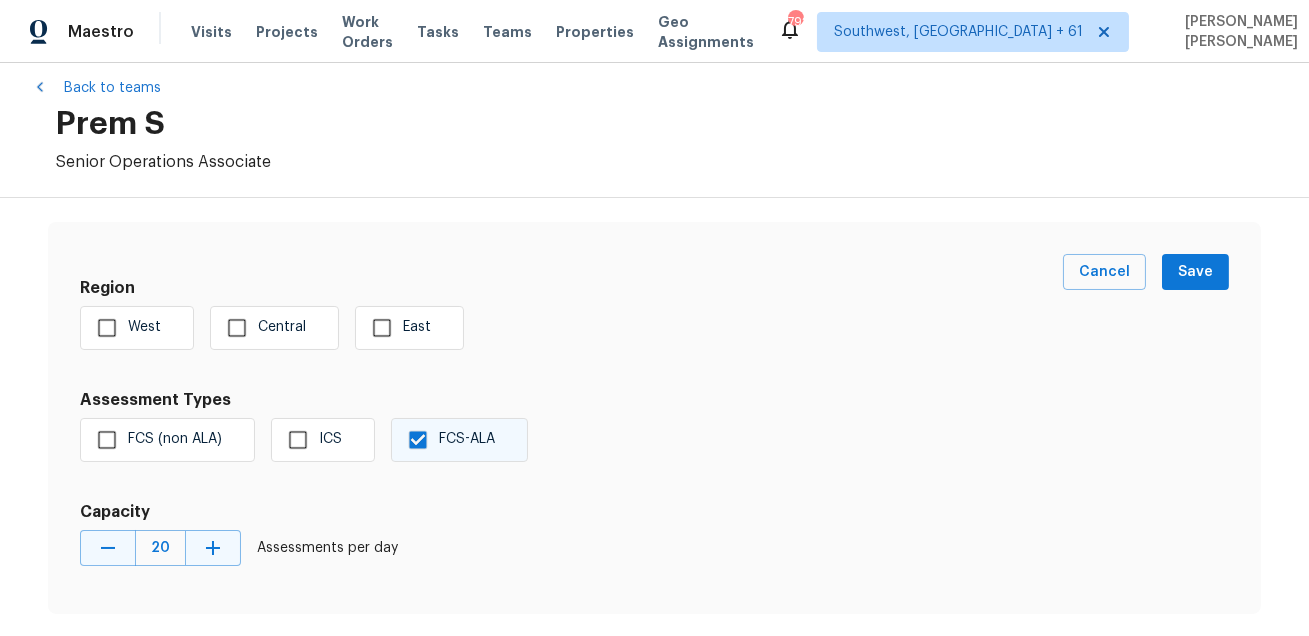 click on "FCS-ALA" at bounding box center (418, 440) 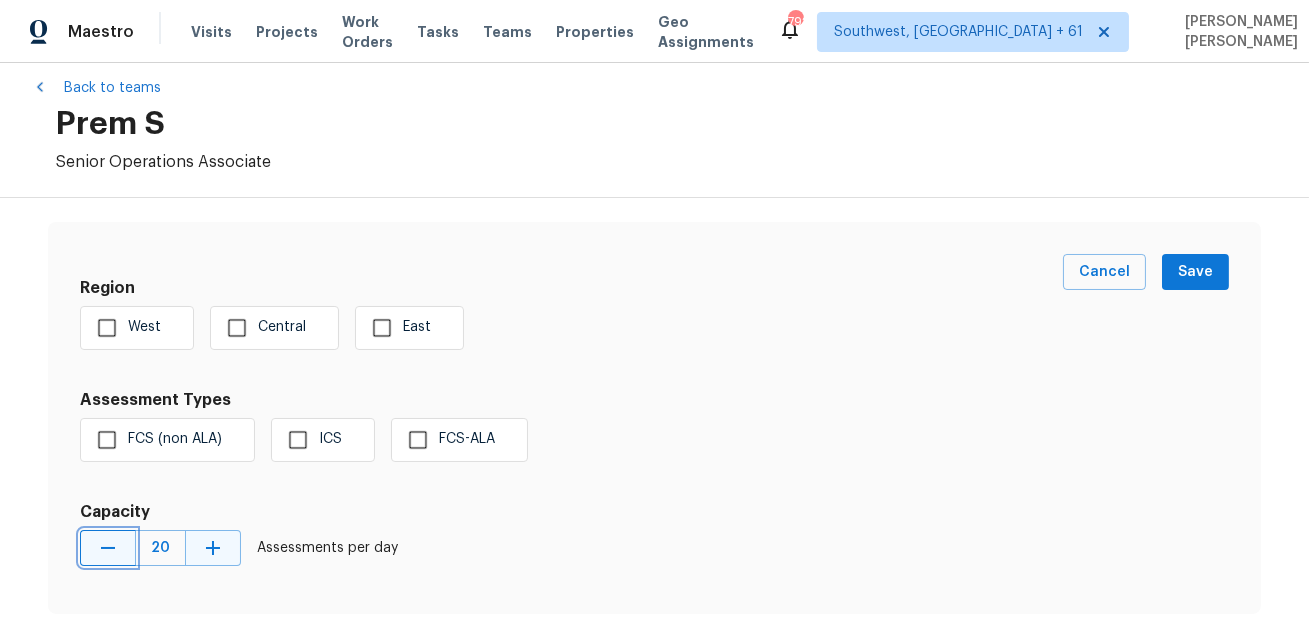 click 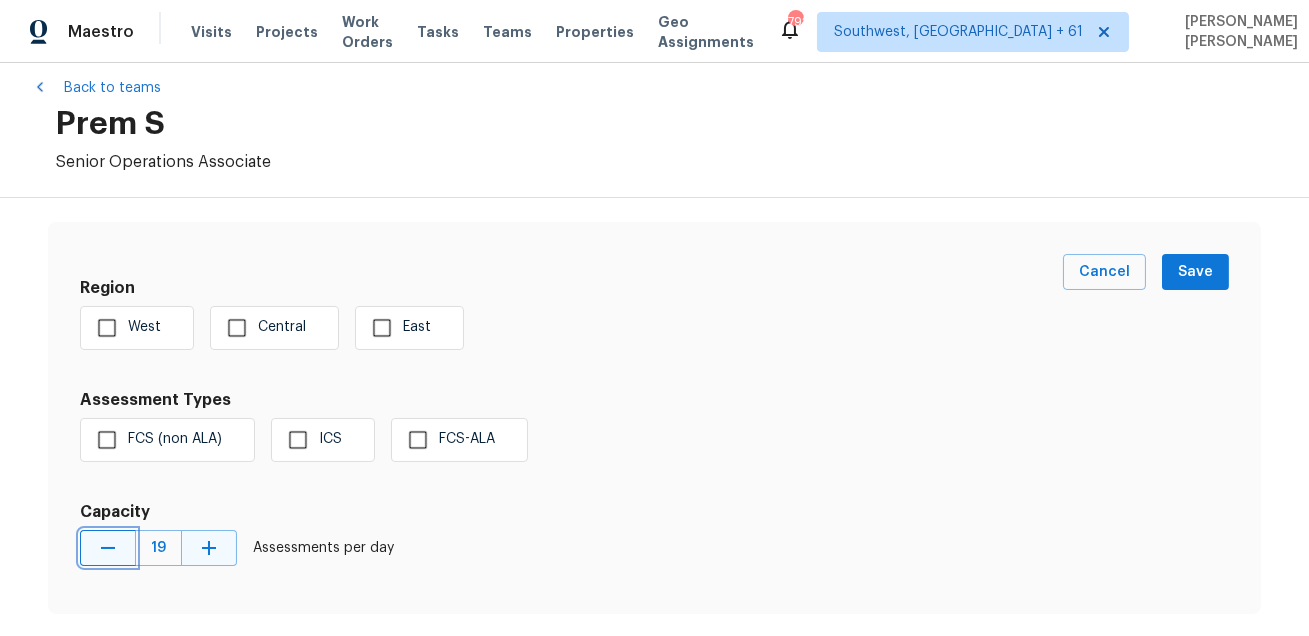 click 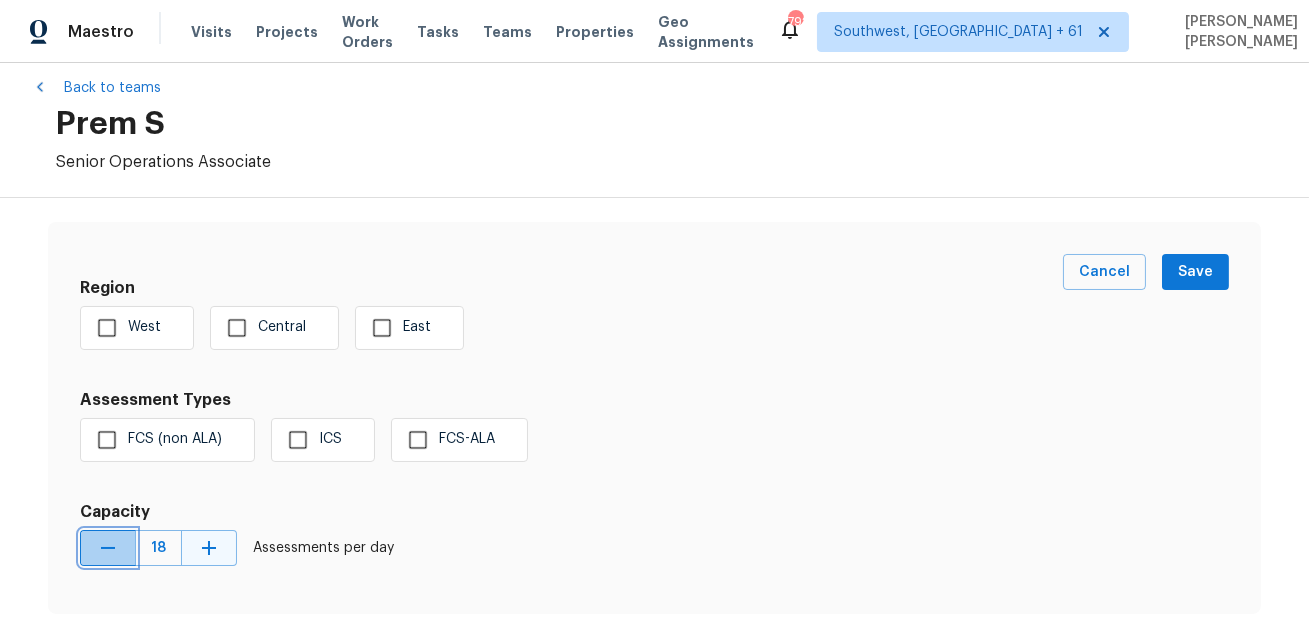 click 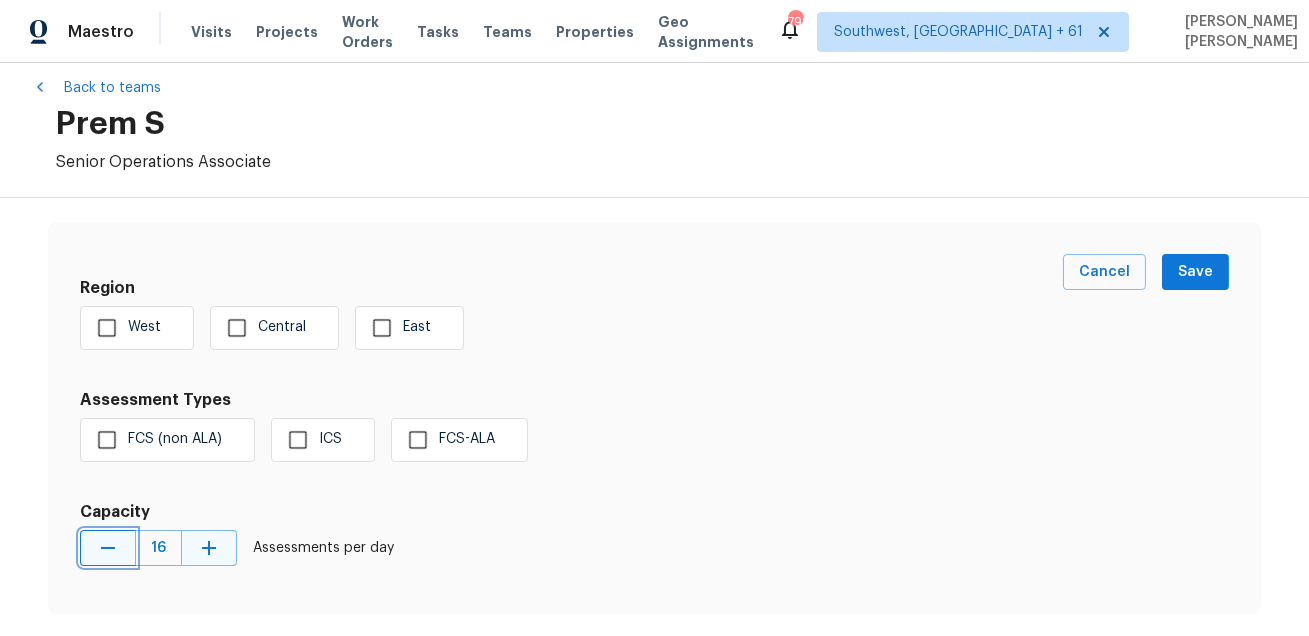 click 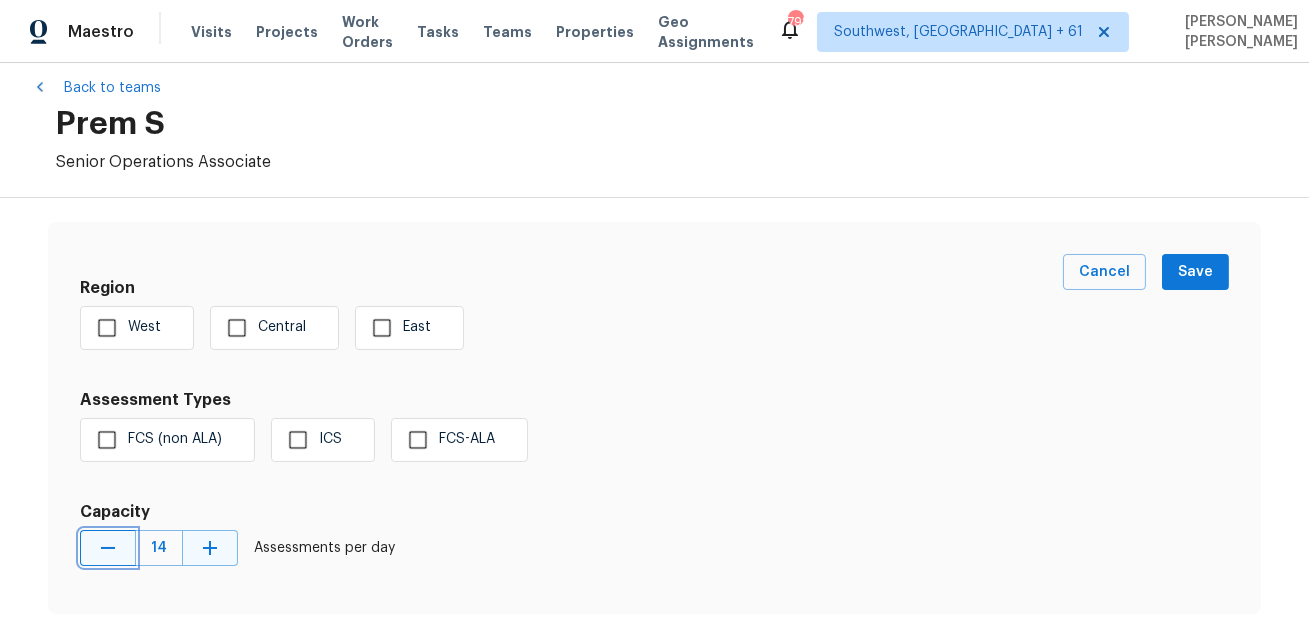 click 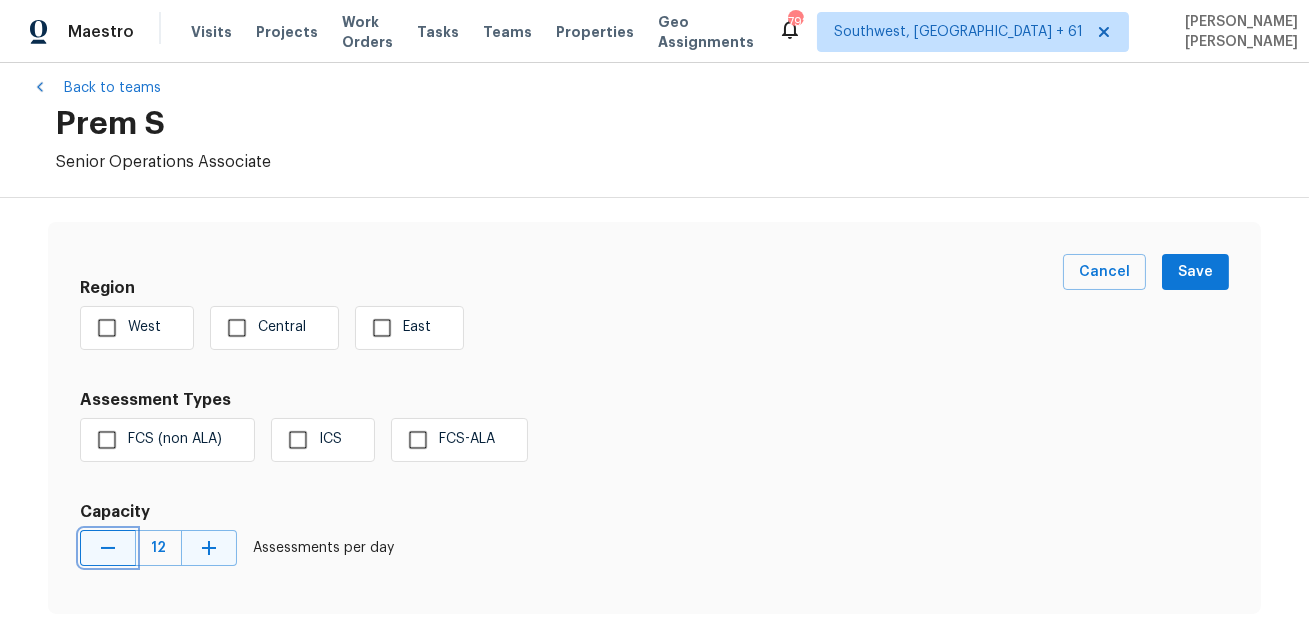 click 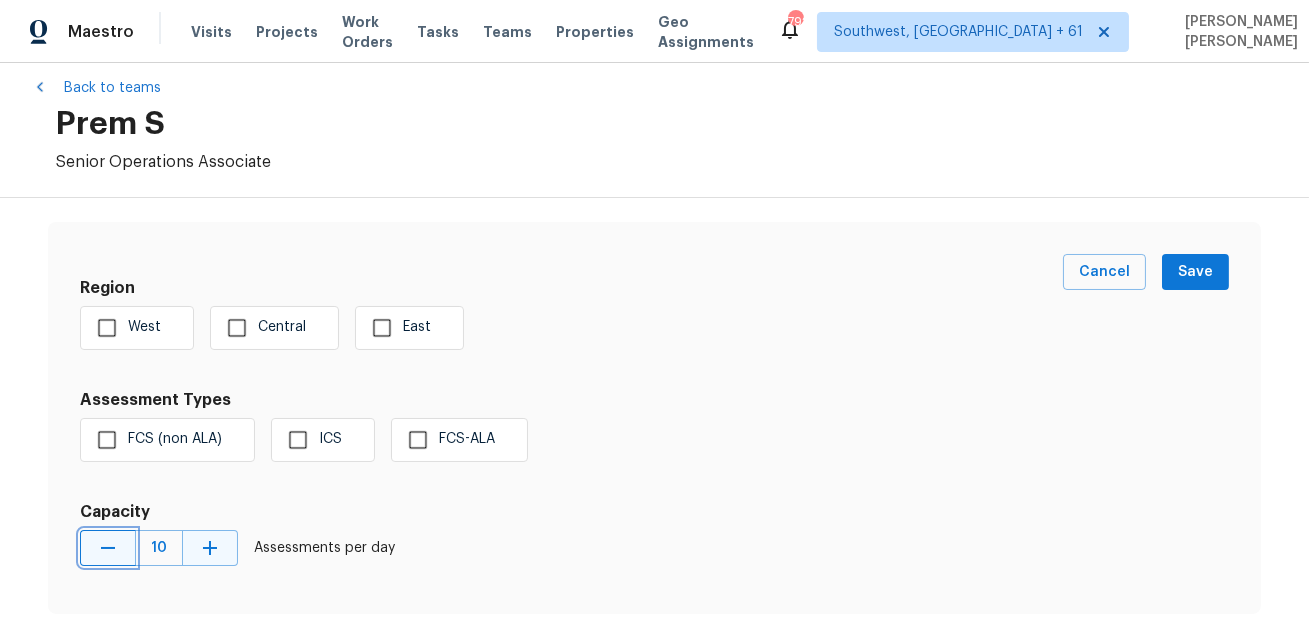 click 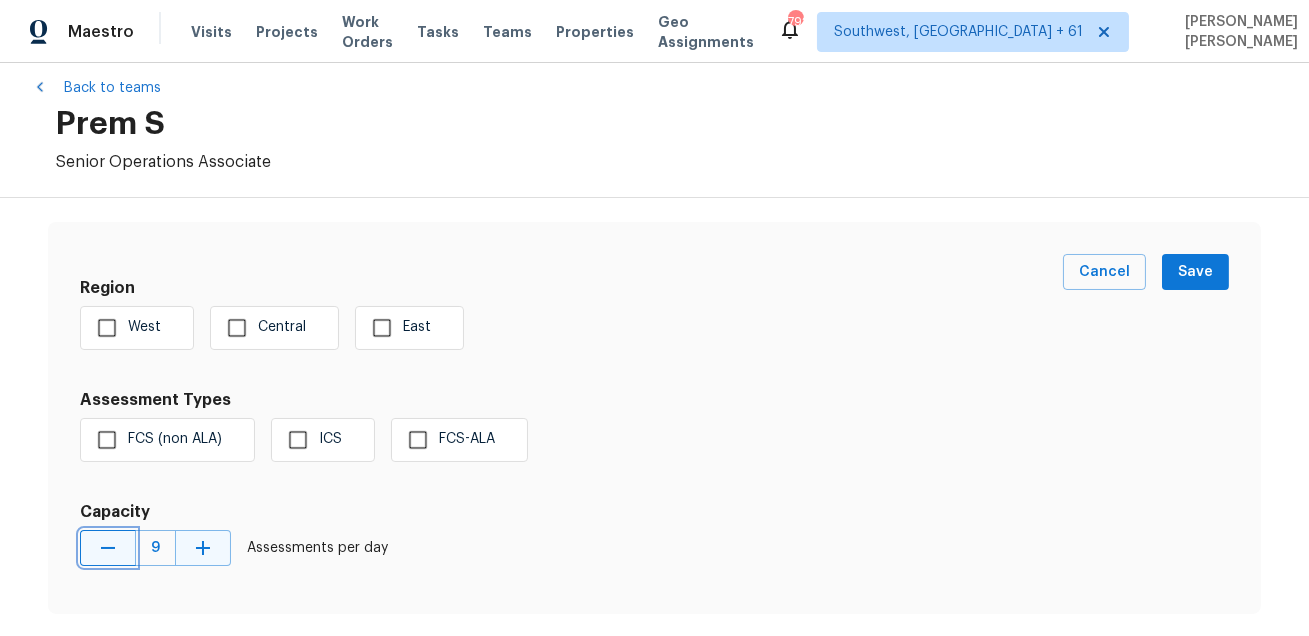 click 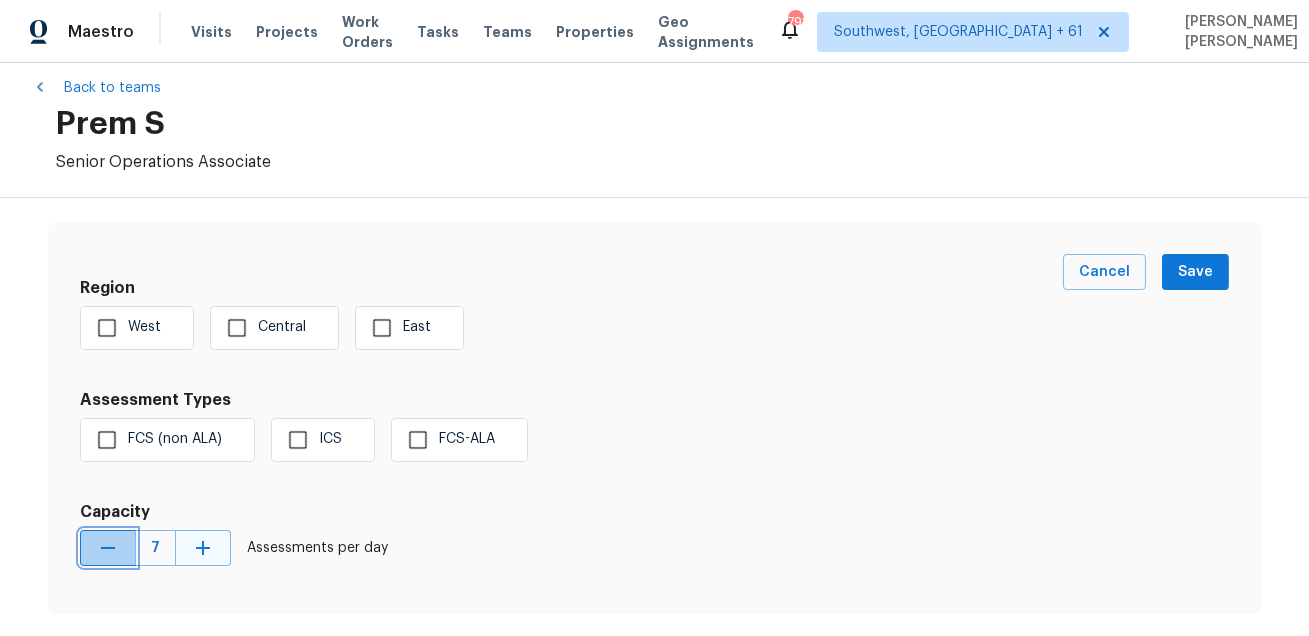 click 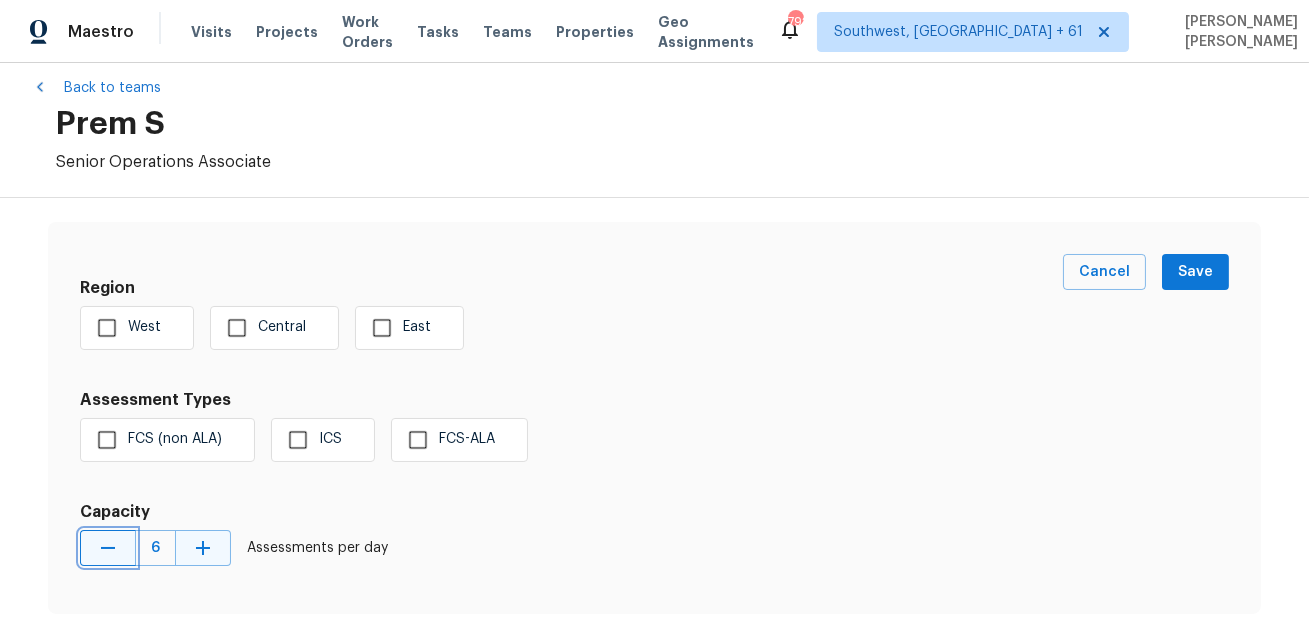 click 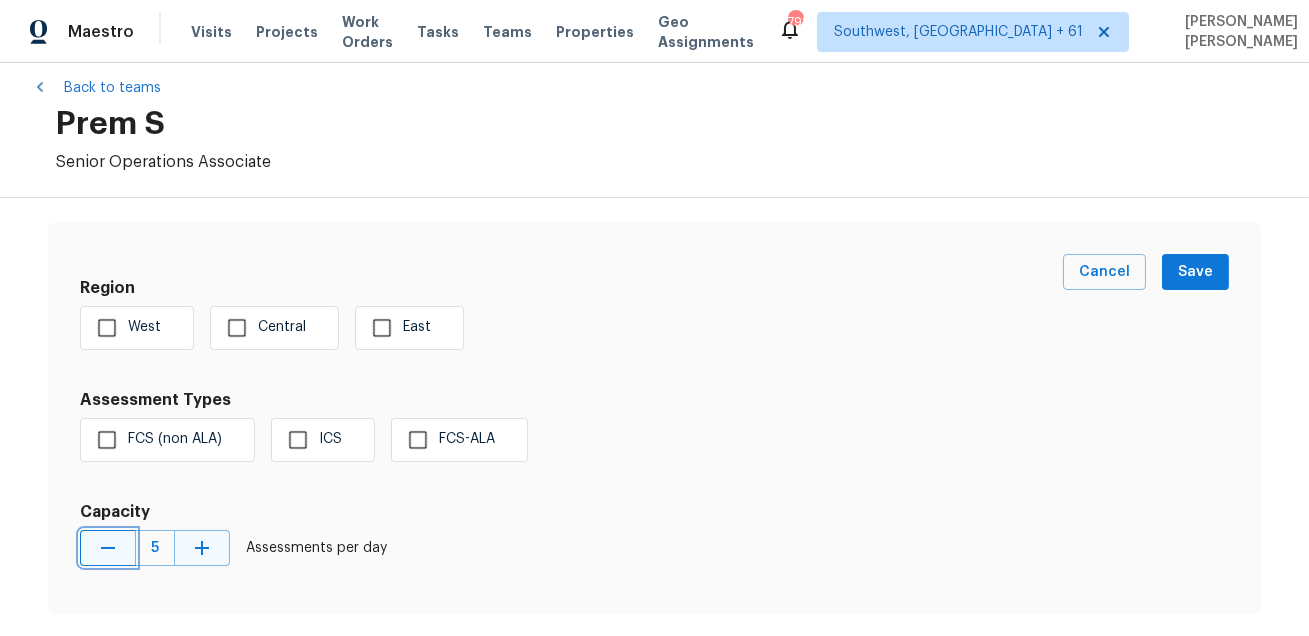 click 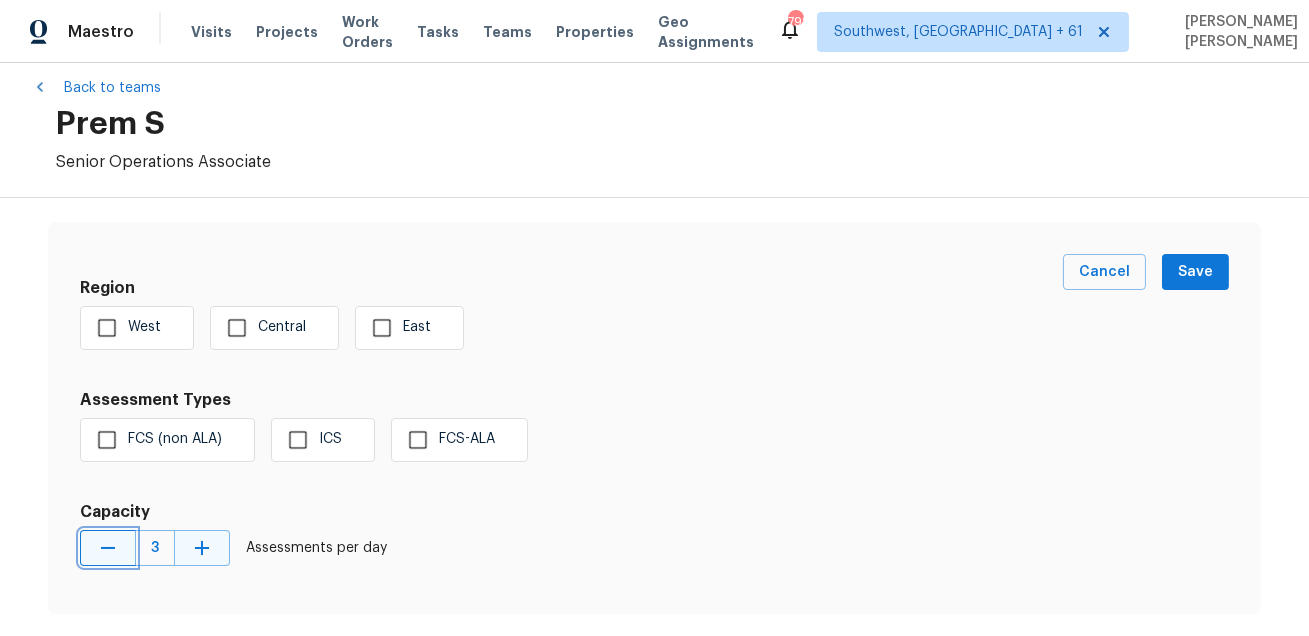 click 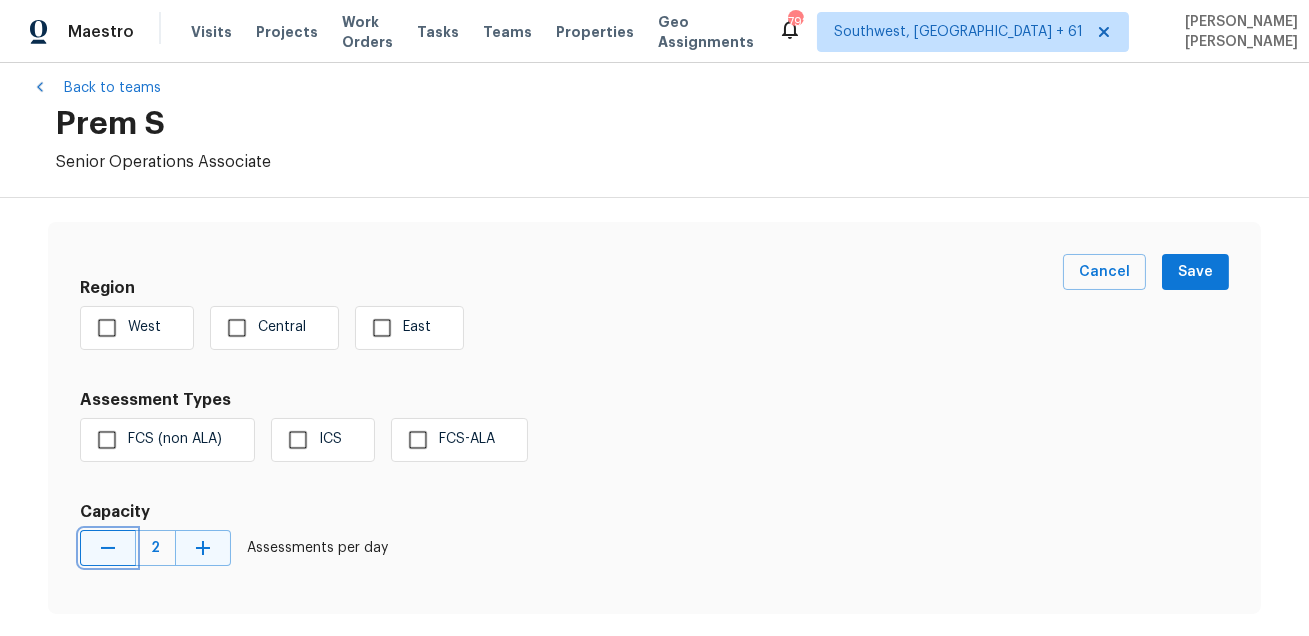 click 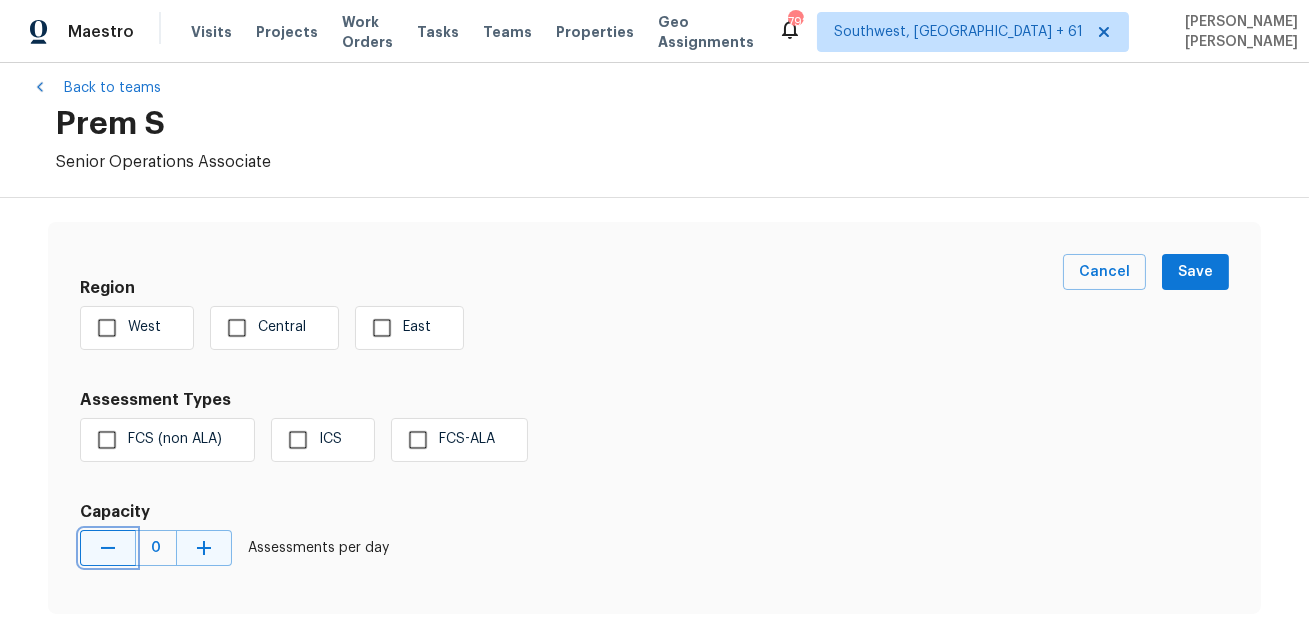 click 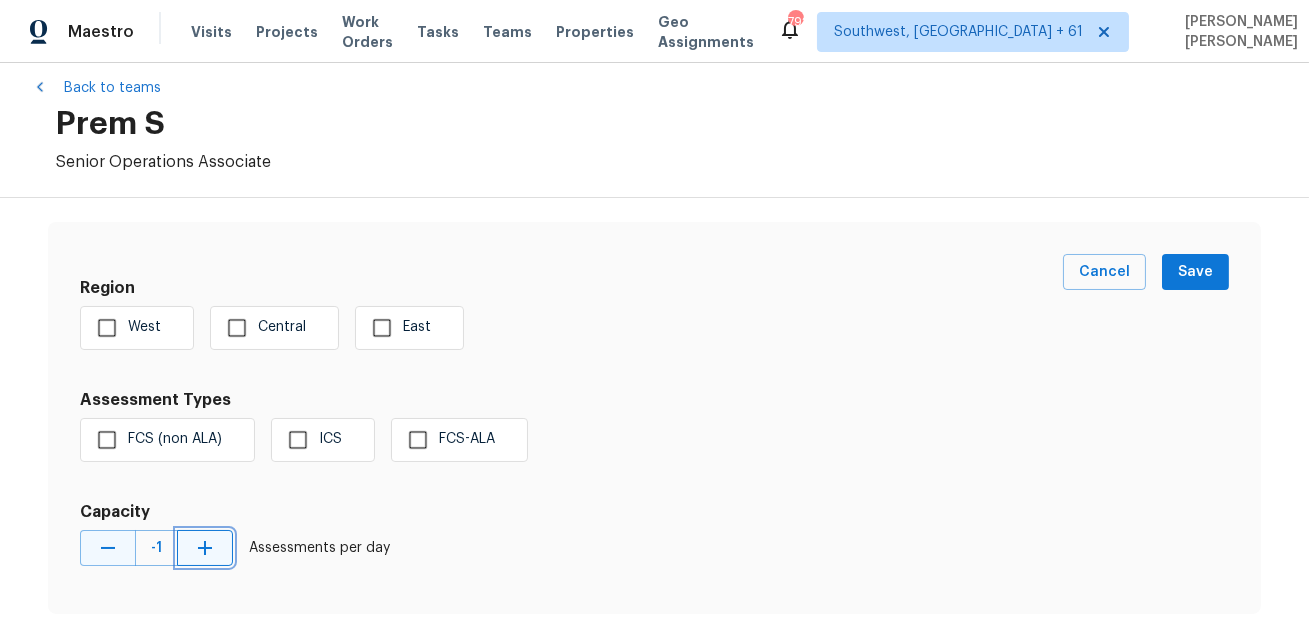 click 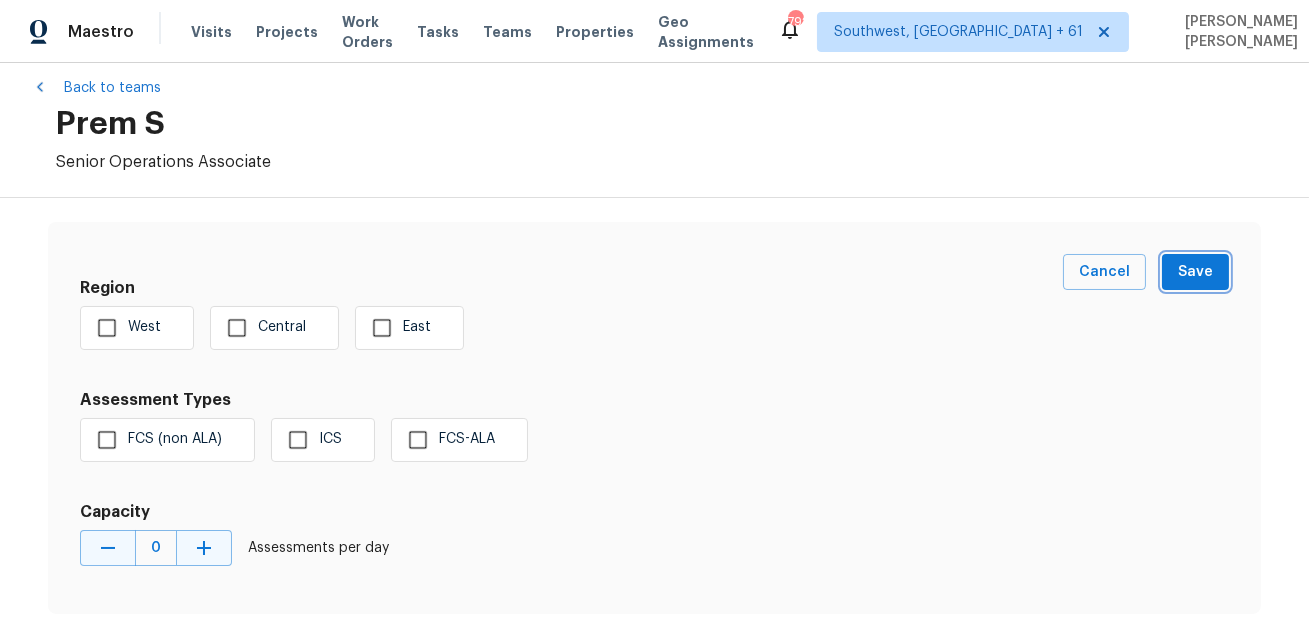 click on "Save" at bounding box center (1195, 272) 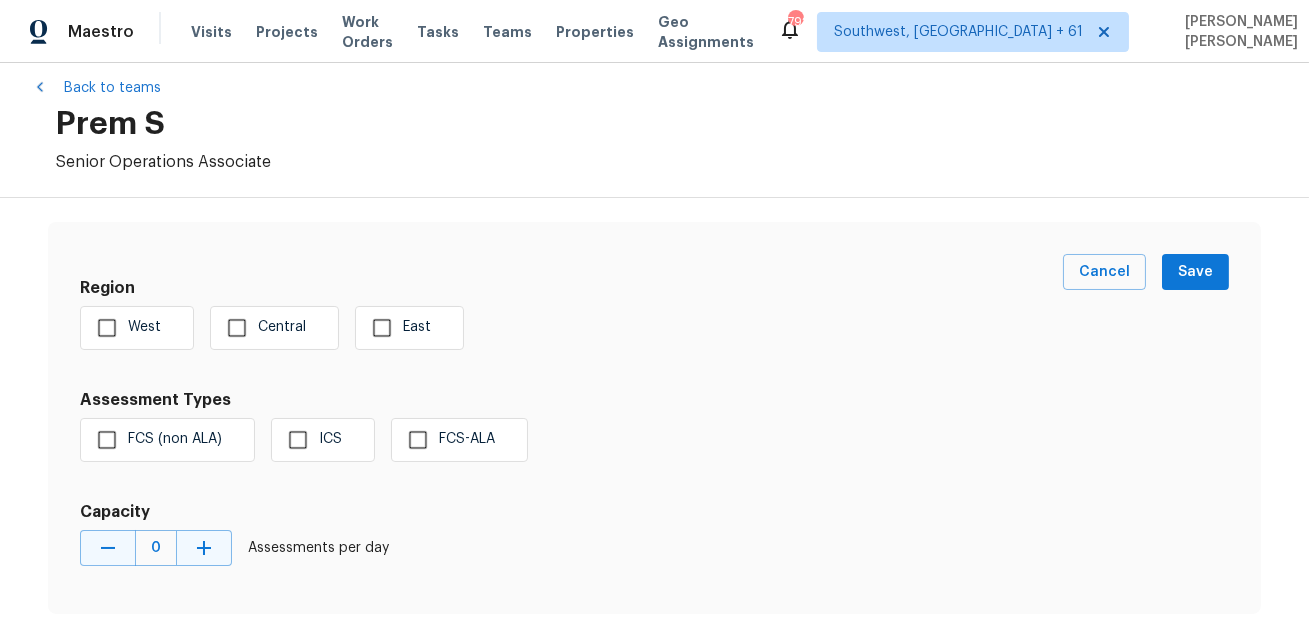 scroll, scrollTop: 0, scrollLeft: 0, axis: both 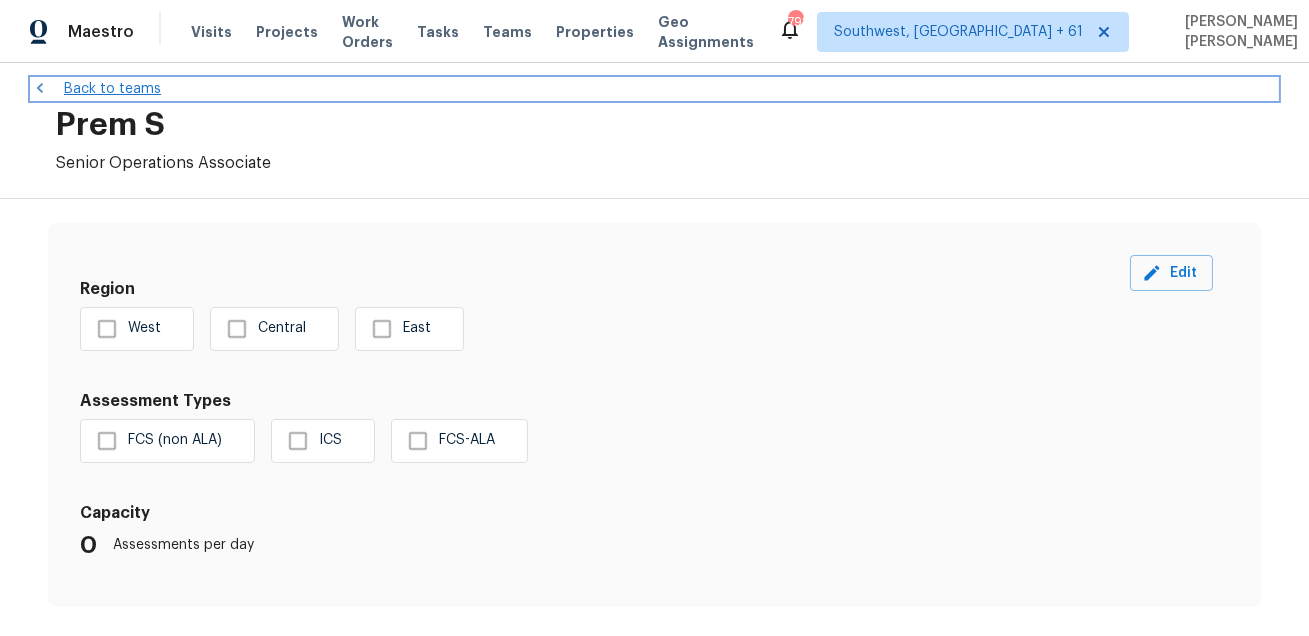 click on "Back to teams" at bounding box center [654, 89] 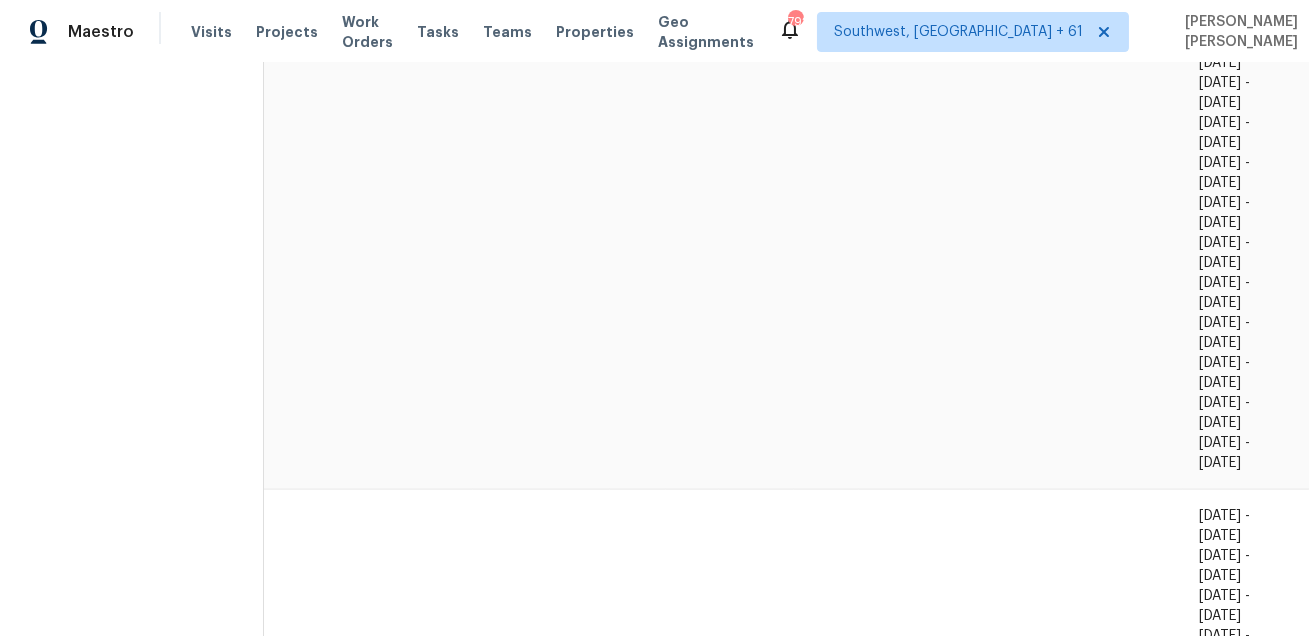scroll, scrollTop: 6368, scrollLeft: 0, axis: vertical 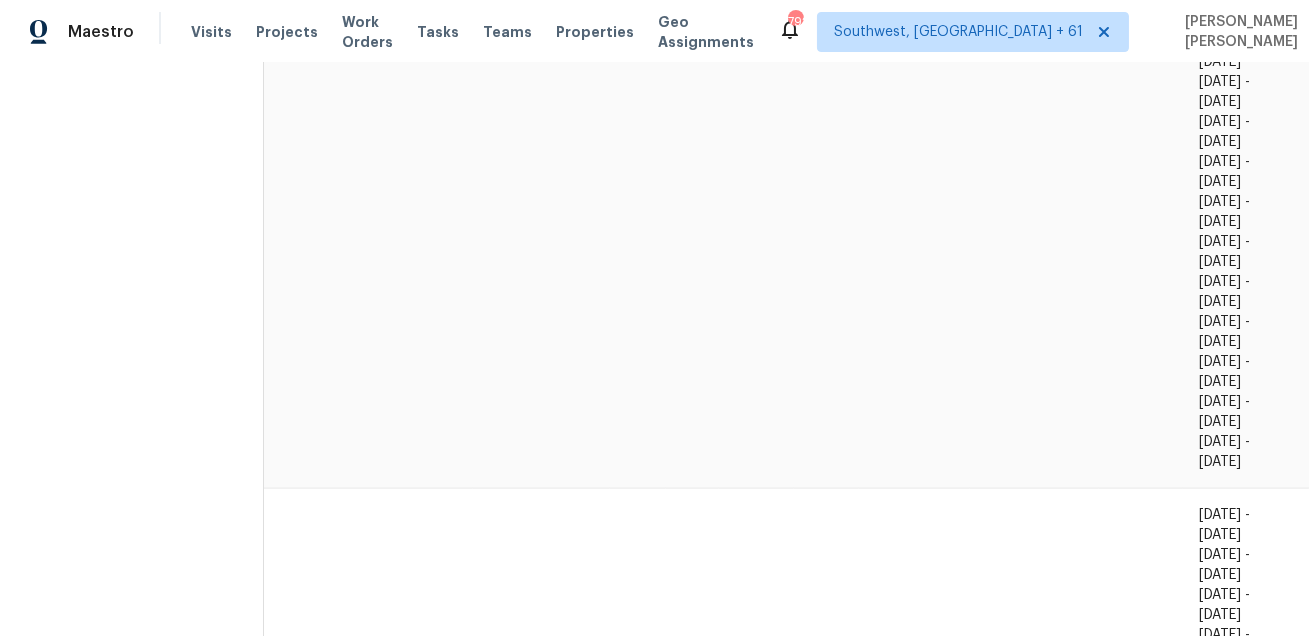 click on "[PERSON_NAME]" at bounding box center (336, 4647) 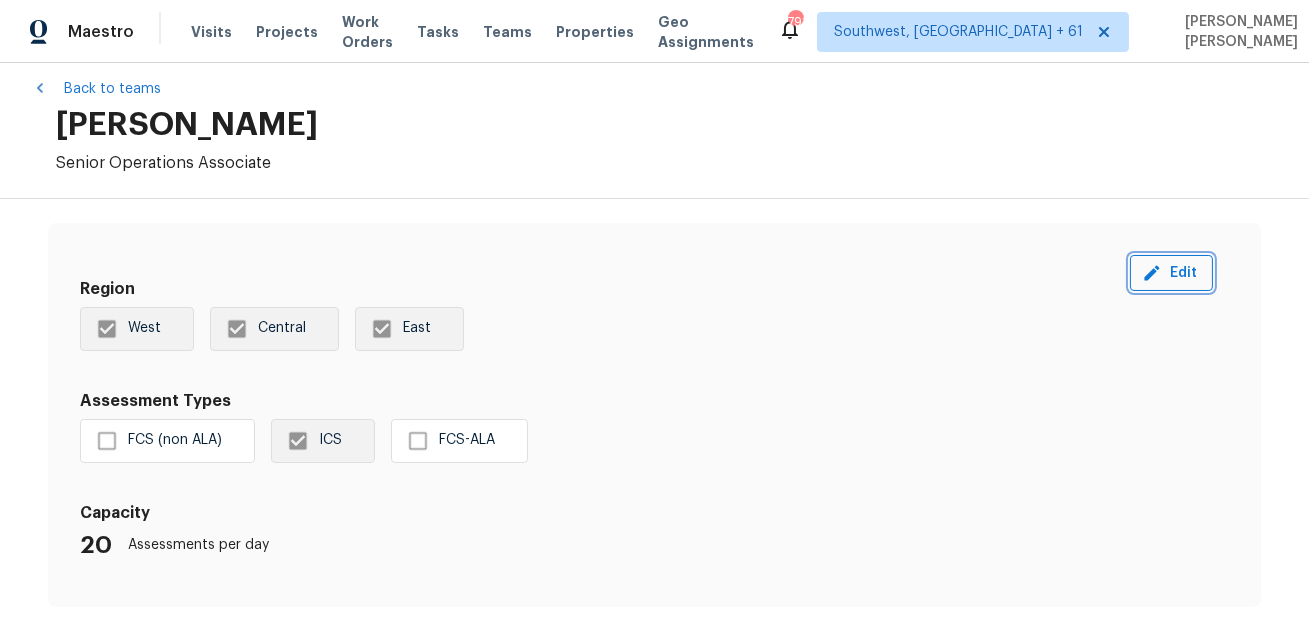 click on "Edit" at bounding box center [1171, 273] 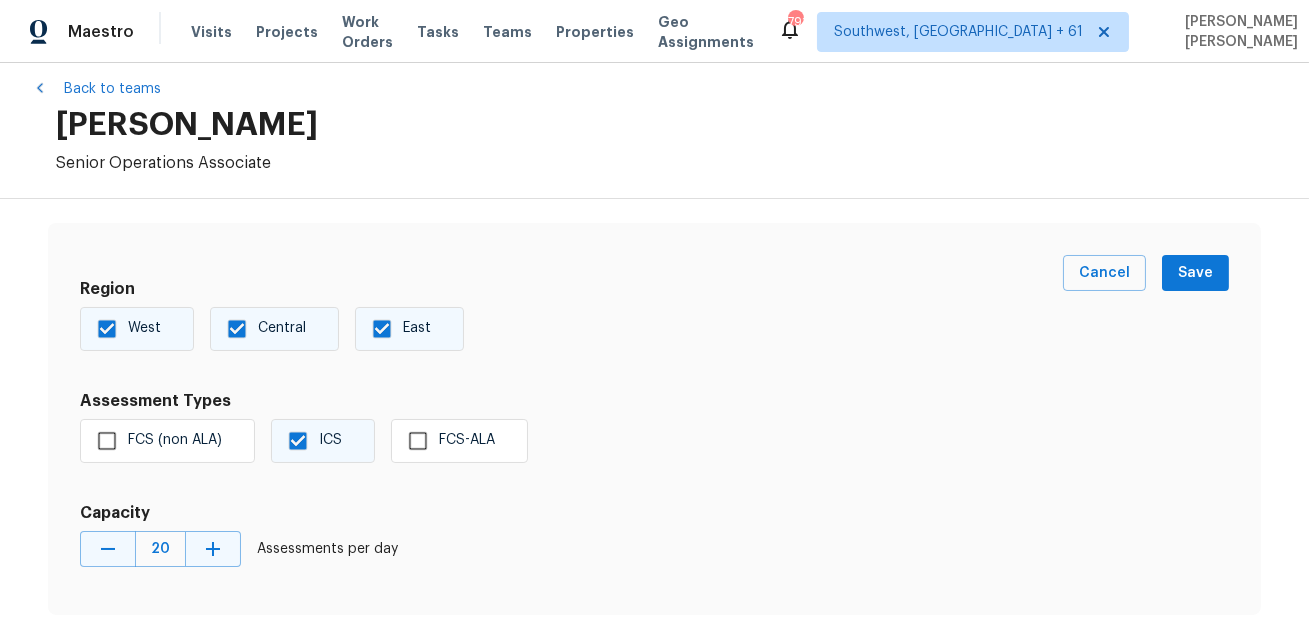 click on "East" at bounding box center [382, 329] 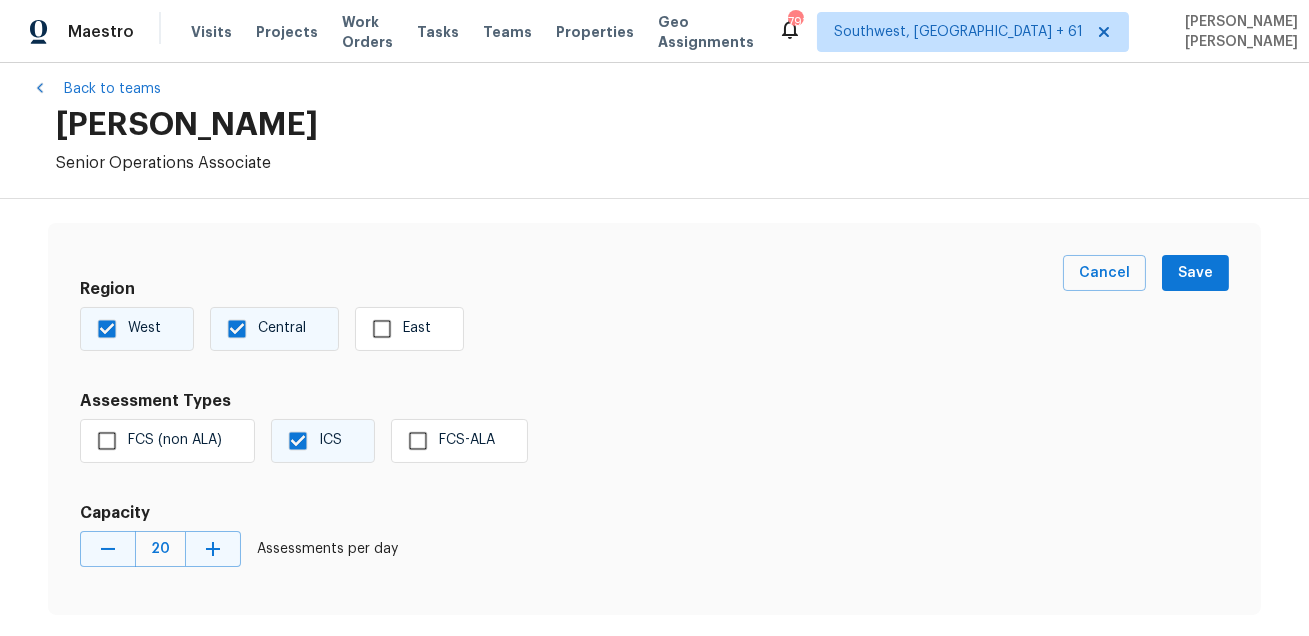 click on "Central" at bounding box center (282, 328) 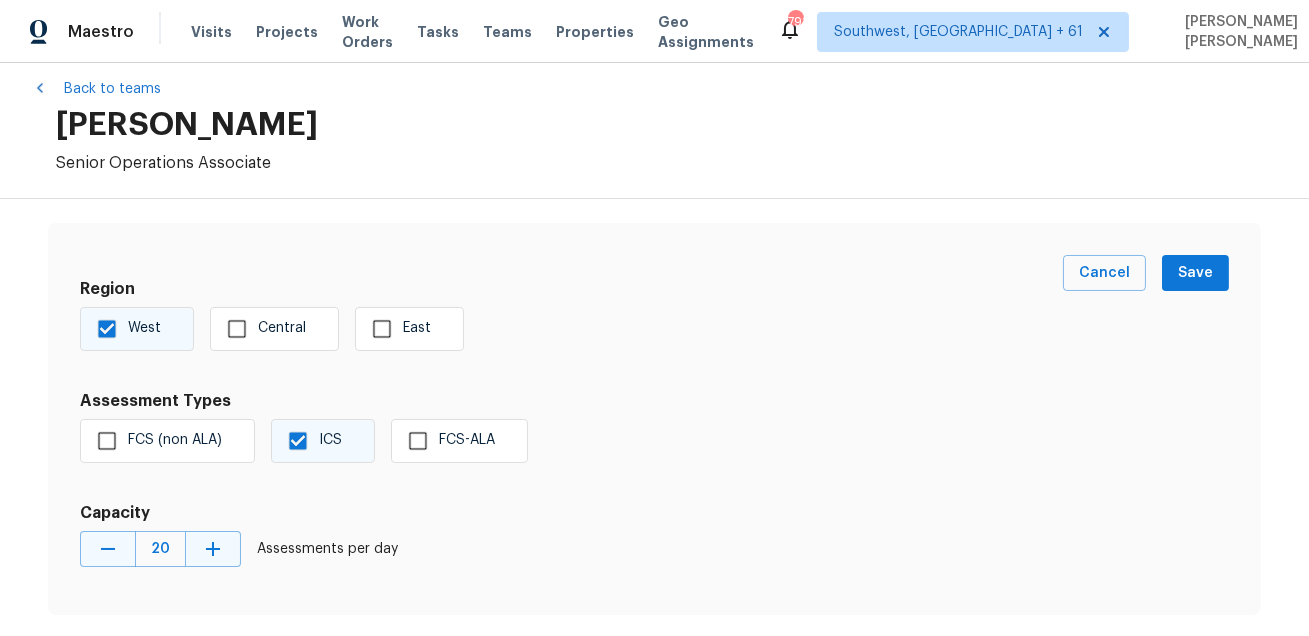 click on "West" at bounding box center [137, 329] 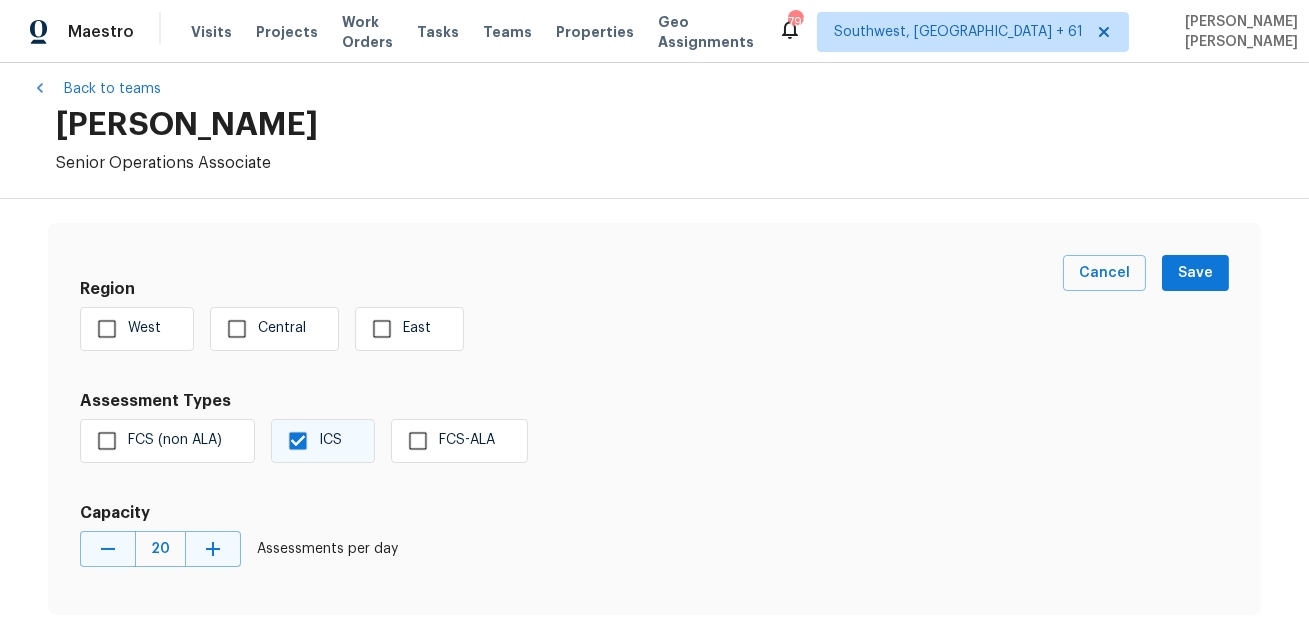 scroll, scrollTop: 1, scrollLeft: 0, axis: vertical 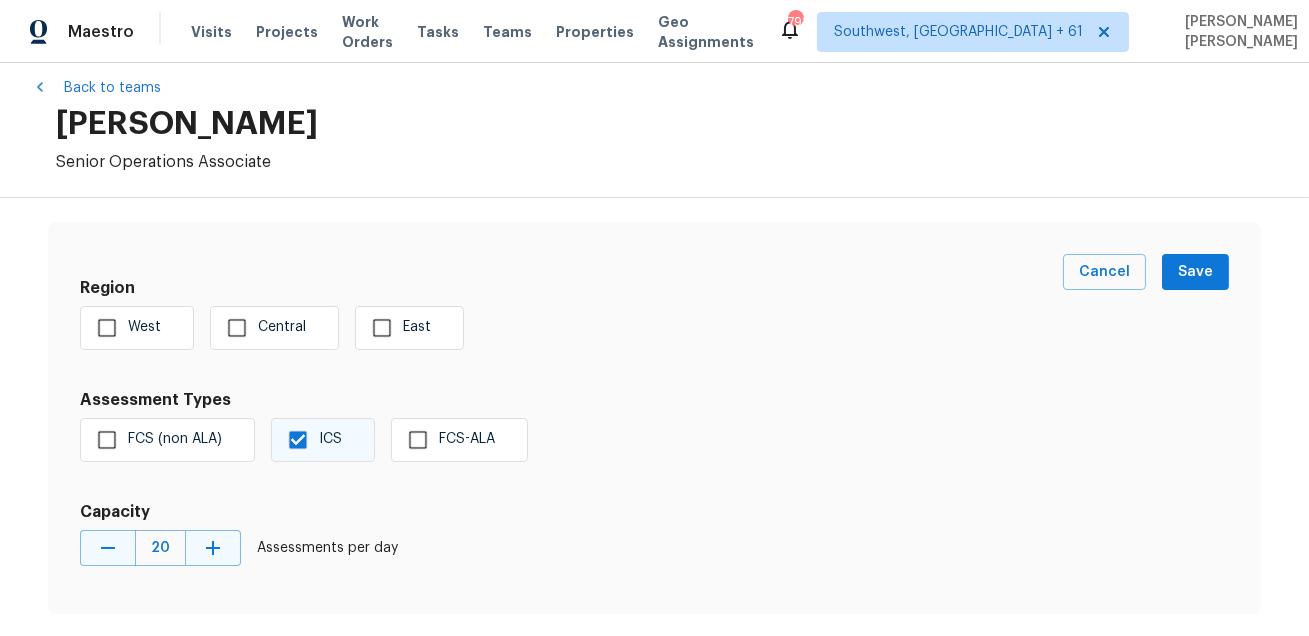 click on "ICS" at bounding box center (298, 440) 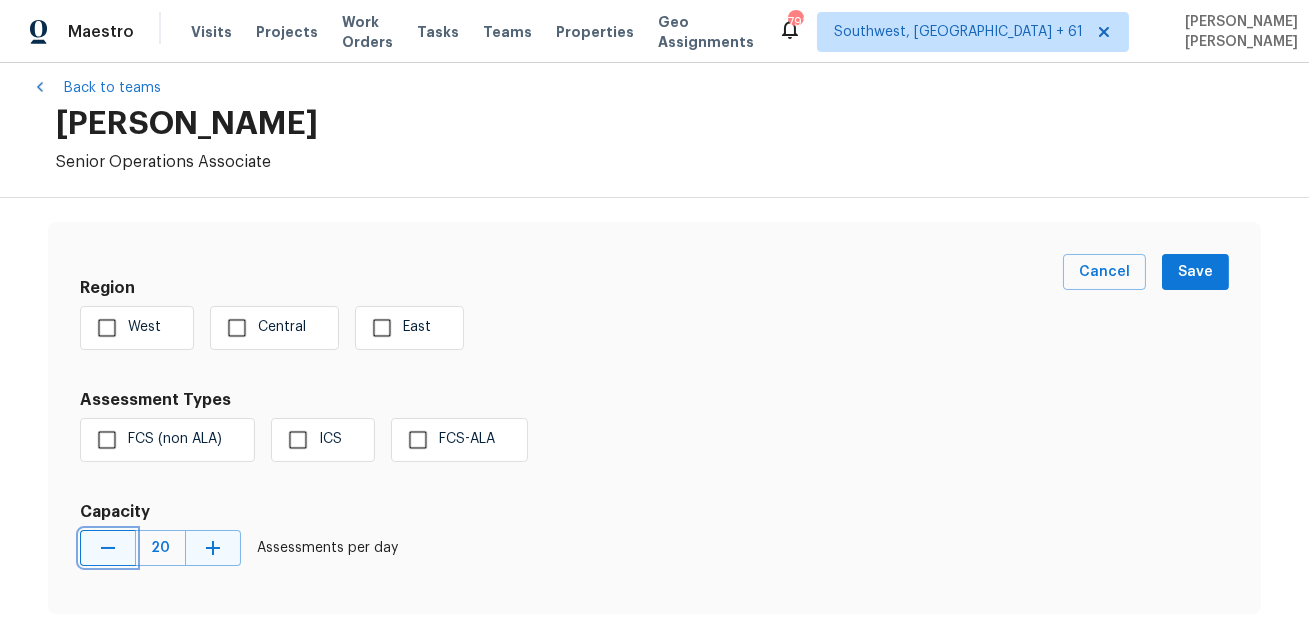click at bounding box center [108, 548] 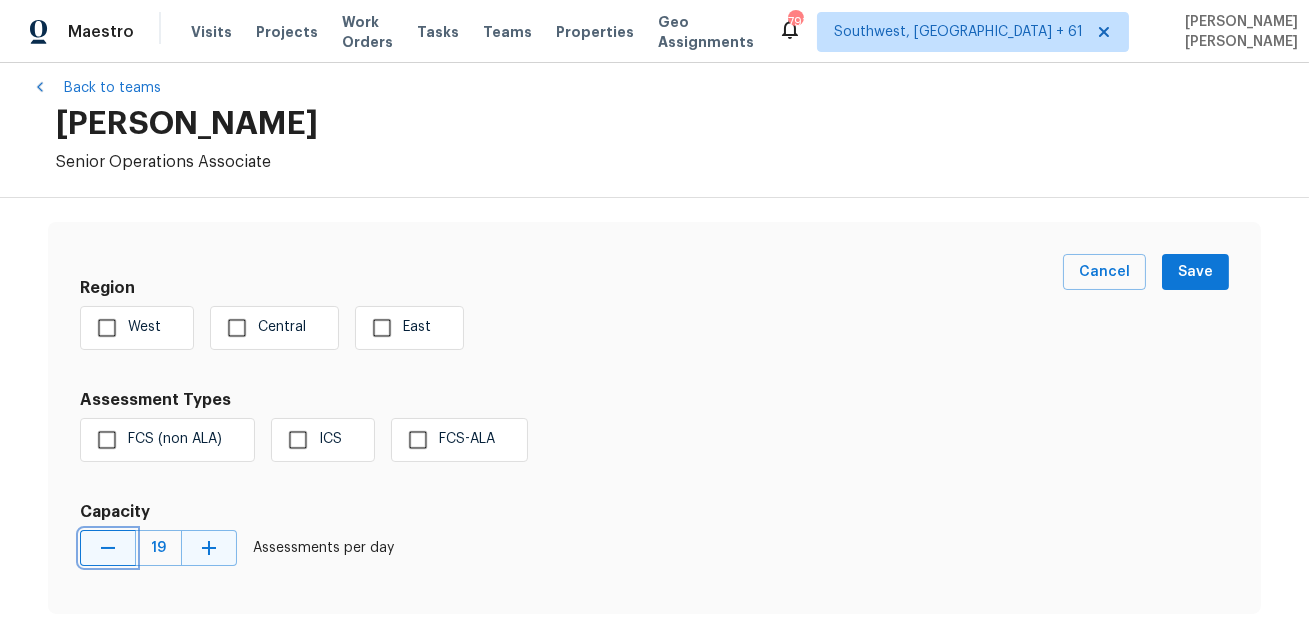 click at bounding box center (108, 548) 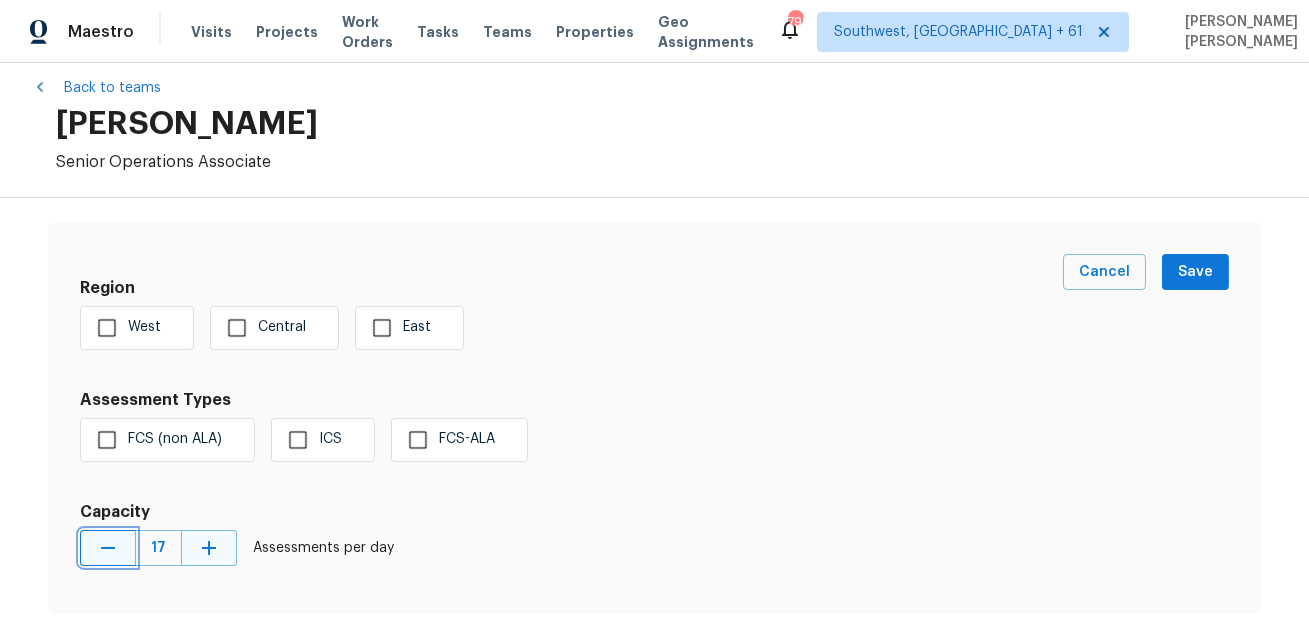 click at bounding box center [108, 548] 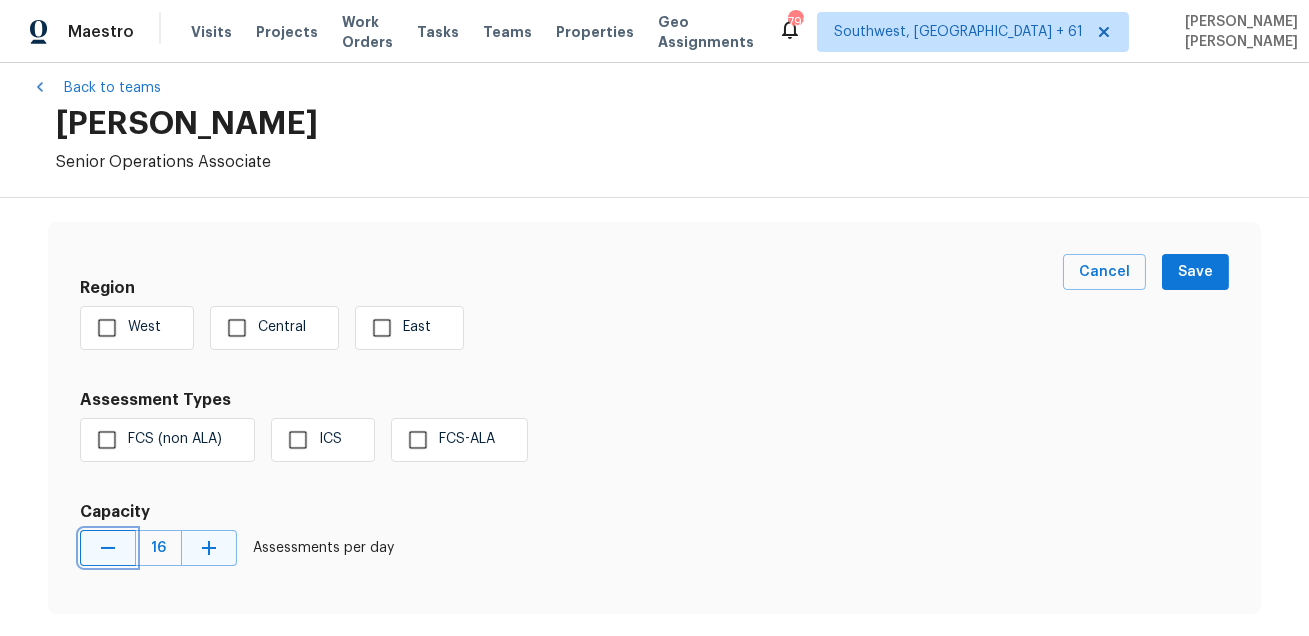 click at bounding box center (108, 548) 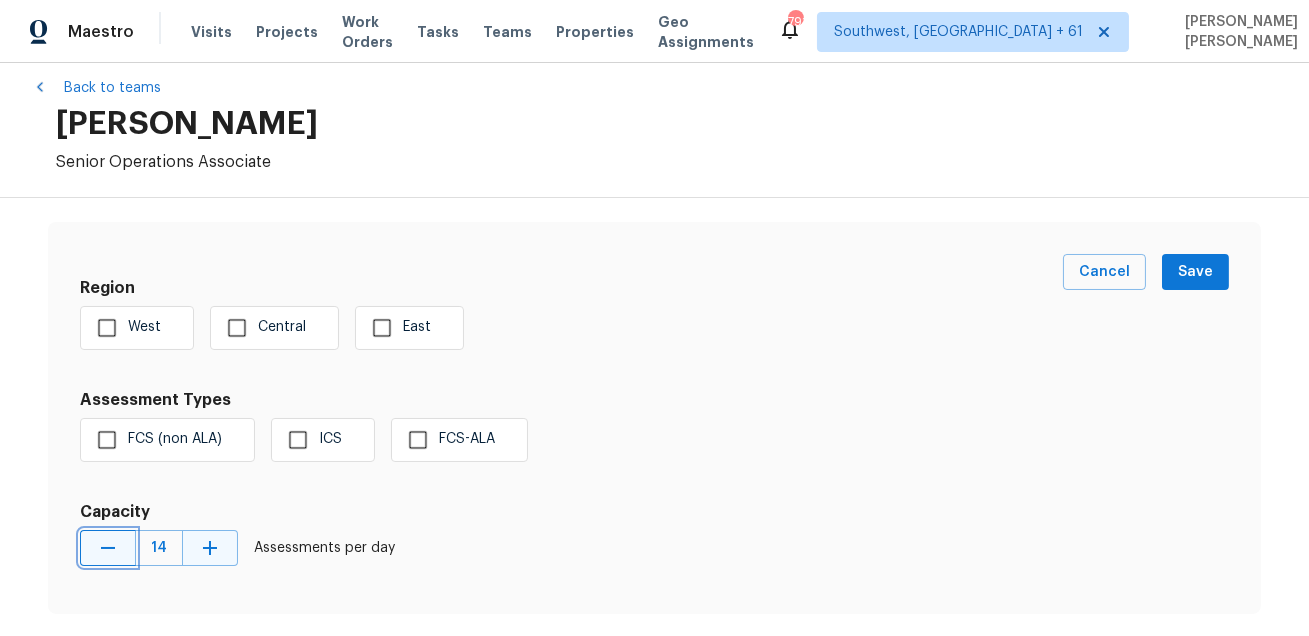 click at bounding box center [108, 548] 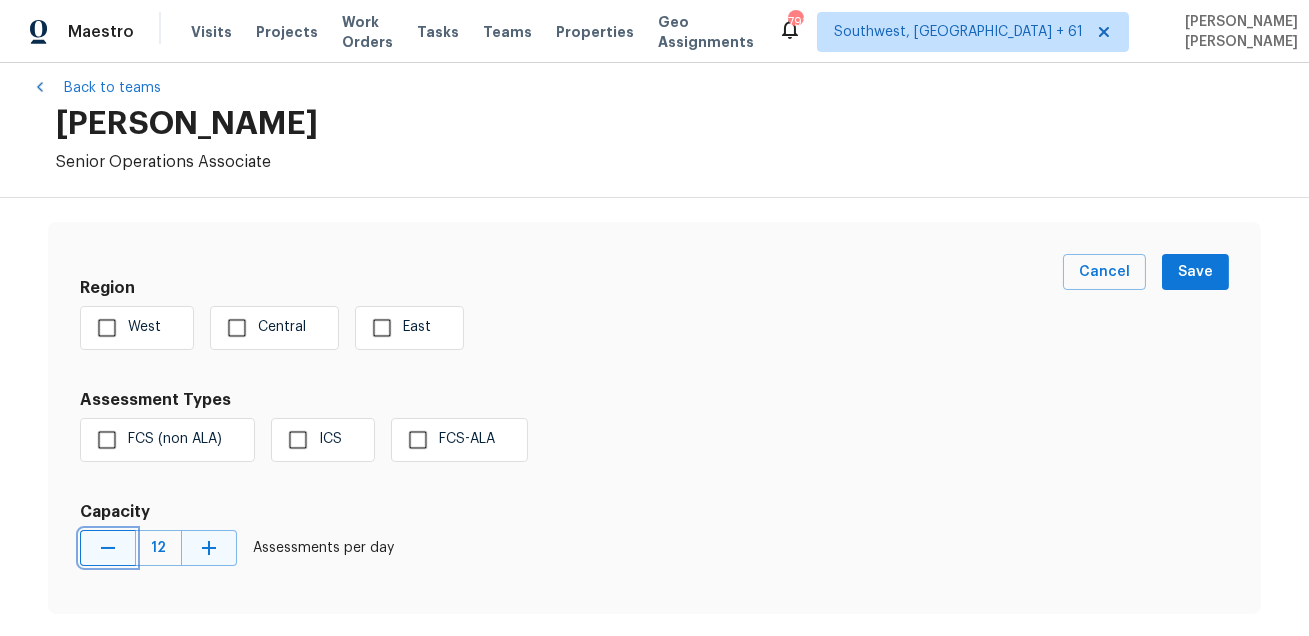 click at bounding box center (108, 548) 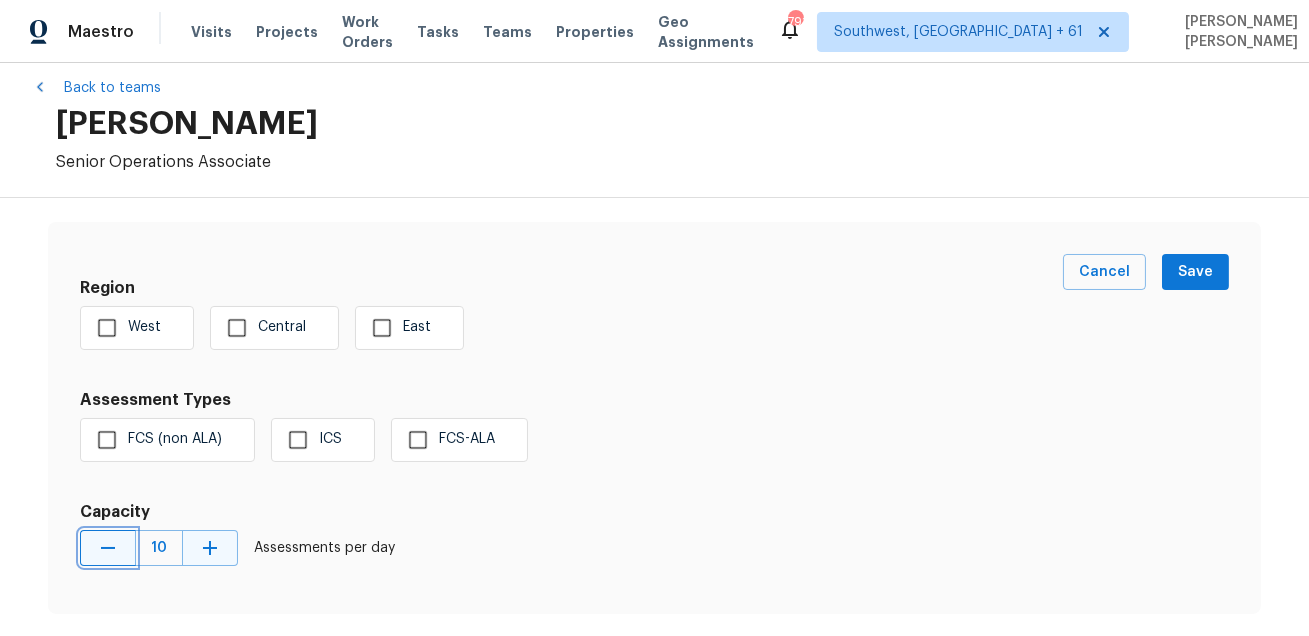 click at bounding box center (108, 548) 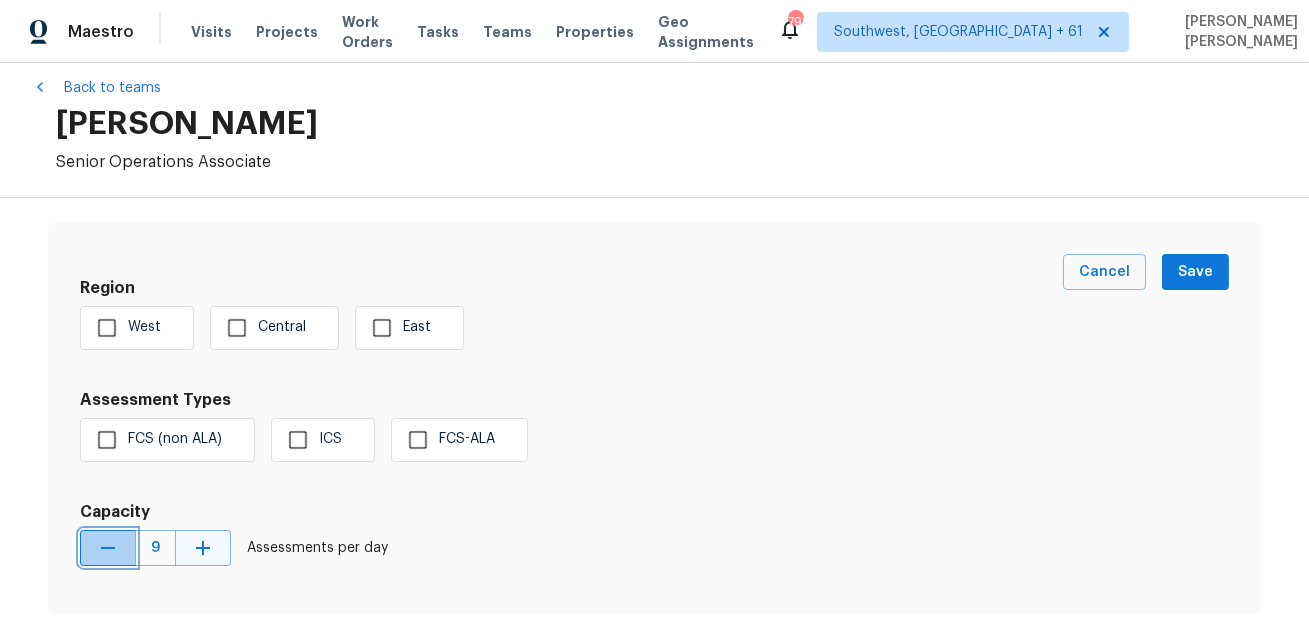 click at bounding box center (108, 548) 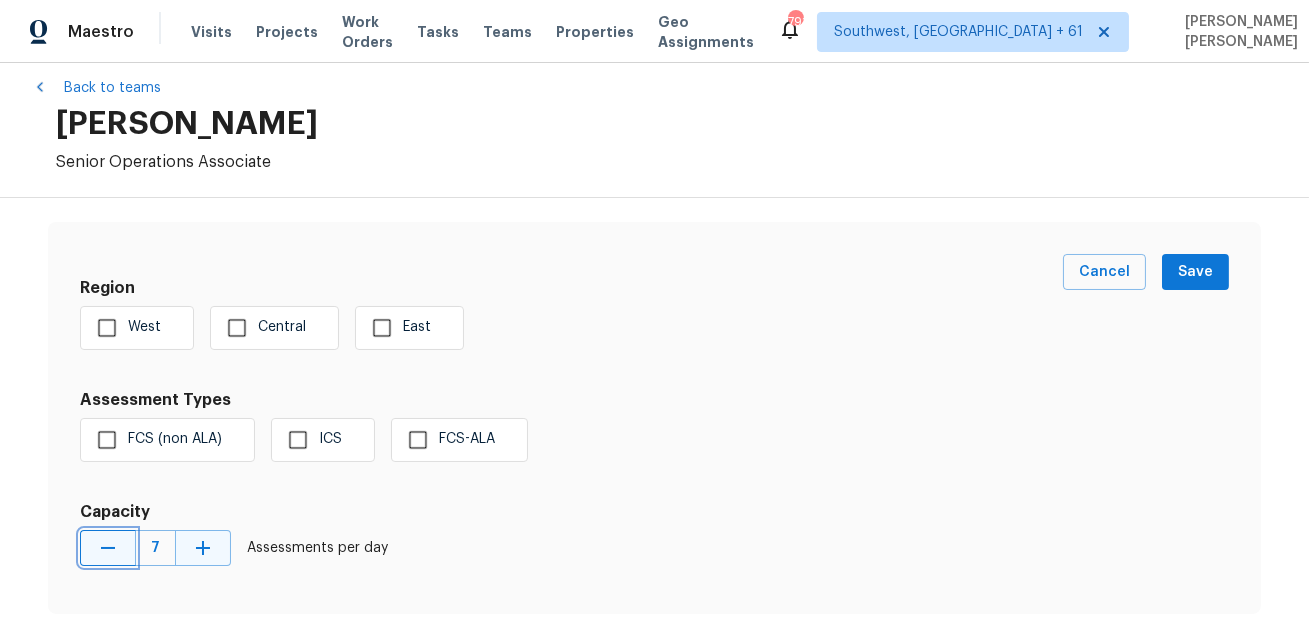 click at bounding box center [108, 548] 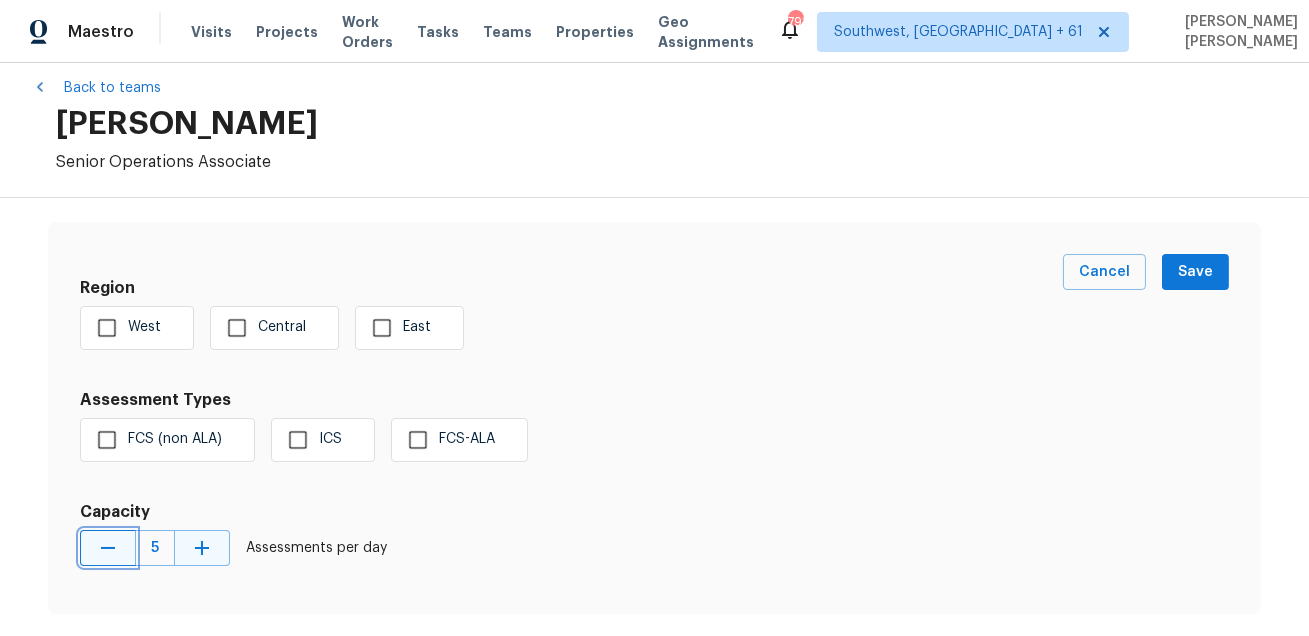 click at bounding box center [108, 548] 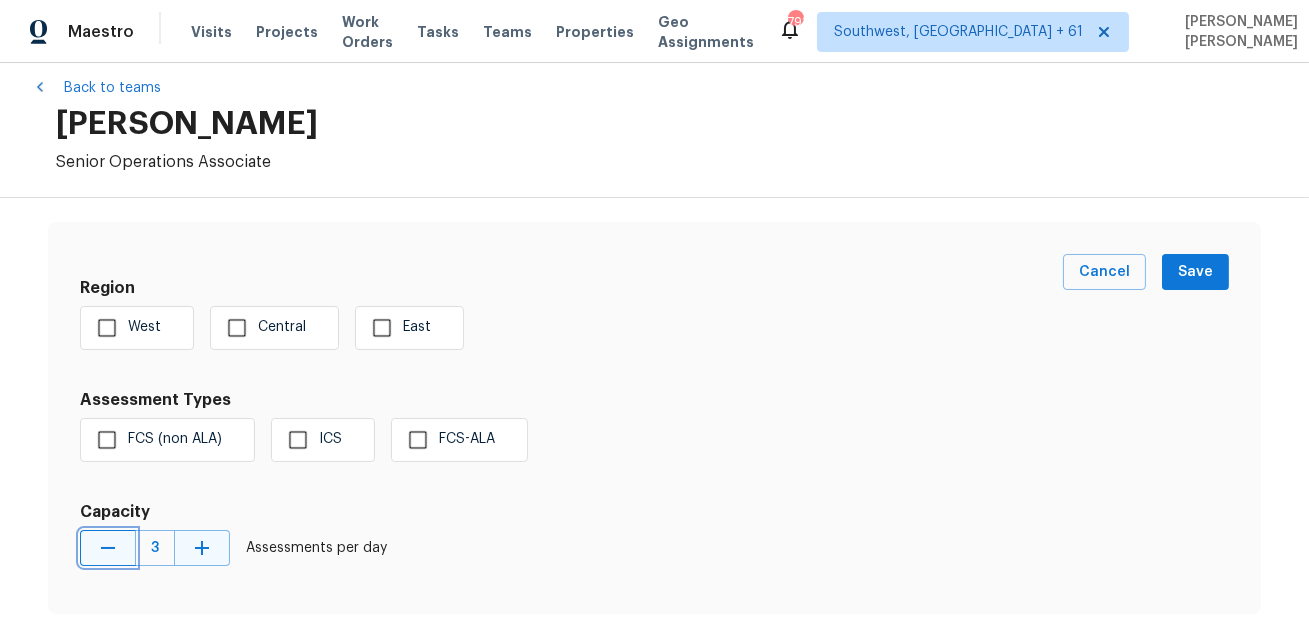 click at bounding box center (108, 548) 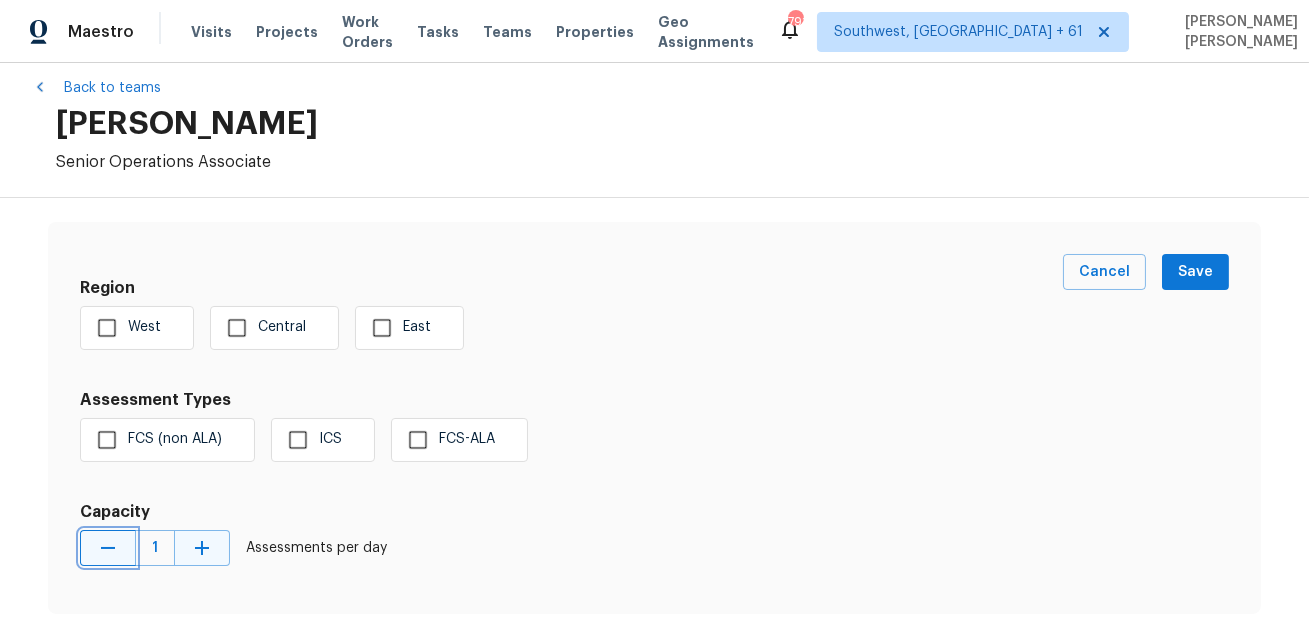 click at bounding box center [108, 548] 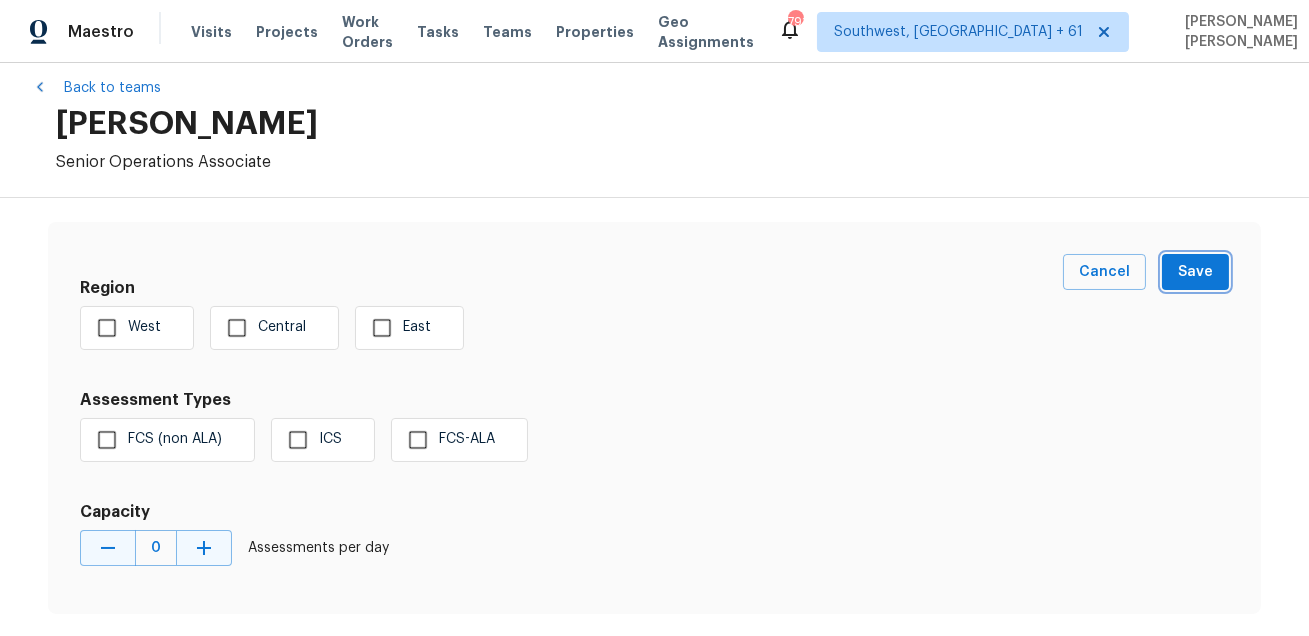 click on "Save" at bounding box center [1195, 272] 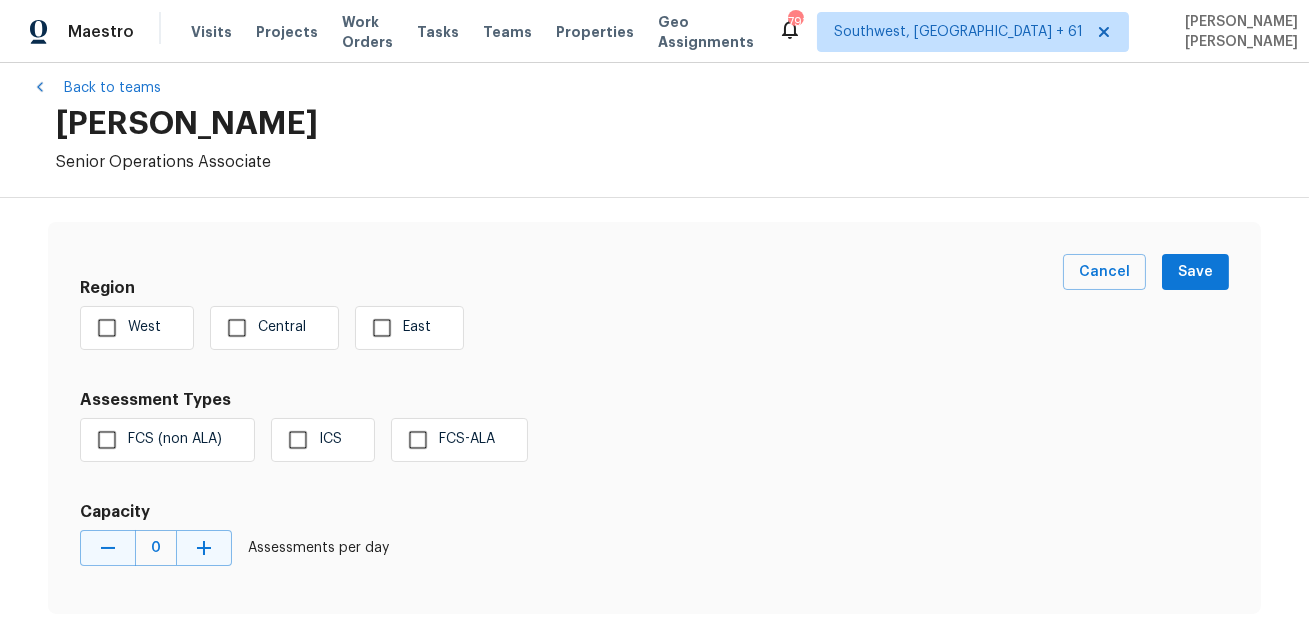 scroll, scrollTop: 0, scrollLeft: 0, axis: both 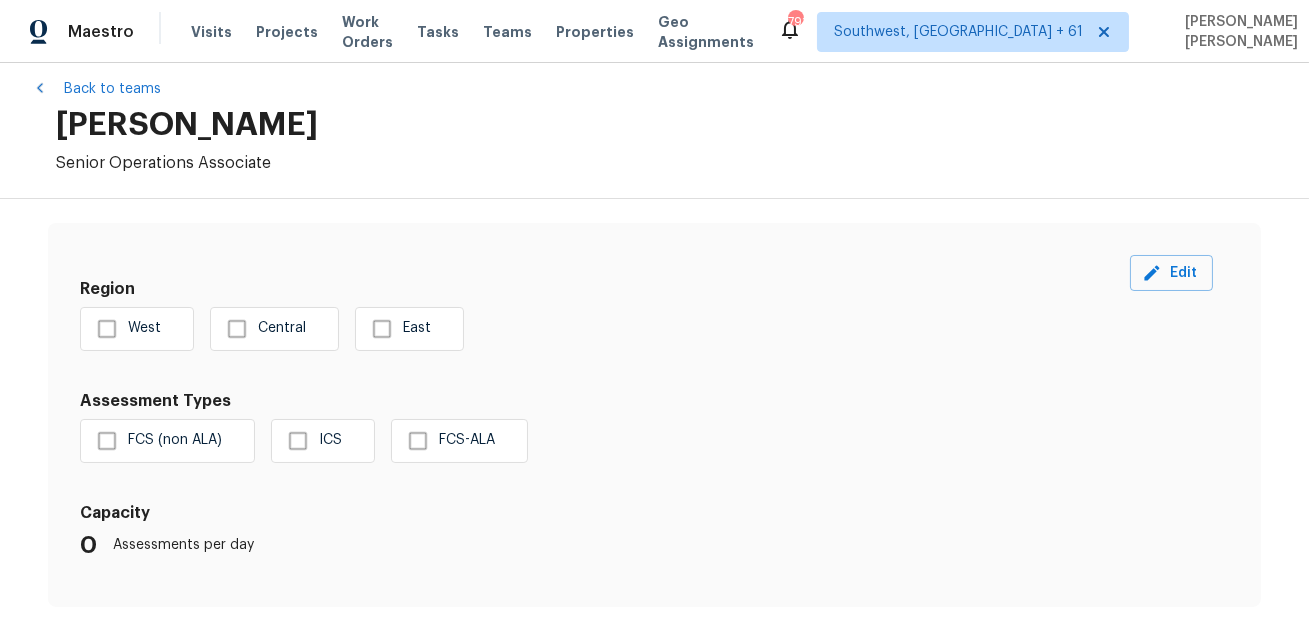 click on "[PERSON_NAME]" at bounding box center [666, 125] 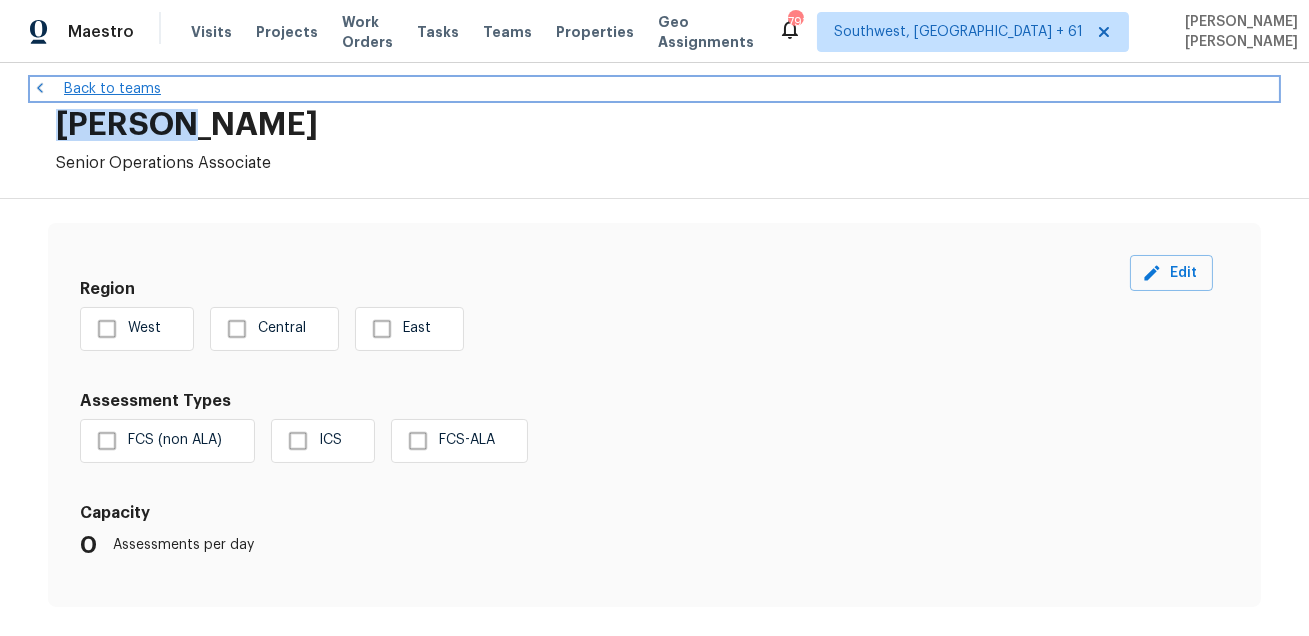 click on "Back to teams" at bounding box center (654, 89) 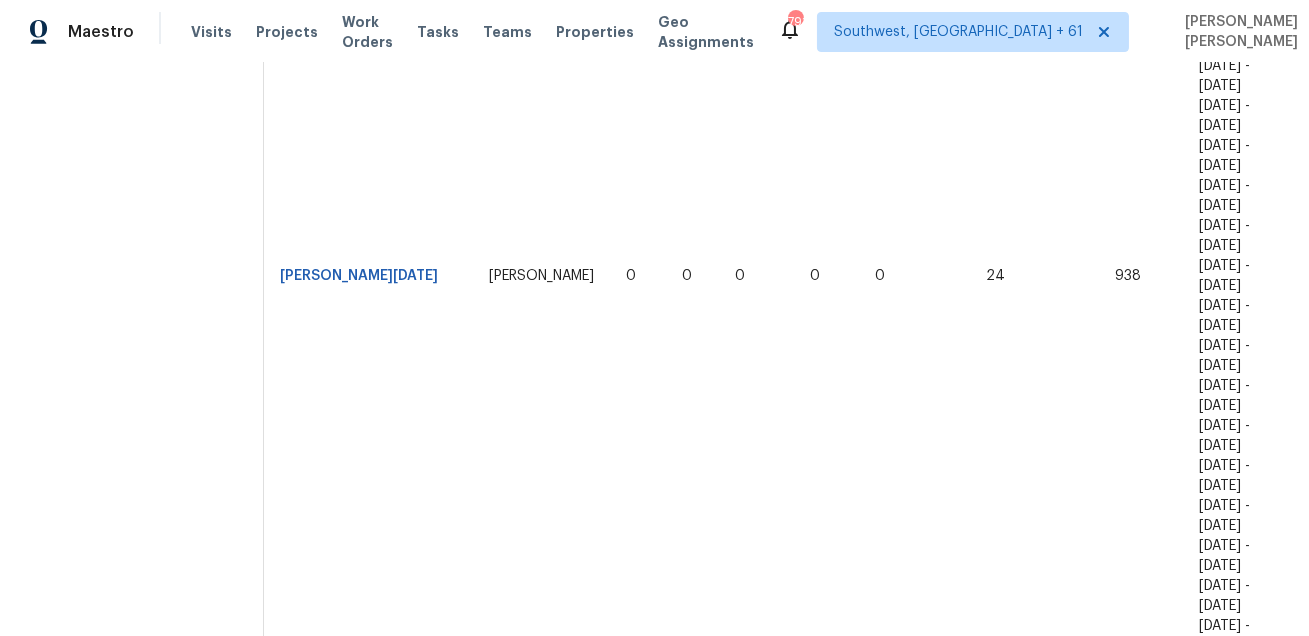 scroll, scrollTop: 8077, scrollLeft: 0, axis: vertical 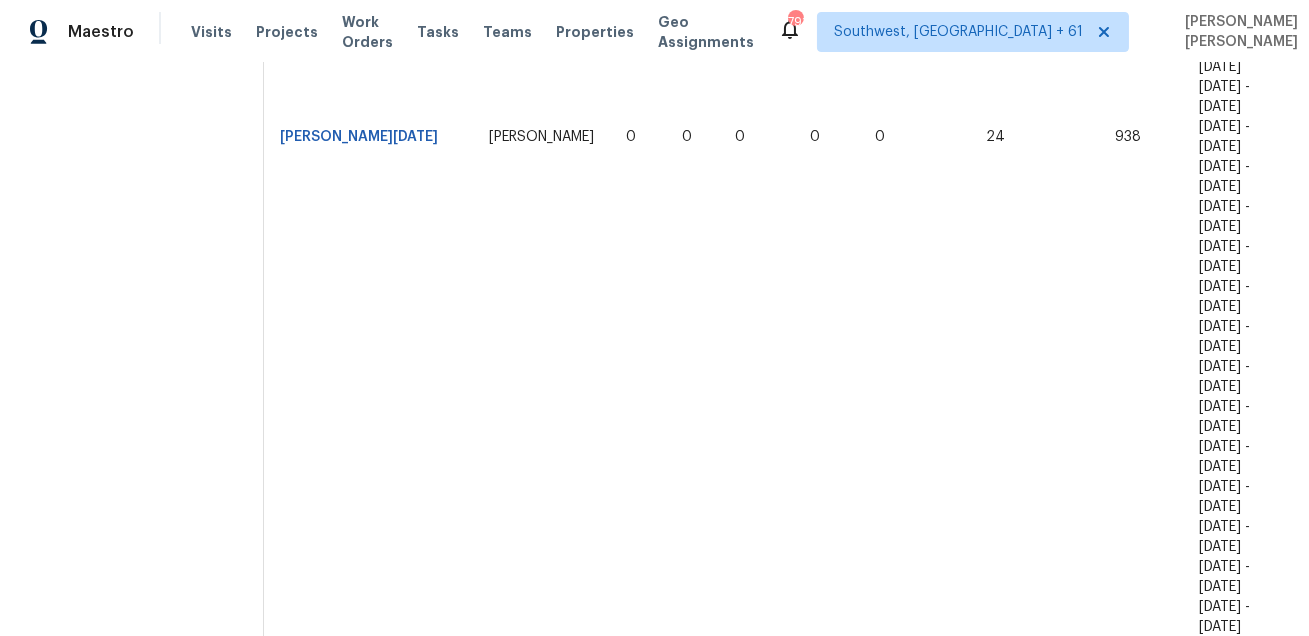 click on "[PERSON_NAME]" at bounding box center (336, 5613) 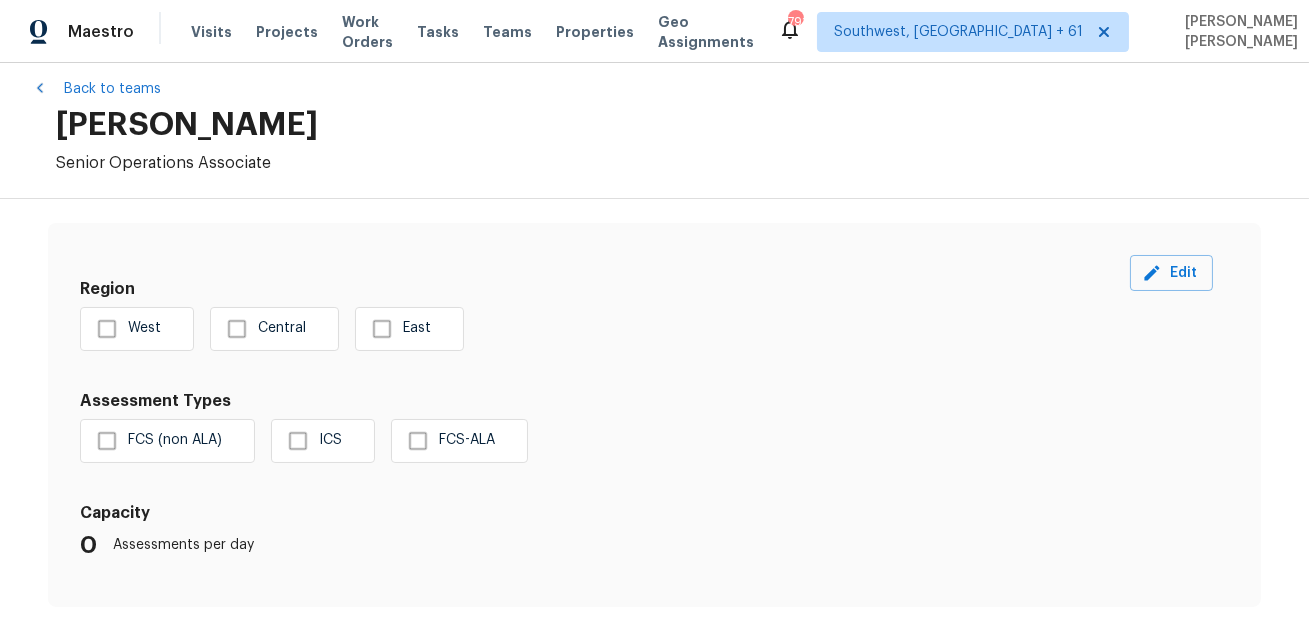 click on "[PERSON_NAME]" at bounding box center (666, 125) 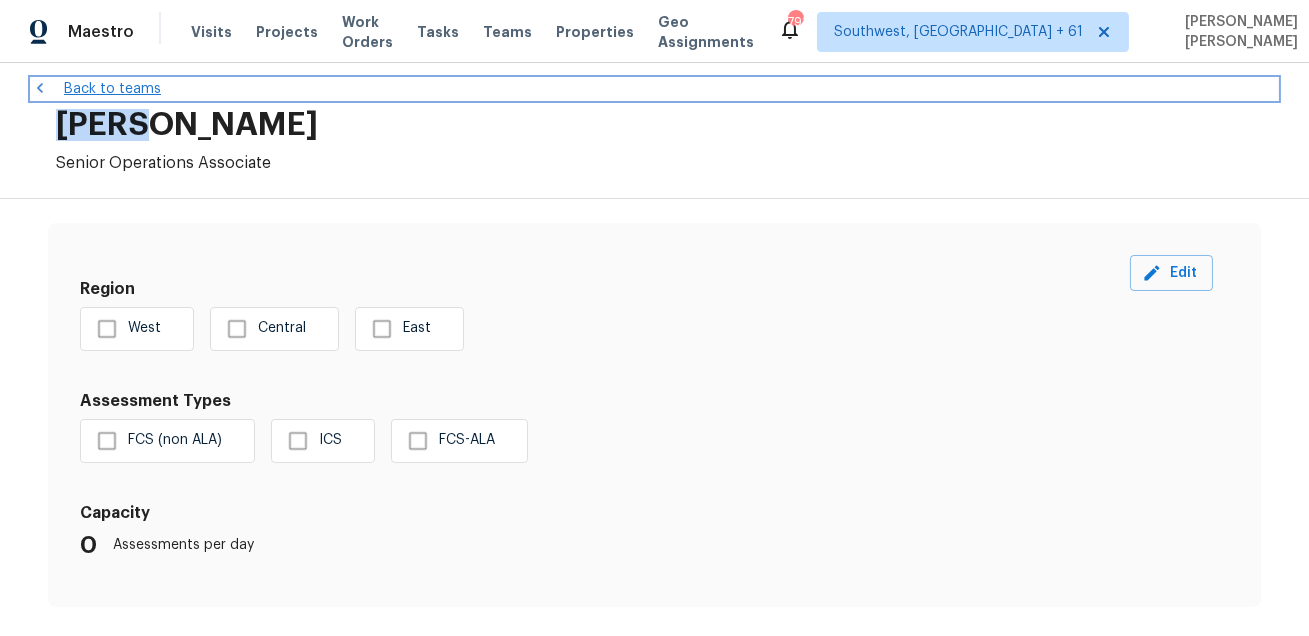 click on "Back to teams" at bounding box center (654, 89) 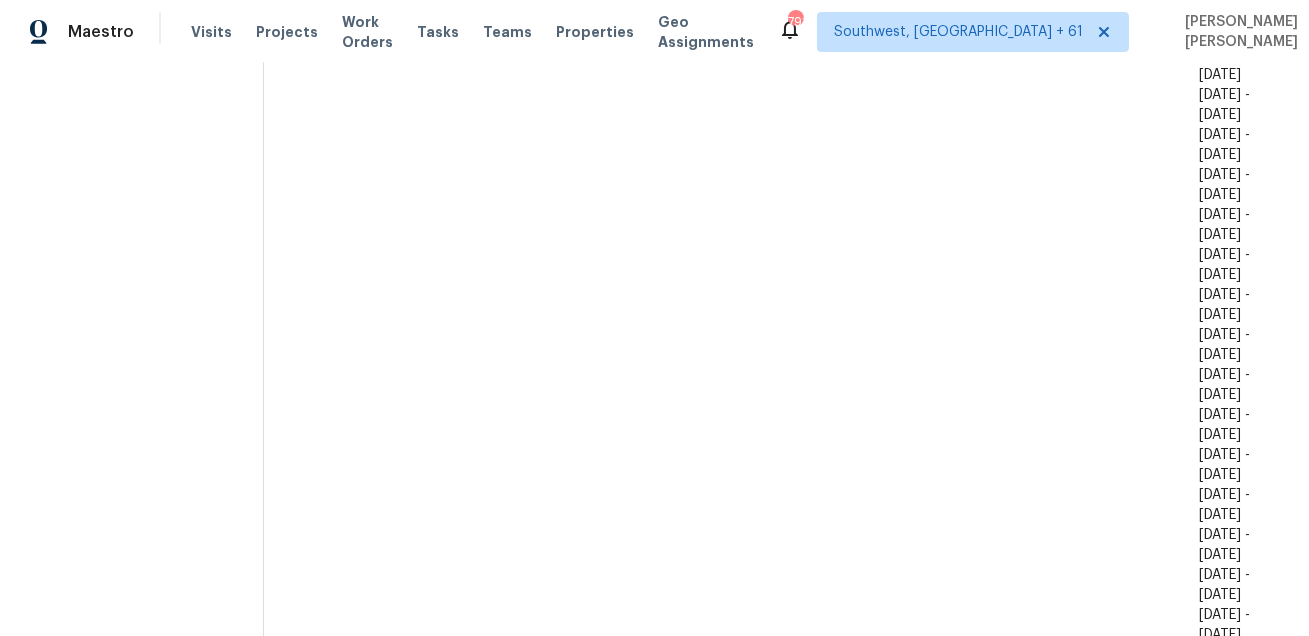 scroll, scrollTop: 8878, scrollLeft: 0, axis: vertical 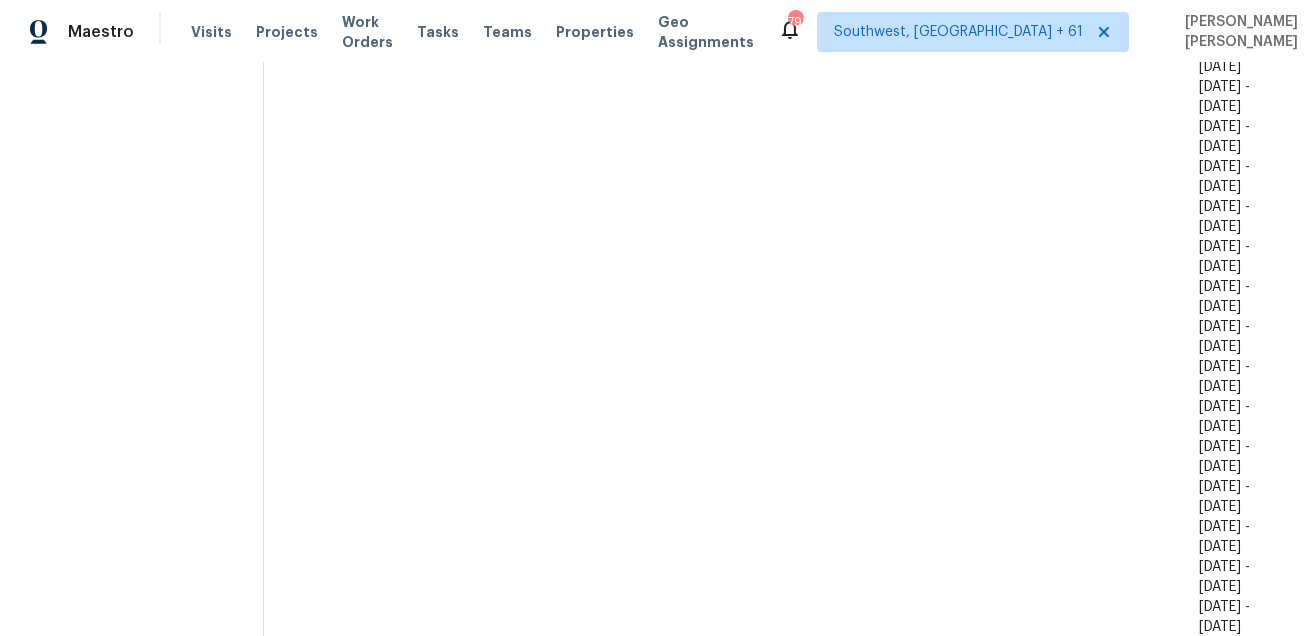 click on "[PERSON_NAME] [PERSON_NAME]" at bounding box center [336, 6186] 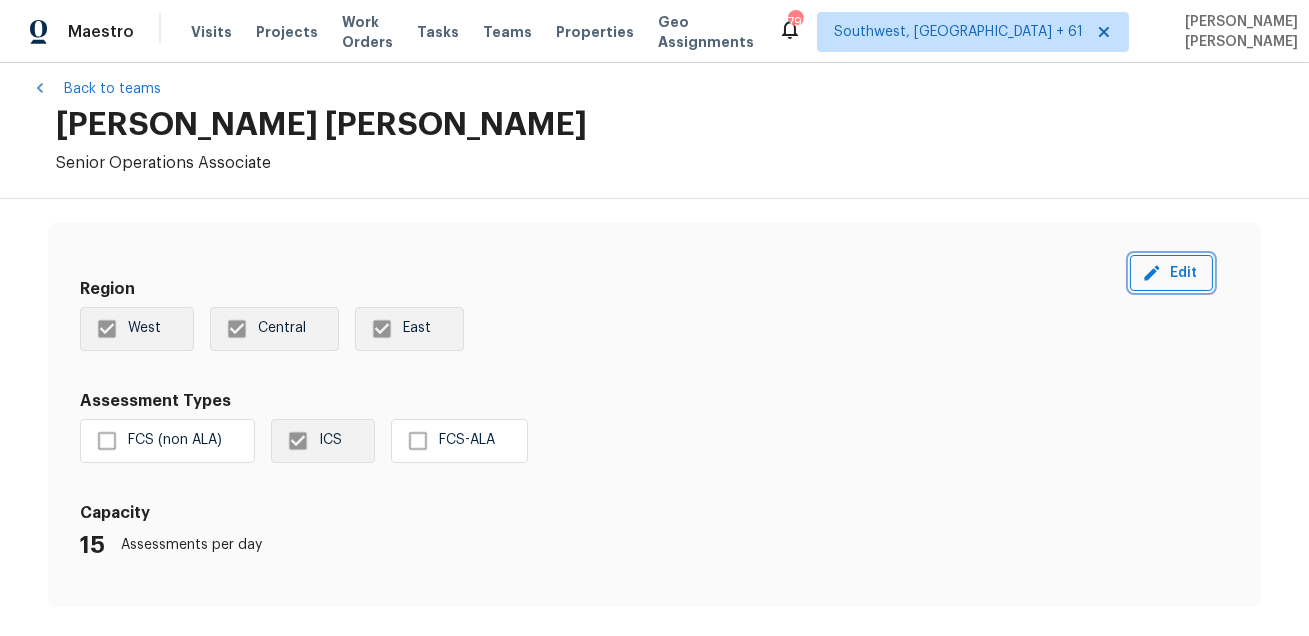 click on "Edit" at bounding box center (1171, 273) 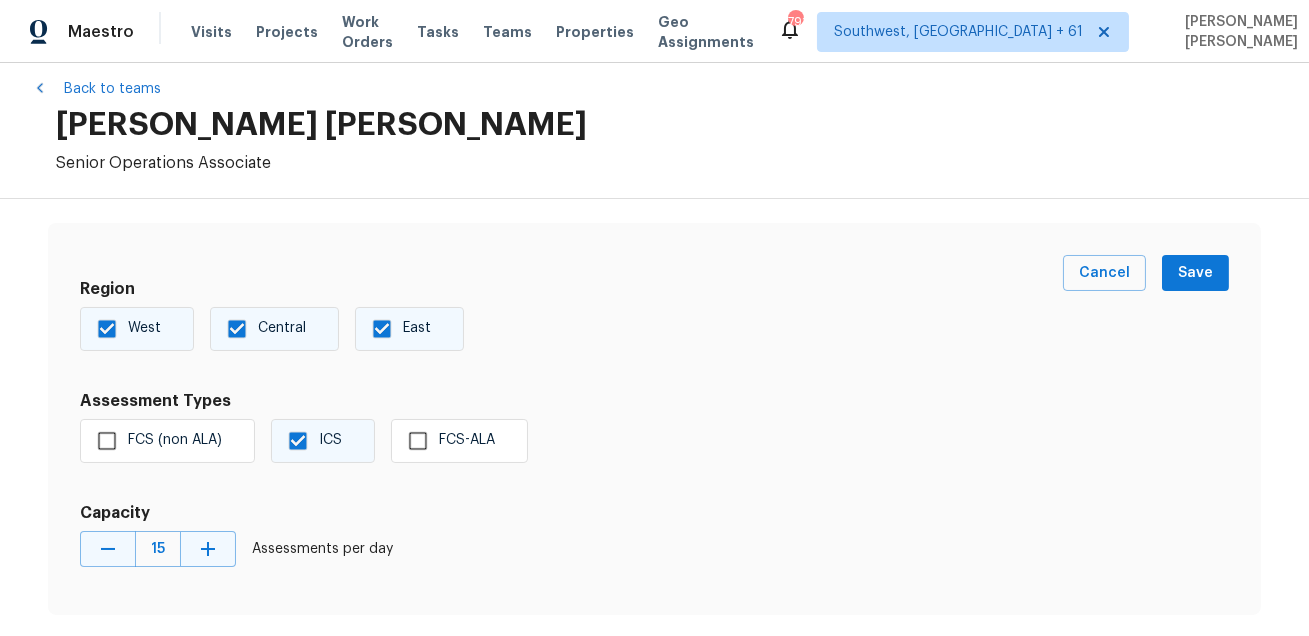 click on "East" at bounding box center [382, 329] 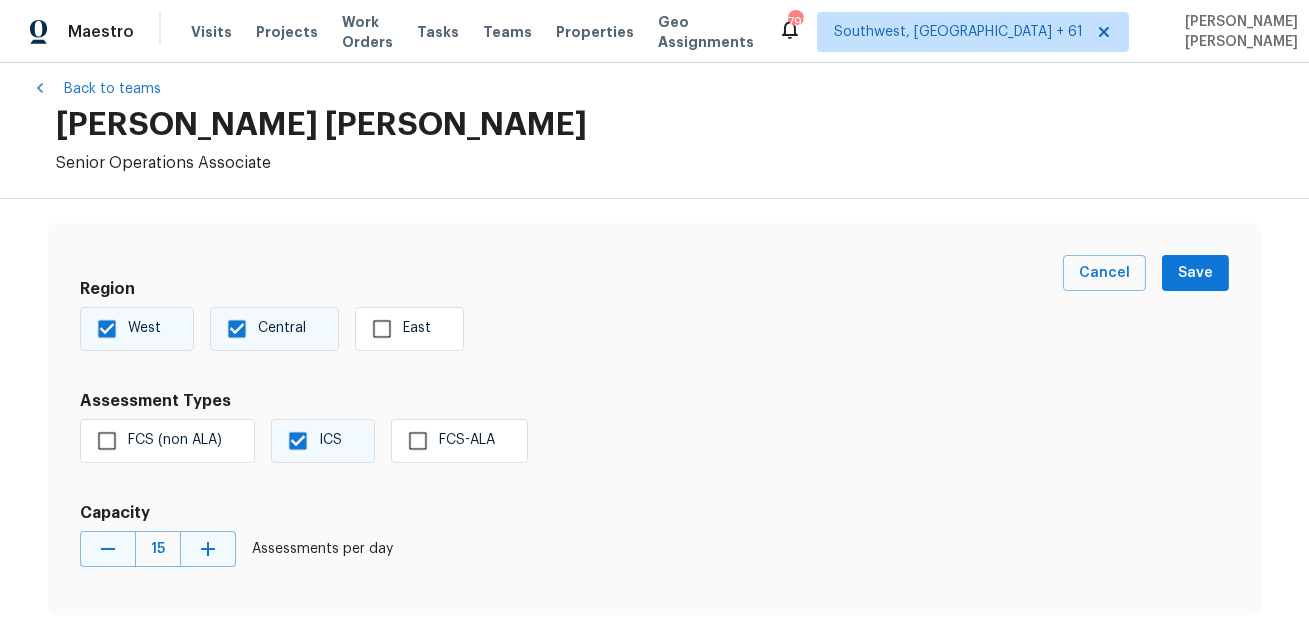 click on "Central" at bounding box center [237, 329] 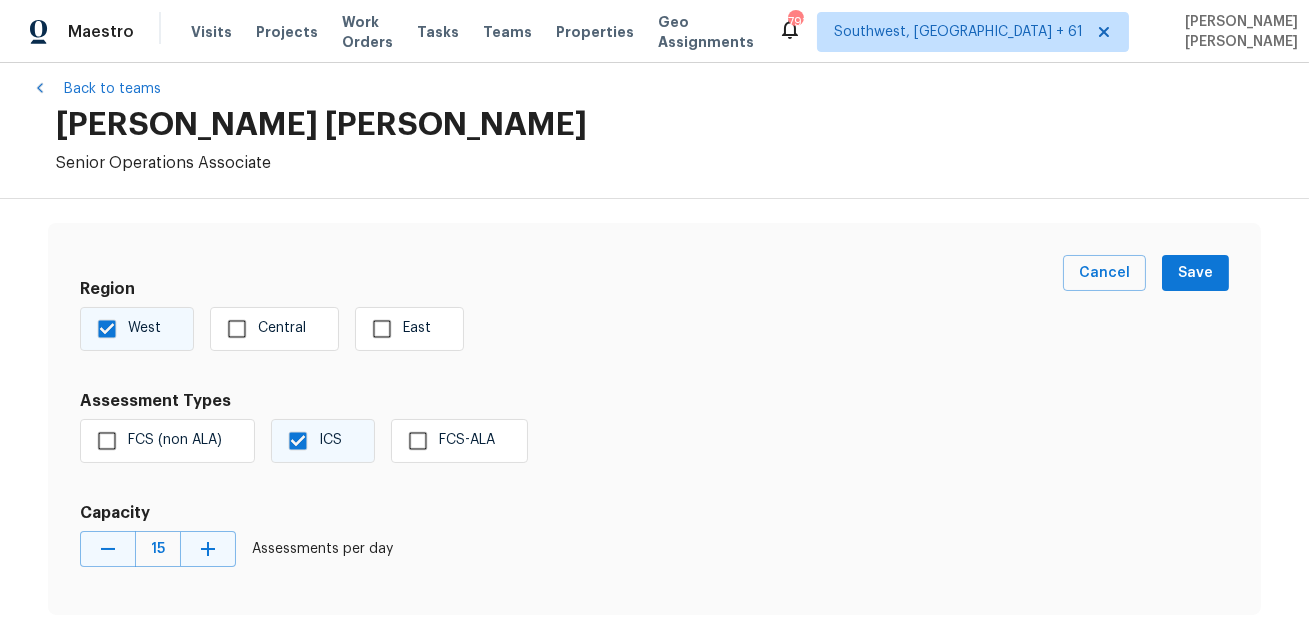 click on "West" at bounding box center (144, 328) 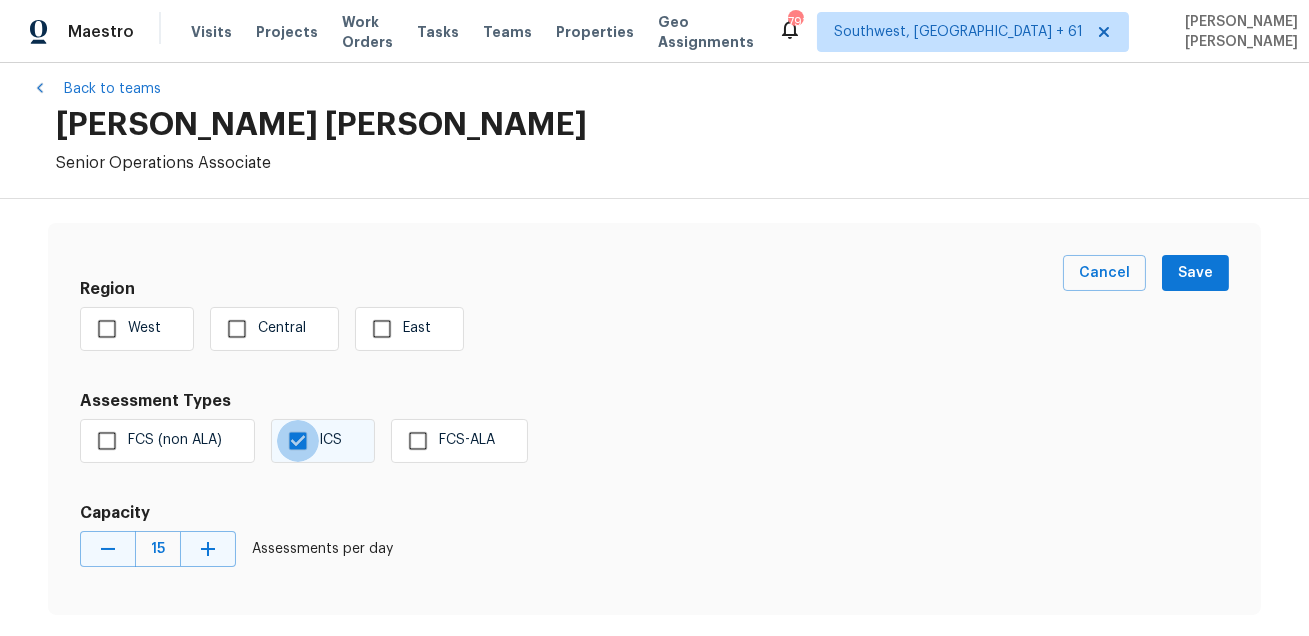 click on "ICS" at bounding box center (298, 441) 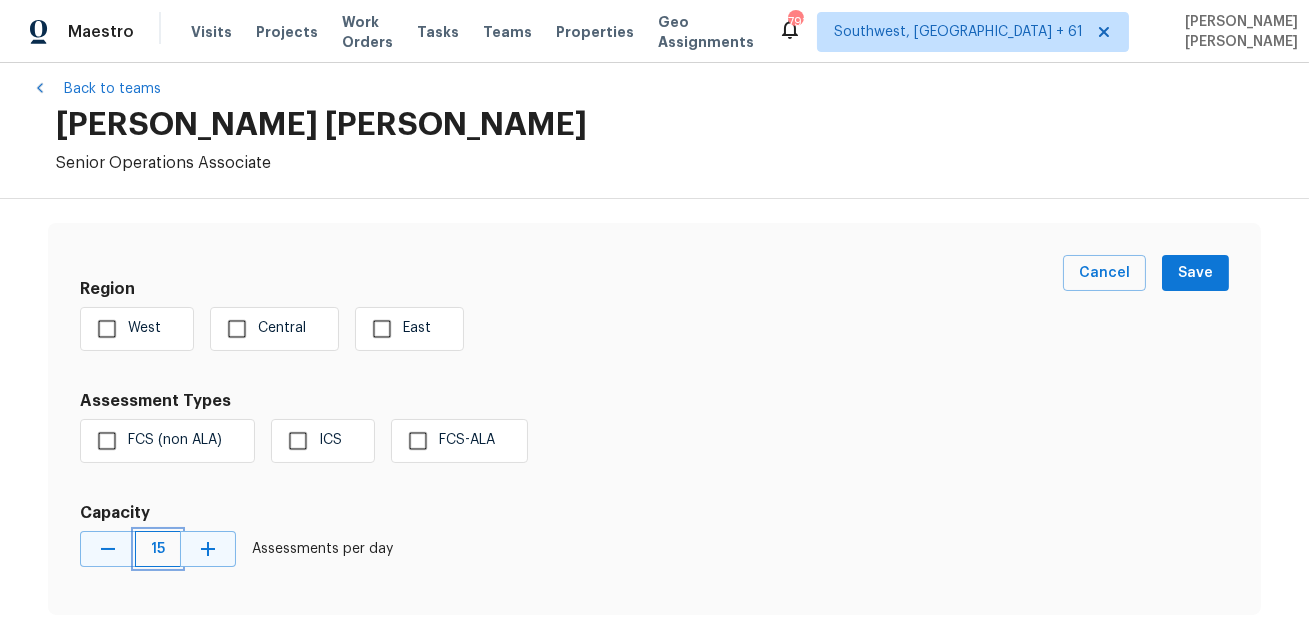 click on "15" at bounding box center [158, 549] 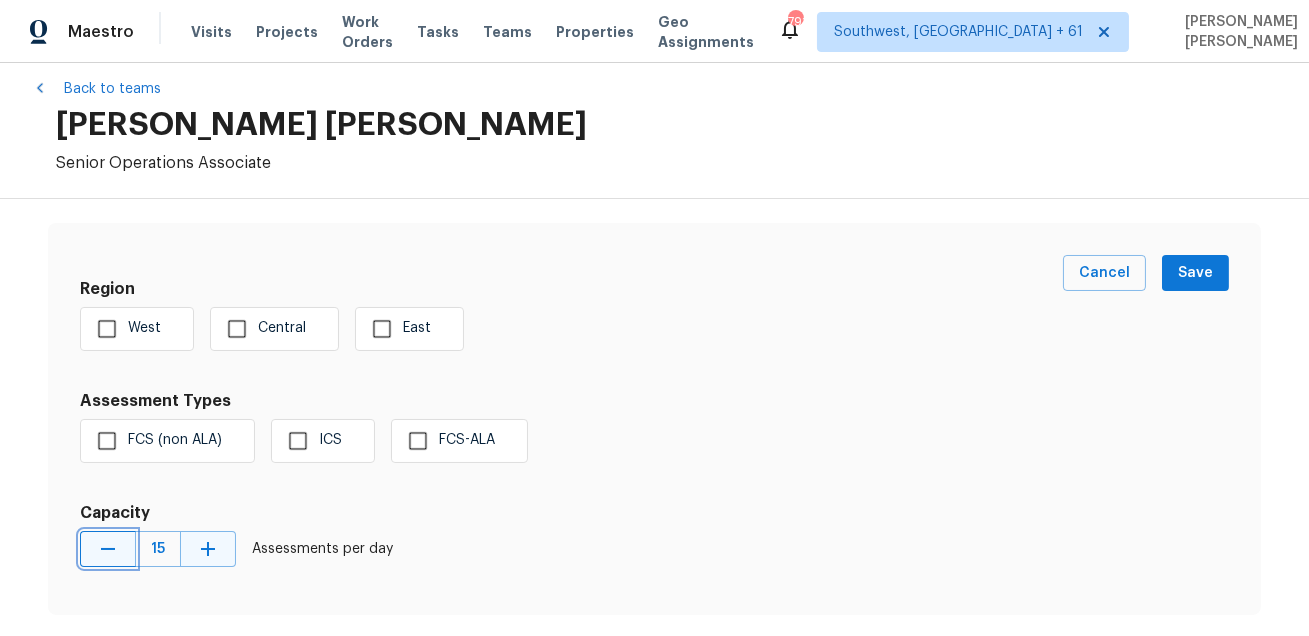 click 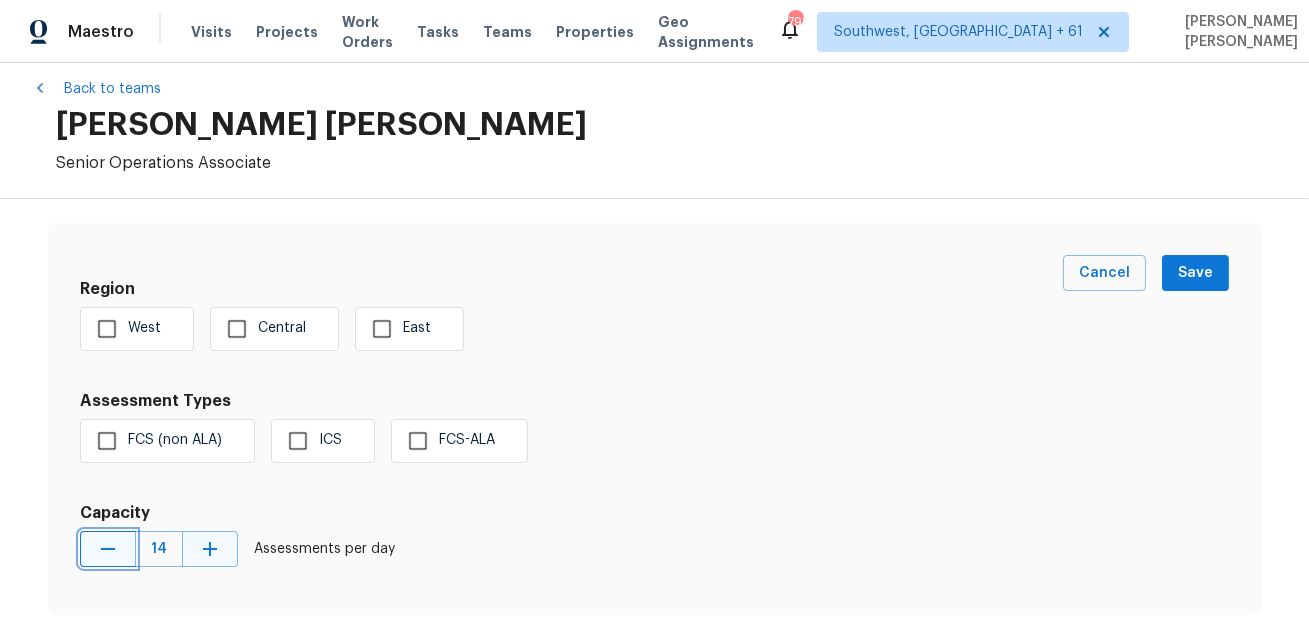 click 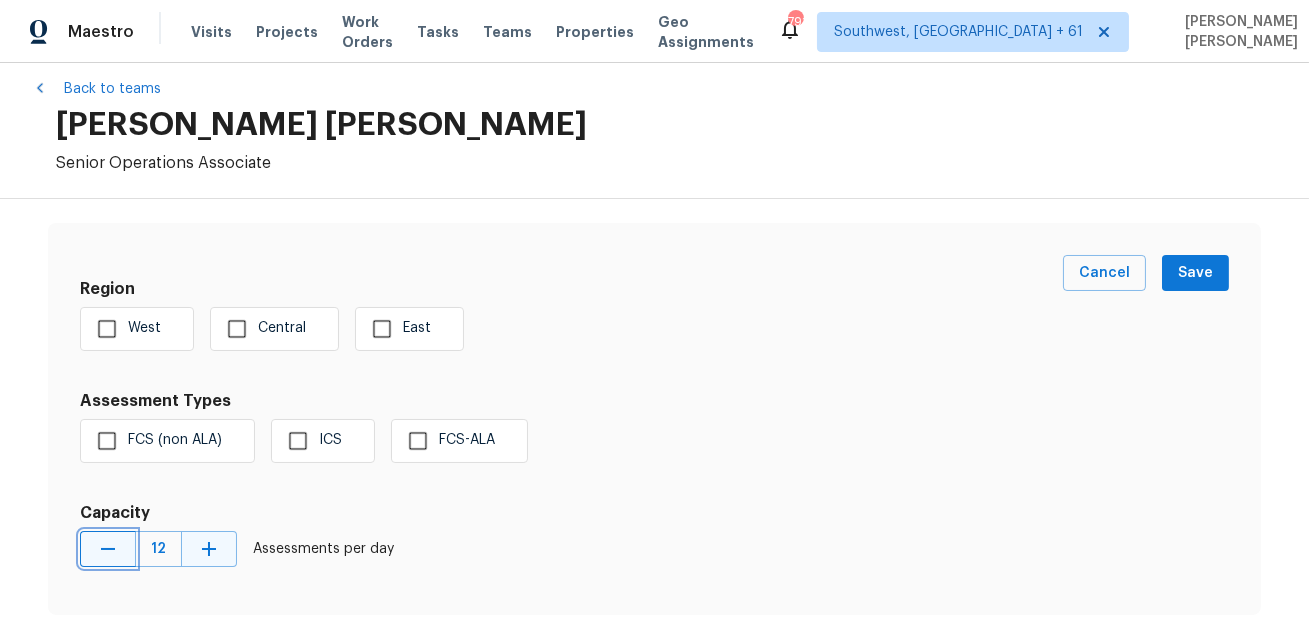 click 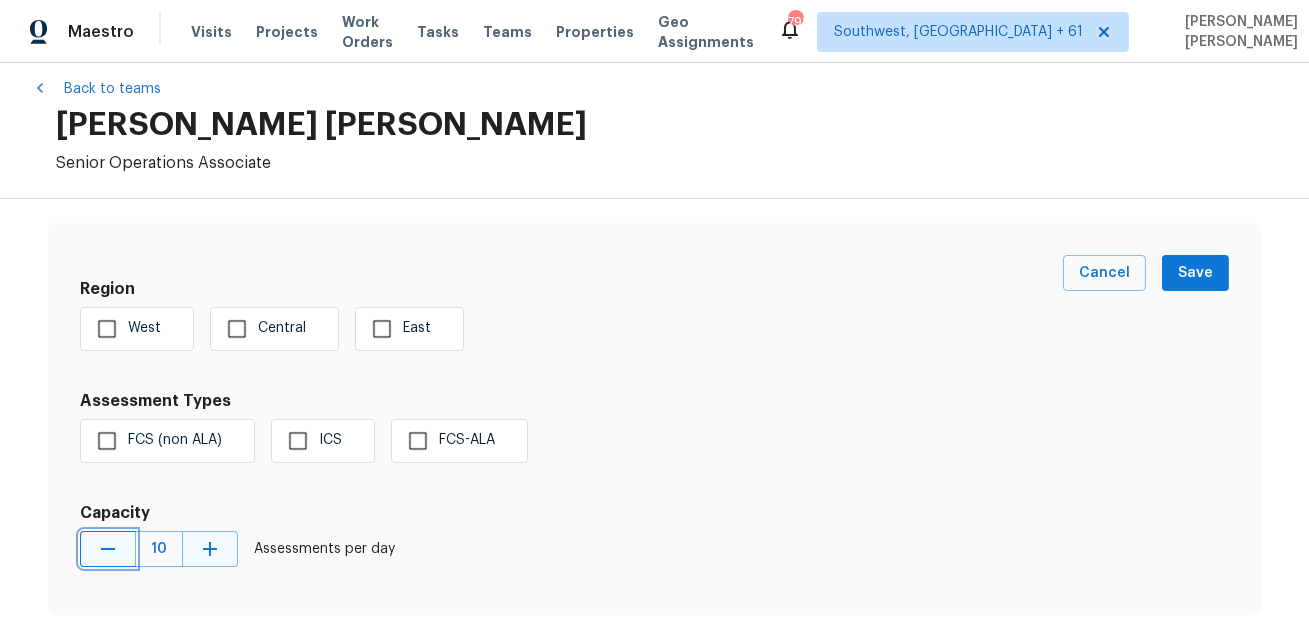 click 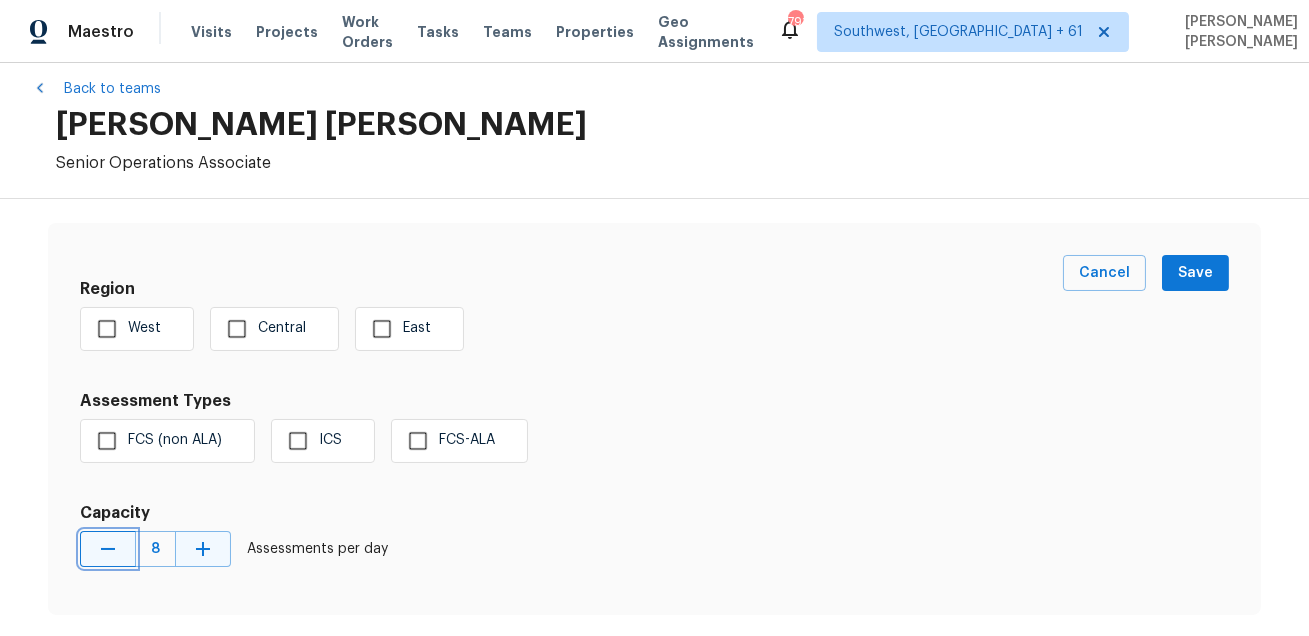 click 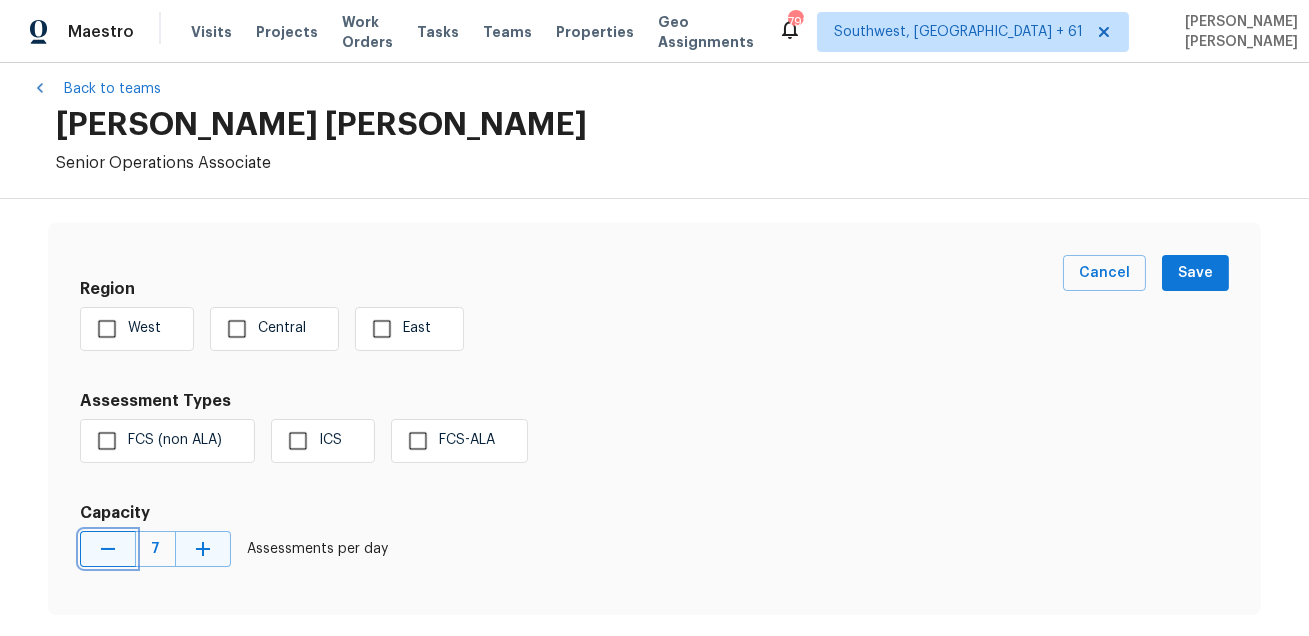 click 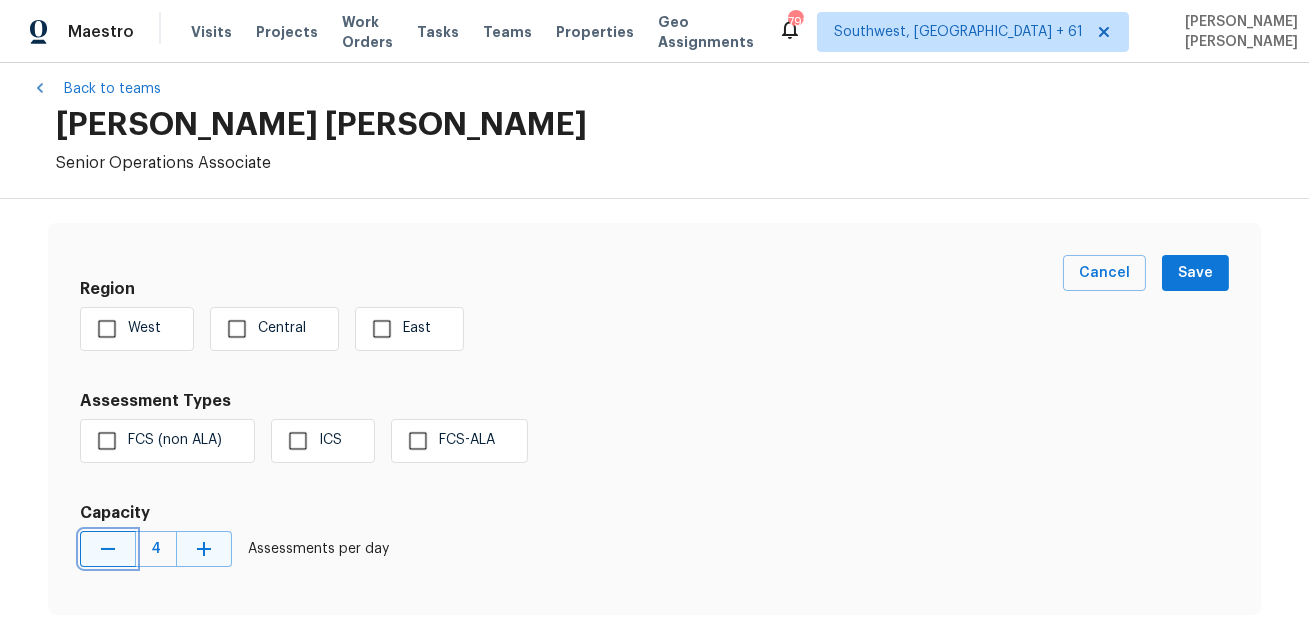 click 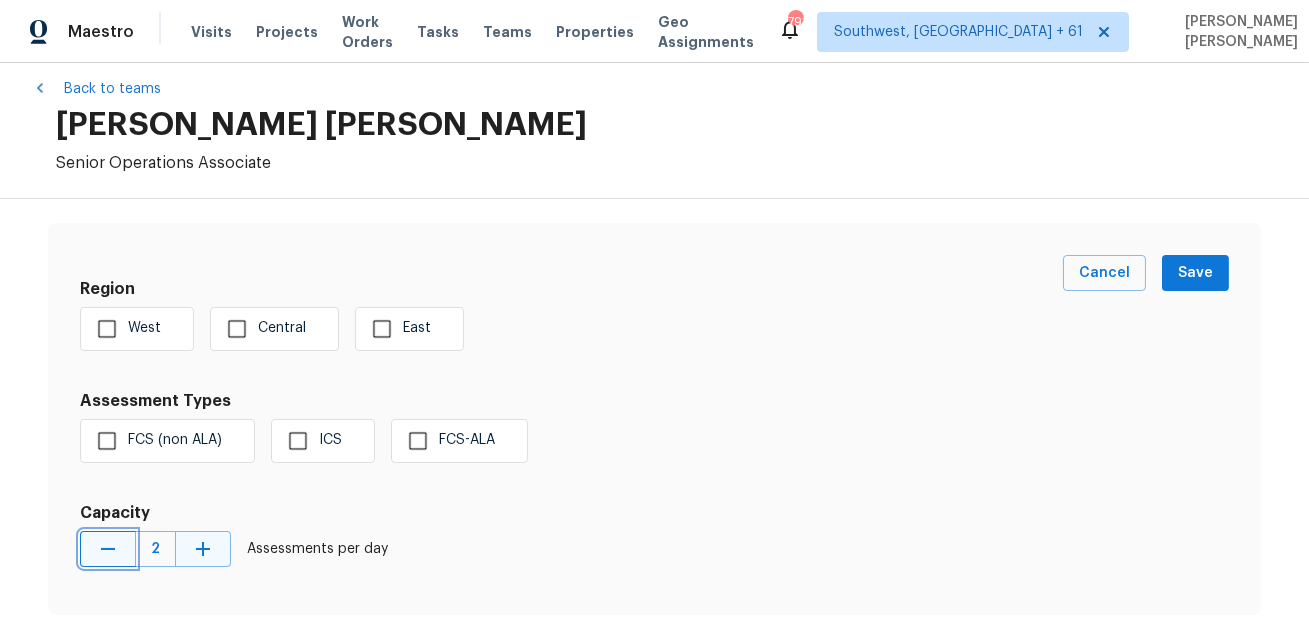 click 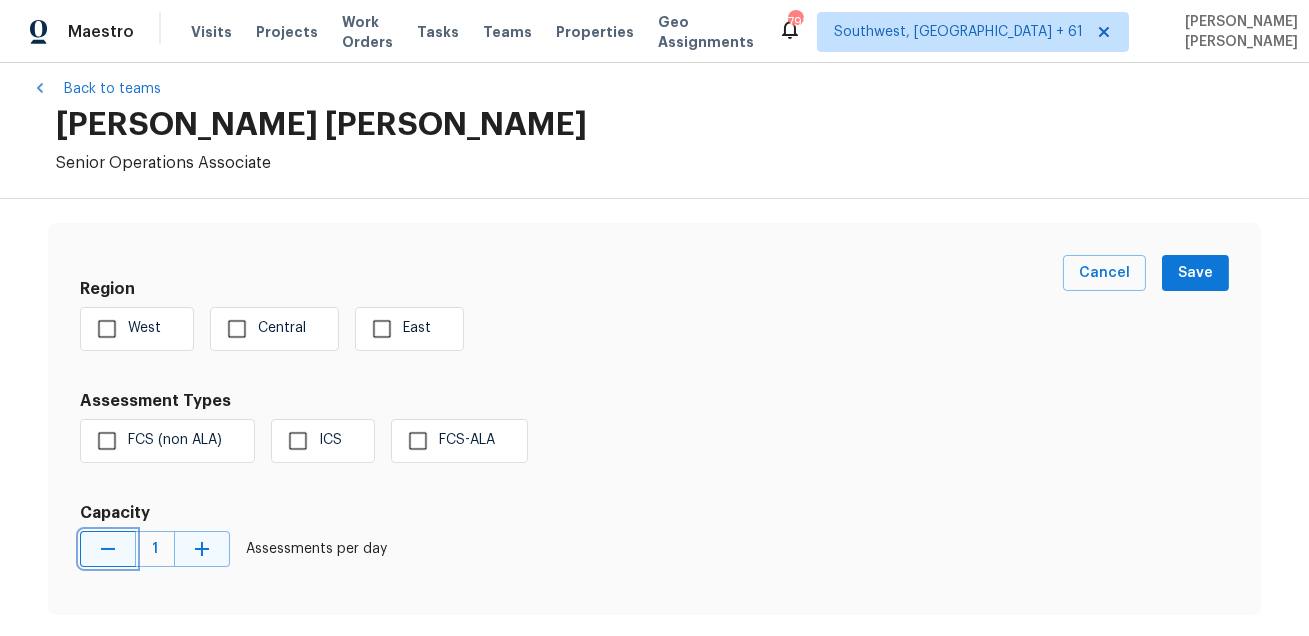 click 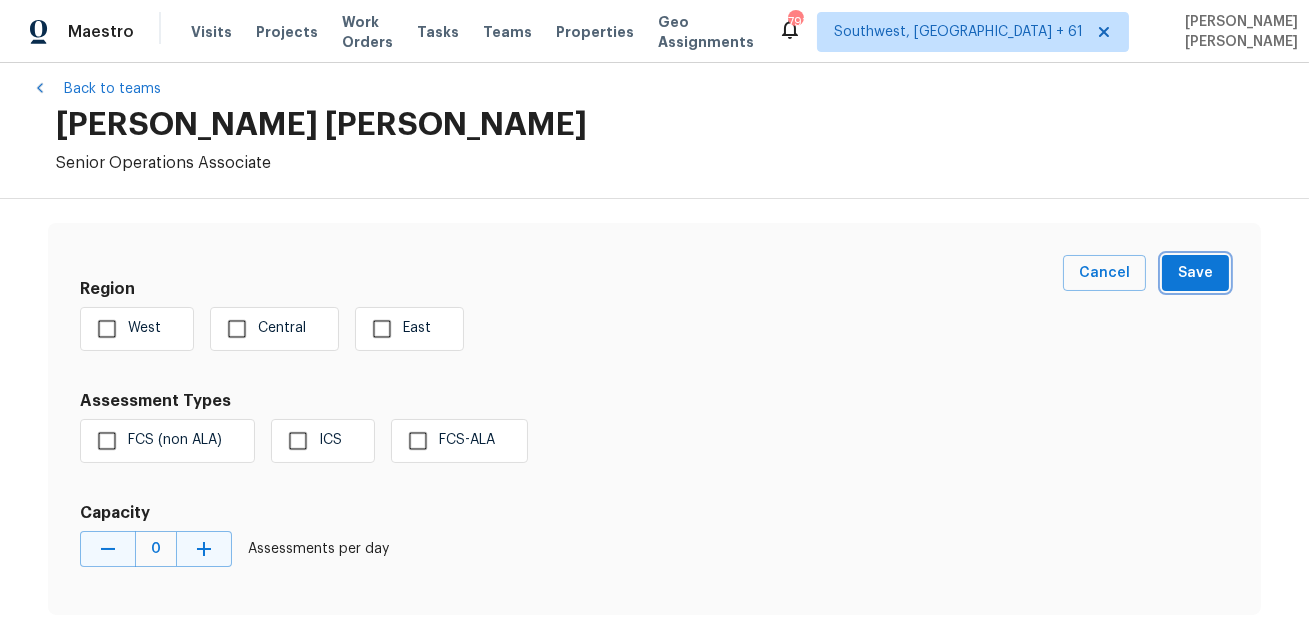 click on "Save" at bounding box center (1195, 273) 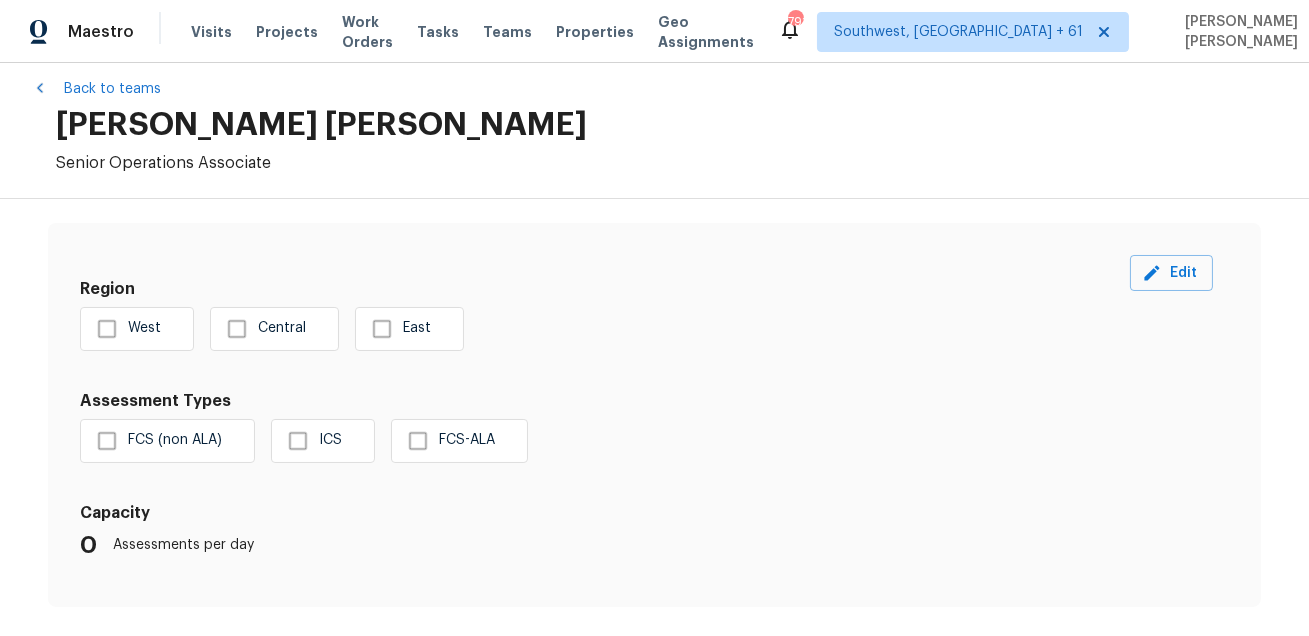 click on "[PERSON_NAME] [PERSON_NAME]" at bounding box center [666, 125] 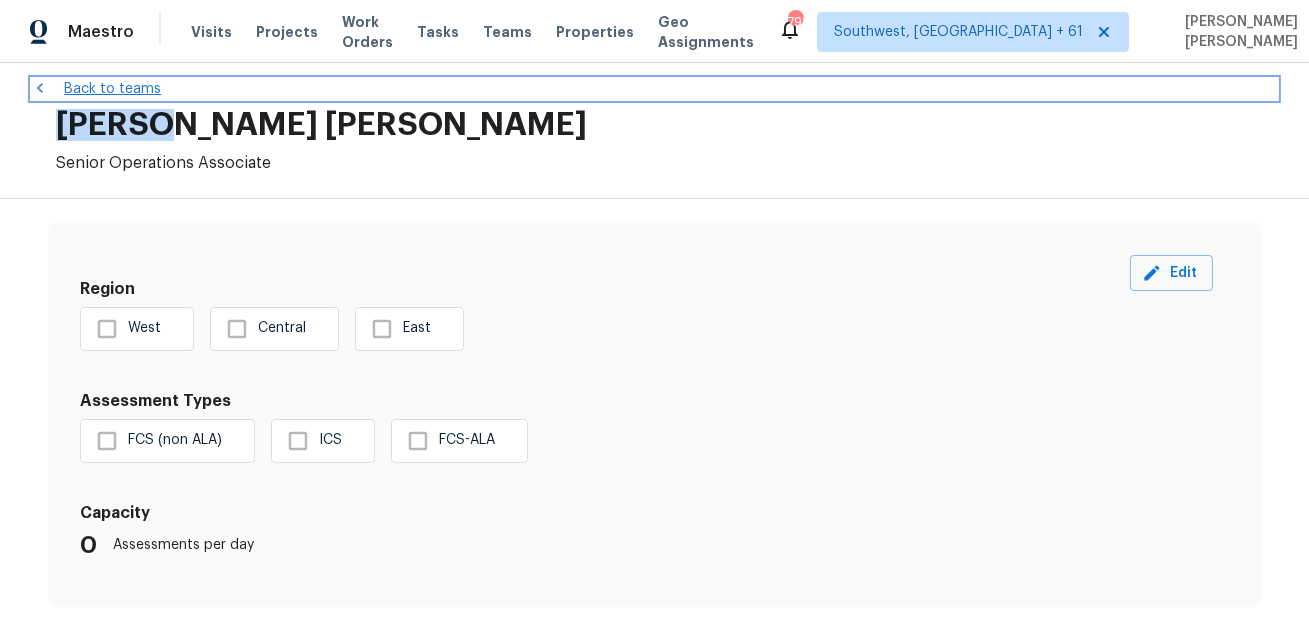 click on "Back to teams" at bounding box center [654, 89] 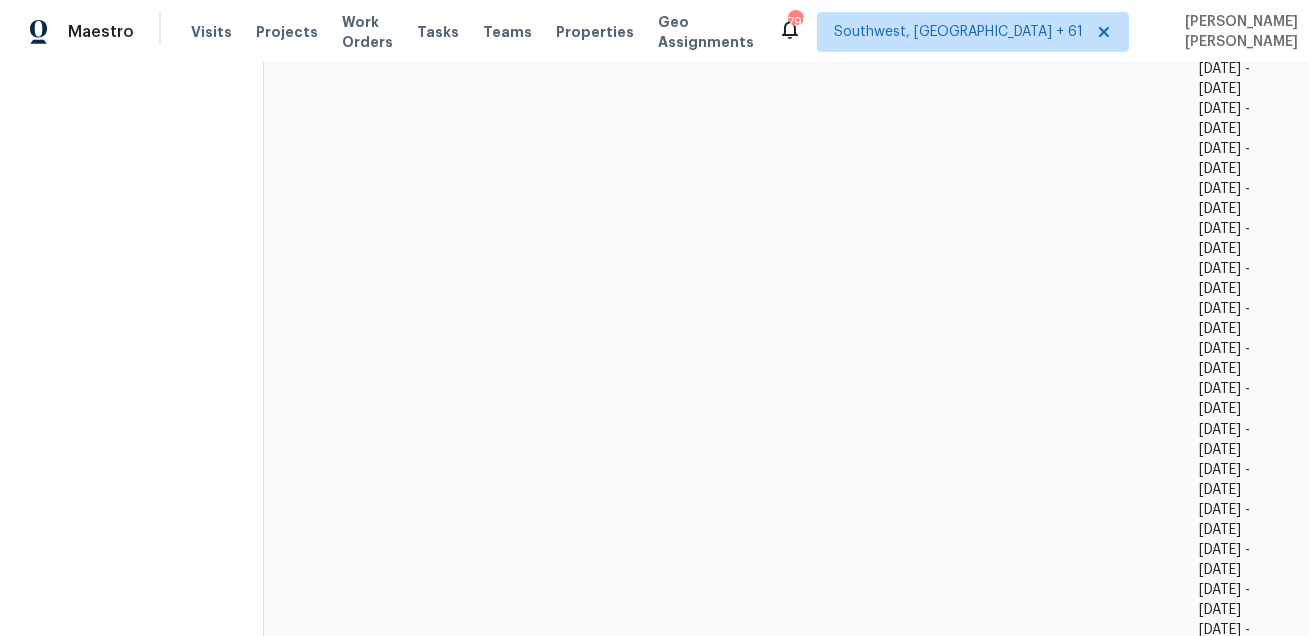 scroll, scrollTop: 9804, scrollLeft: 0, axis: vertical 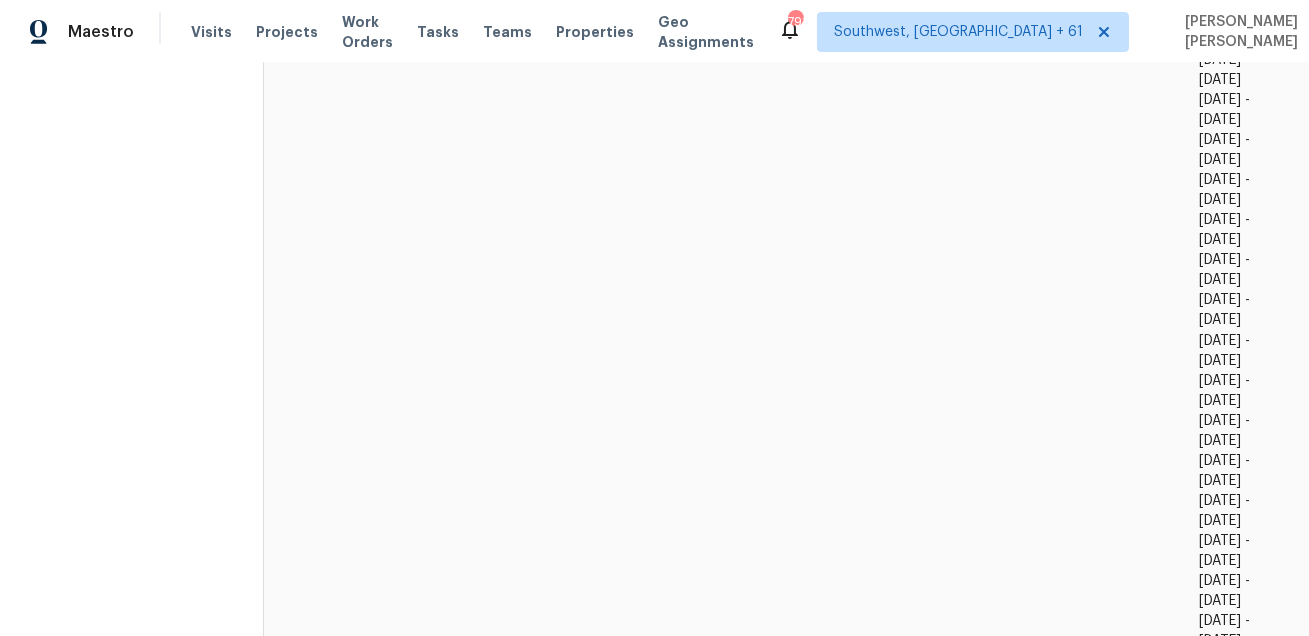 click on "RP Dhanush" at bounding box center (322, 6707) 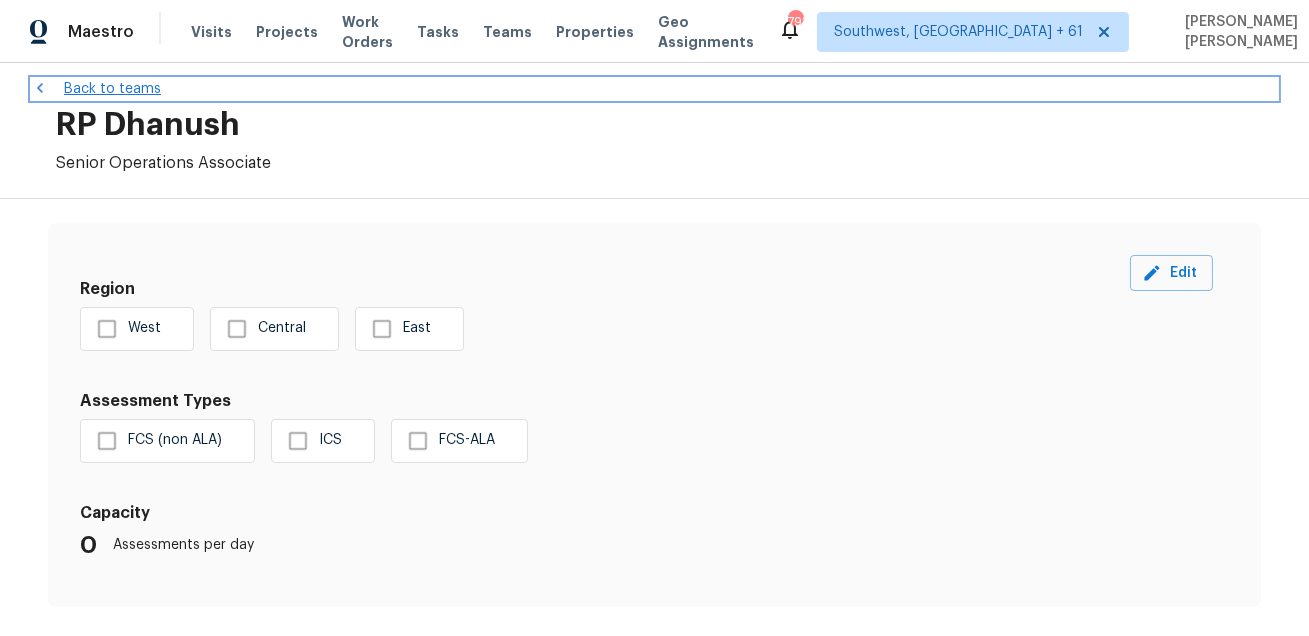 click on "Back to teams" at bounding box center (654, 89) 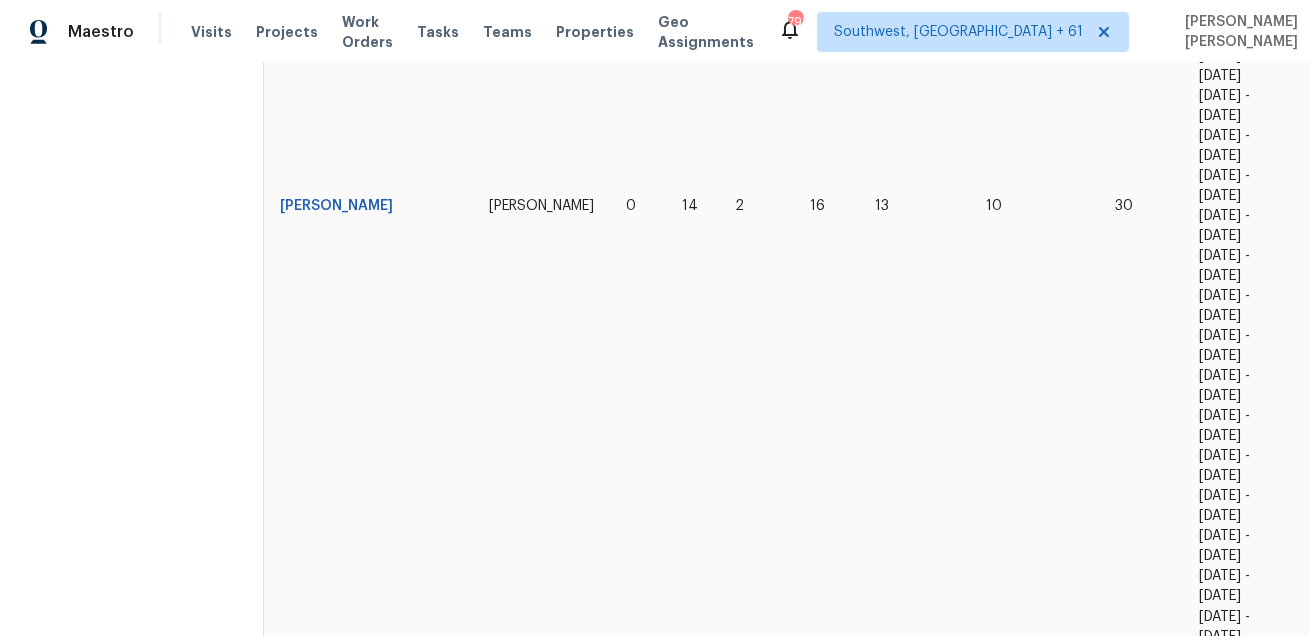 scroll, scrollTop: 10871, scrollLeft: 0, axis: vertical 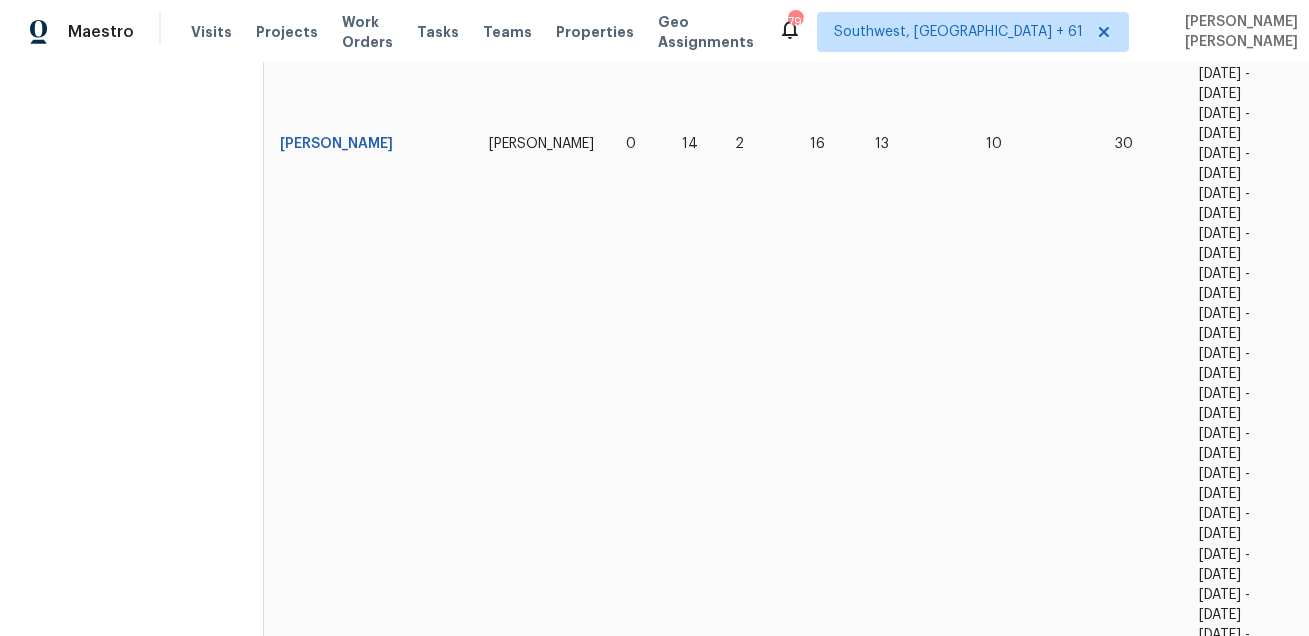 click on "[PERSON_NAME]" at bounding box center [336, 7150] 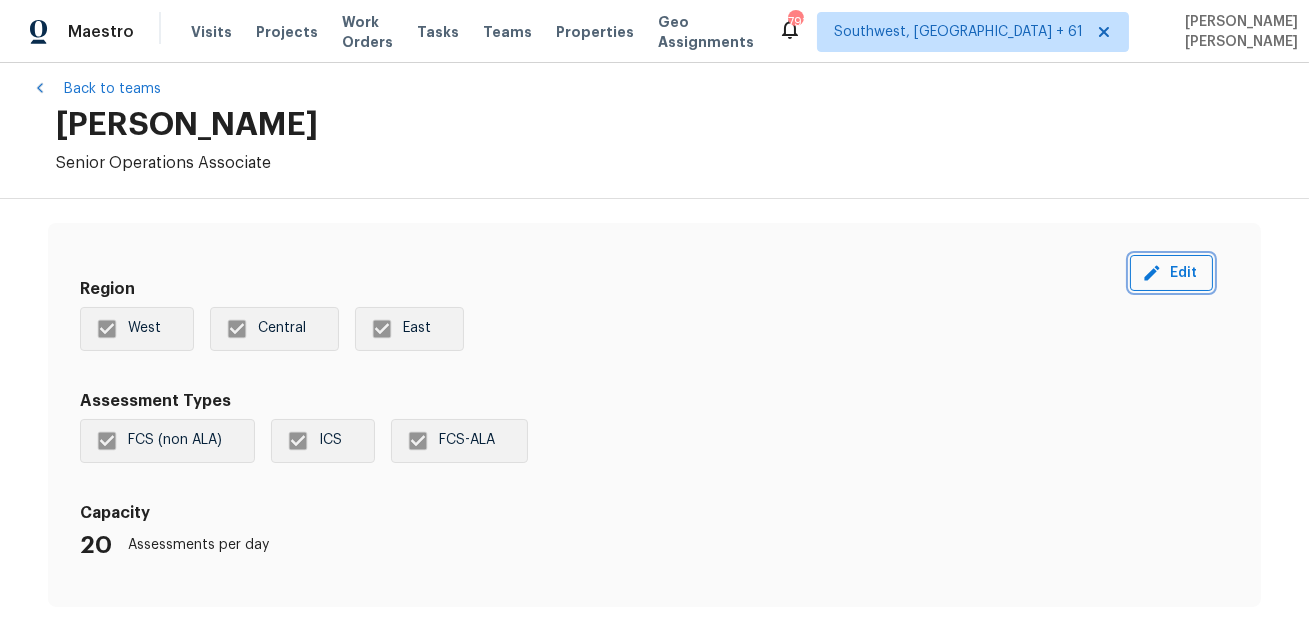click 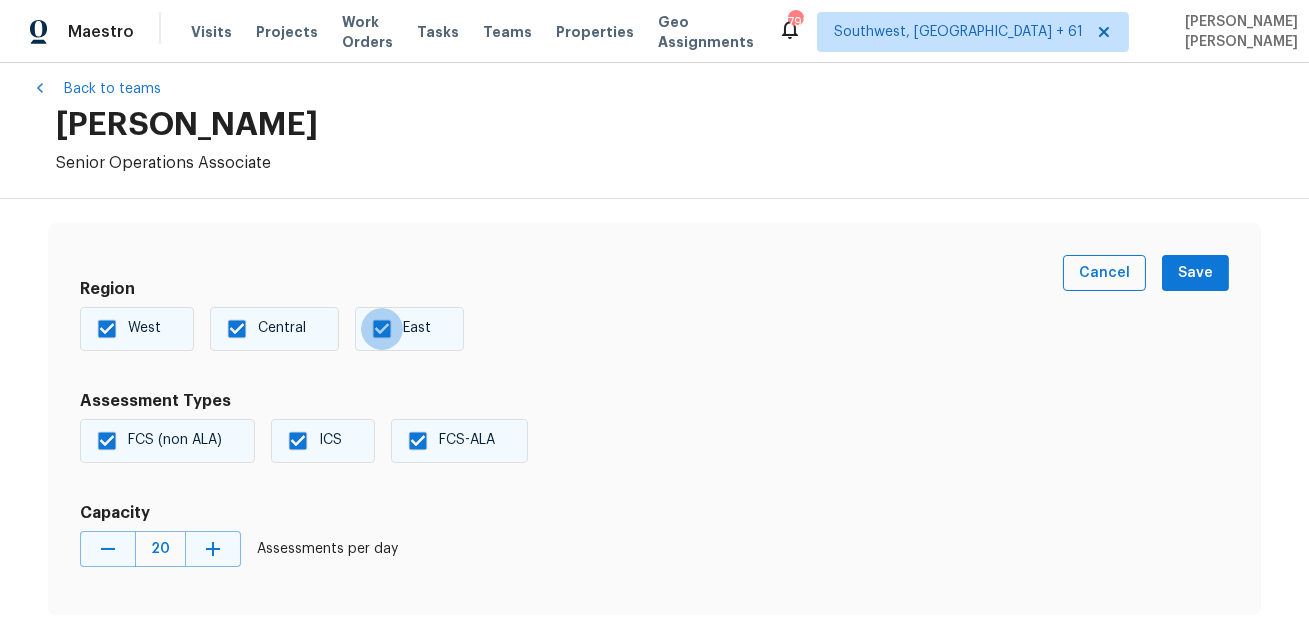 click on "East" at bounding box center (382, 329) 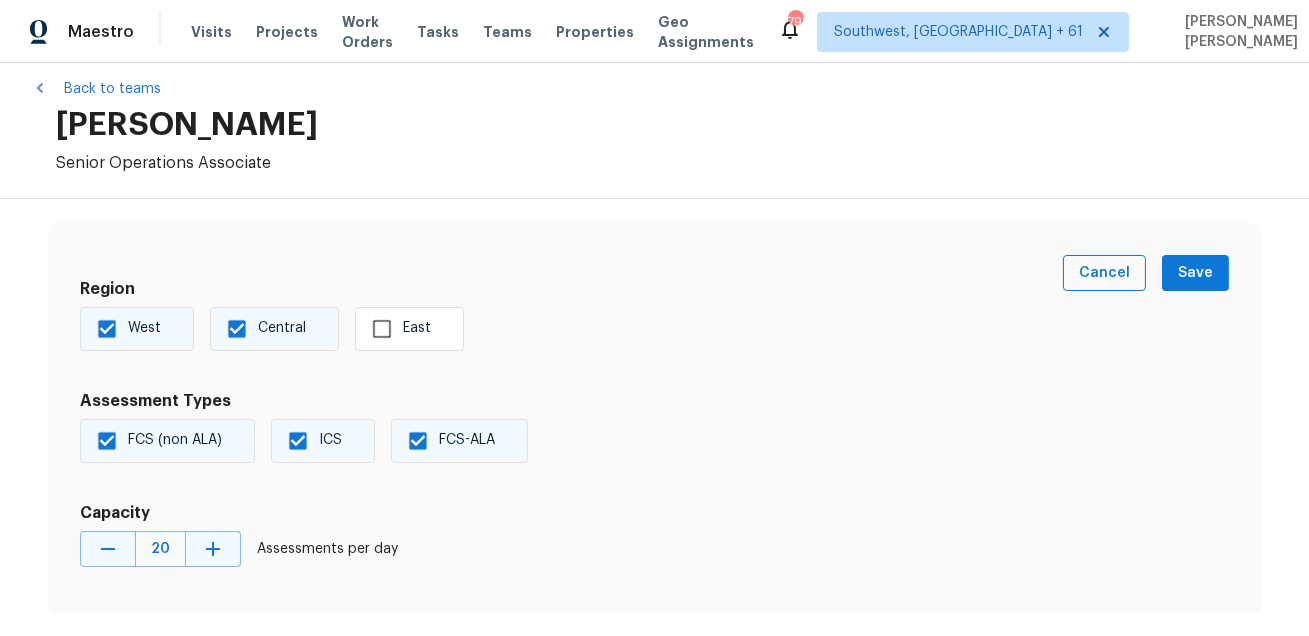 click on "Region [GEOGRAPHIC_DATA]" at bounding box center [571, 311] 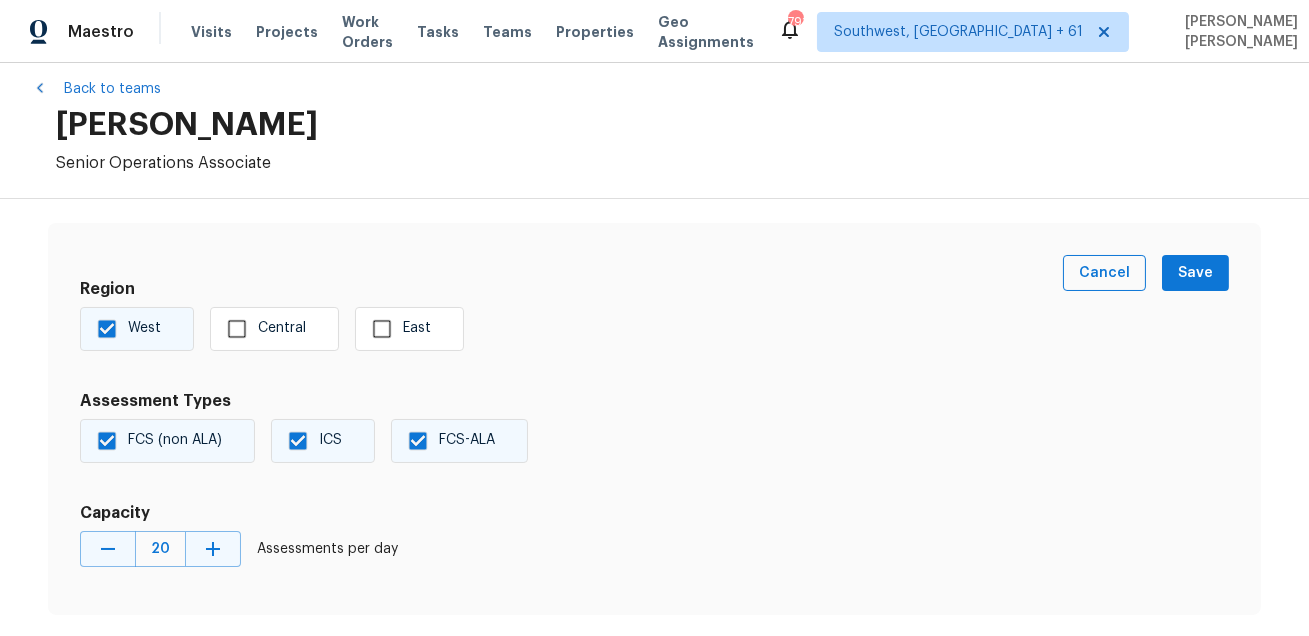 click on "West" at bounding box center (107, 329) 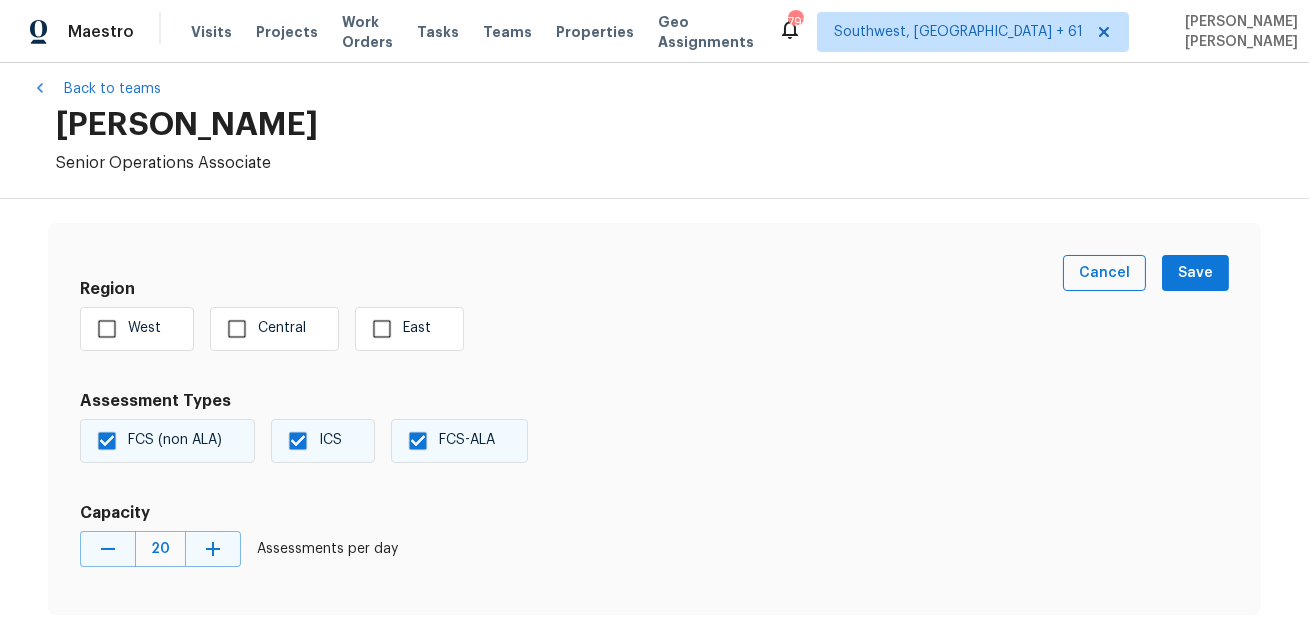 scroll, scrollTop: 1, scrollLeft: 0, axis: vertical 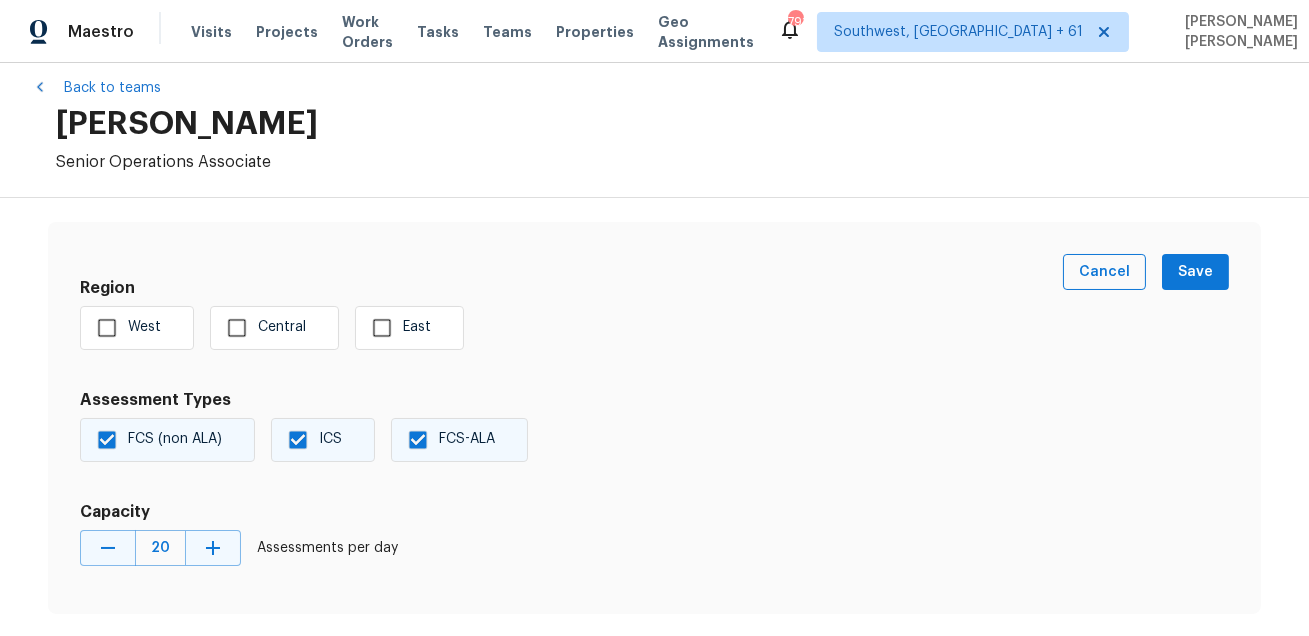 click on "FCS (non ALA)" at bounding box center (107, 440) 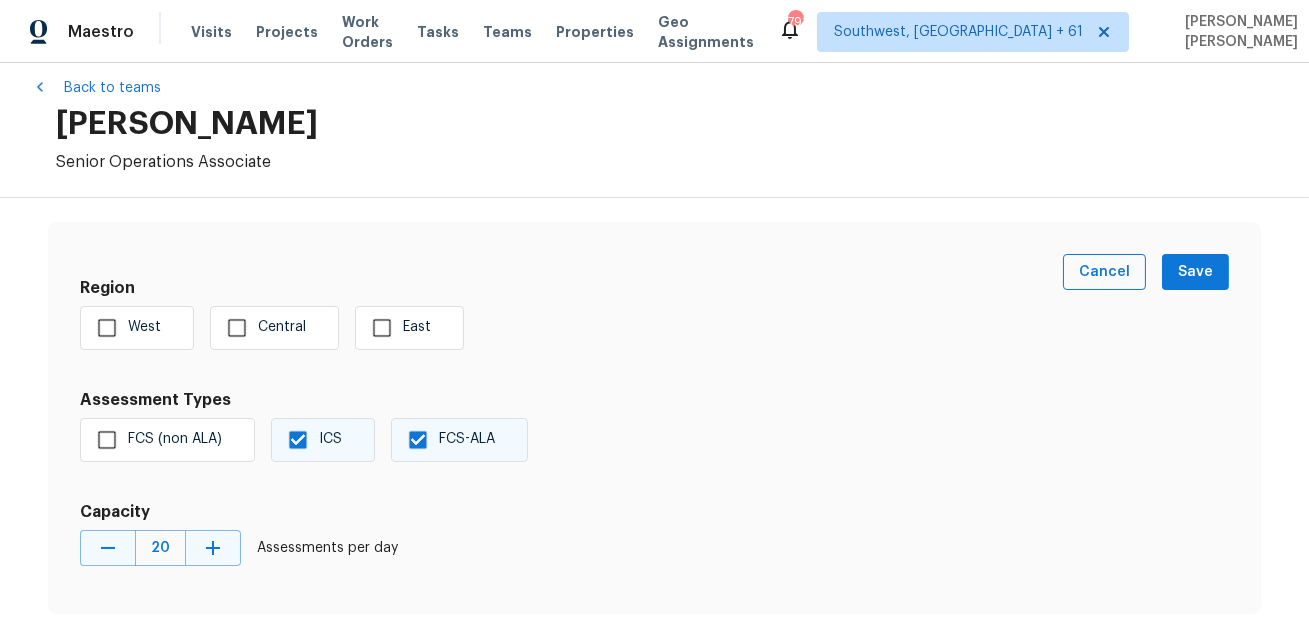click on "ICS" at bounding box center (330, 439) 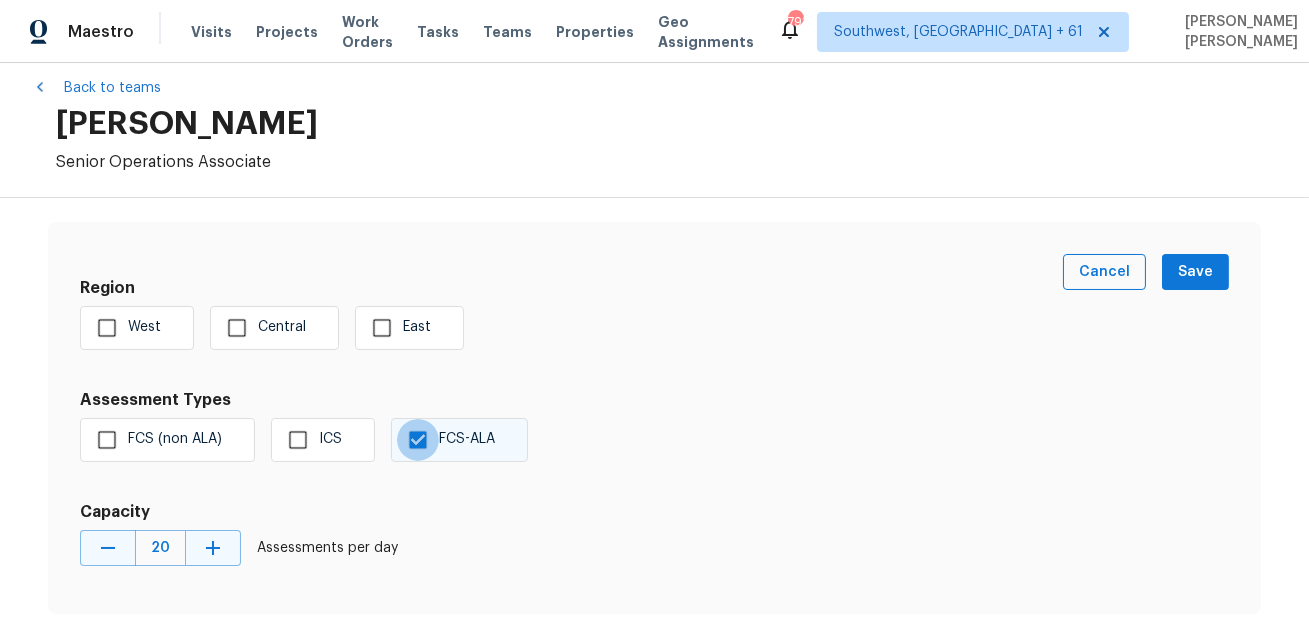 click on "FCS-ALA" at bounding box center (418, 440) 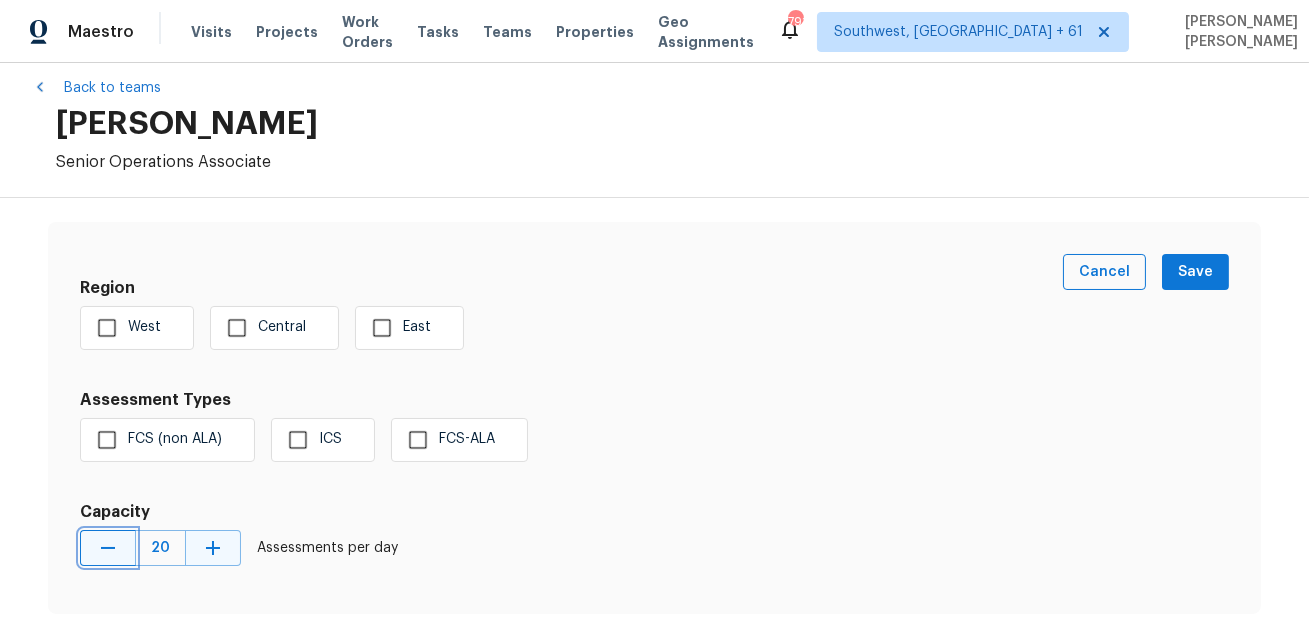 click 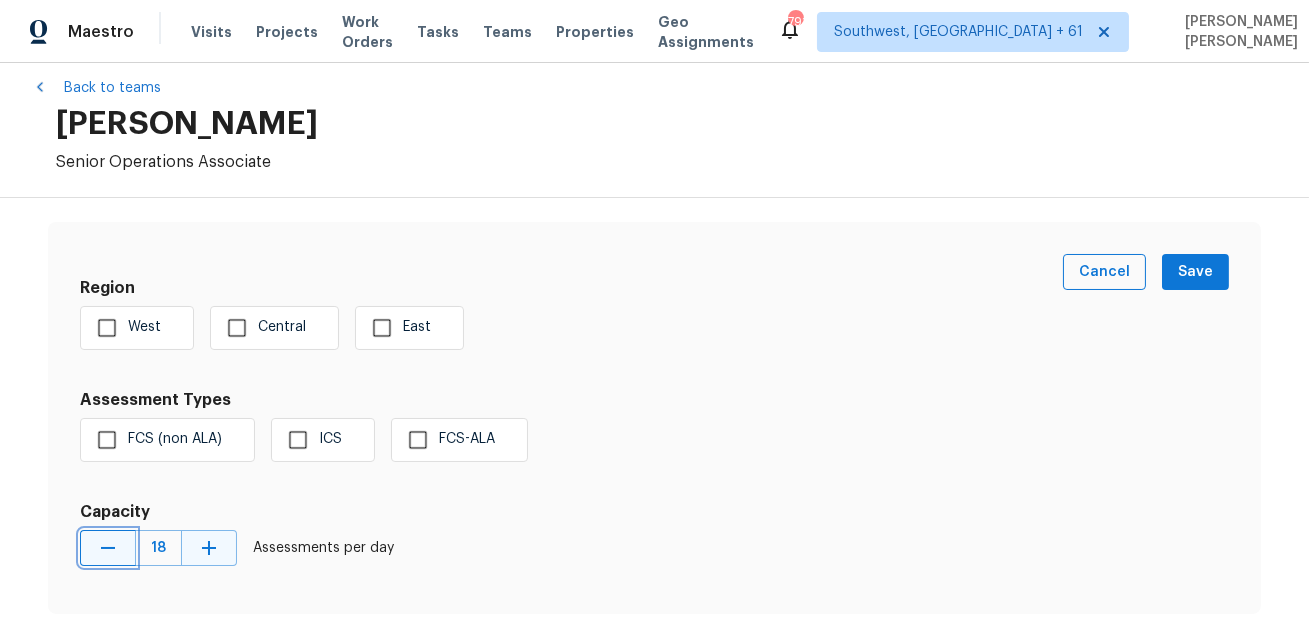click 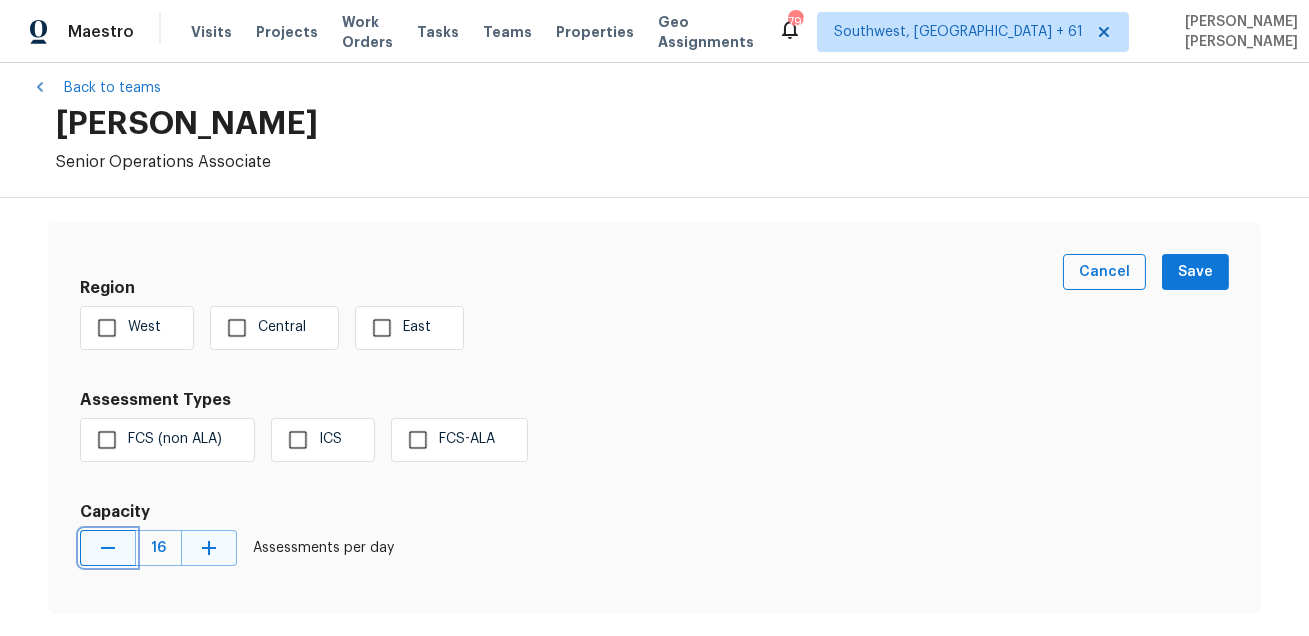 click 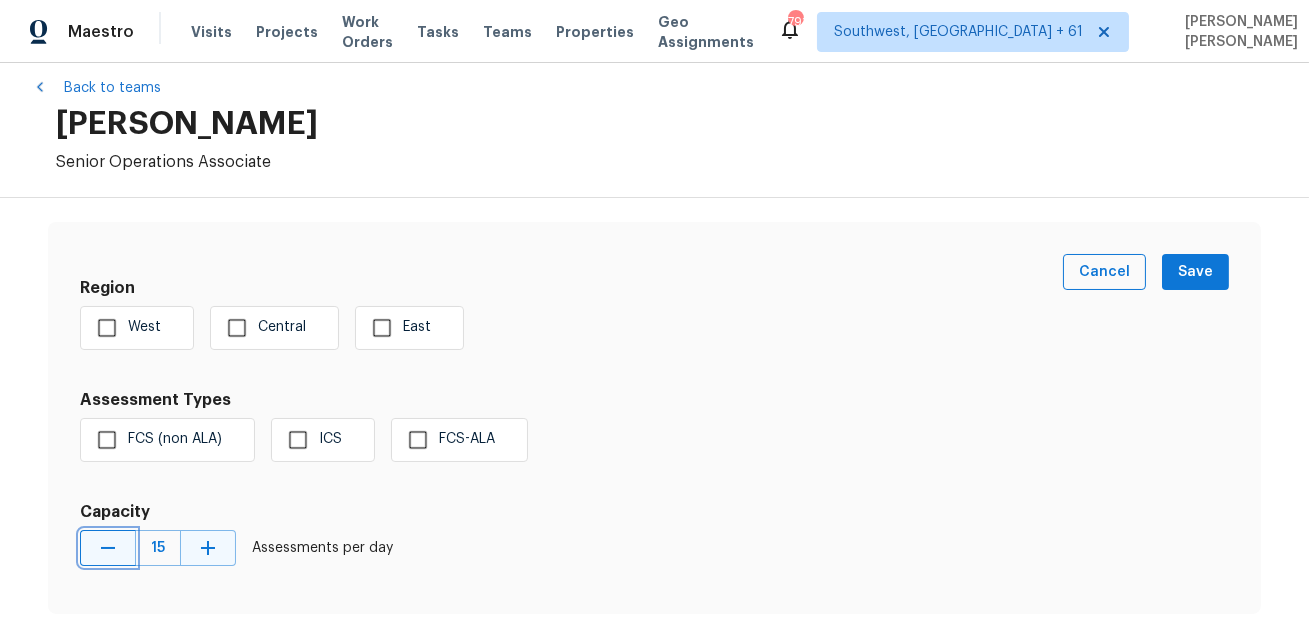 click 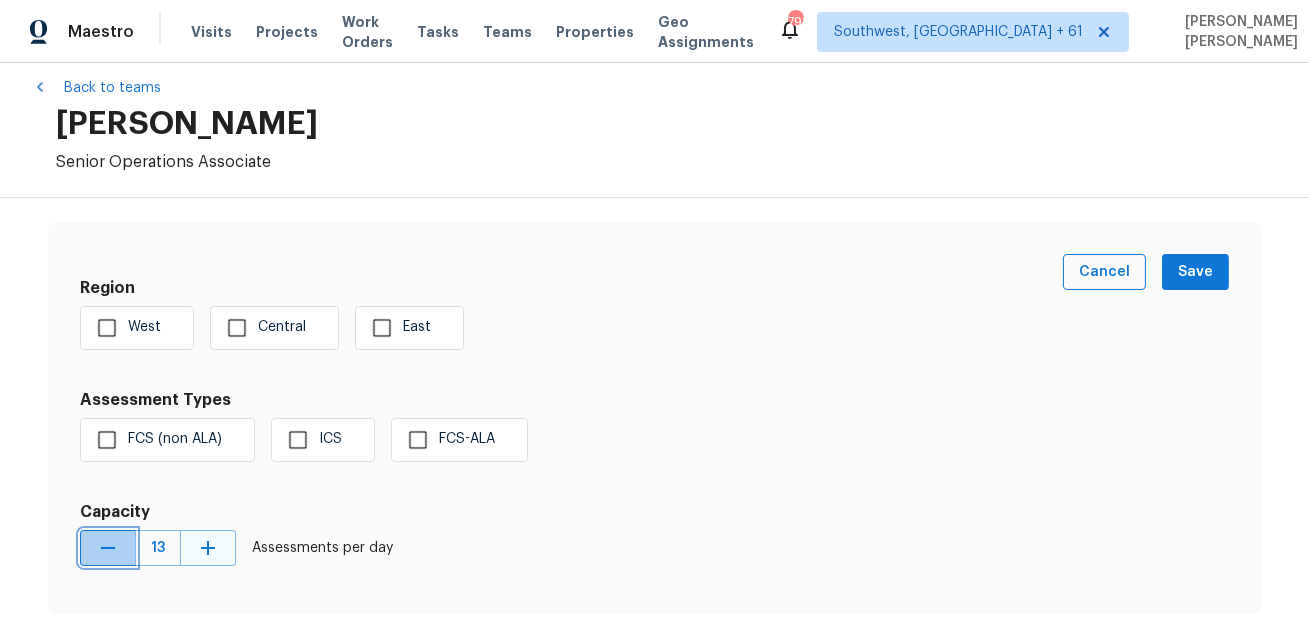 click 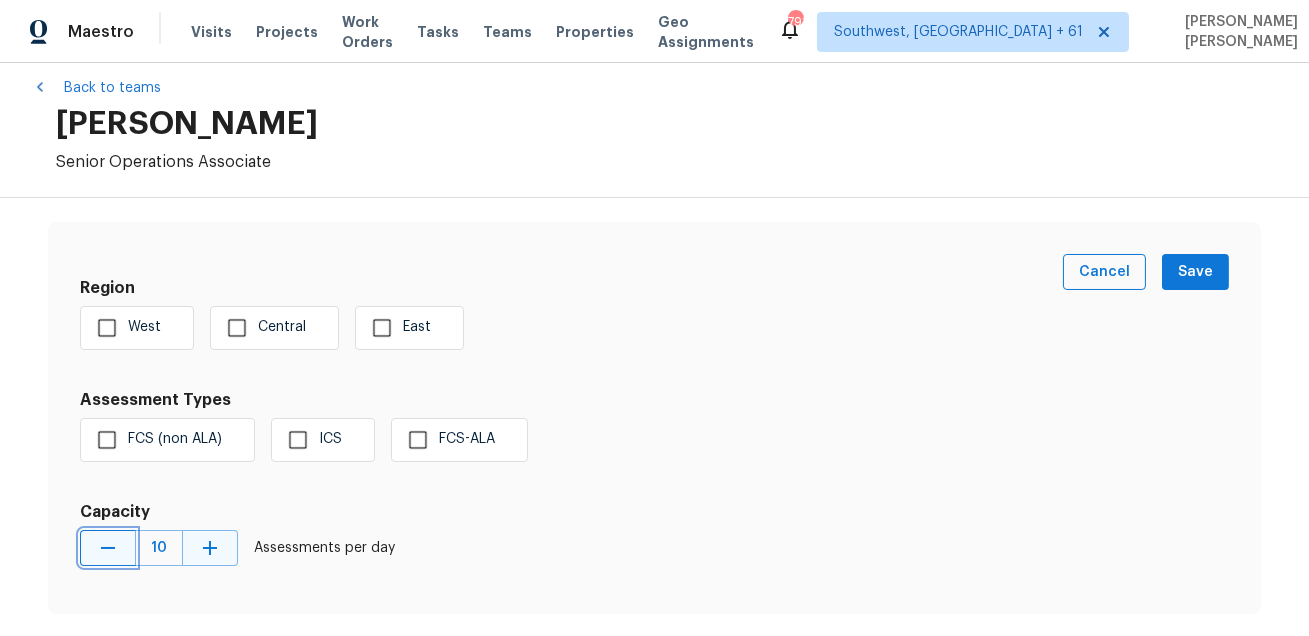 click 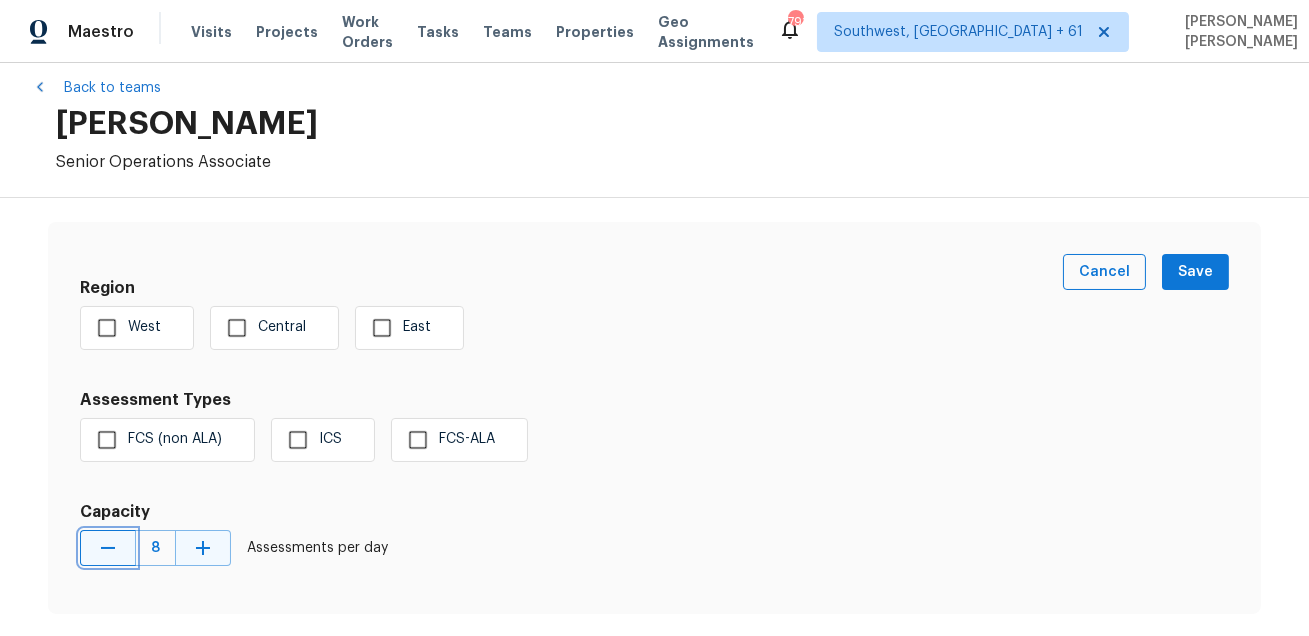click 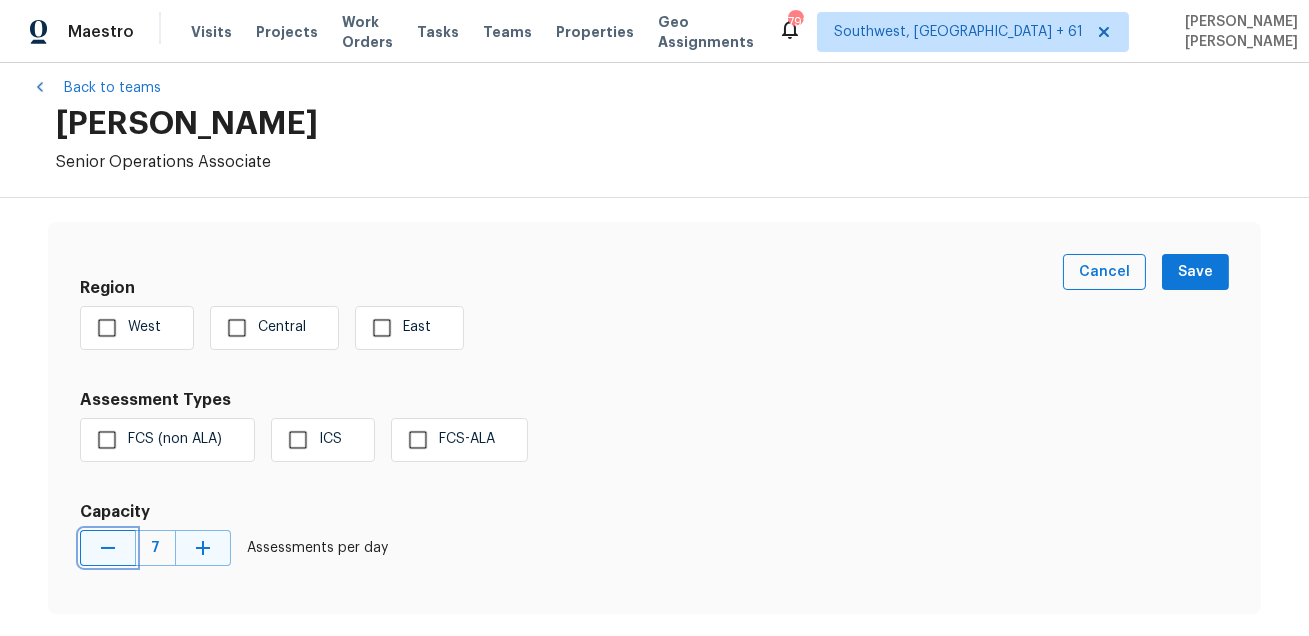 click 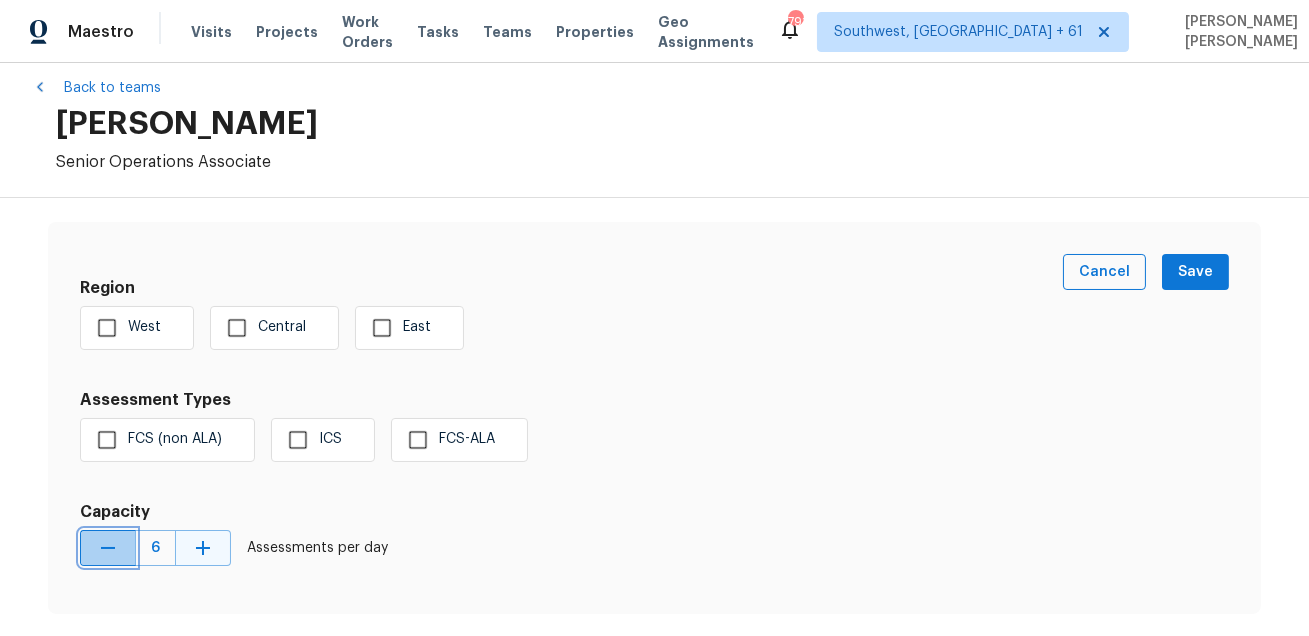 click 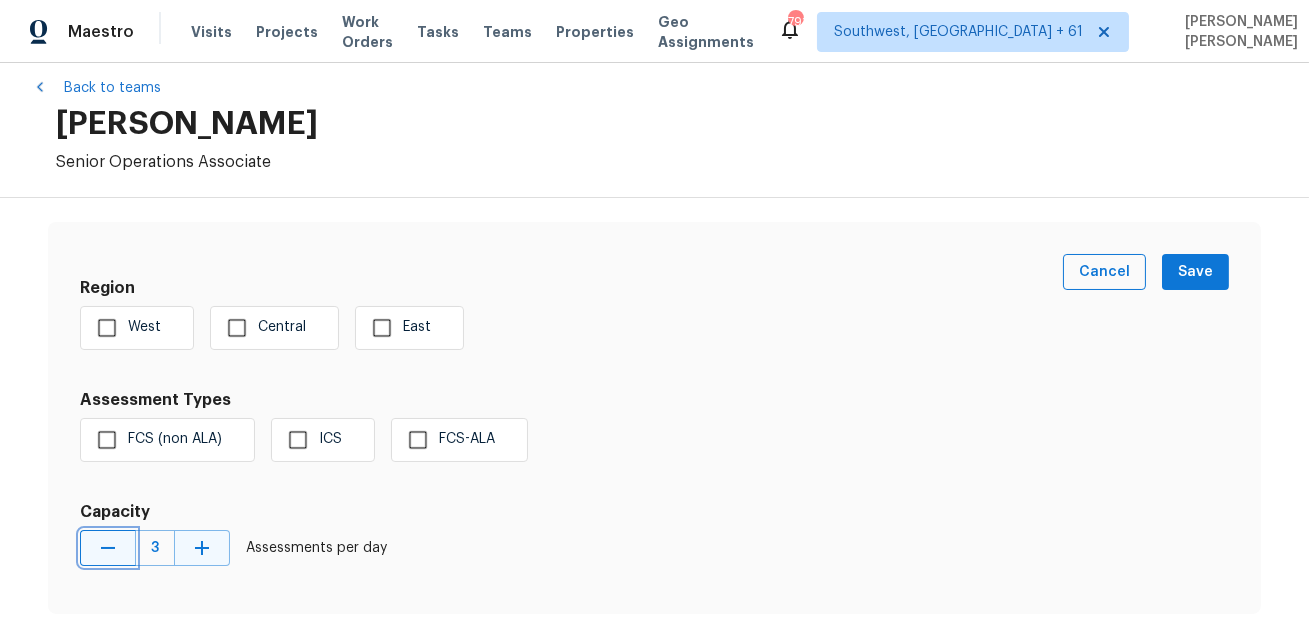 click 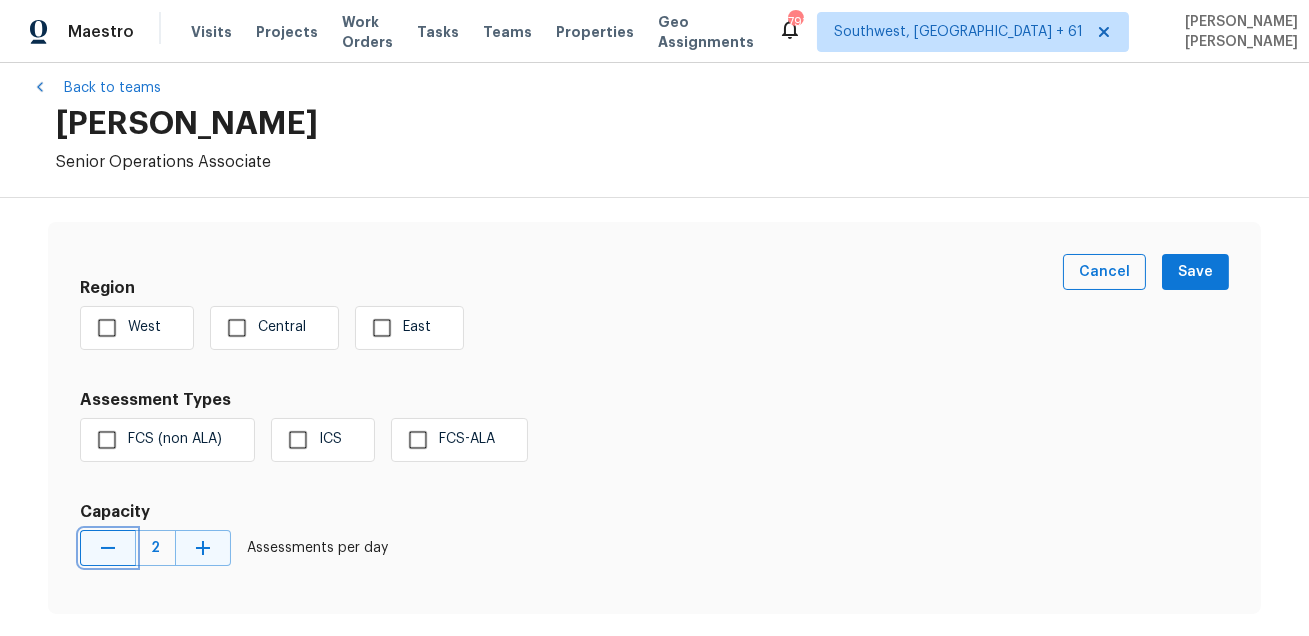 click 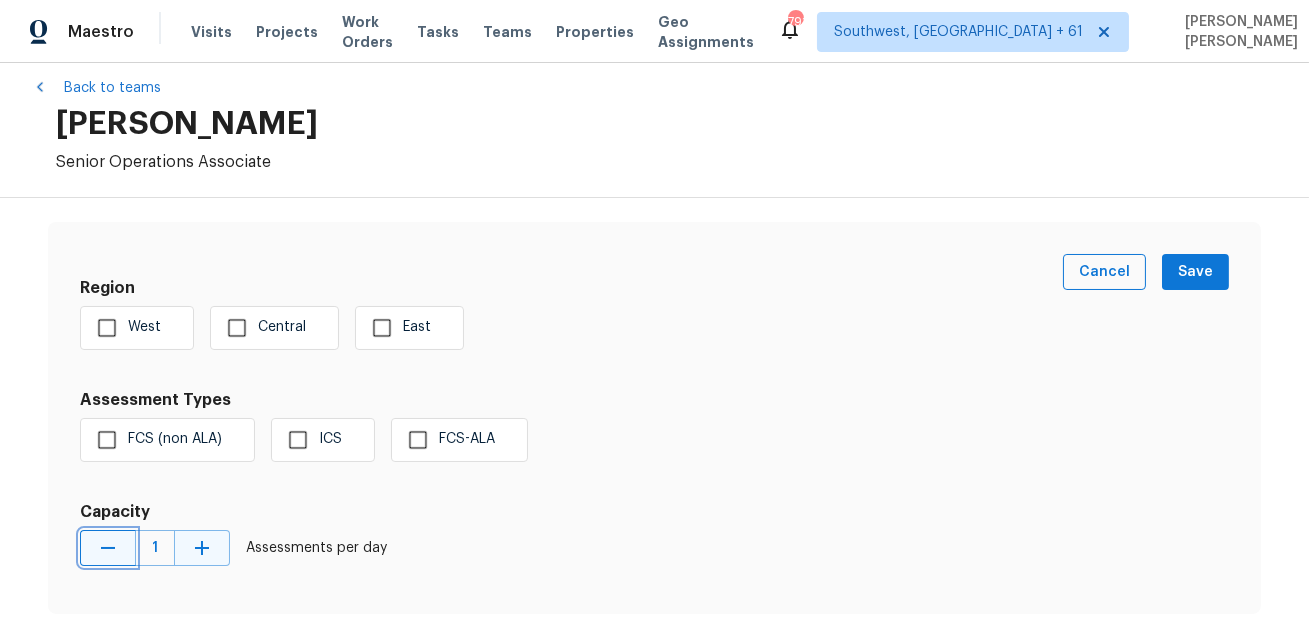 click 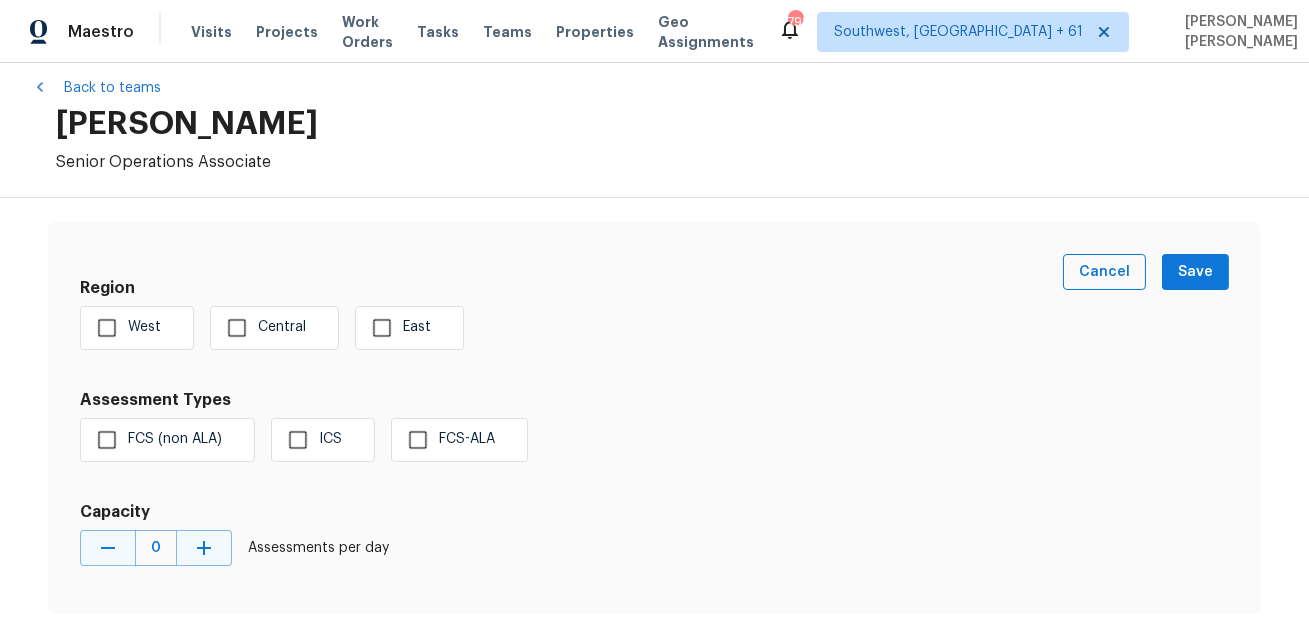 click on "Region [GEOGRAPHIC_DATA] Assessment Types FCS (non ALA) ICS FCS-ALA Capacity 0 Assessments per day" at bounding box center [571, 418] 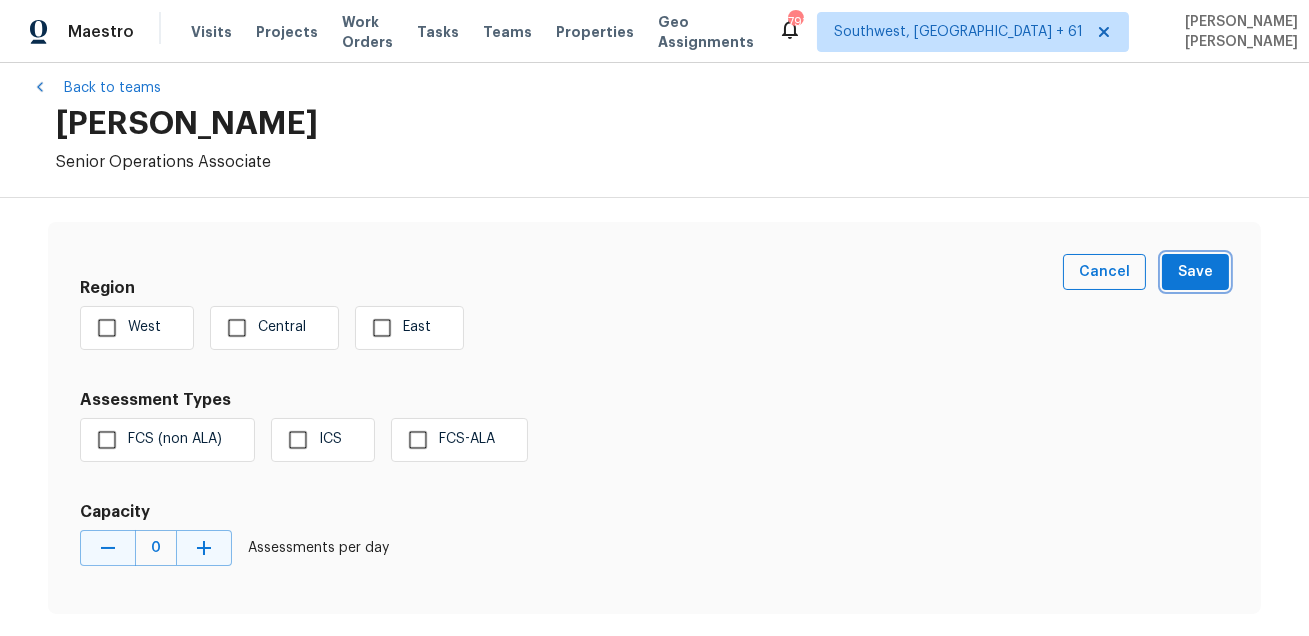 click on "Save" at bounding box center (1195, 272) 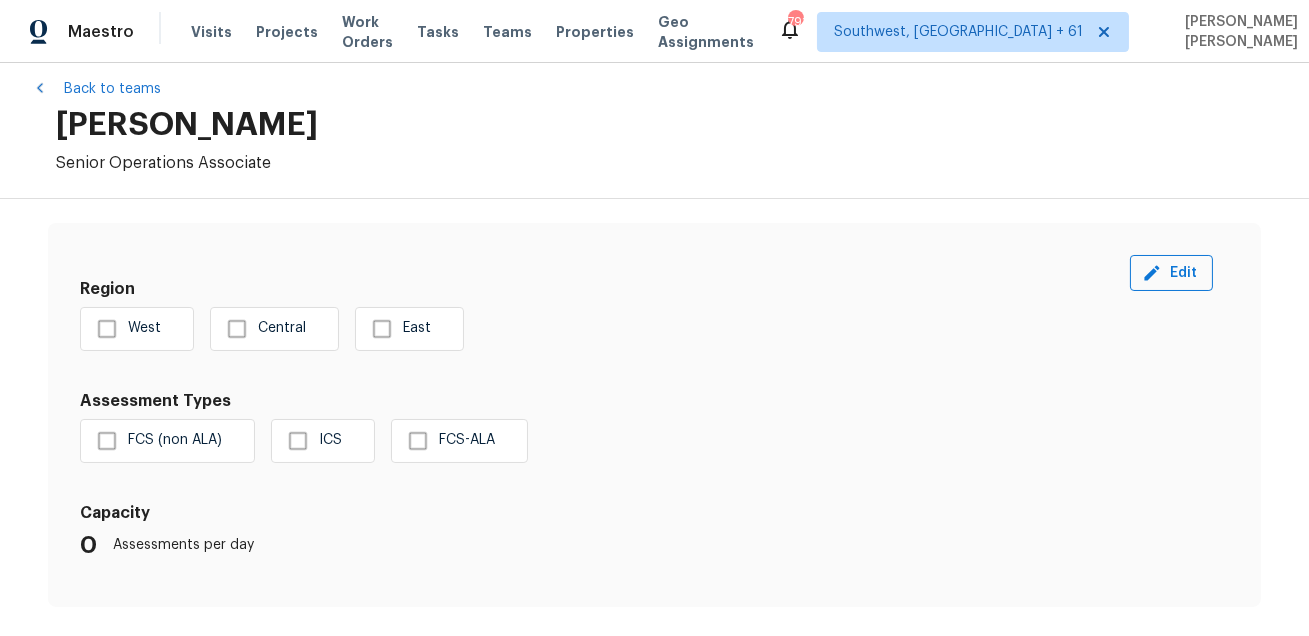 scroll, scrollTop: 0, scrollLeft: 0, axis: both 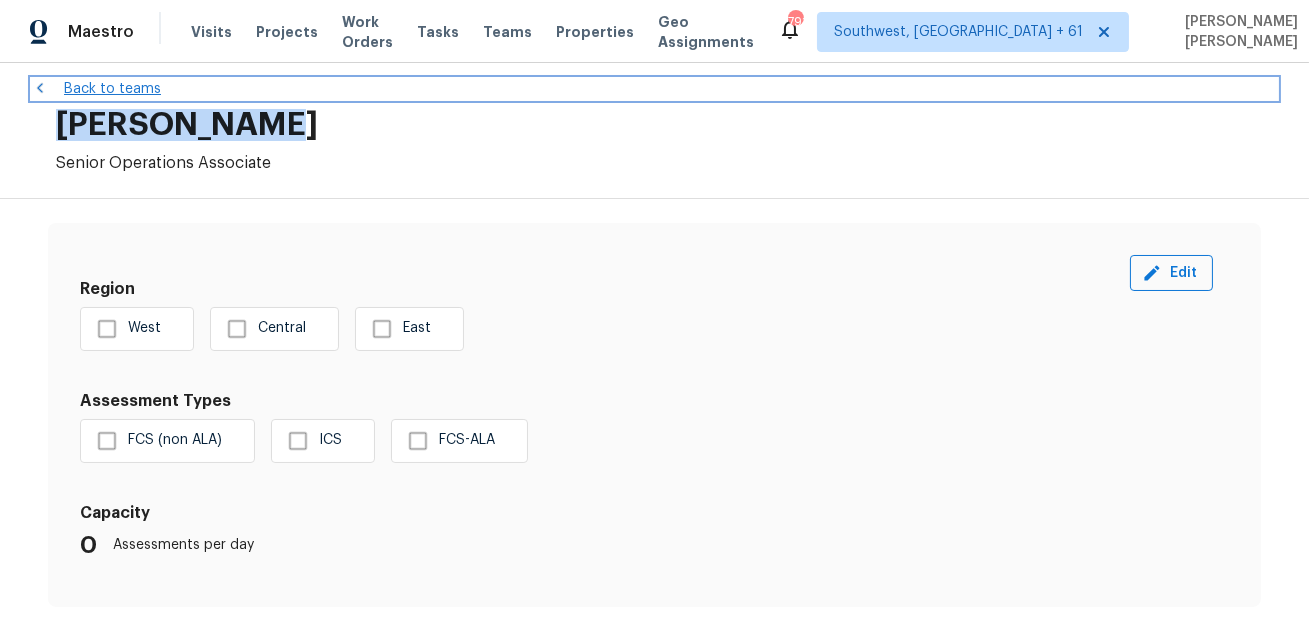 click on "Back to teams" at bounding box center [654, 89] 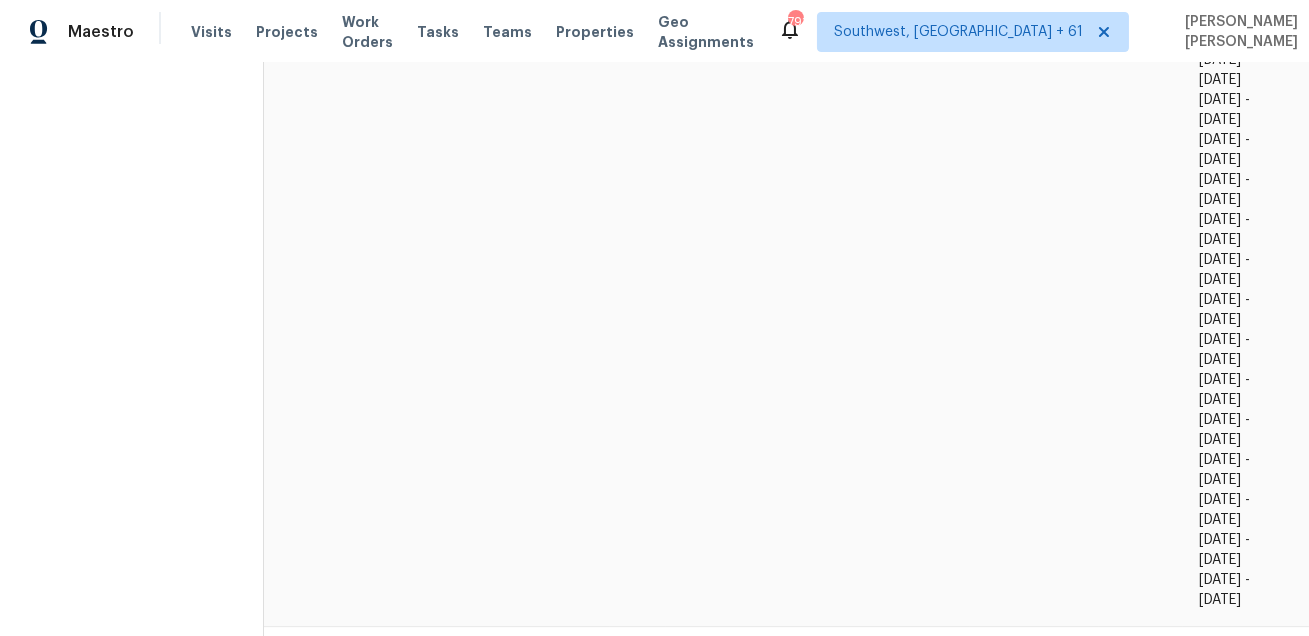 scroll, scrollTop: 11745, scrollLeft: 0, axis: vertical 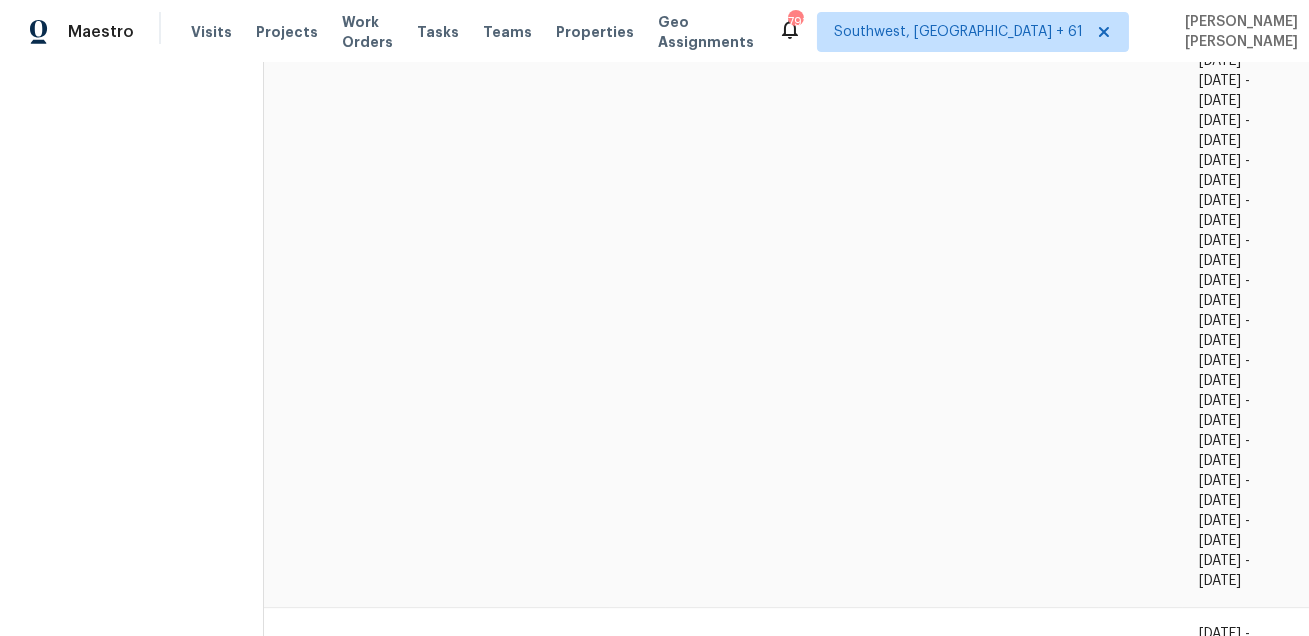 click on "[PERSON_NAME] Dash" at bounding box center (356, 7641) 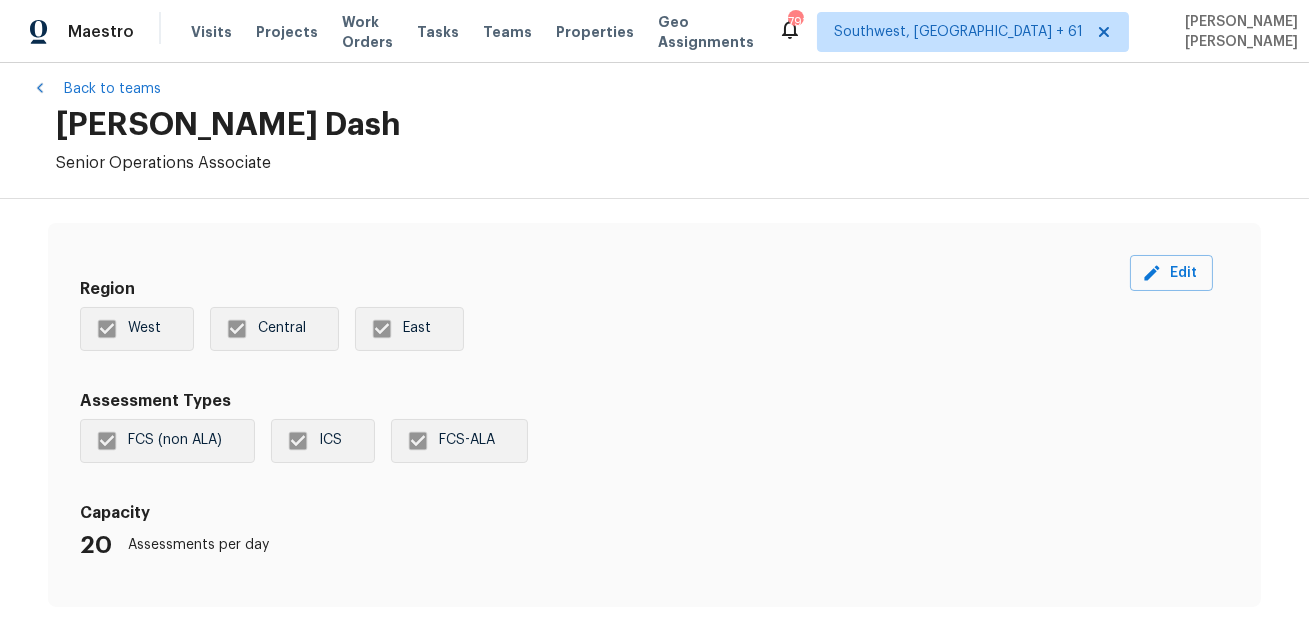 click on "Region [GEOGRAPHIC_DATA] Assessment Types FCS (non ALA) ICS FCS-ALA Capacity 20 Assessments per day Edit" at bounding box center (654, 415) 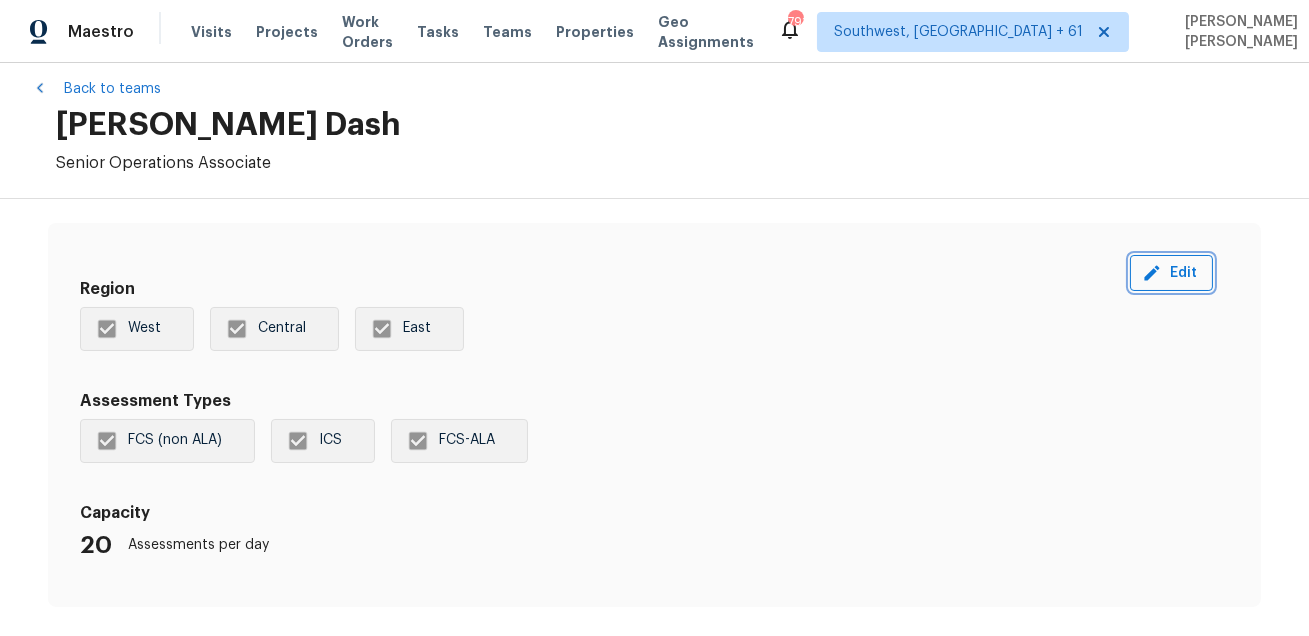 click on "Edit" at bounding box center (1171, 273) 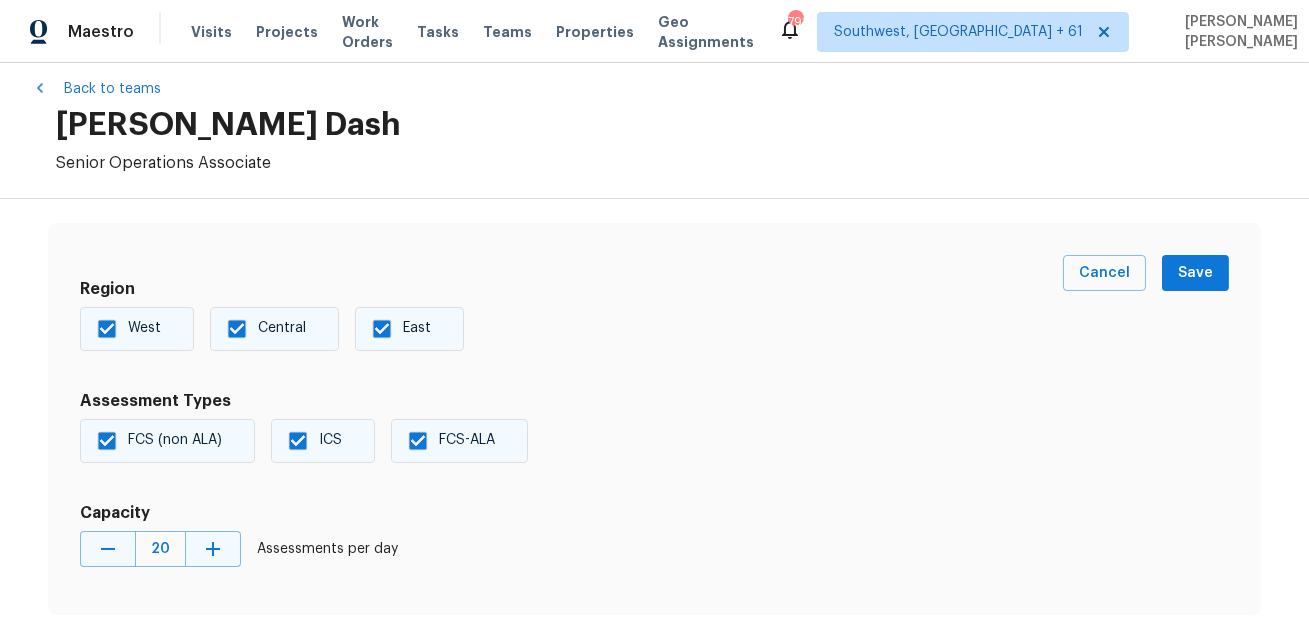 click on "Central" at bounding box center (282, 328) 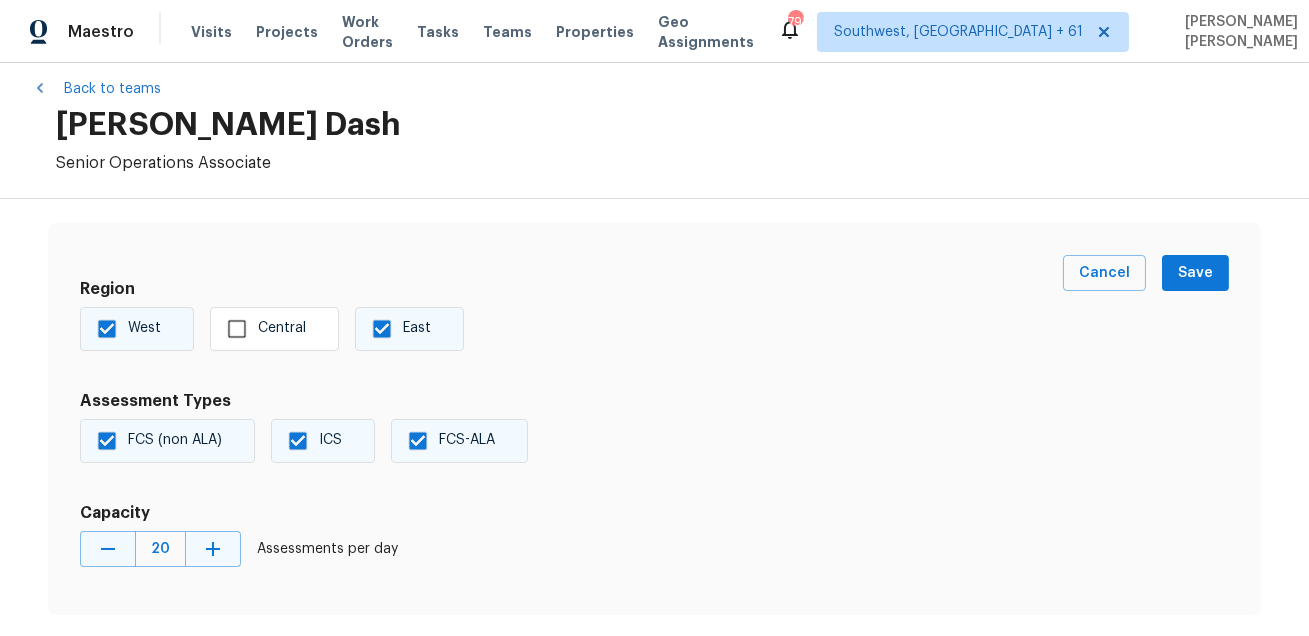 click on "West" at bounding box center (137, 329) 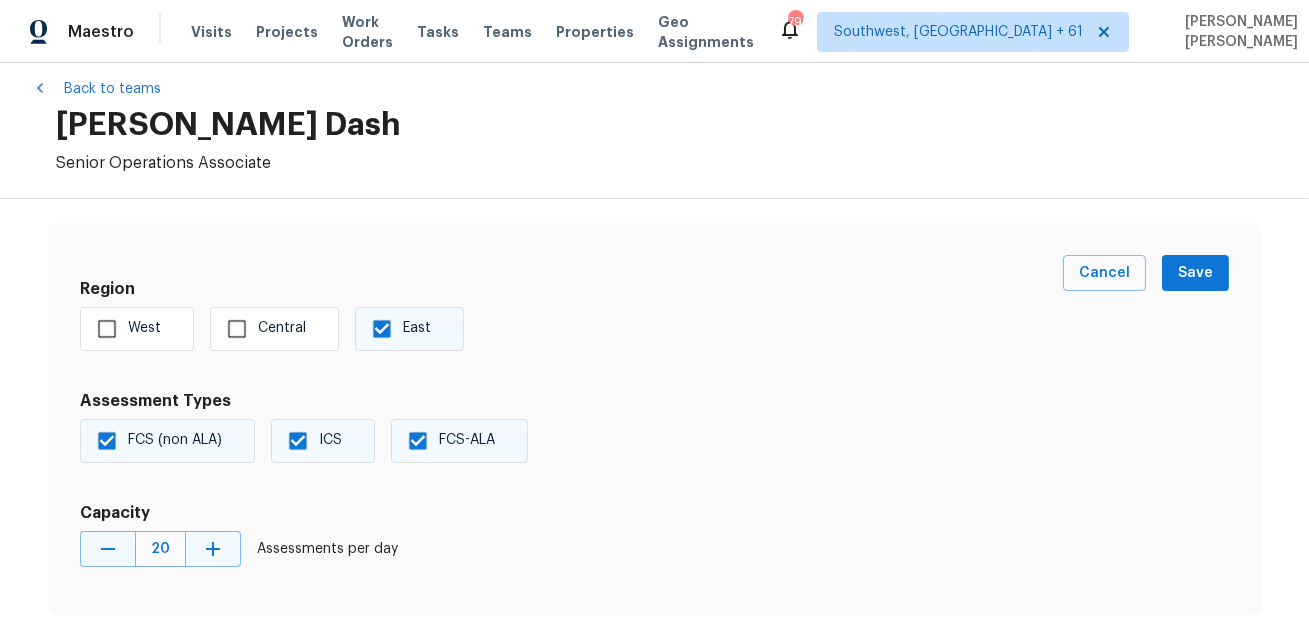 click on "East" at bounding box center (382, 329) 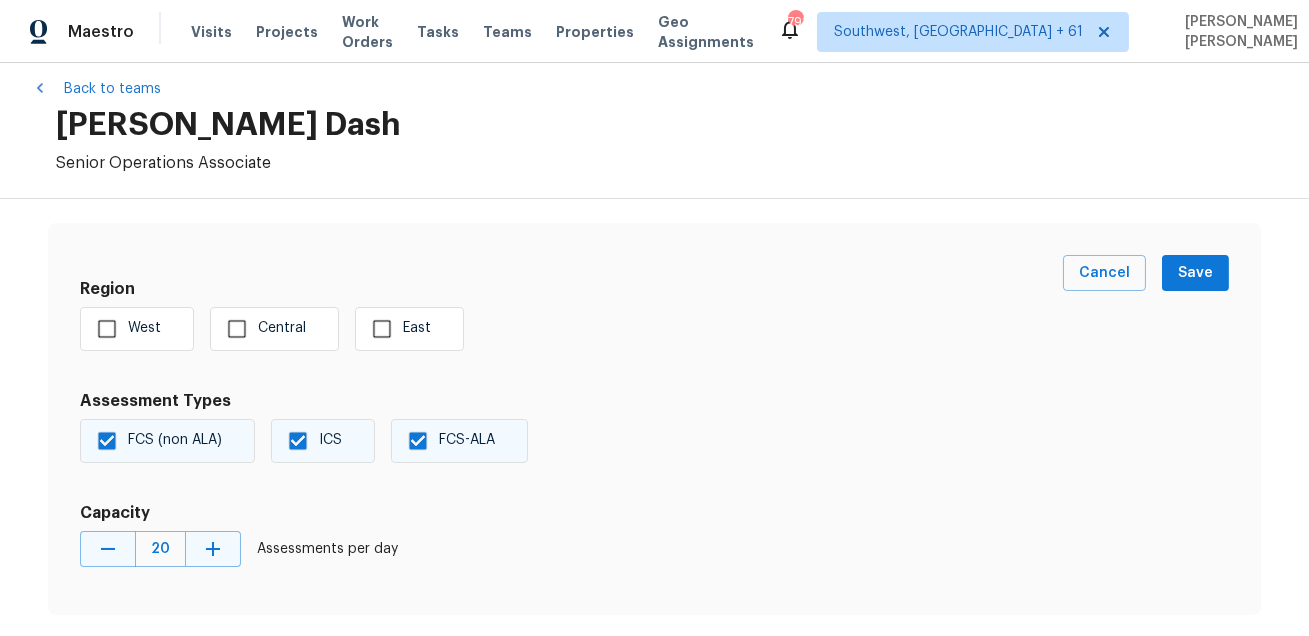 click on "ICS" at bounding box center [323, 441] 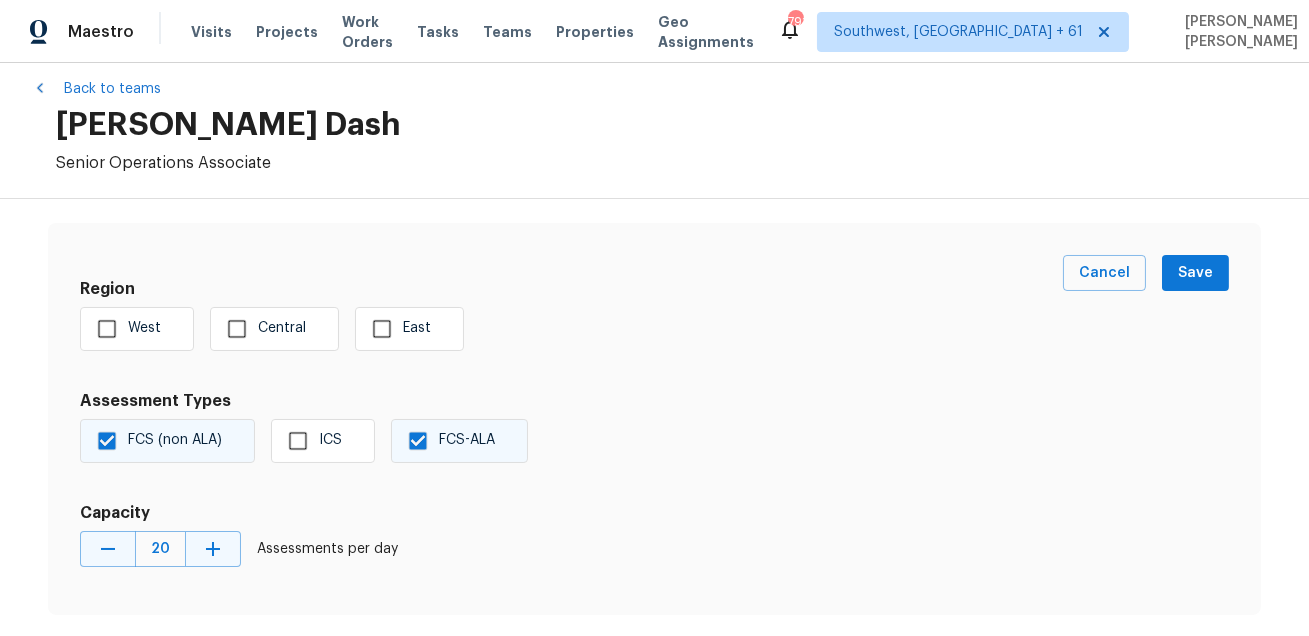 click on "FCS (non ALA)" at bounding box center (154, 441) 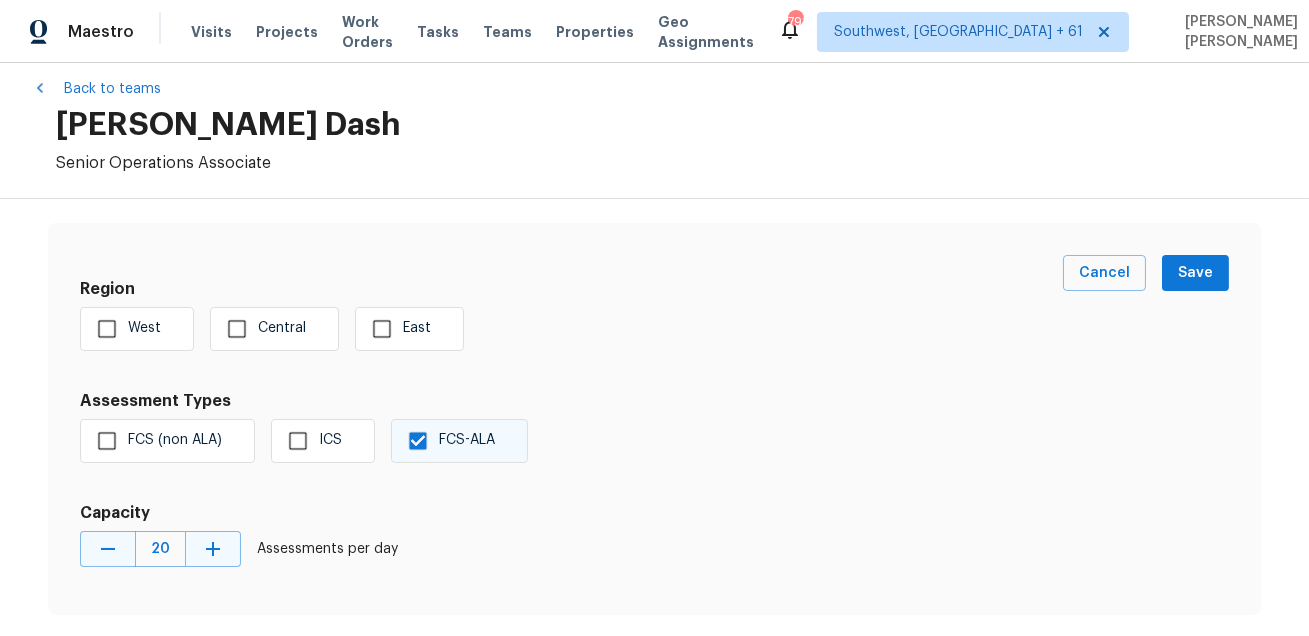 click on "FCS-ALA" at bounding box center (467, 440) 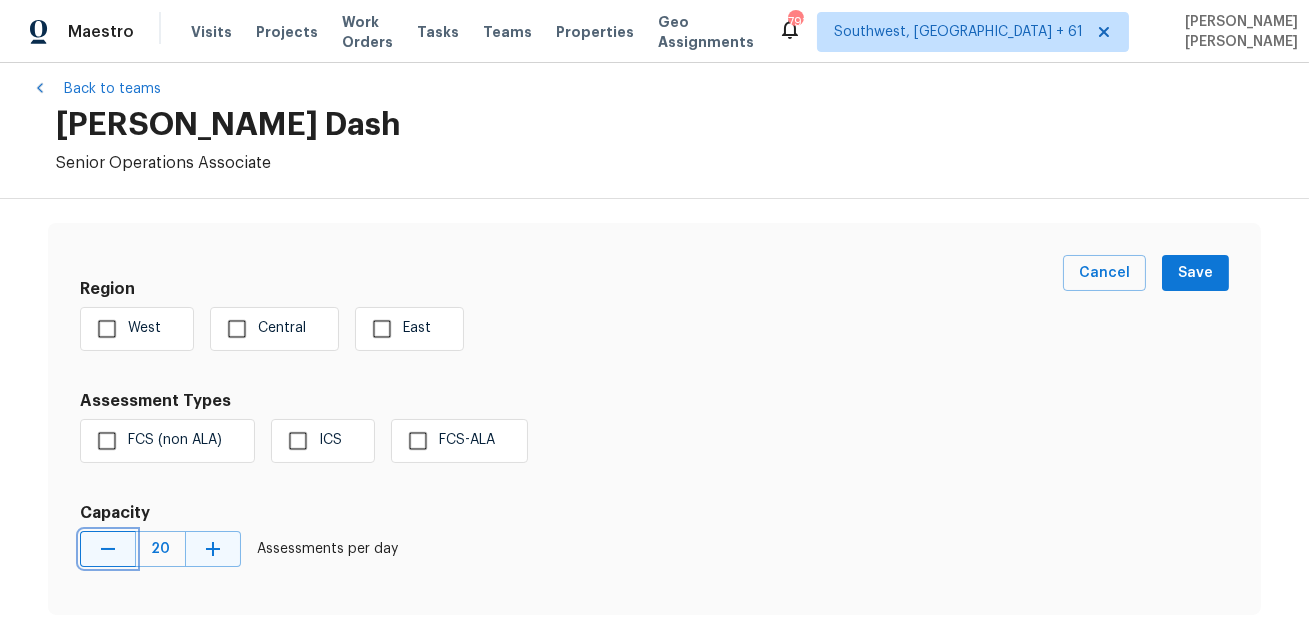 click 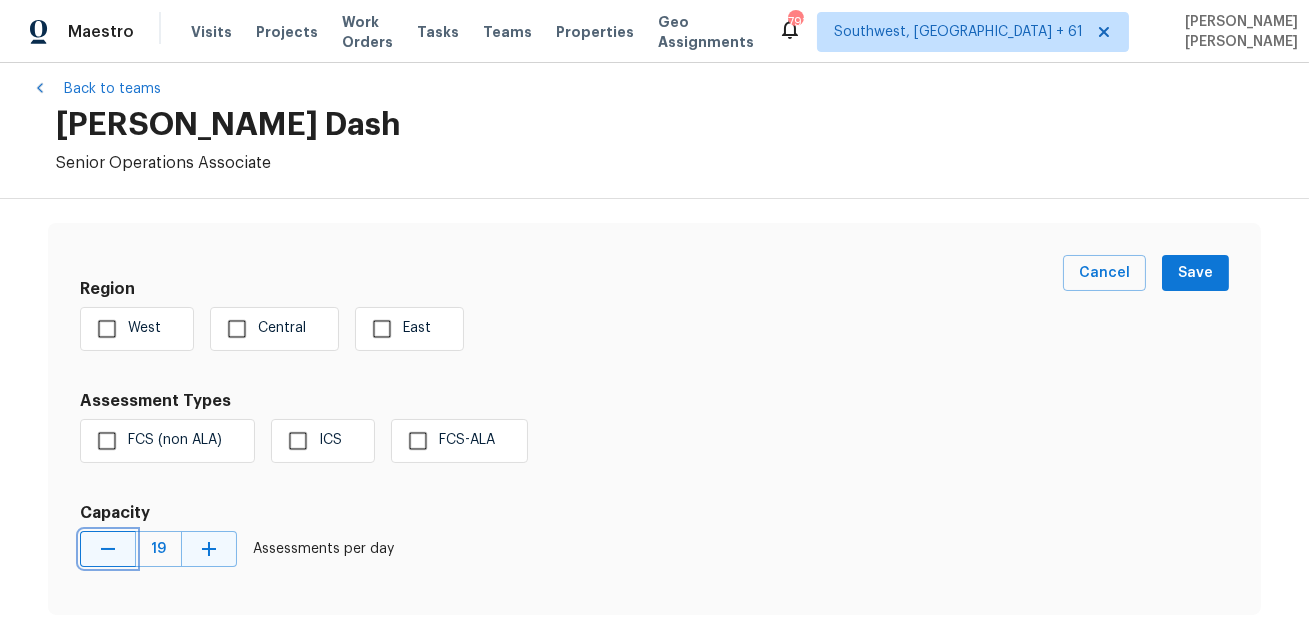 click 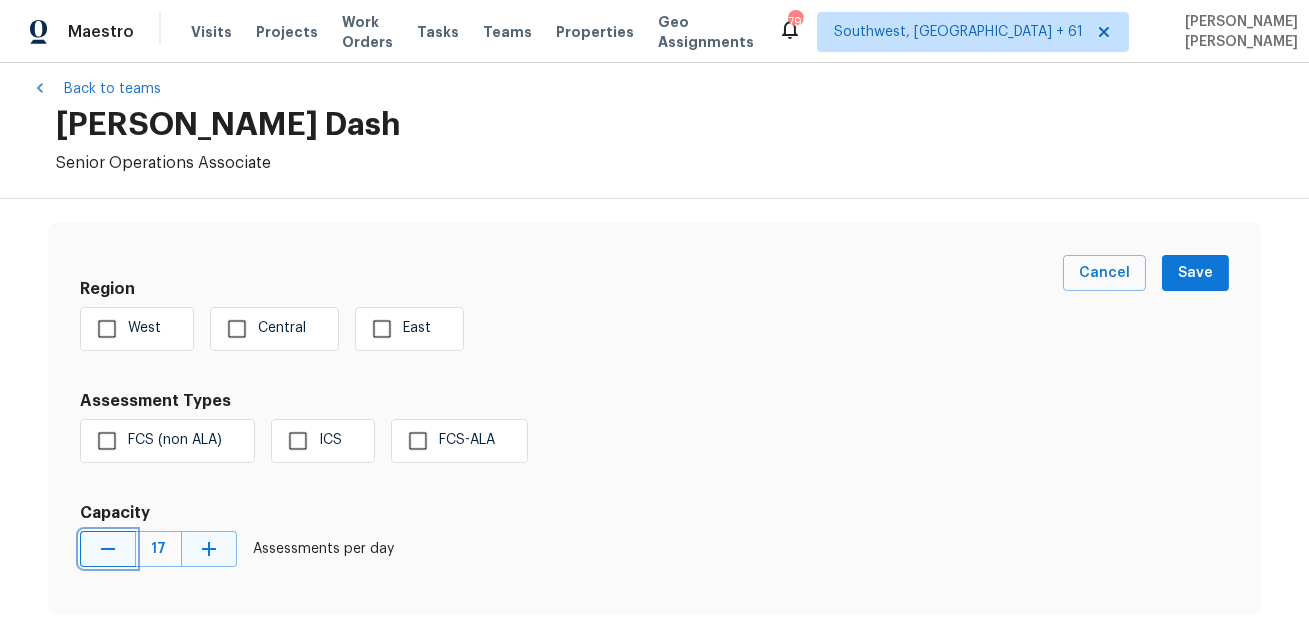 click 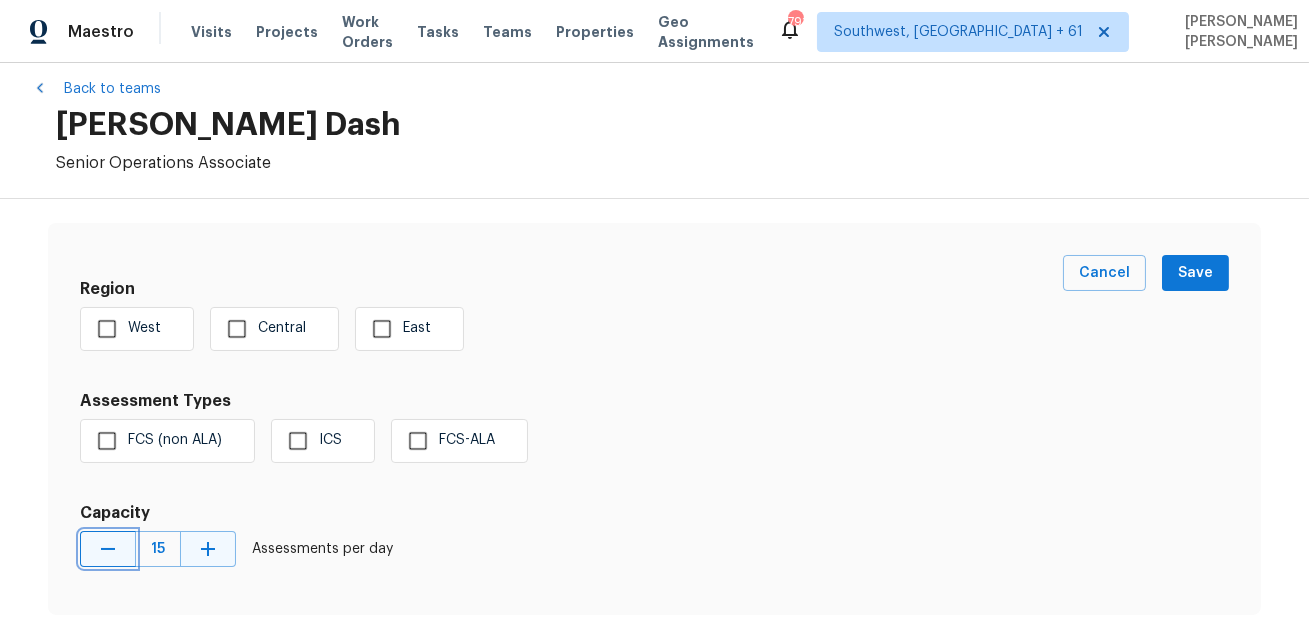 click 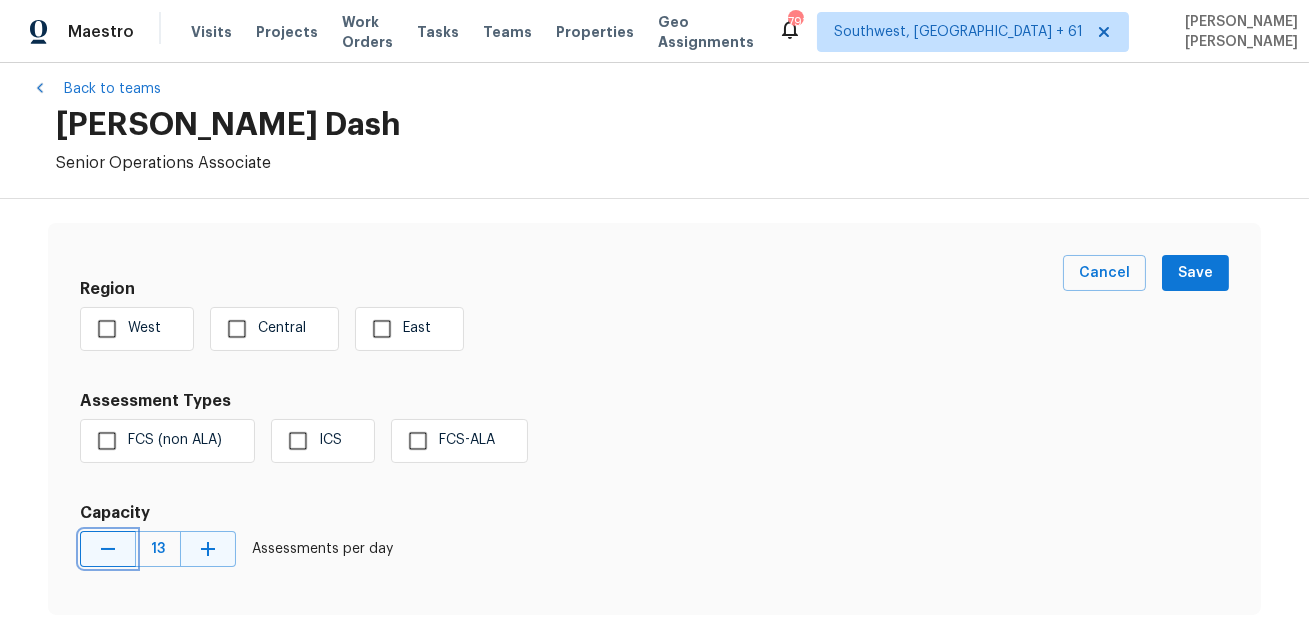 click 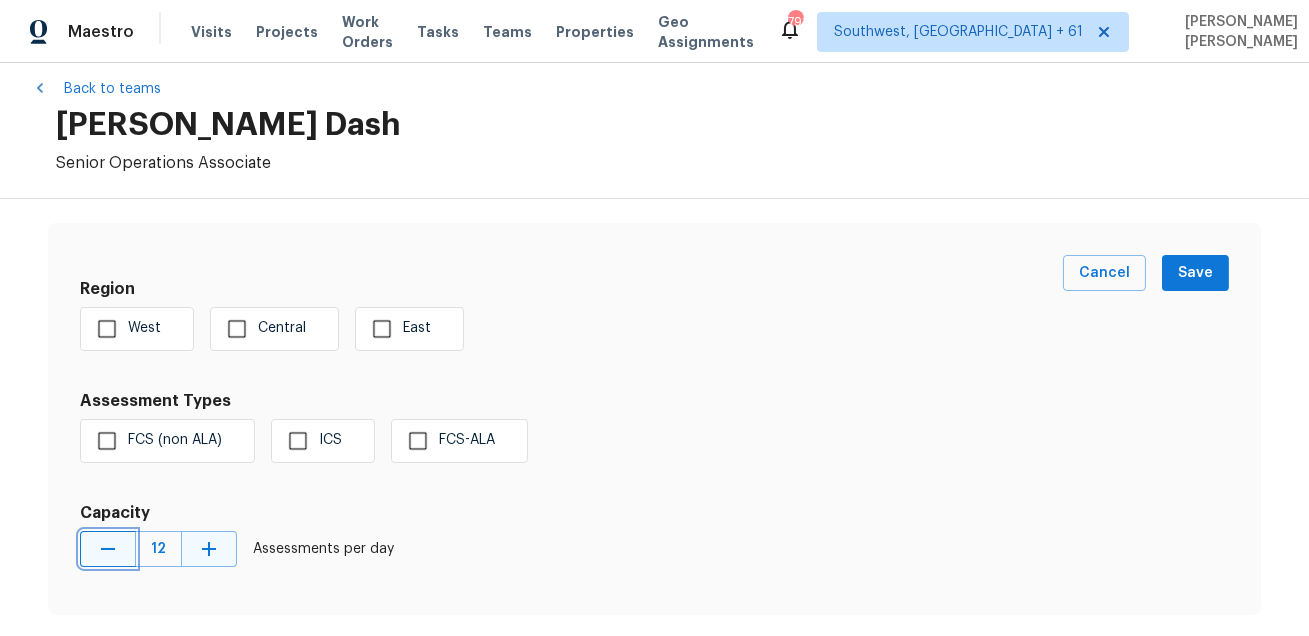 click 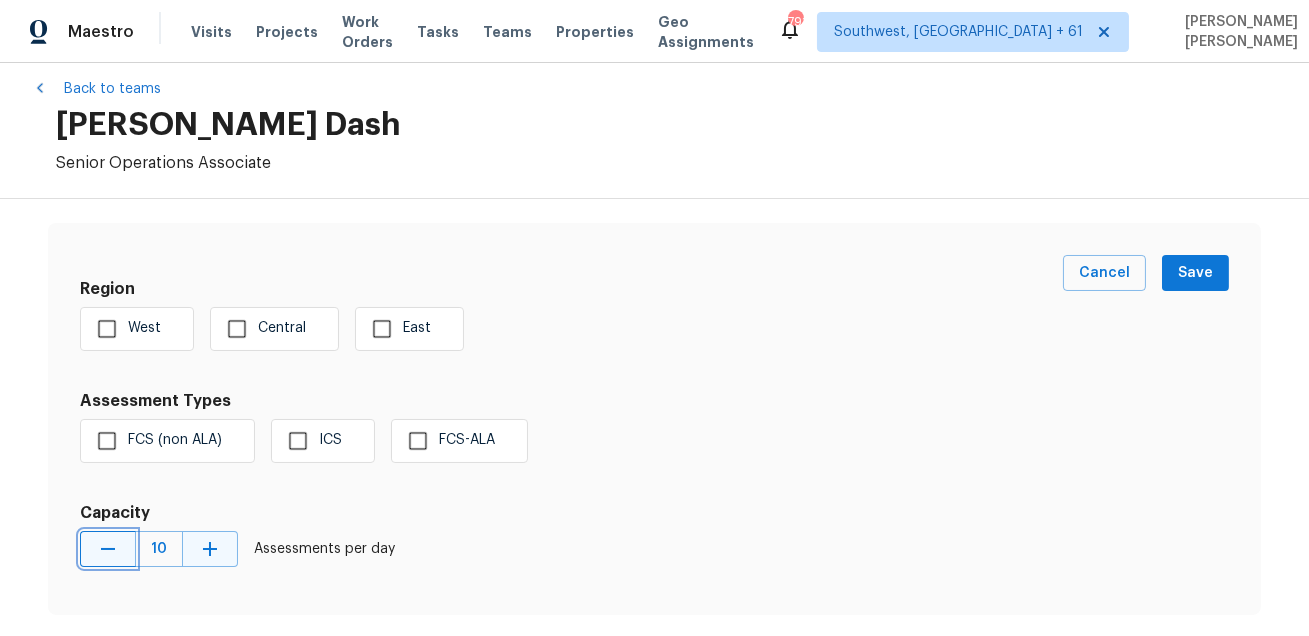 click 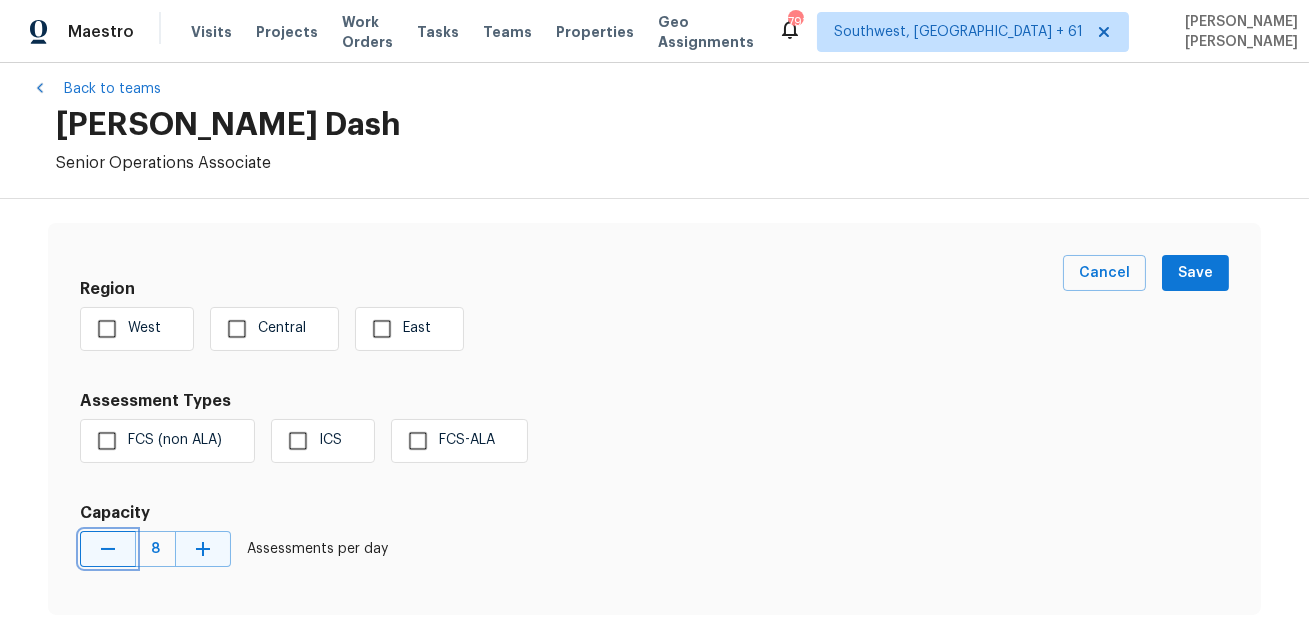 click 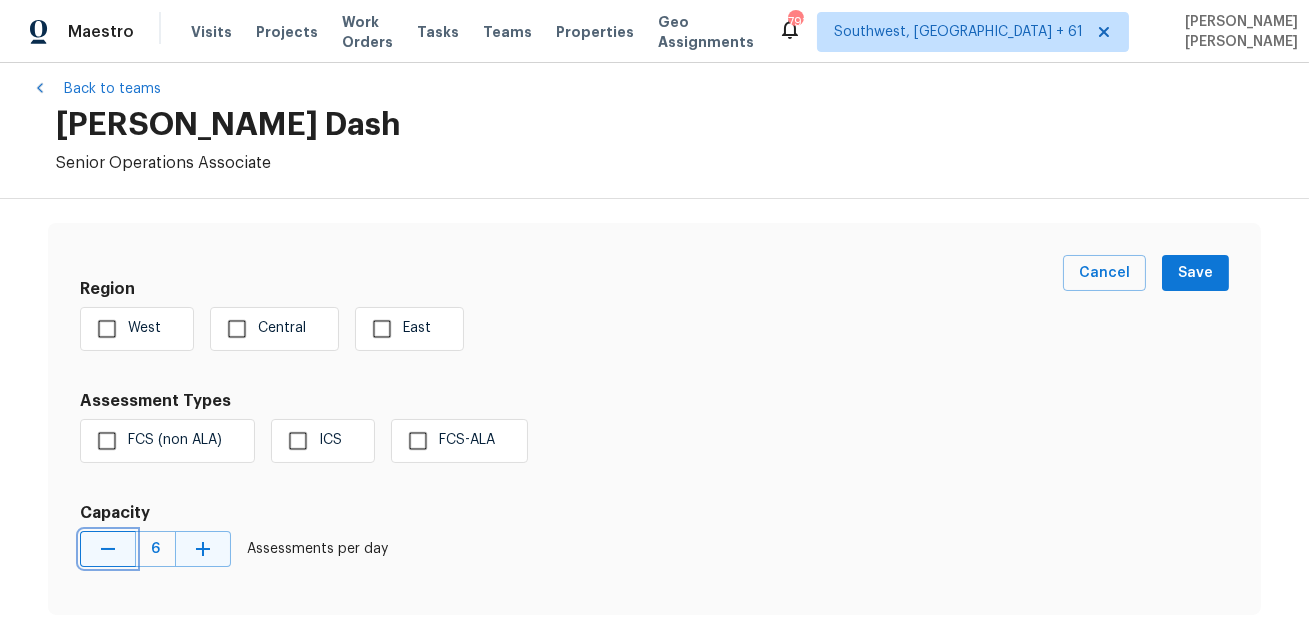 click 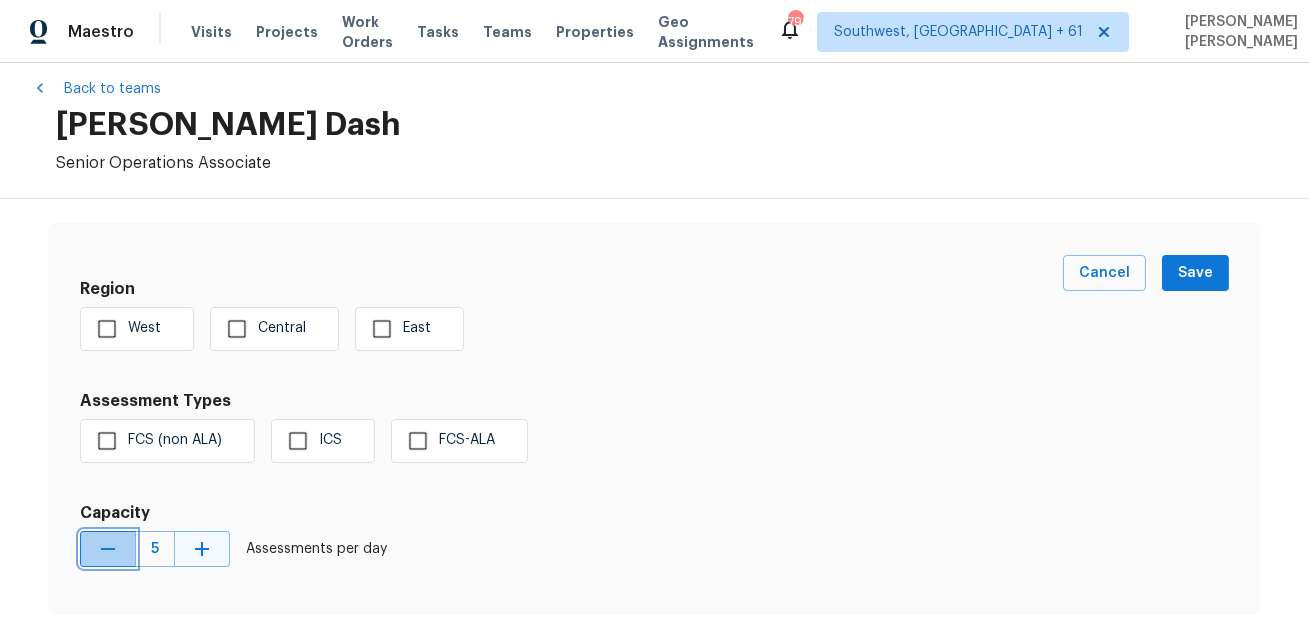 click 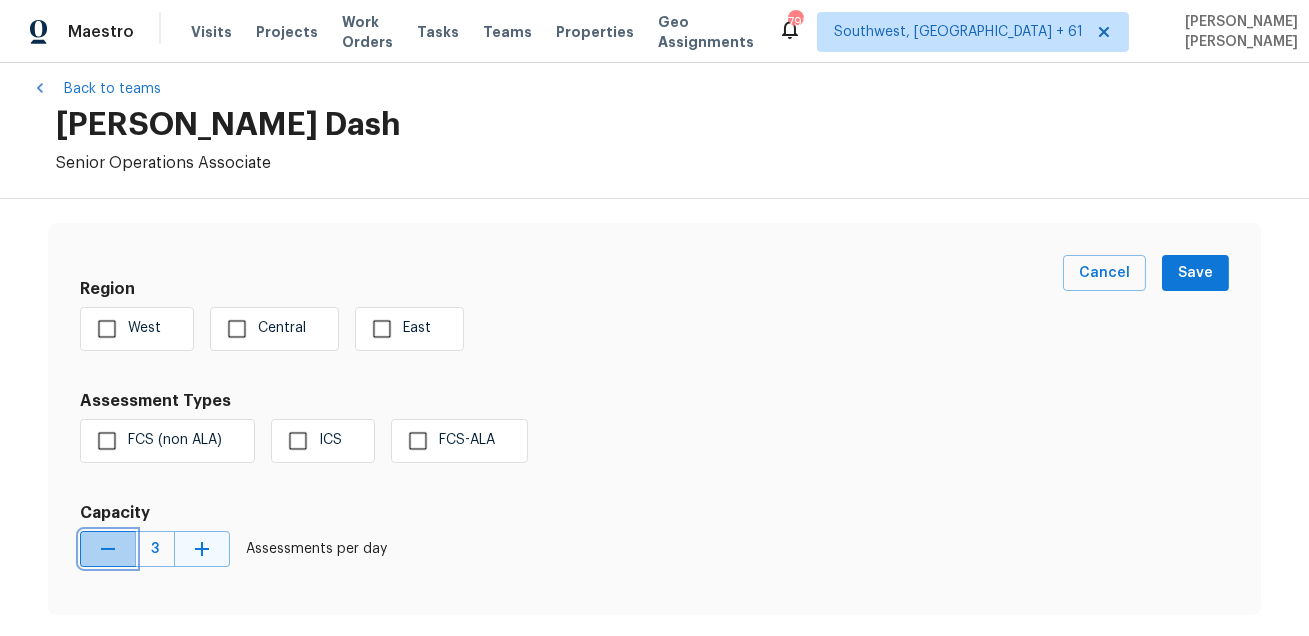 click 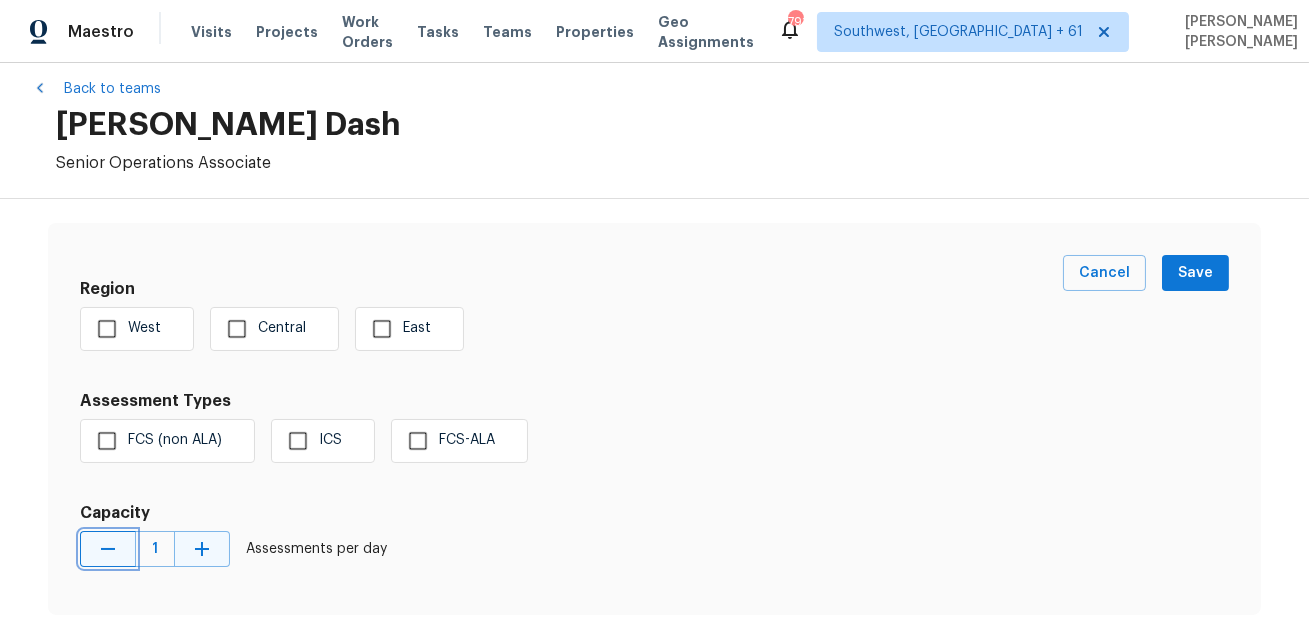 click 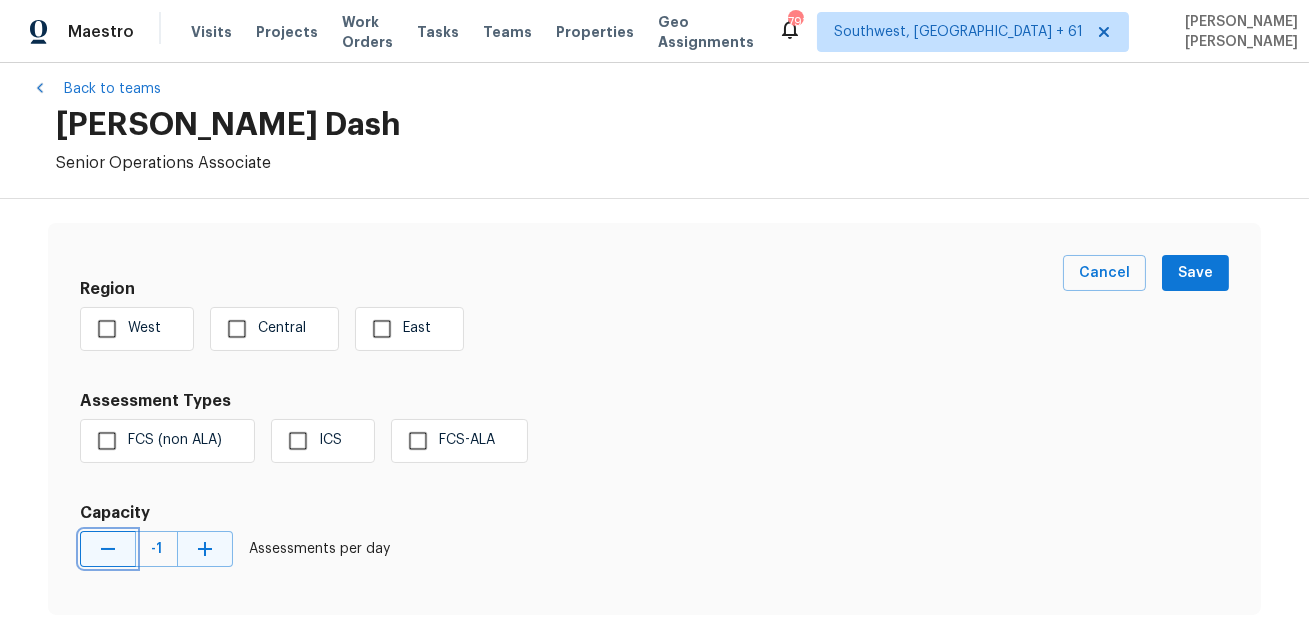 click 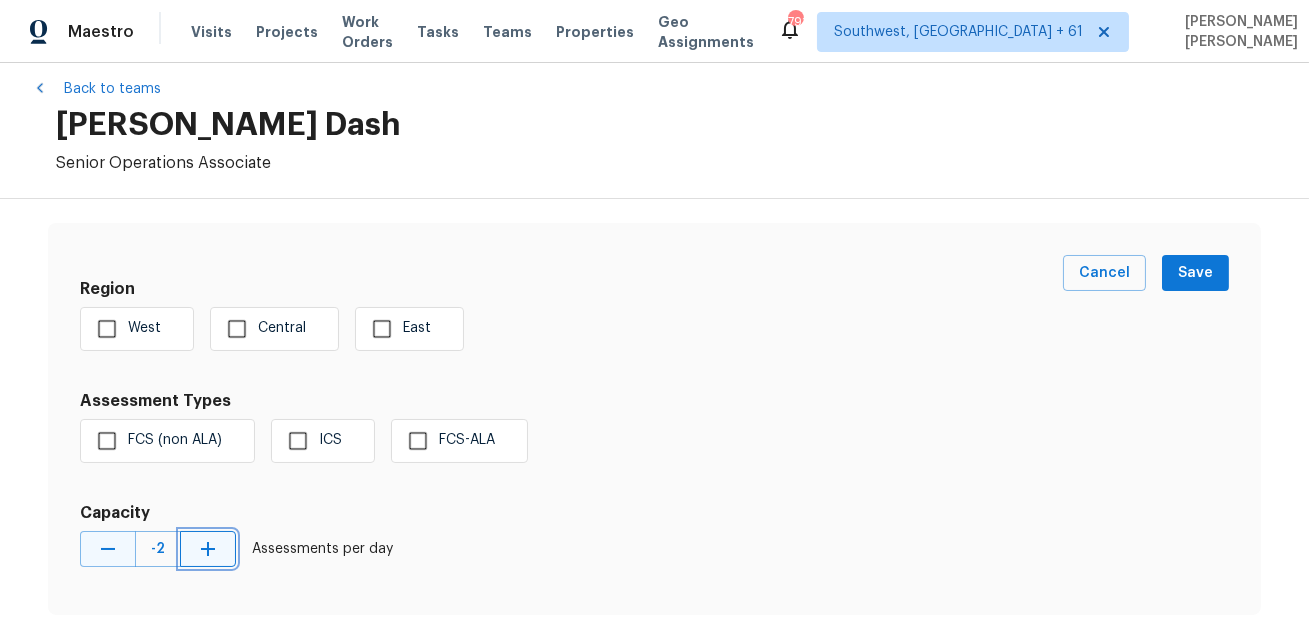 click 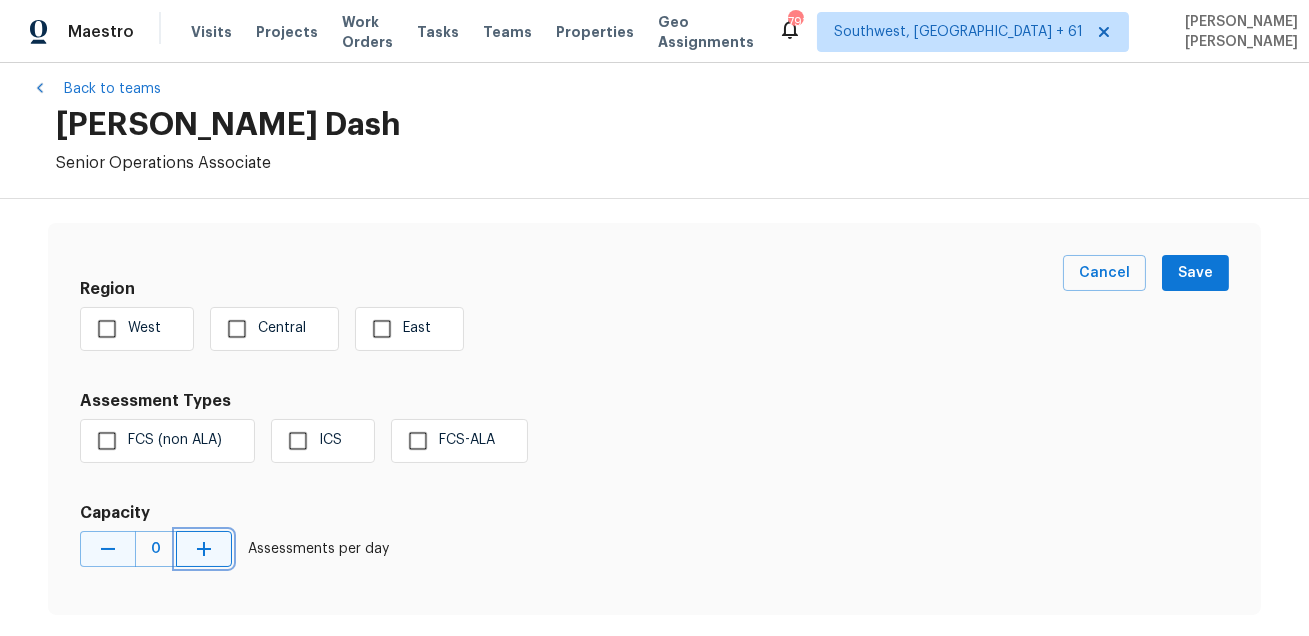 click 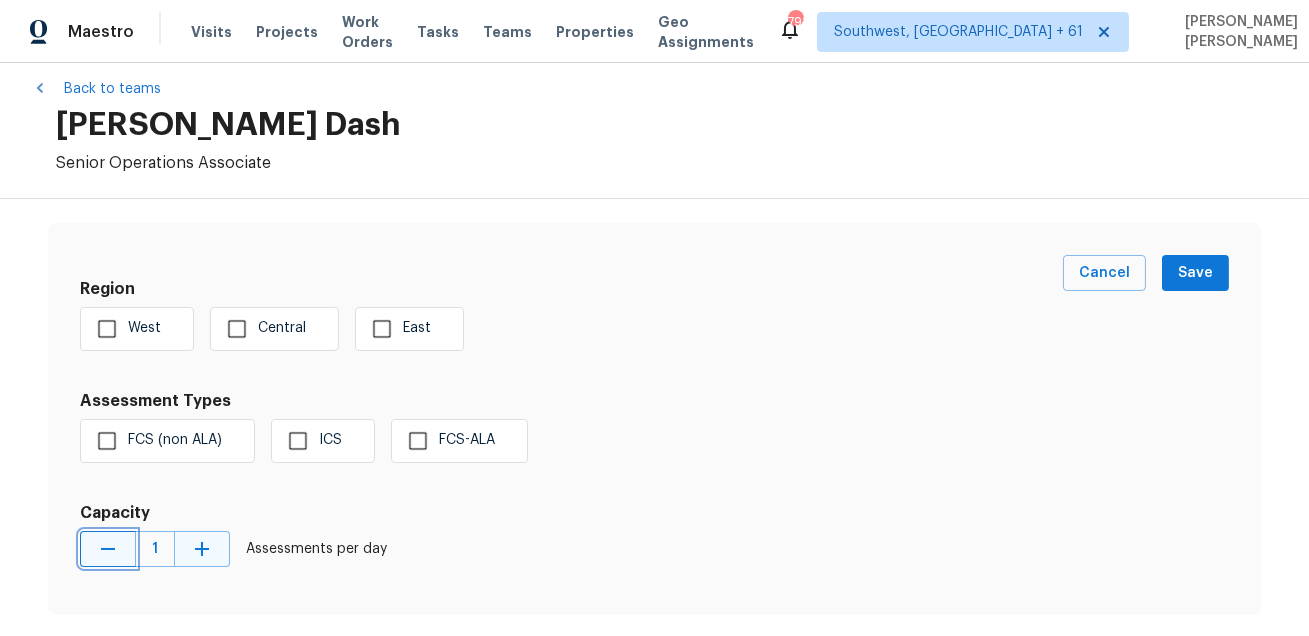 click at bounding box center [108, 549] 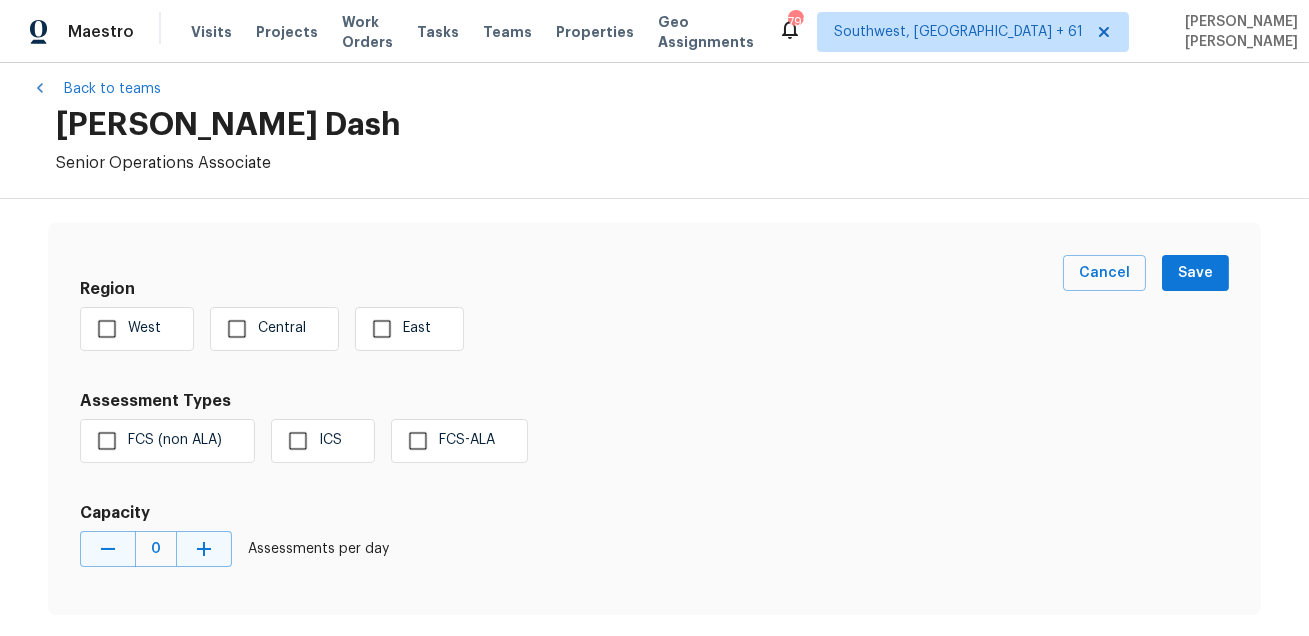click on "Region [GEOGRAPHIC_DATA] Assessment Types FCS (non ALA) ICS FCS-ALA Capacity 0 Assessments per day" at bounding box center (571, 419) 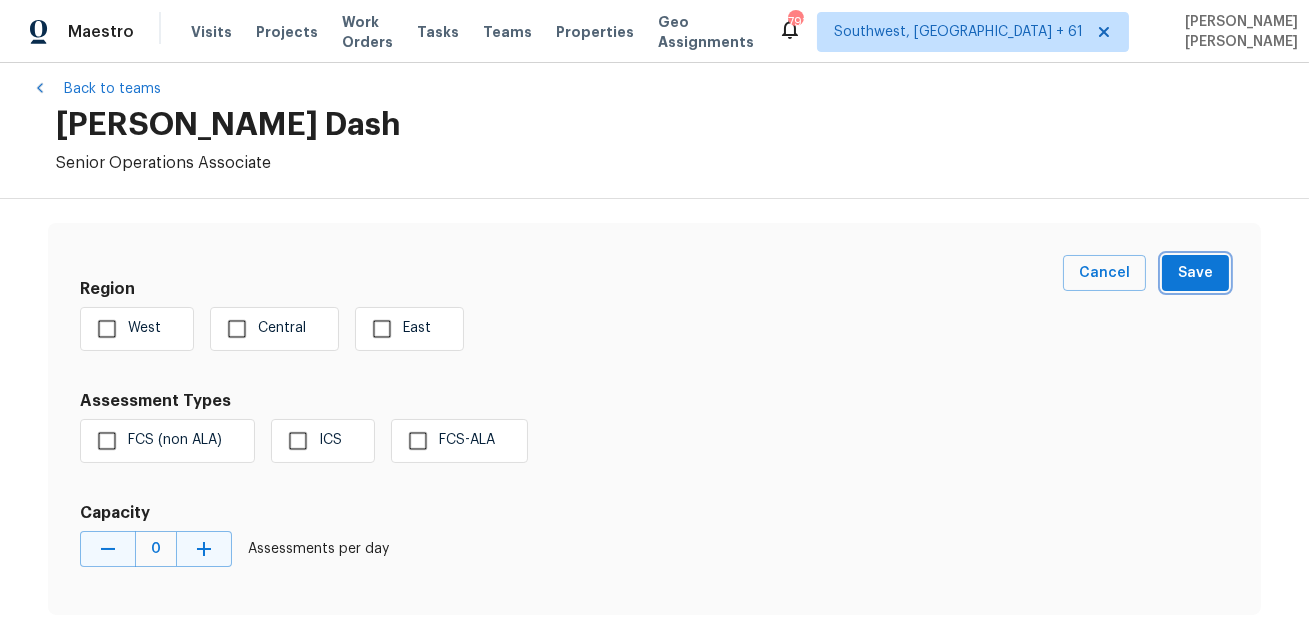 click on "Save" at bounding box center (1195, 273) 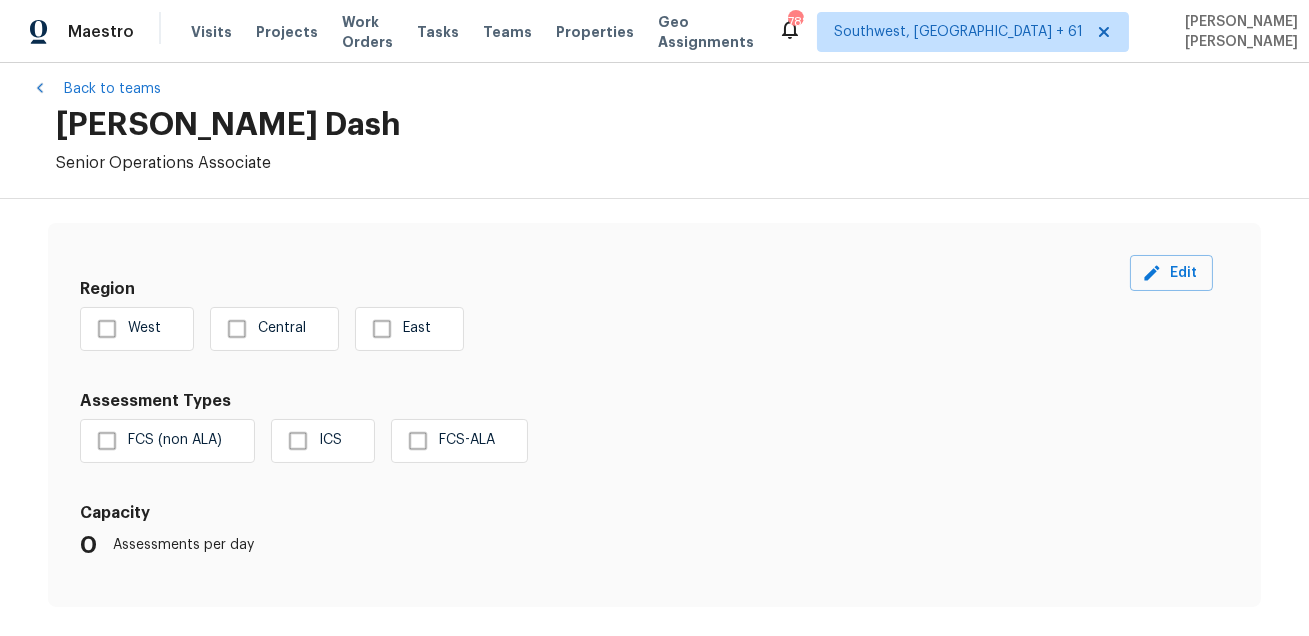 click on "[PERSON_NAME] Dash" at bounding box center [666, 125] 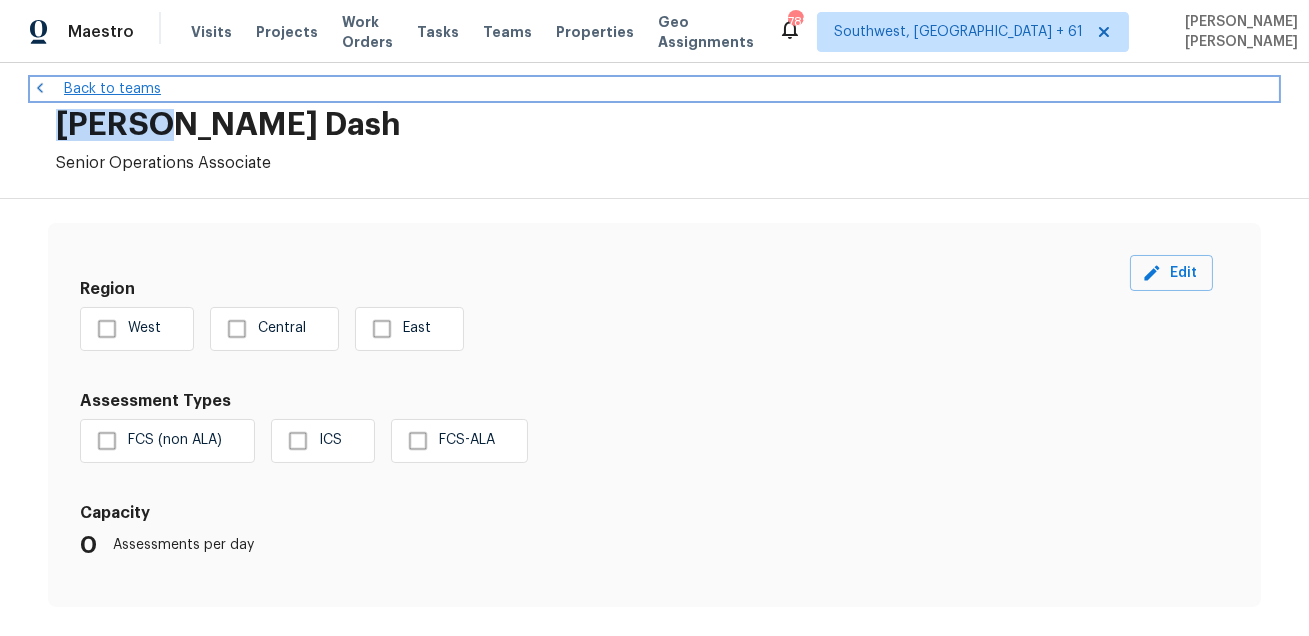 click on "Back to teams" at bounding box center [654, 89] 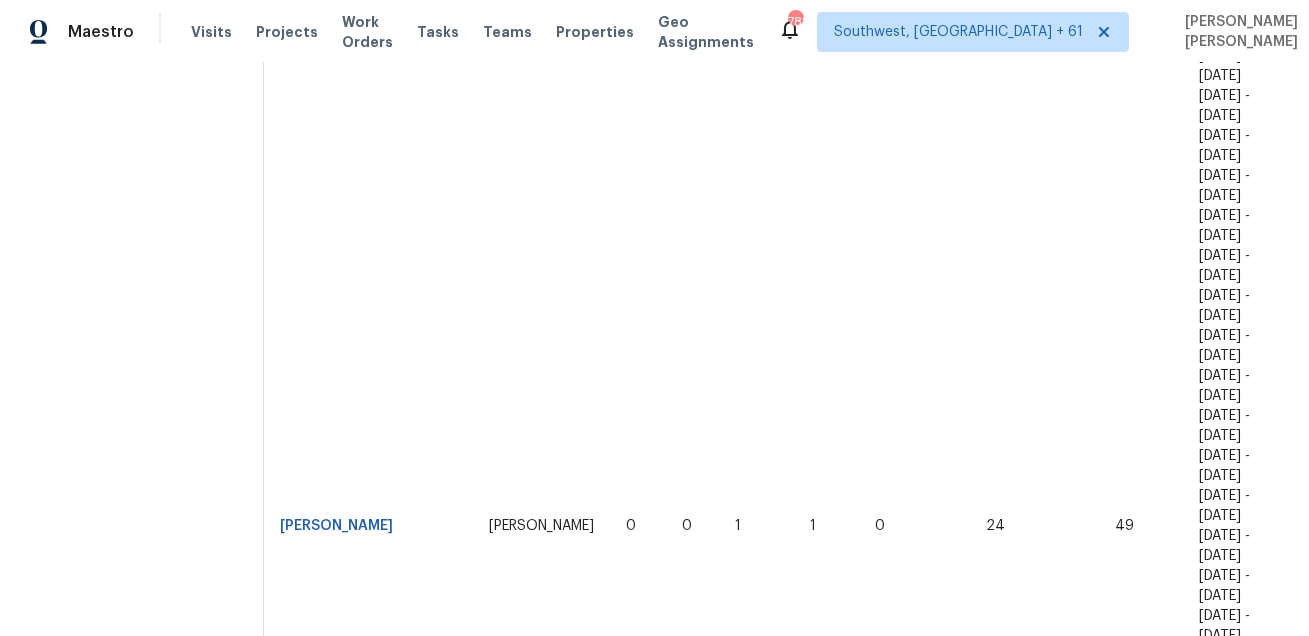 scroll, scrollTop: 13184, scrollLeft: 0, axis: vertical 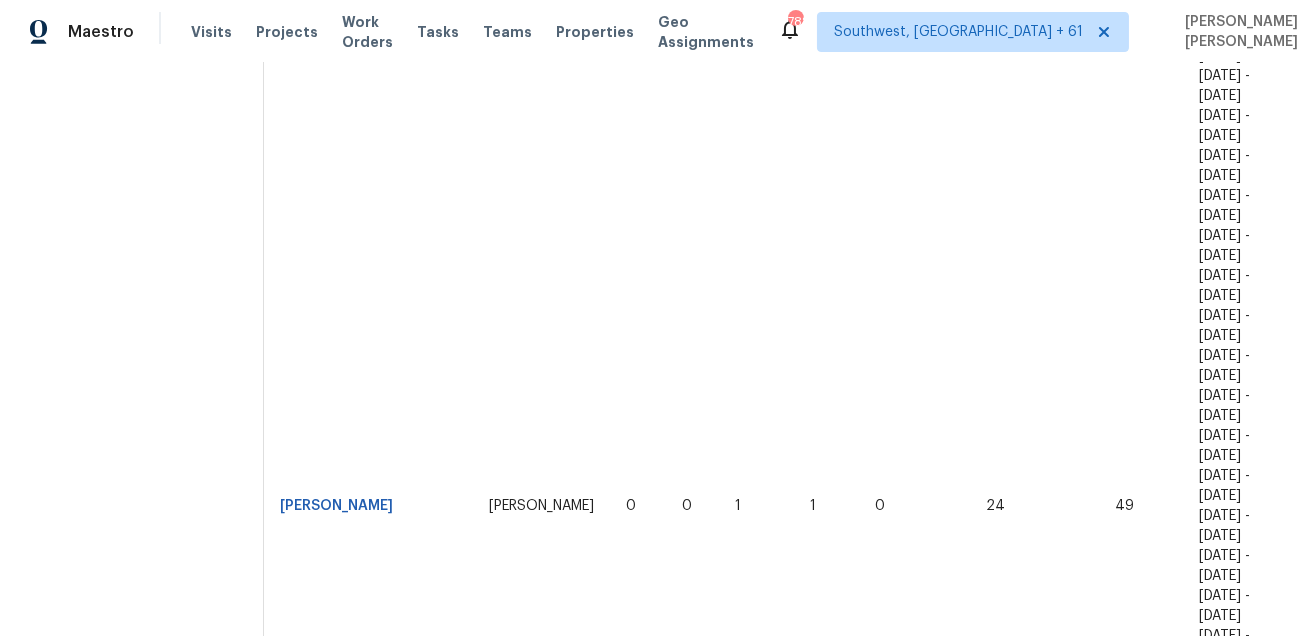 click on "[PERSON_NAME]" at bounding box center [336, 8877] 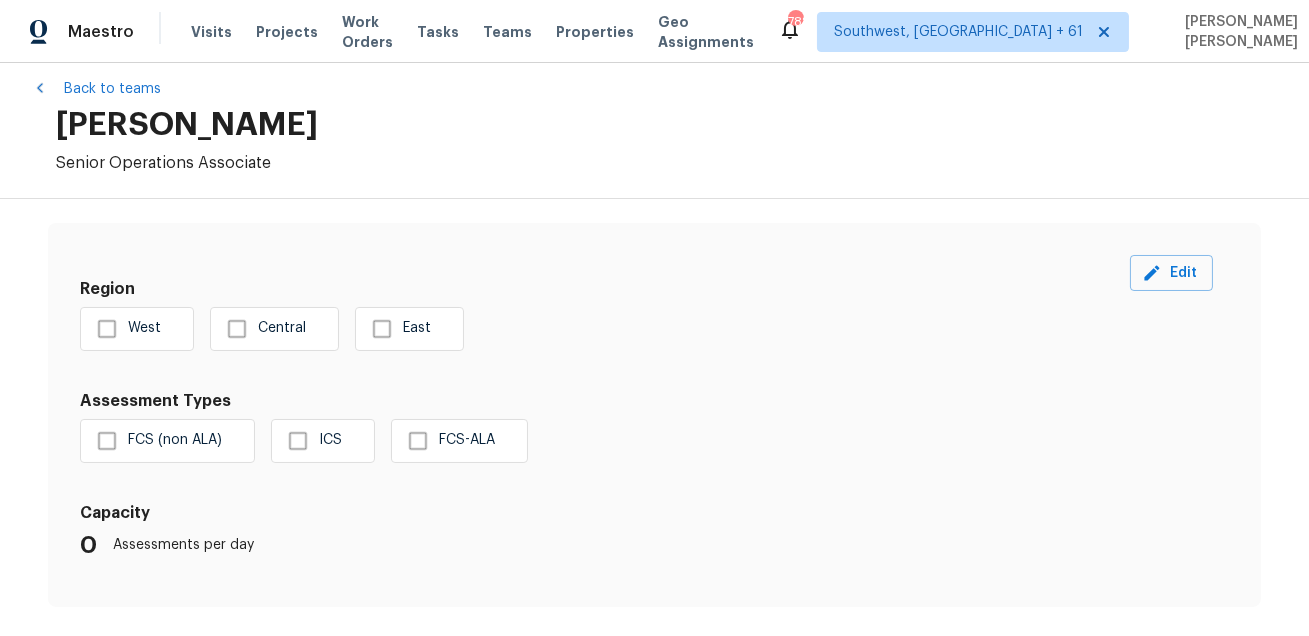 click on "[PERSON_NAME]" at bounding box center (666, 125) 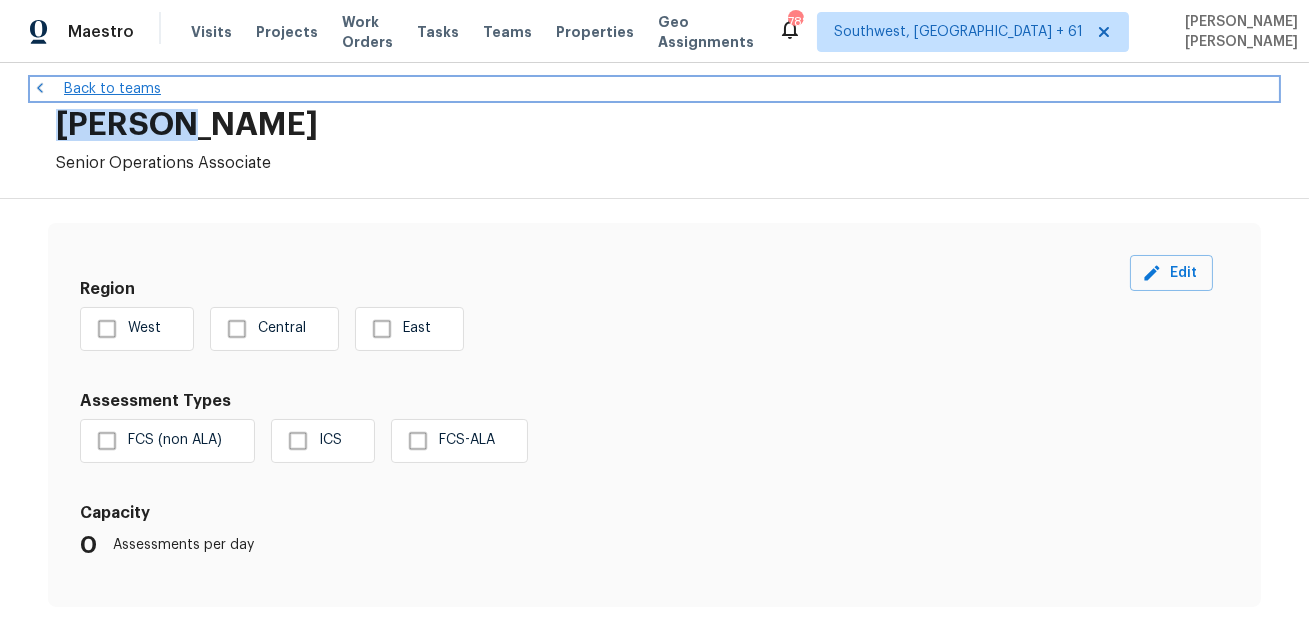 click on "Back to teams" at bounding box center [654, 89] 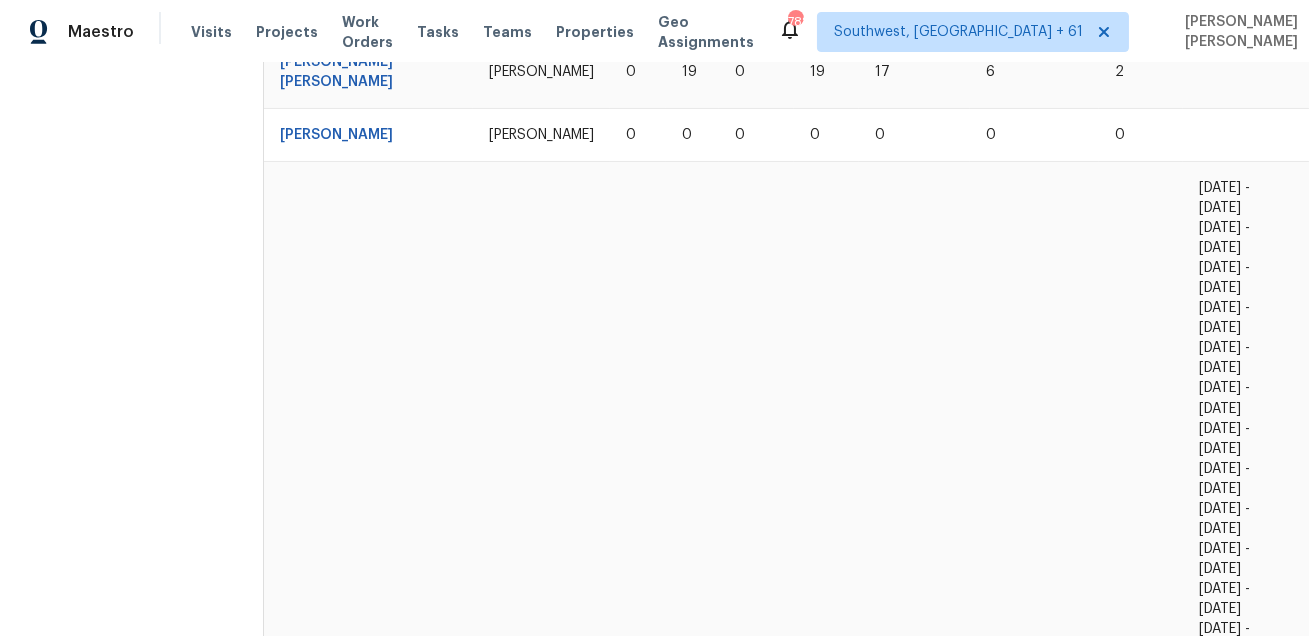 scroll, scrollTop: 14884, scrollLeft: 0, axis: vertical 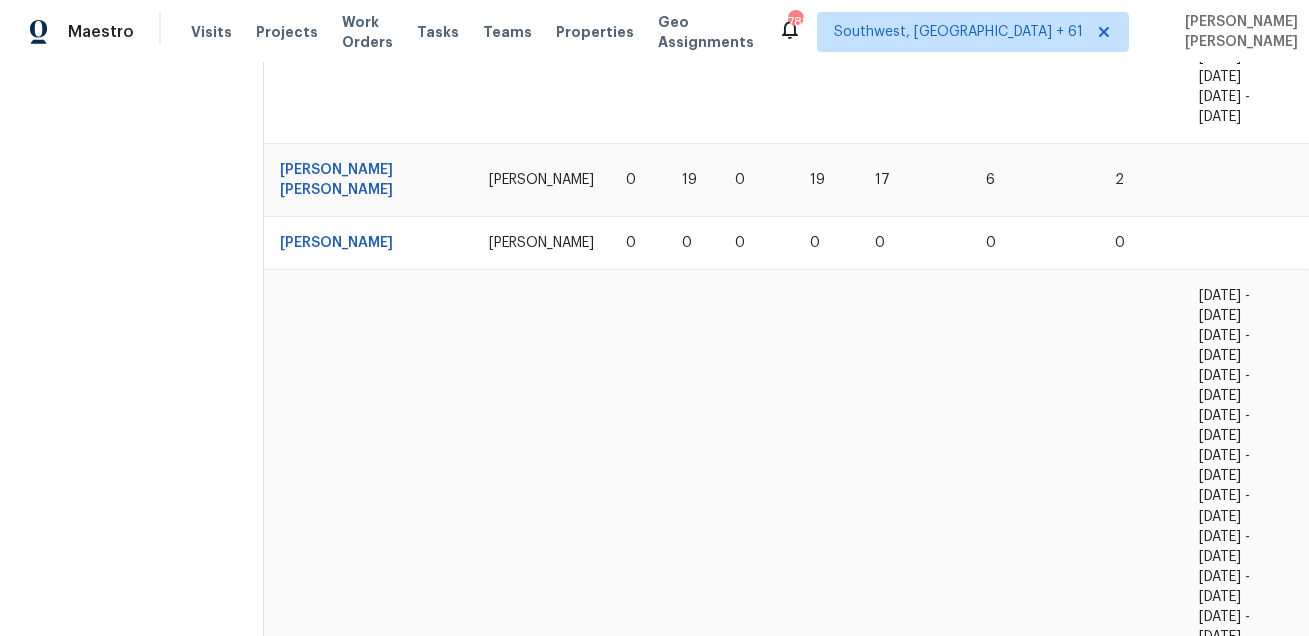 click on "[PERSON_NAME] S" at bounding box center [342, 9872] 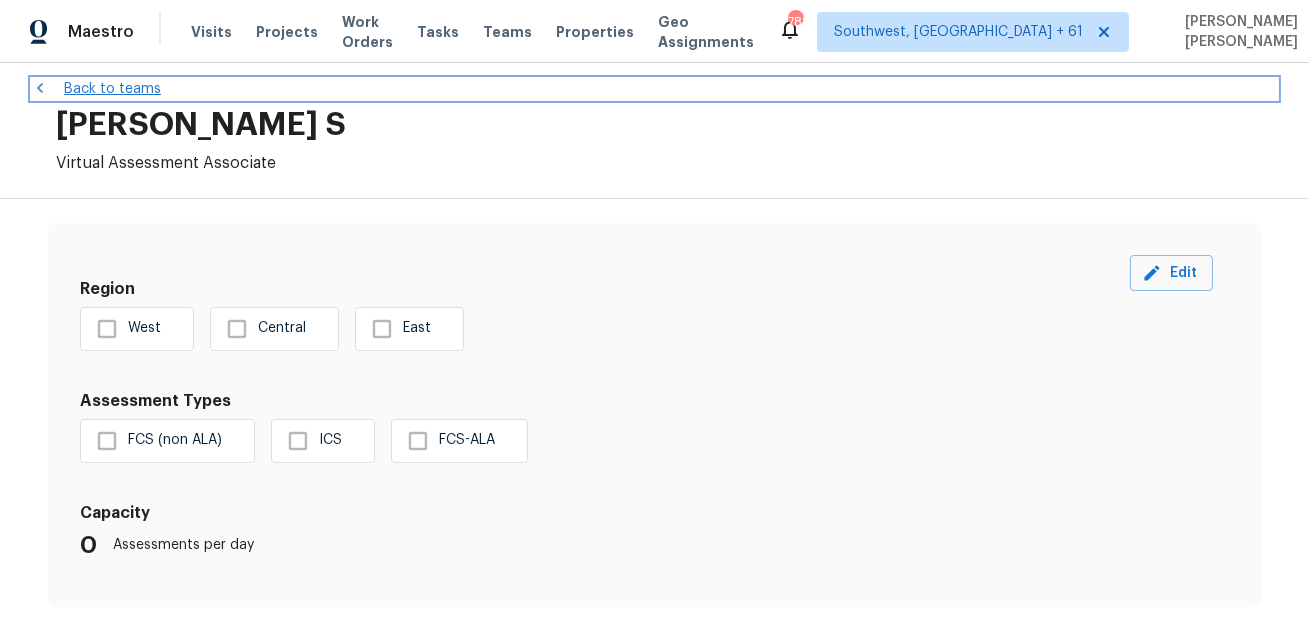 click on "Back to teams" at bounding box center [654, 89] 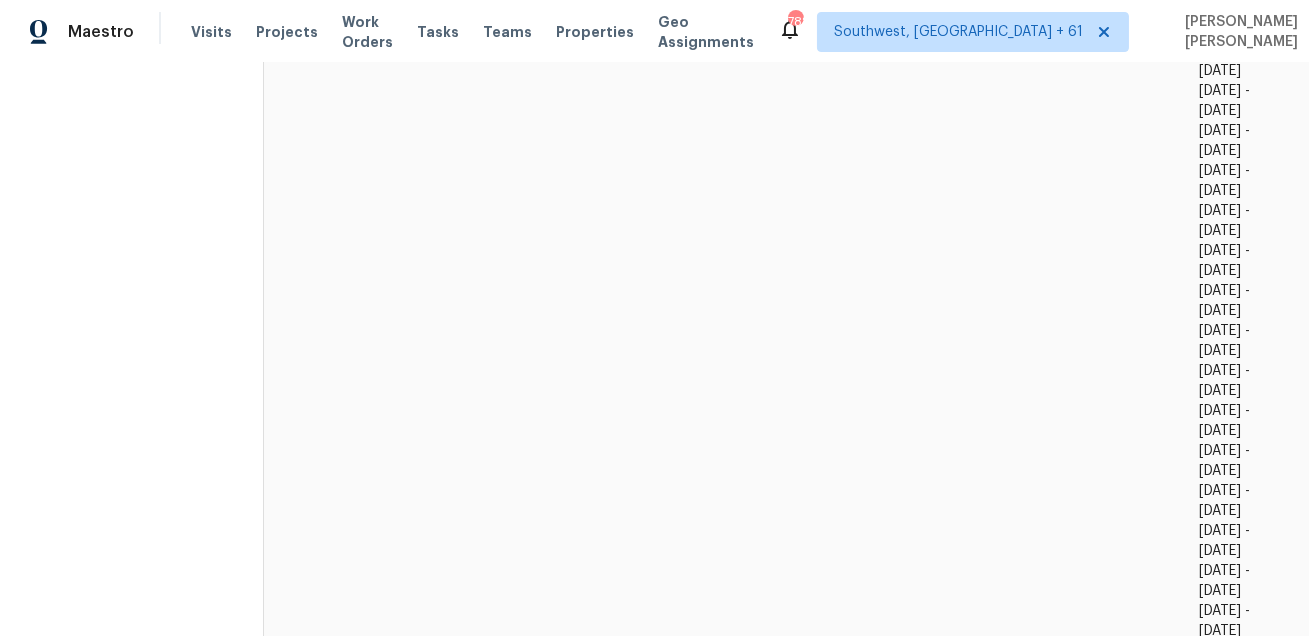 scroll, scrollTop: 15846, scrollLeft: 0, axis: vertical 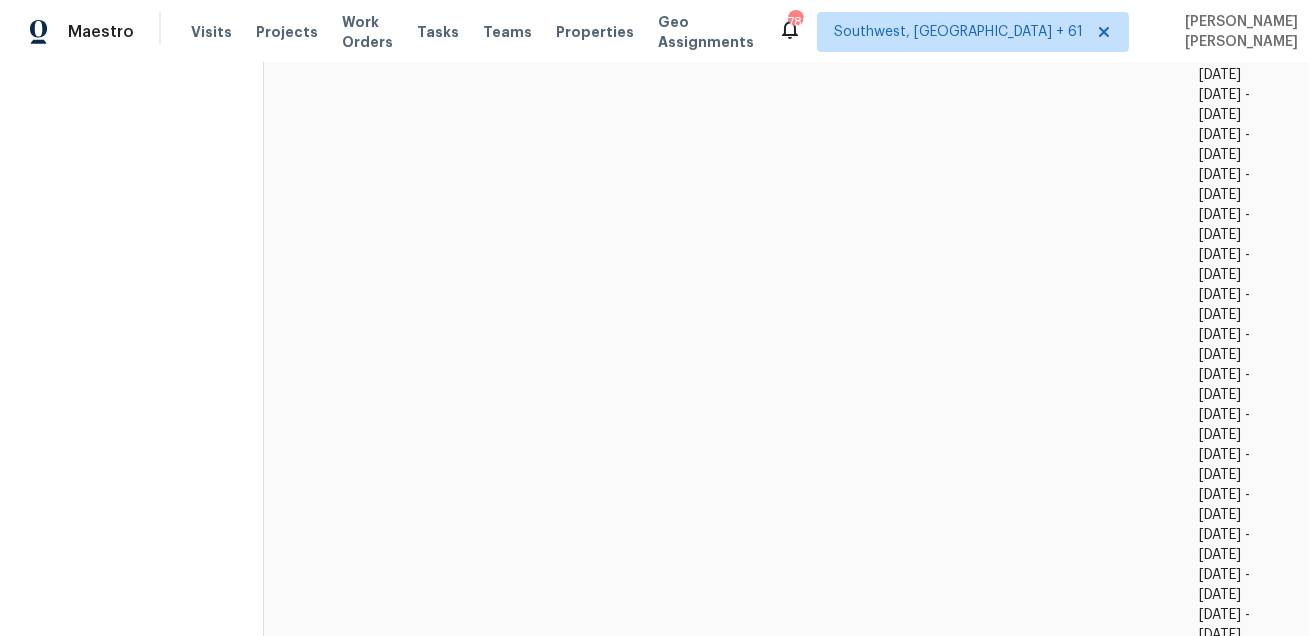 click on "[PERSON_NAME]" at bounding box center [336, 10294] 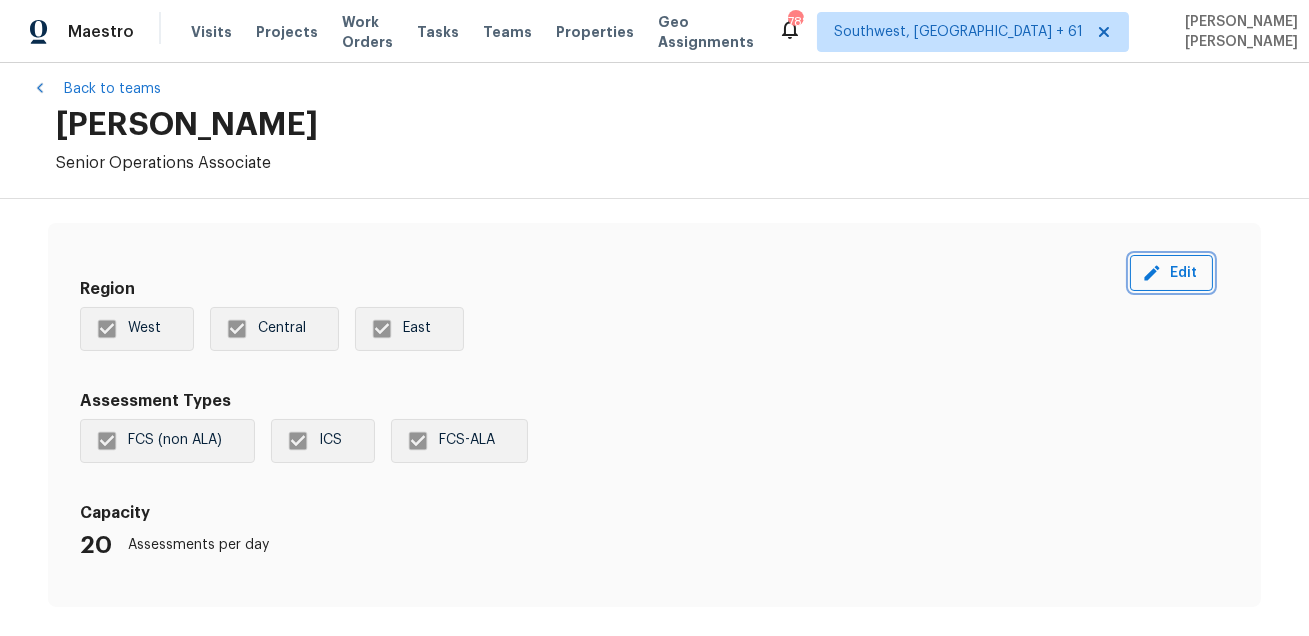 click 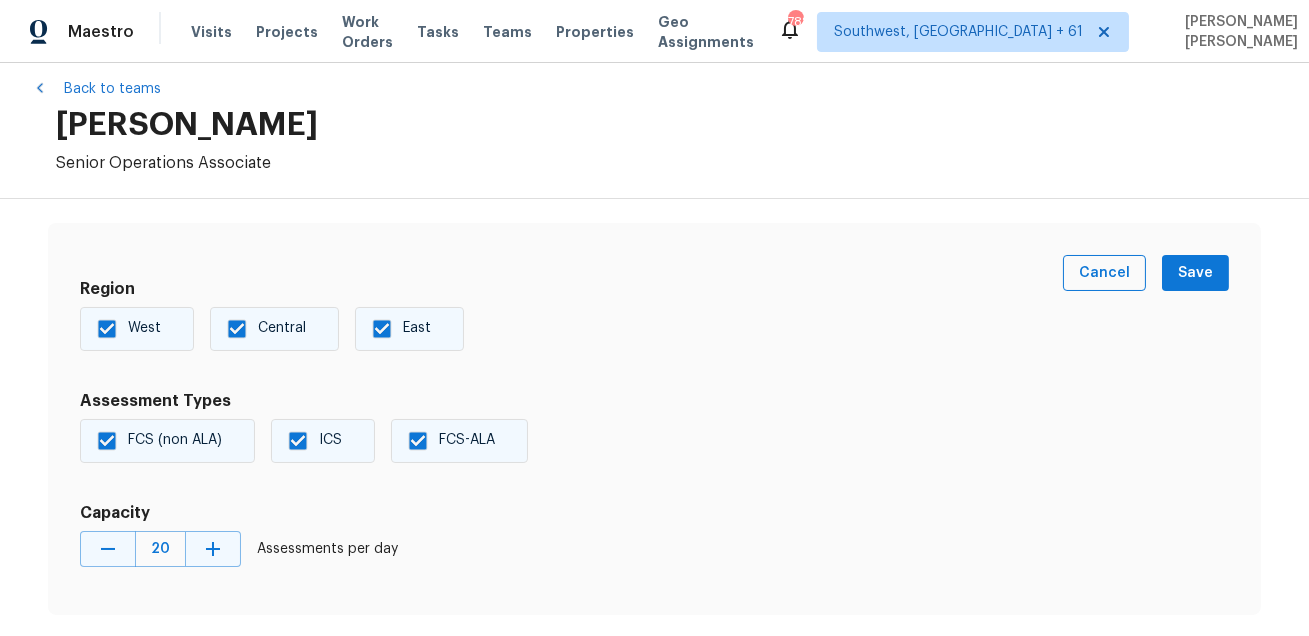 click on "East" at bounding box center [382, 329] 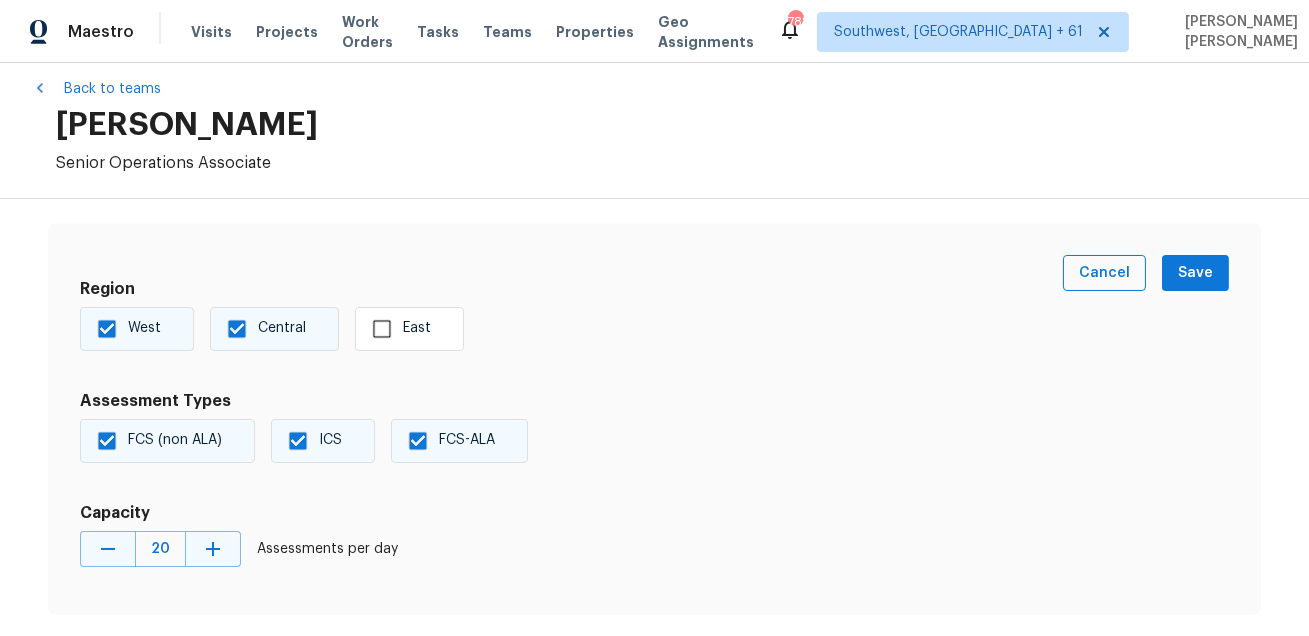 click on "Central" at bounding box center [261, 329] 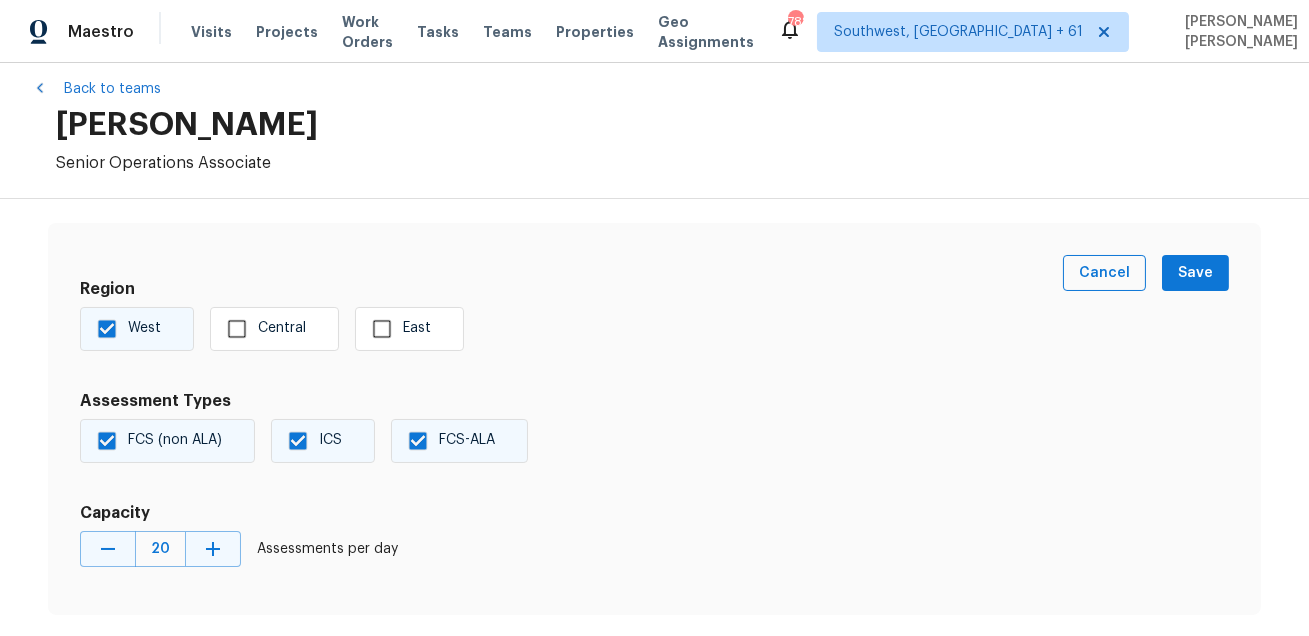 click on "West" at bounding box center [123, 329] 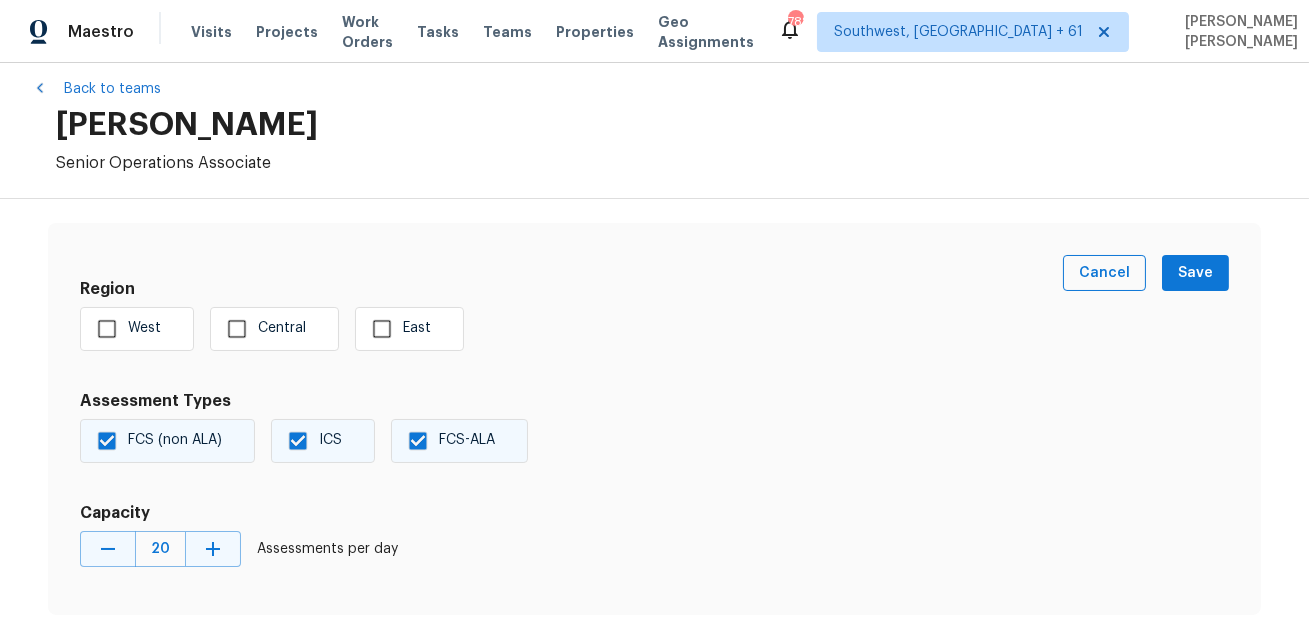 click on "FCS (non ALA)" at bounding box center [154, 441] 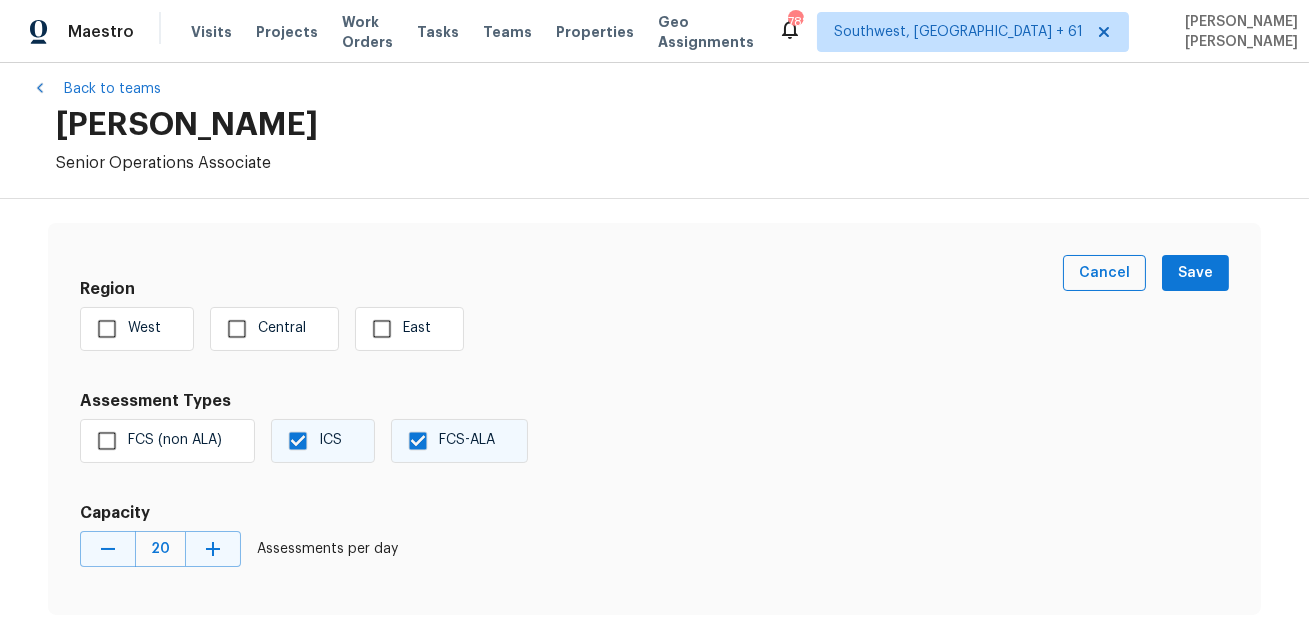 click on "ICS" at bounding box center [298, 441] 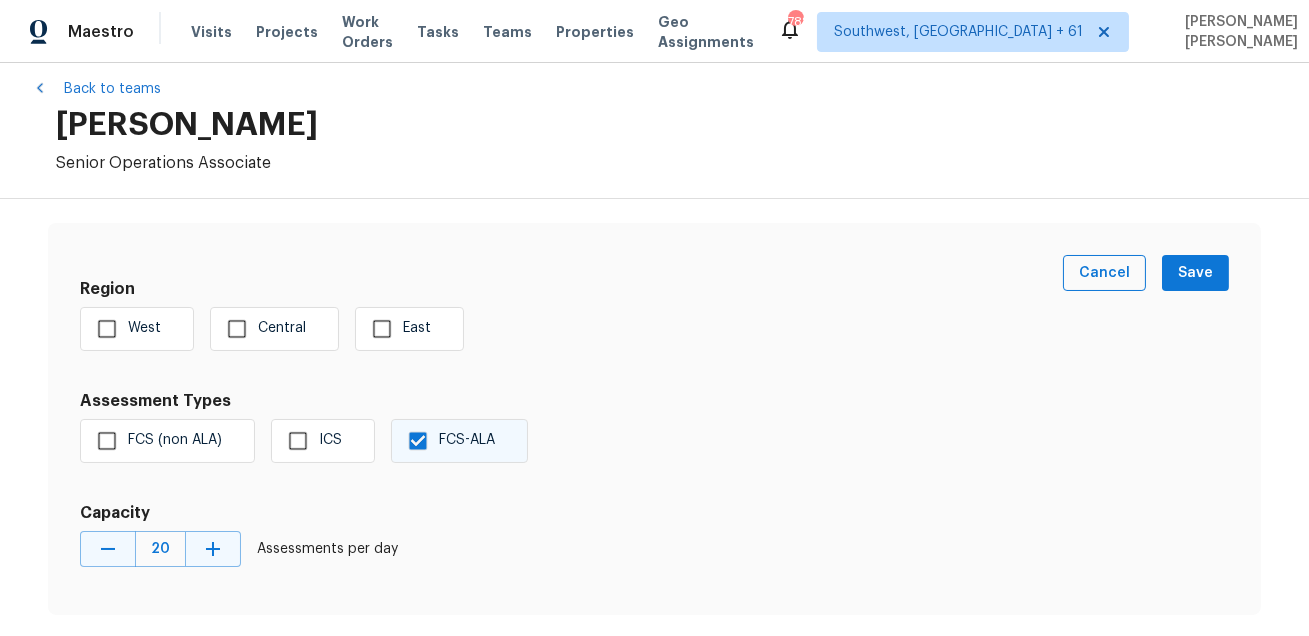 click on "FCS-ALA" at bounding box center (467, 440) 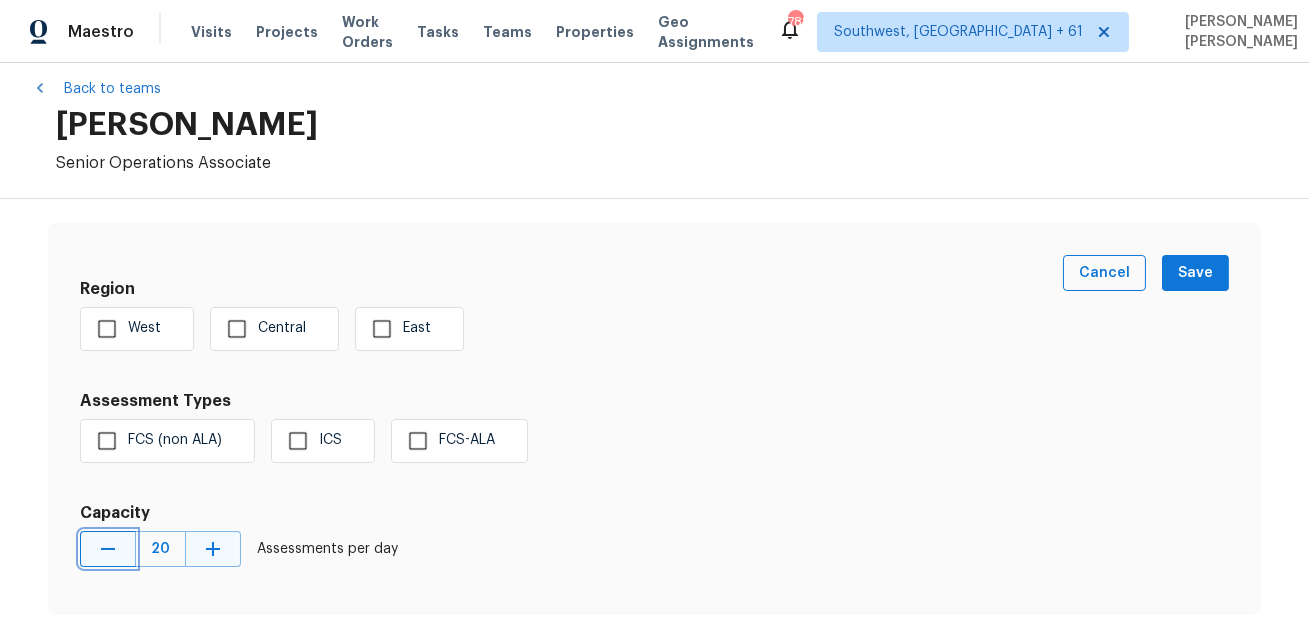 click 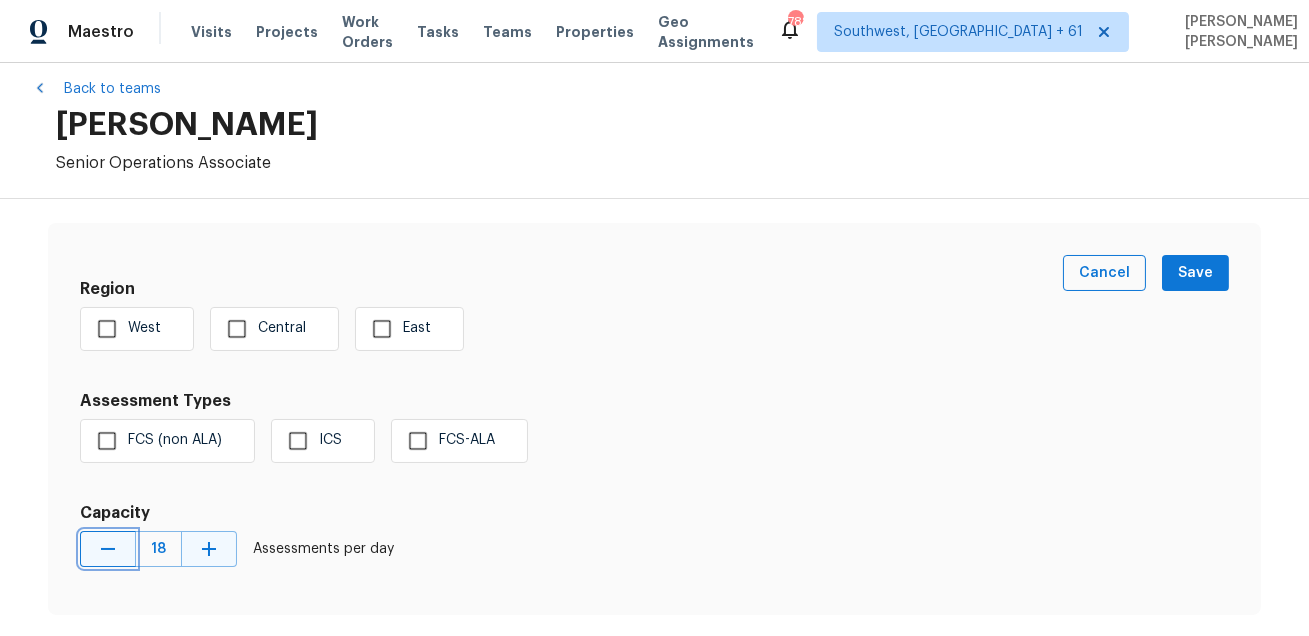 click 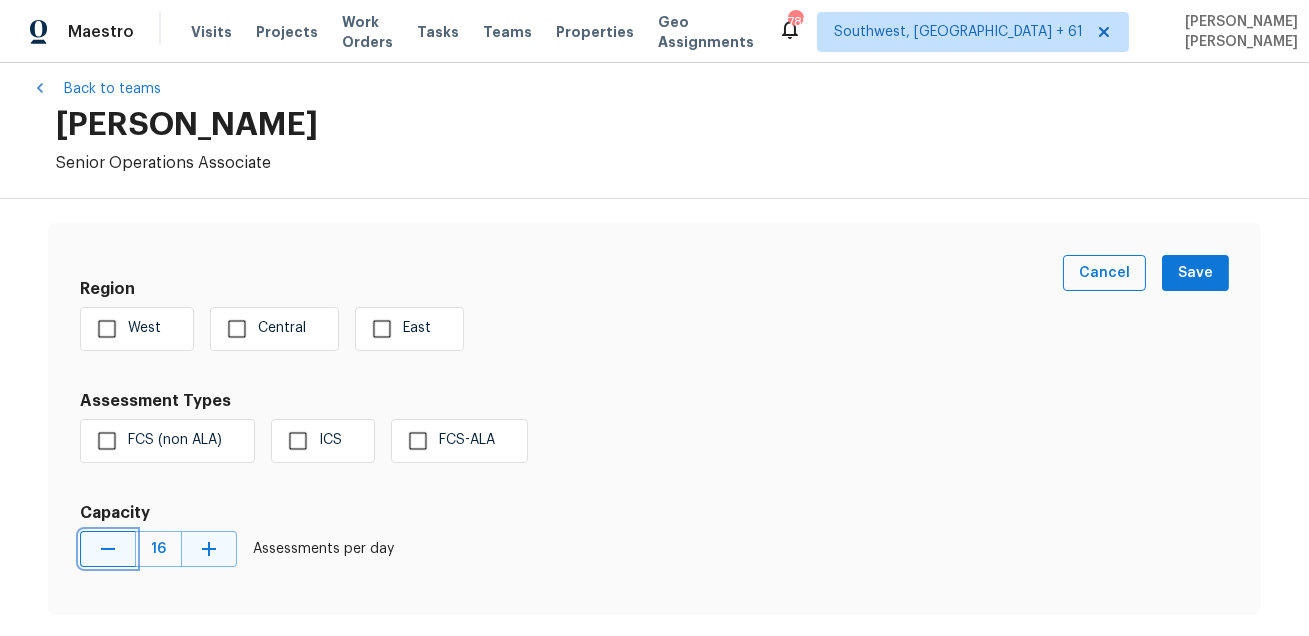 click 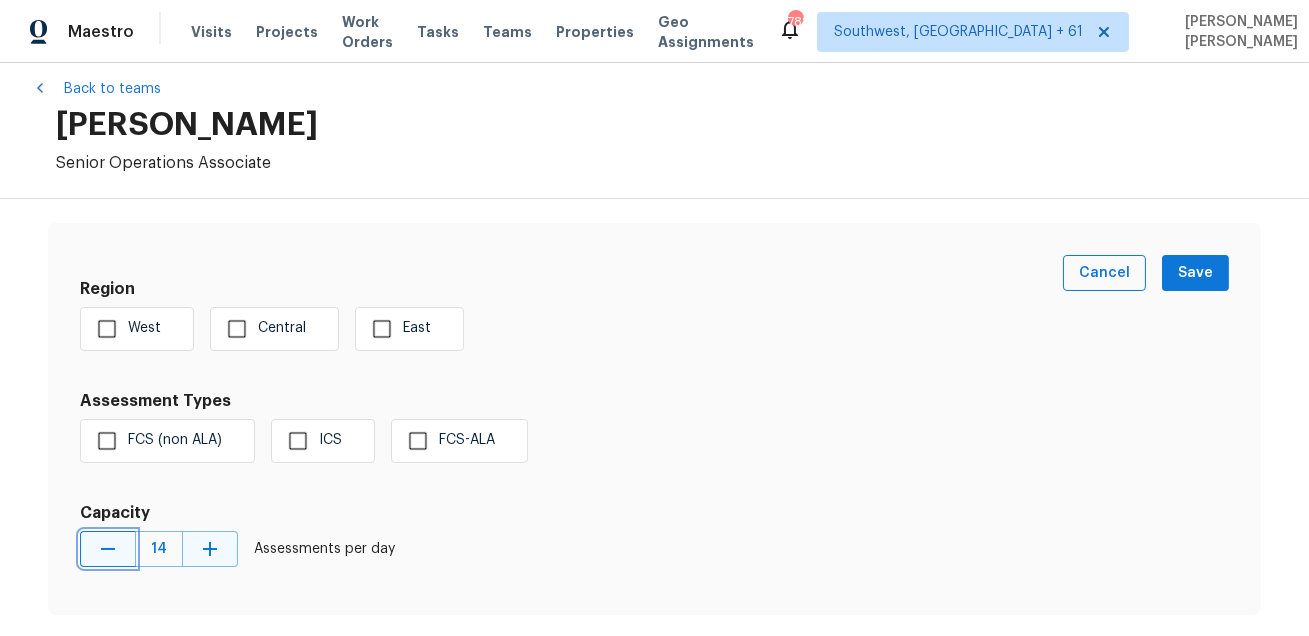click 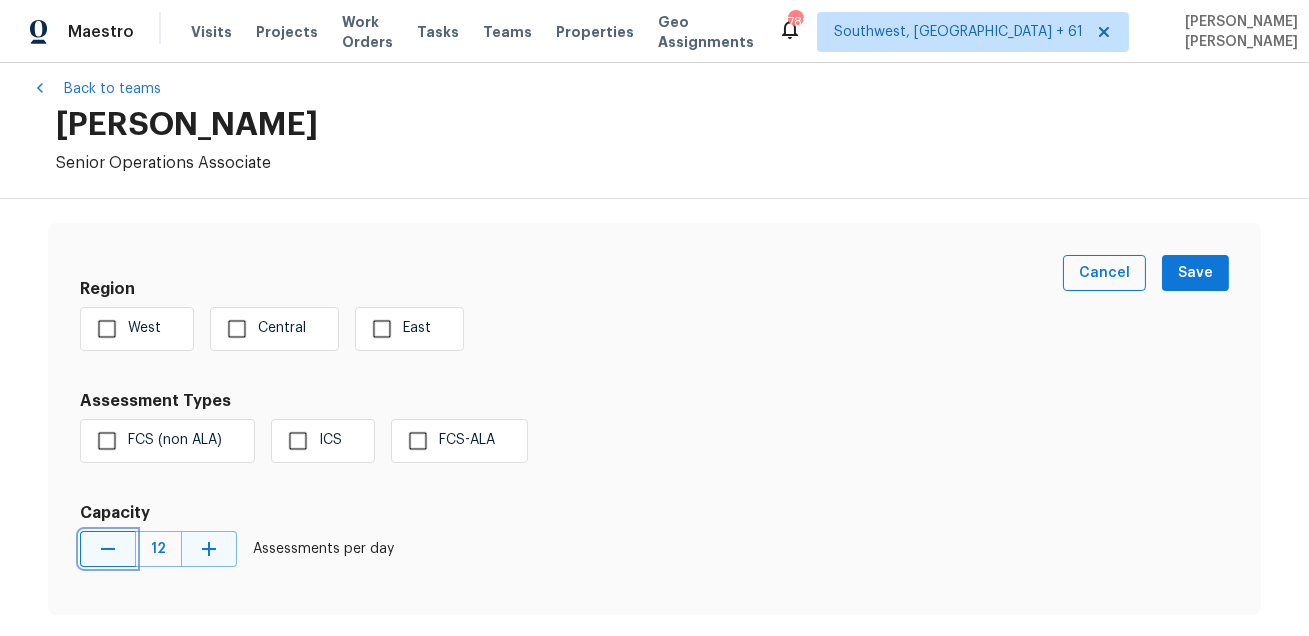 click 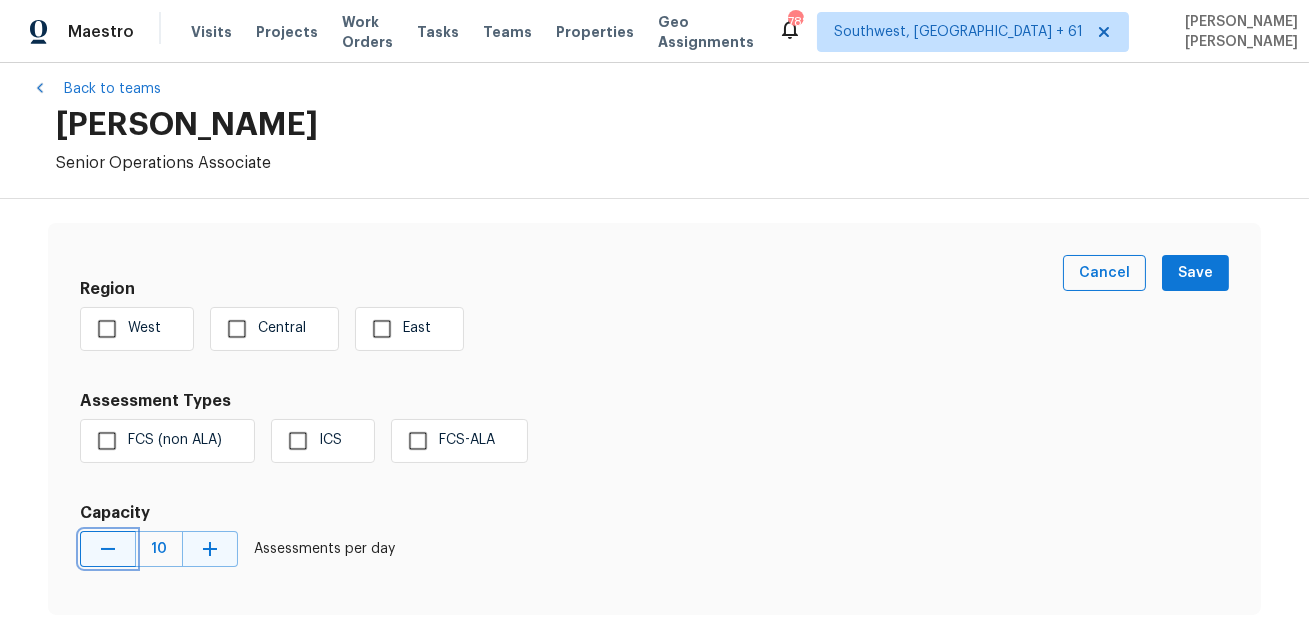 click 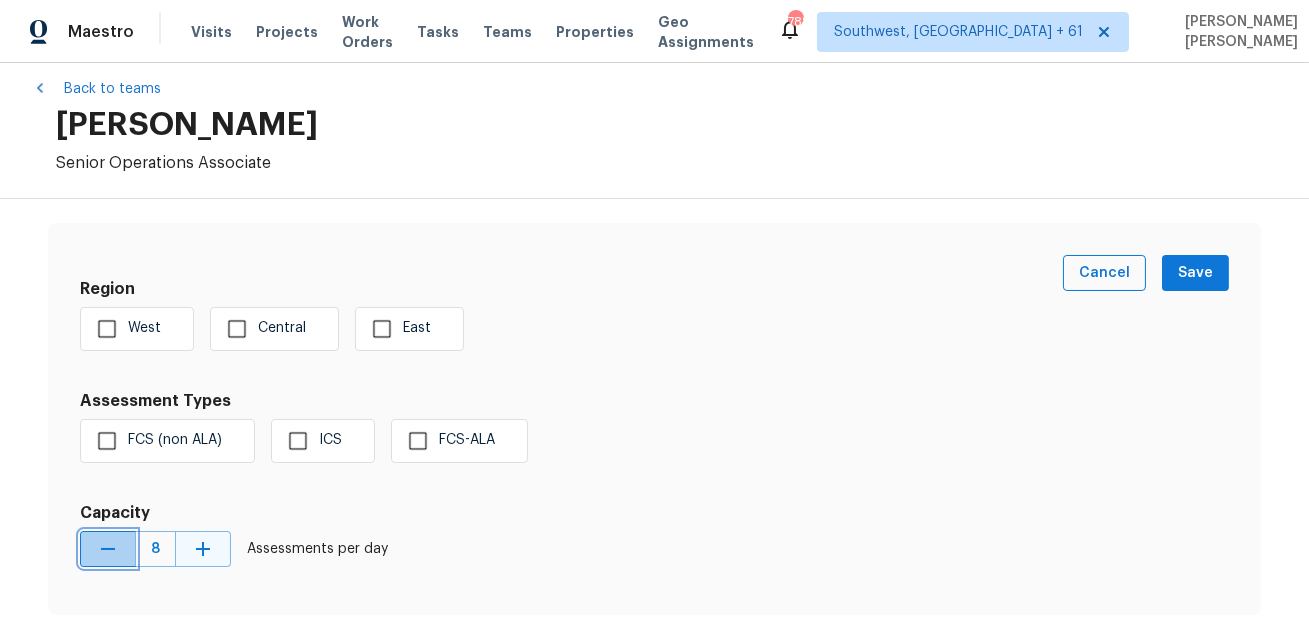 click 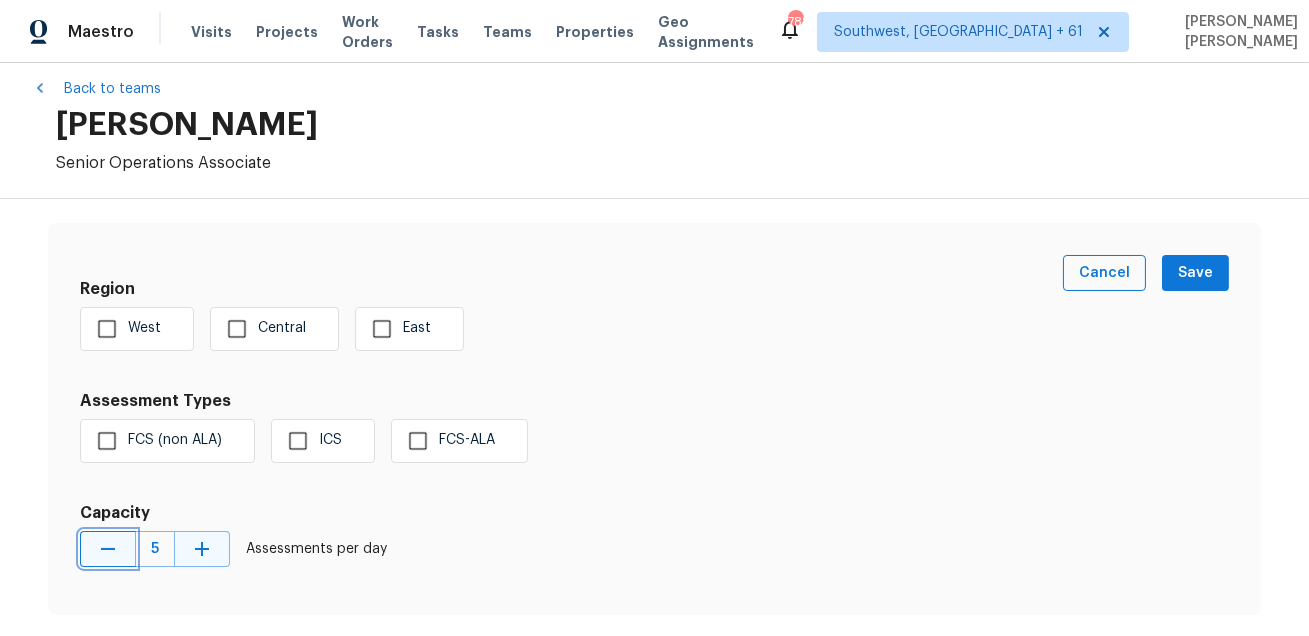 click 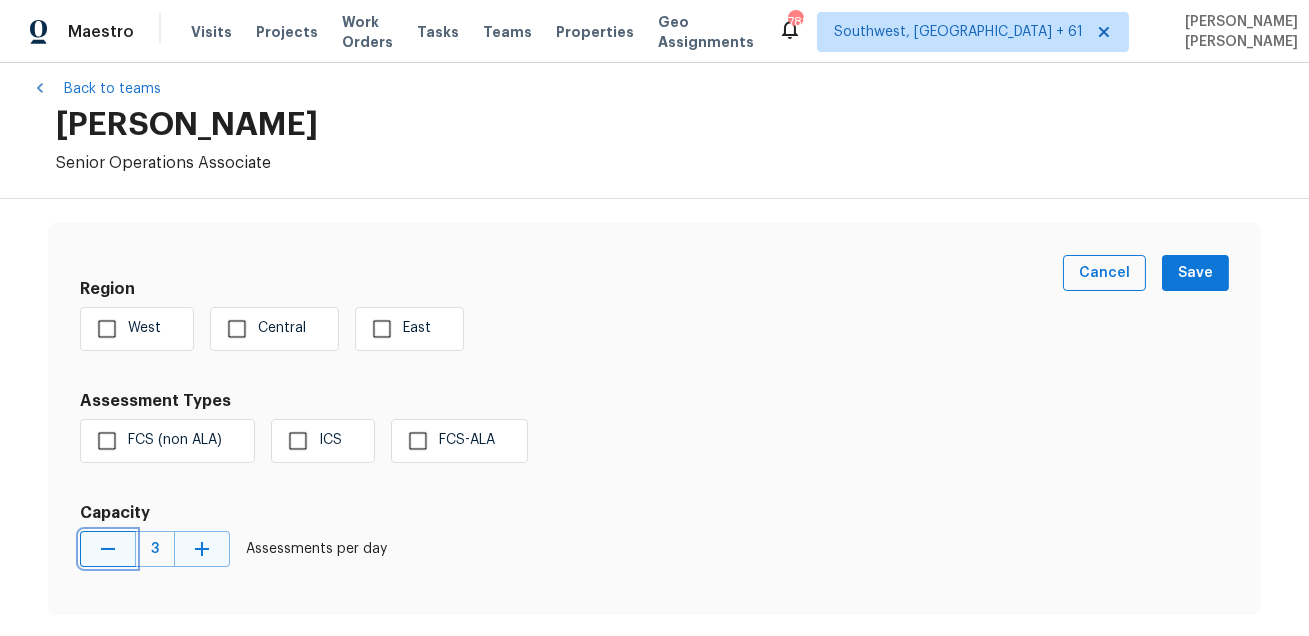 click 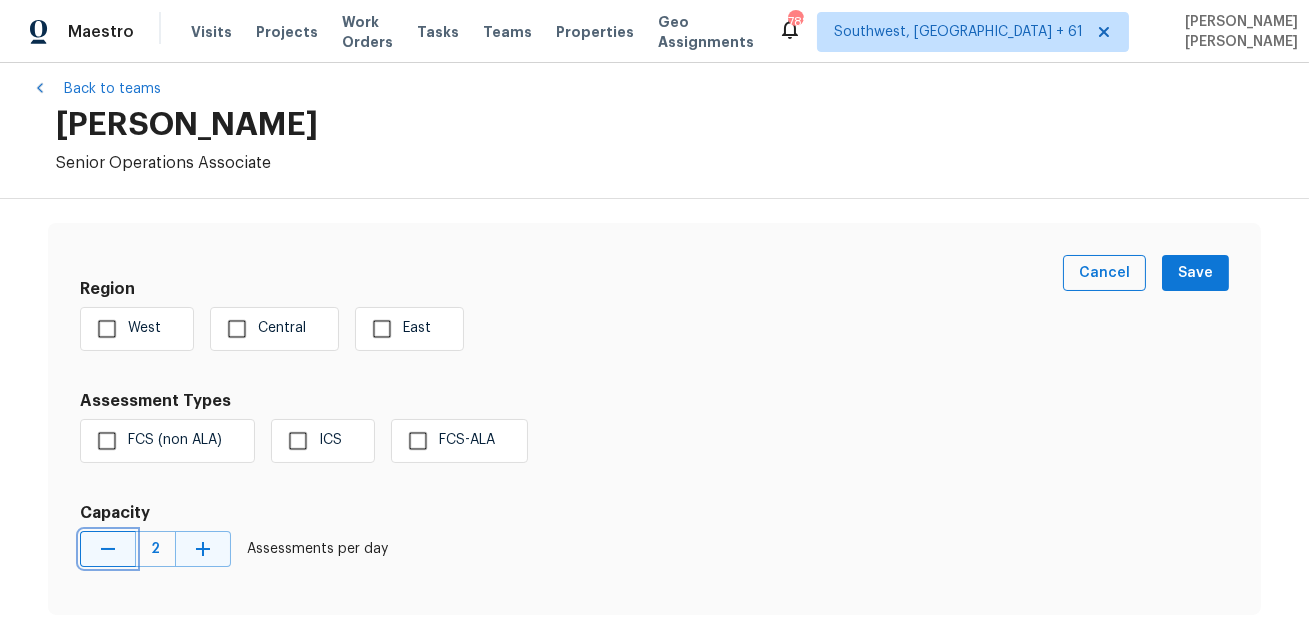 click 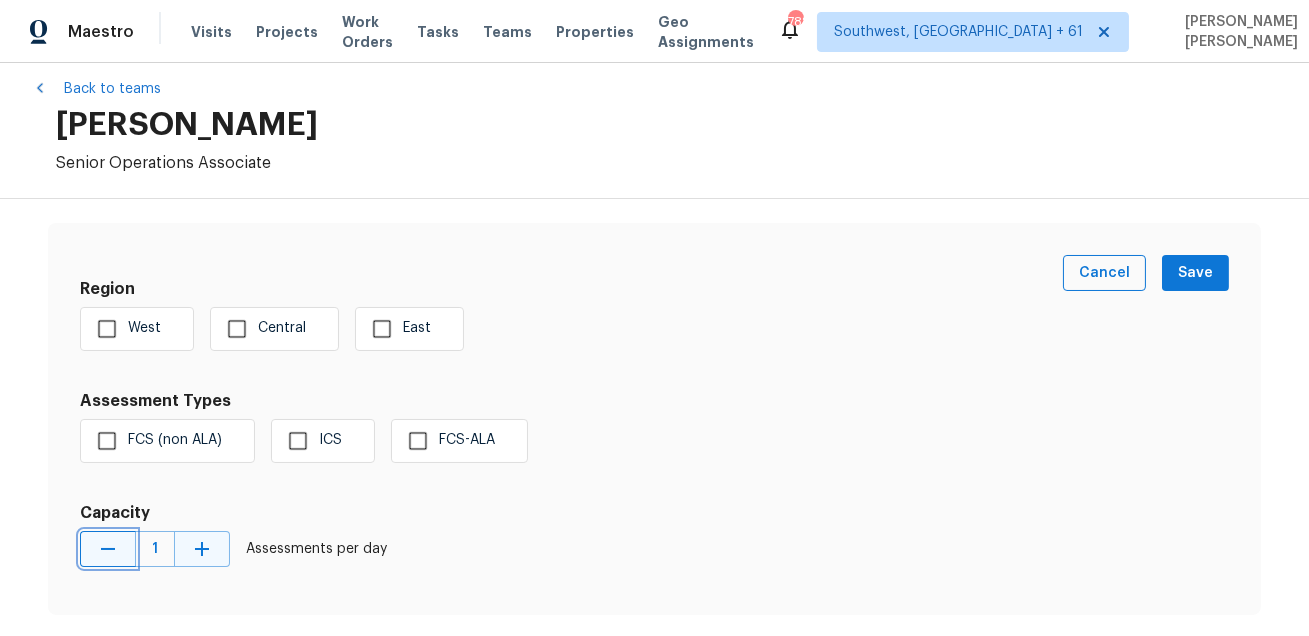 click 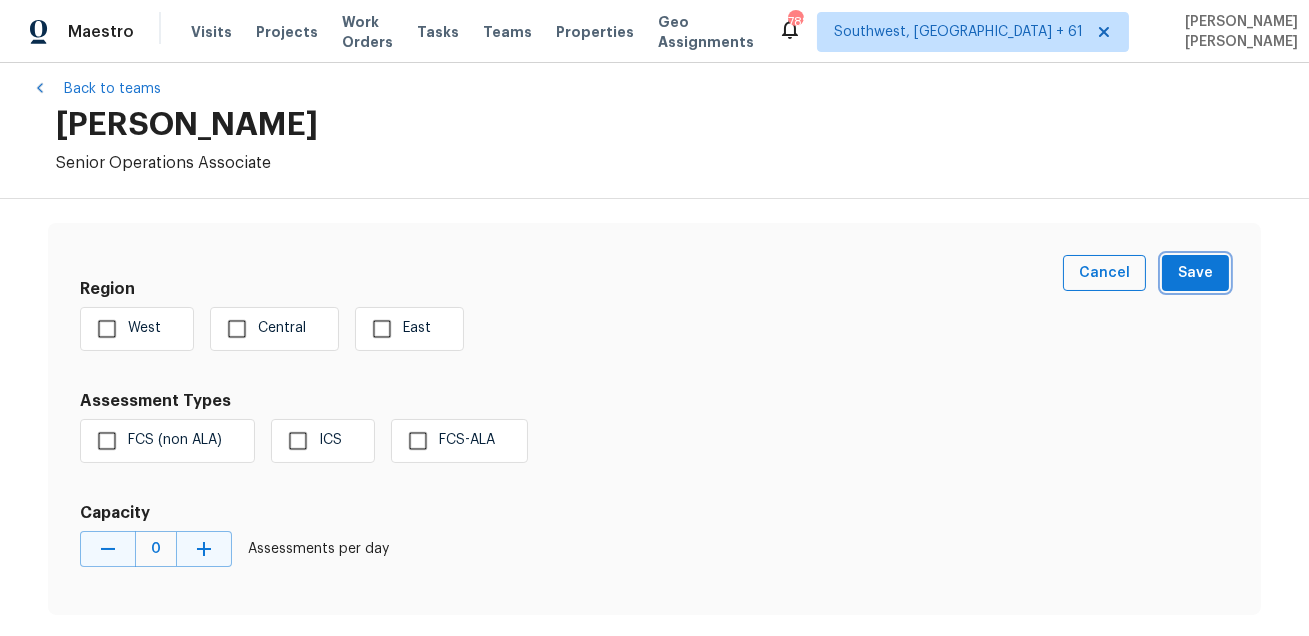 click on "Save" at bounding box center (1195, 273) 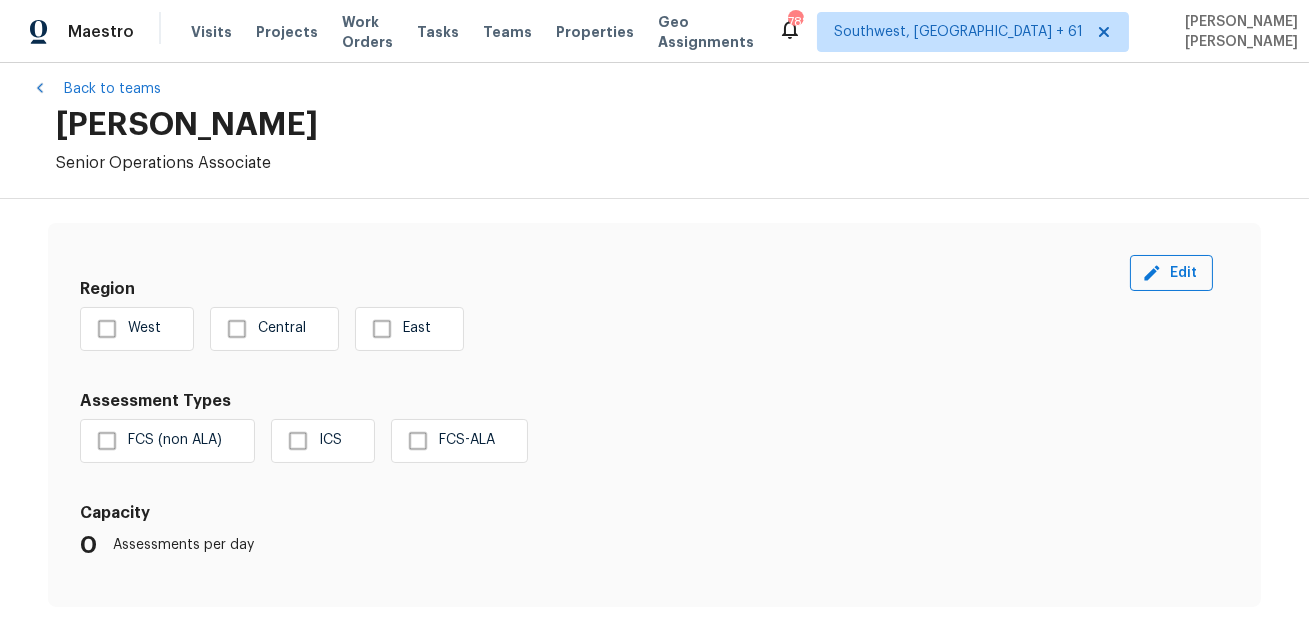 click on "[PERSON_NAME]" at bounding box center [666, 125] 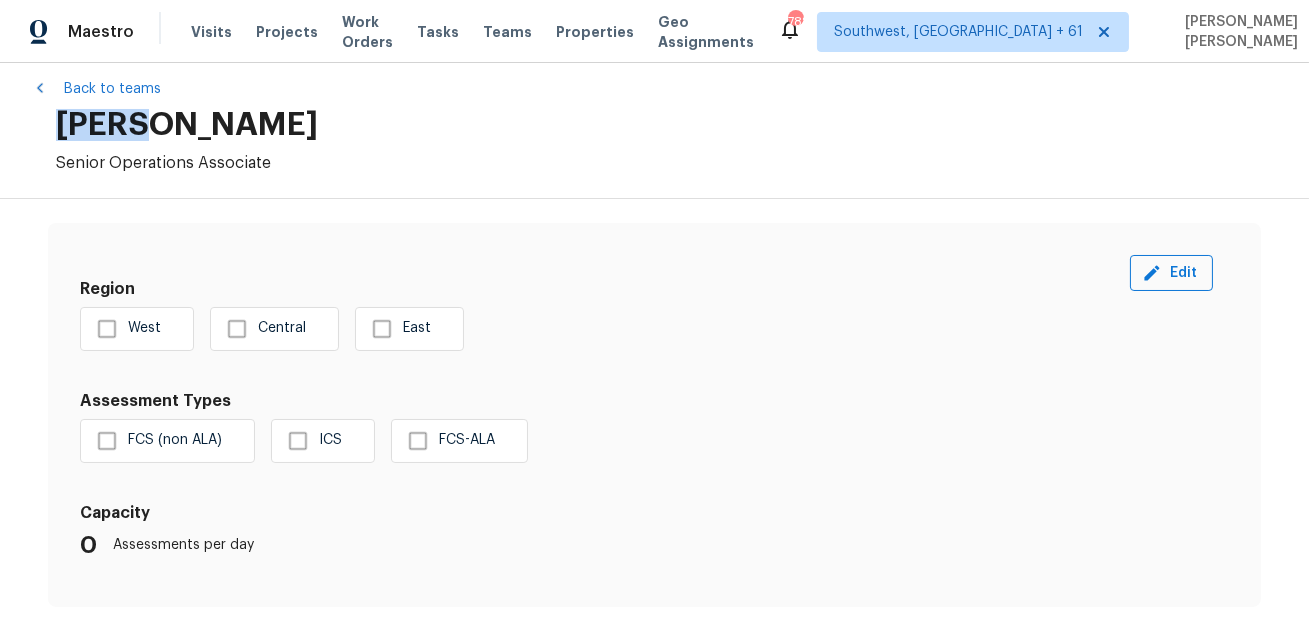 click on "[PERSON_NAME]" at bounding box center (666, 125) 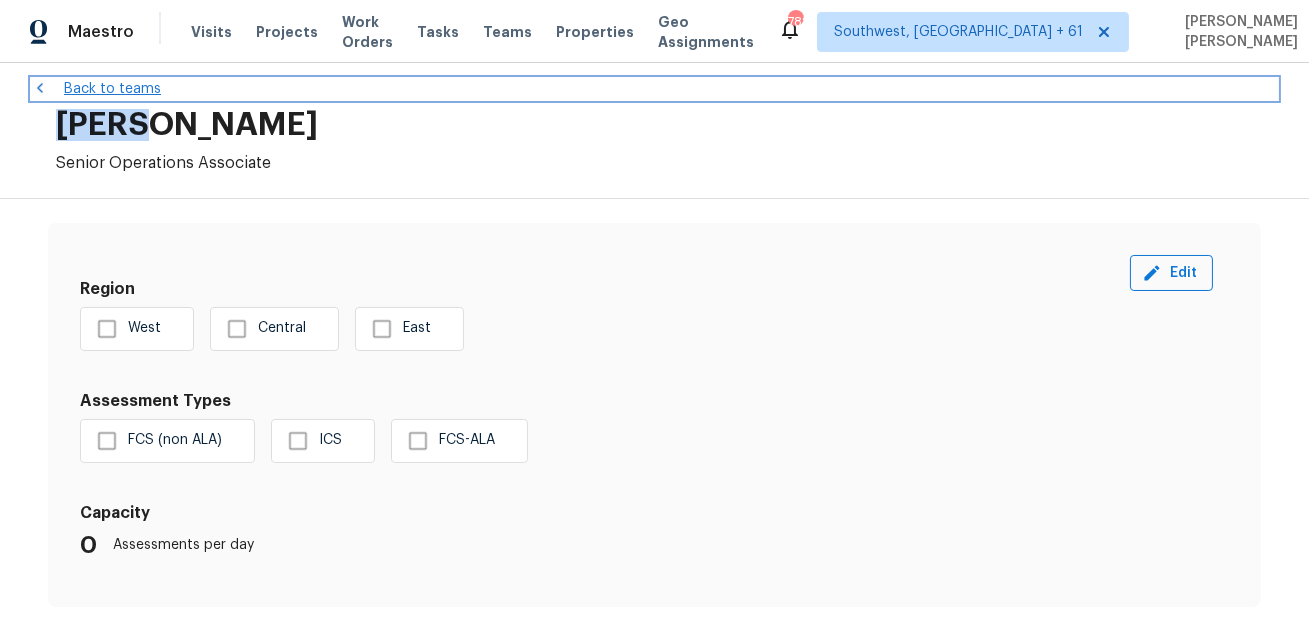 click on "Back to teams" at bounding box center (654, 89) 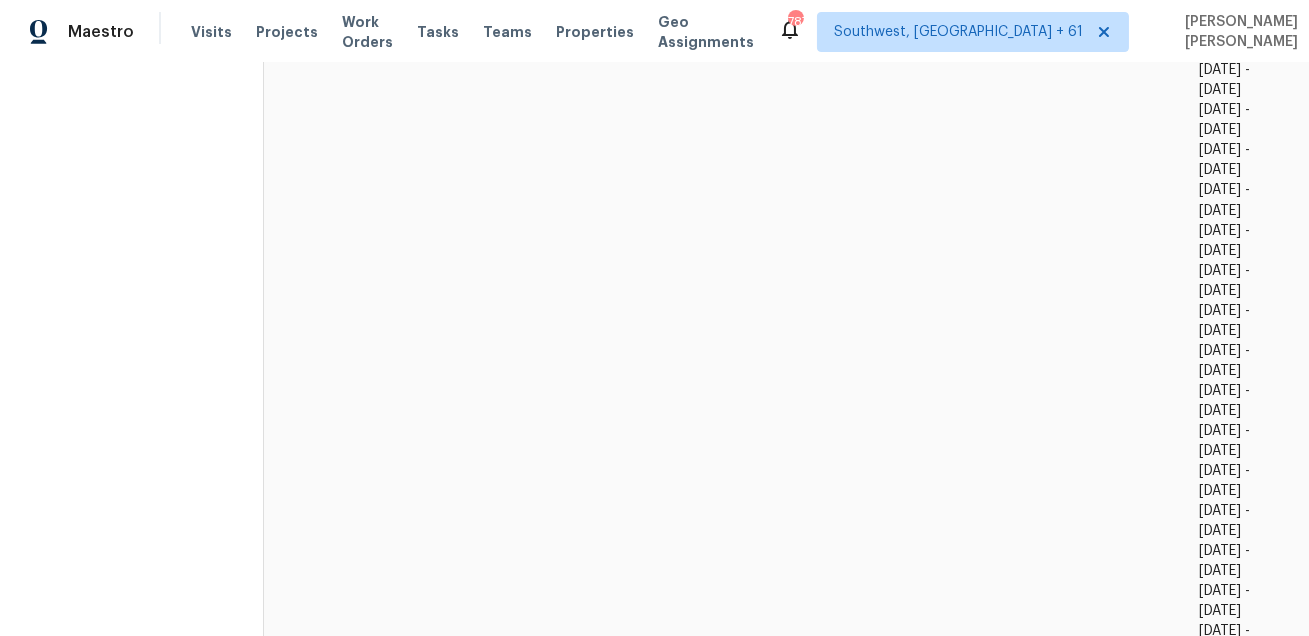 scroll, scrollTop: 16494, scrollLeft: 0, axis: vertical 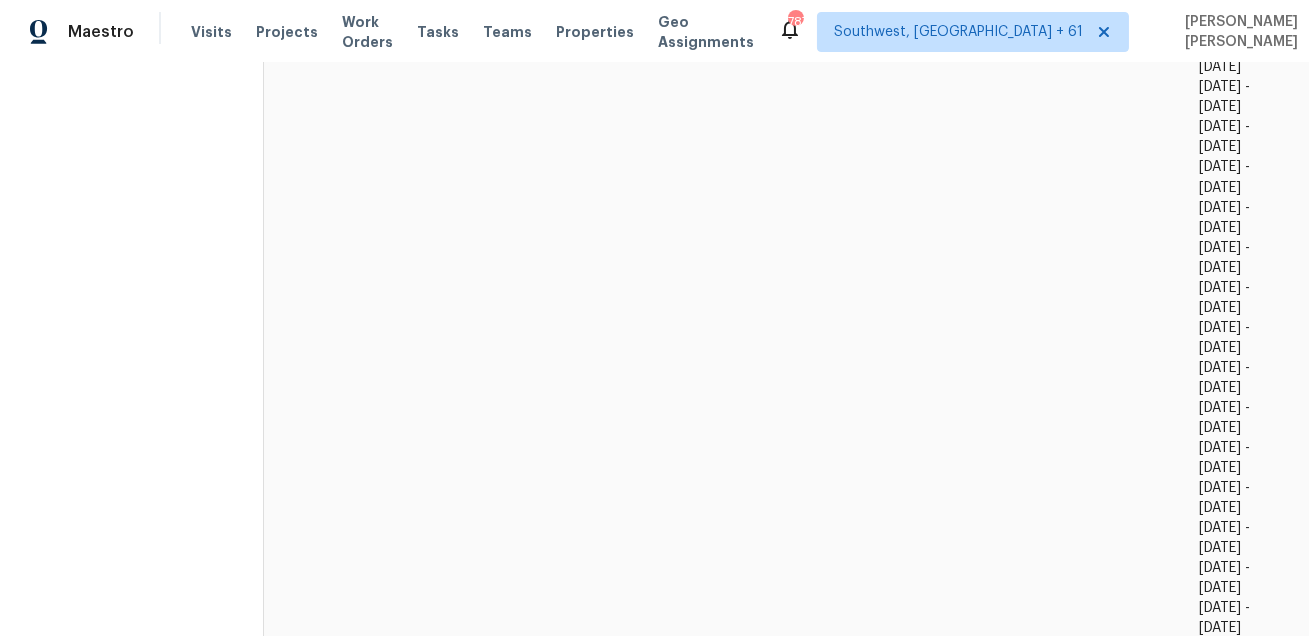 click on "[PERSON_NAME]" at bounding box center (368, 11029) 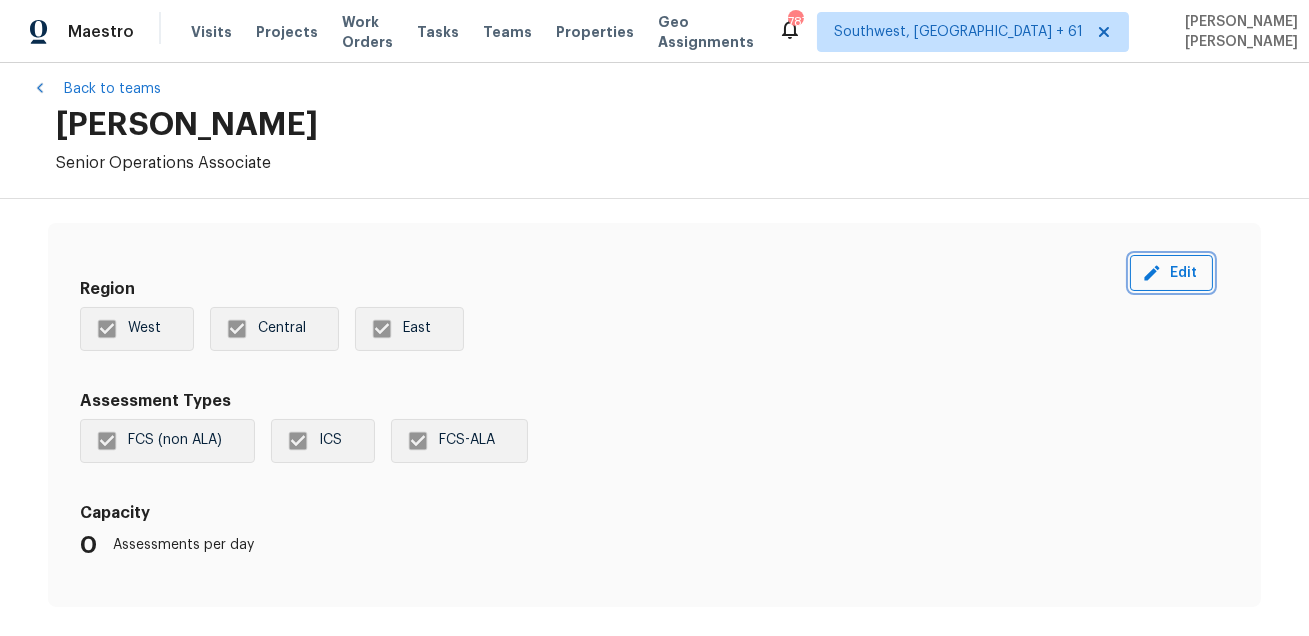 click on "Edit" at bounding box center (1171, 273) 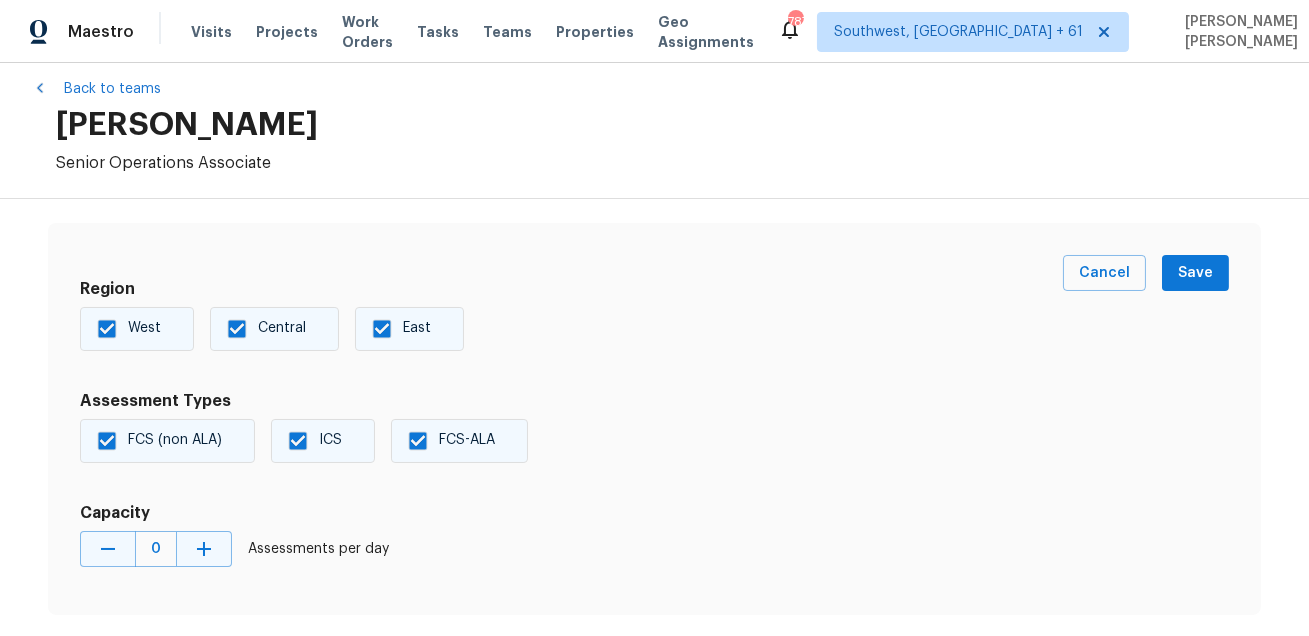 click on "Central" at bounding box center [237, 329] 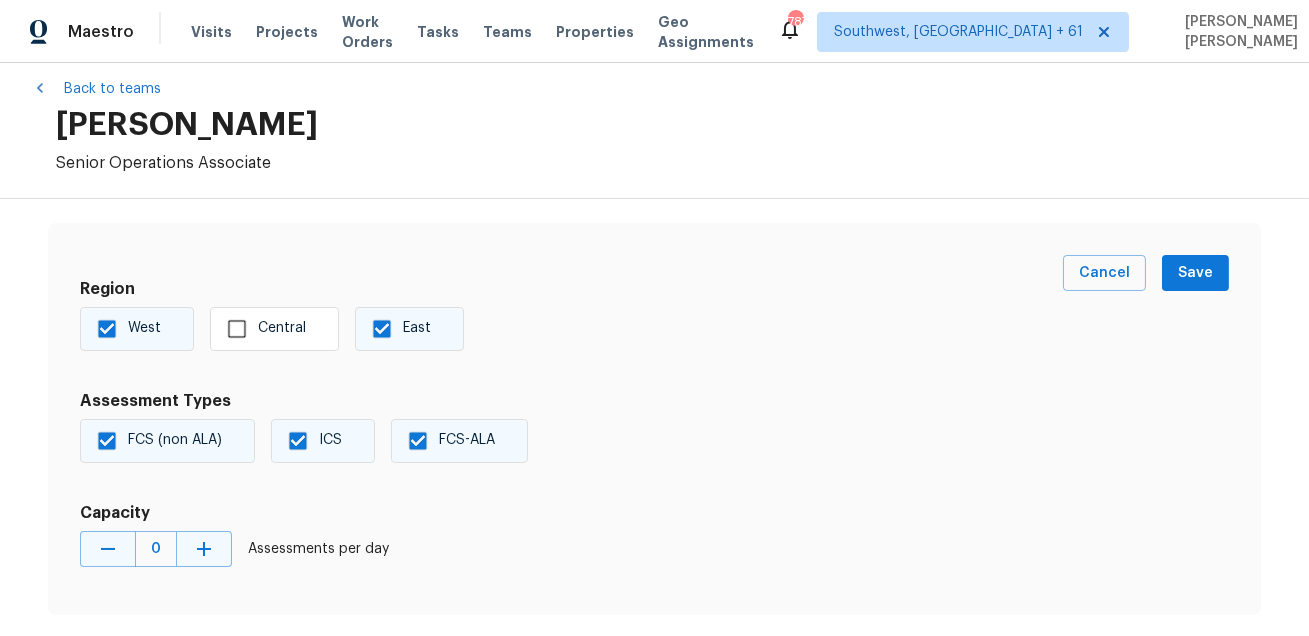 click on "West" at bounding box center [107, 329] 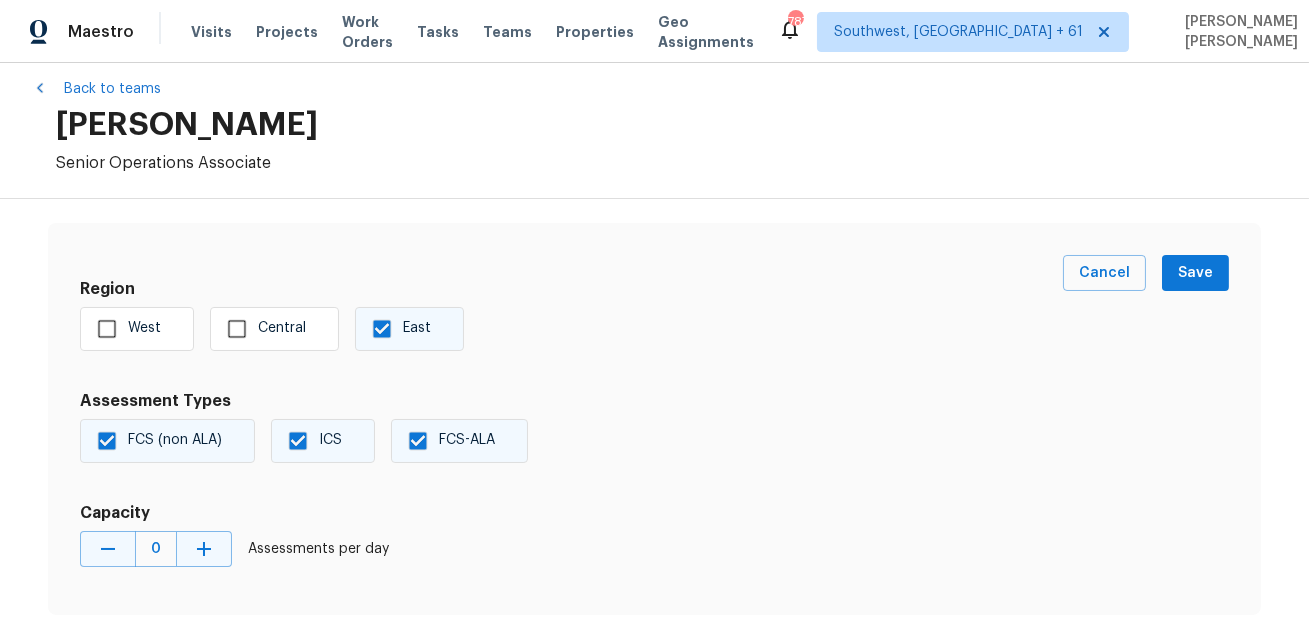 click on "East" at bounding box center (382, 329) 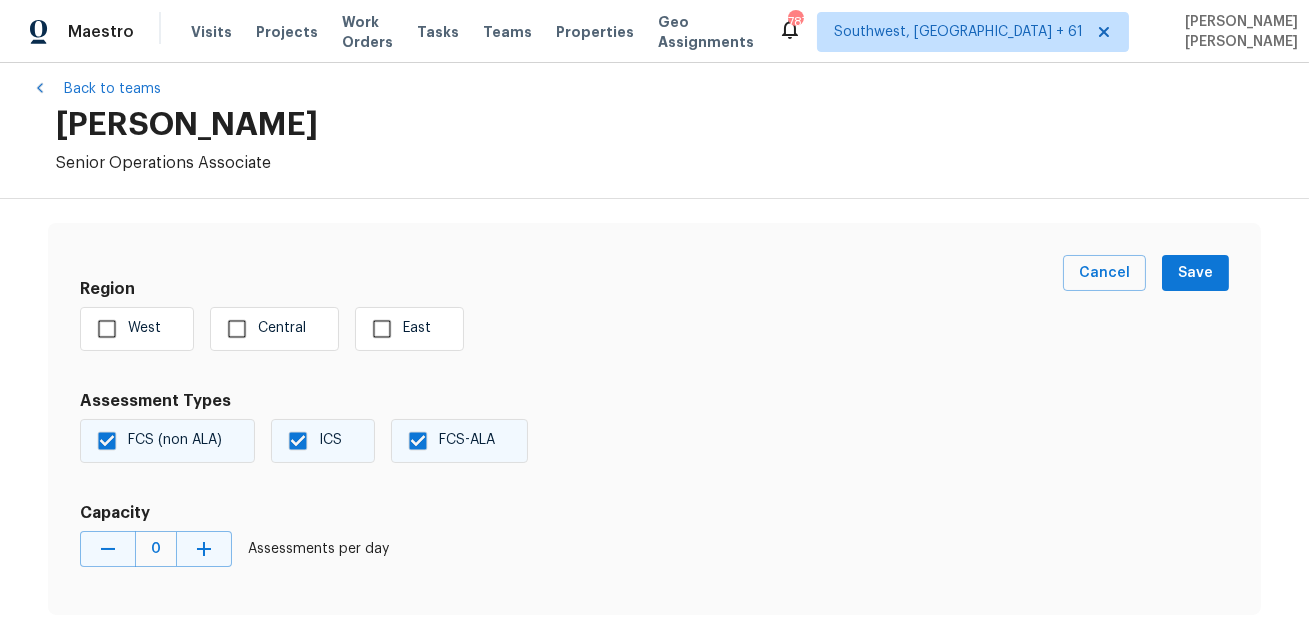 click on "FCS-ALA" at bounding box center (467, 440) 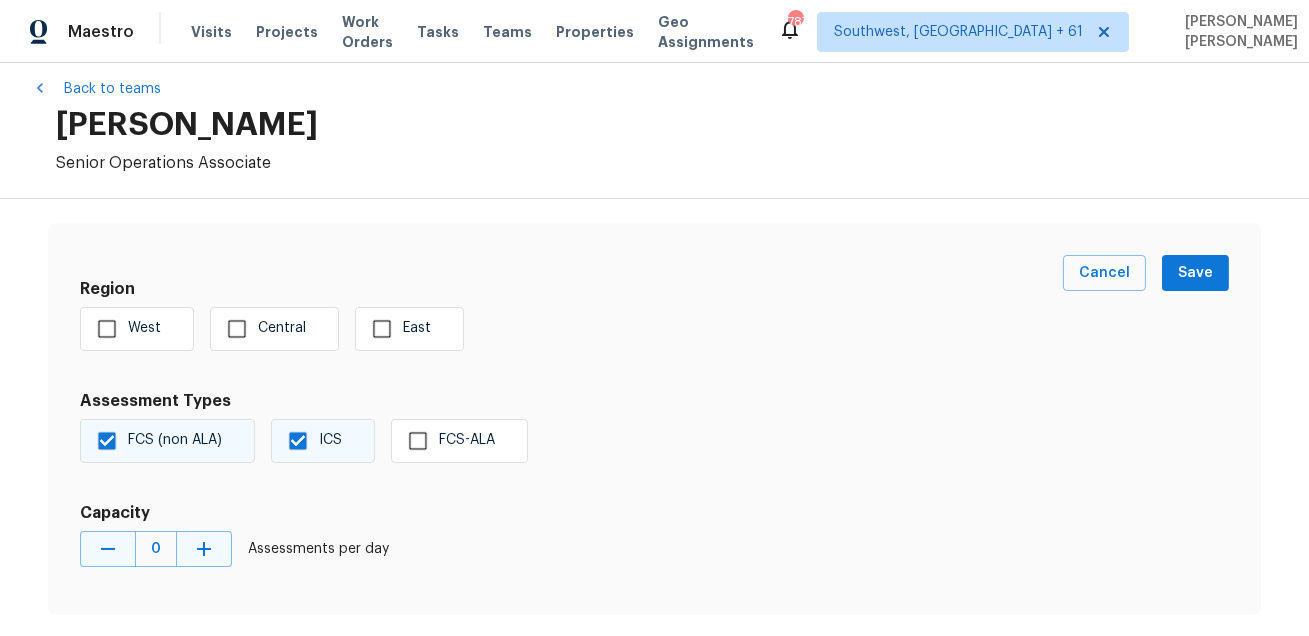 click on "ICS" at bounding box center [330, 440] 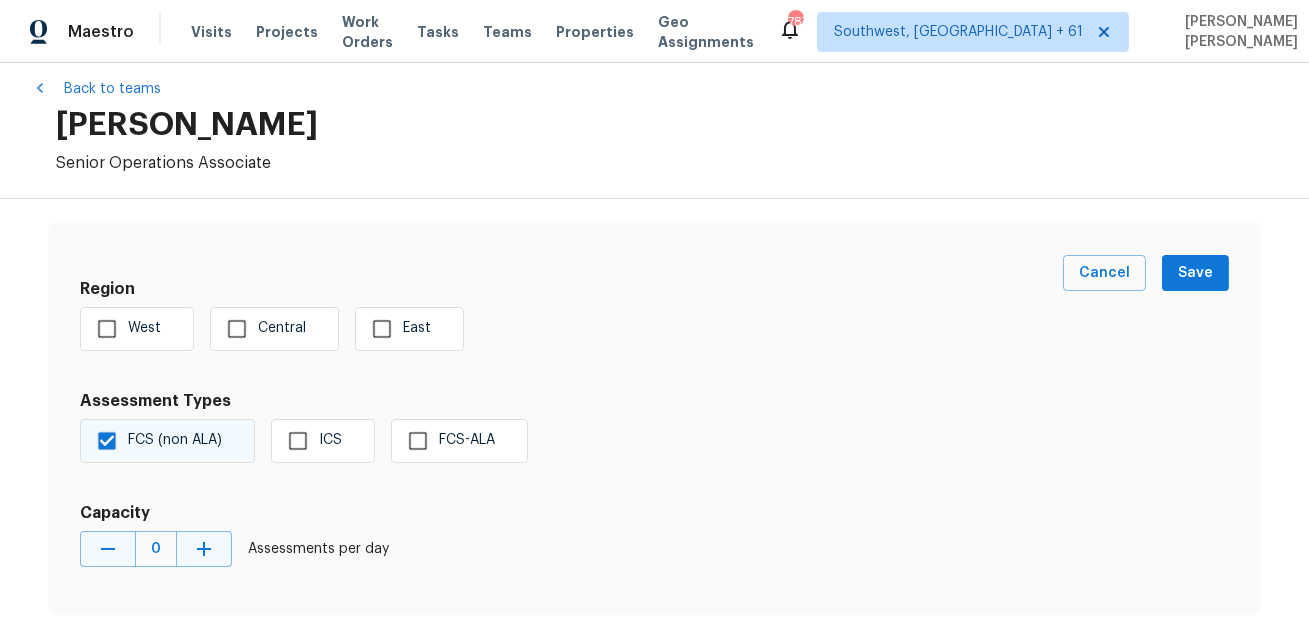 click on "FCS (non ALA)" at bounding box center (175, 440) 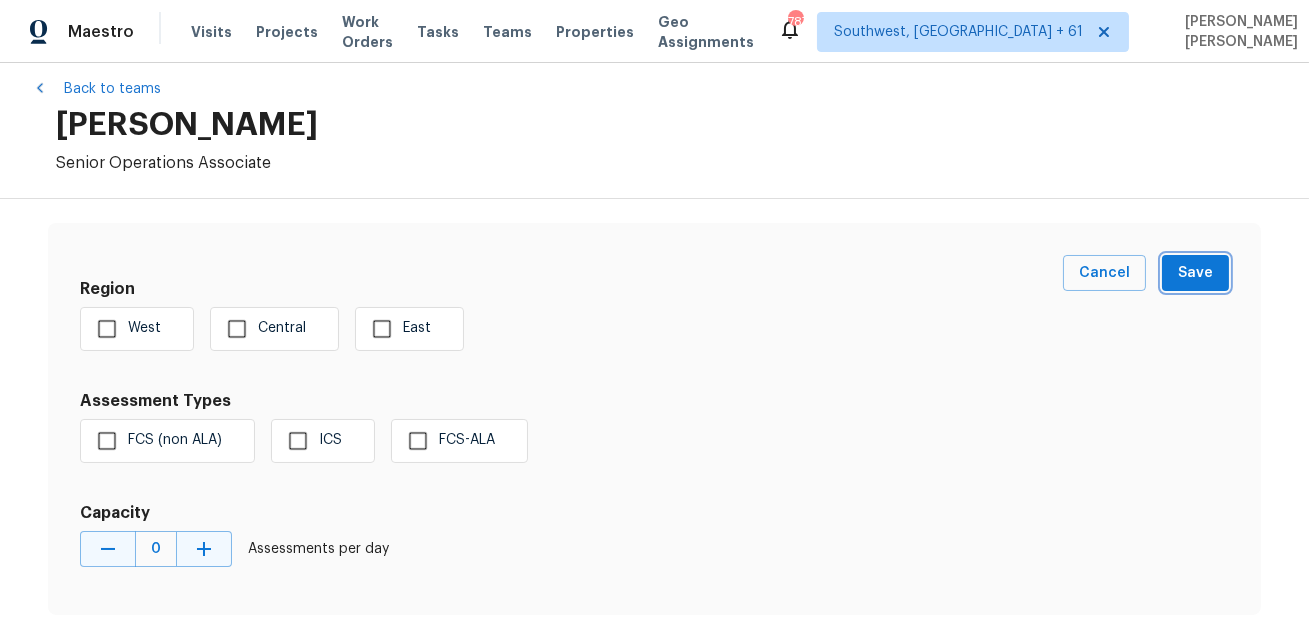 click on "Save" at bounding box center (1195, 273) 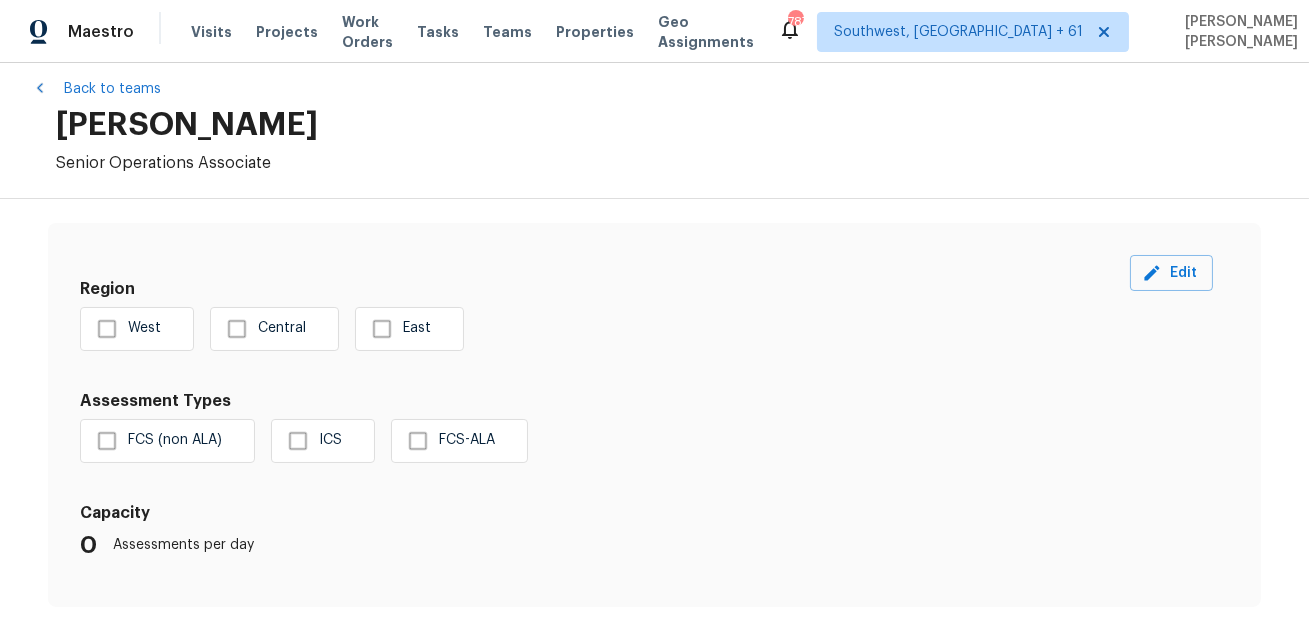 click on "[PERSON_NAME]" at bounding box center (666, 125) 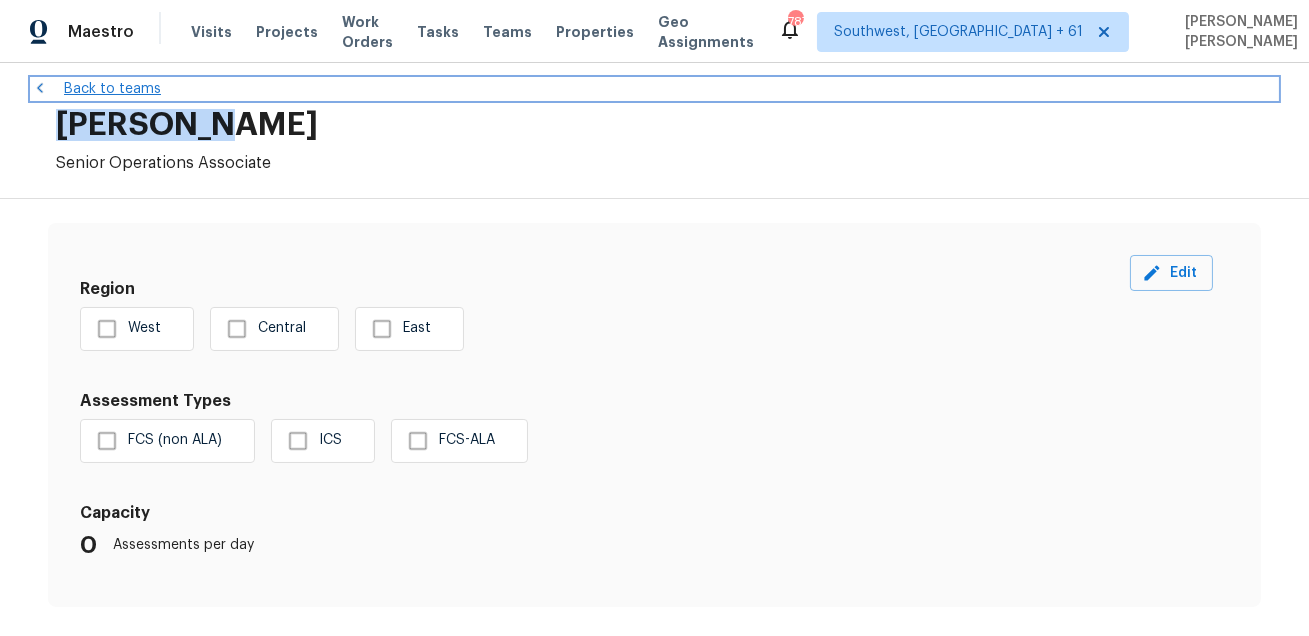 click on "Back to teams" at bounding box center (654, 89) 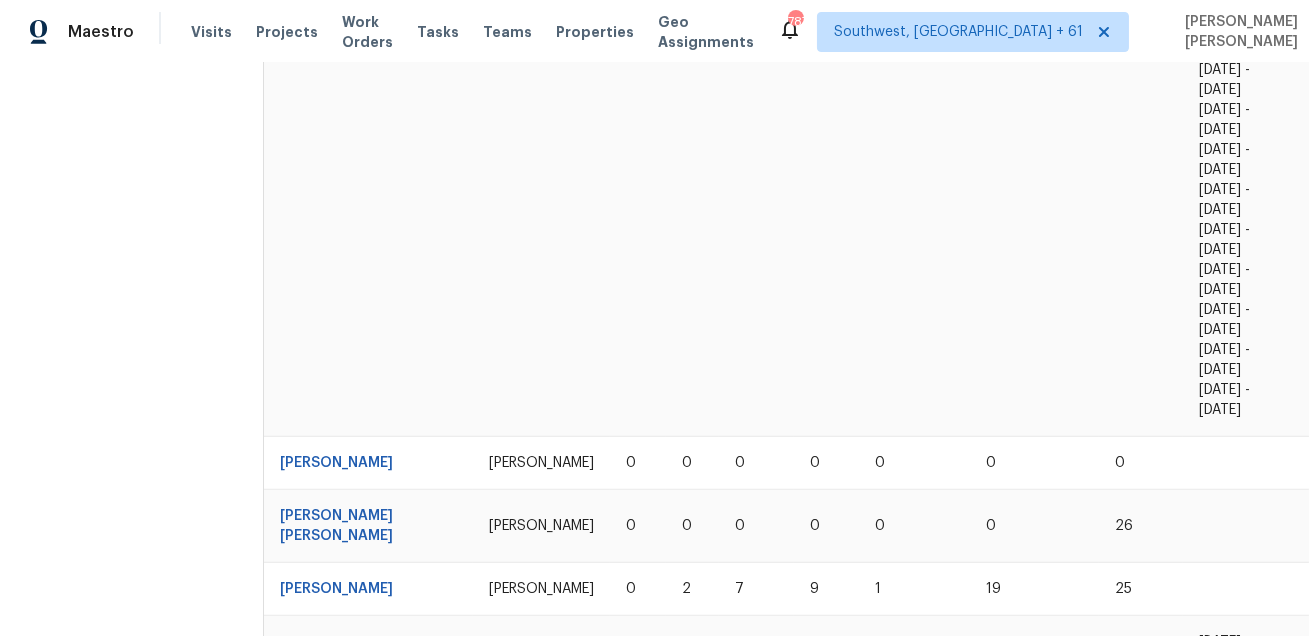 scroll, scrollTop: 17477, scrollLeft: 0, axis: vertical 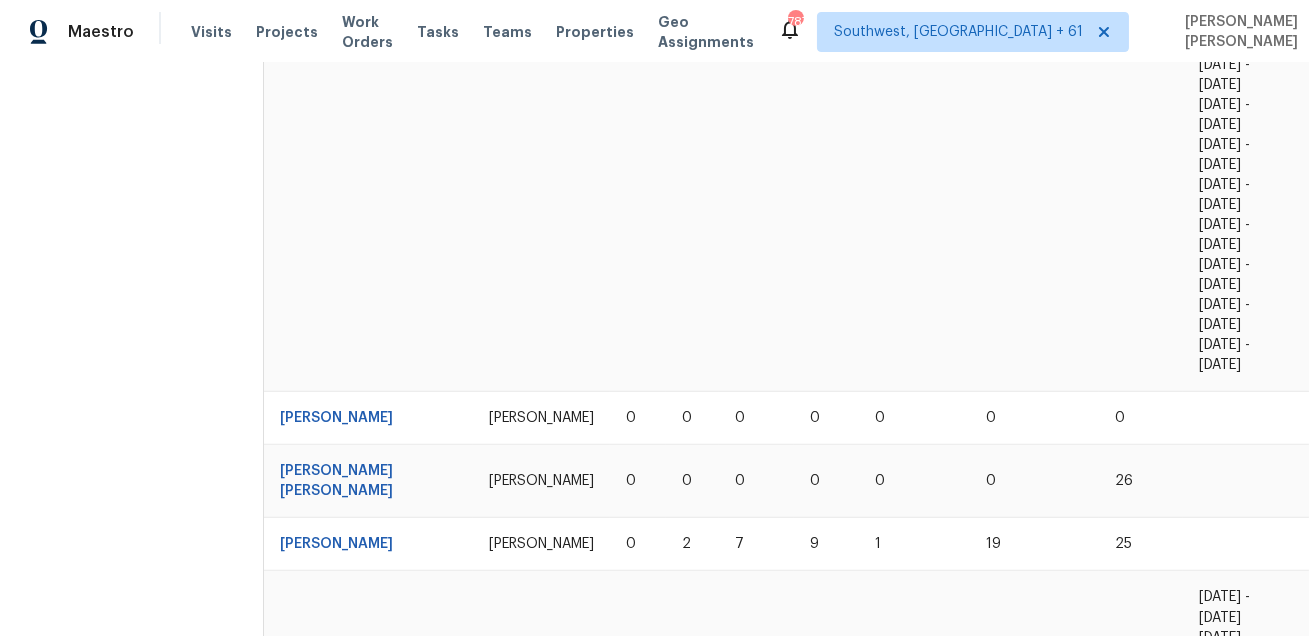 click on "[PERSON_NAME]" at bounding box center (336, 11431) 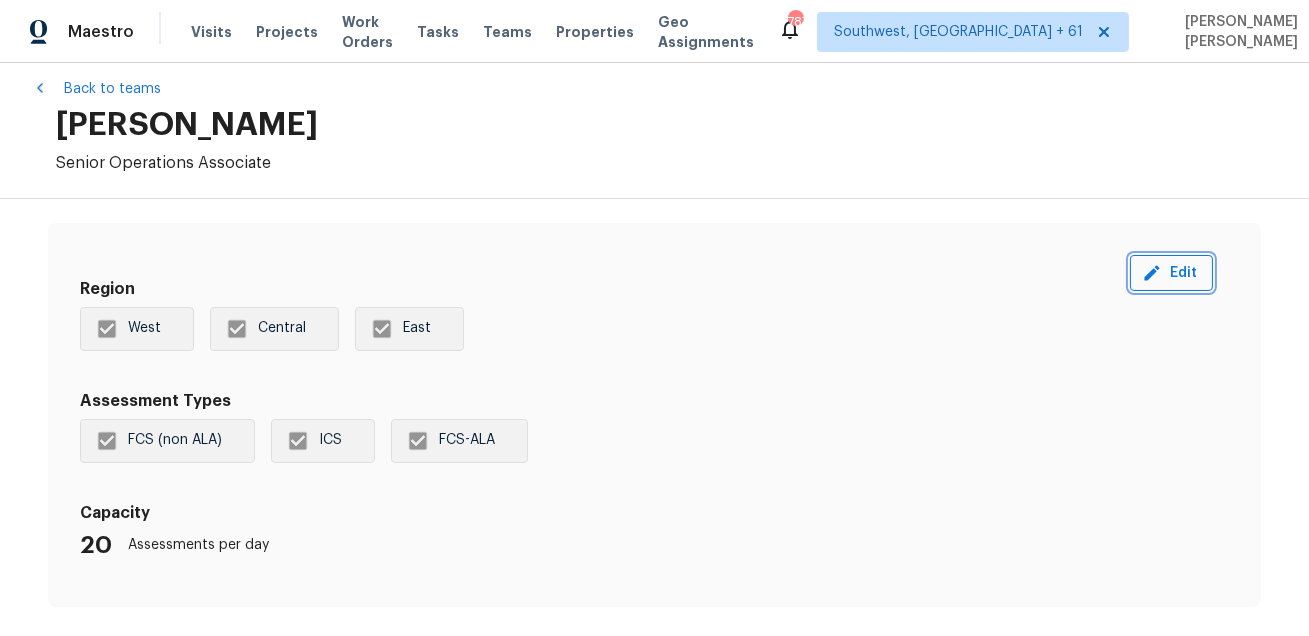 click 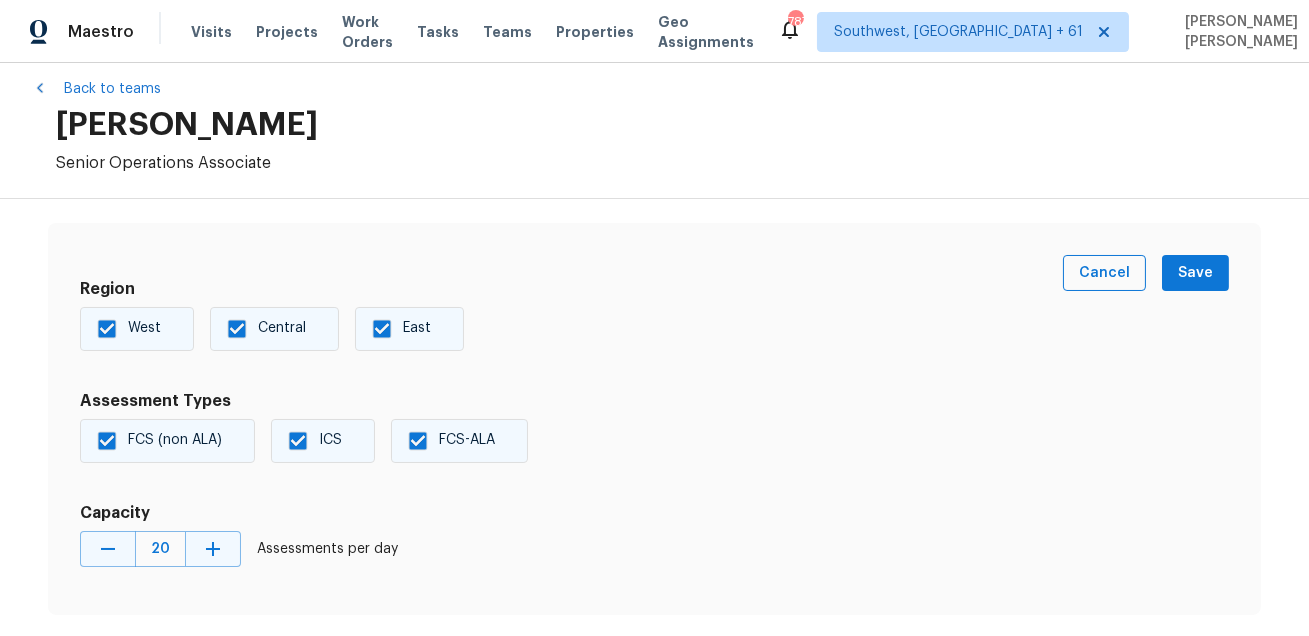 click on "East" at bounding box center (382, 329) 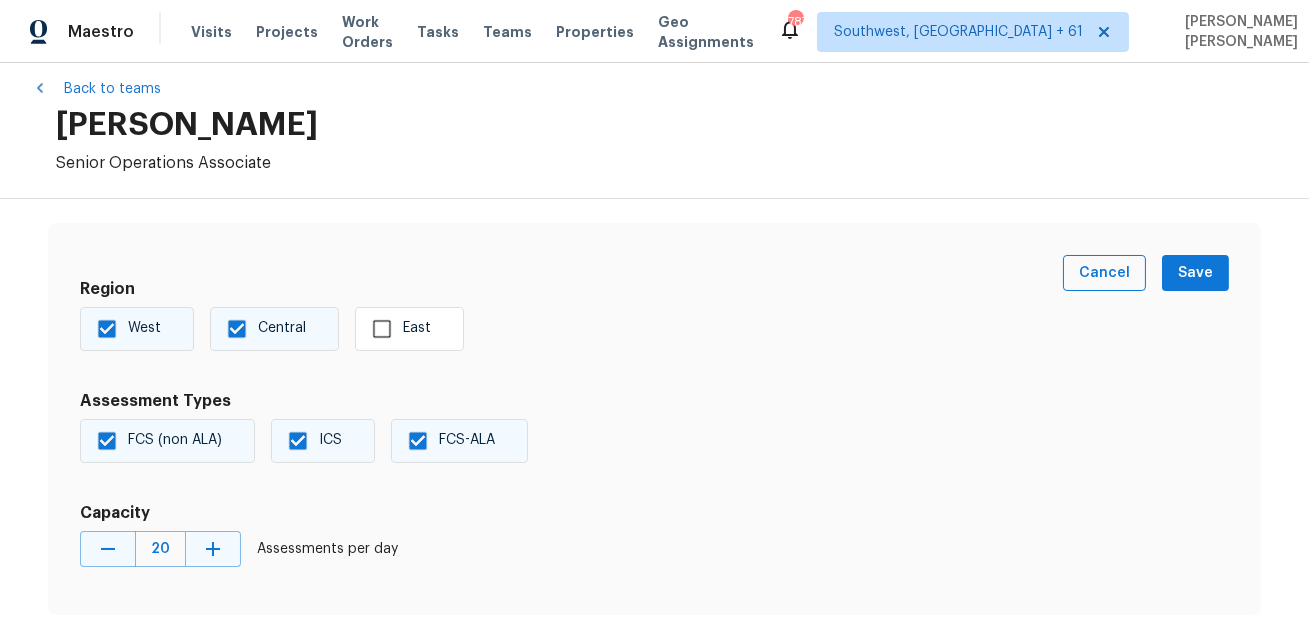 click on "Central" at bounding box center [282, 328] 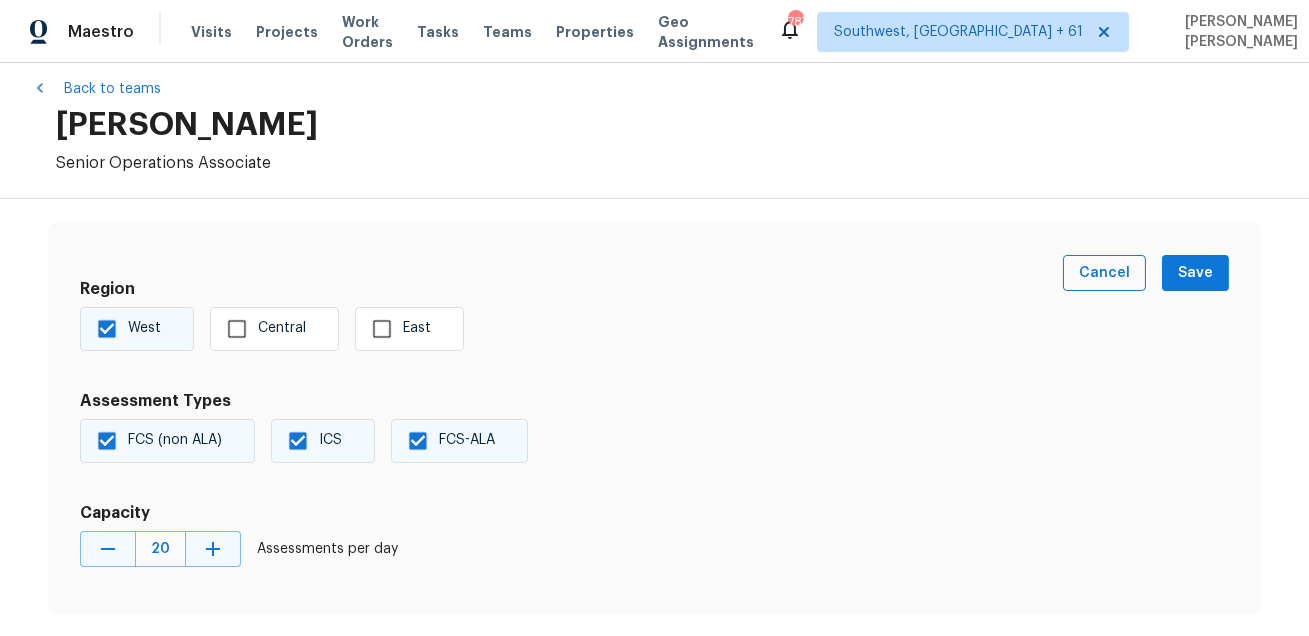 click on "West" at bounding box center (123, 329) 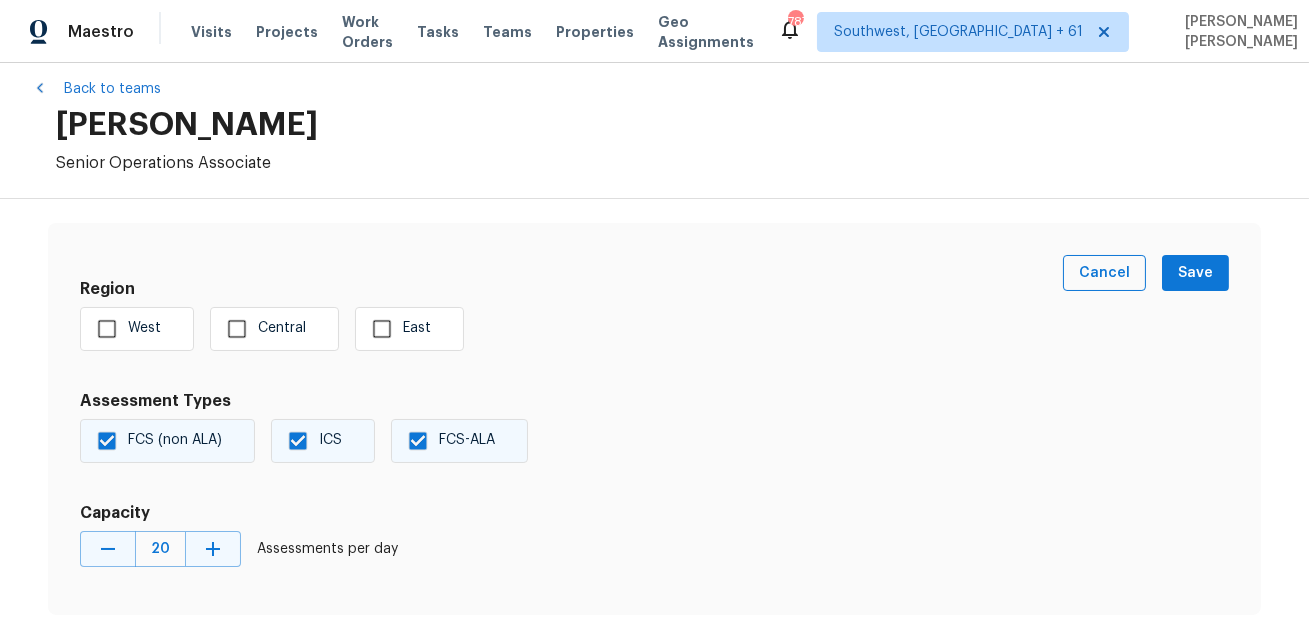 click on "FCS (non ALA)" at bounding box center [154, 441] 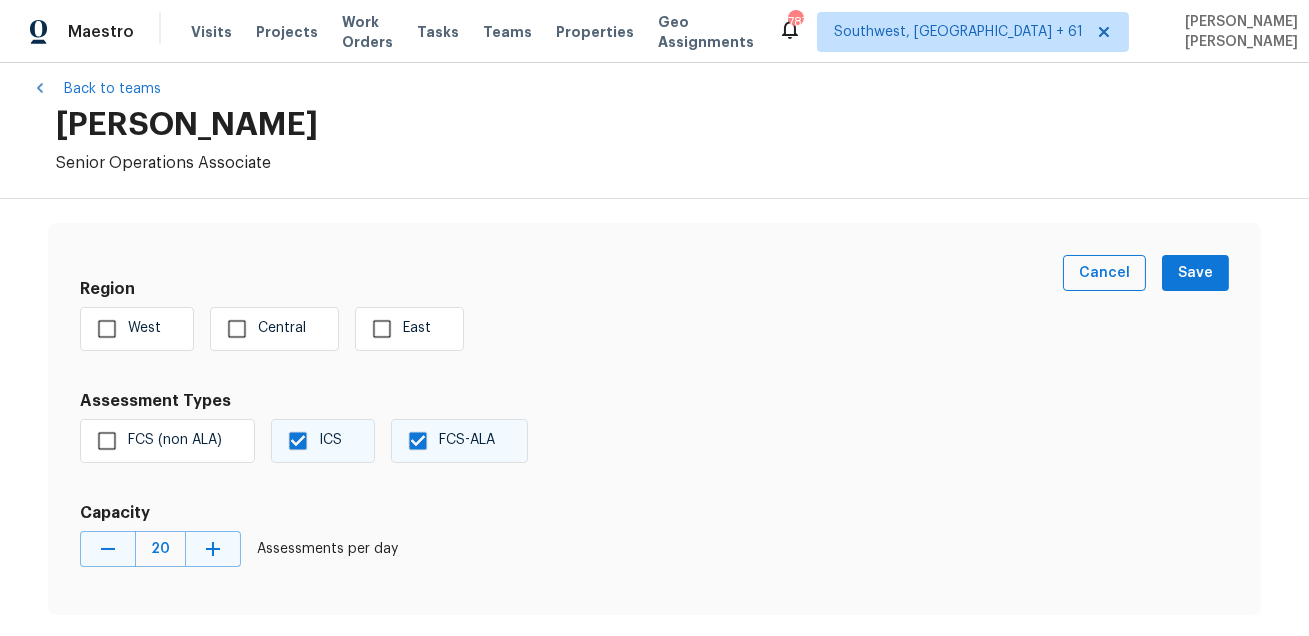 click on "ICS" at bounding box center (309, 441) 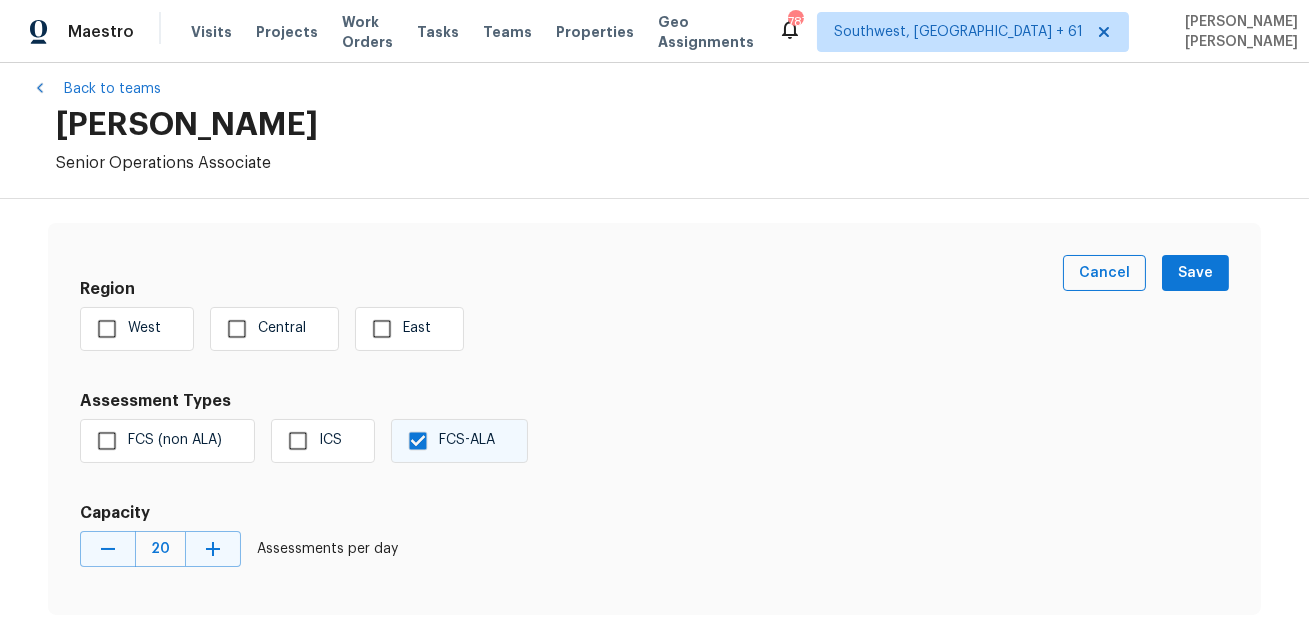 click on "FCS-ALA" at bounding box center (418, 441) 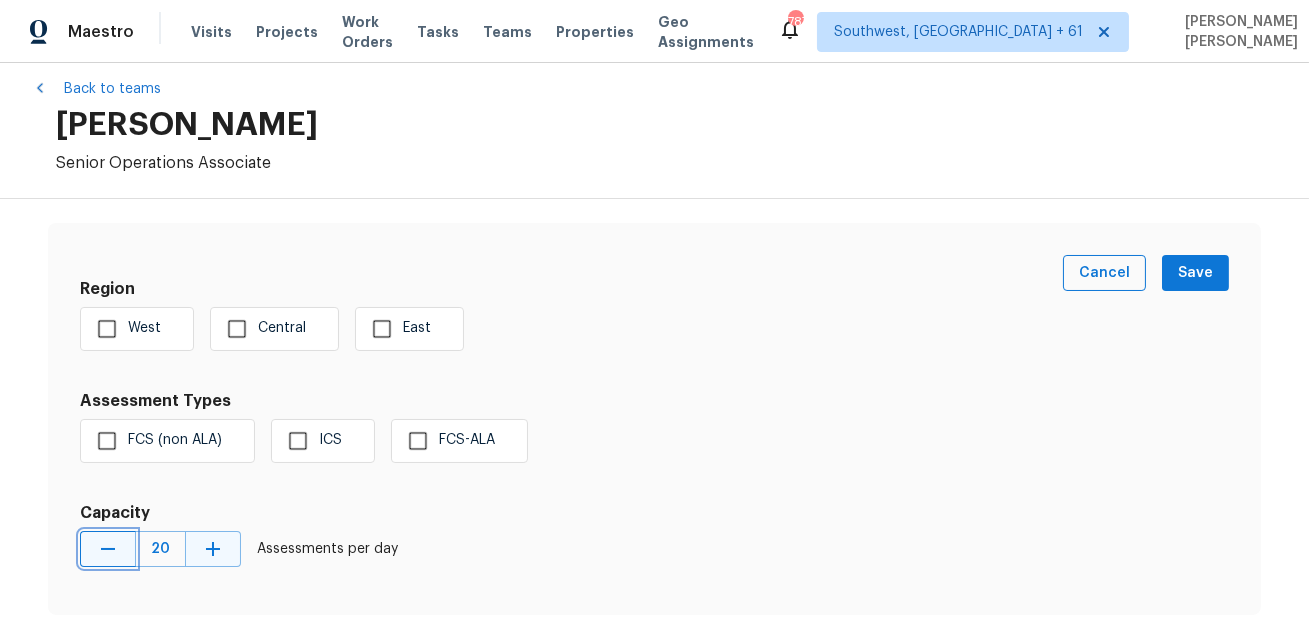 click 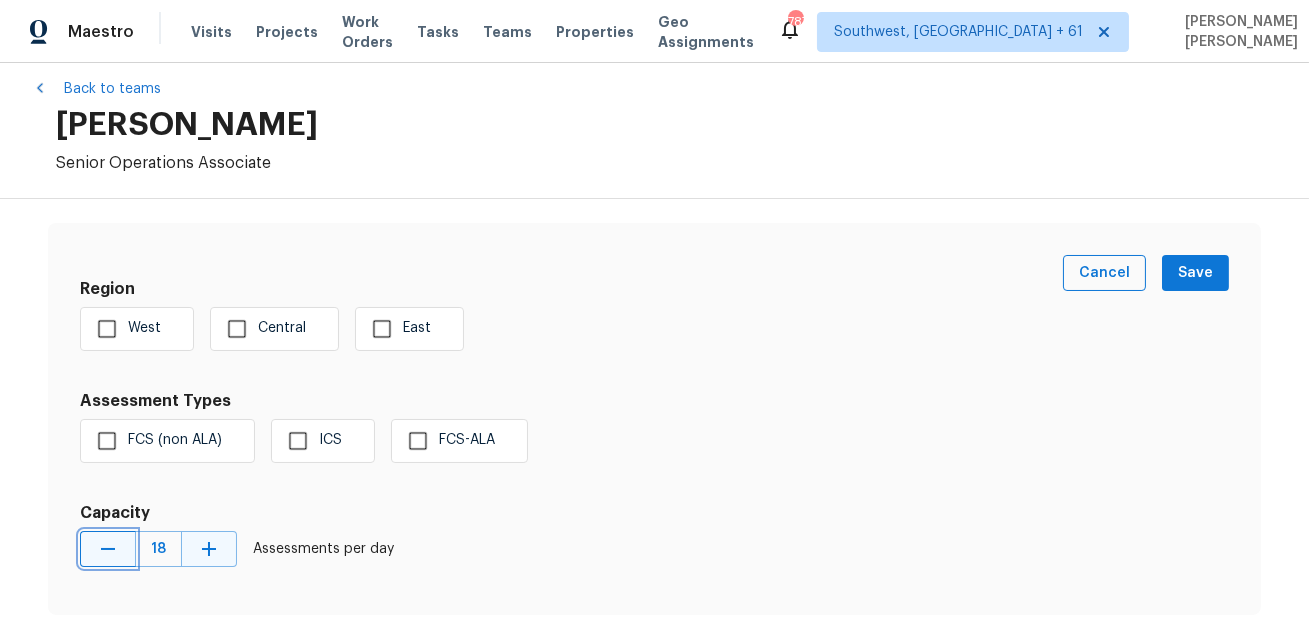 click 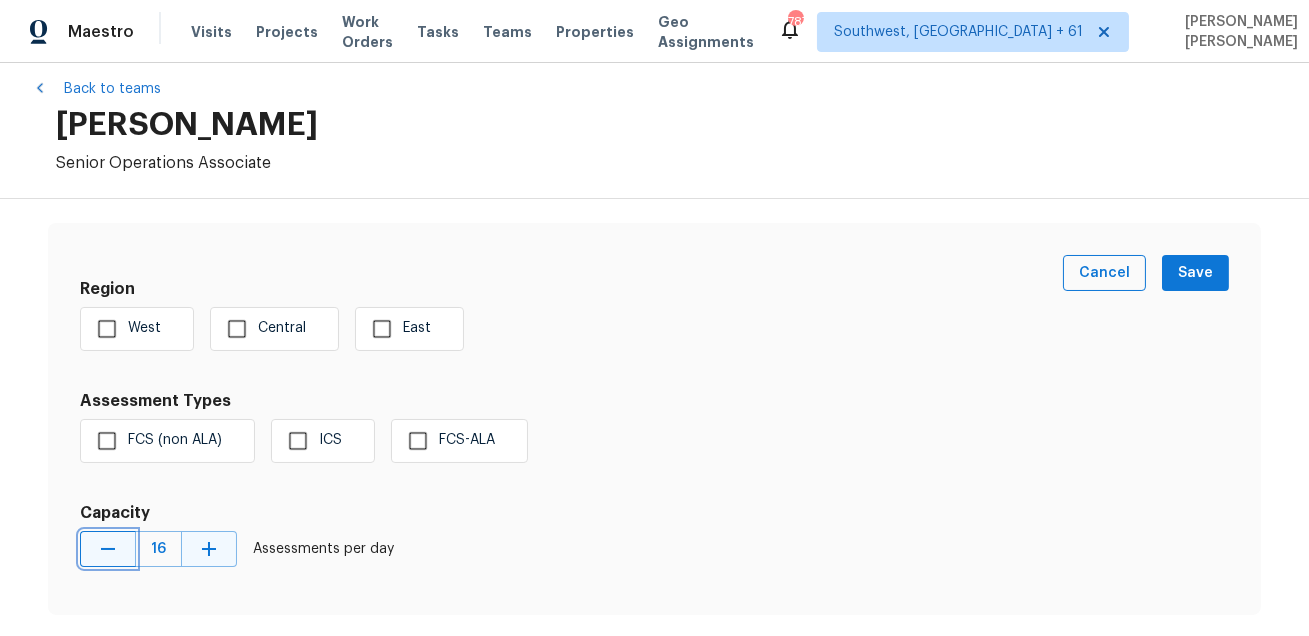 click 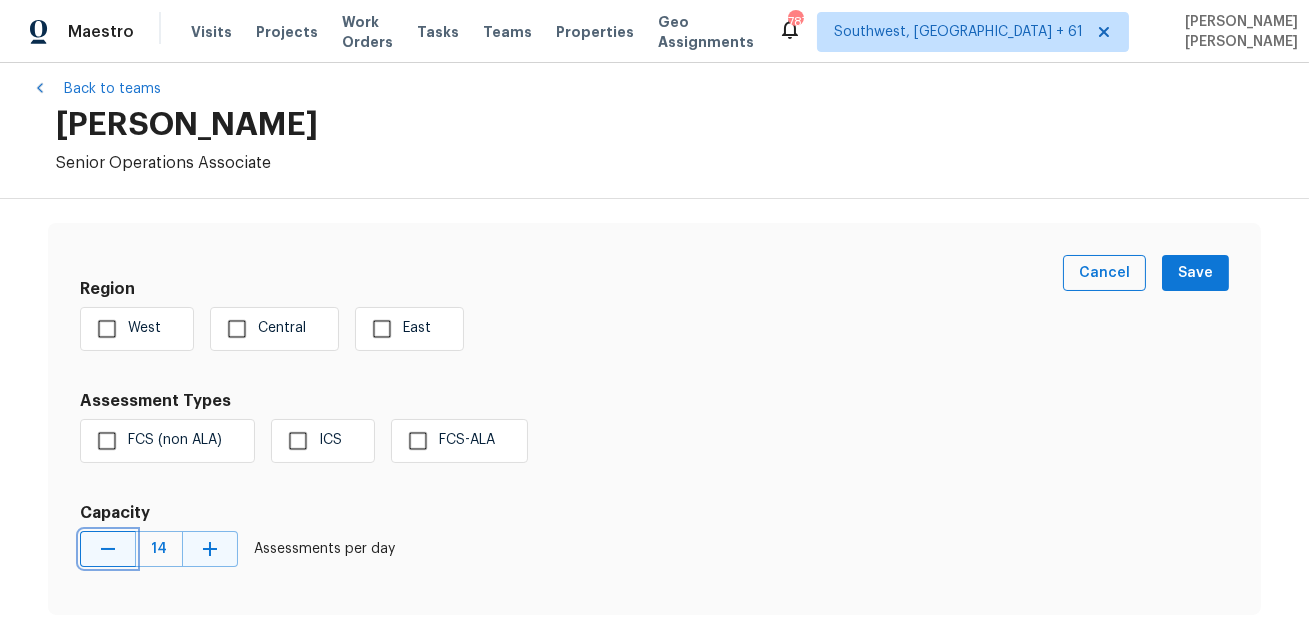 click 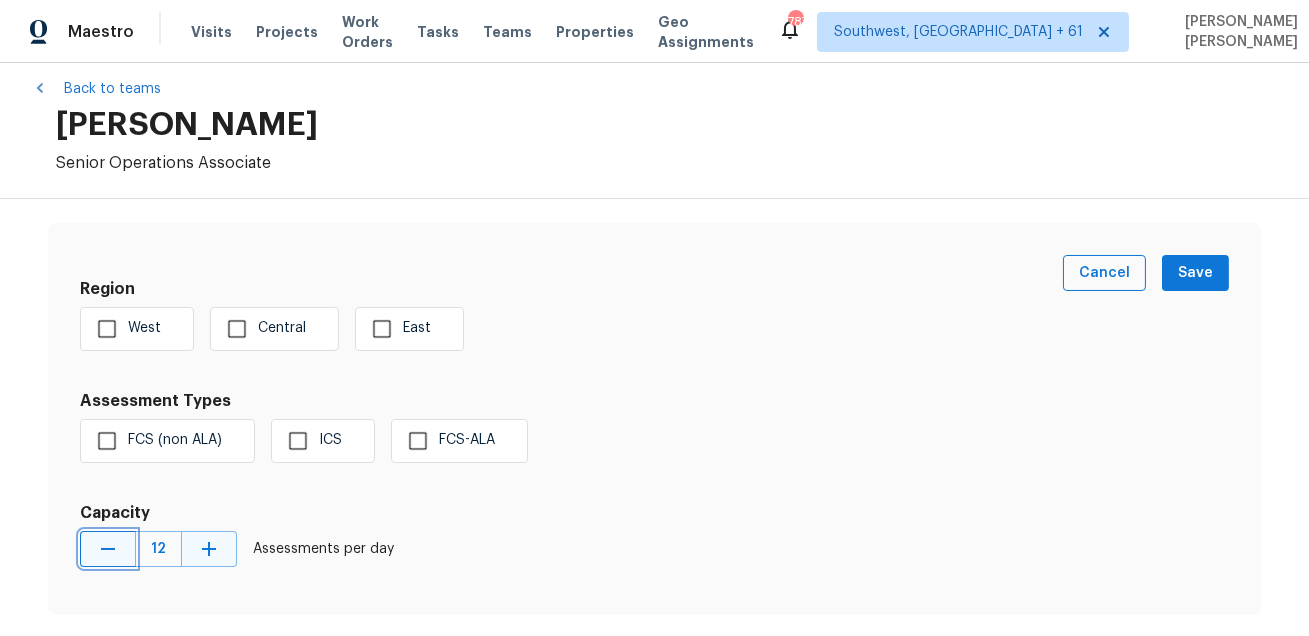 click 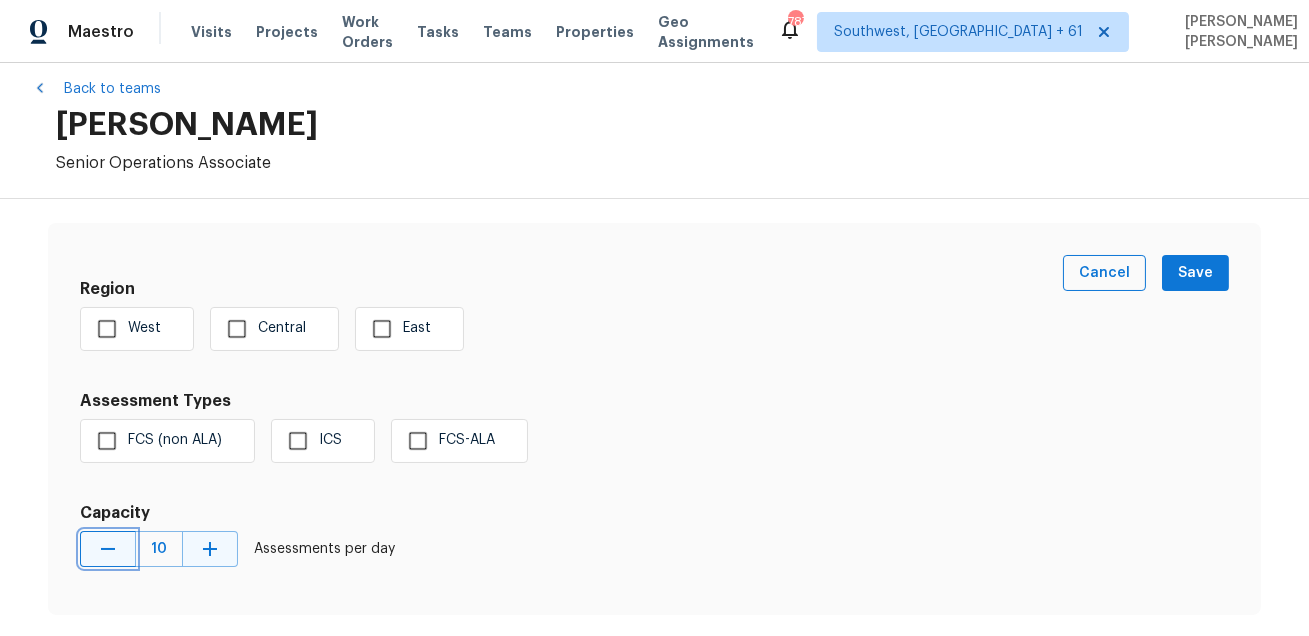 click 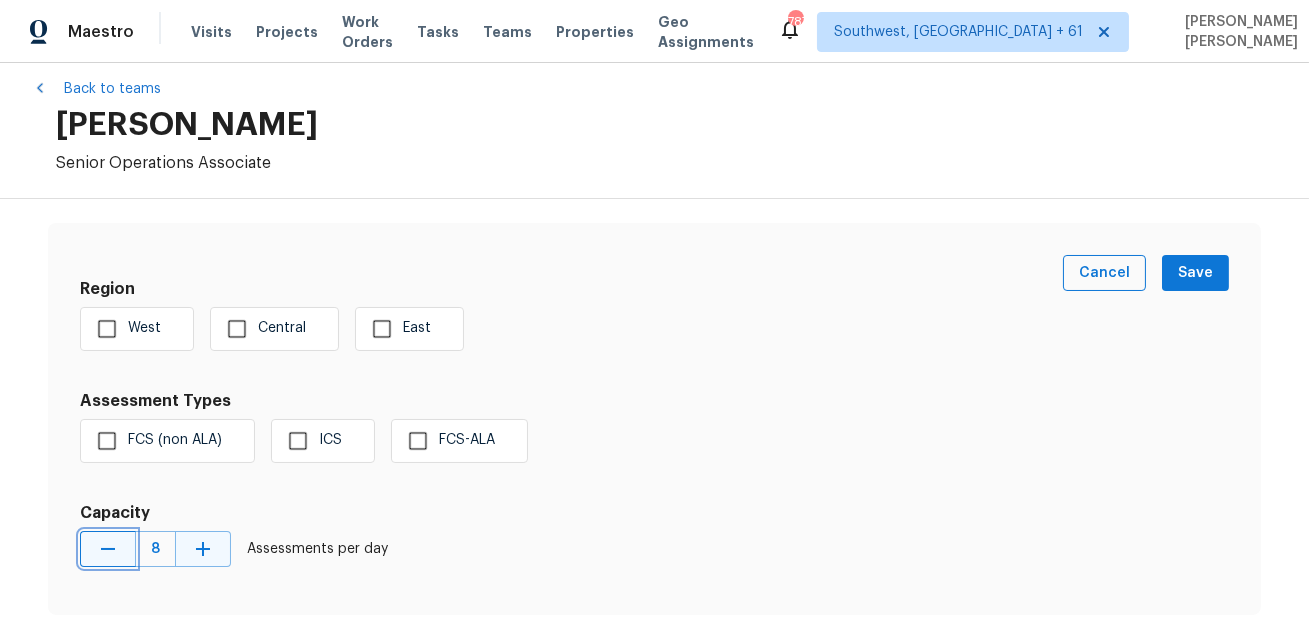 click 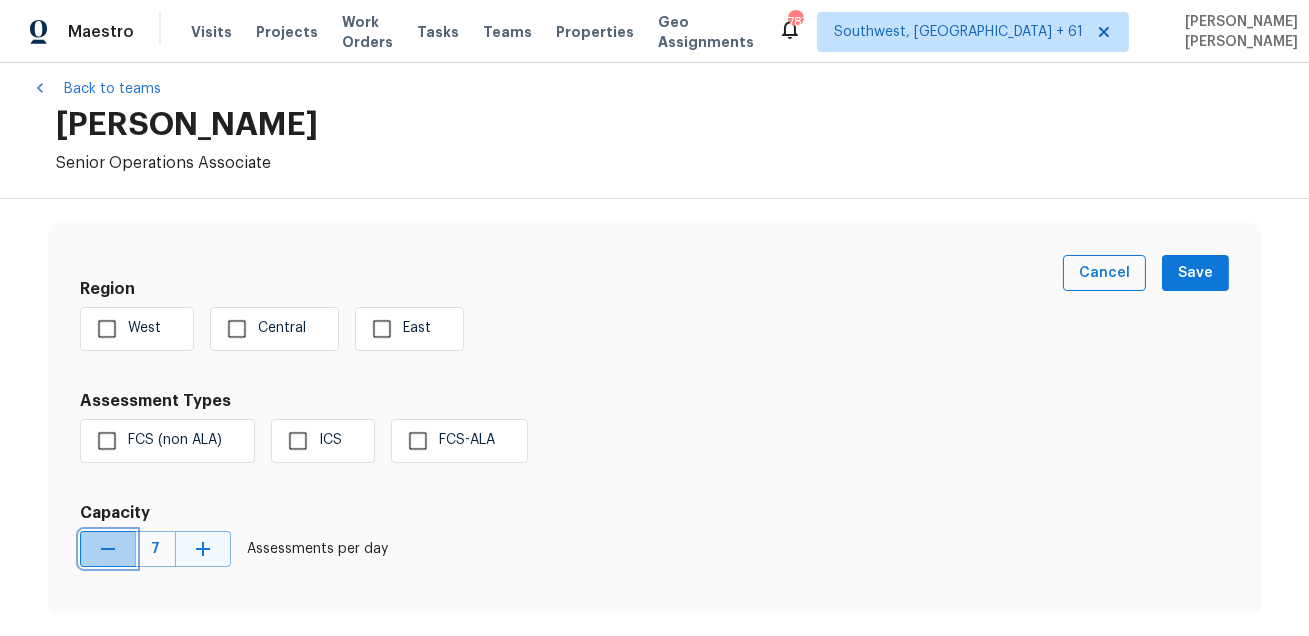 click 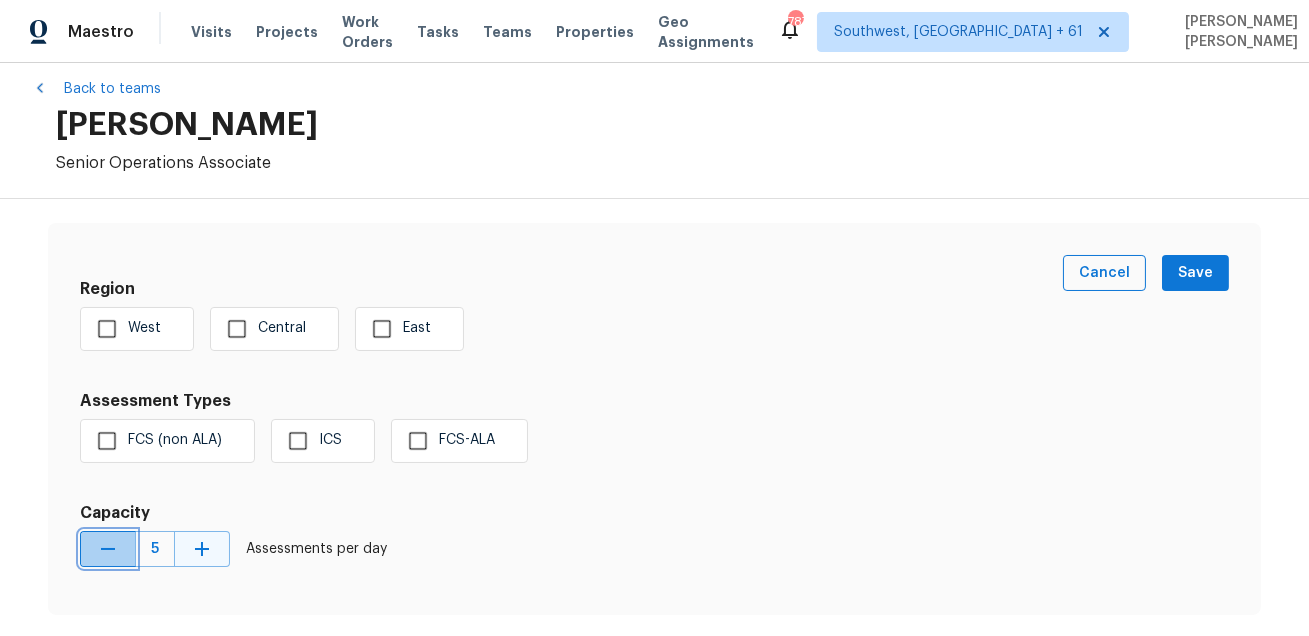 click 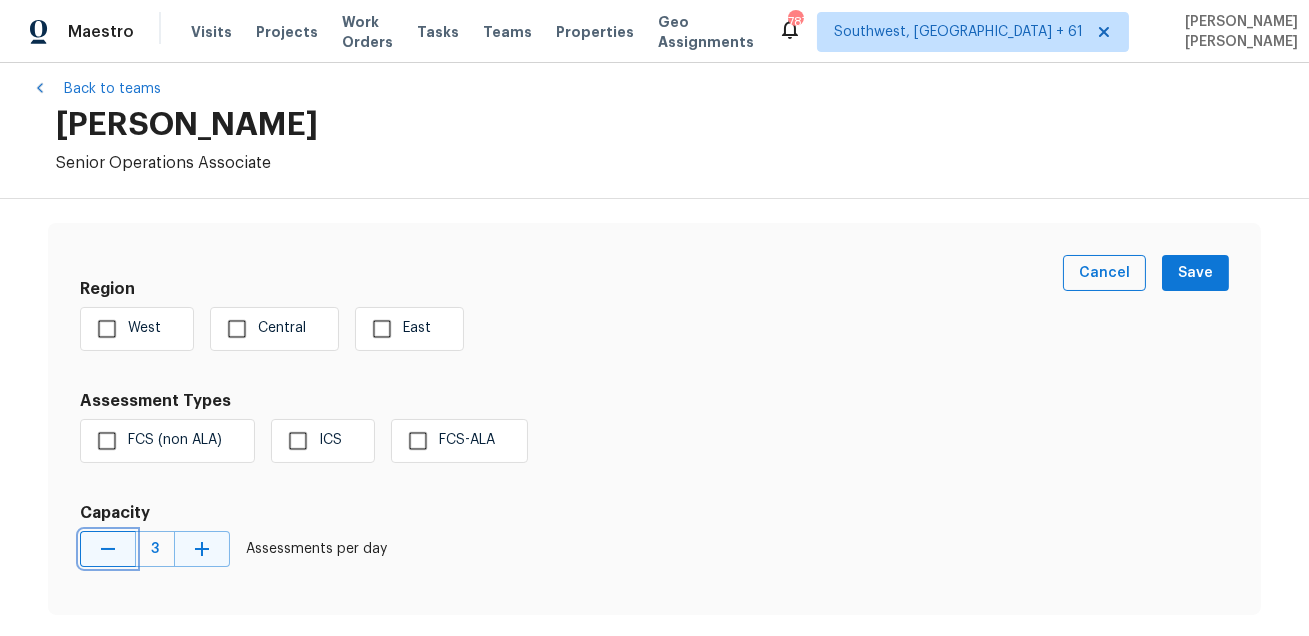 click 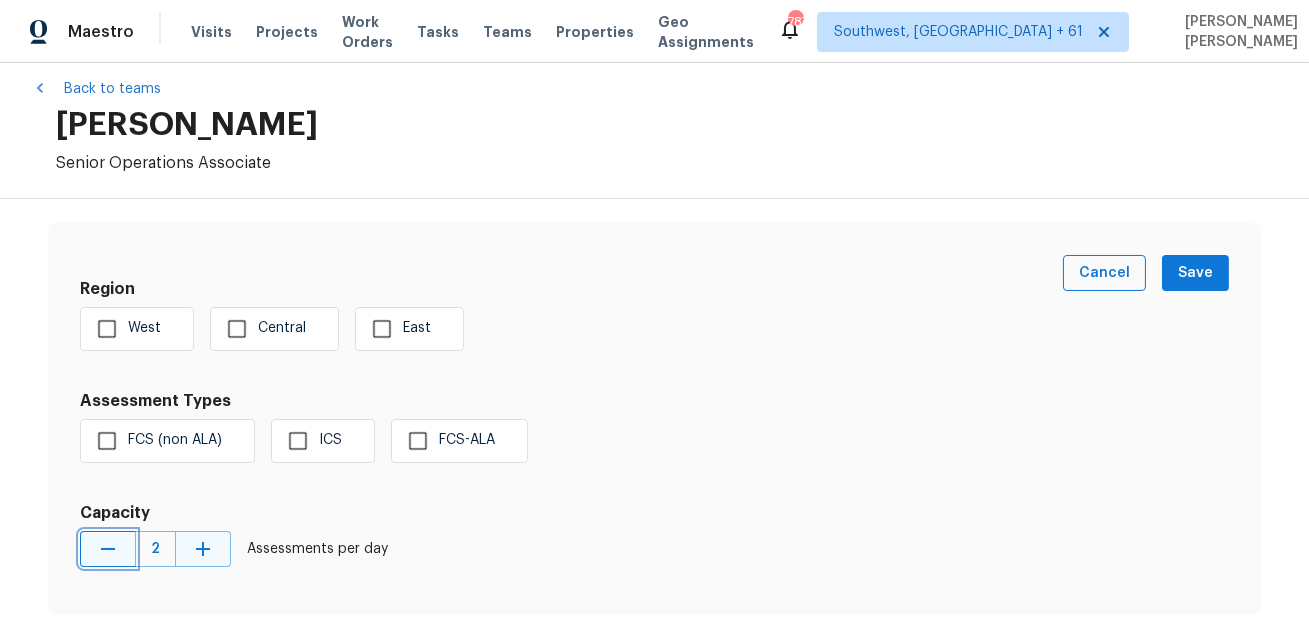 click 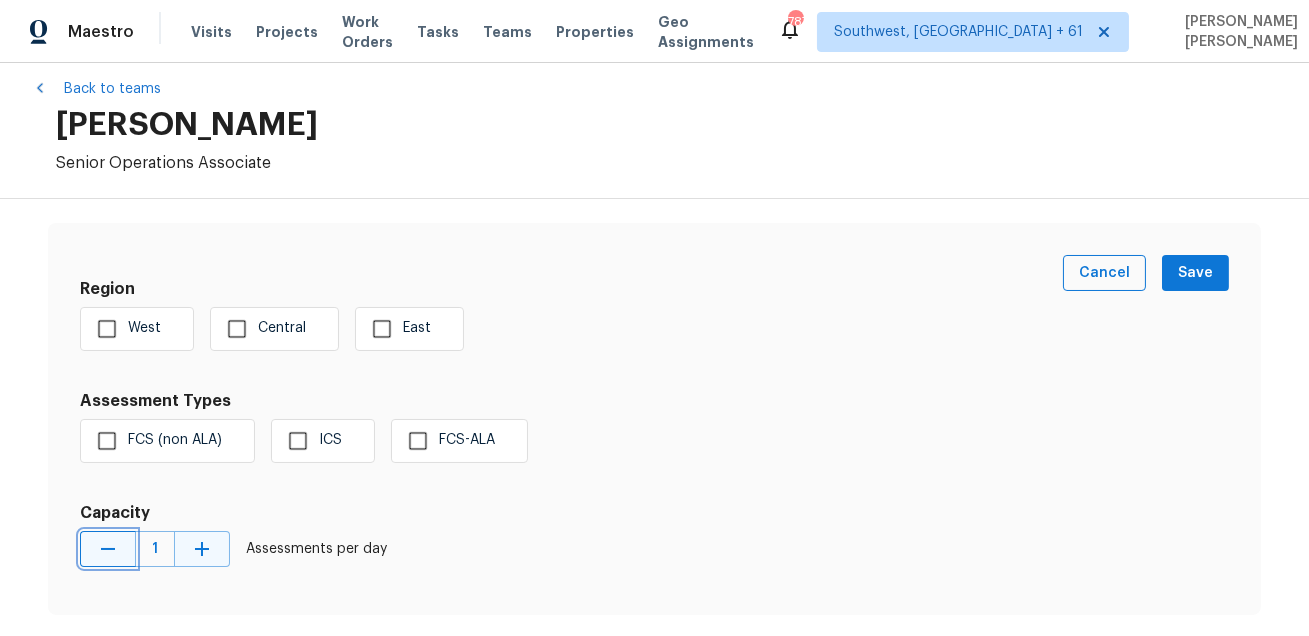 click 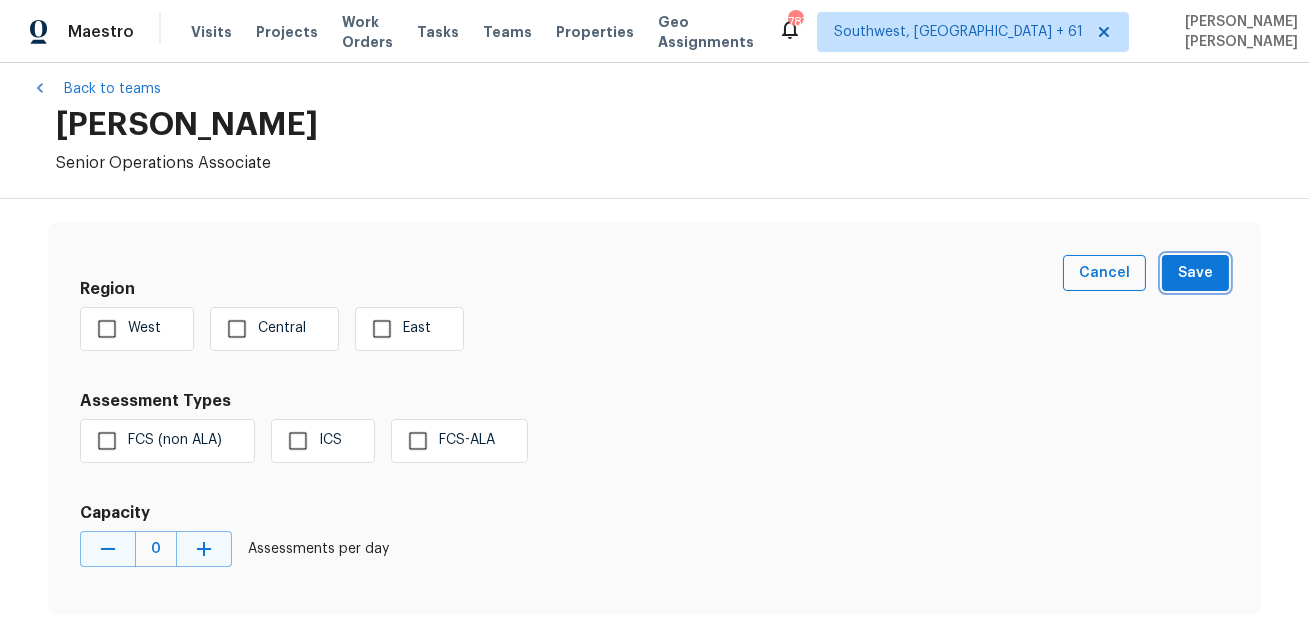 click on "Save" at bounding box center [1195, 273] 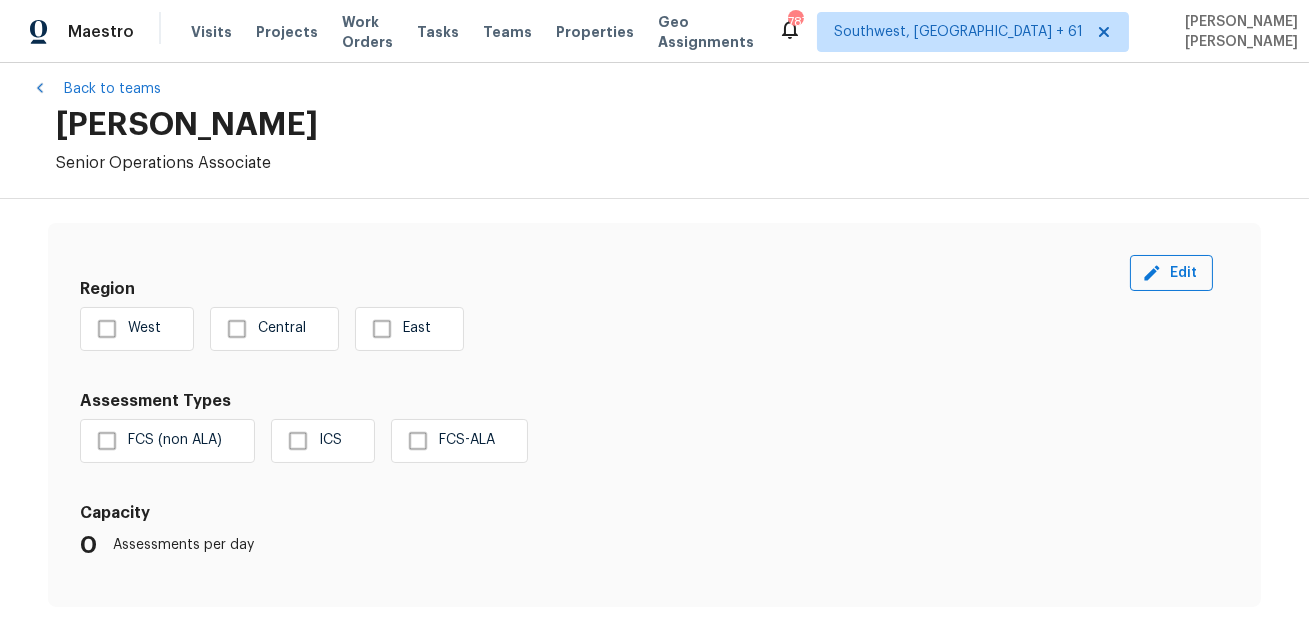 click on "[PERSON_NAME]" at bounding box center [666, 125] 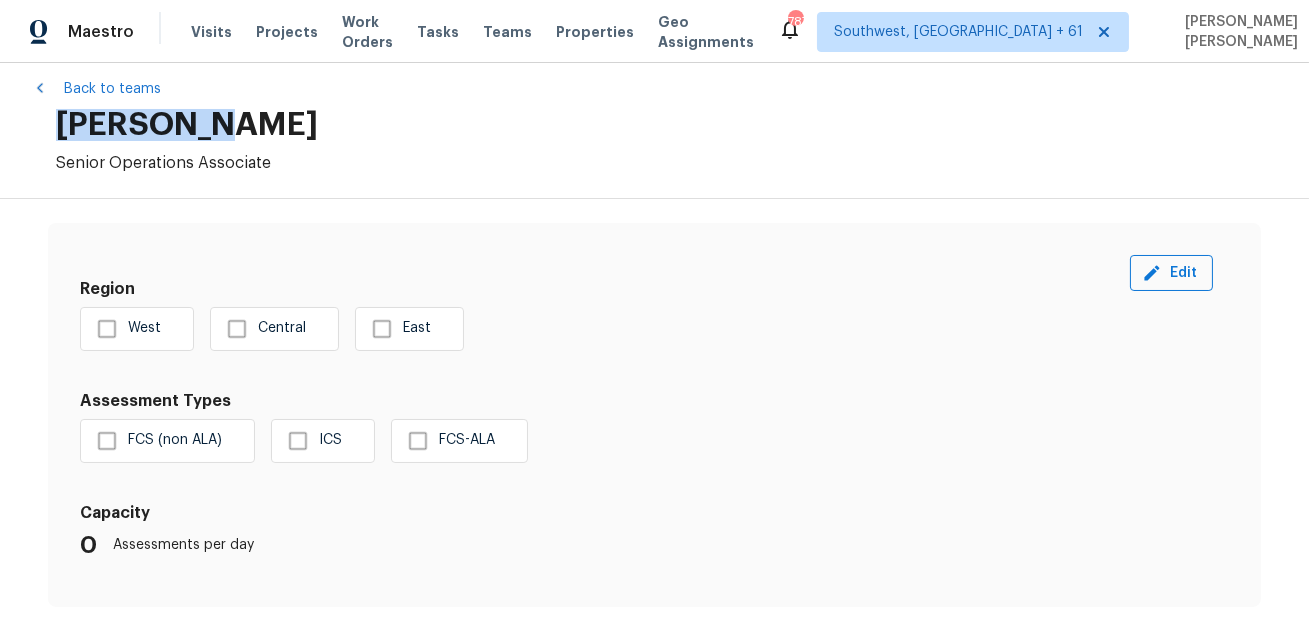 click on "[PERSON_NAME]" at bounding box center [666, 125] 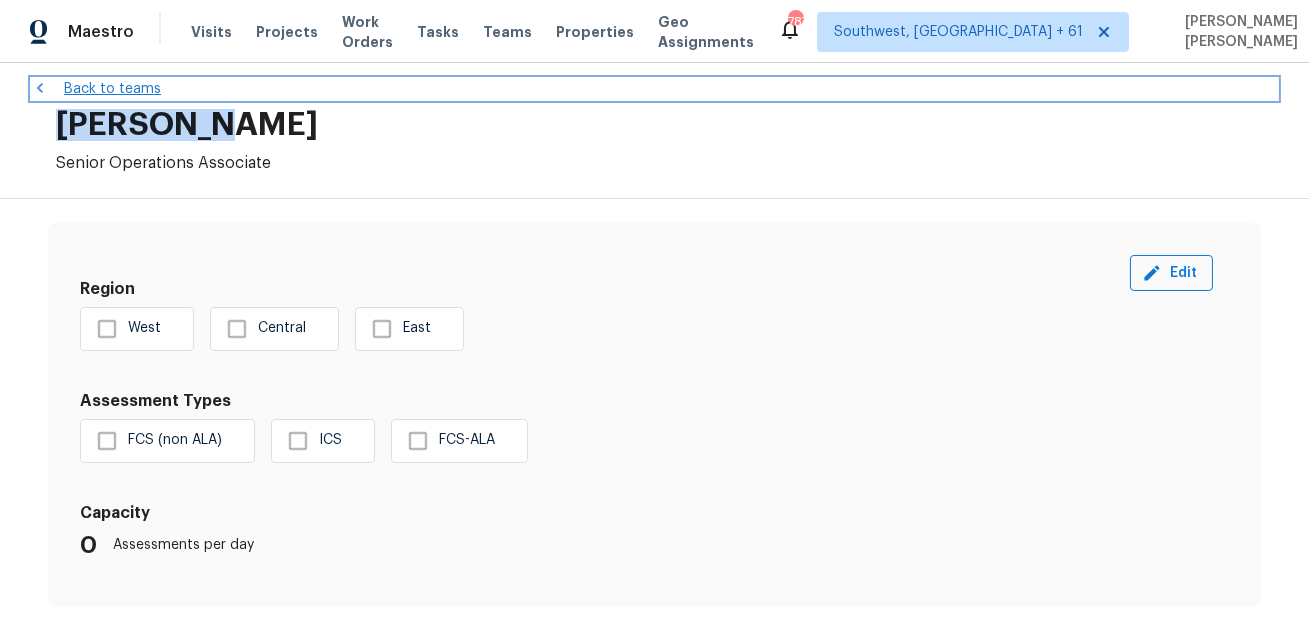 click on "Back to teams" at bounding box center (654, 89) 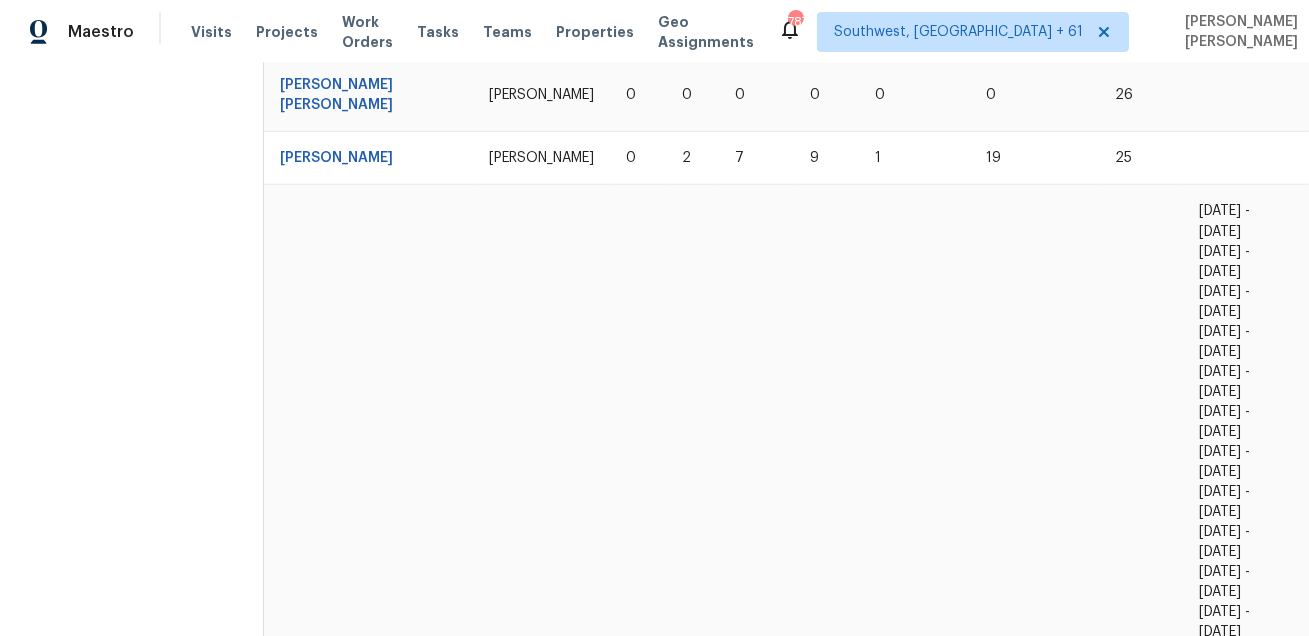 scroll, scrollTop: 17866, scrollLeft: 0, axis: vertical 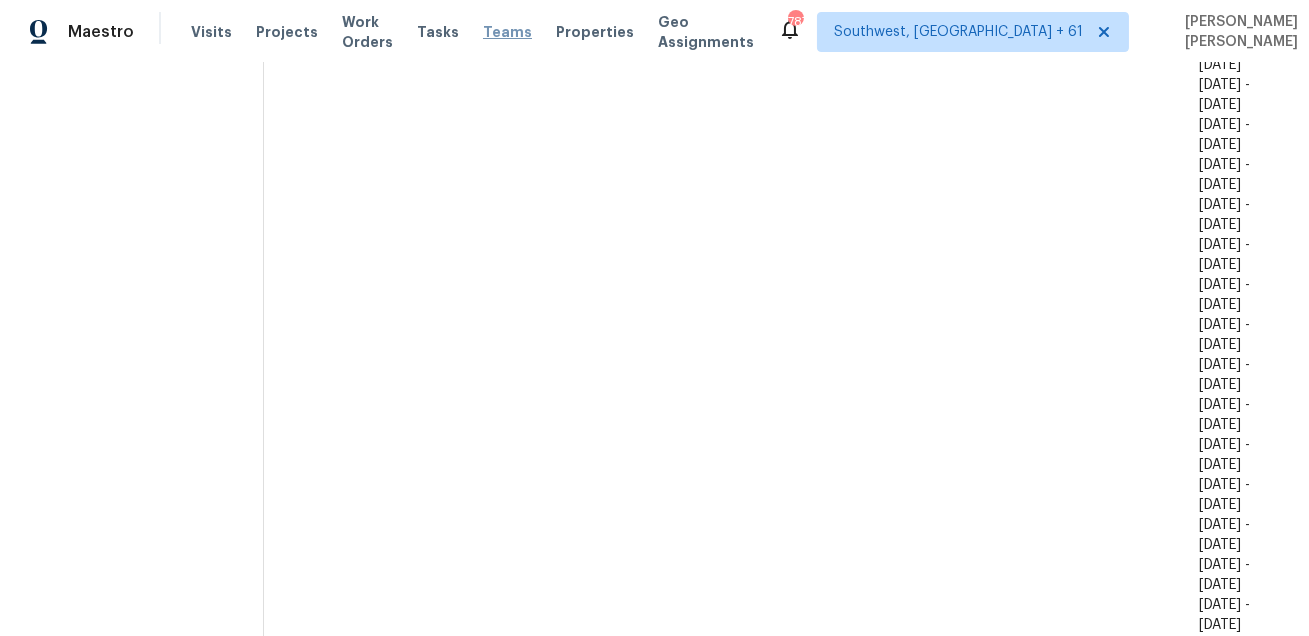 click on "Teams" at bounding box center [507, 32] 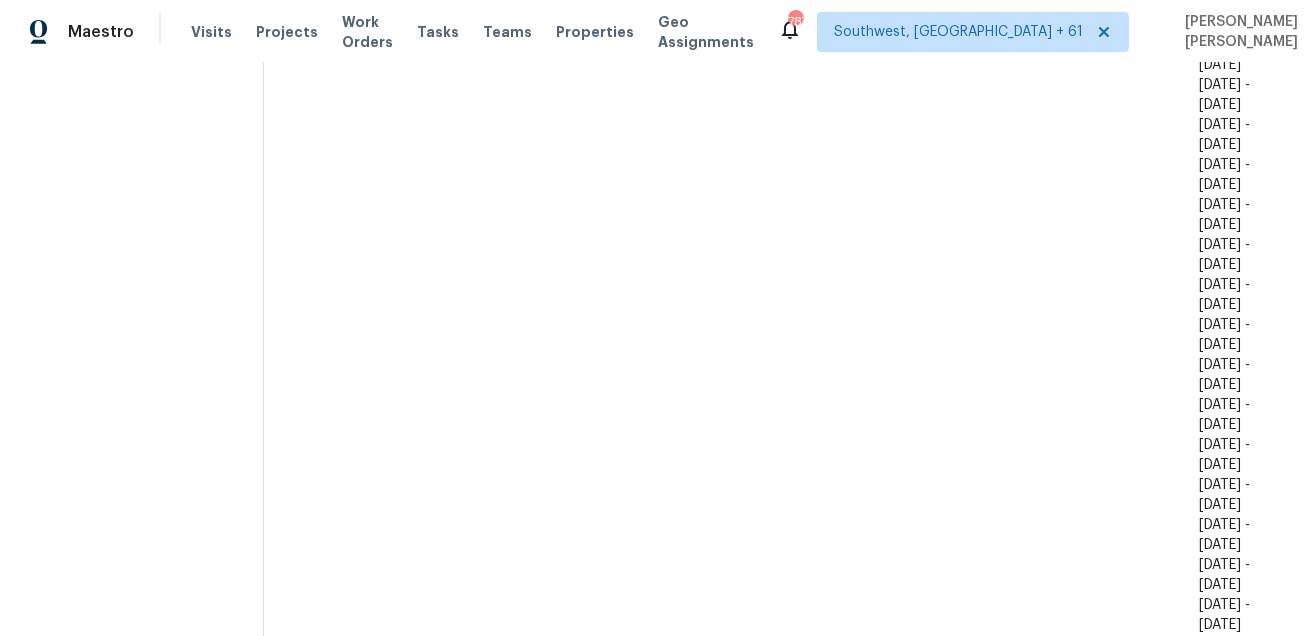 click on "Tasks" at bounding box center (438, 32) 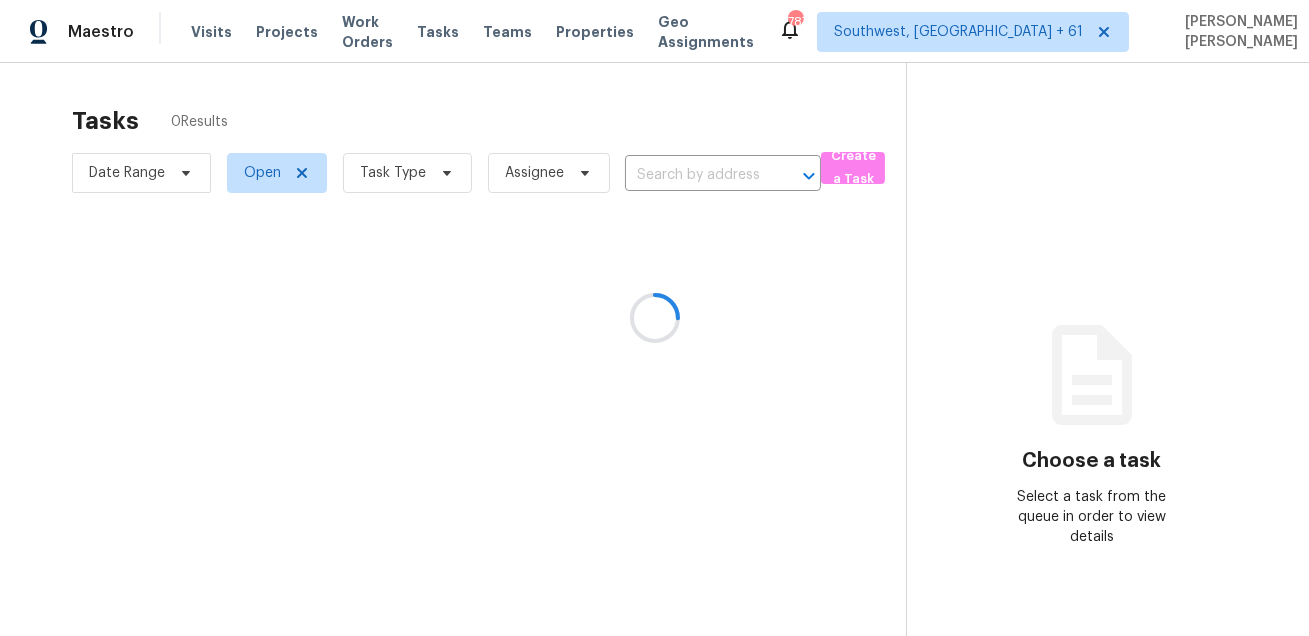 click at bounding box center [654, 318] 